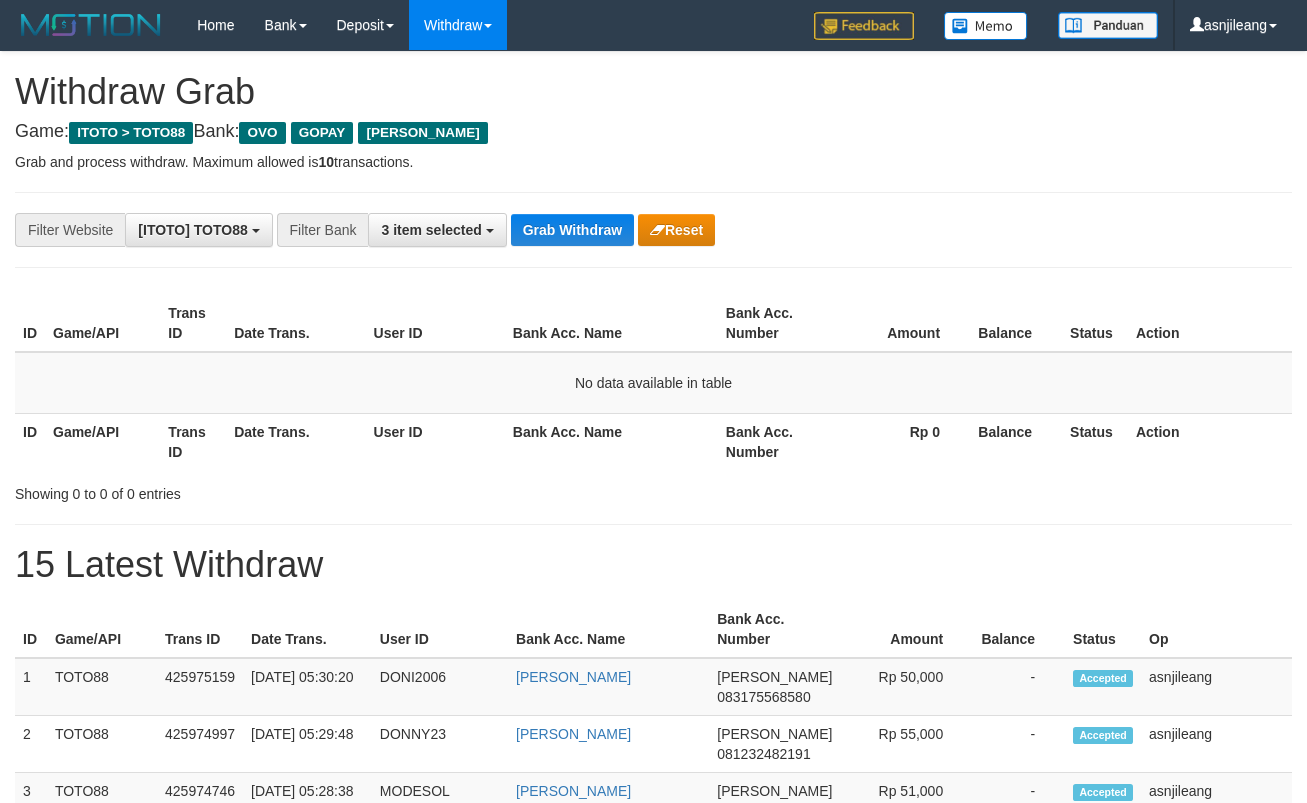 scroll, scrollTop: 0, scrollLeft: 0, axis: both 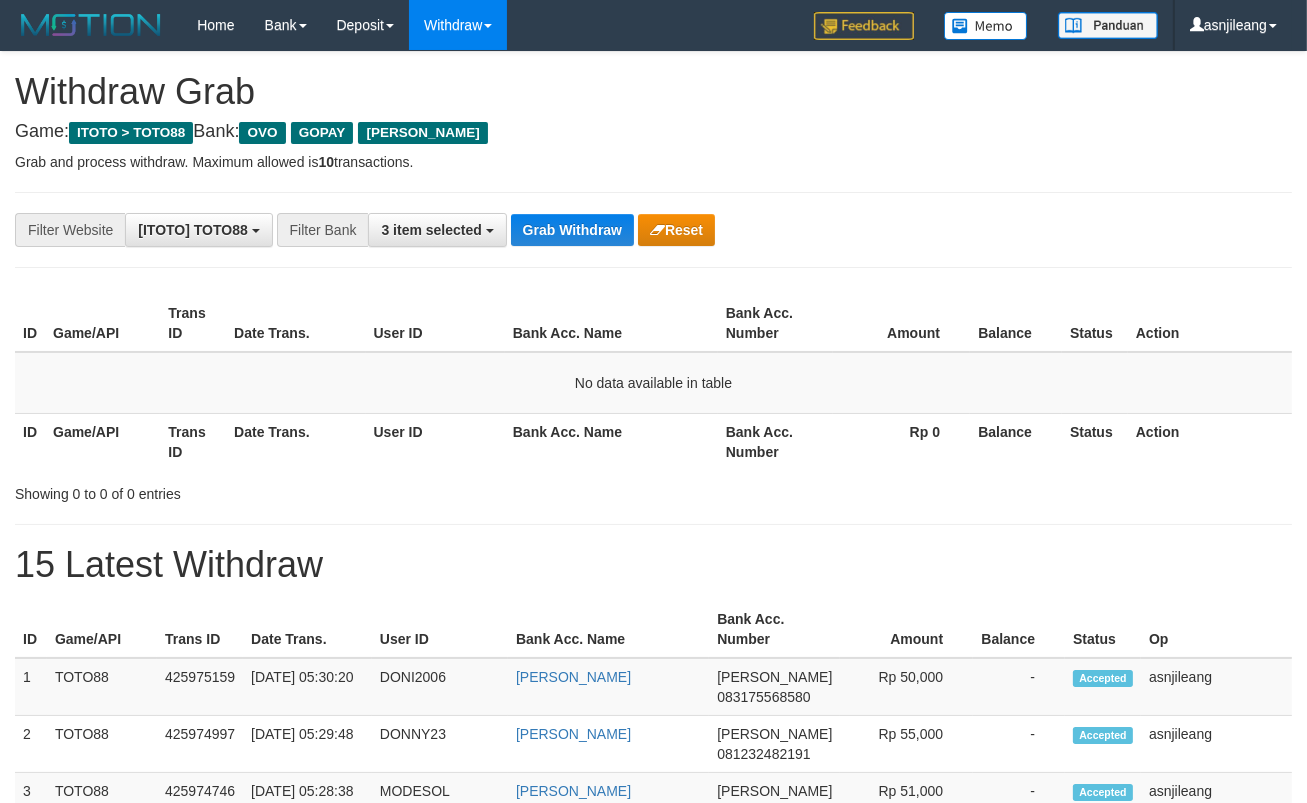 click on "Grab Withdraw" at bounding box center (572, 230) 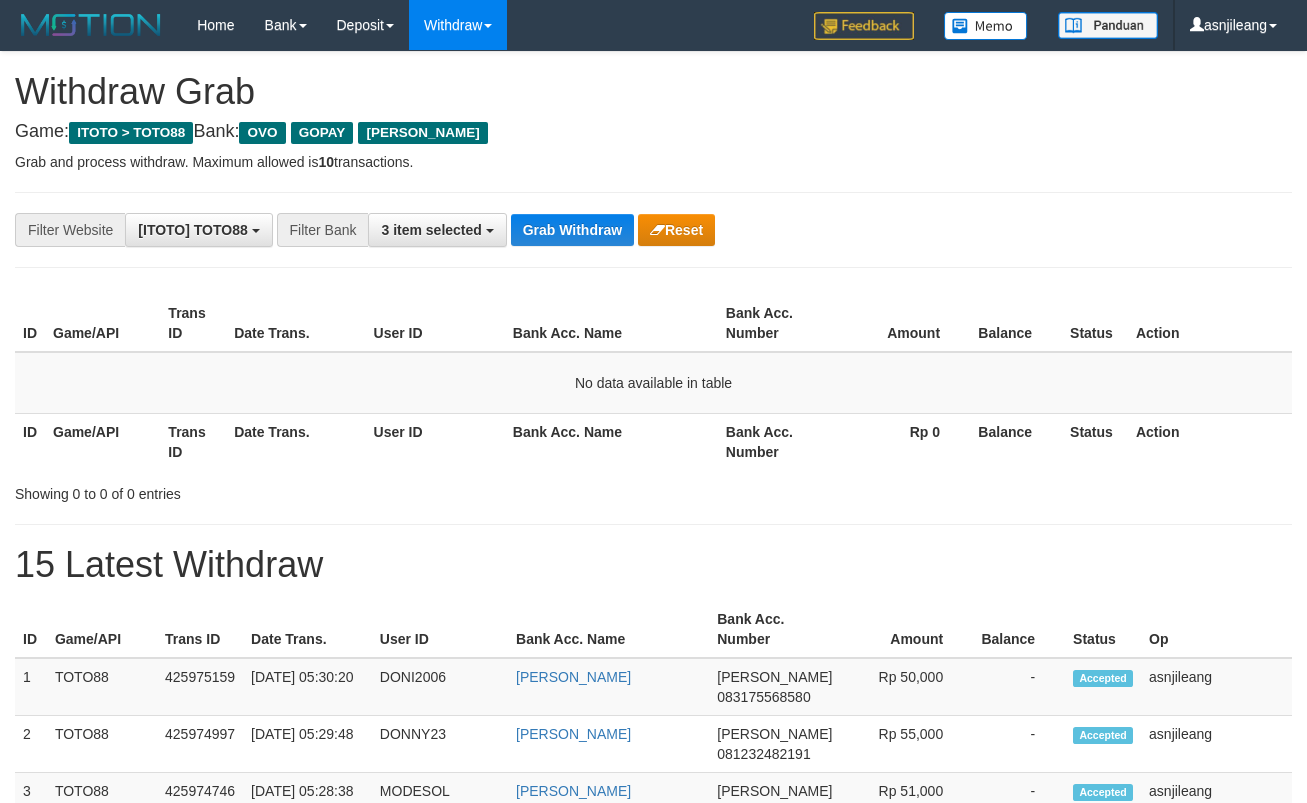 scroll, scrollTop: 0, scrollLeft: 0, axis: both 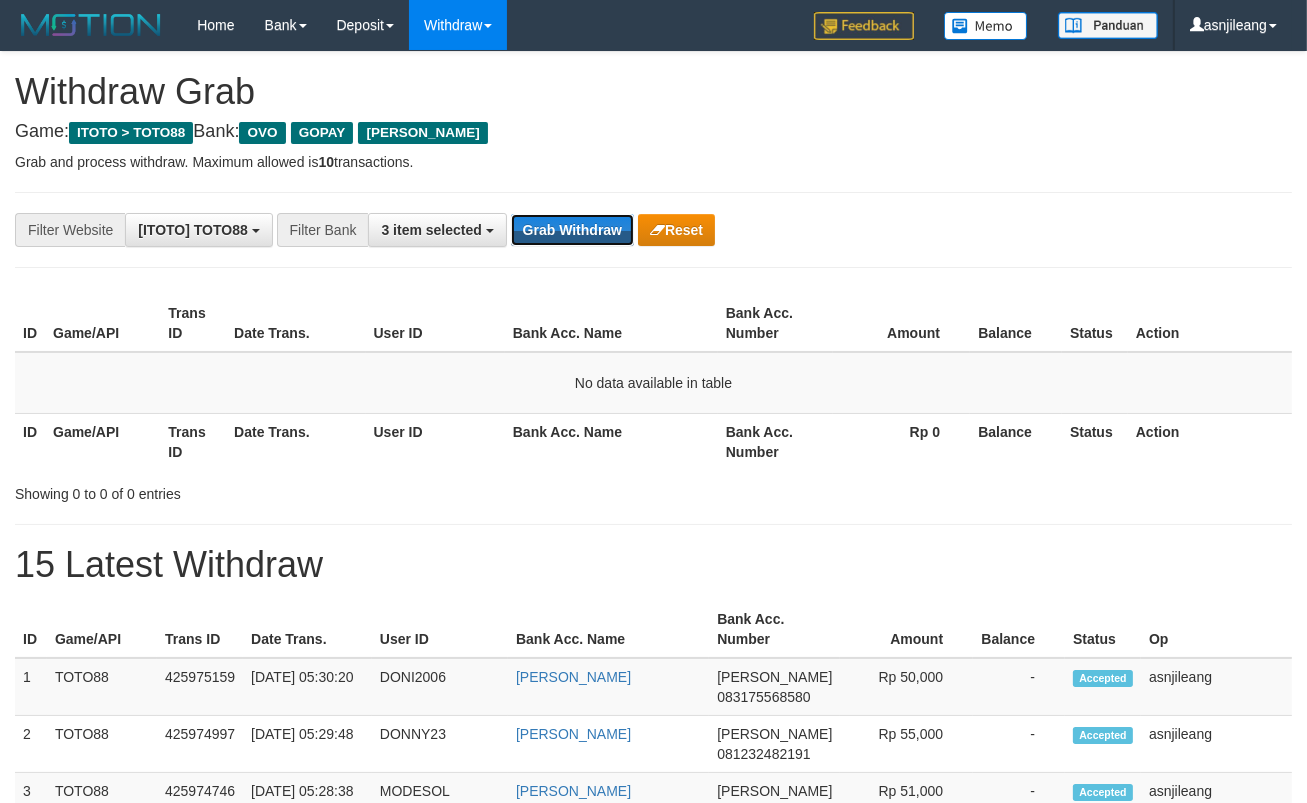 click on "Grab Withdraw" at bounding box center [572, 230] 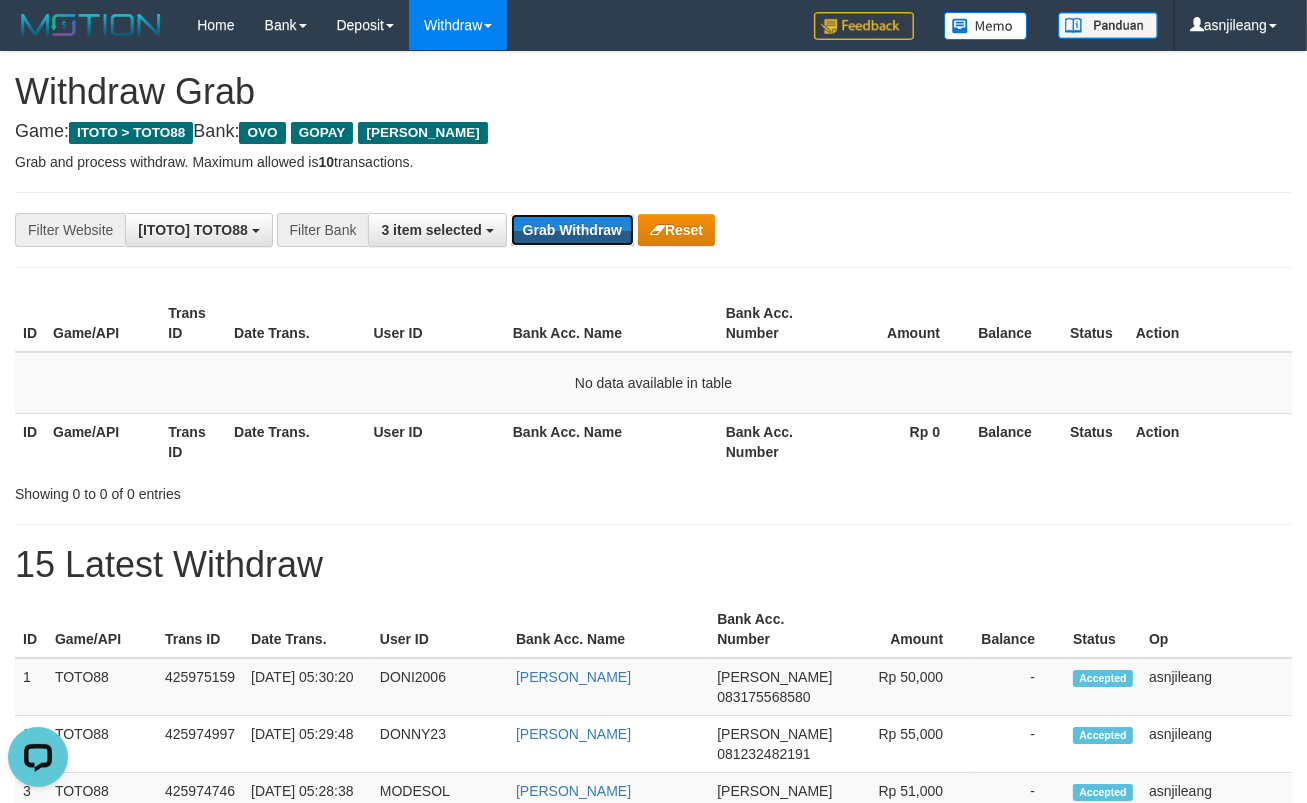 scroll, scrollTop: 0, scrollLeft: 0, axis: both 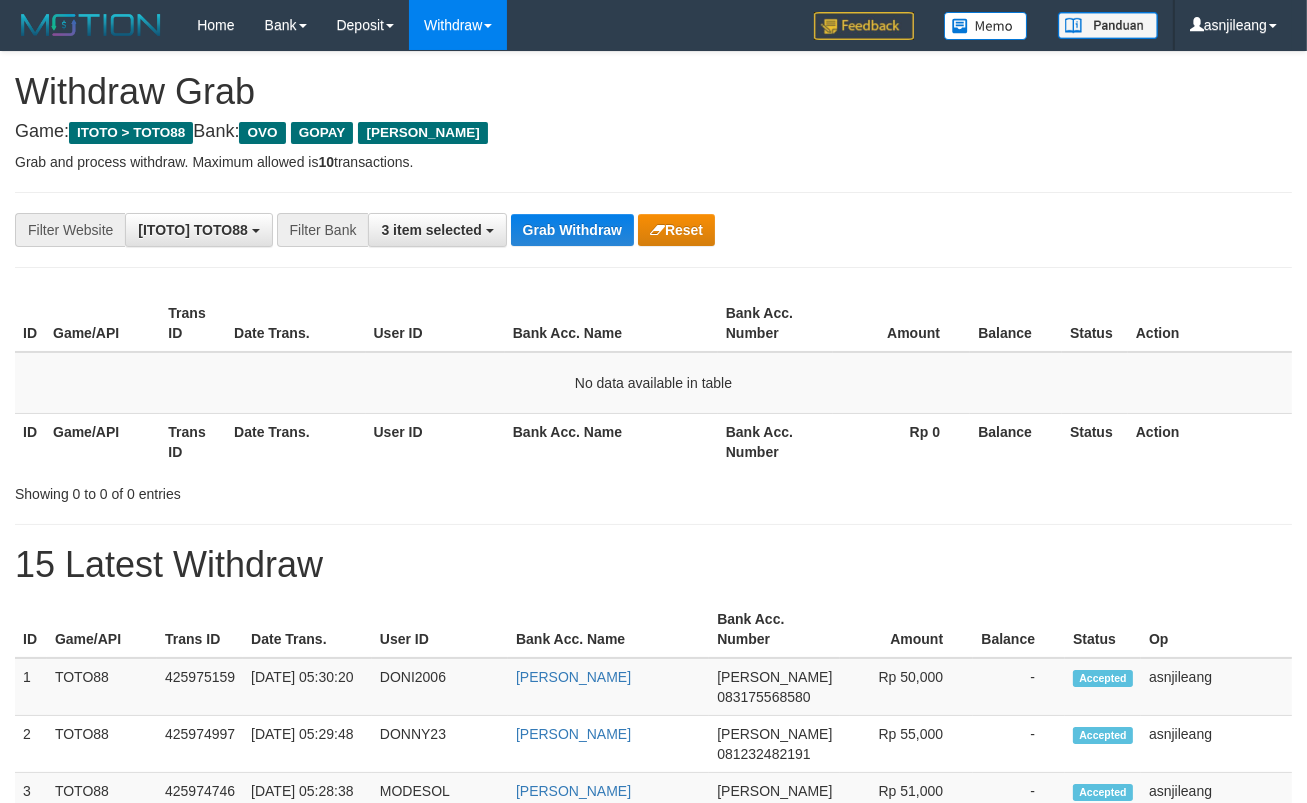 click on "Grab Withdraw" at bounding box center [572, 230] 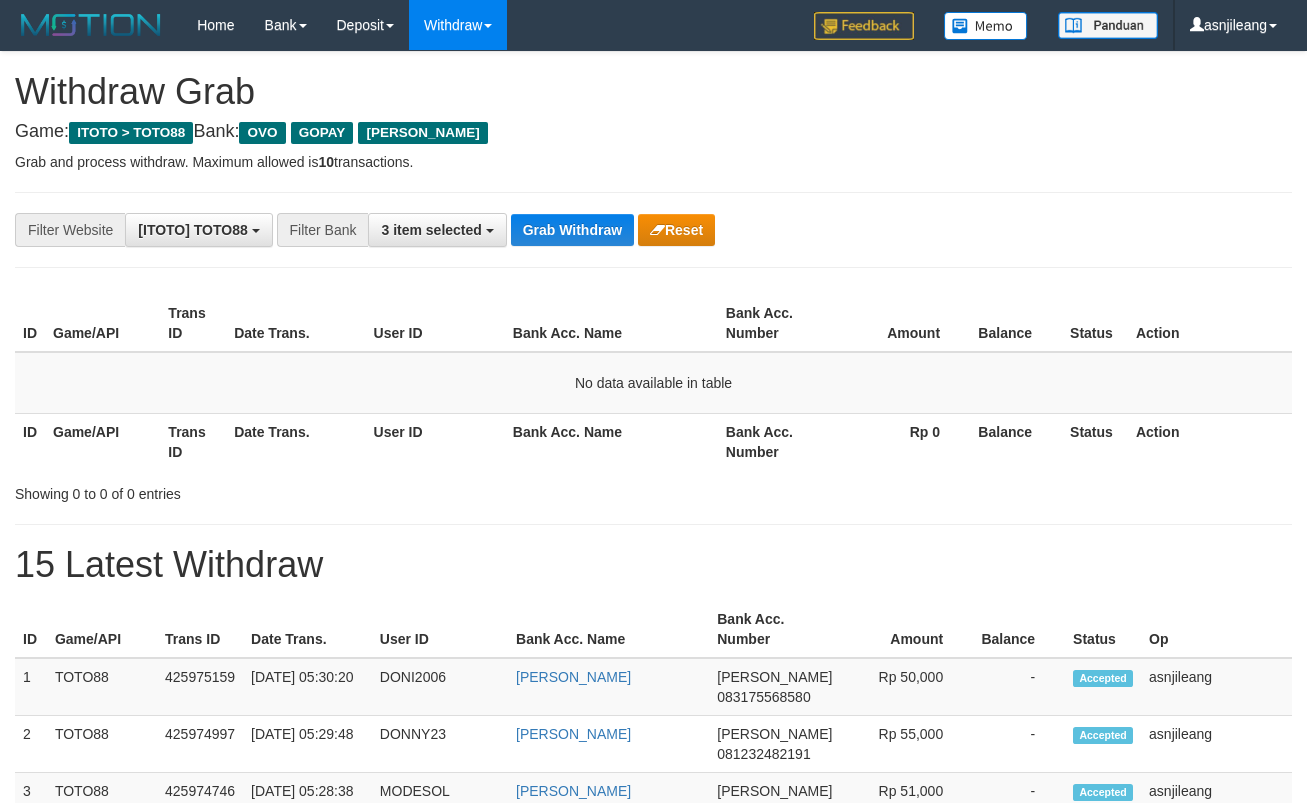 scroll, scrollTop: 0, scrollLeft: 0, axis: both 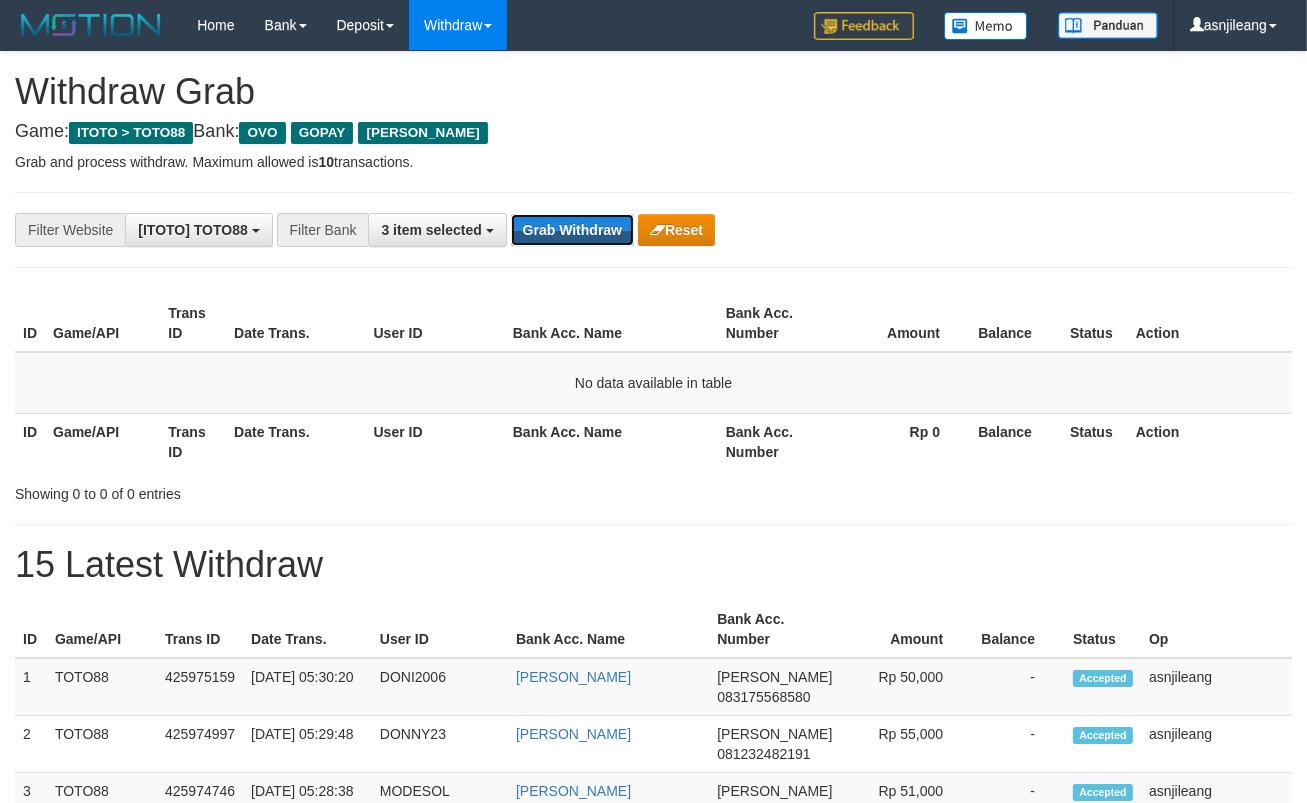 click on "Grab Withdraw" at bounding box center (572, 230) 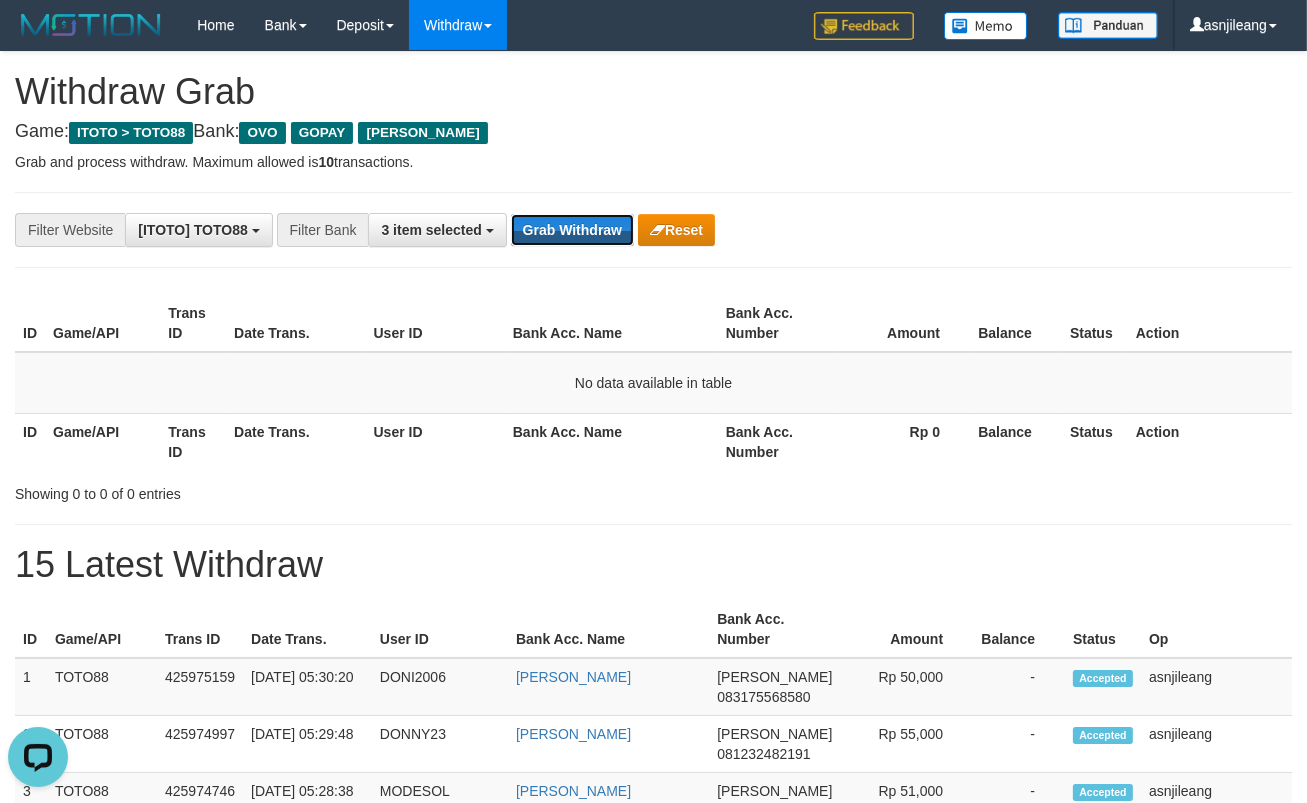 scroll, scrollTop: 0, scrollLeft: 0, axis: both 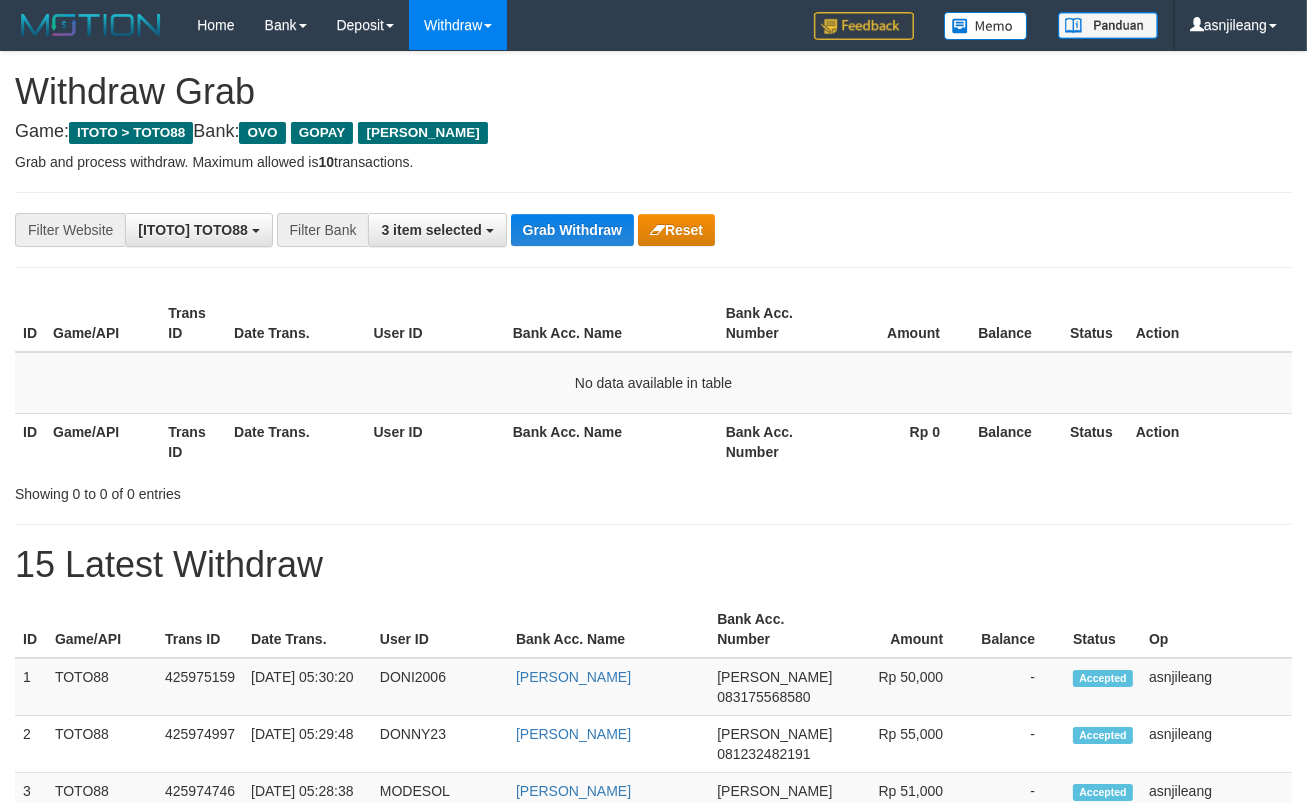 click on "Grab Withdraw" at bounding box center [572, 230] 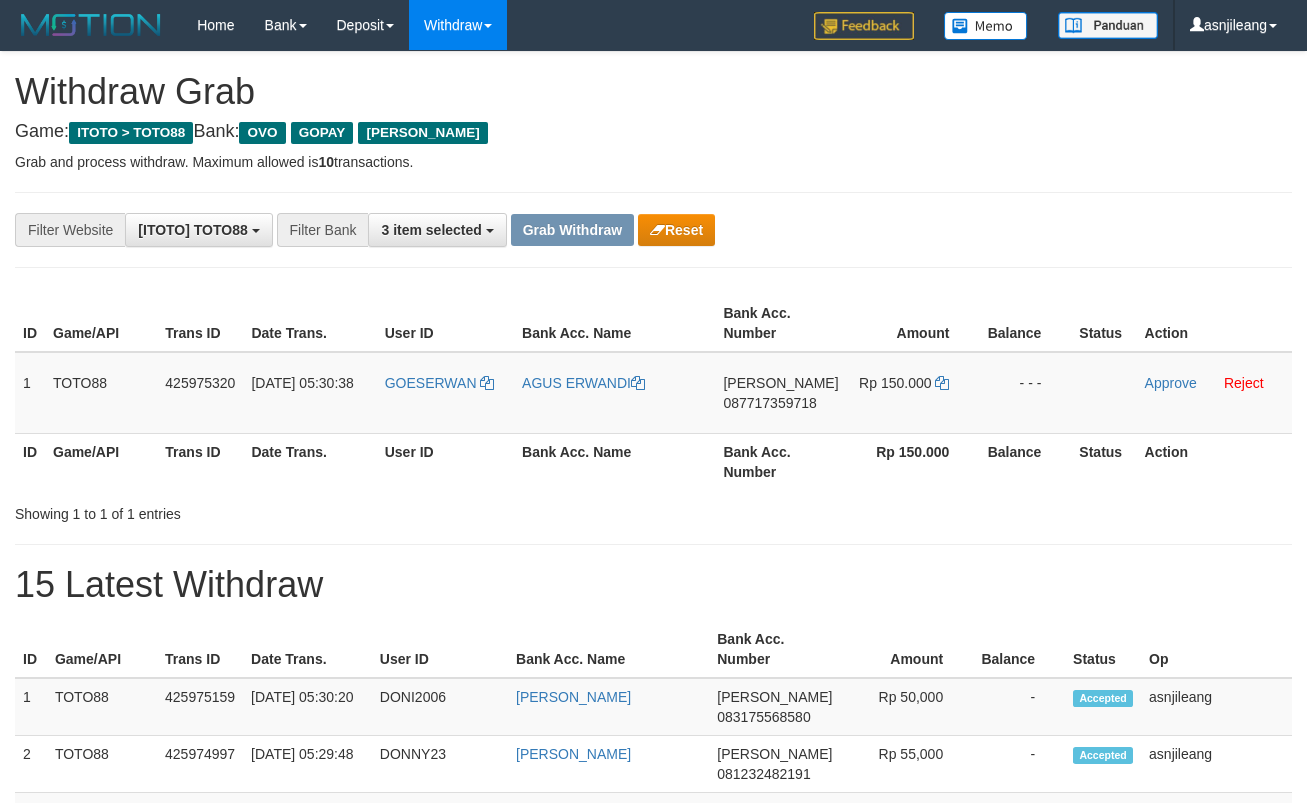 scroll, scrollTop: 0, scrollLeft: 0, axis: both 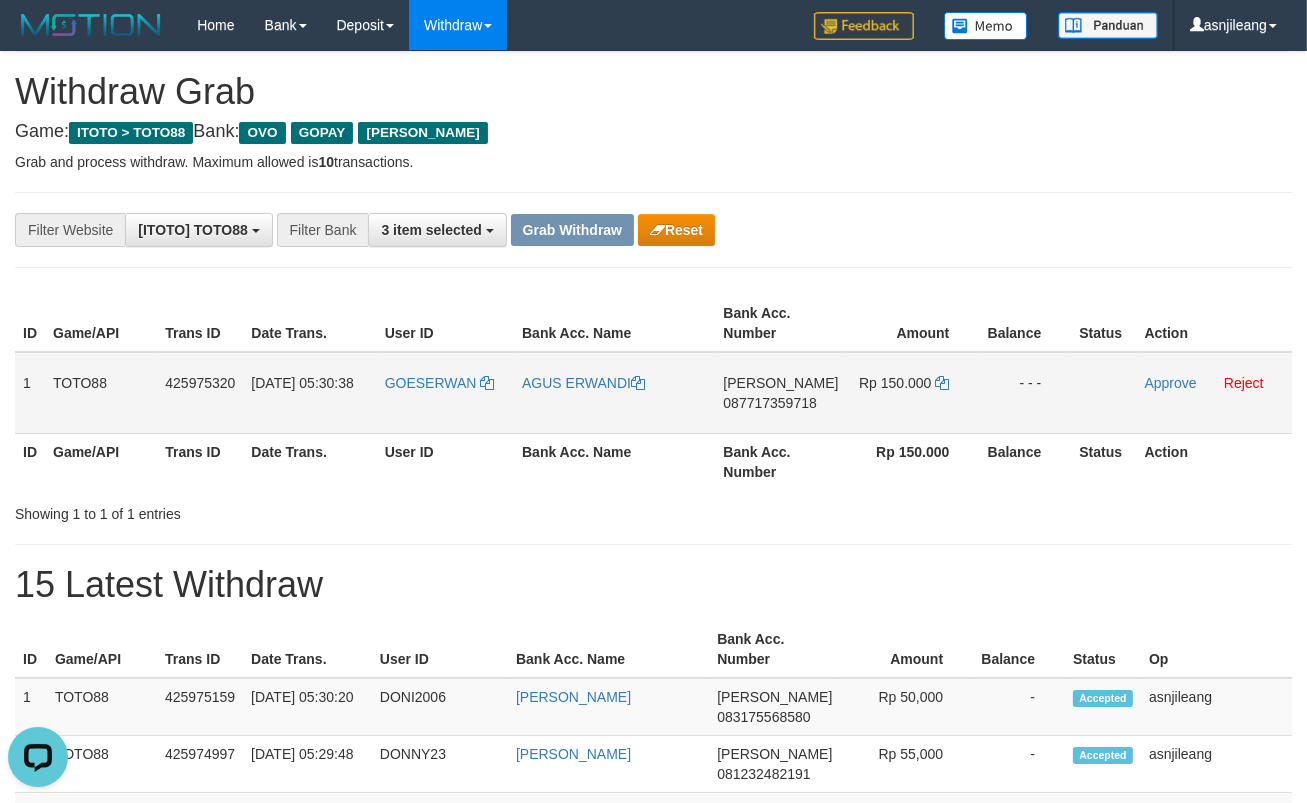 click on "DANA
087717359718" at bounding box center (780, 393) 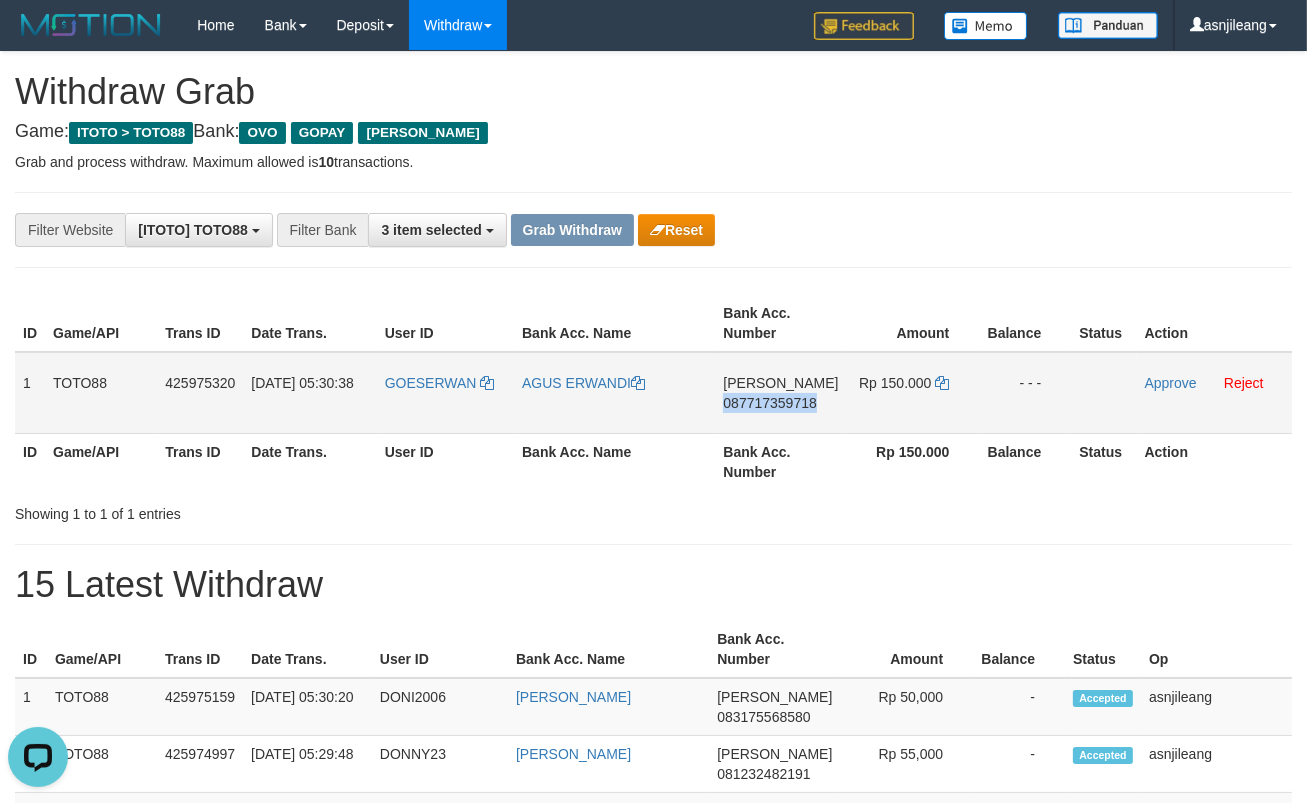 click on "DANA
087717359718" at bounding box center [780, 393] 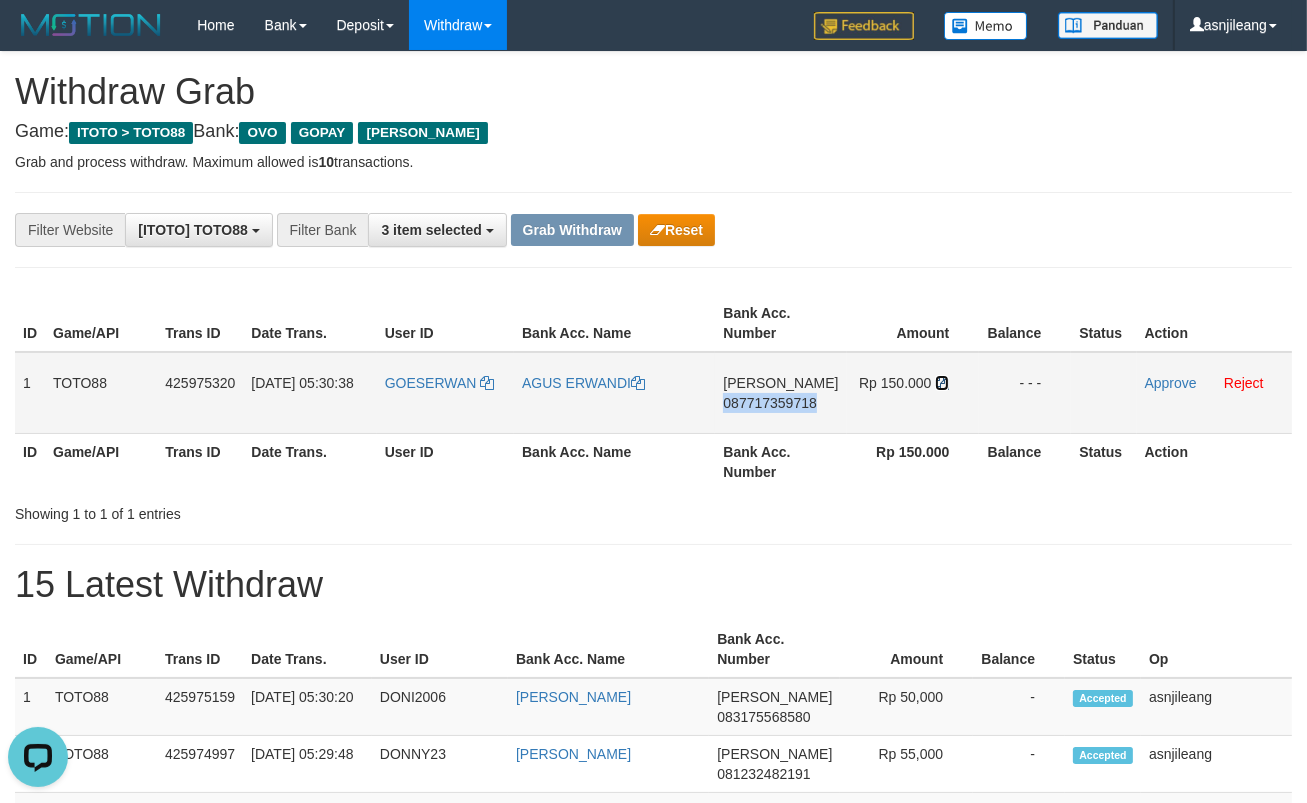 click at bounding box center (942, 383) 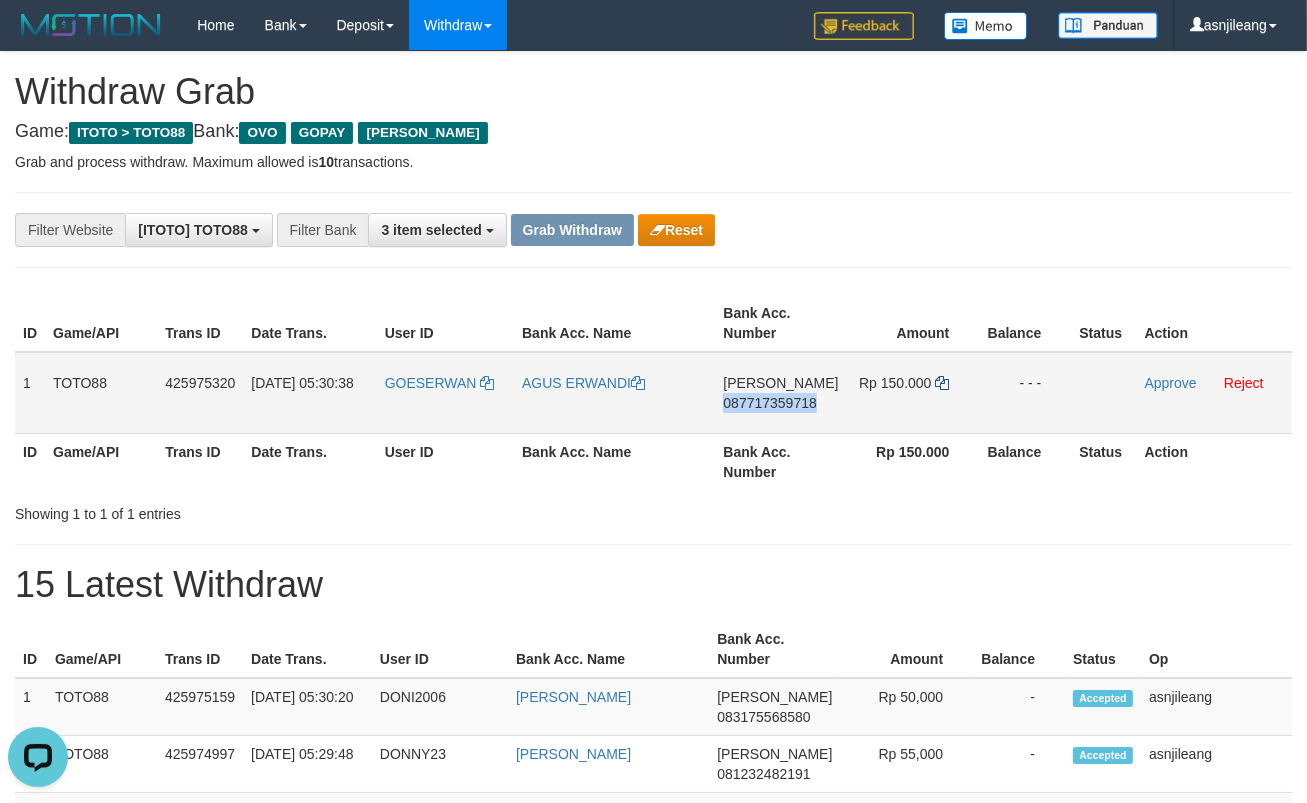 copy on "087717359718" 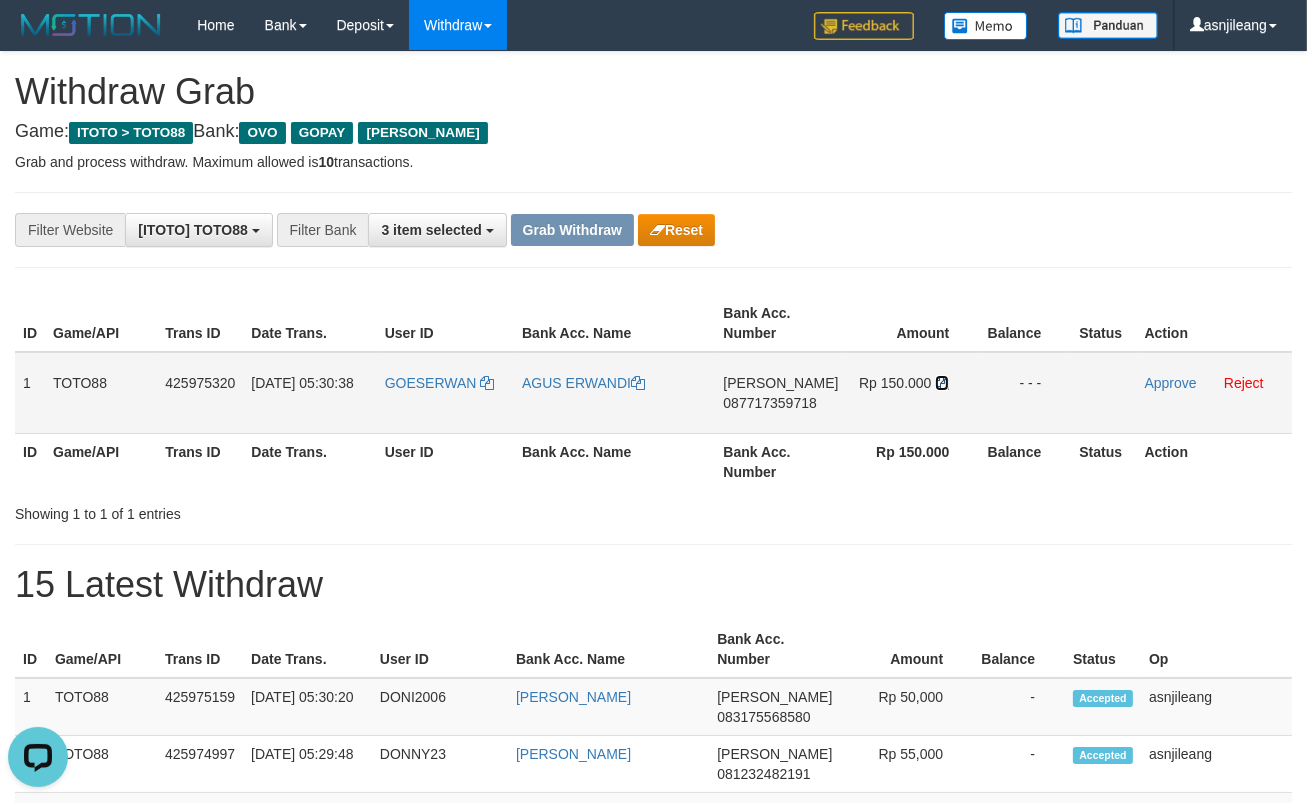click at bounding box center (942, 383) 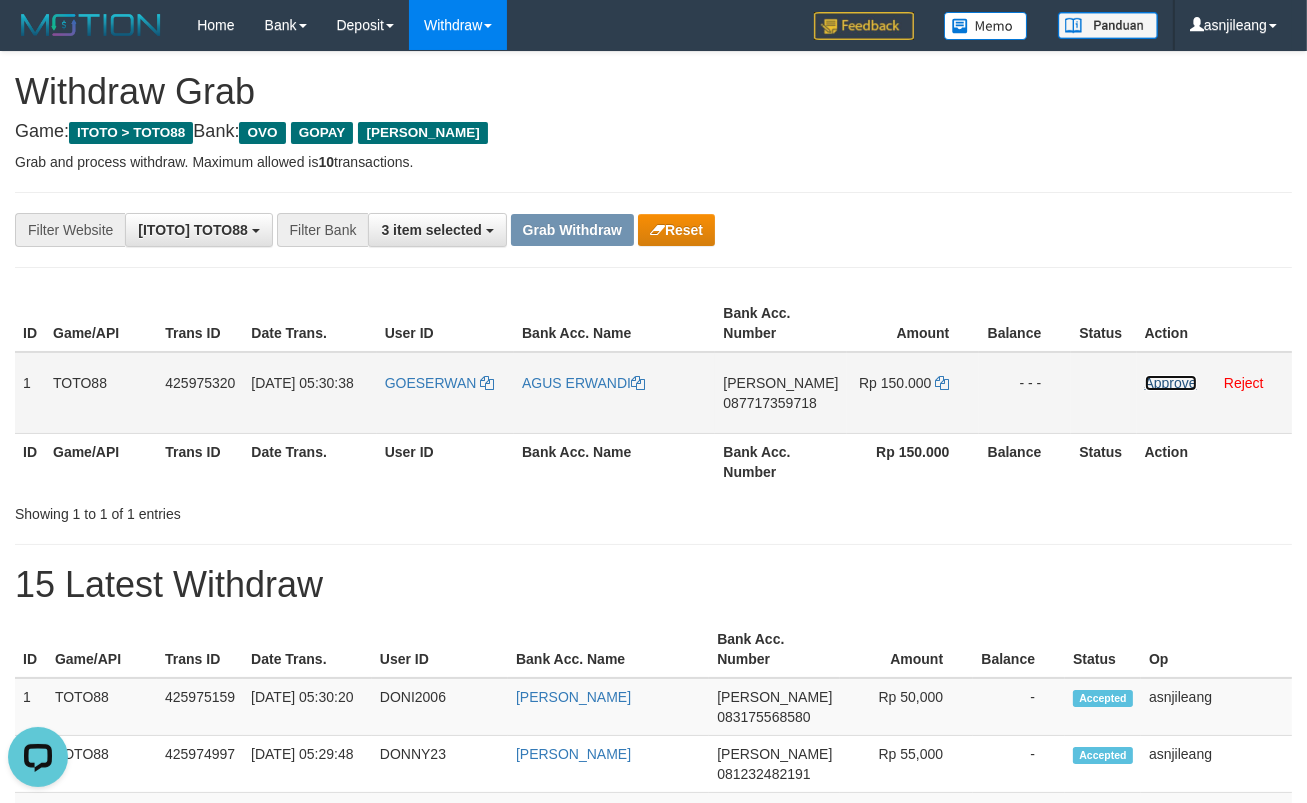 click on "Approve" at bounding box center (1171, 383) 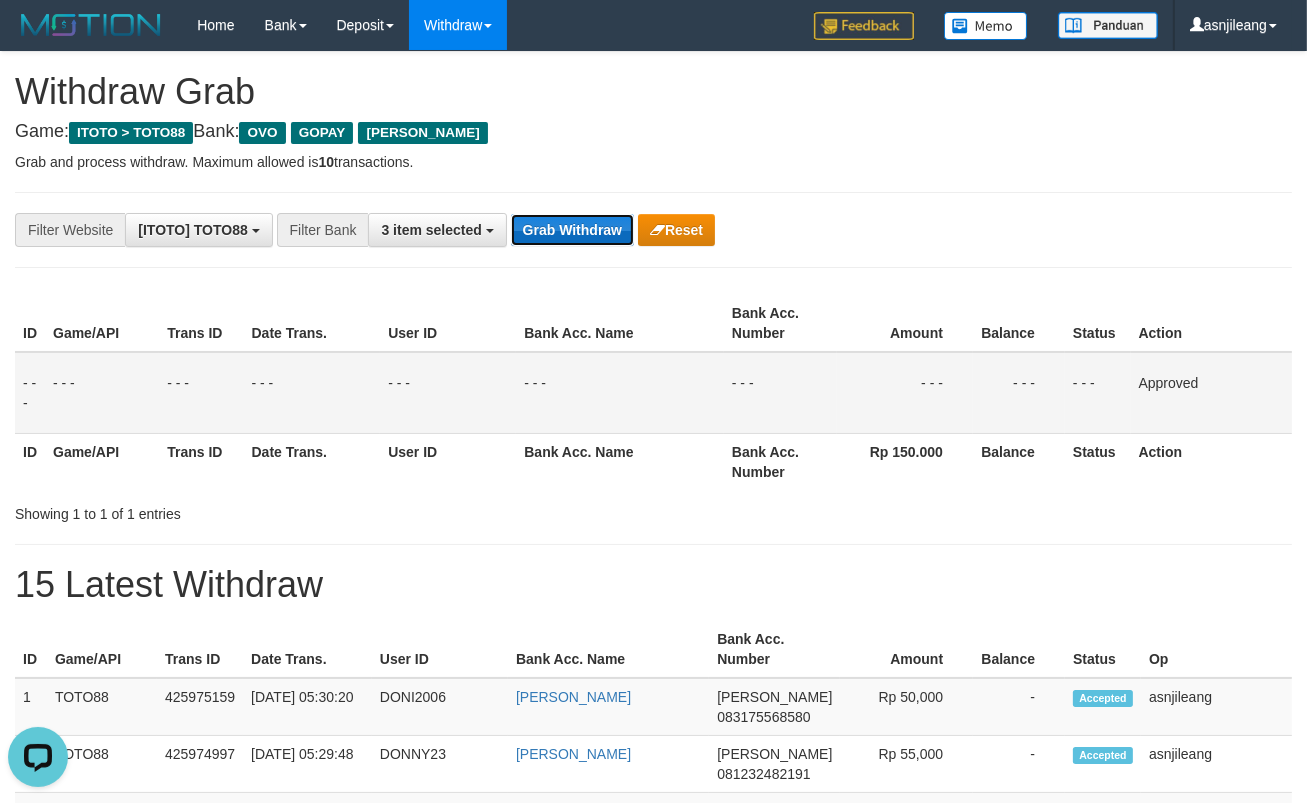 click on "Grab Withdraw" at bounding box center [572, 230] 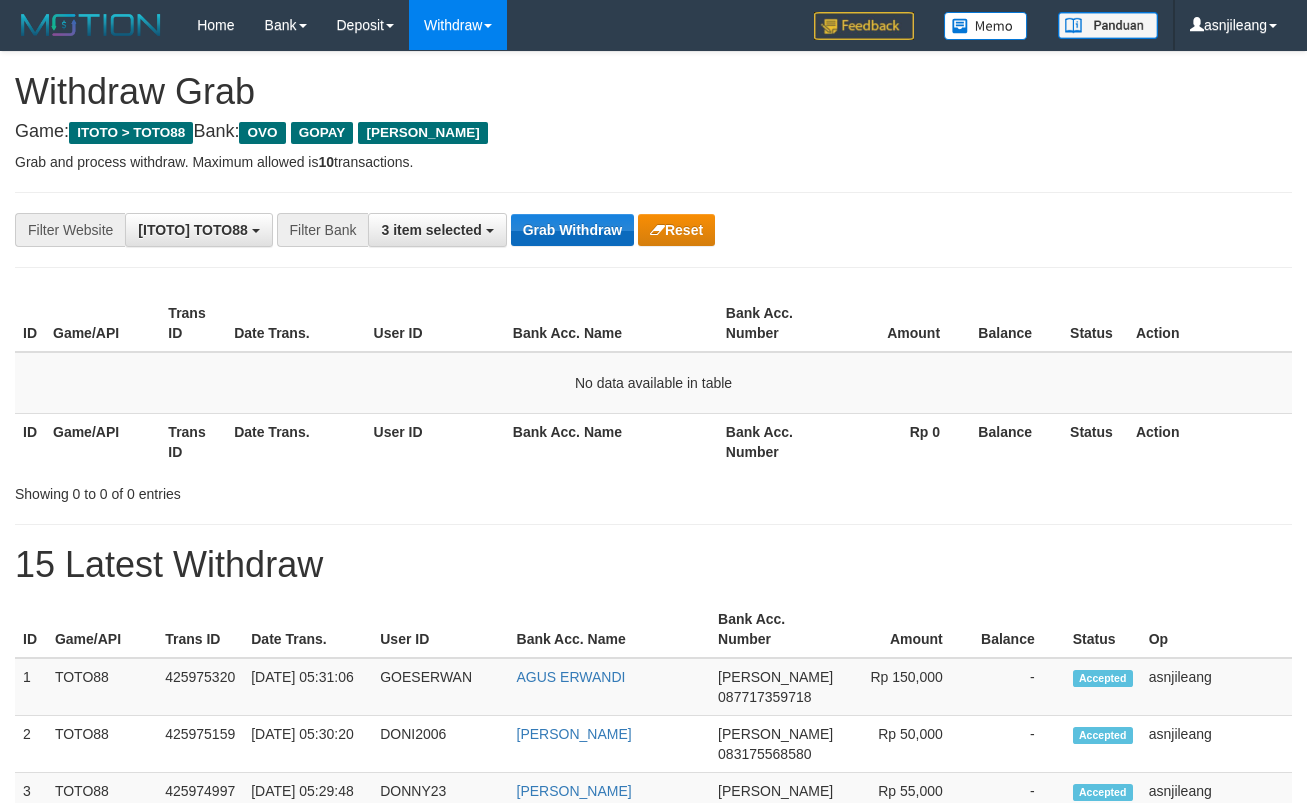scroll, scrollTop: 0, scrollLeft: 0, axis: both 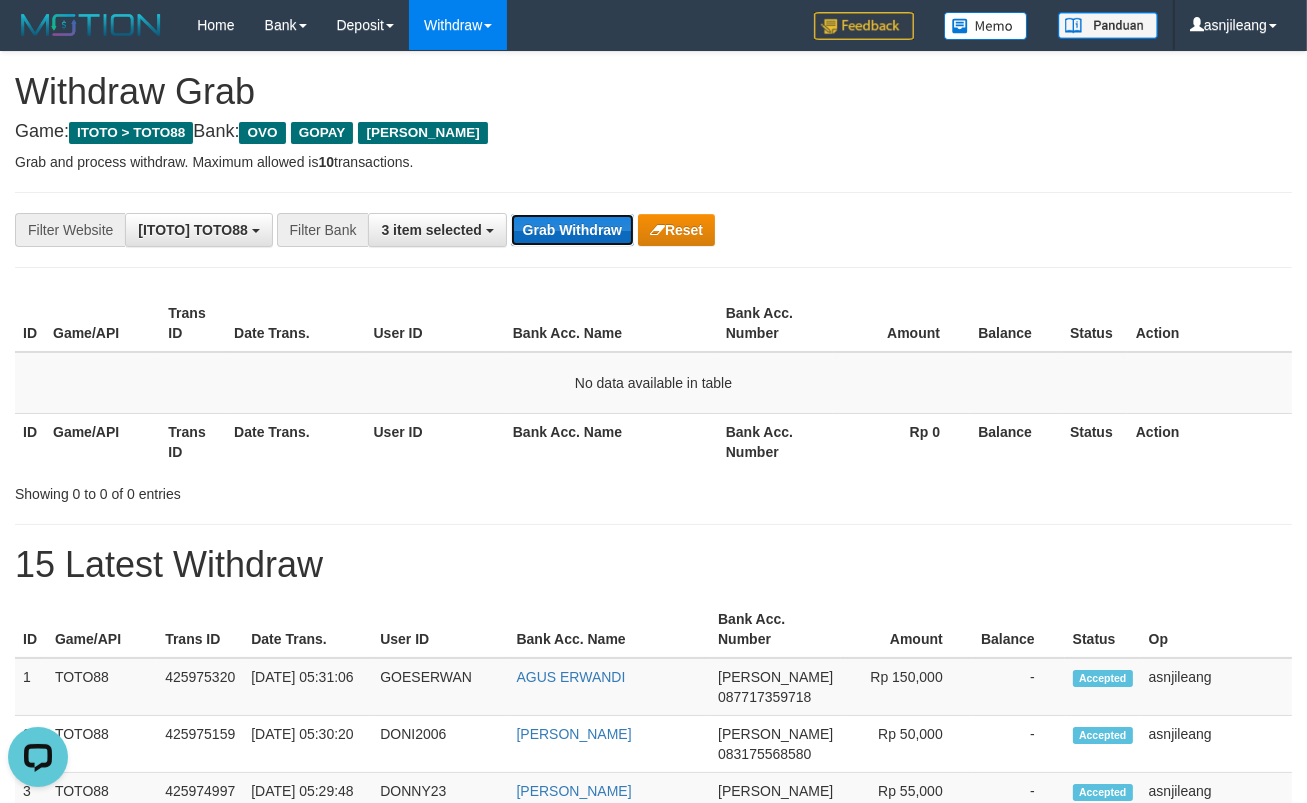 click on "Grab Withdraw" at bounding box center (572, 230) 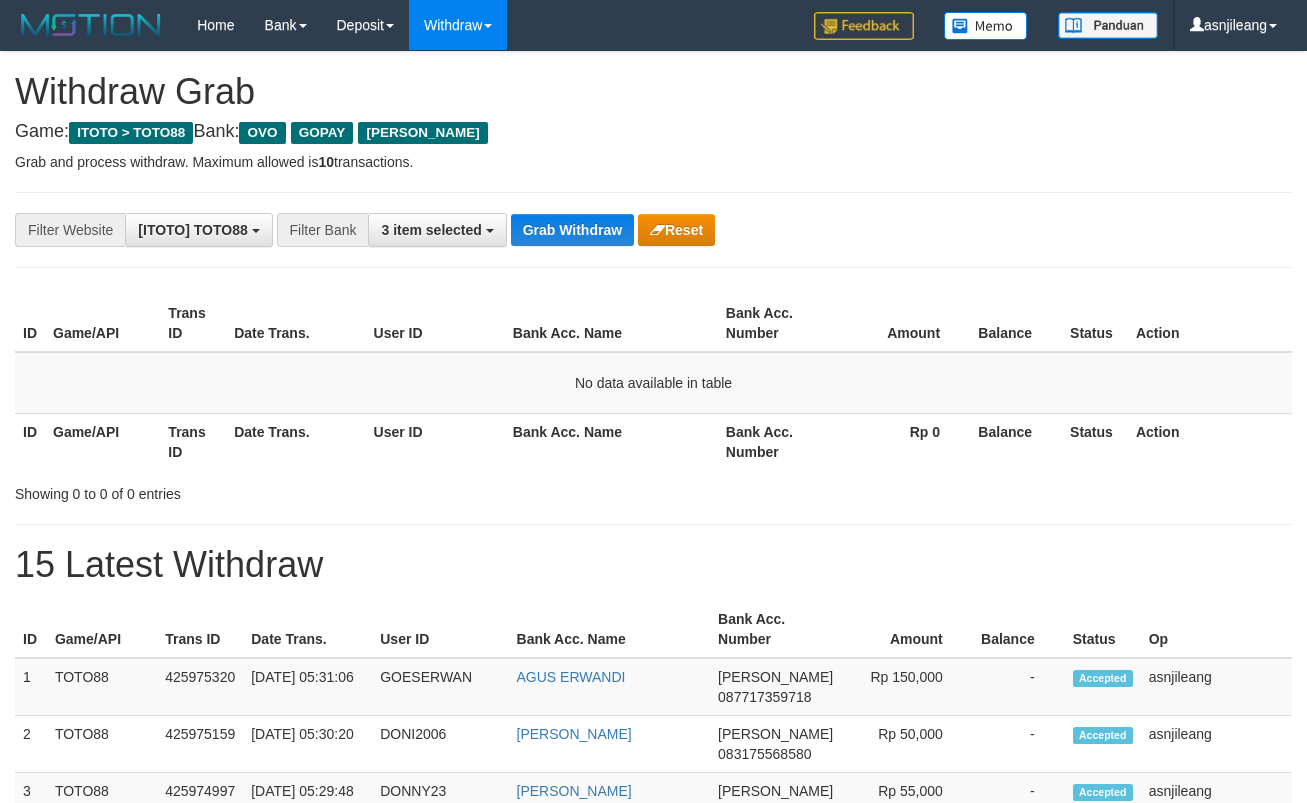 scroll, scrollTop: 0, scrollLeft: 0, axis: both 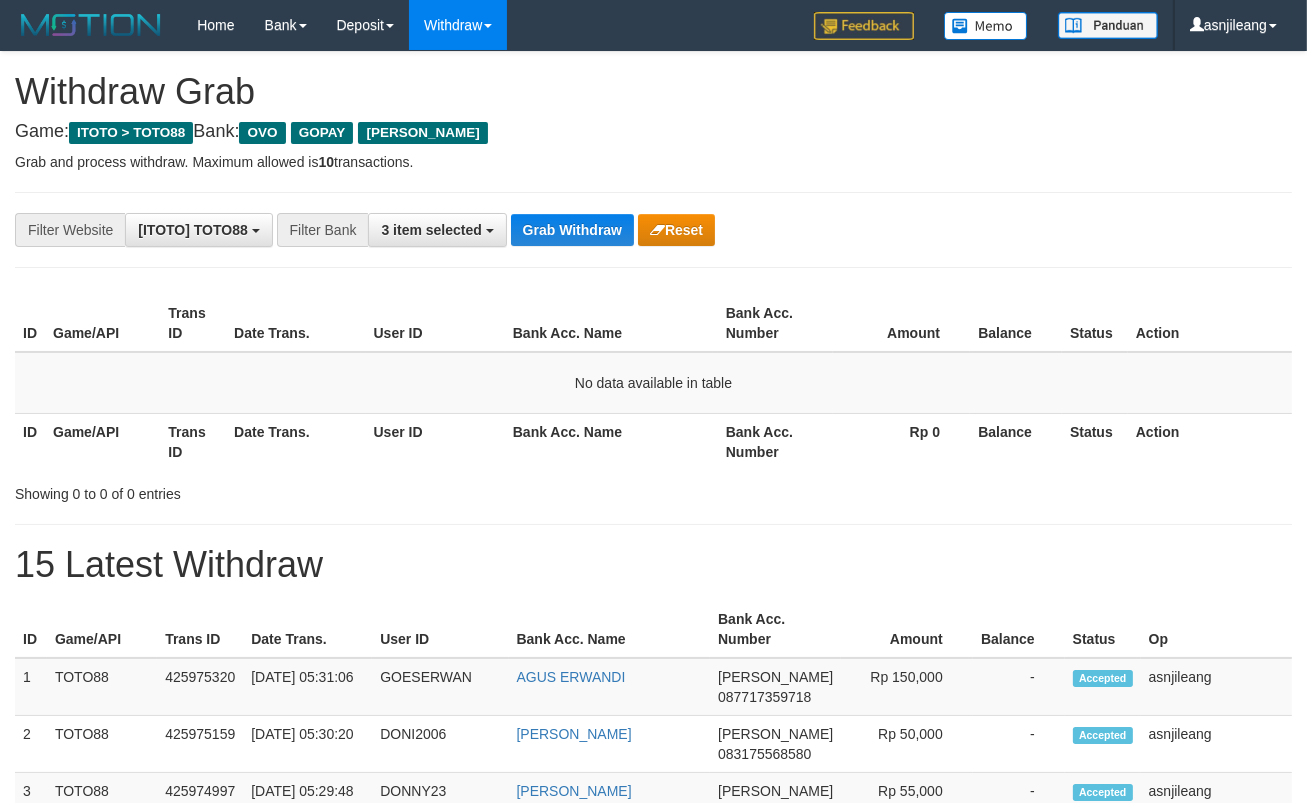 click on "Grab Withdraw" at bounding box center (572, 230) 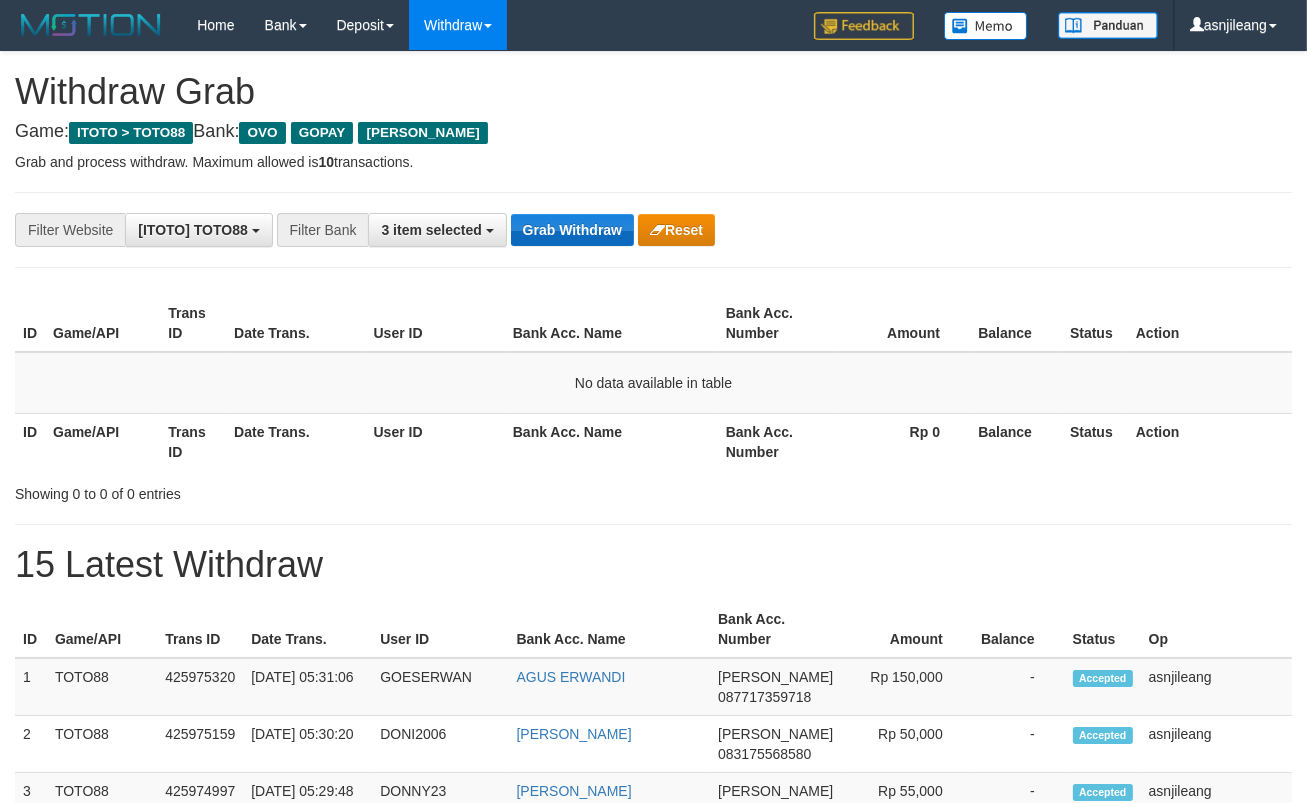 click on "Grab Withdraw" at bounding box center [572, 230] 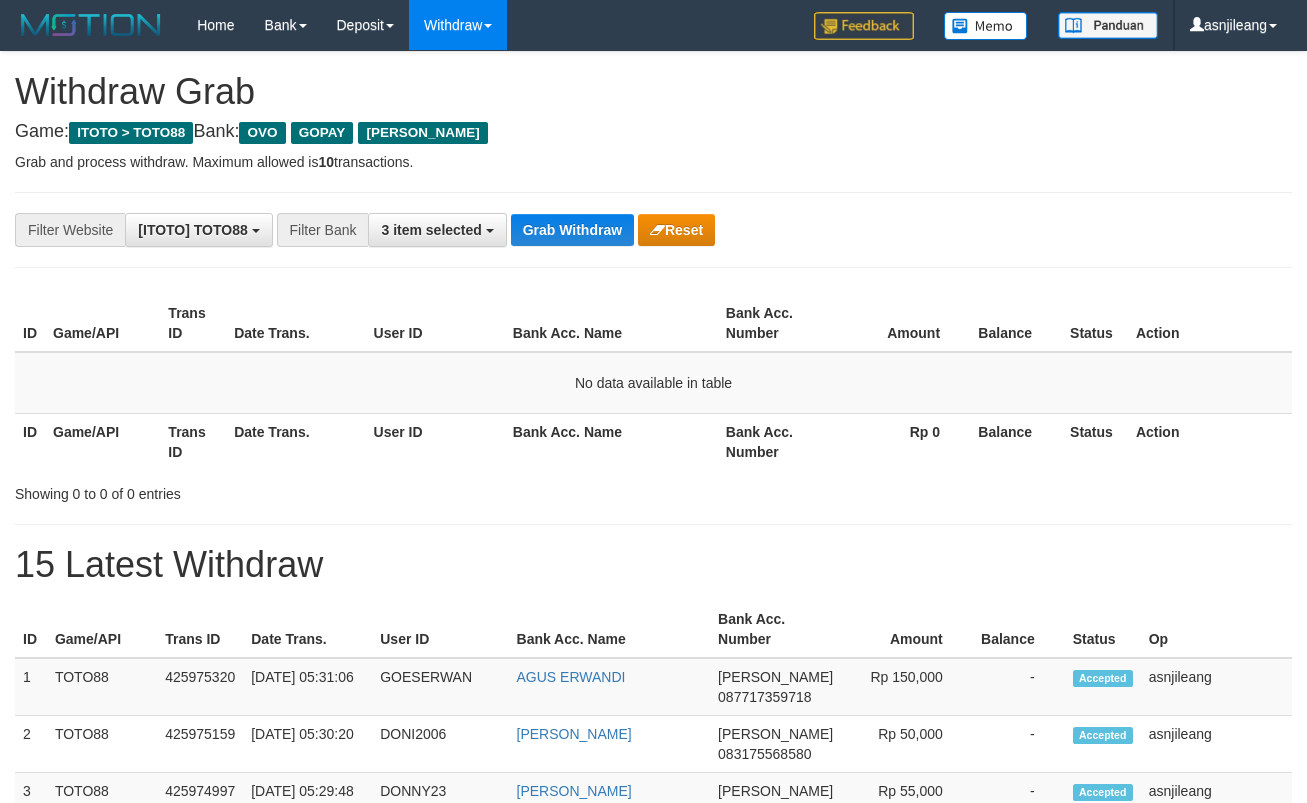 scroll, scrollTop: 0, scrollLeft: 0, axis: both 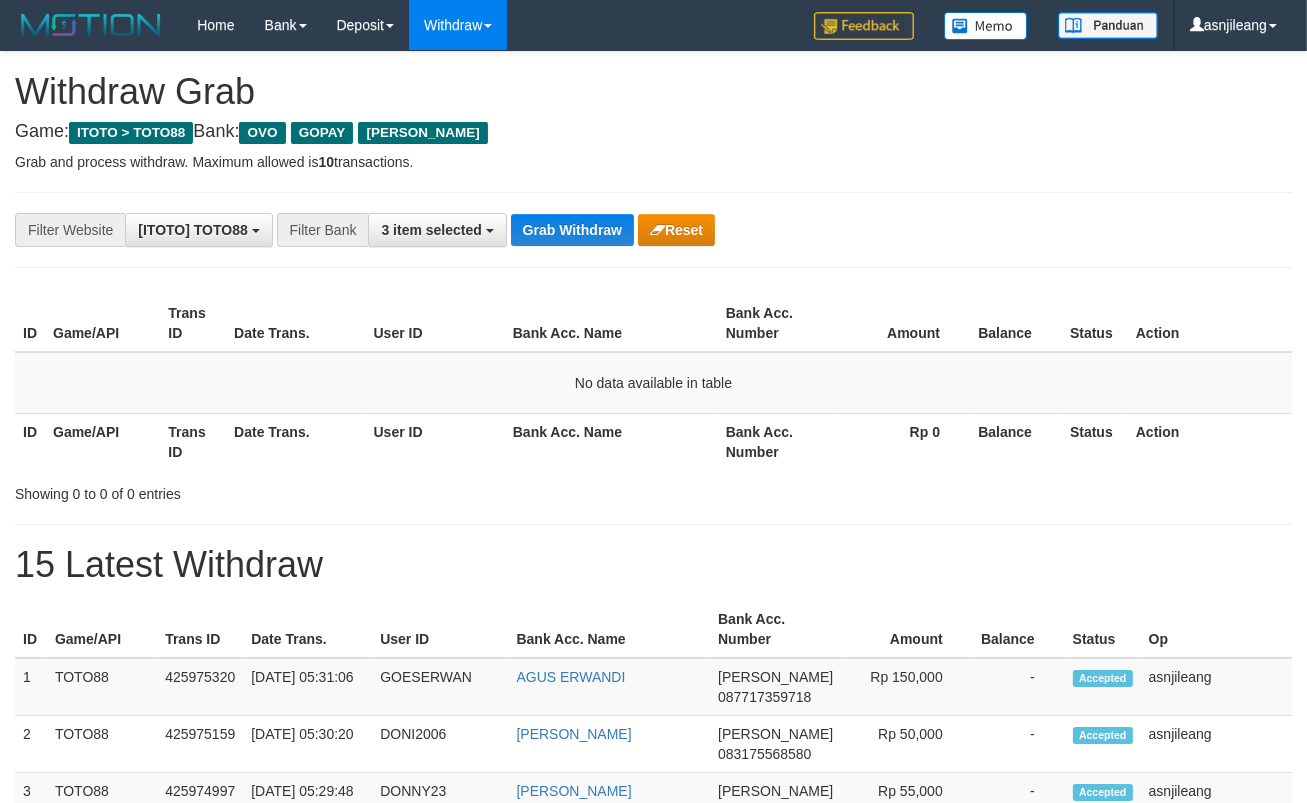 click on "Grab Withdraw" at bounding box center (572, 230) 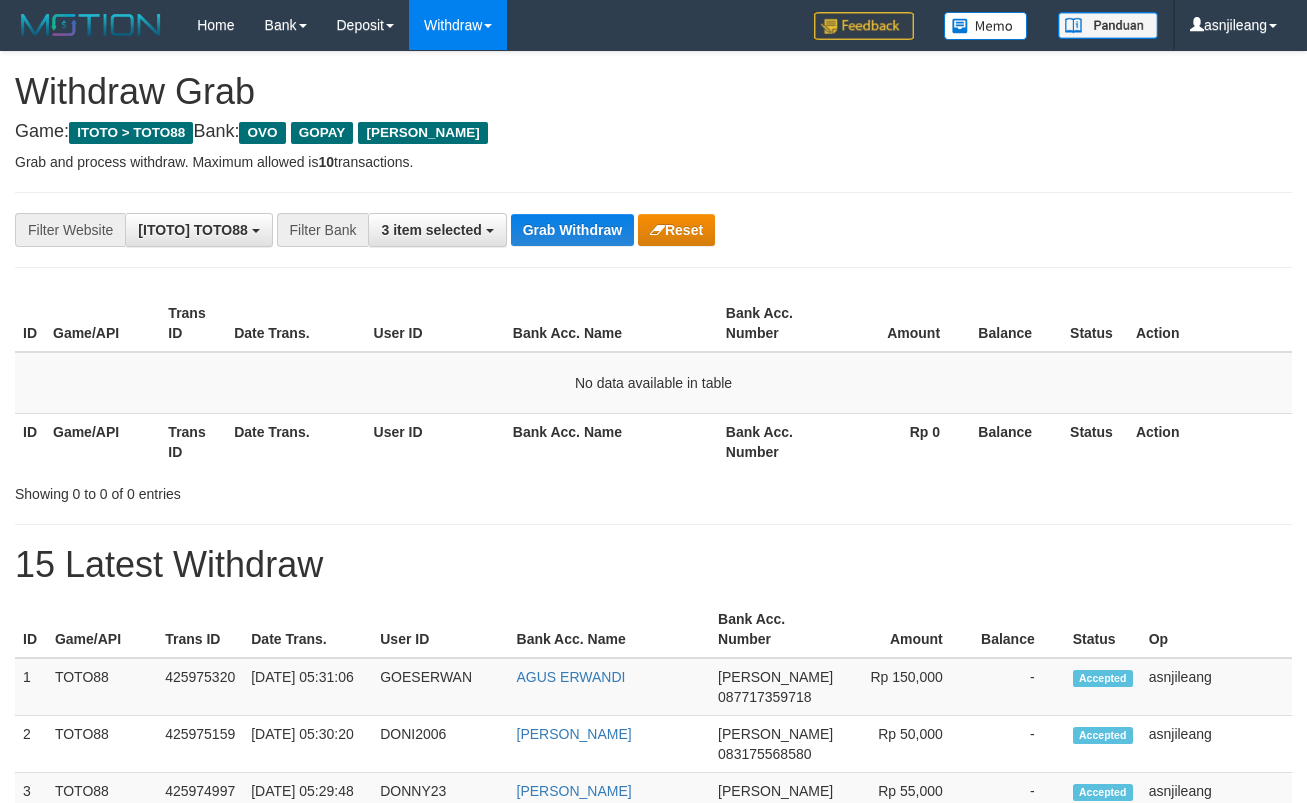 click on "Grab Withdraw" at bounding box center [572, 230] 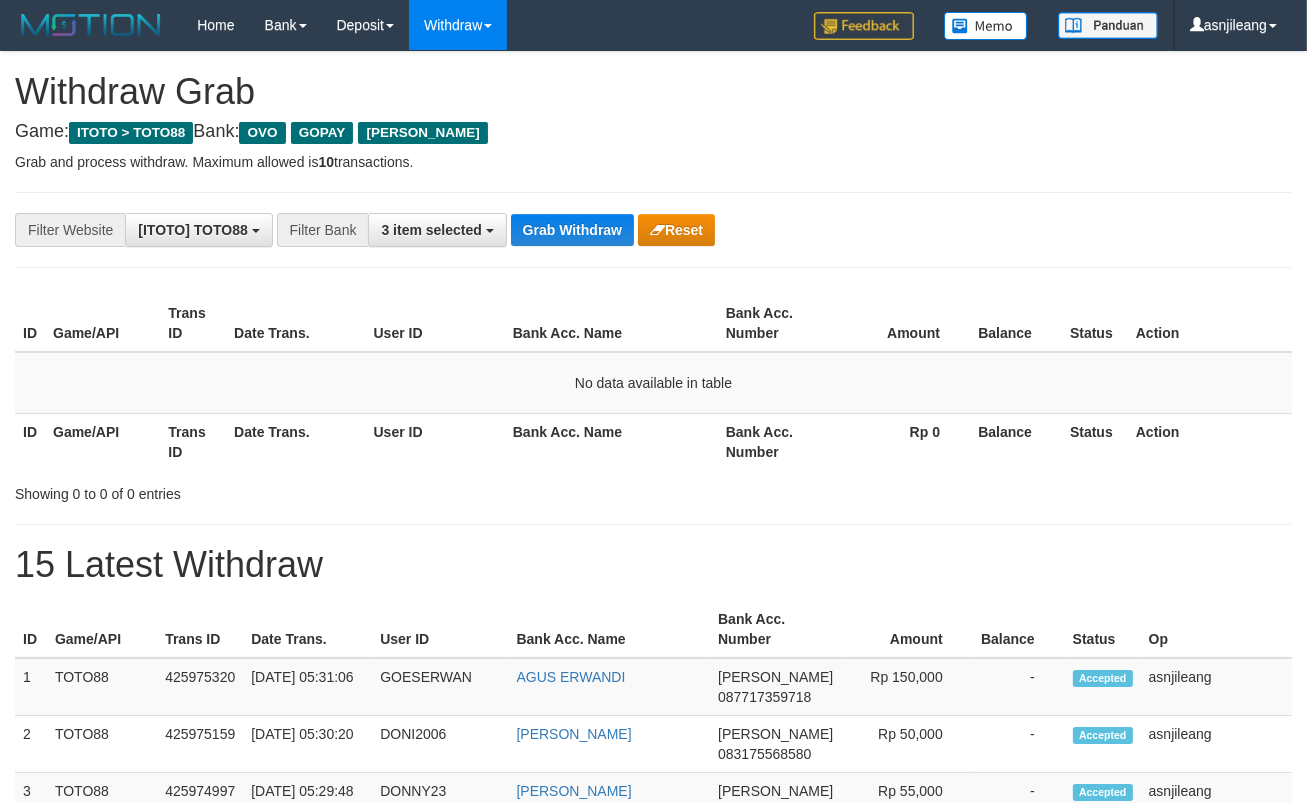 scroll, scrollTop: 17, scrollLeft: 0, axis: vertical 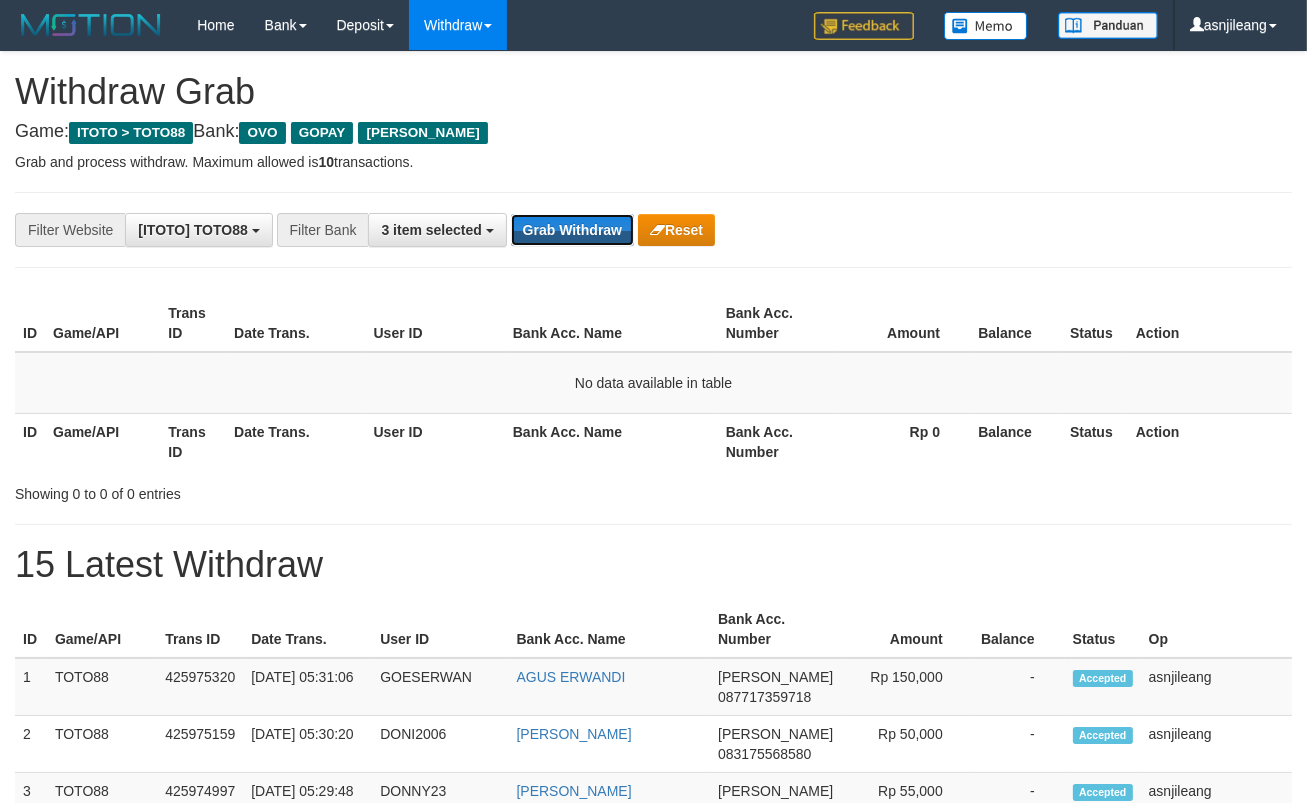 click on "Grab Withdraw" at bounding box center (572, 230) 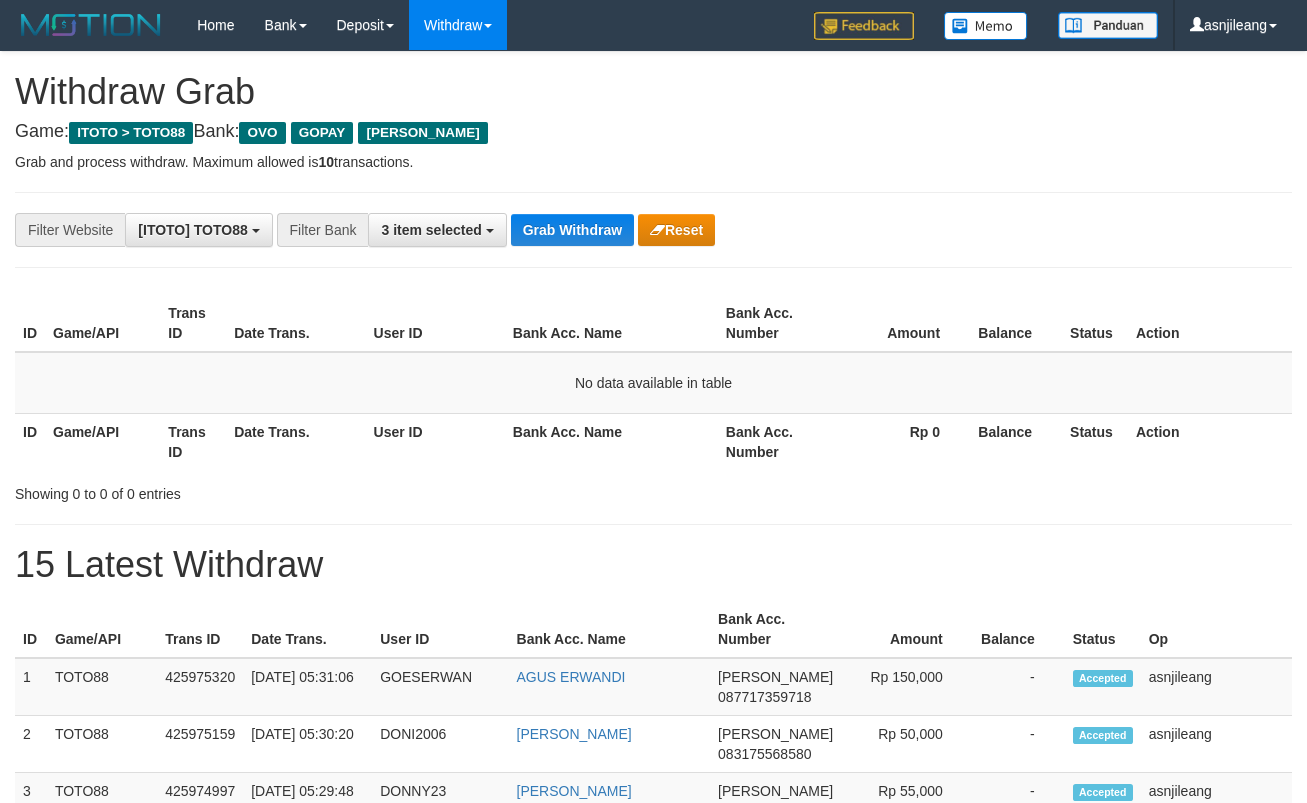 scroll, scrollTop: 0, scrollLeft: 0, axis: both 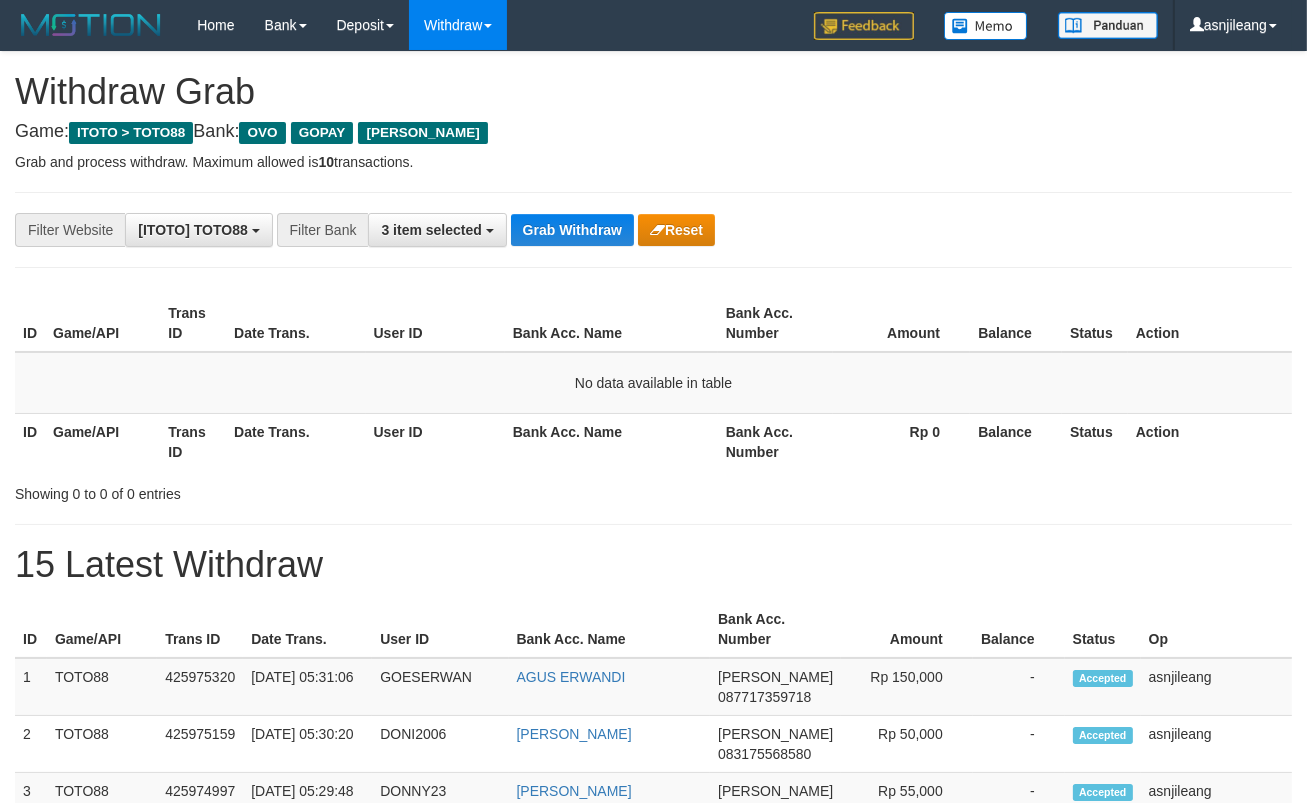 click on "Grab Withdraw" at bounding box center [572, 230] 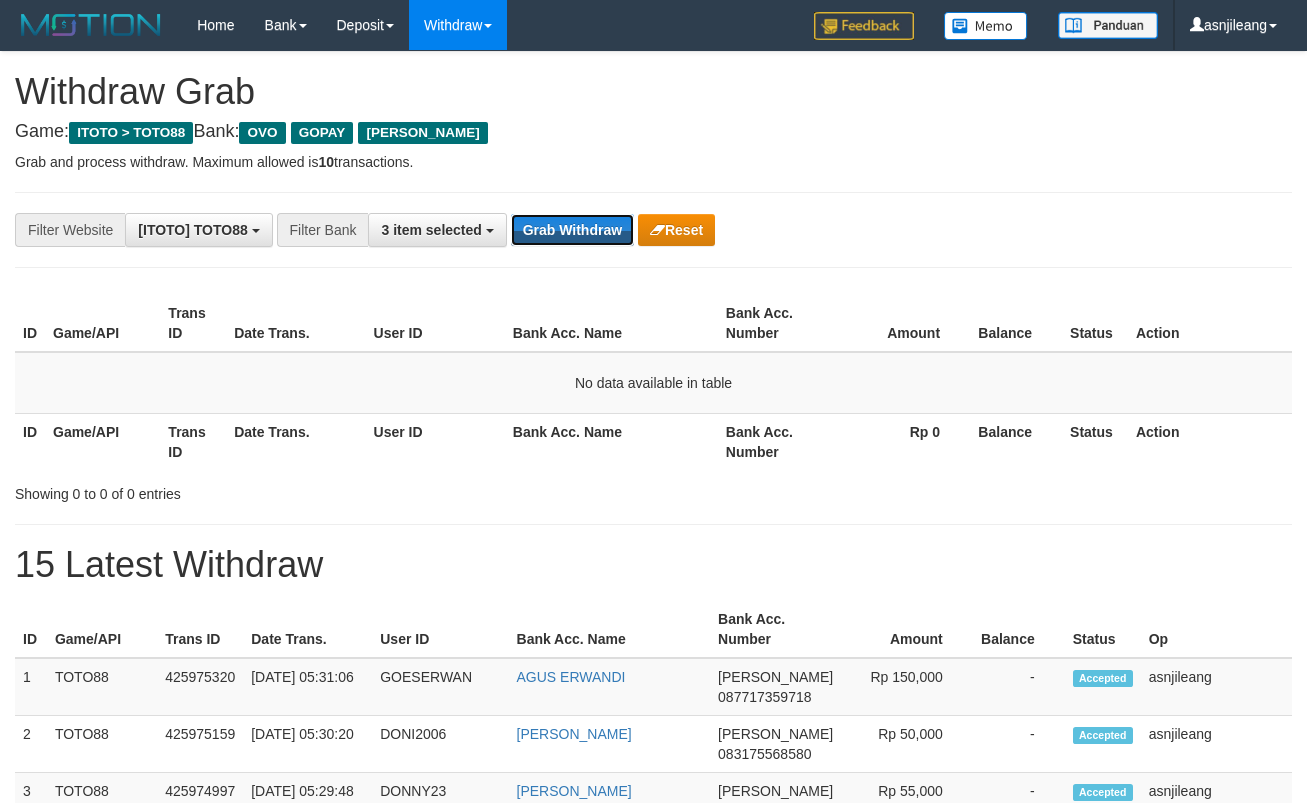 scroll, scrollTop: 0, scrollLeft: 0, axis: both 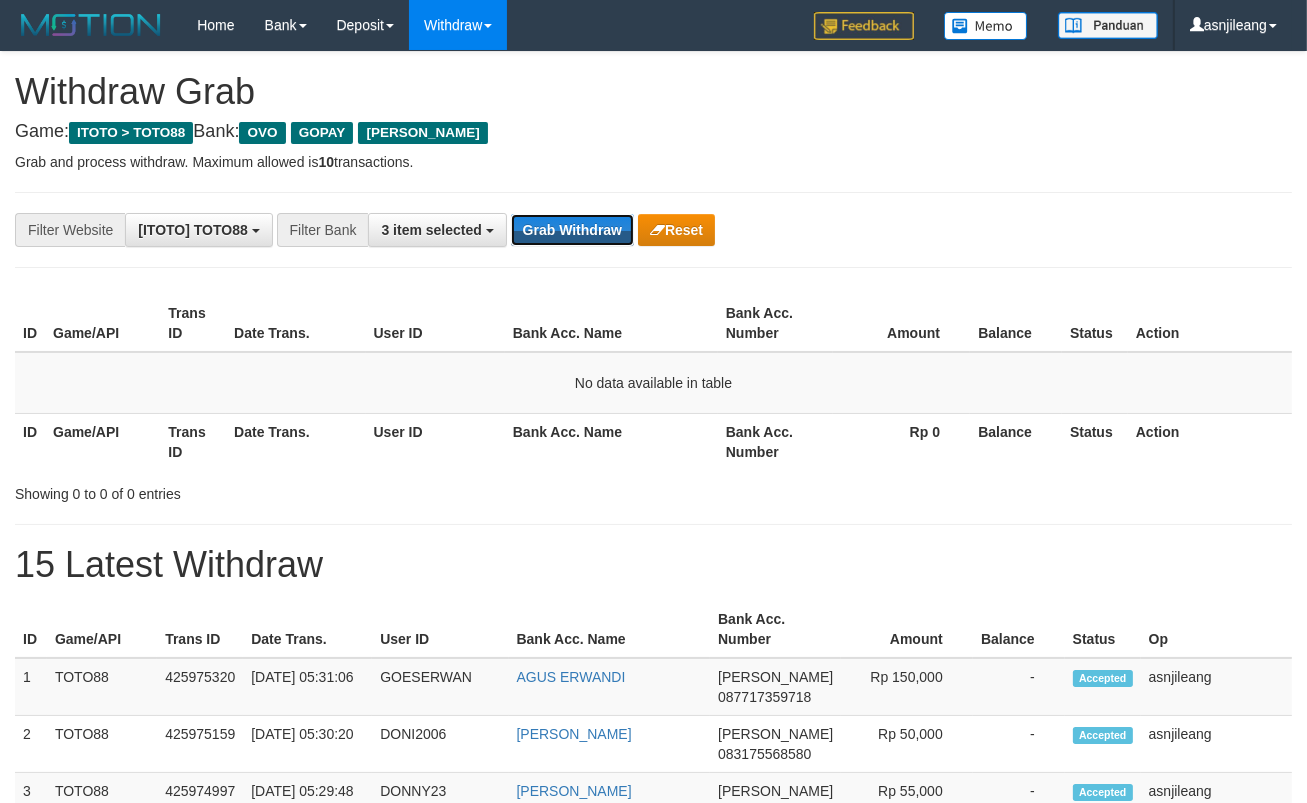 click on "Grab Withdraw" at bounding box center [572, 230] 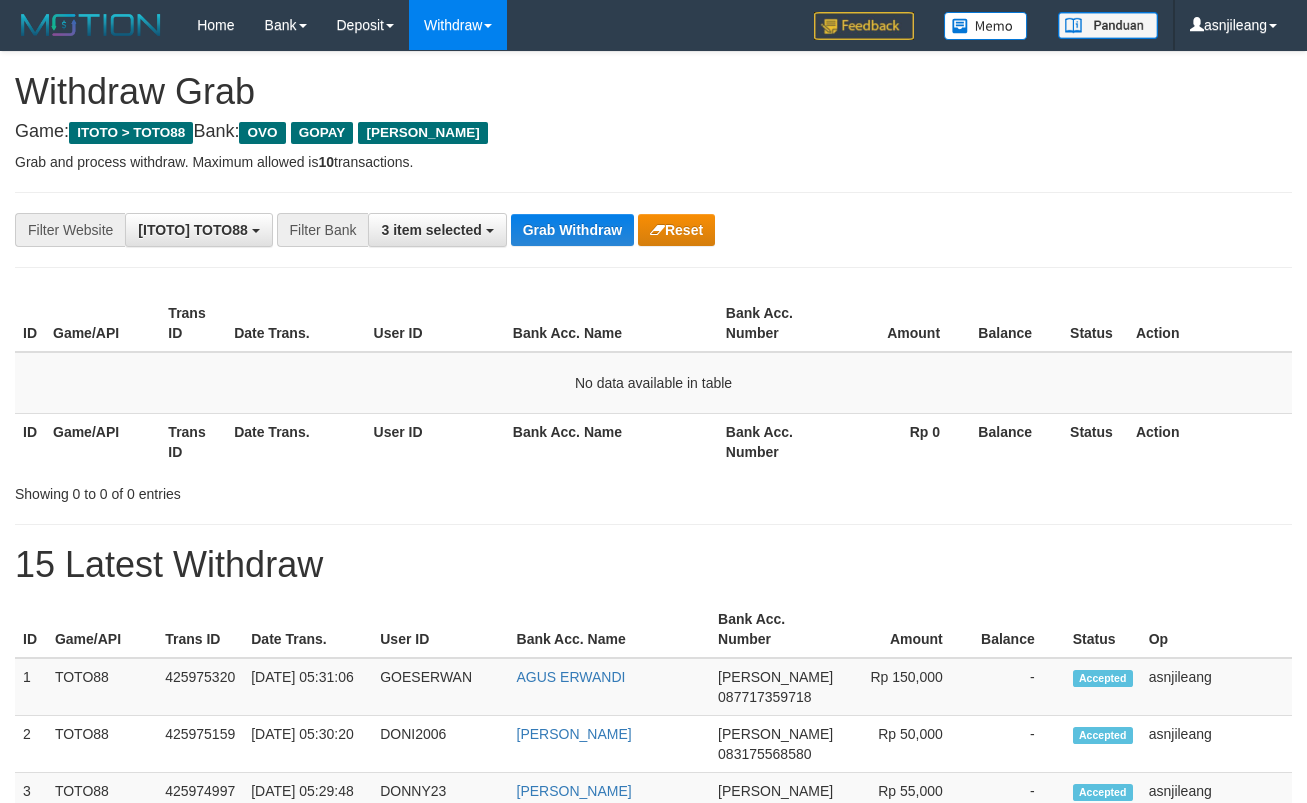 click on "Grab Withdraw" at bounding box center [572, 230] 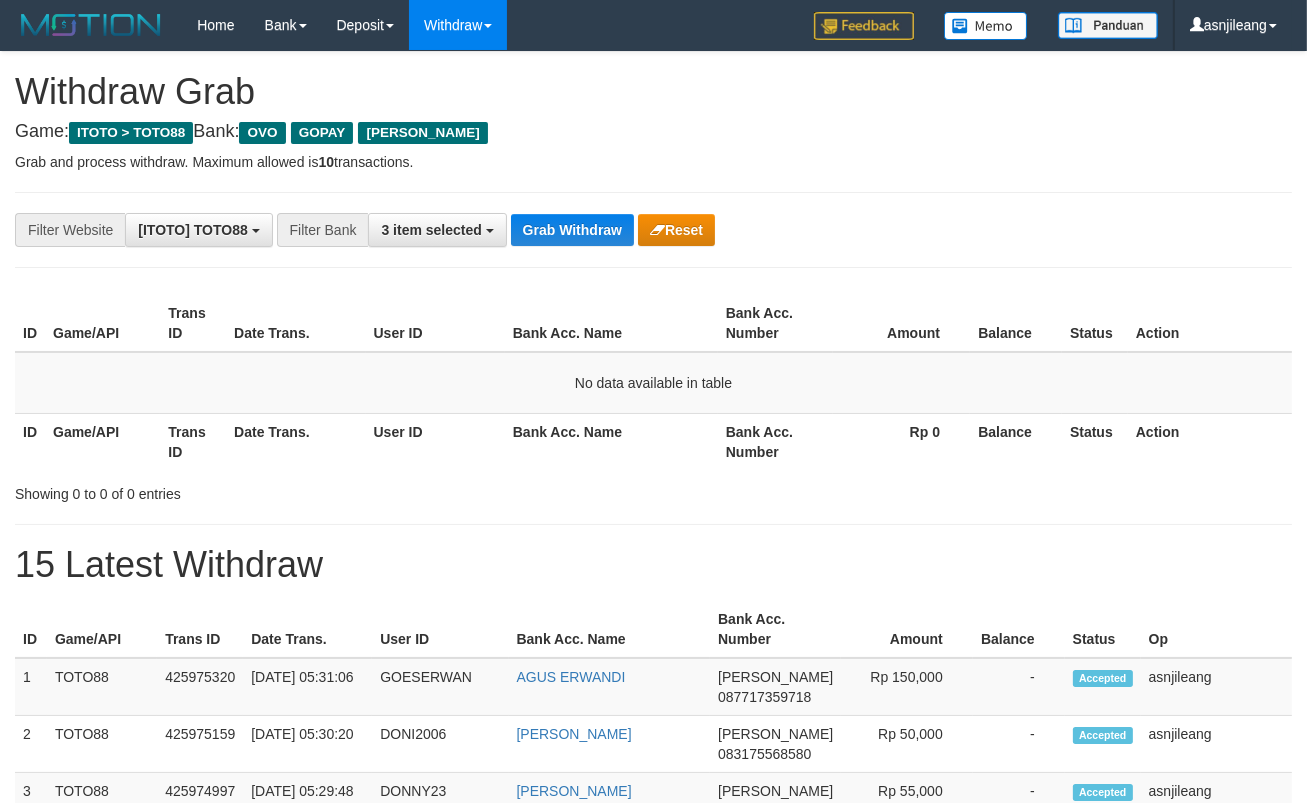 scroll, scrollTop: 17, scrollLeft: 0, axis: vertical 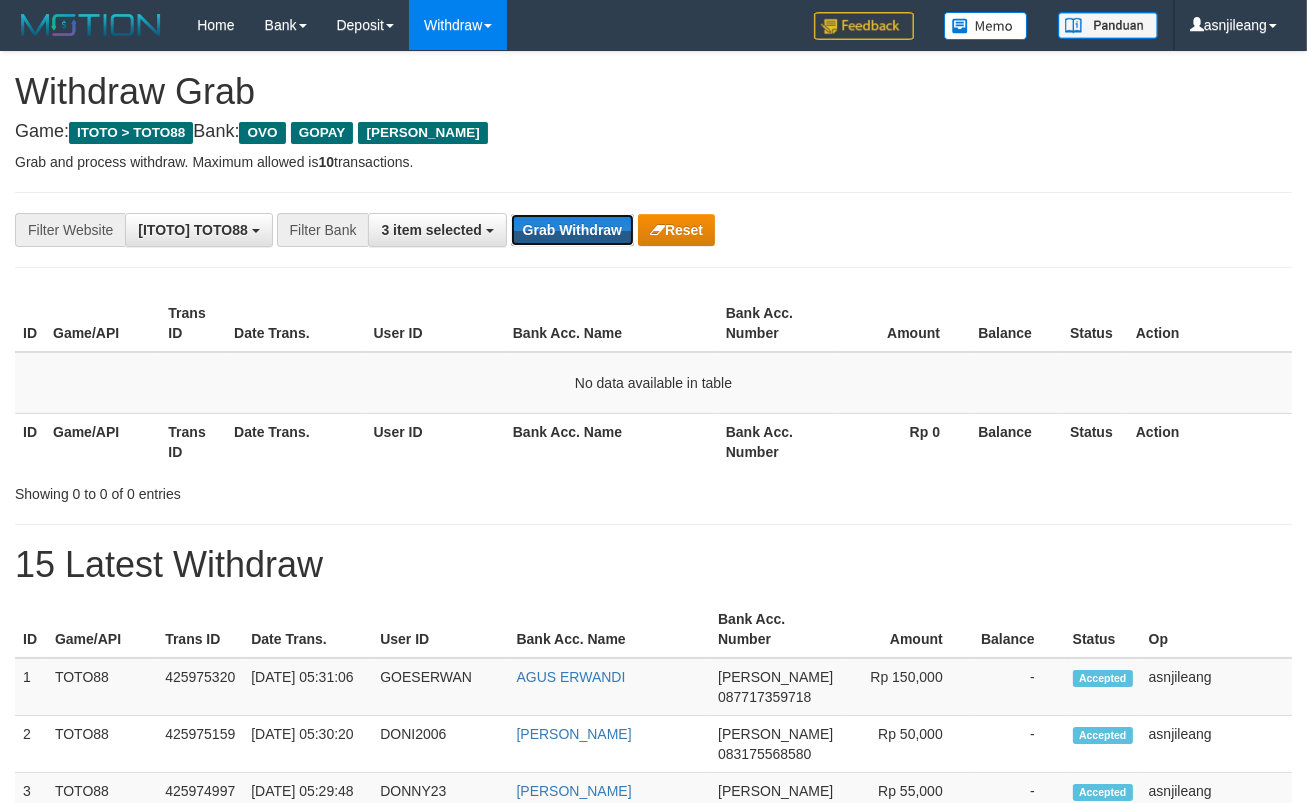 click on "Grab Withdraw" at bounding box center (572, 230) 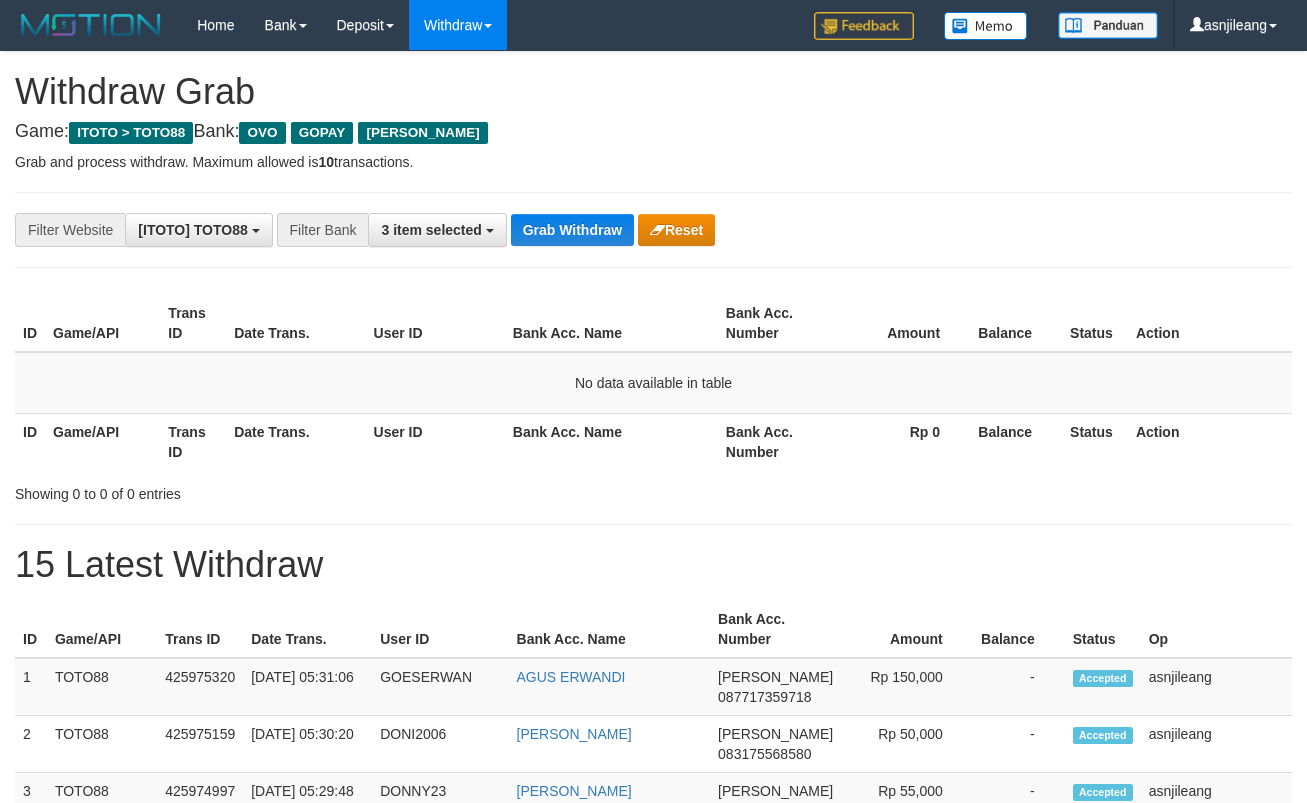 scroll, scrollTop: 0, scrollLeft: 0, axis: both 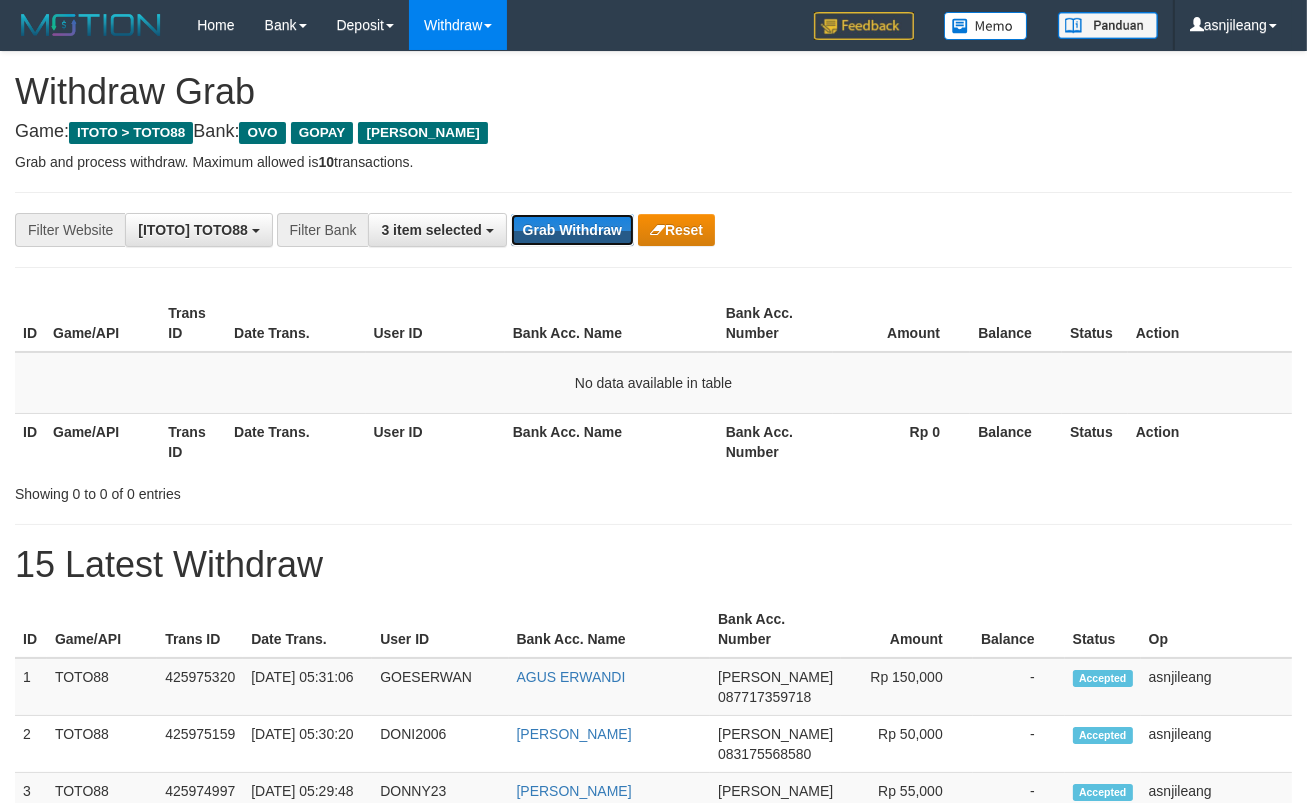 click on "Grab Withdraw" at bounding box center (572, 230) 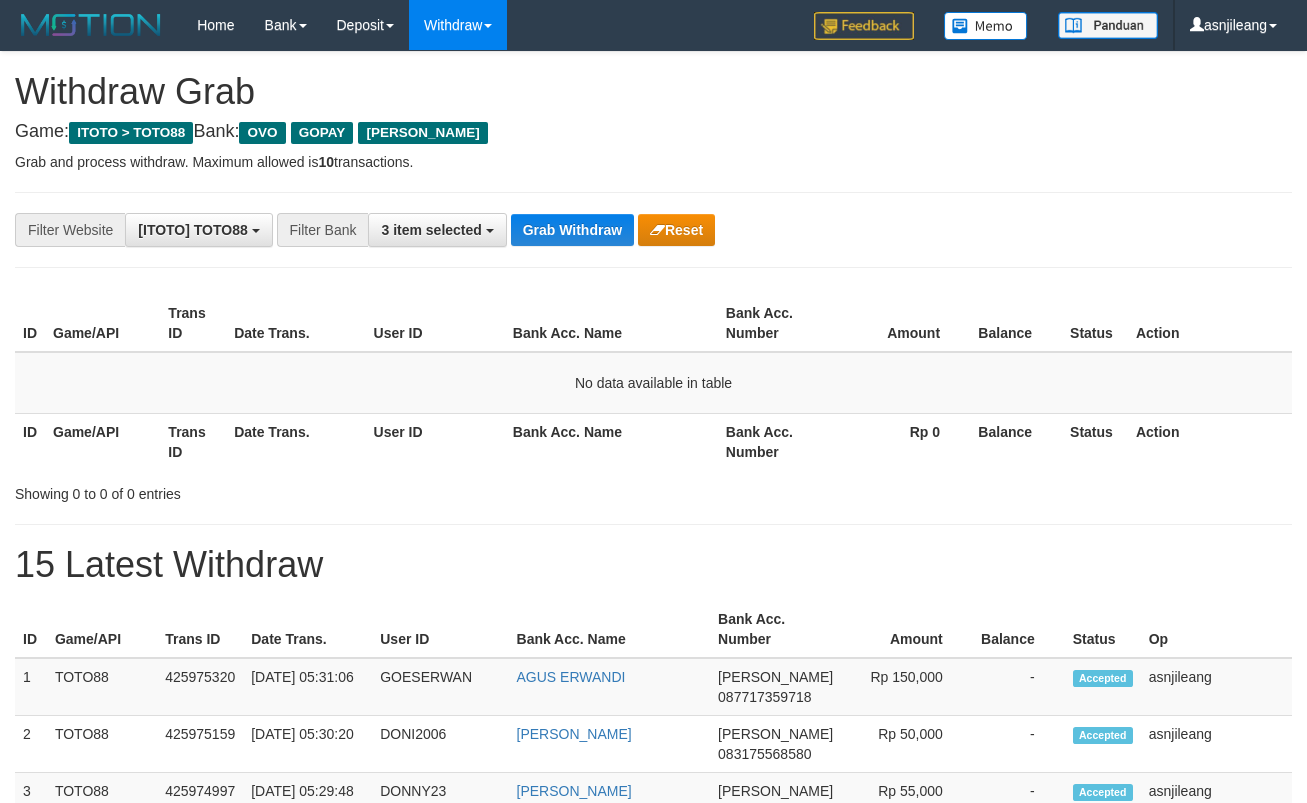 scroll, scrollTop: 0, scrollLeft: 0, axis: both 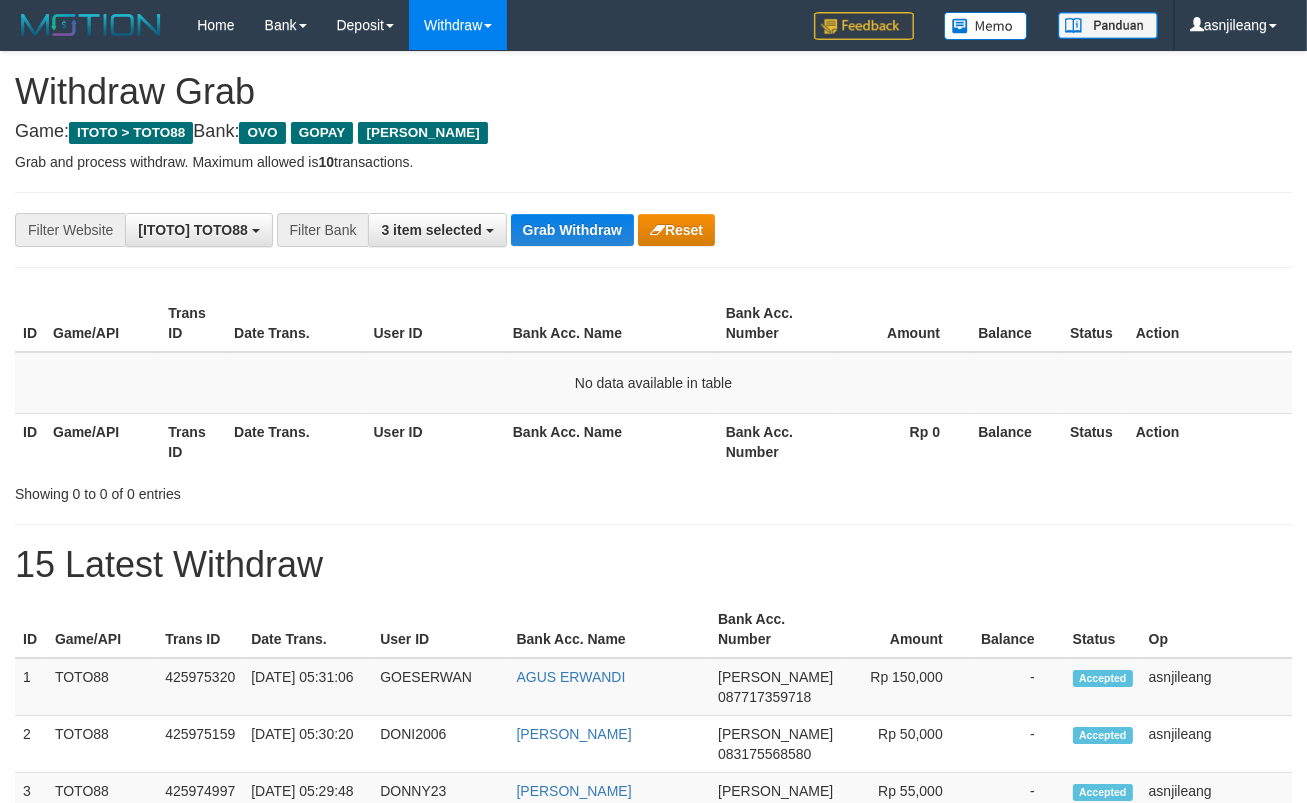 click on "Grab Withdraw" at bounding box center [572, 230] 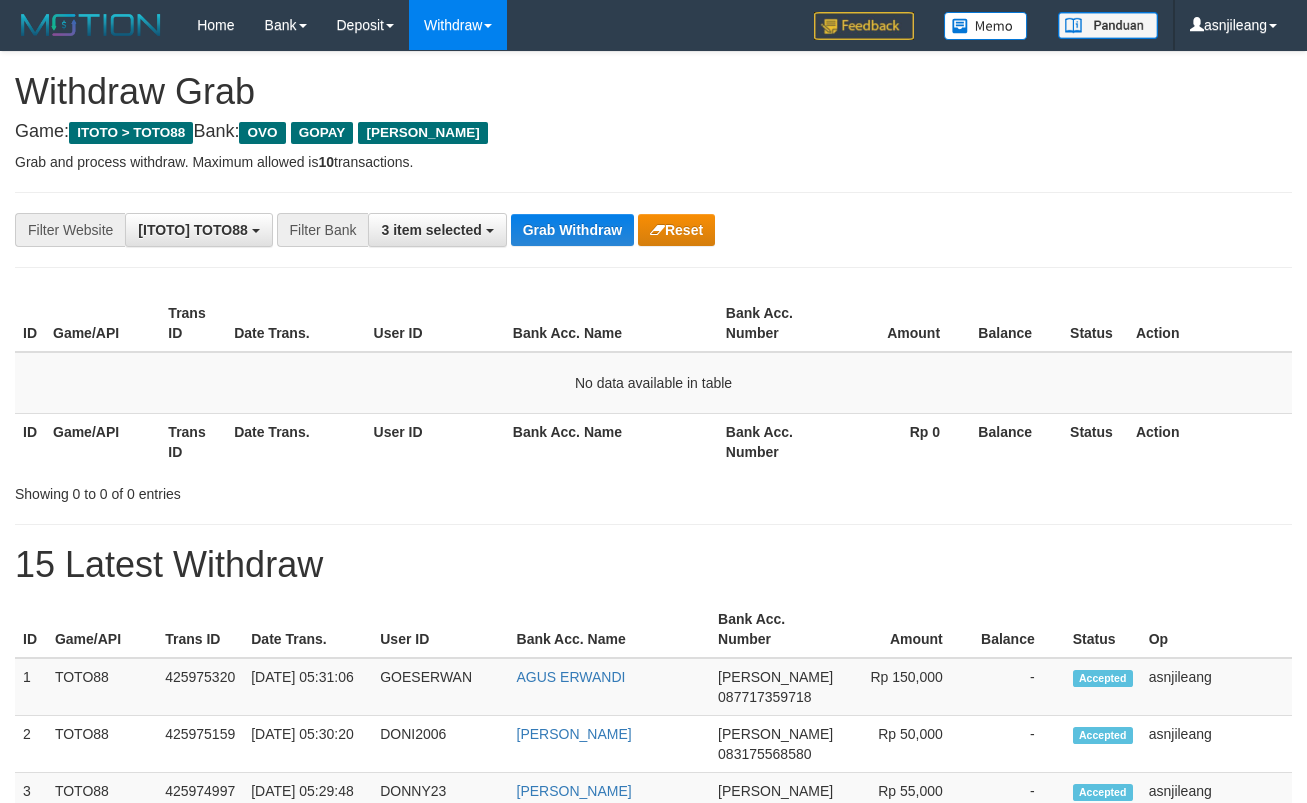 scroll, scrollTop: 0, scrollLeft: 0, axis: both 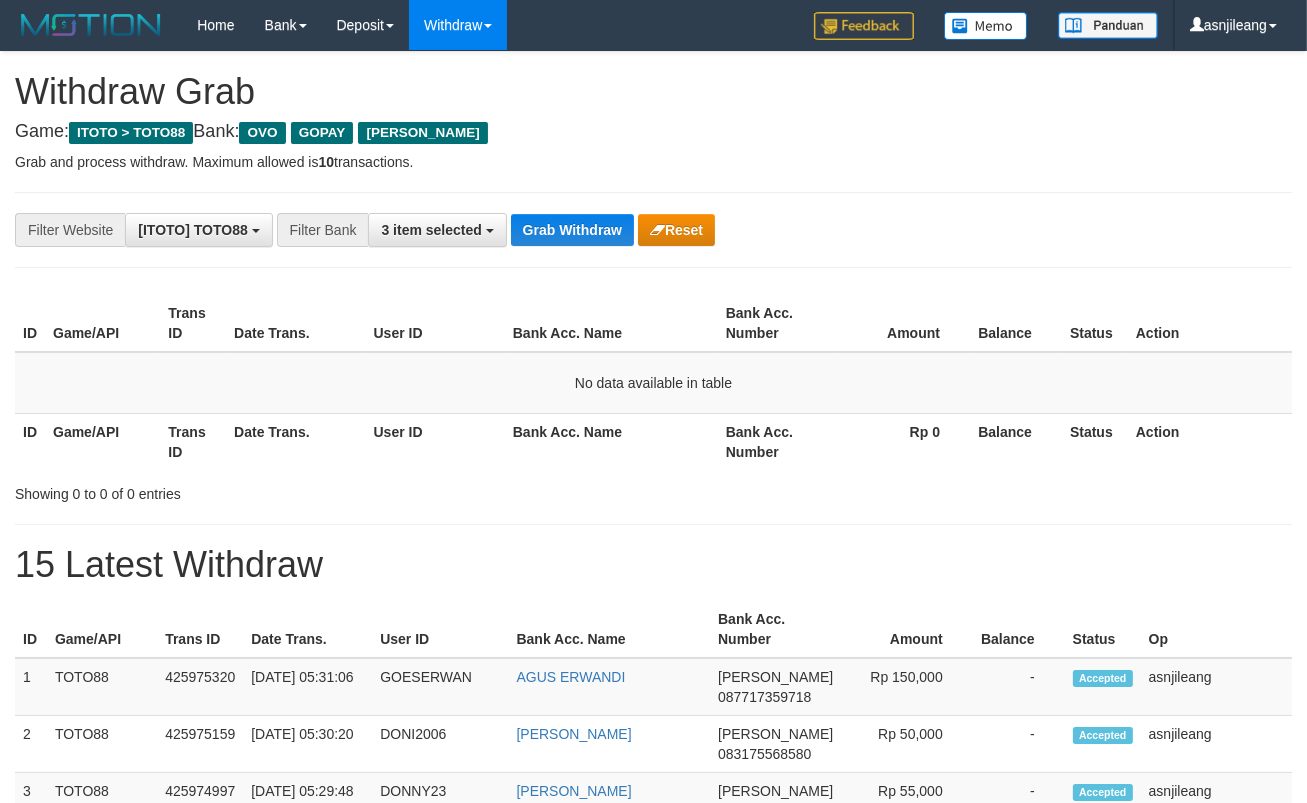 click on "Grab Withdraw" at bounding box center [572, 230] 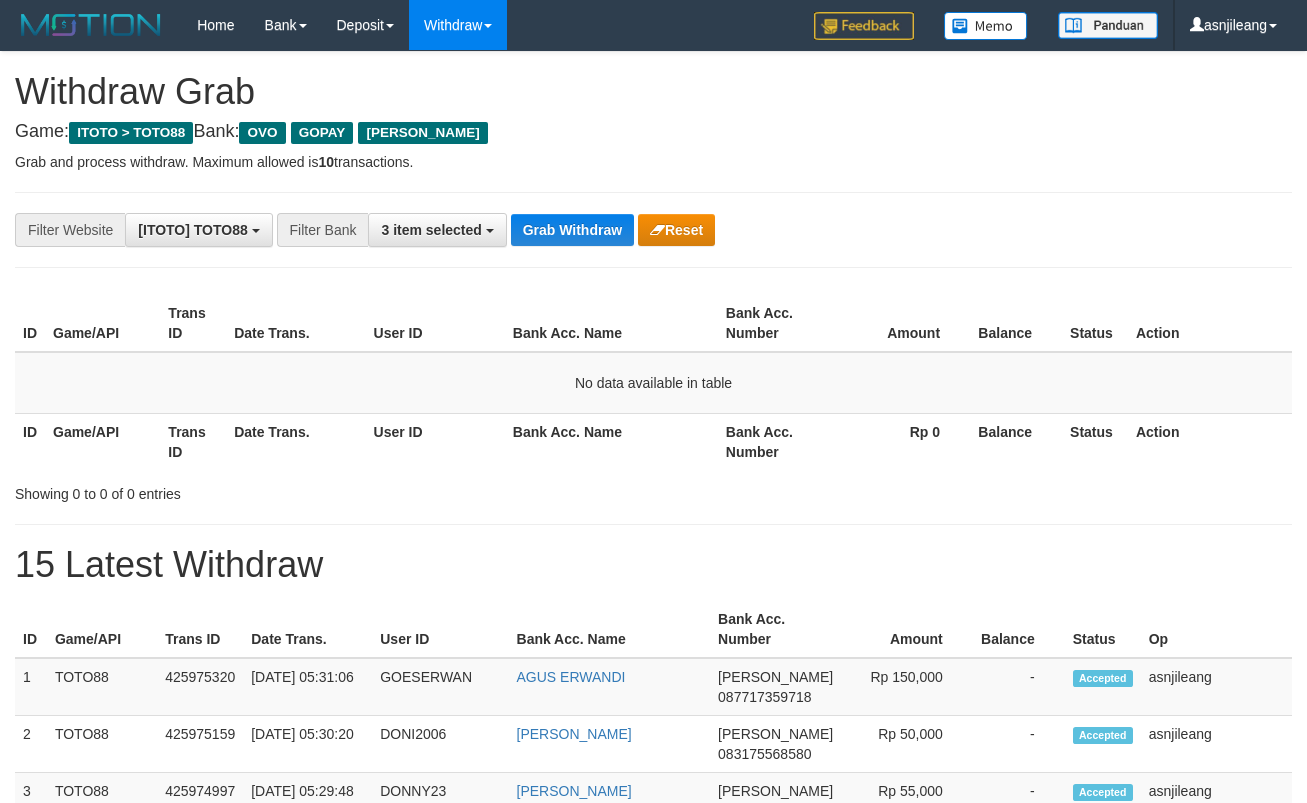 scroll, scrollTop: 0, scrollLeft: 0, axis: both 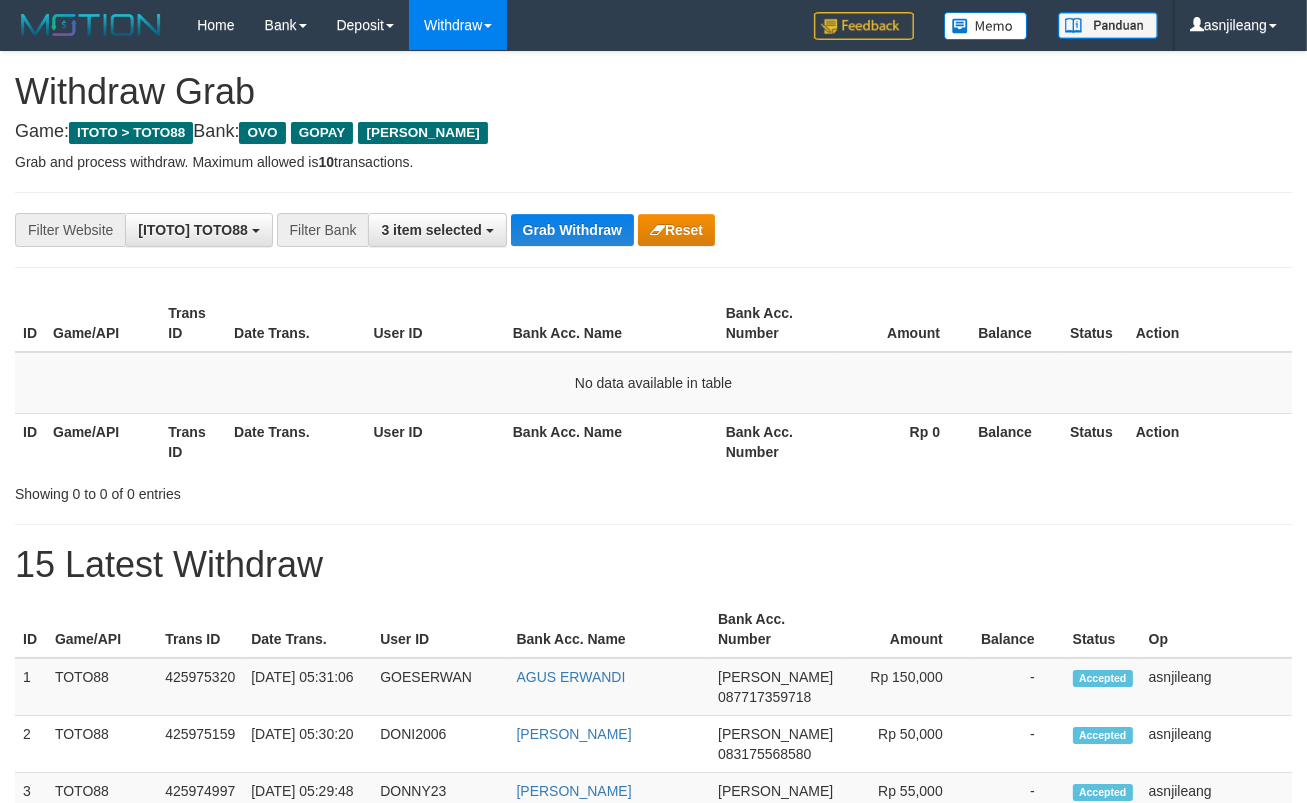 click on "Grab Withdraw" at bounding box center [572, 230] 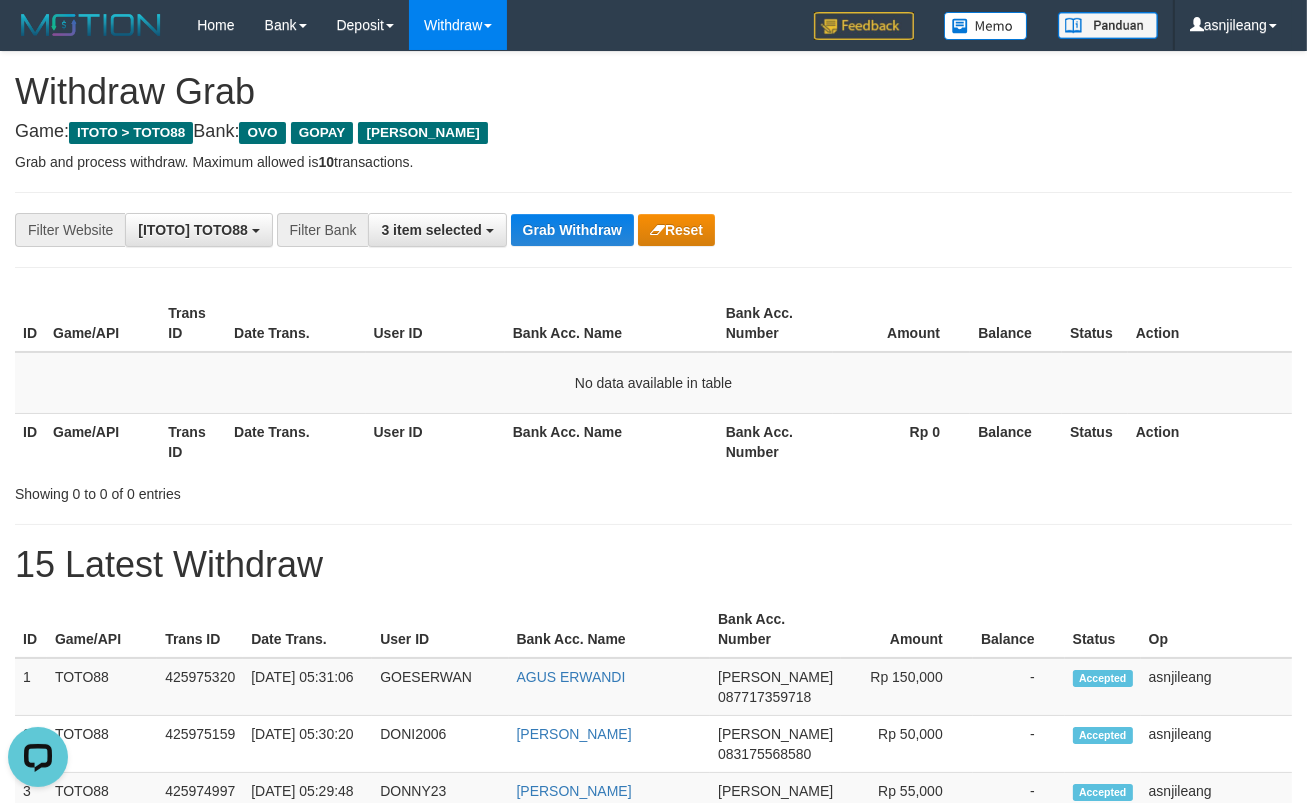 scroll, scrollTop: 0, scrollLeft: 0, axis: both 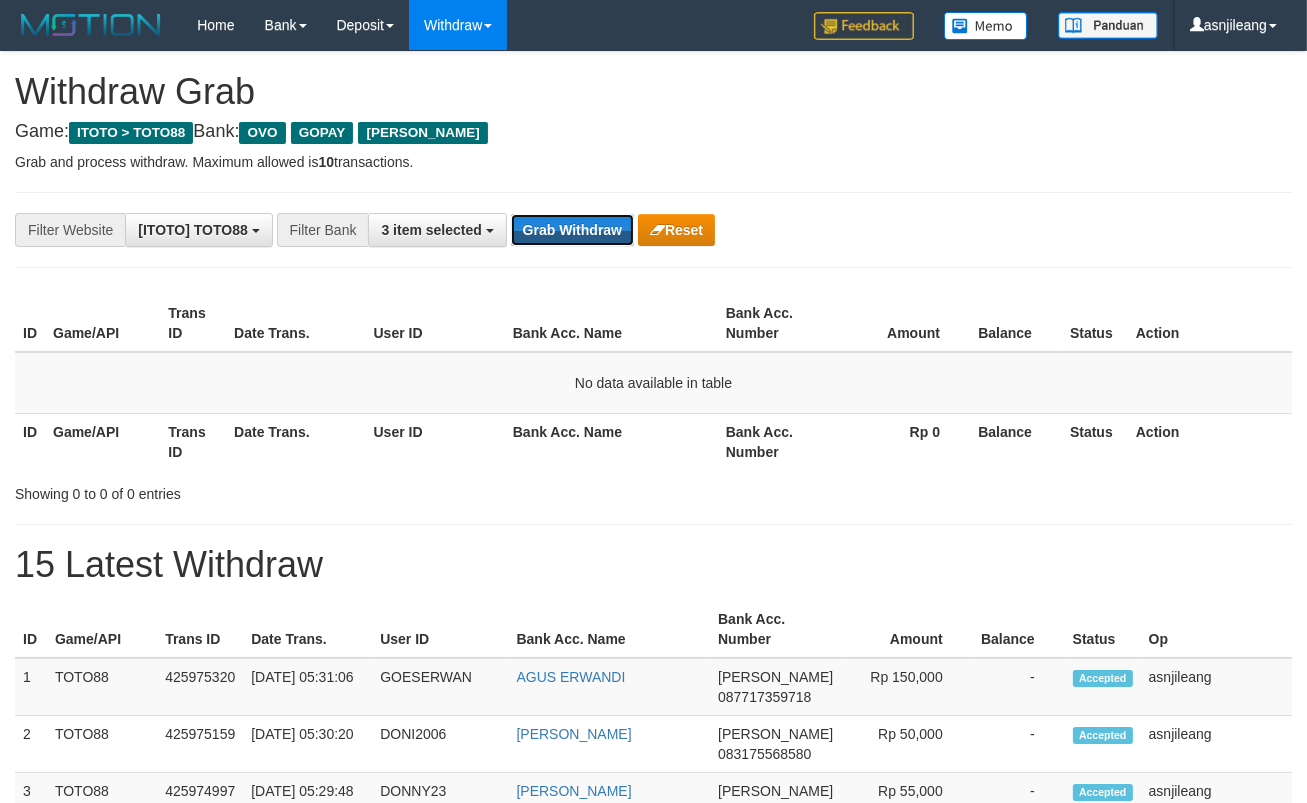 click on "Grab Withdraw" at bounding box center [572, 230] 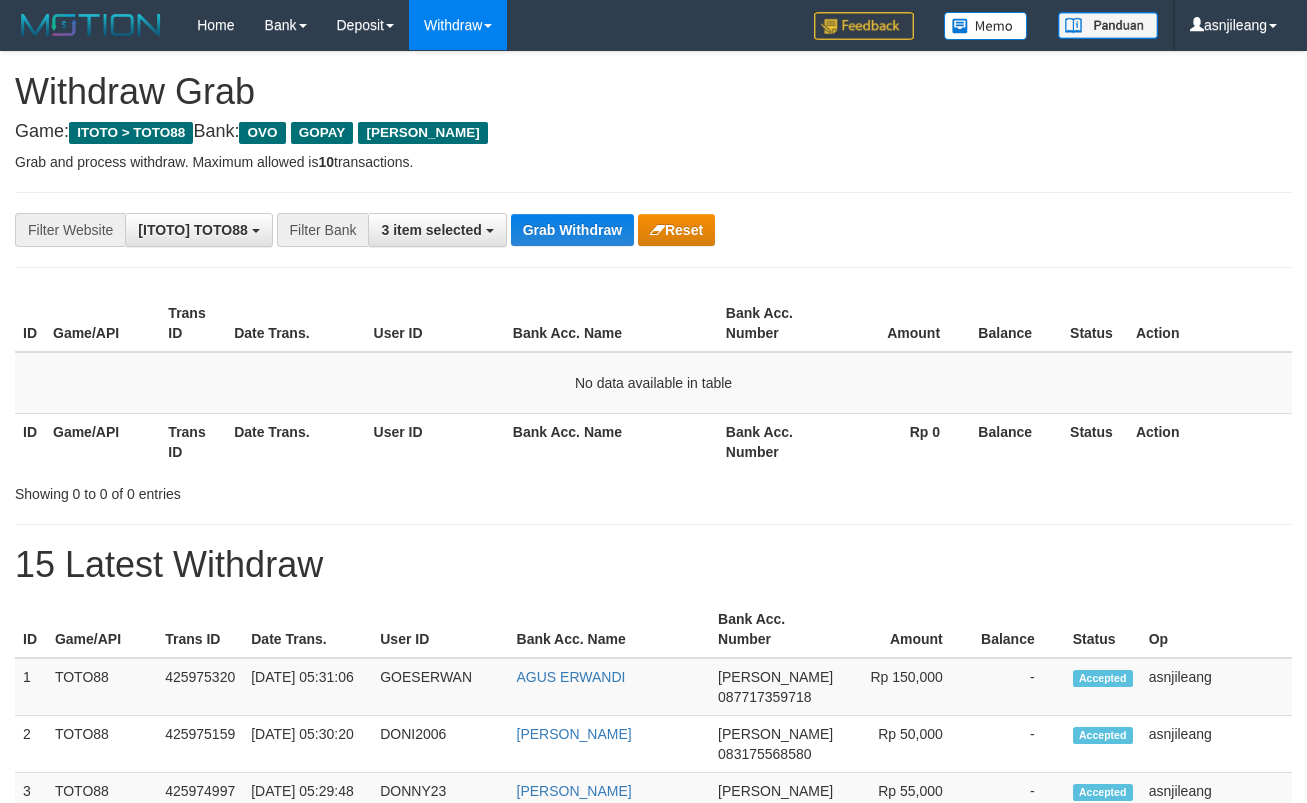 scroll, scrollTop: 0, scrollLeft: 0, axis: both 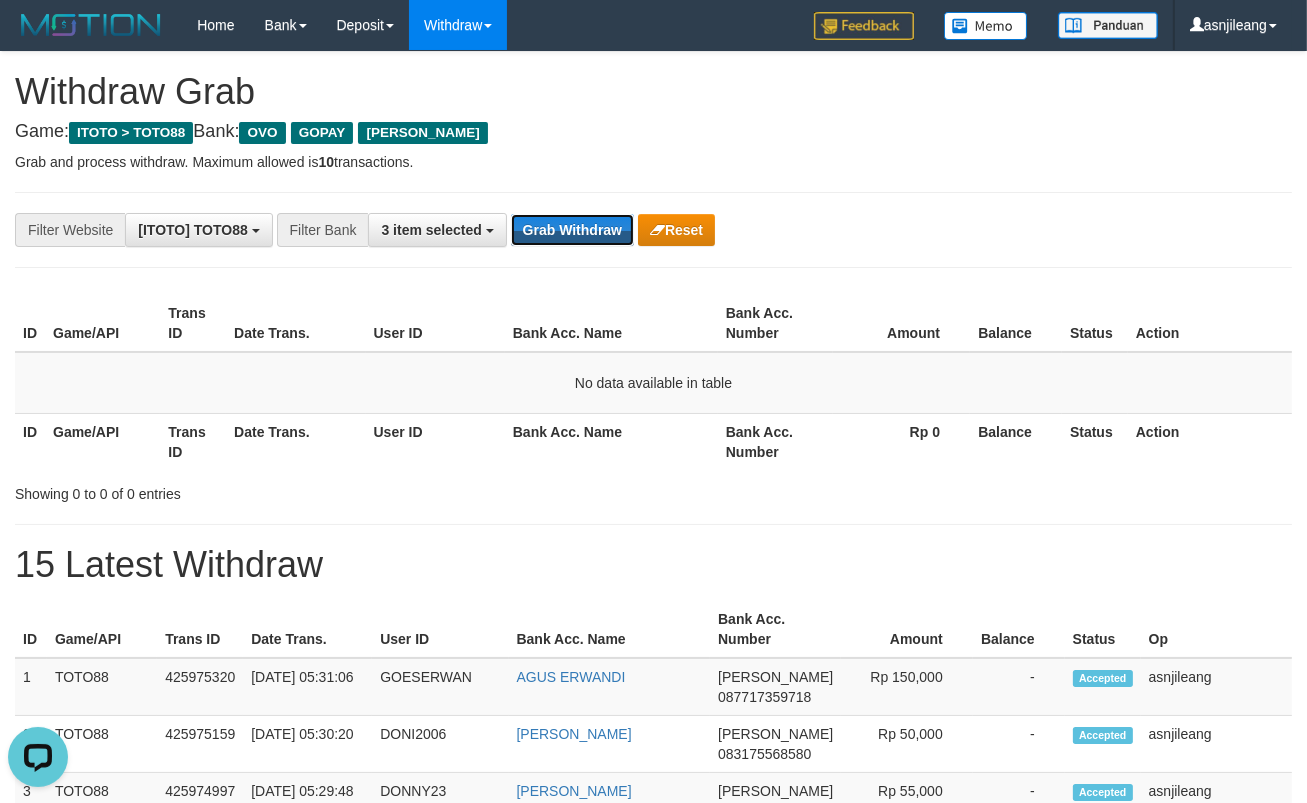 click on "Grab Withdraw" at bounding box center [572, 230] 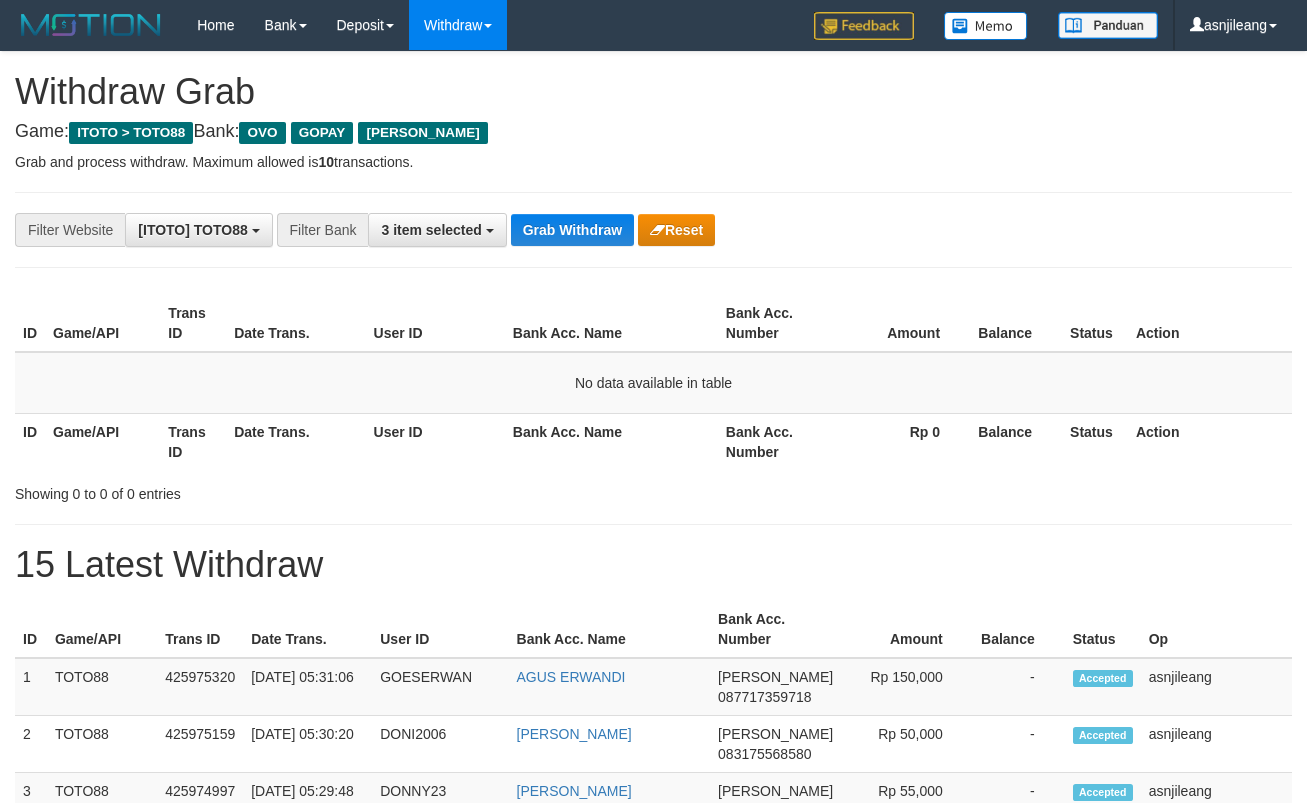 scroll, scrollTop: 0, scrollLeft: 0, axis: both 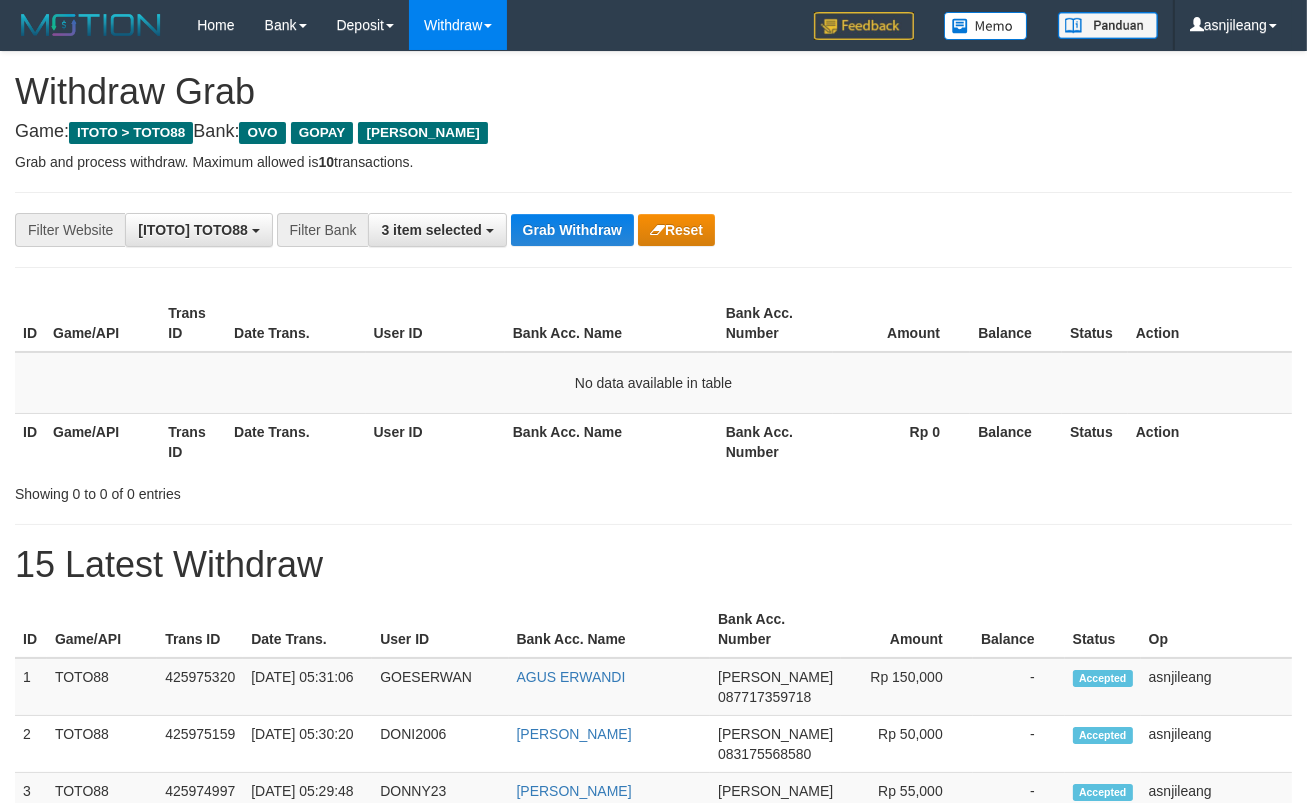 click on "Grab Withdraw" at bounding box center (572, 230) 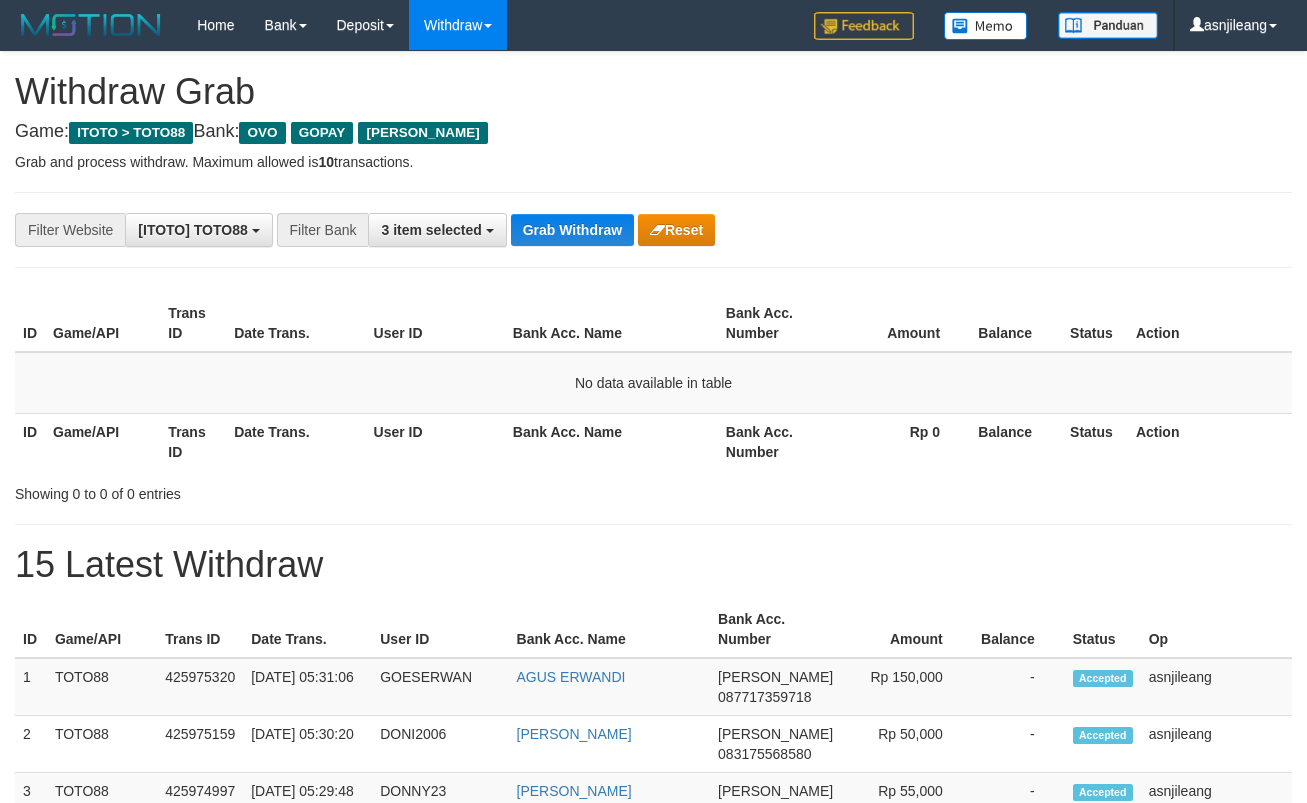 click on "Grab Withdraw" at bounding box center [572, 230] 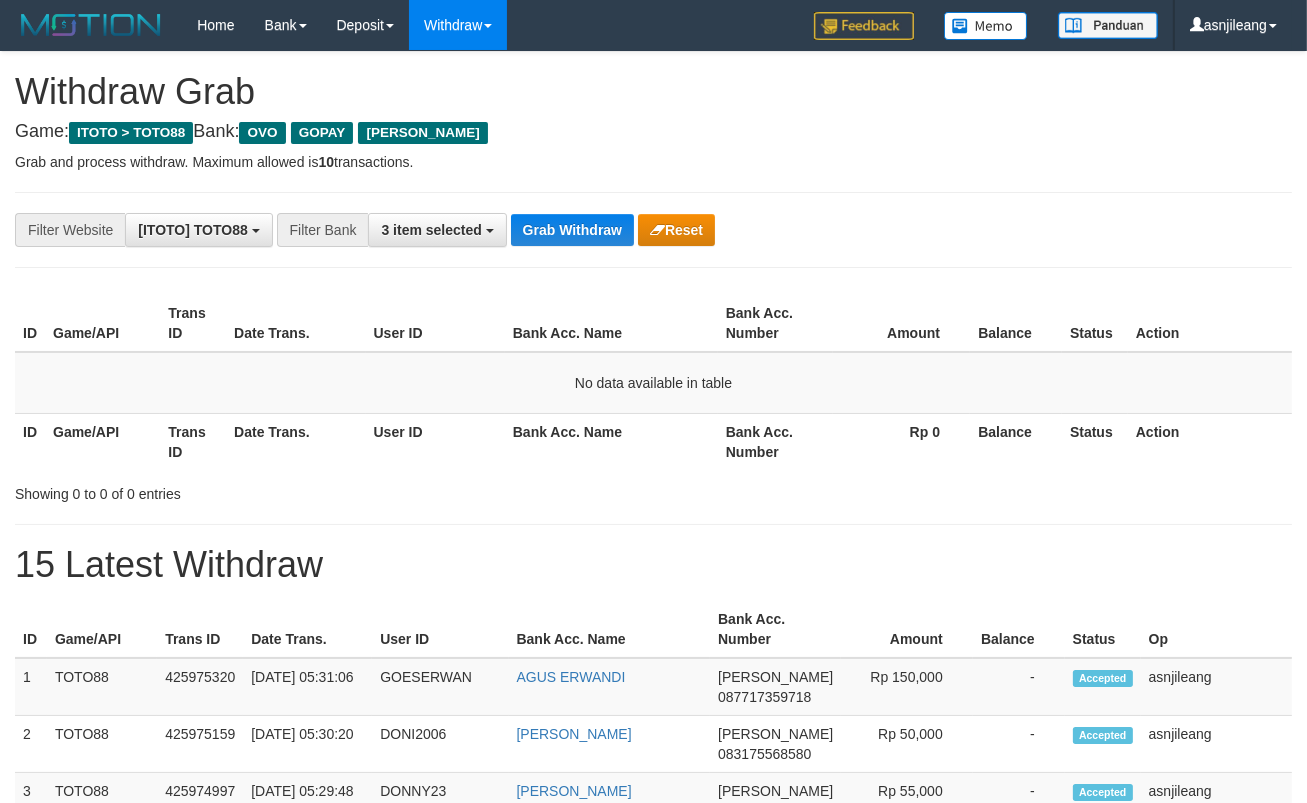 scroll, scrollTop: 17, scrollLeft: 0, axis: vertical 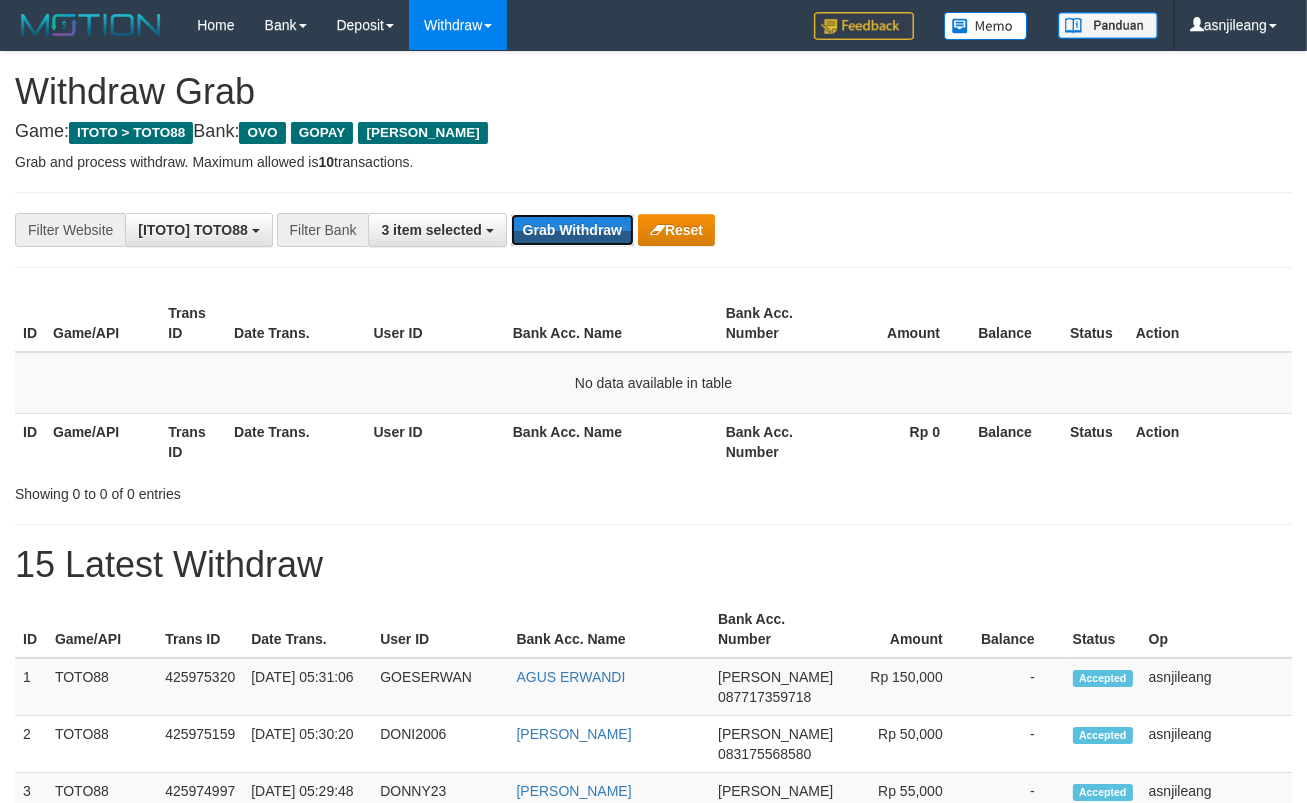 click on "Grab Withdraw" at bounding box center (572, 230) 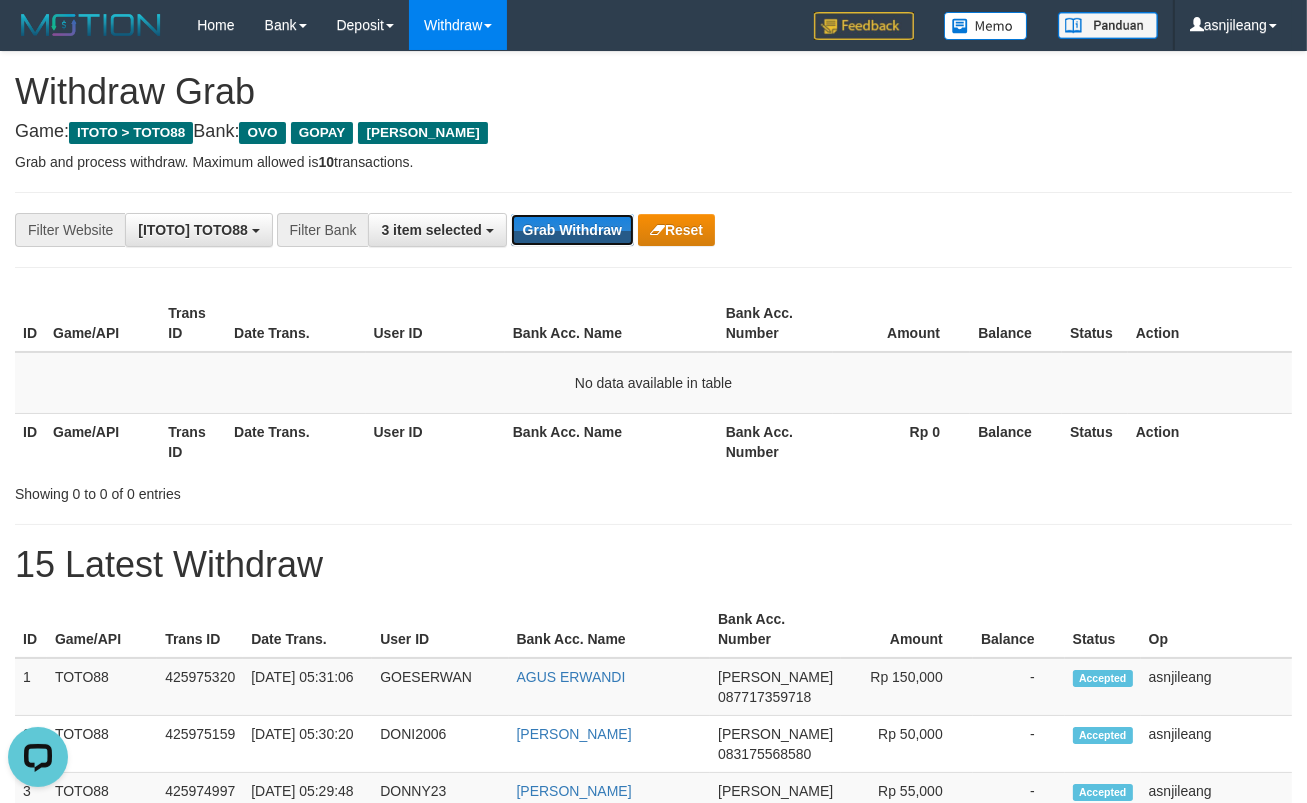 scroll, scrollTop: 0, scrollLeft: 0, axis: both 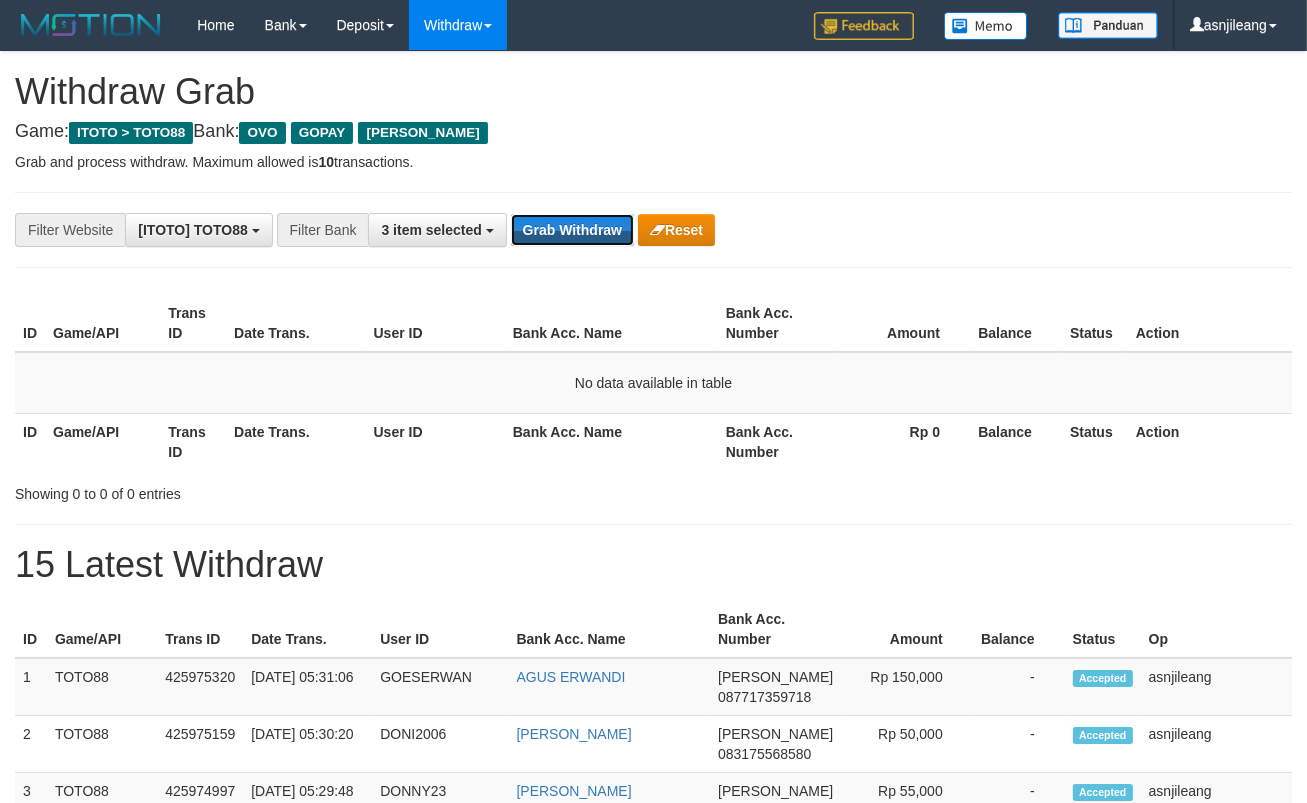 click on "Grab Withdraw" at bounding box center [572, 230] 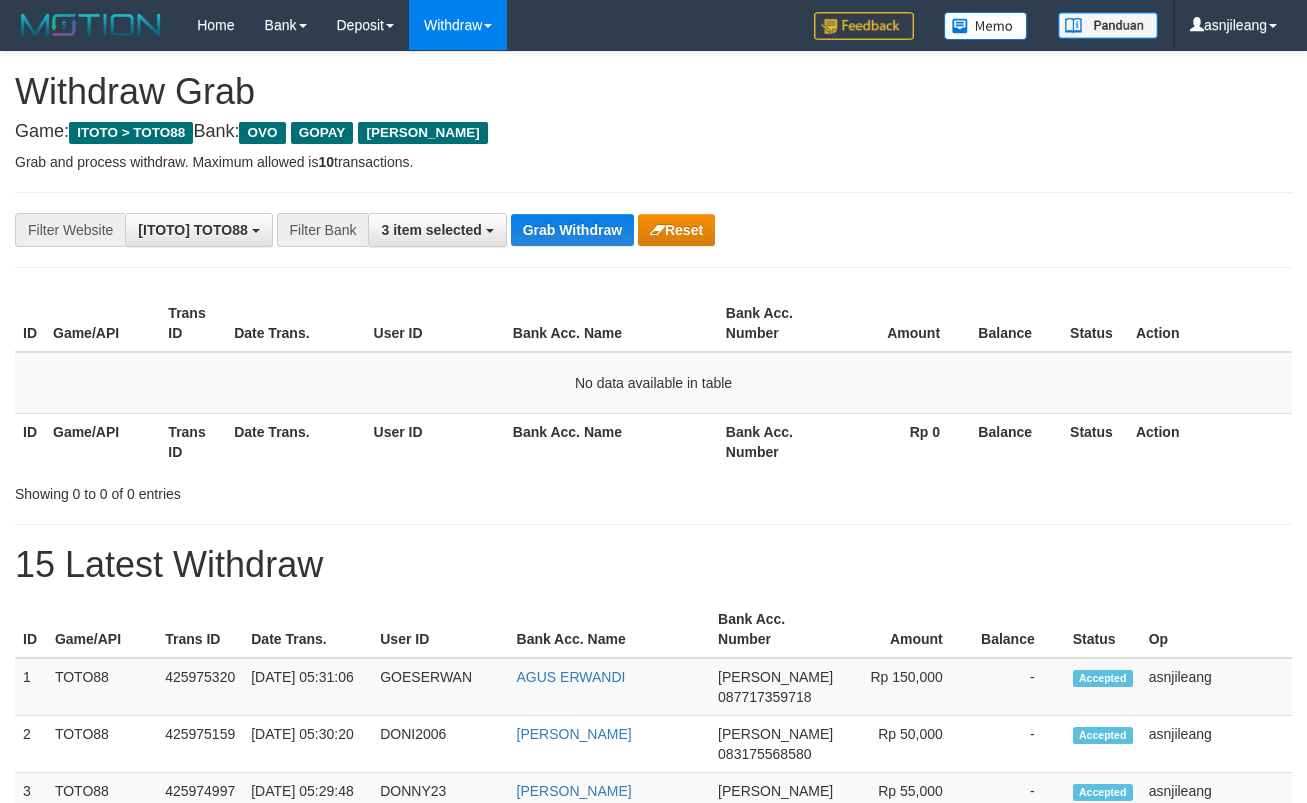 scroll, scrollTop: 0, scrollLeft: 0, axis: both 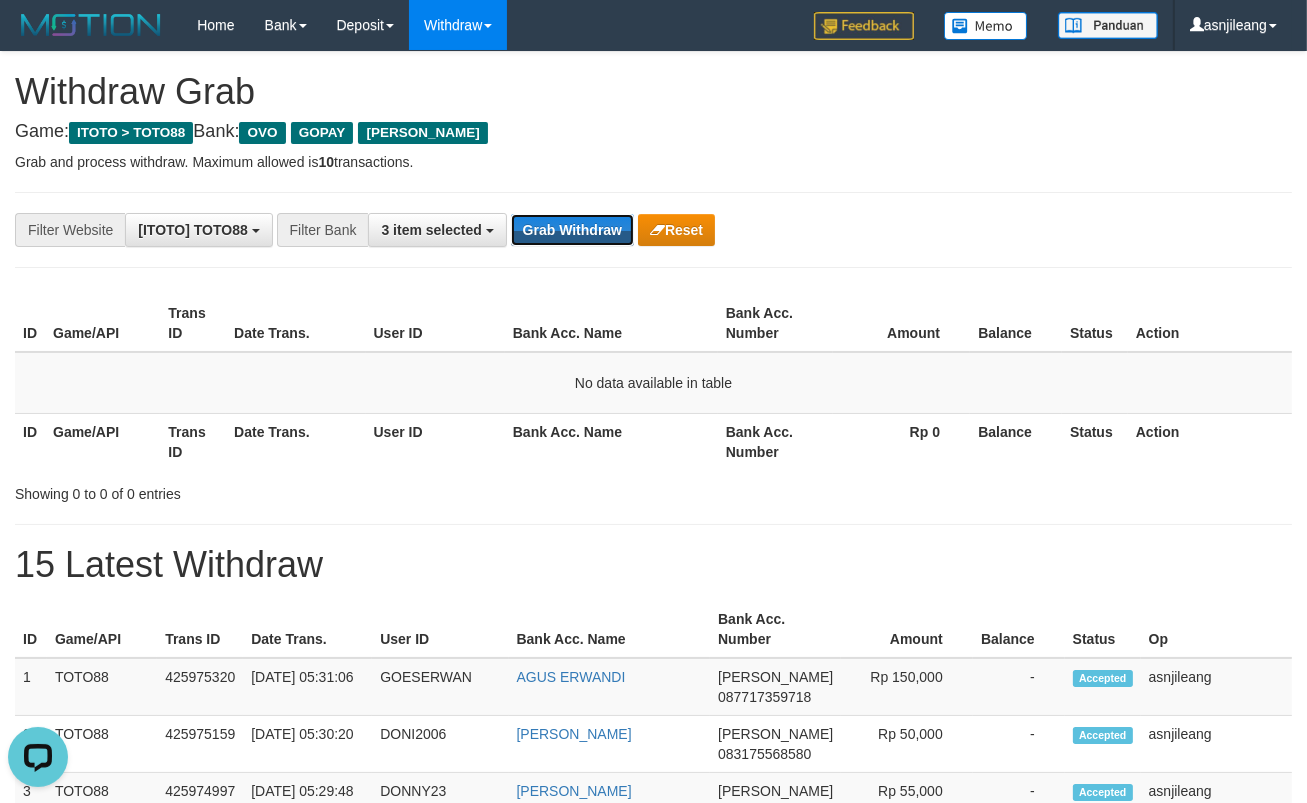 click on "Grab Withdraw" at bounding box center [572, 230] 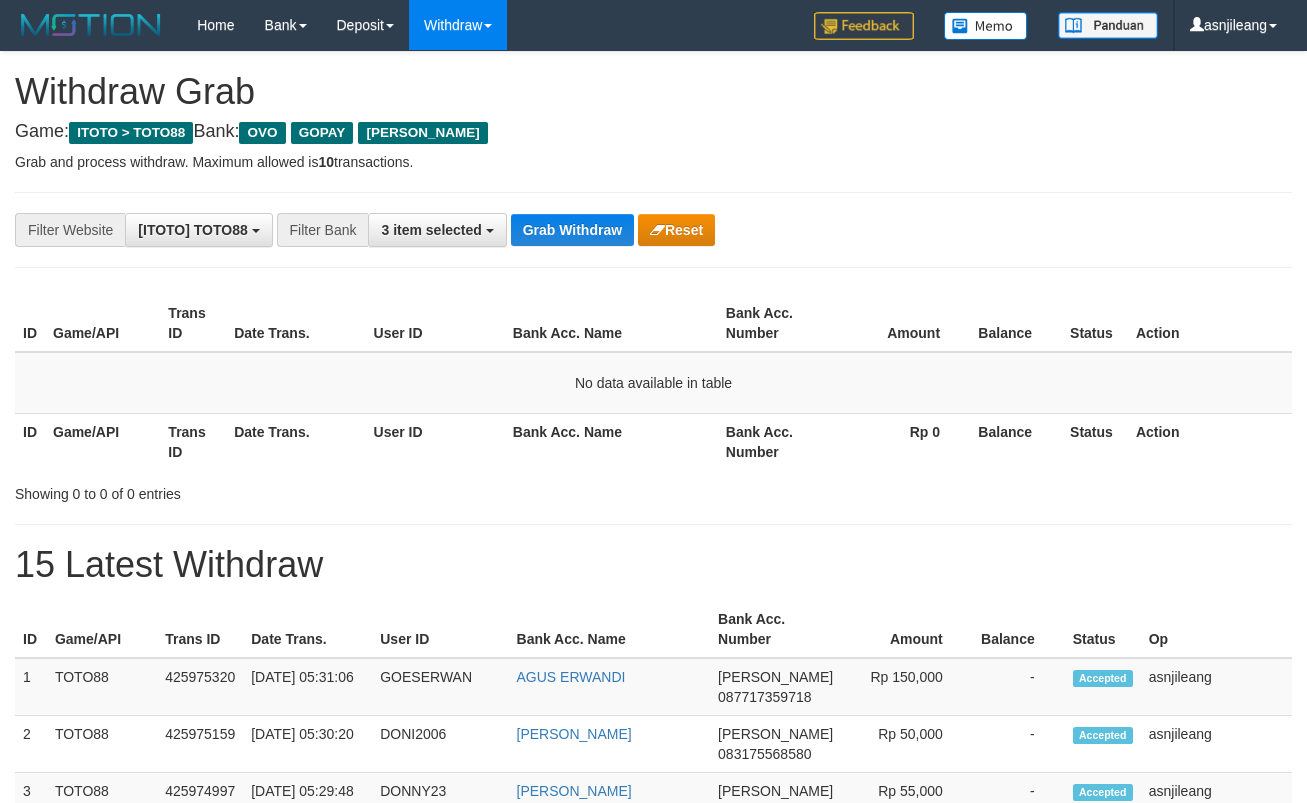 click on "Grab Withdraw" at bounding box center [572, 230] 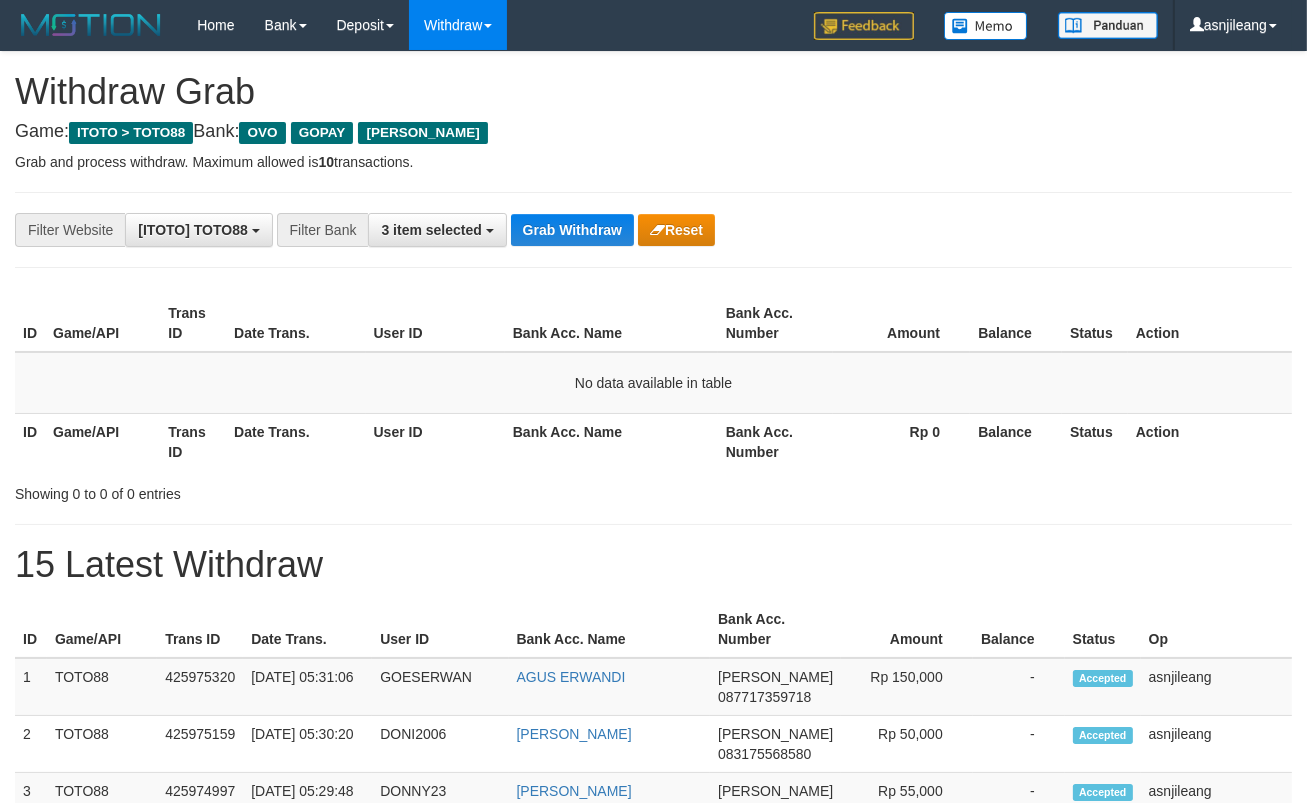 scroll, scrollTop: 17, scrollLeft: 0, axis: vertical 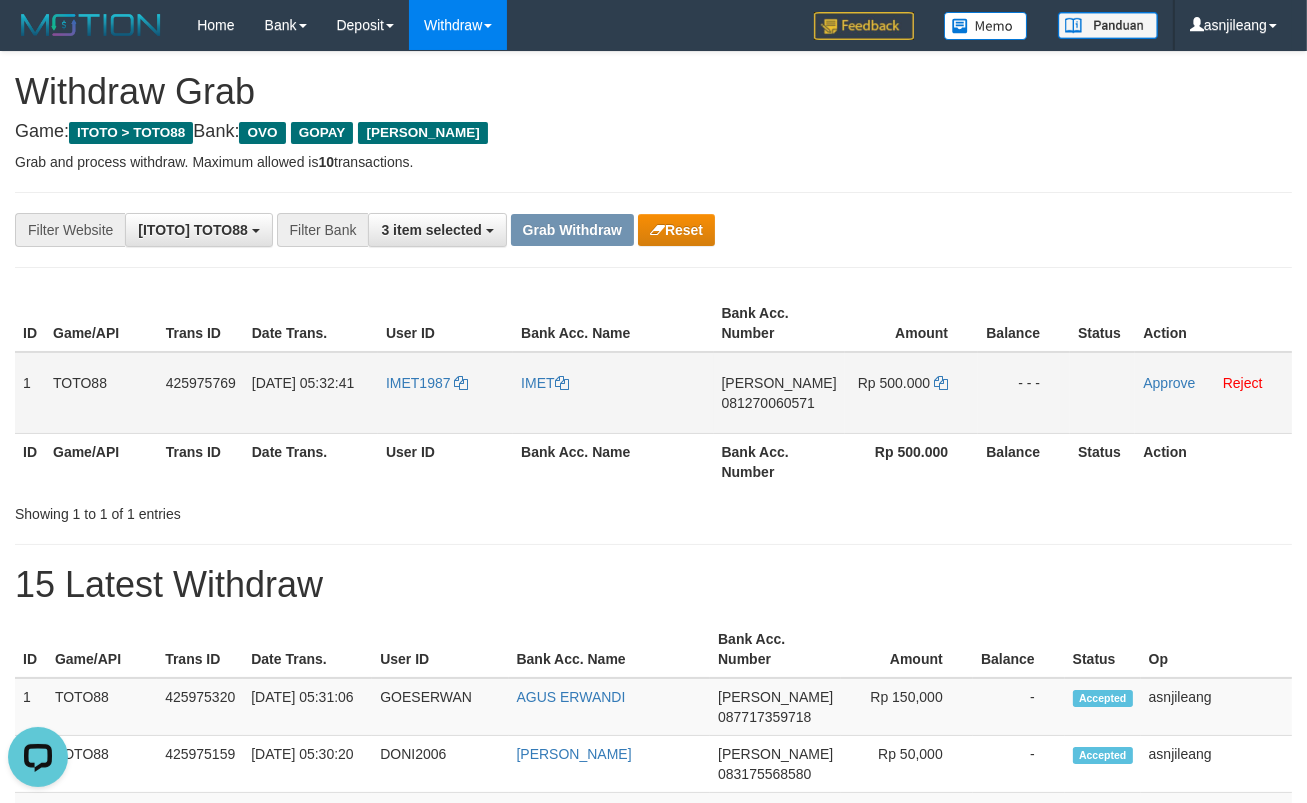 click on "[PERSON_NAME]
081270060571" at bounding box center (779, 393) 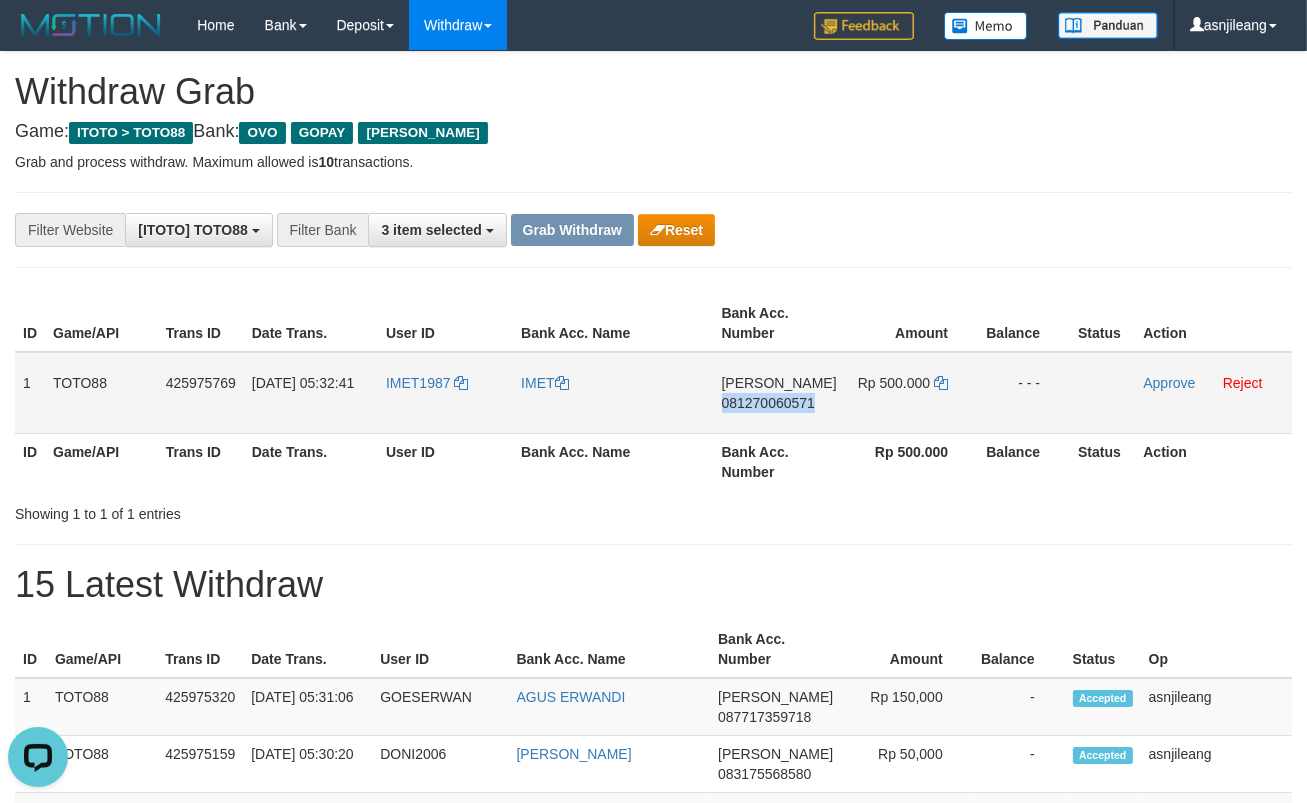 click on "[PERSON_NAME]
081270060571" at bounding box center (779, 393) 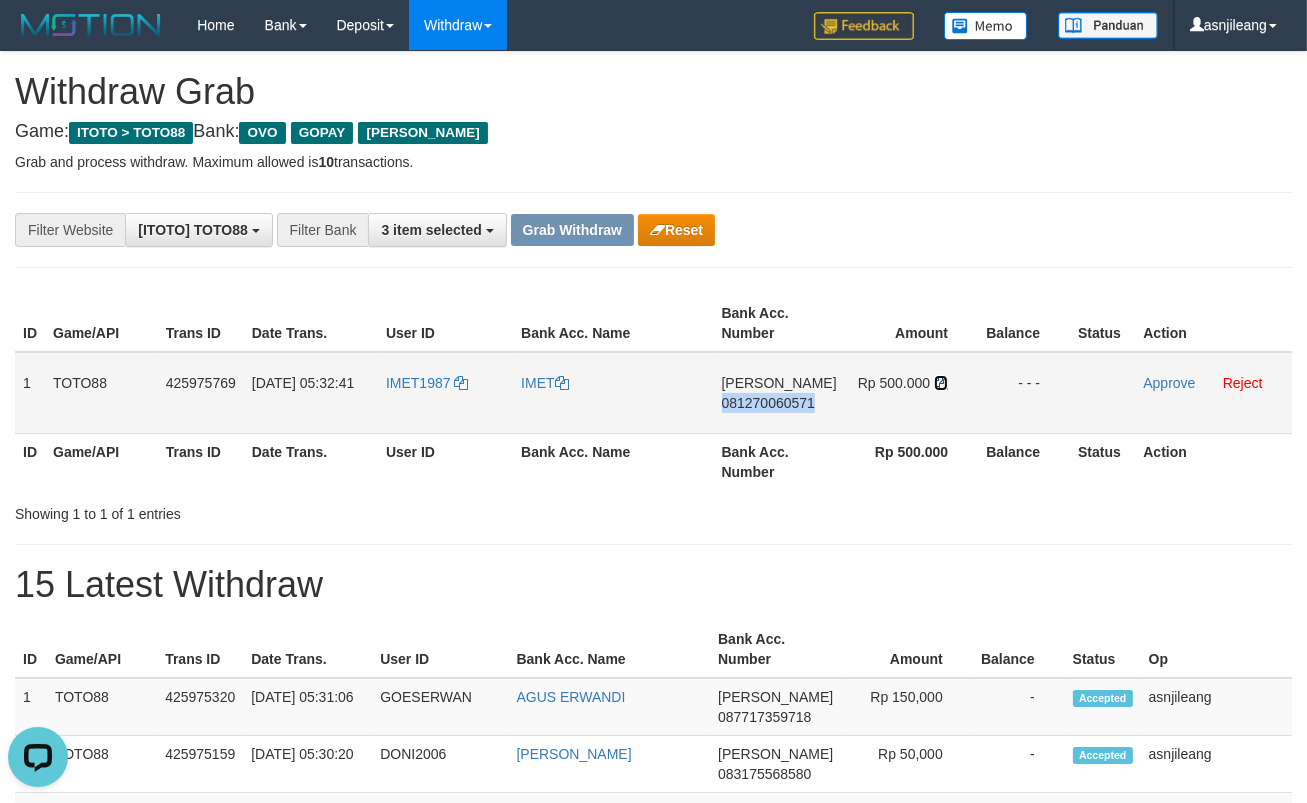 click at bounding box center [941, 383] 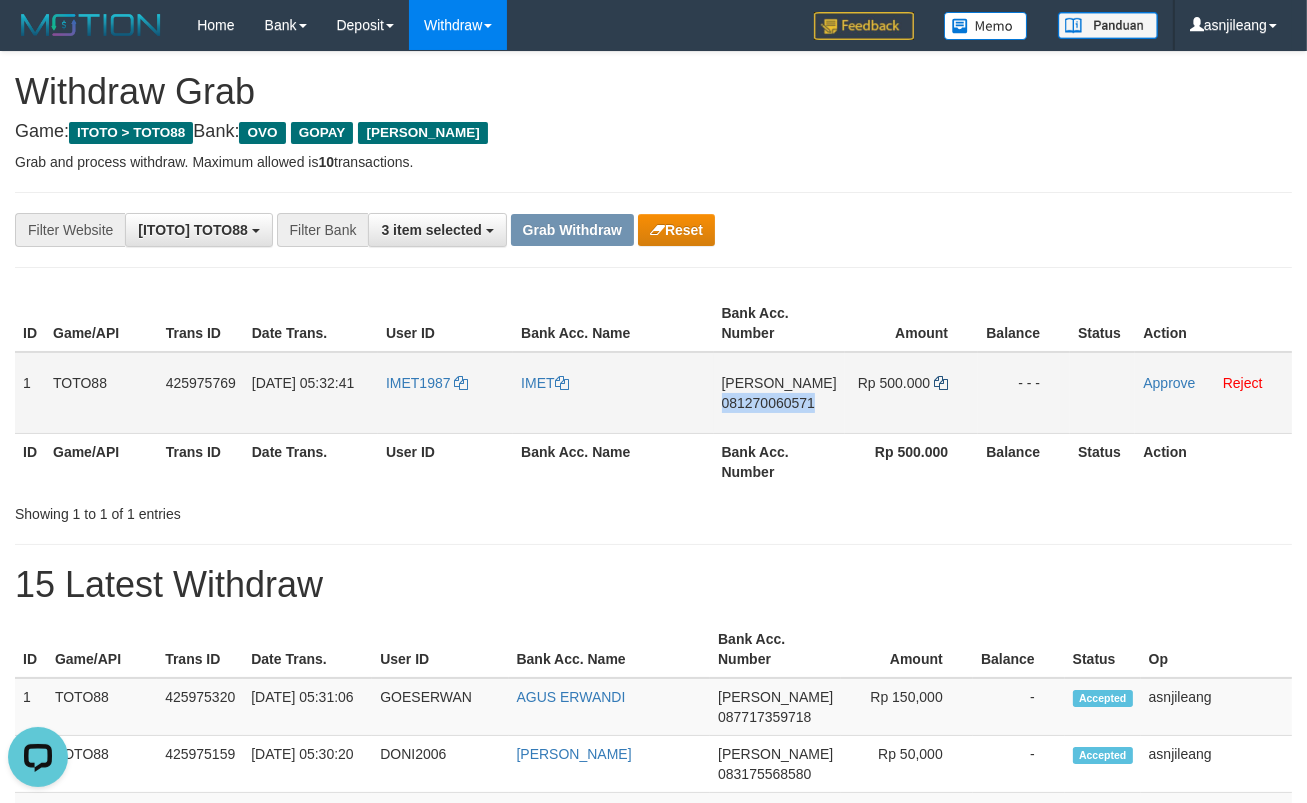 copy on "081270060571" 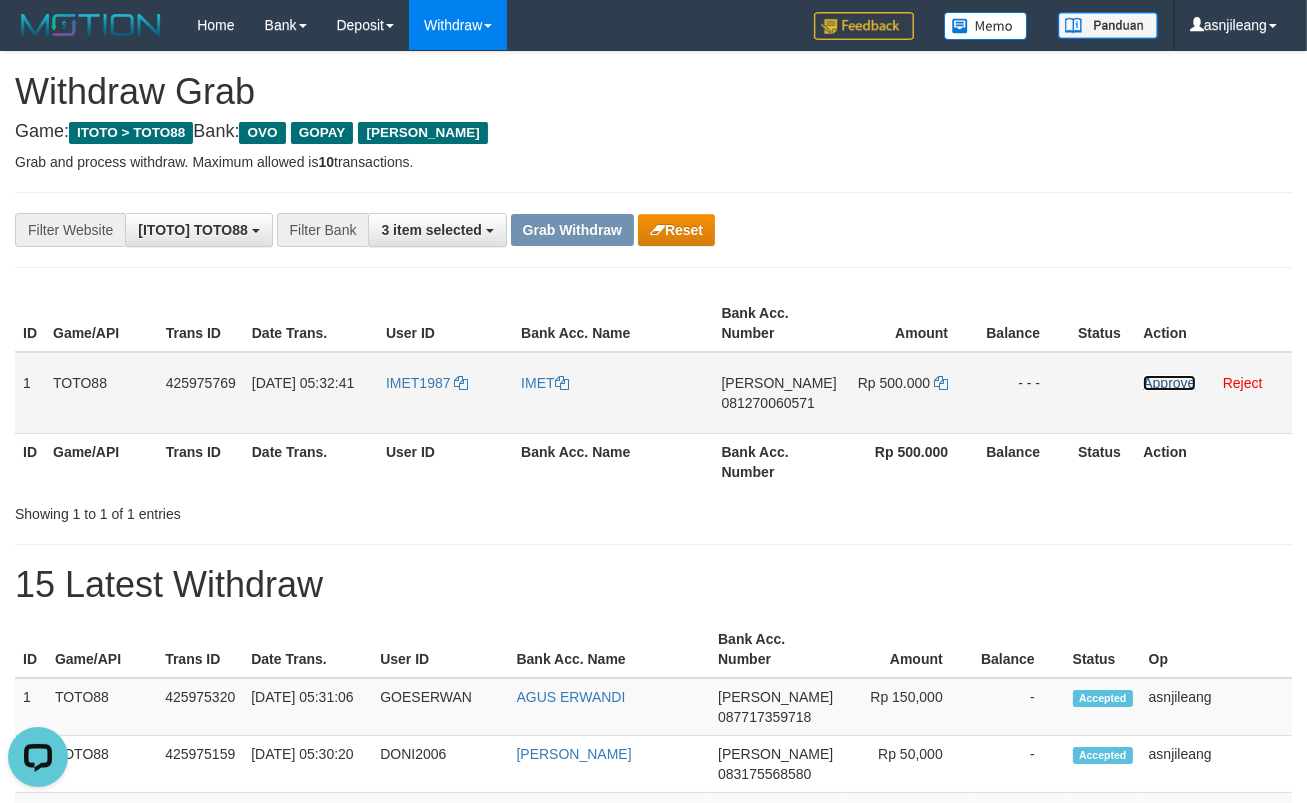 click on "Approve" at bounding box center (1169, 383) 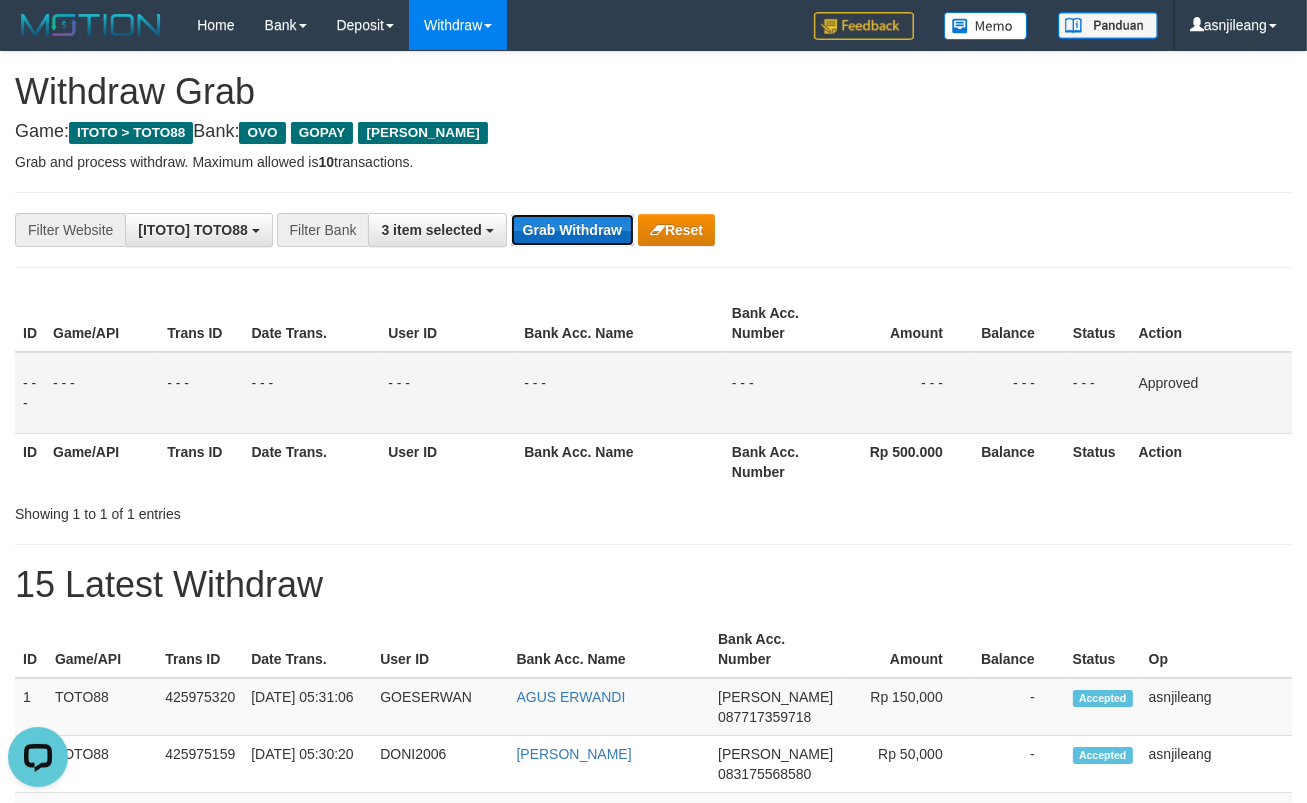 click on "Grab Withdraw" at bounding box center [572, 230] 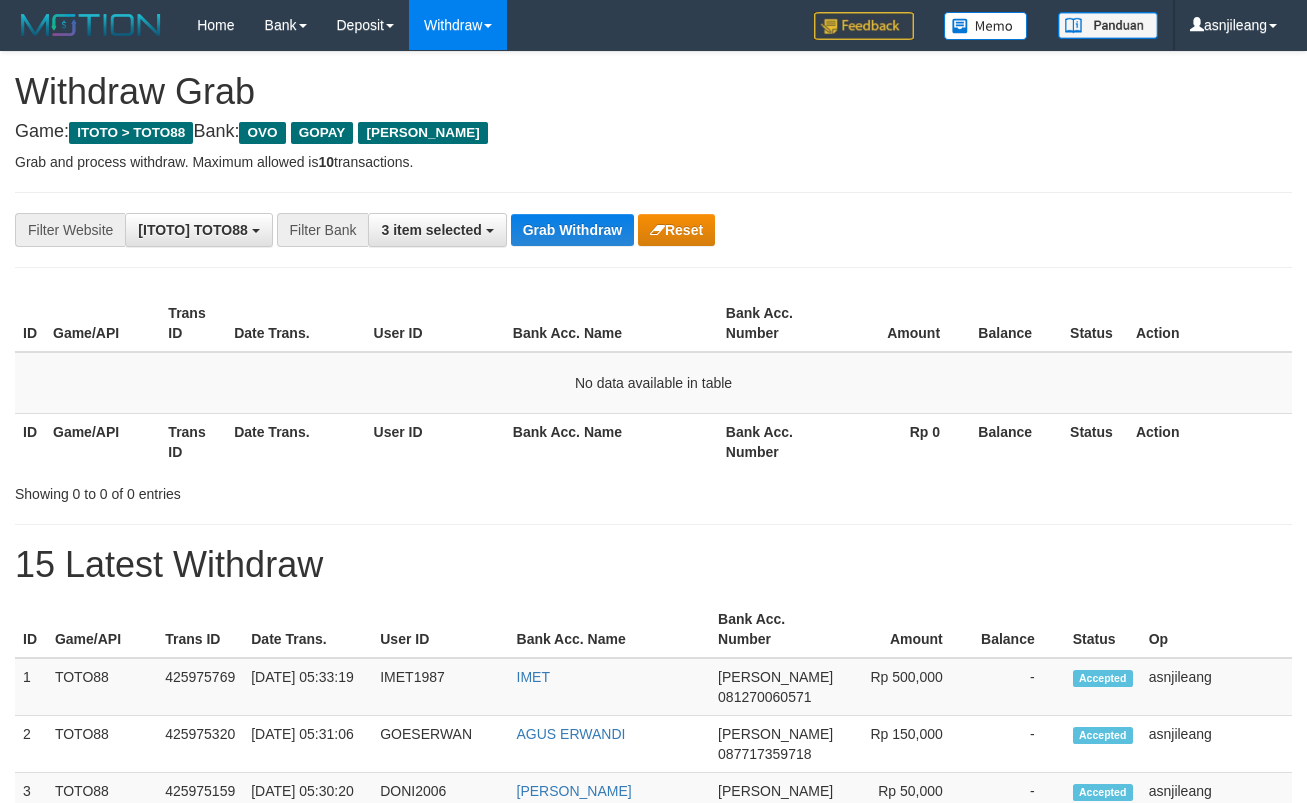 click on "Grab Withdraw" at bounding box center [572, 230] 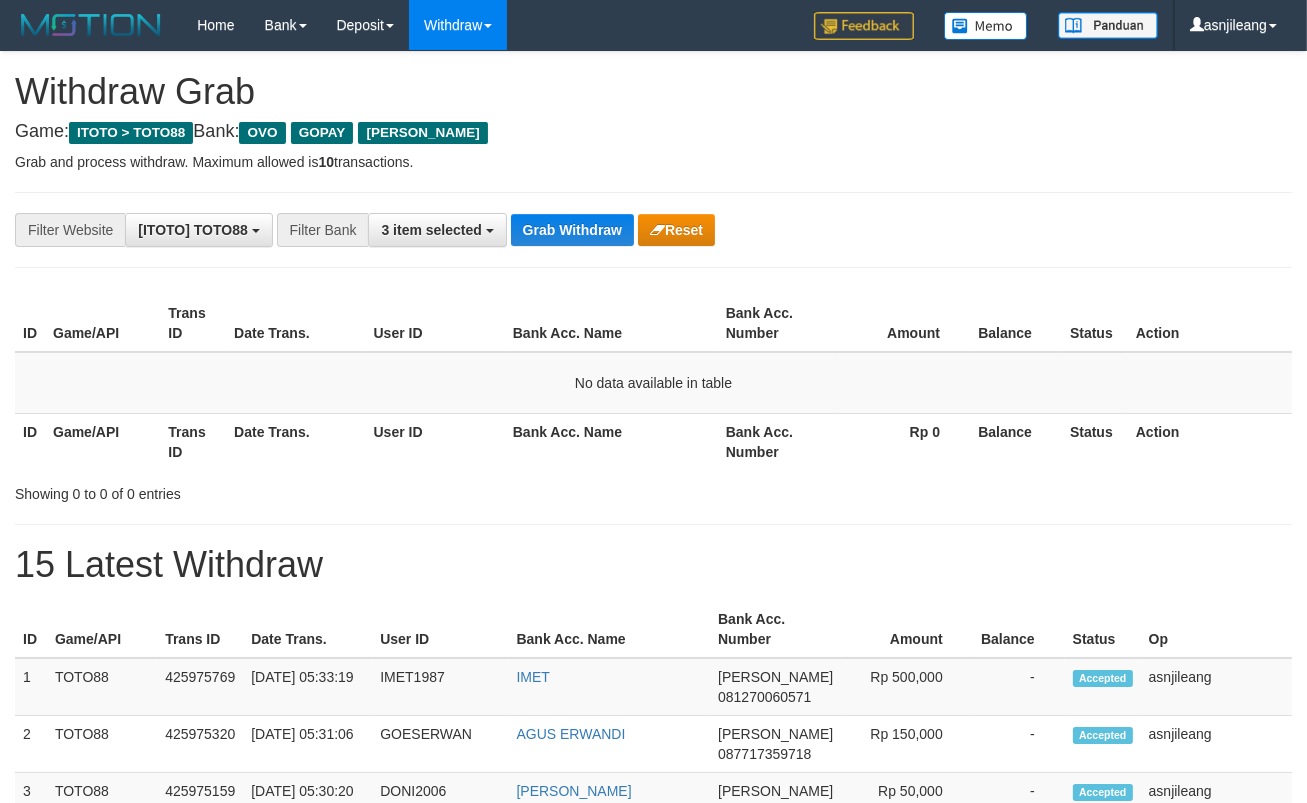scroll, scrollTop: 17, scrollLeft: 0, axis: vertical 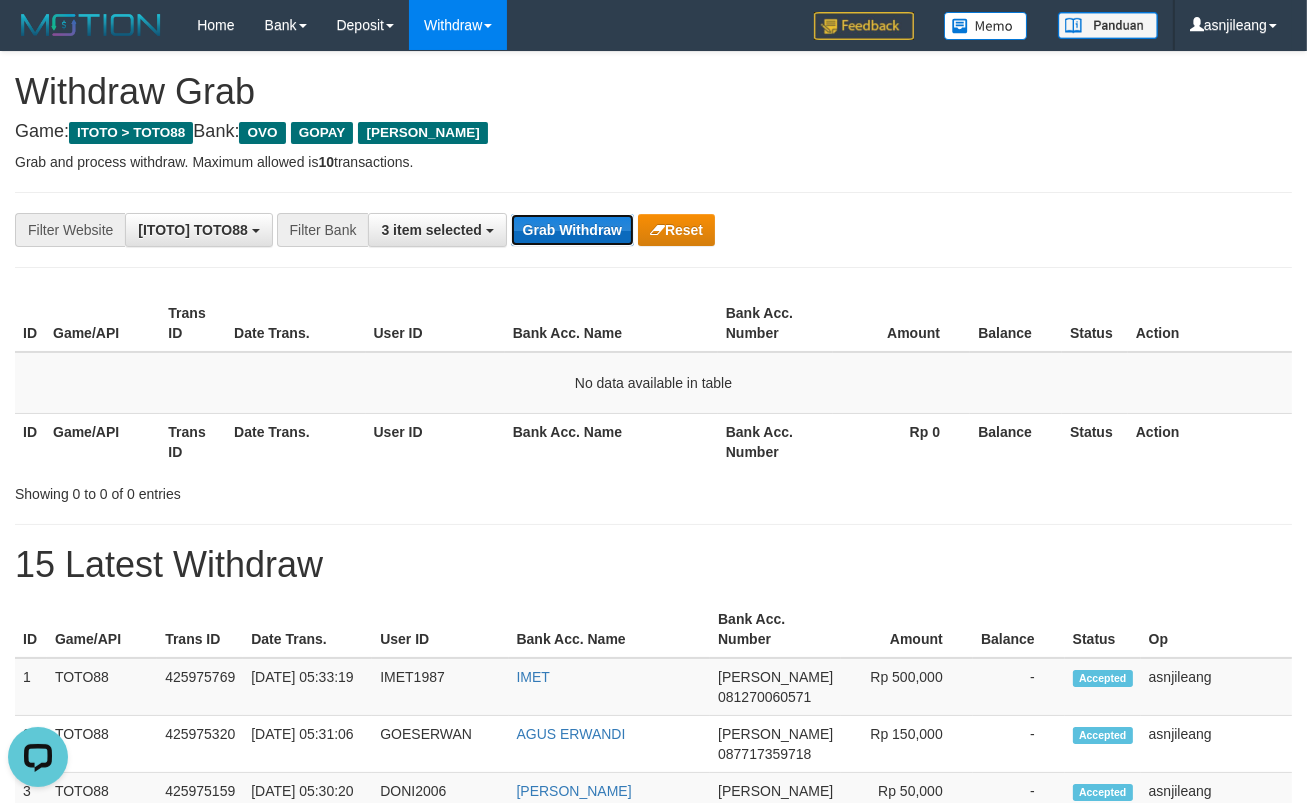 click on "Grab Withdraw" at bounding box center (572, 230) 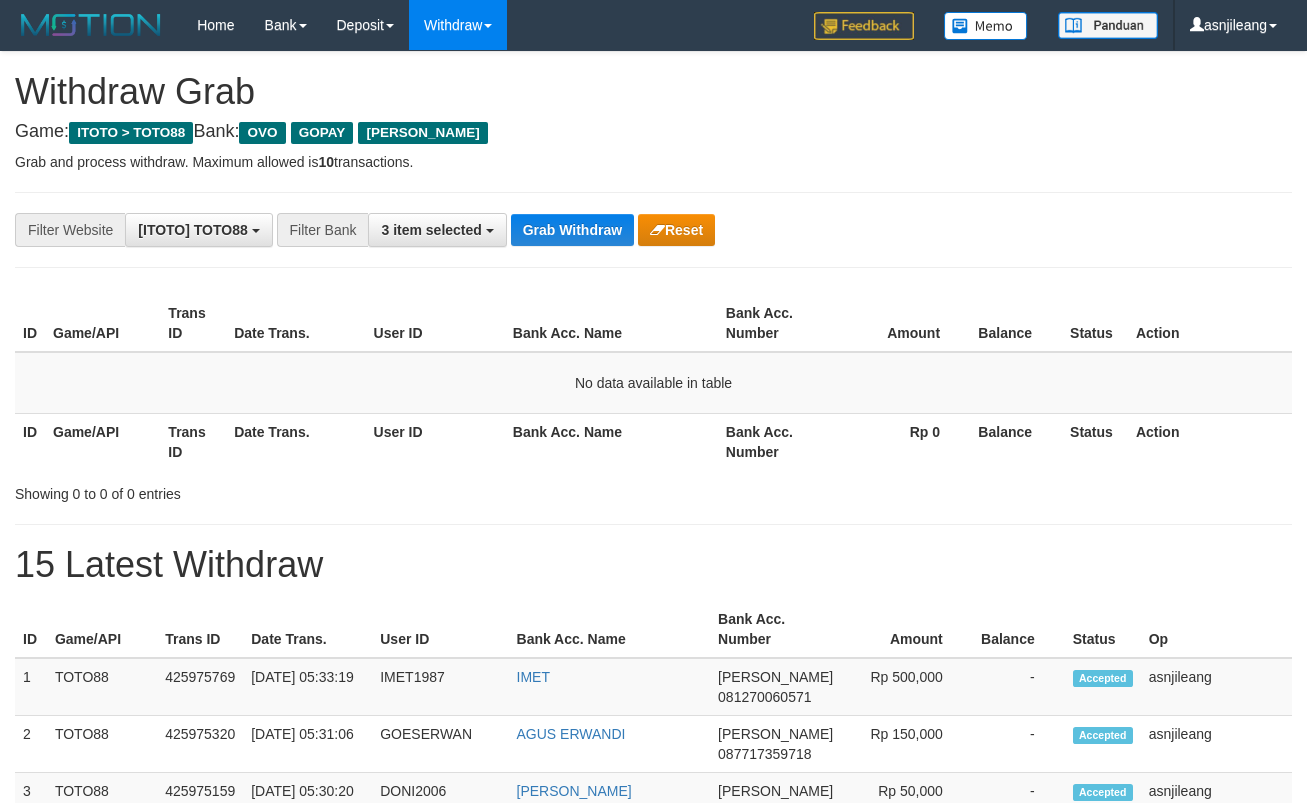 scroll, scrollTop: 0, scrollLeft: 0, axis: both 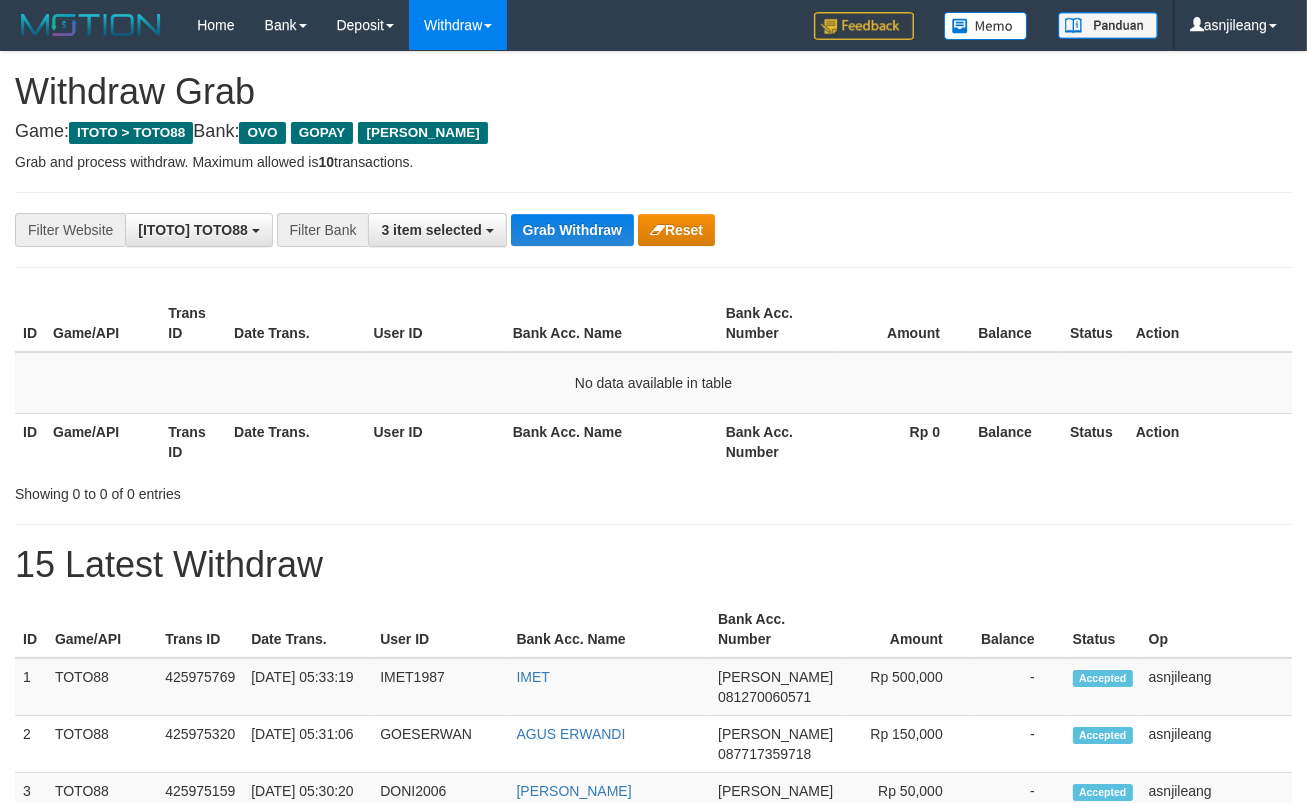 click on "Grab Withdraw" at bounding box center (572, 230) 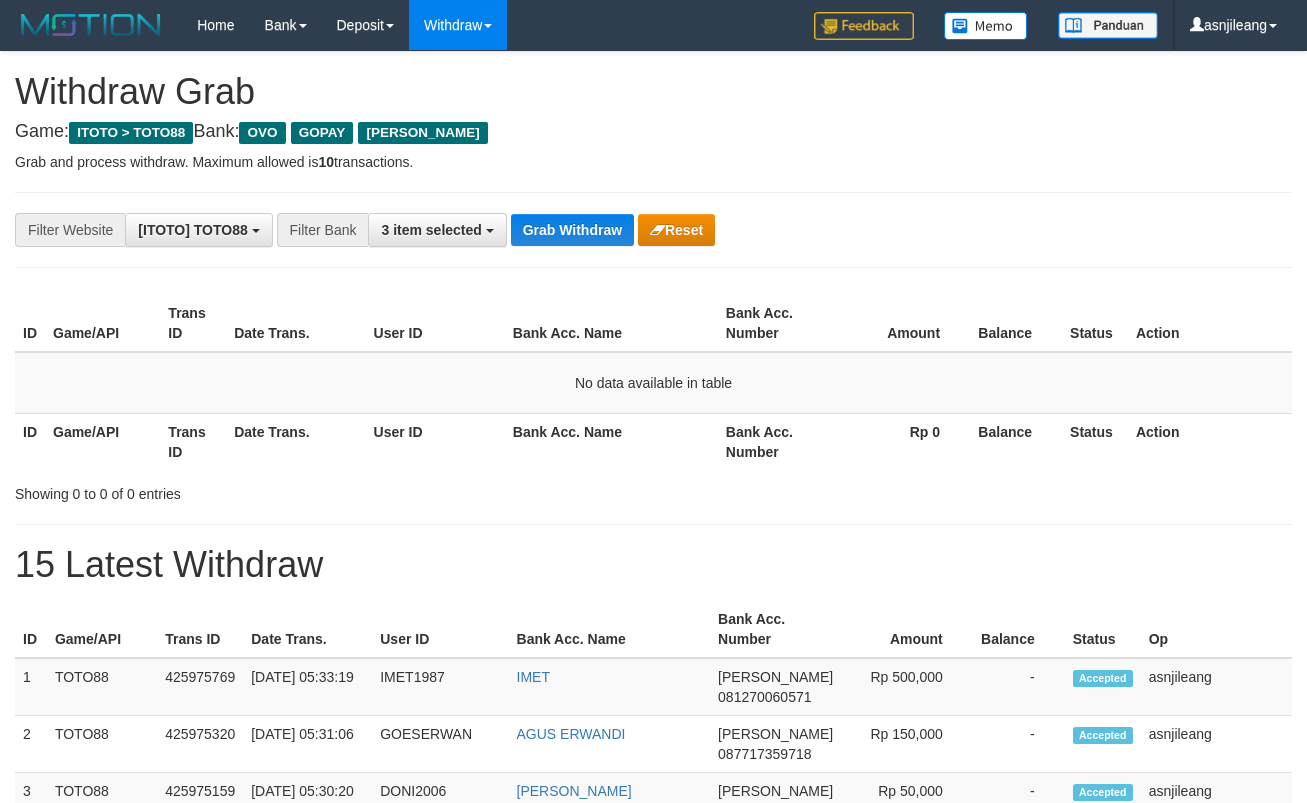 scroll, scrollTop: 0, scrollLeft: 0, axis: both 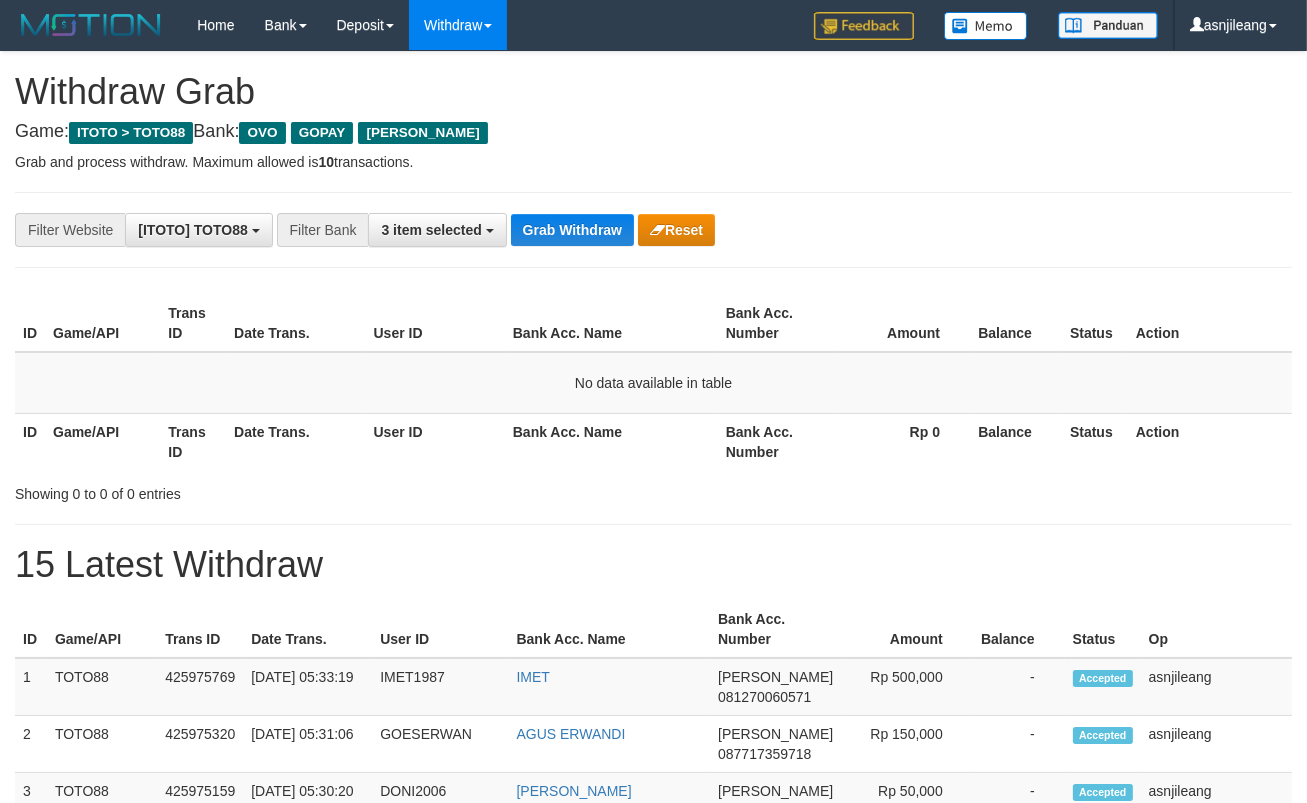 click on "Grab Withdraw" at bounding box center [572, 230] 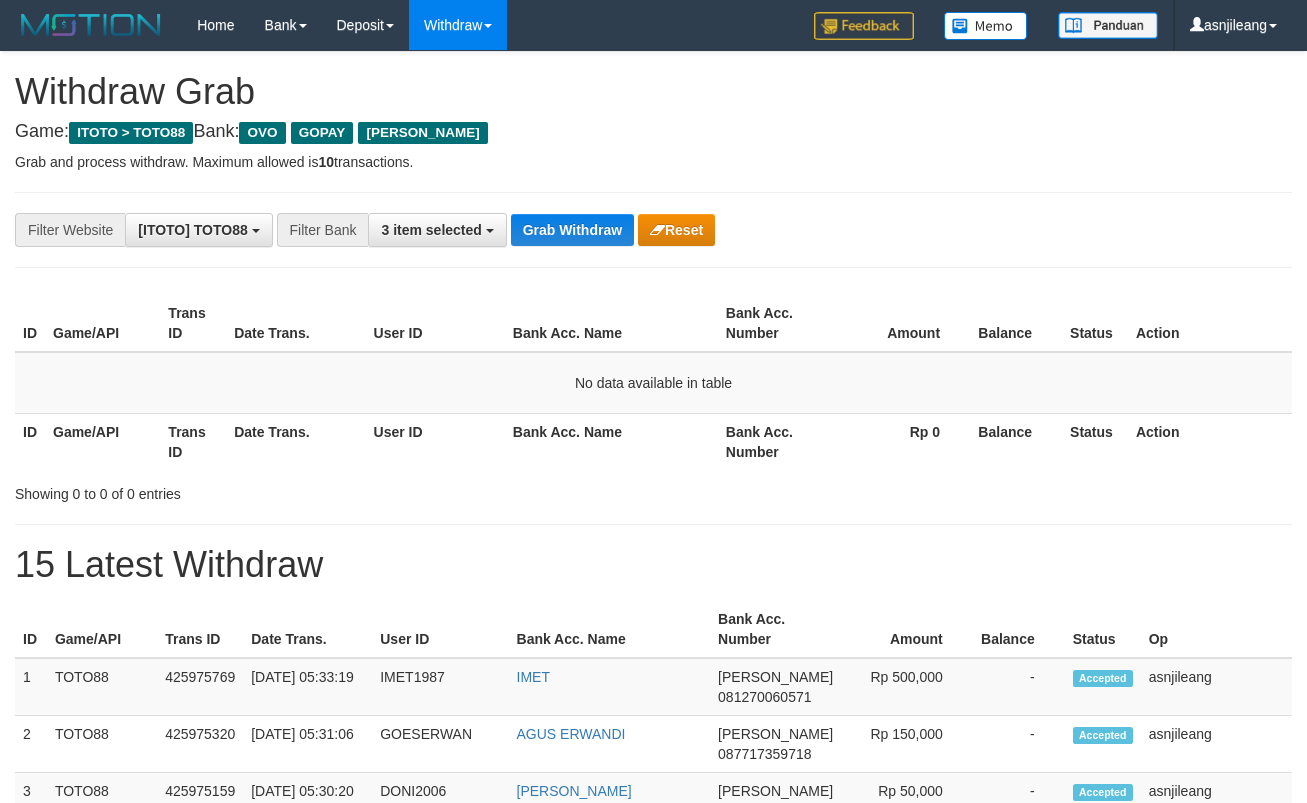 click on "Grab Withdraw" at bounding box center (572, 230) 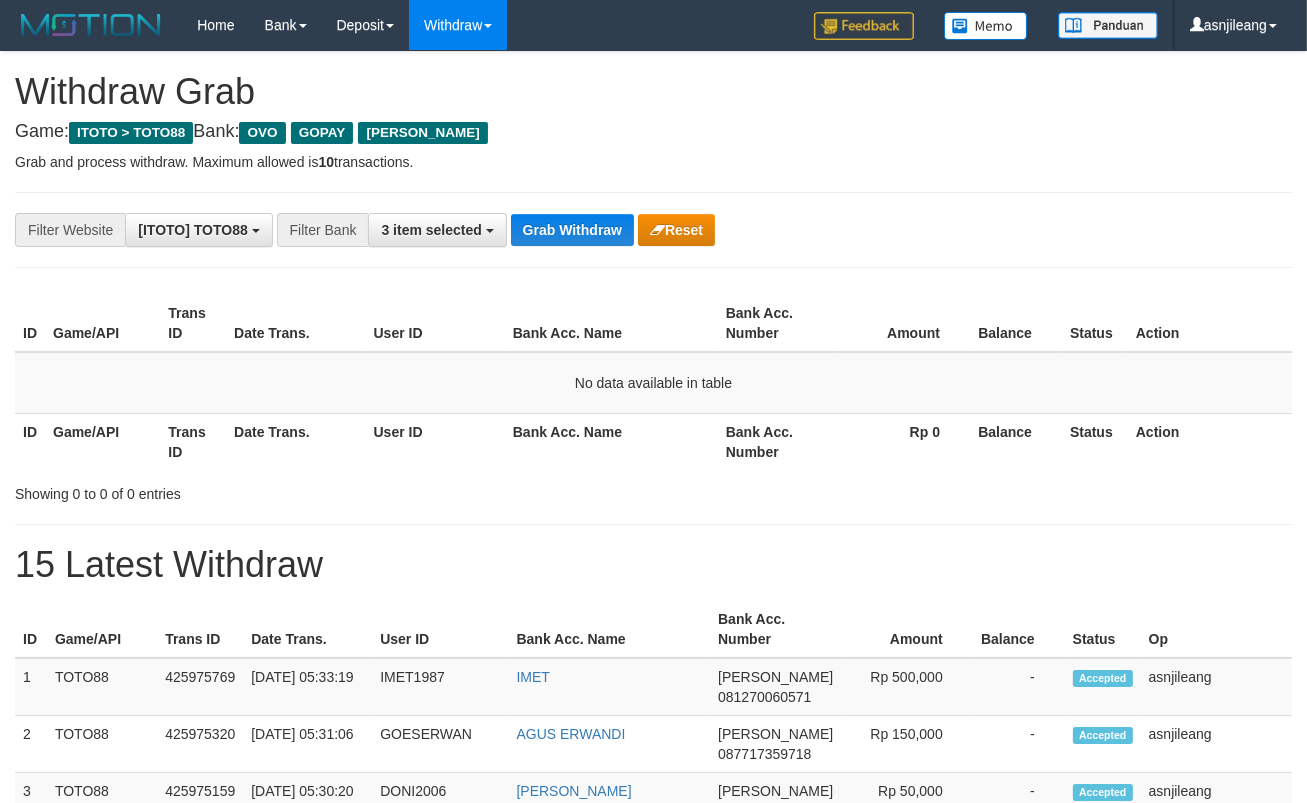 scroll, scrollTop: 17, scrollLeft: 0, axis: vertical 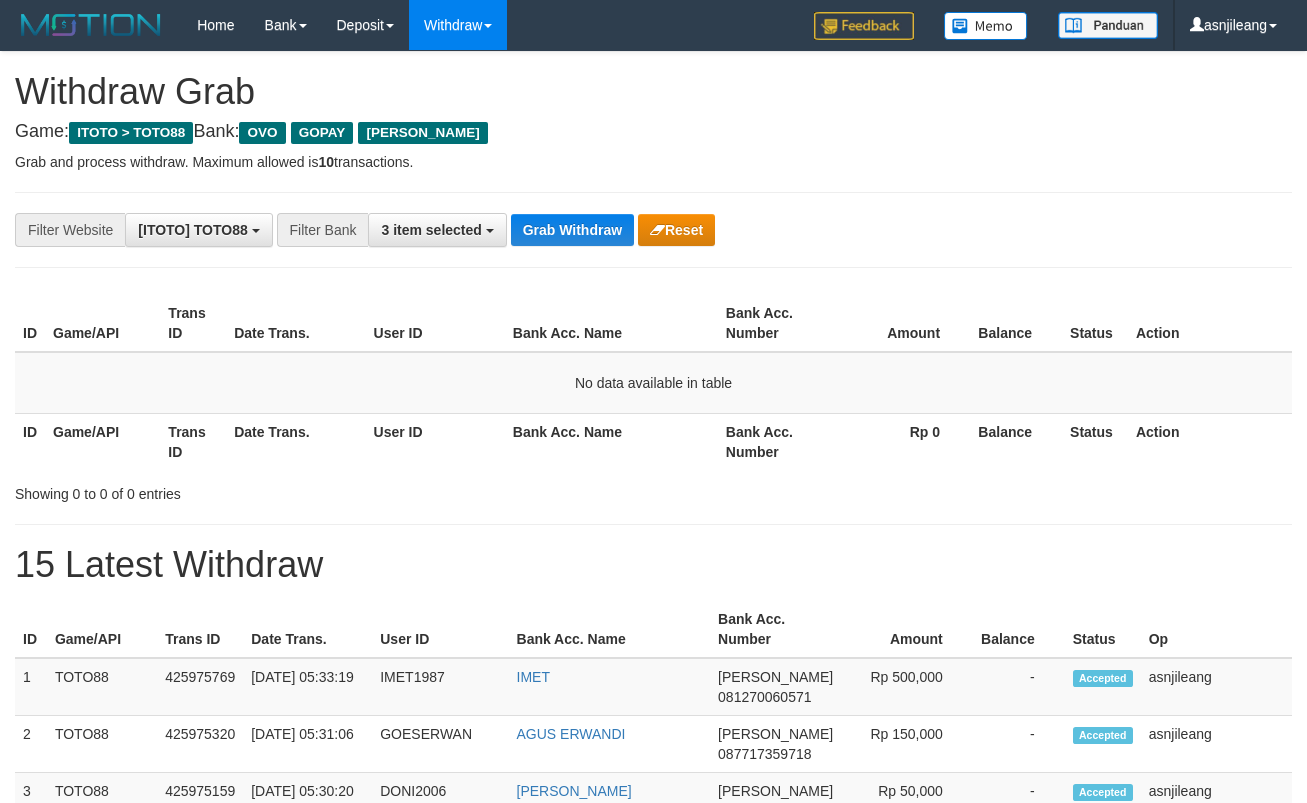 click on "Grab Withdraw" at bounding box center (572, 230) 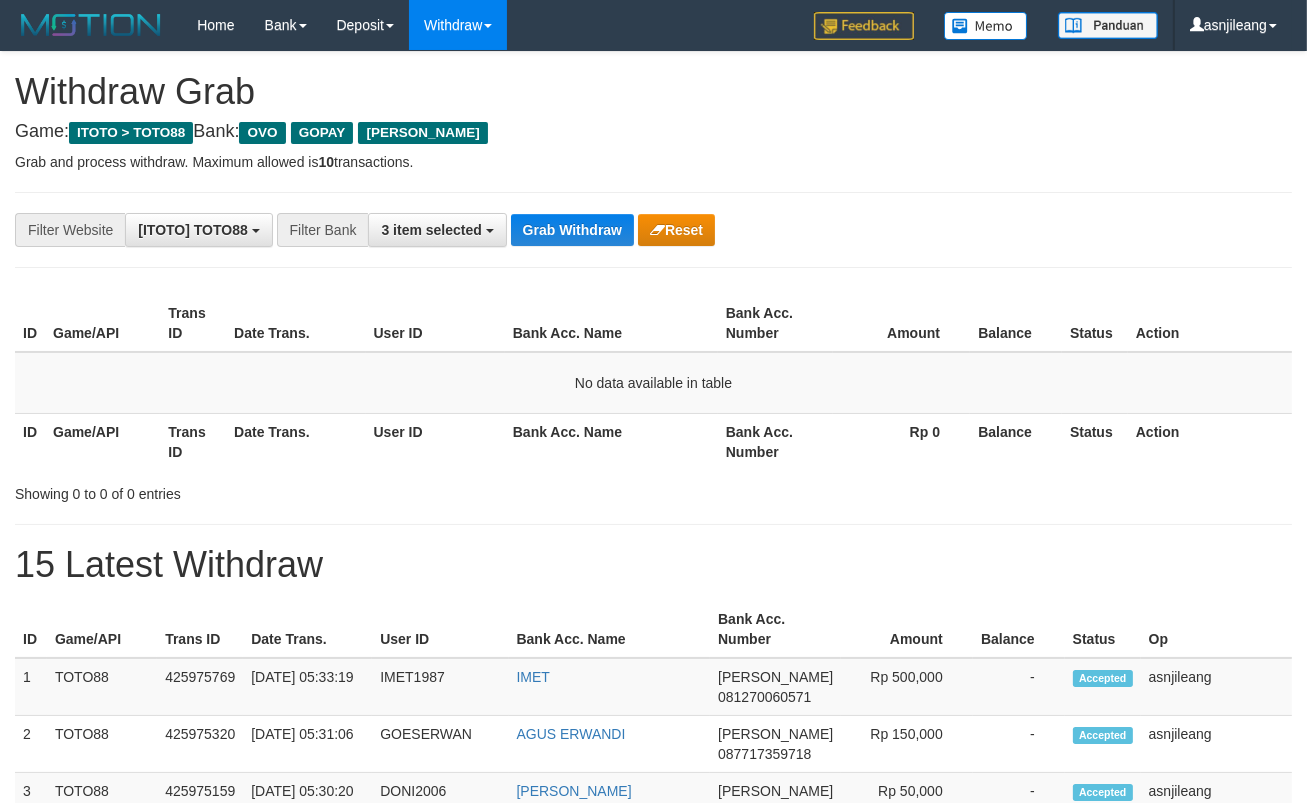 scroll, scrollTop: 17, scrollLeft: 0, axis: vertical 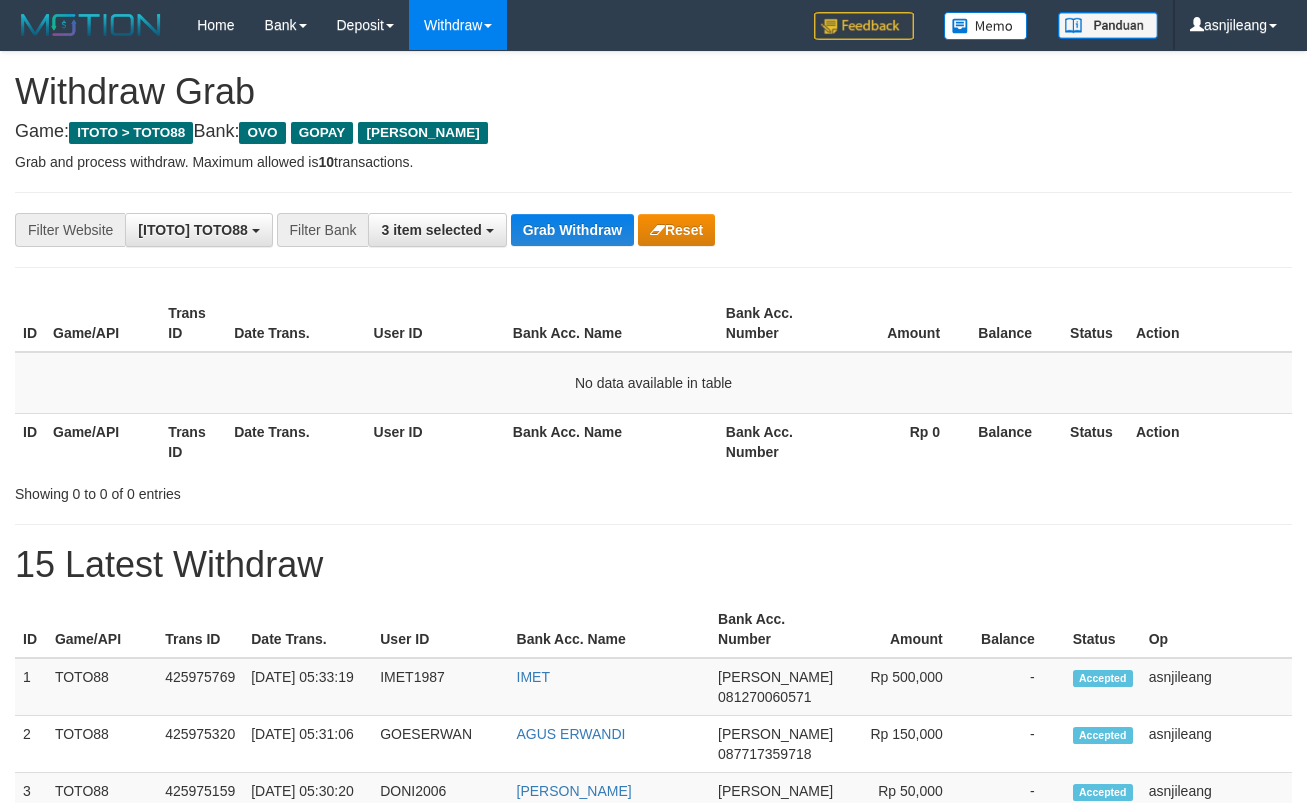 click on "Grab Withdraw" at bounding box center [572, 230] 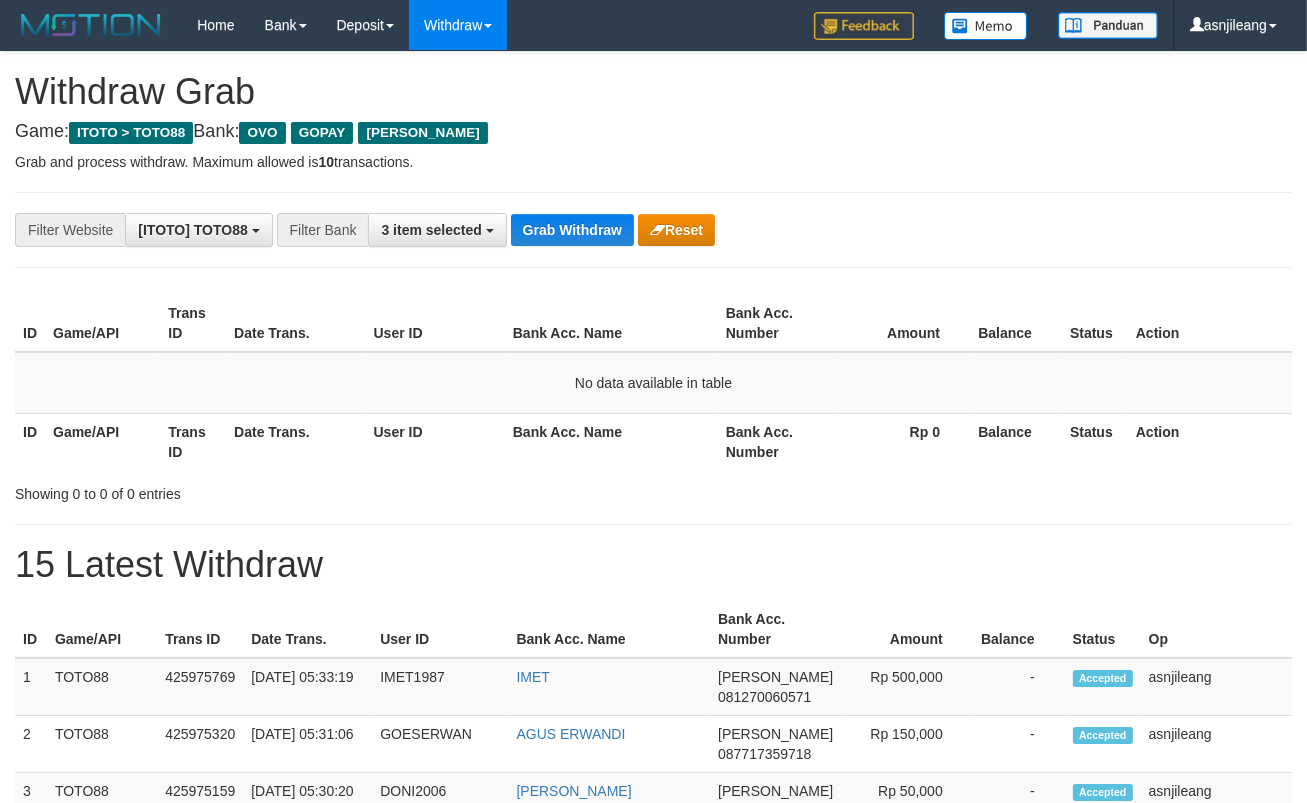 scroll, scrollTop: 17, scrollLeft: 0, axis: vertical 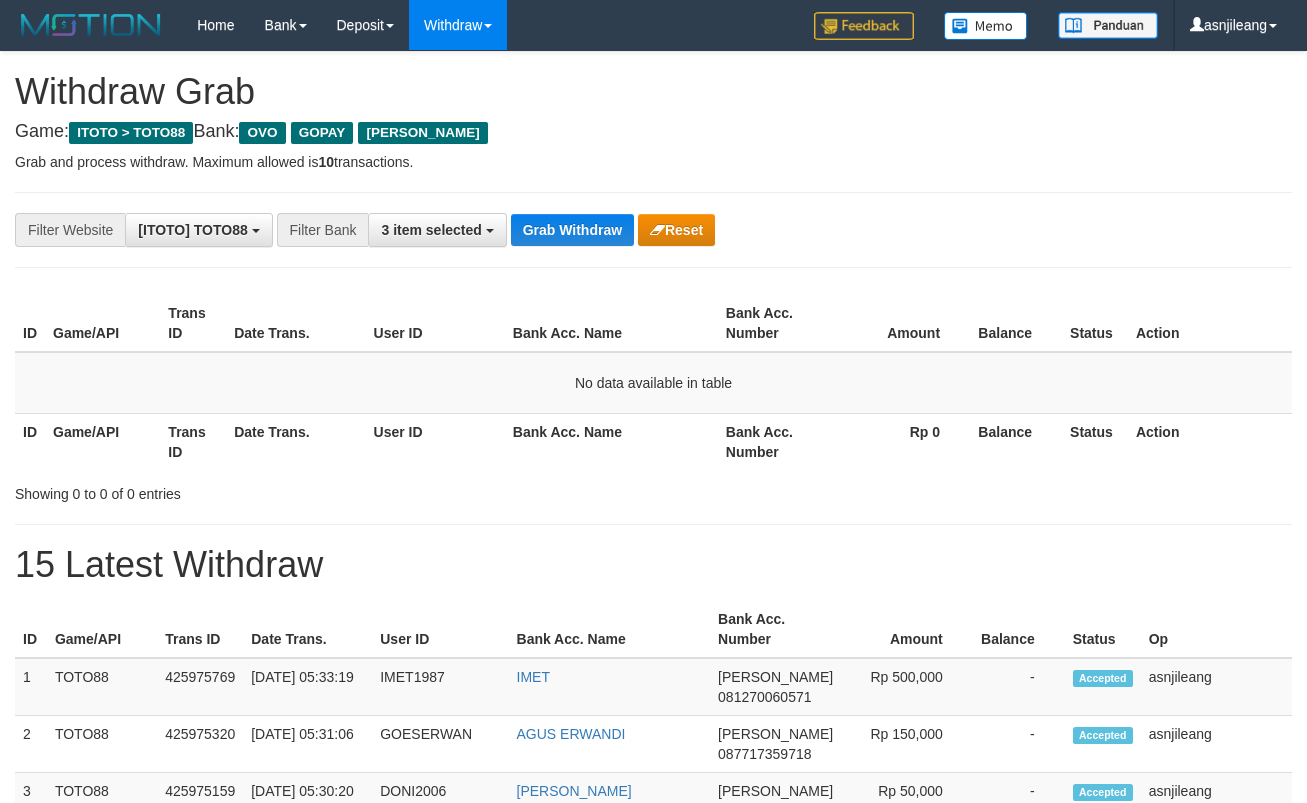 click on "Grab Withdraw" at bounding box center [572, 230] 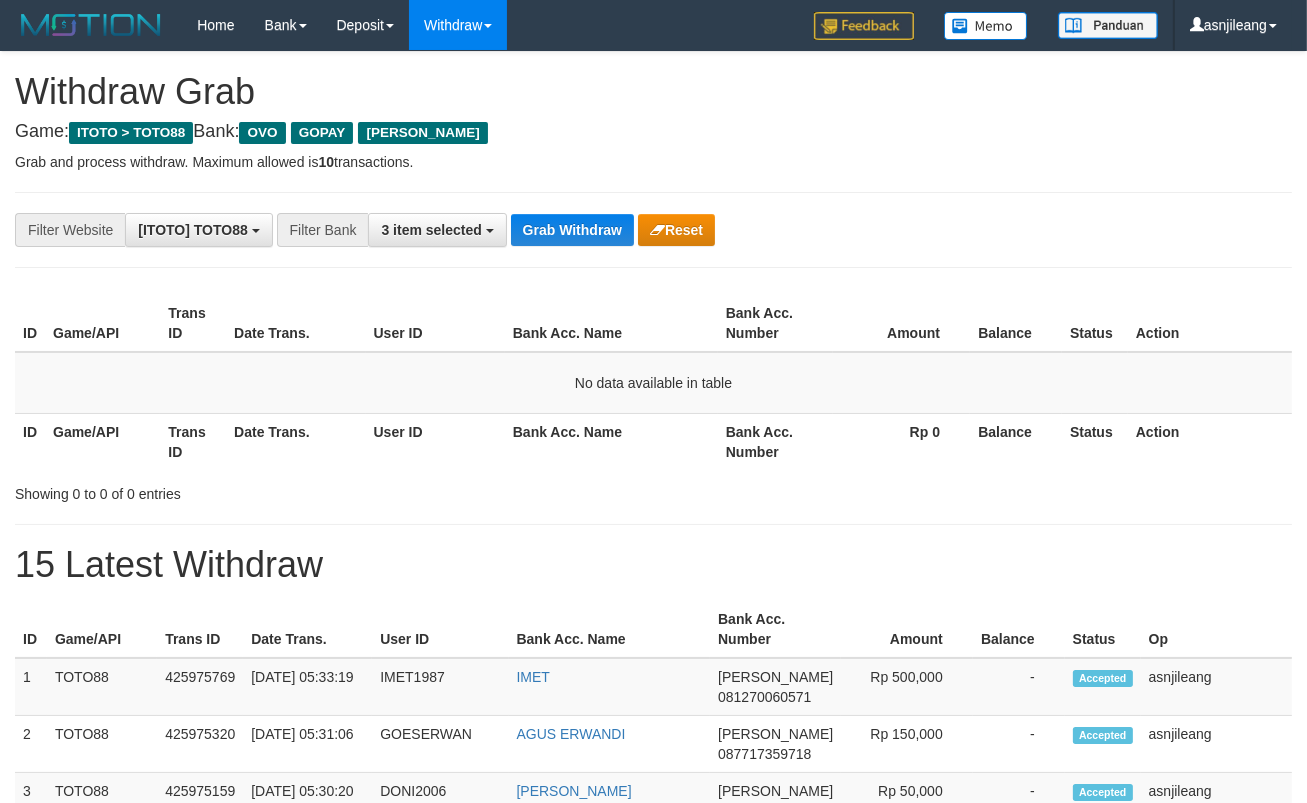 scroll, scrollTop: 17, scrollLeft: 0, axis: vertical 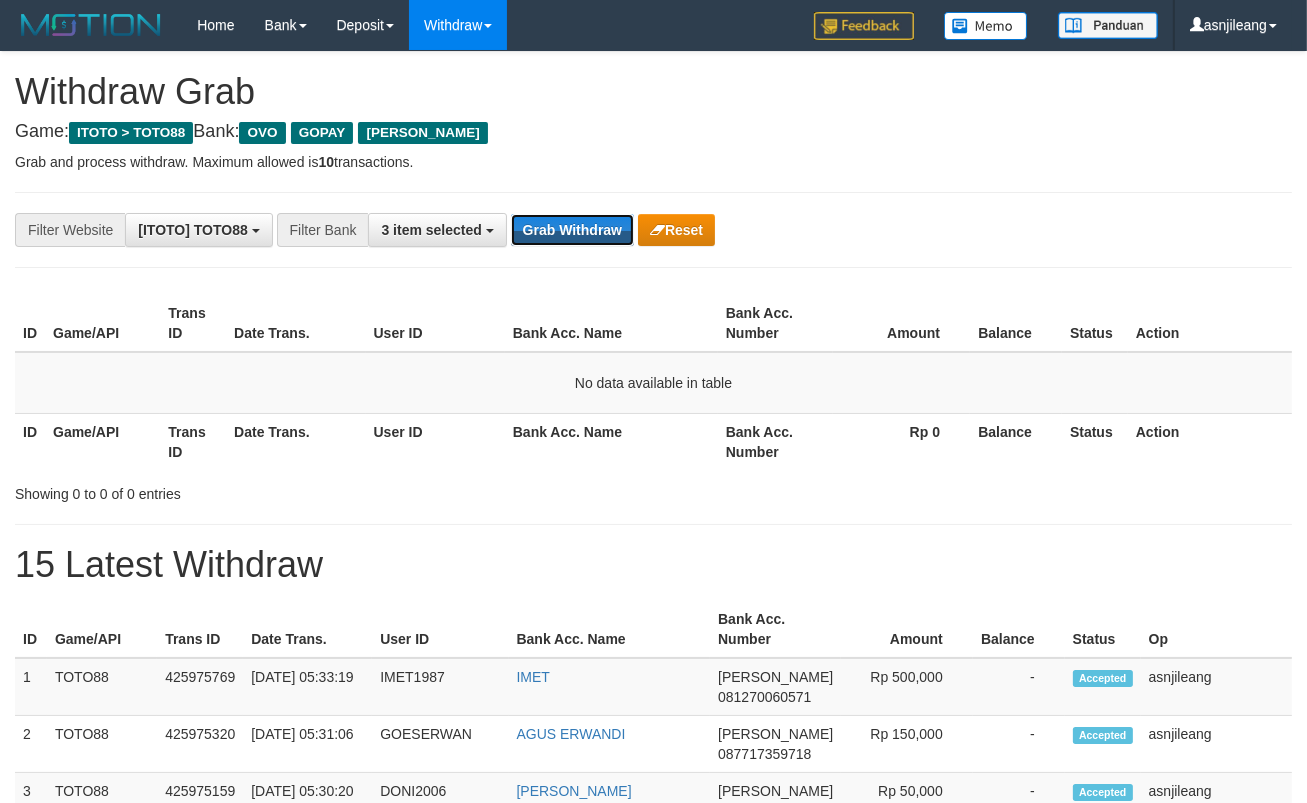 click on "Grab Withdraw" at bounding box center [572, 230] 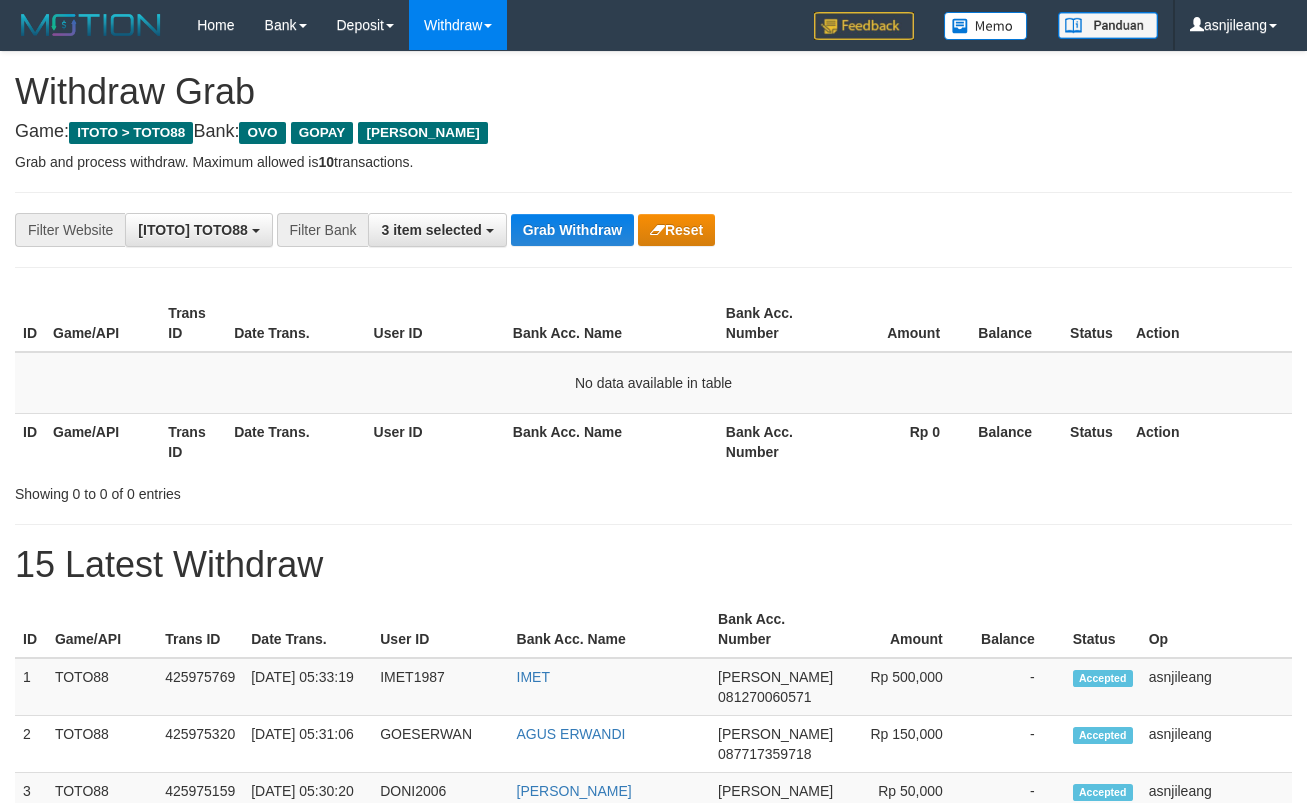 scroll, scrollTop: 0, scrollLeft: 0, axis: both 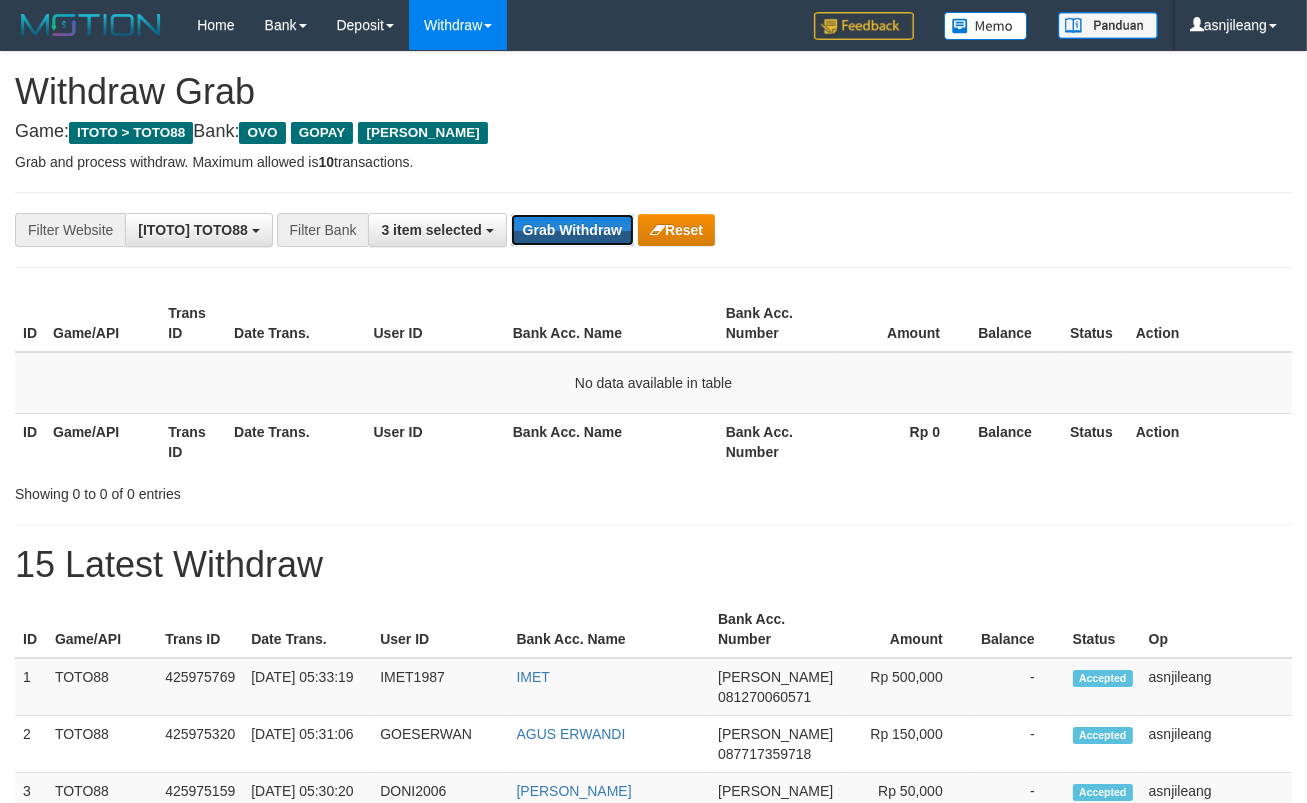 click on "Grab Withdraw" at bounding box center (572, 230) 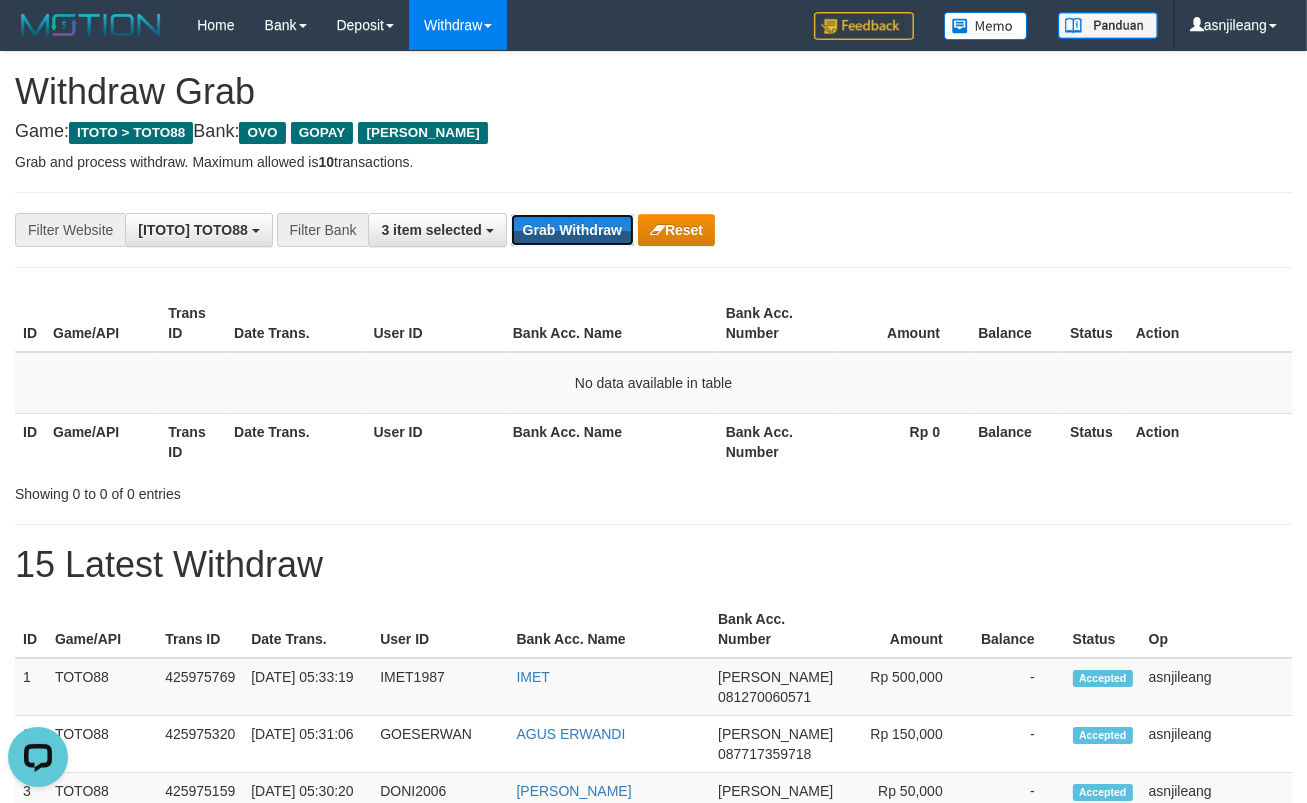 scroll, scrollTop: 0, scrollLeft: 0, axis: both 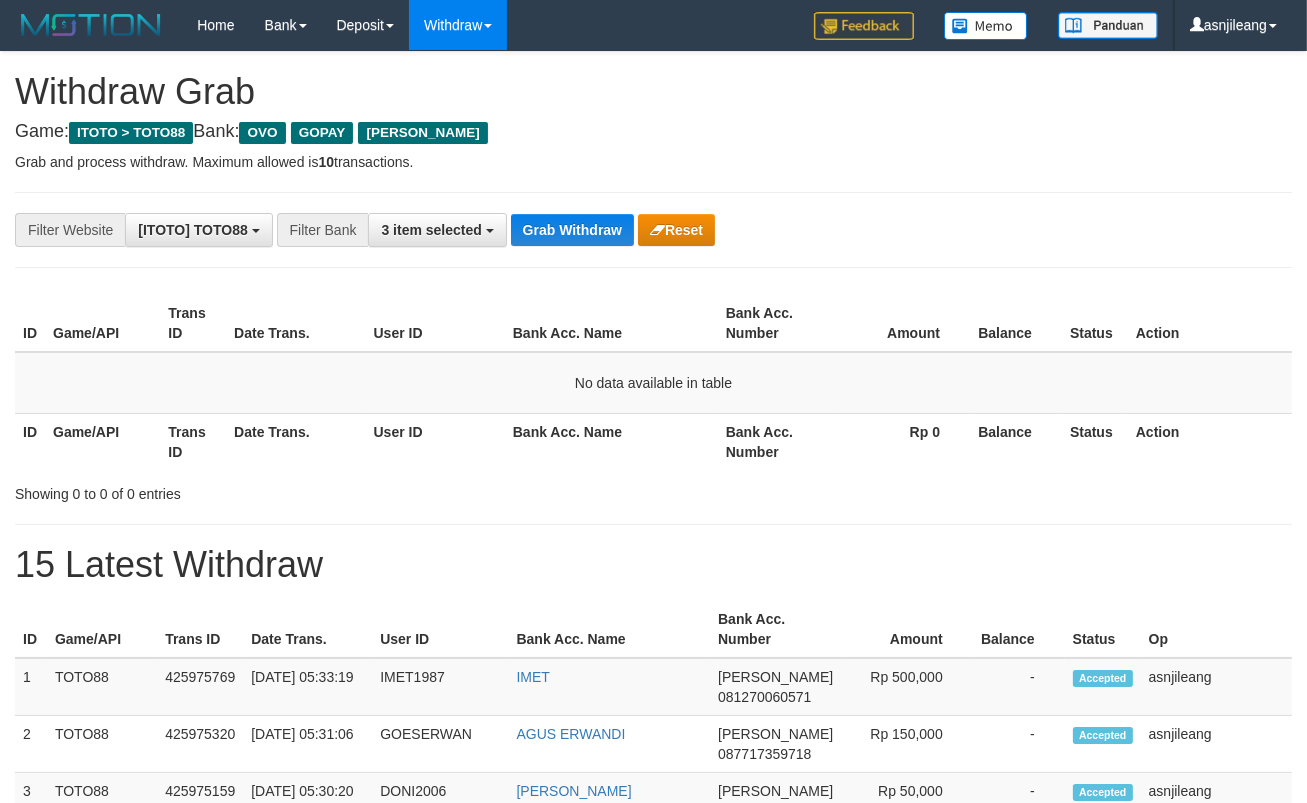 click on "**********" at bounding box center (653, 1113) 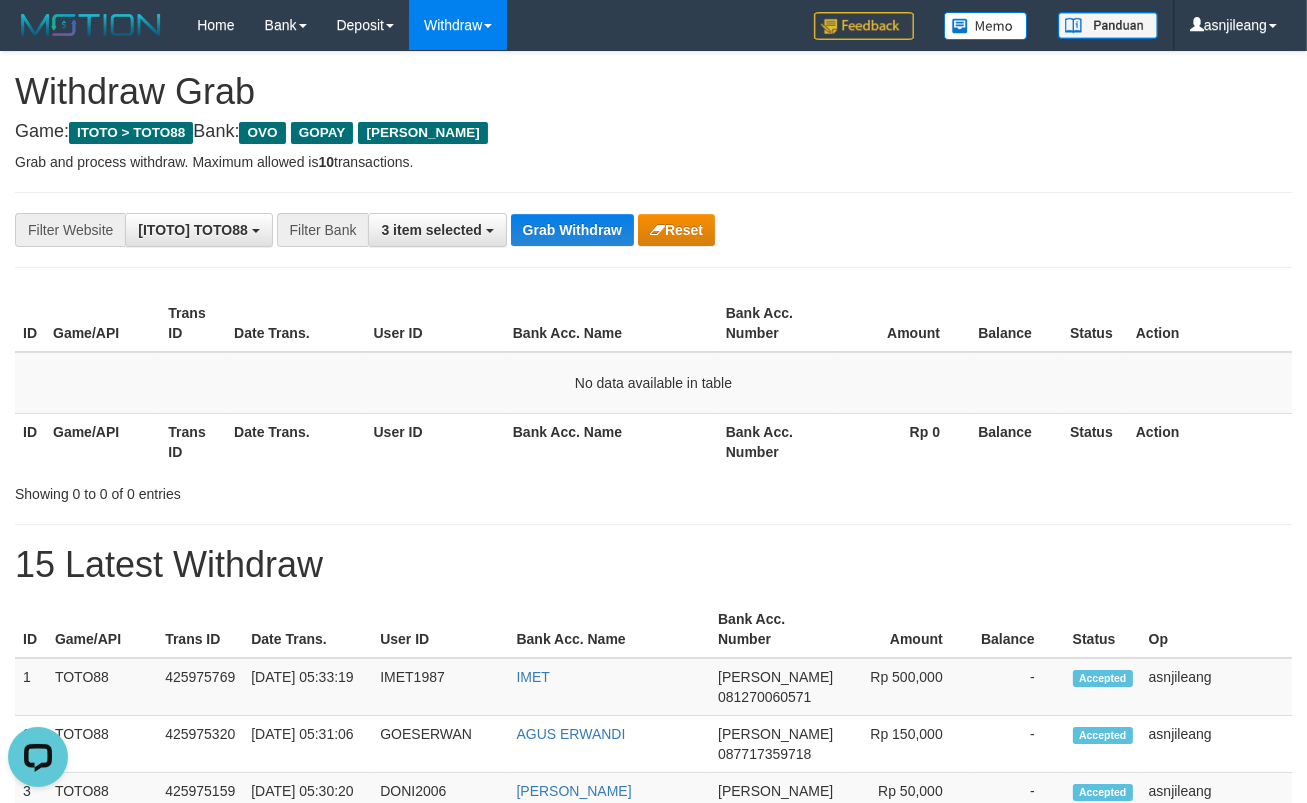 scroll, scrollTop: 0, scrollLeft: 0, axis: both 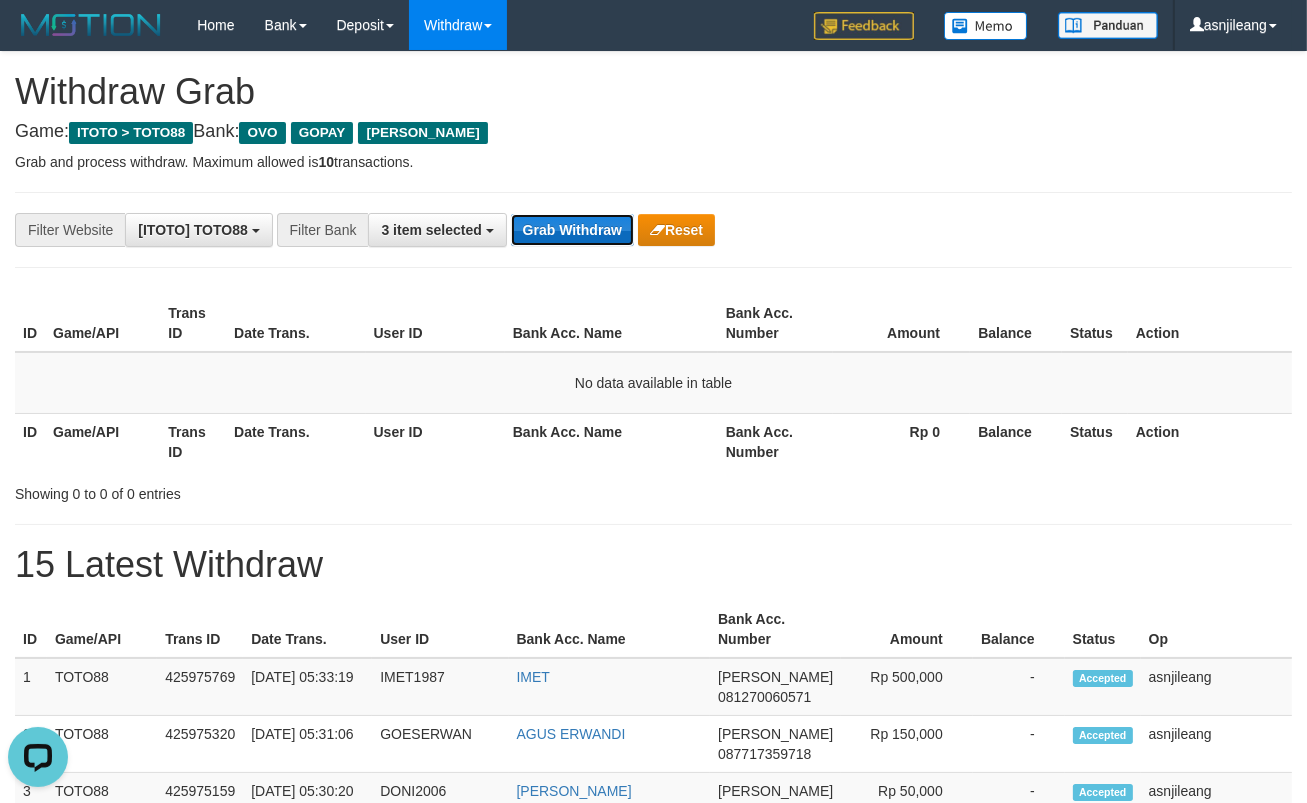 click on "Grab Withdraw" at bounding box center [572, 230] 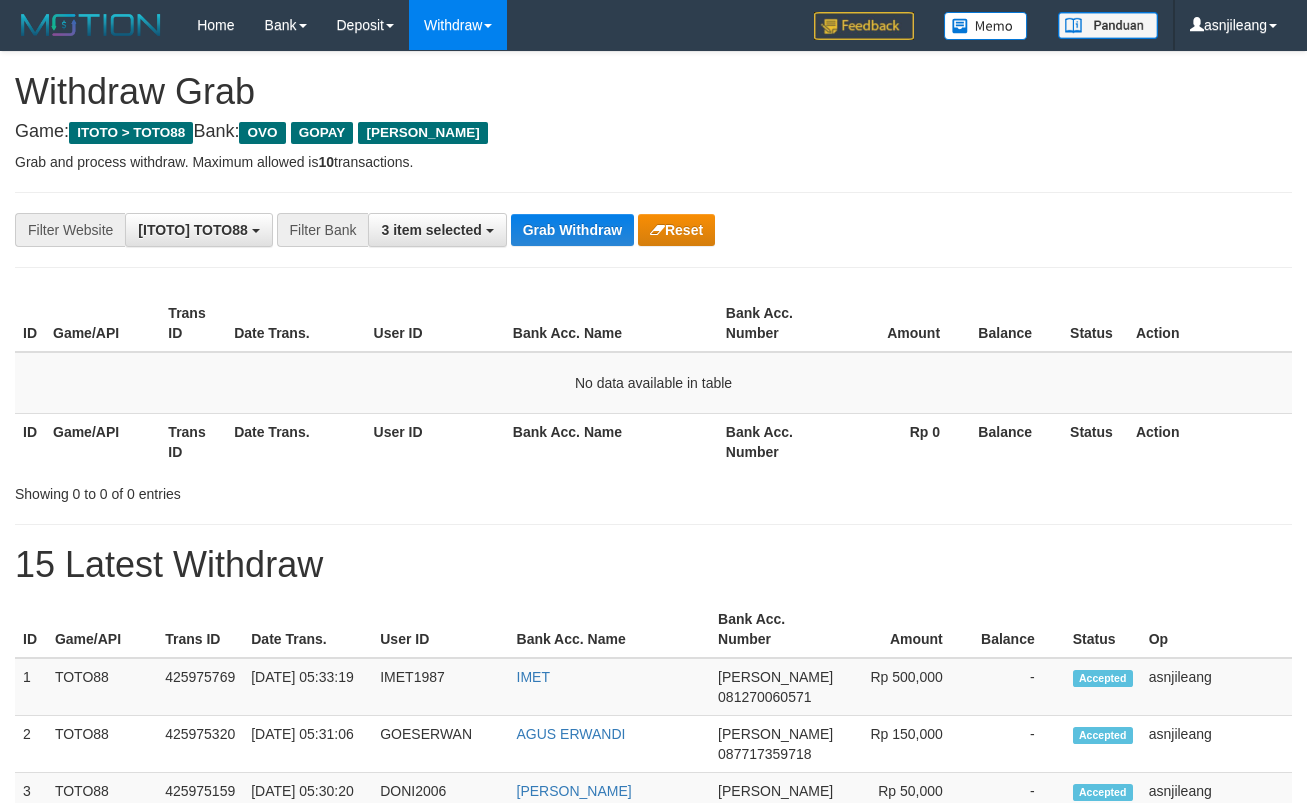 scroll, scrollTop: 0, scrollLeft: 0, axis: both 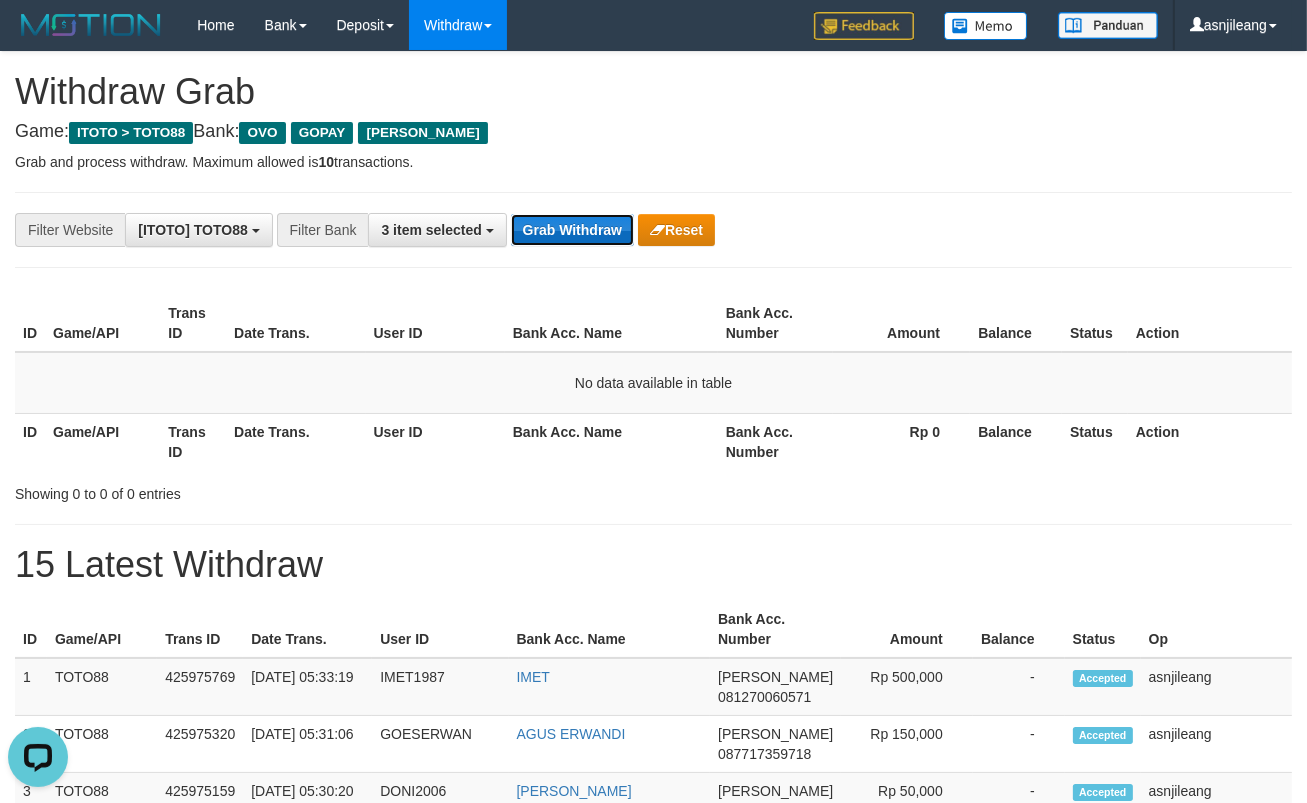 click on "Grab Withdraw" at bounding box center (572, 230) 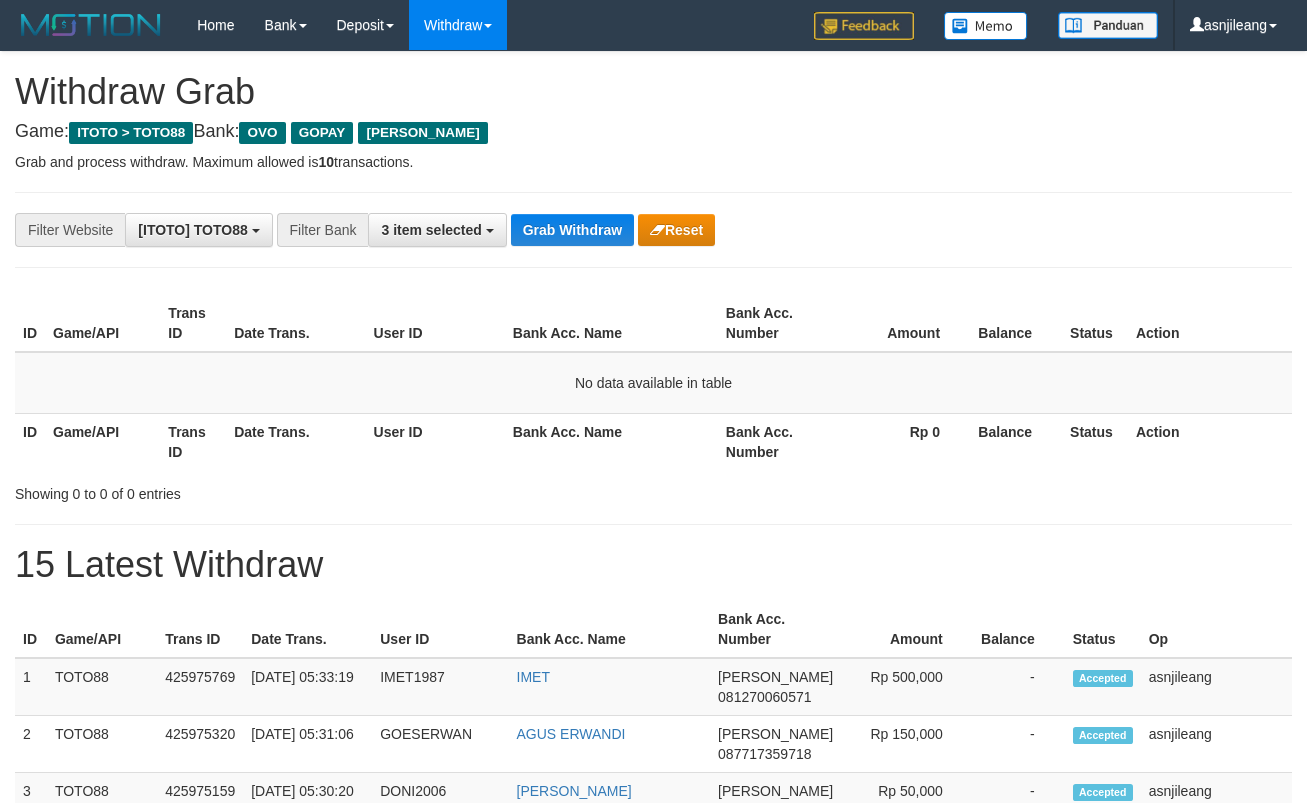 scroll, scrollTop: 0, scrollLeft: 0, axis: both 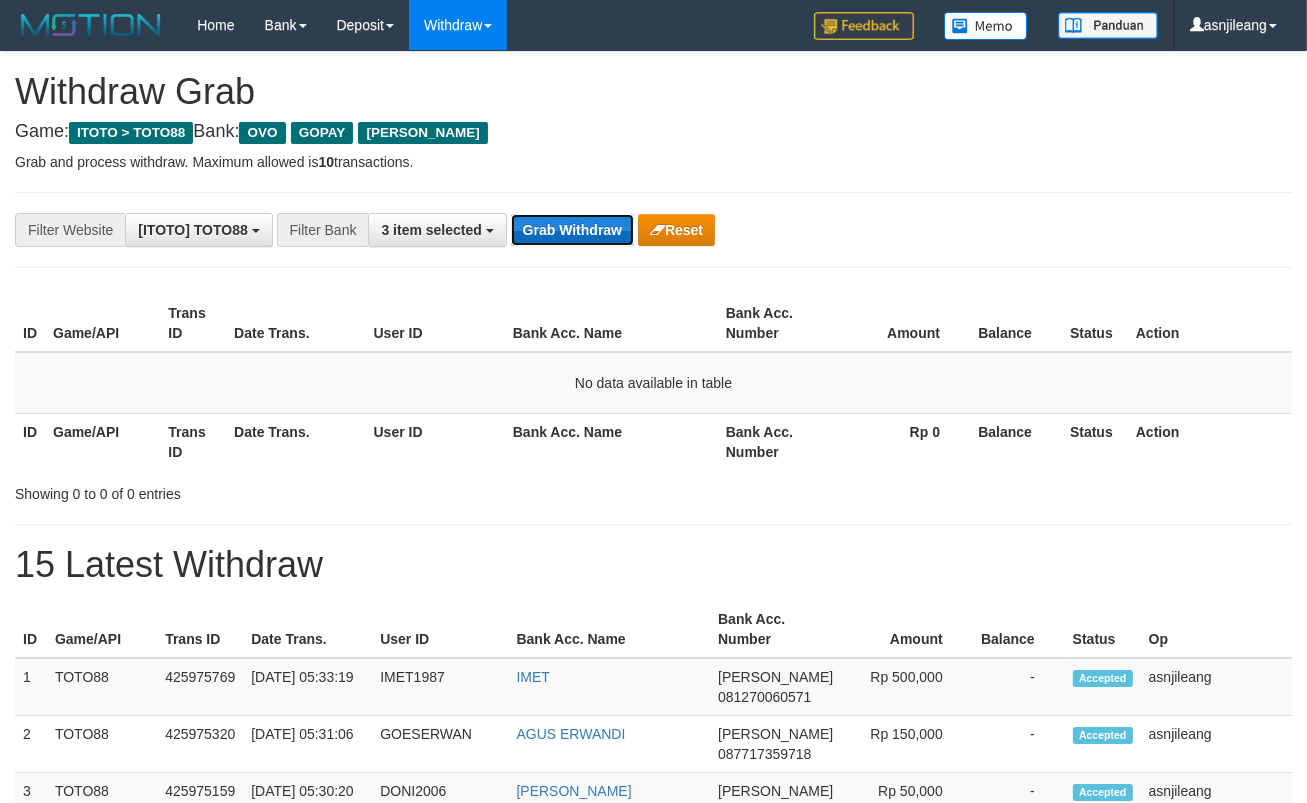 click on "Grab Withdraw" at bounding box center (572, 230) 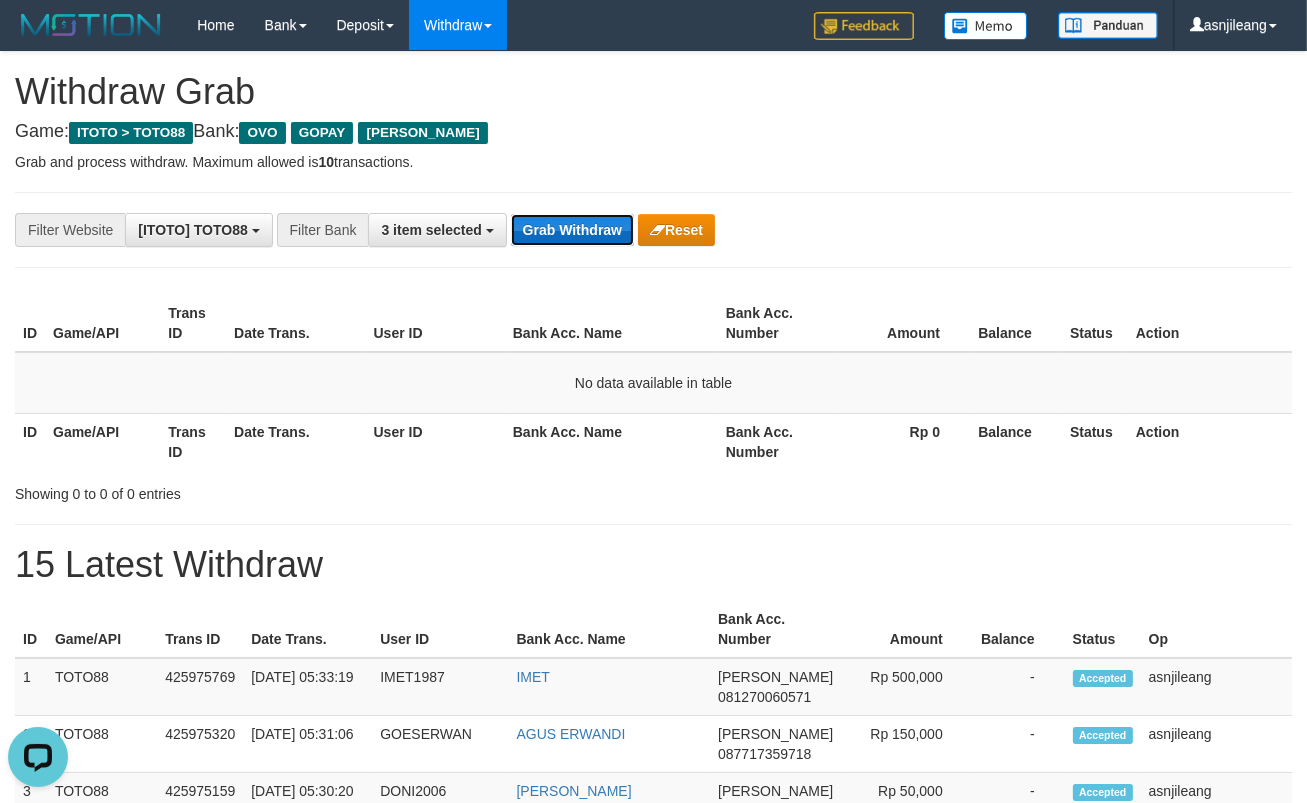 scroll, scrollTop: 0, scrollLeft: 0, axis: both 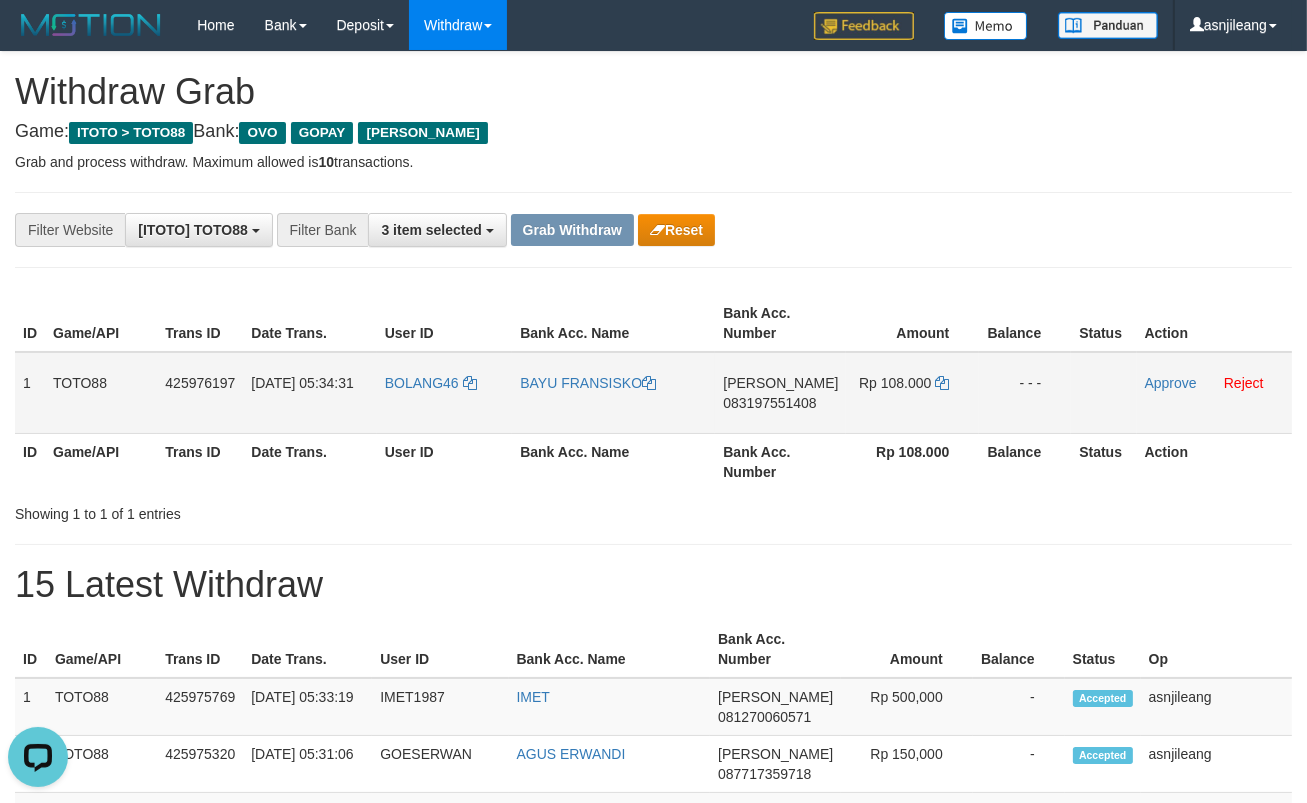 click on "[PERSON_NAME]
083197551408" at bounding box center (780, 393) 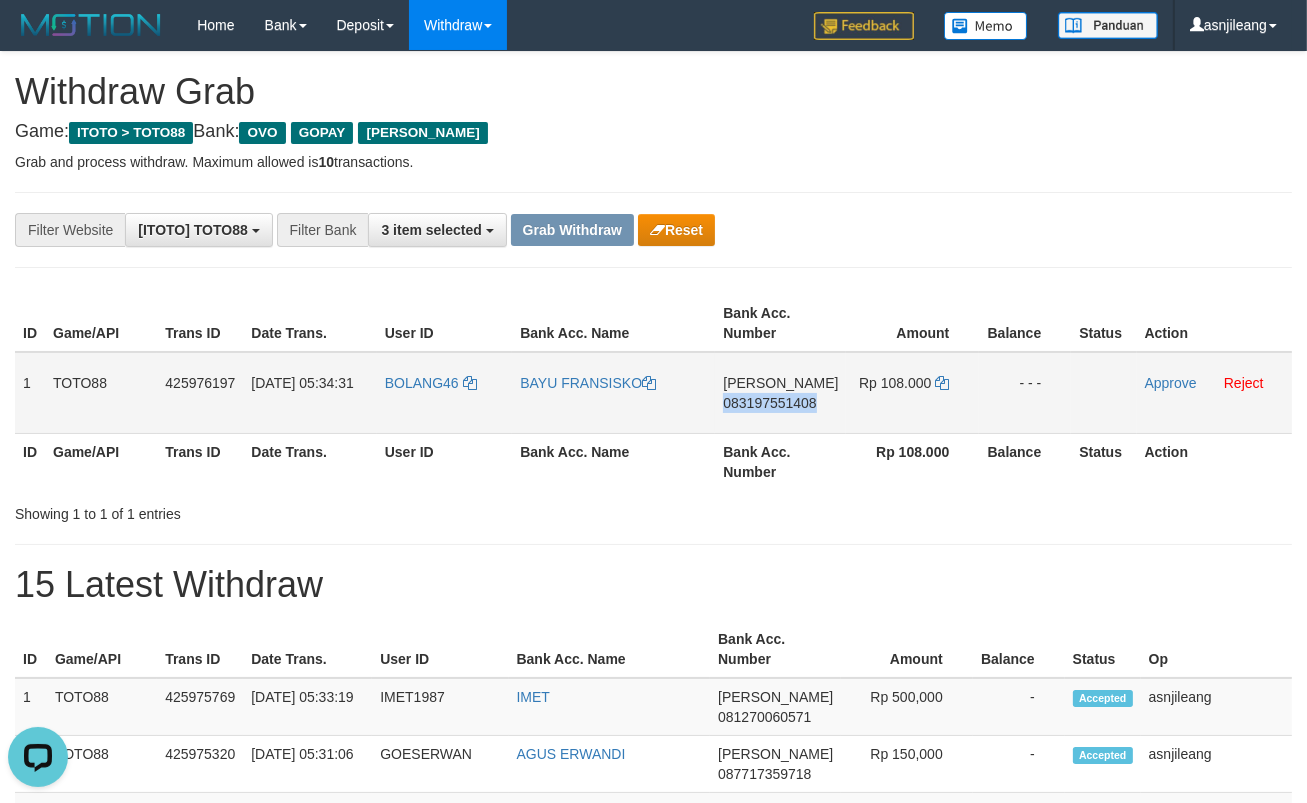 click on "[PERSON_NAME]
083197551408" at bounding box center (780, 393) 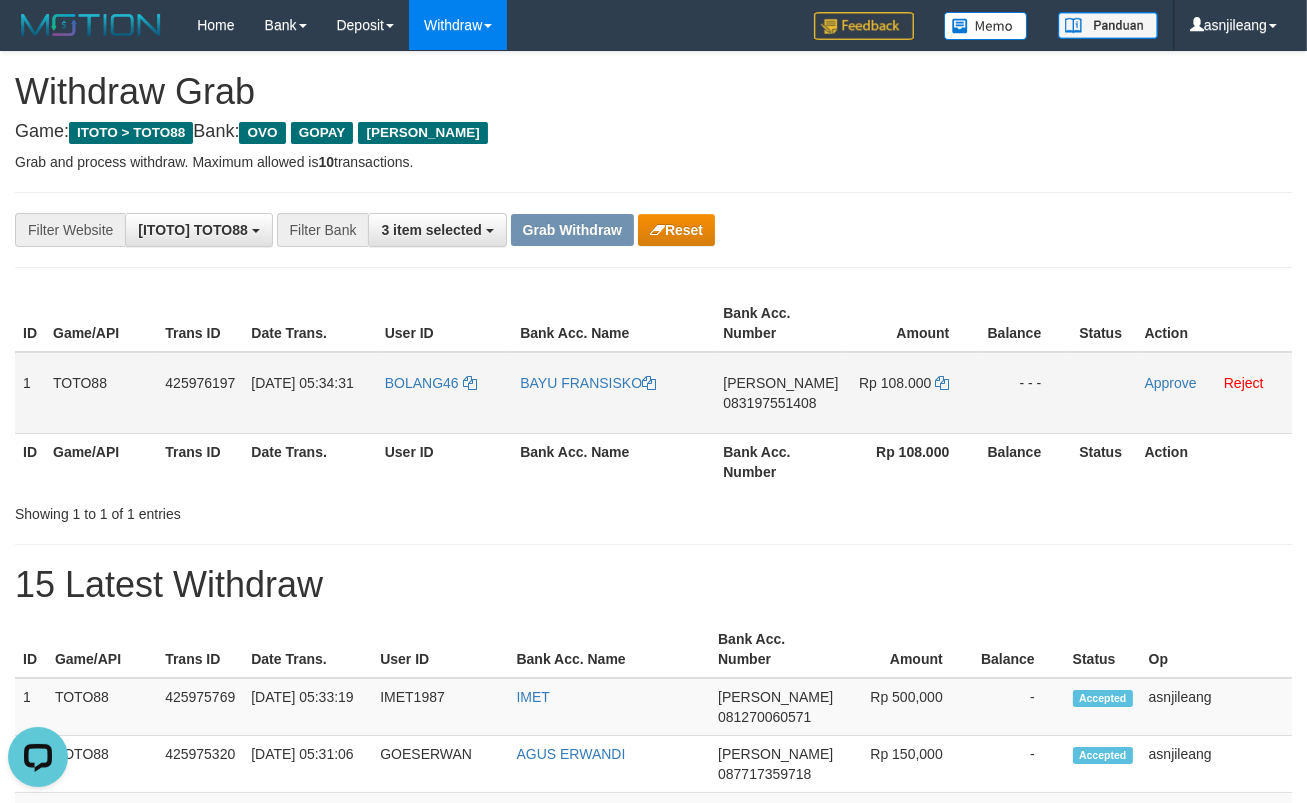 click on "[PERSON_NAME]
083197551408" at bounding box center (780, 393) 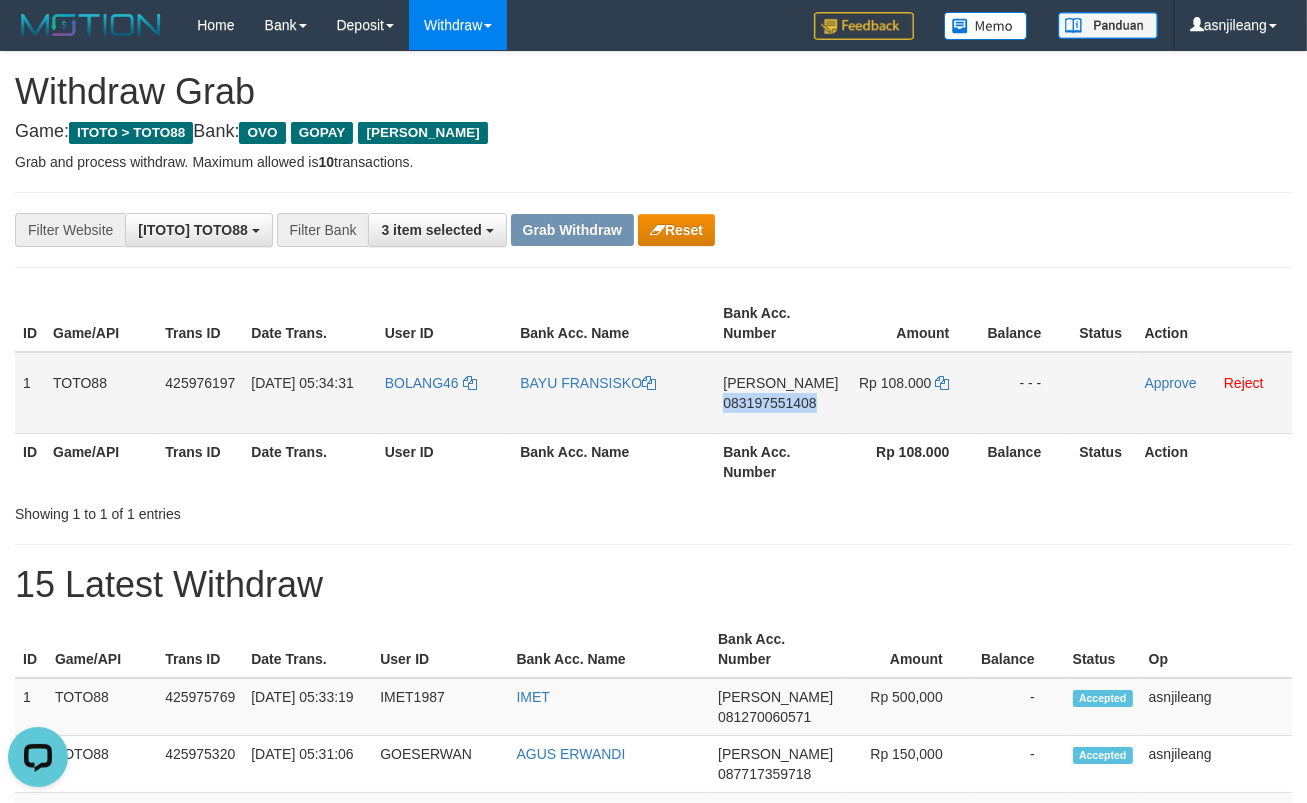 click on "DANA
083197551408" at bounding box center (780, 393) 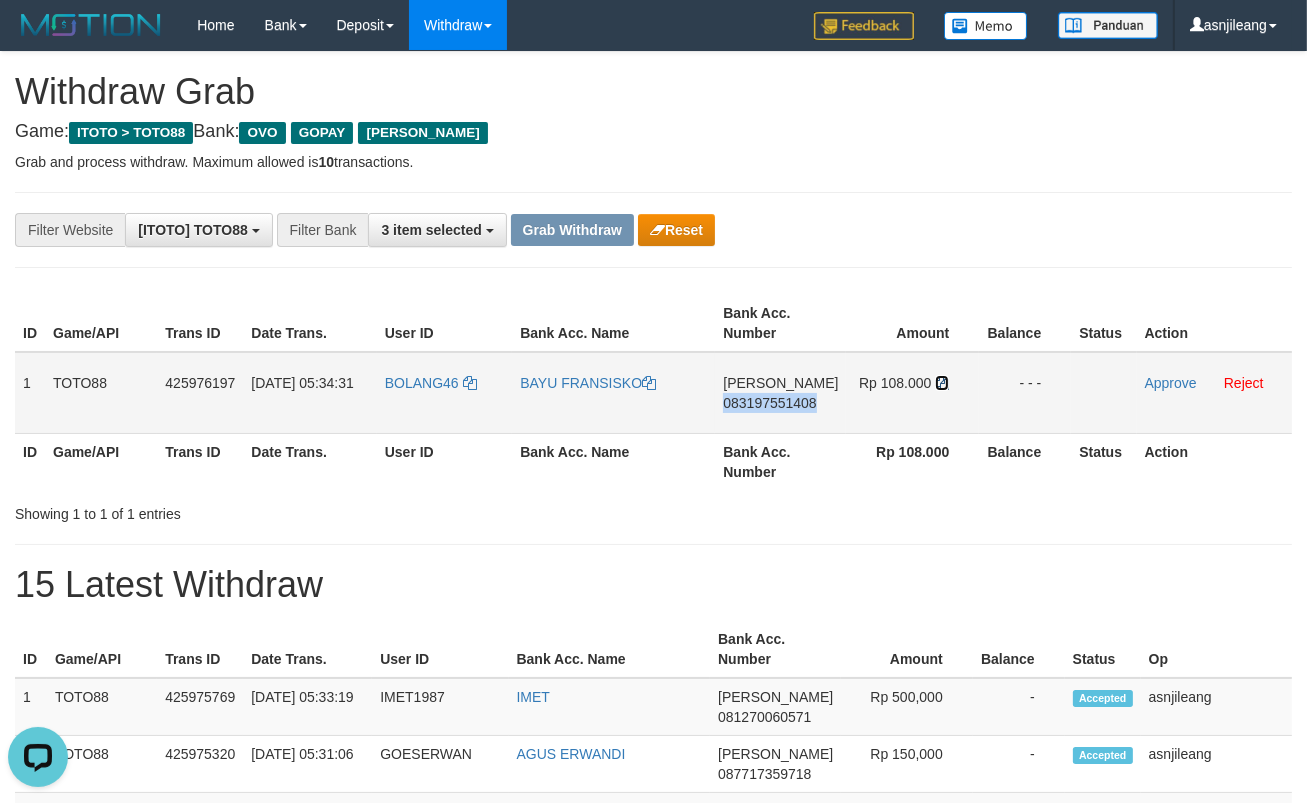 click at bounding box center [942, 383] 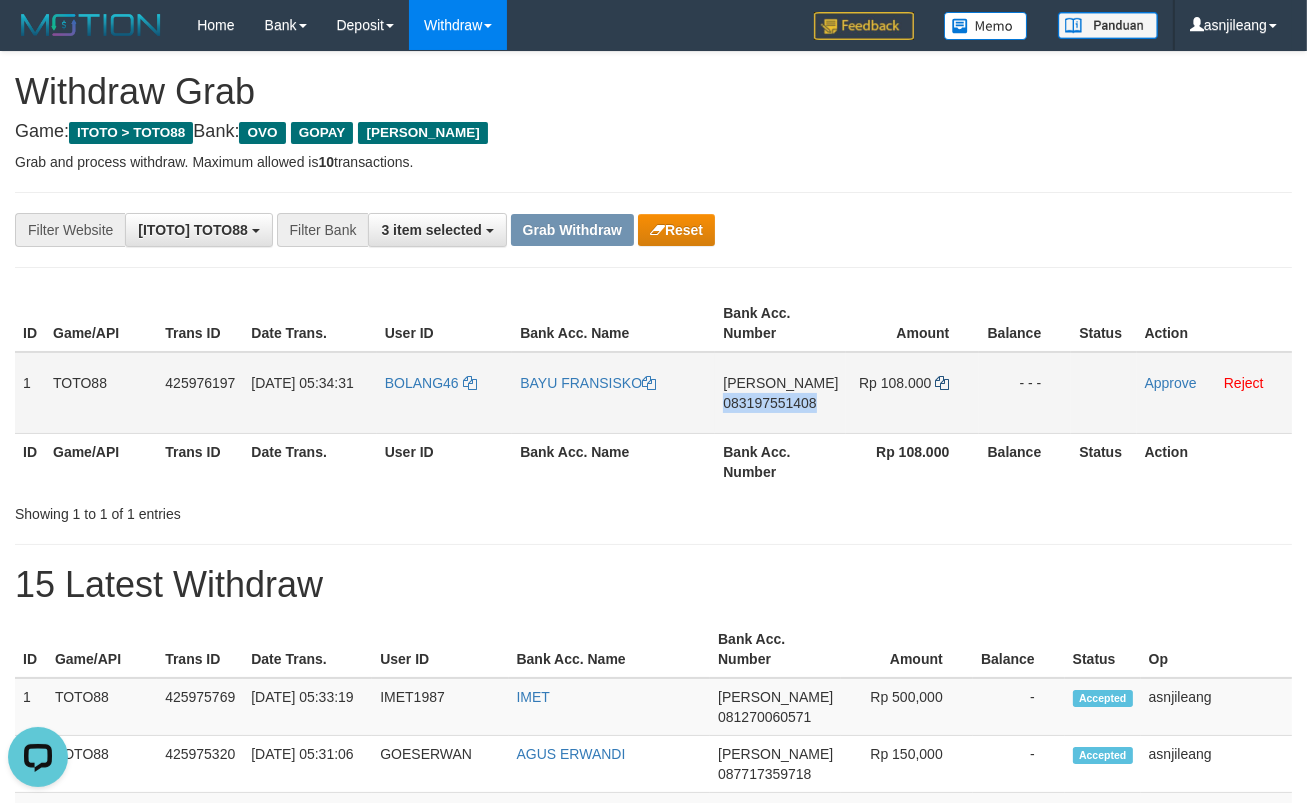 copy on "083197551408" 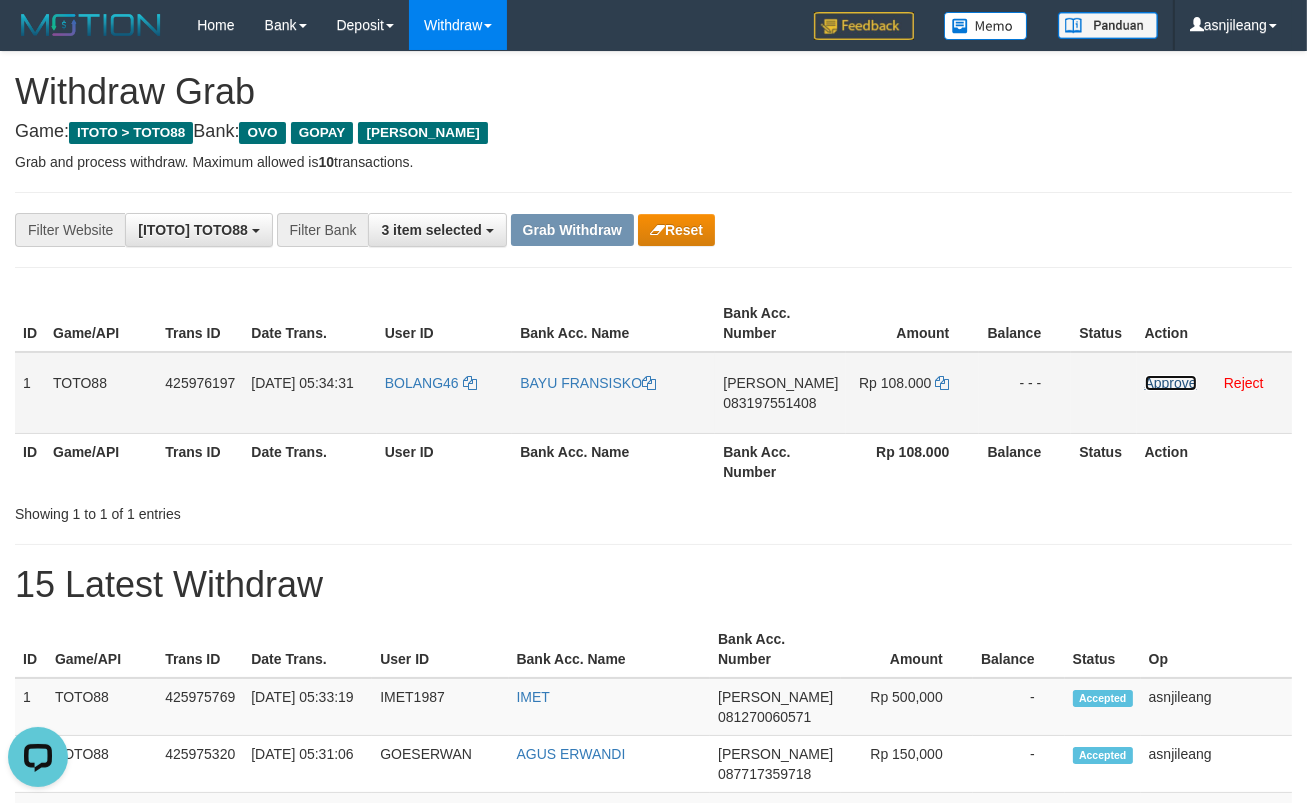 click on "Approve" at bounding box center (1171, 383) 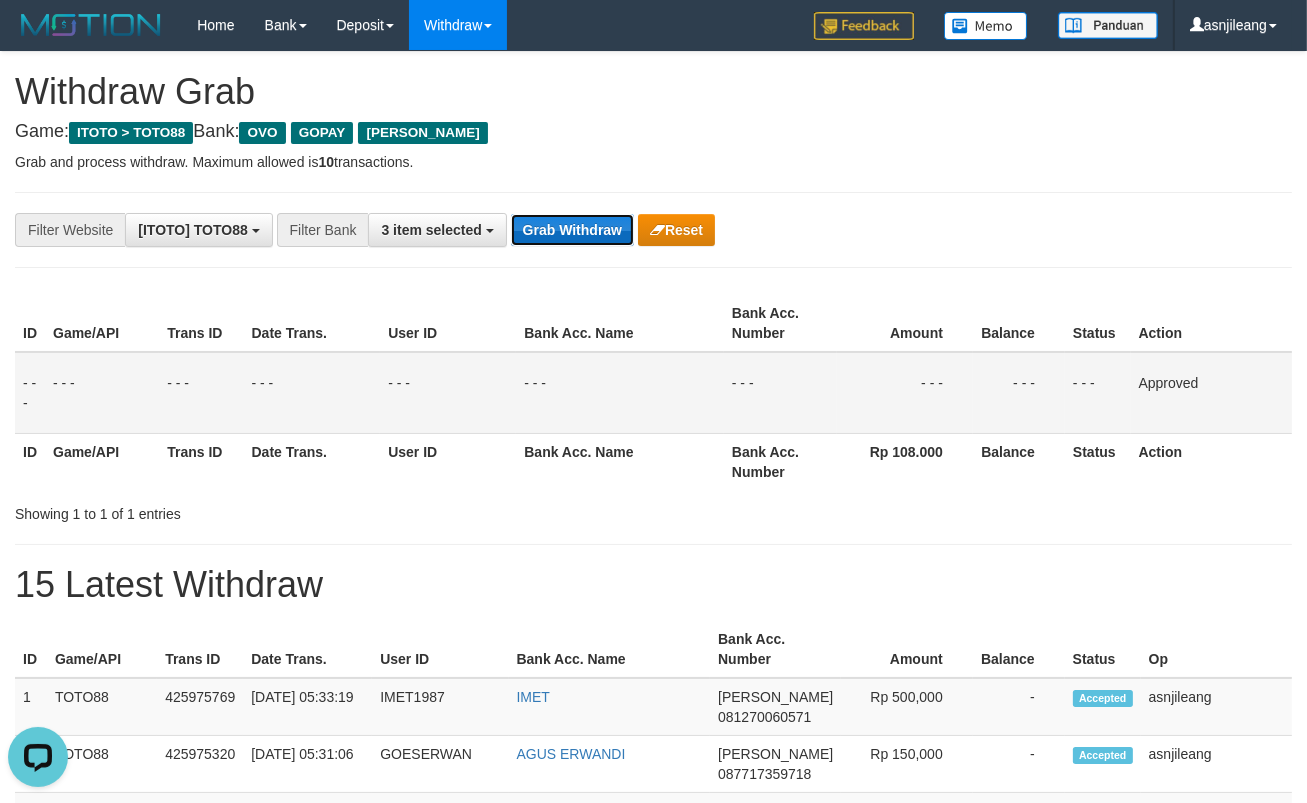 click on "Grab Withdraw" at bounding box center (572, 230) 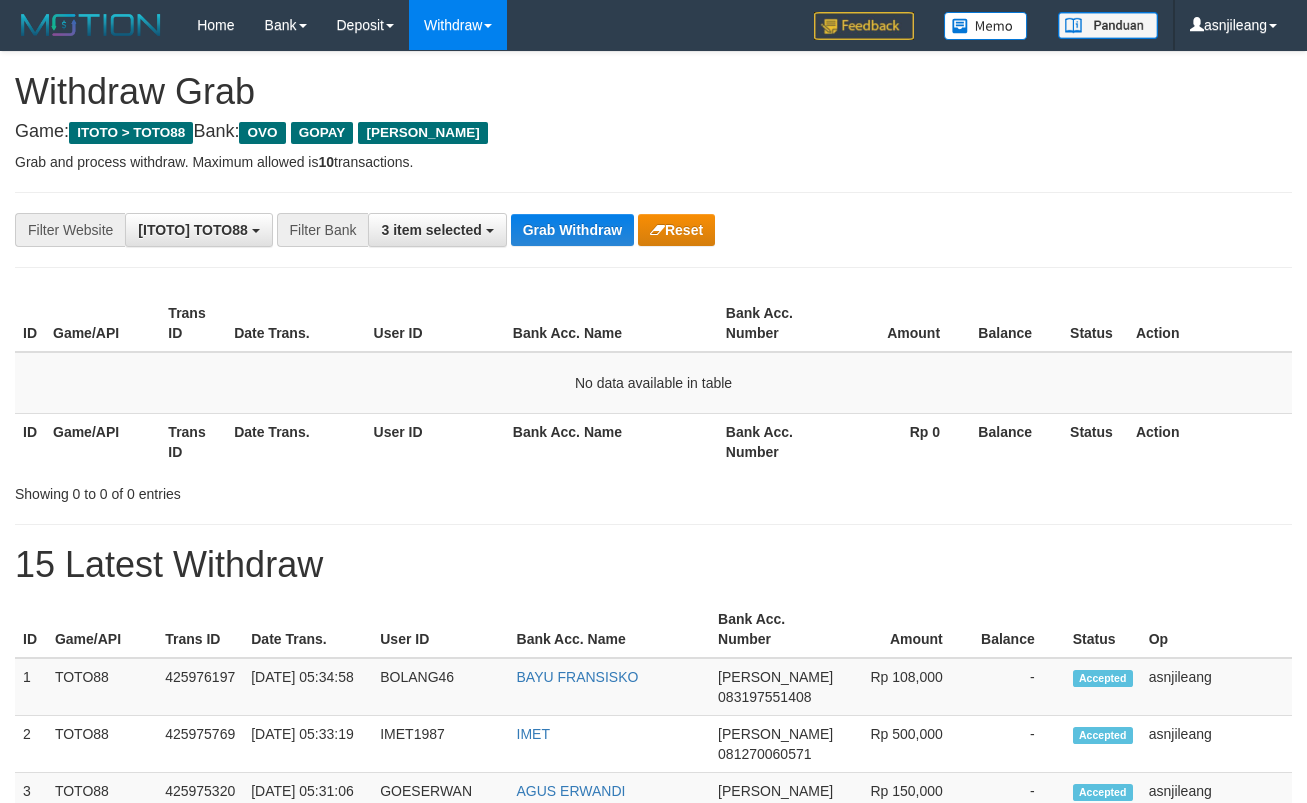 scroll, scrollTop: 0, scrollLeft: 0, axis: both 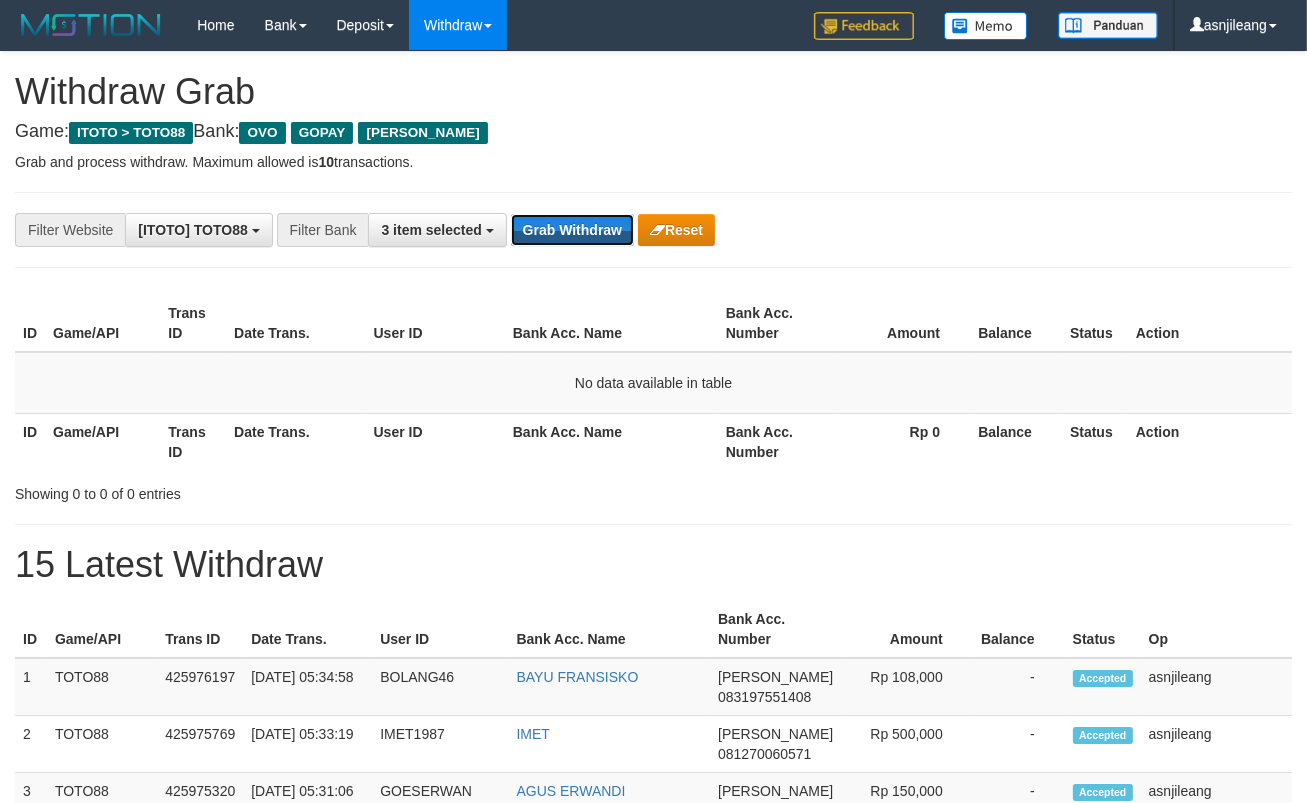 click on "Grab Withdraw" at bounding box center (572, 230) 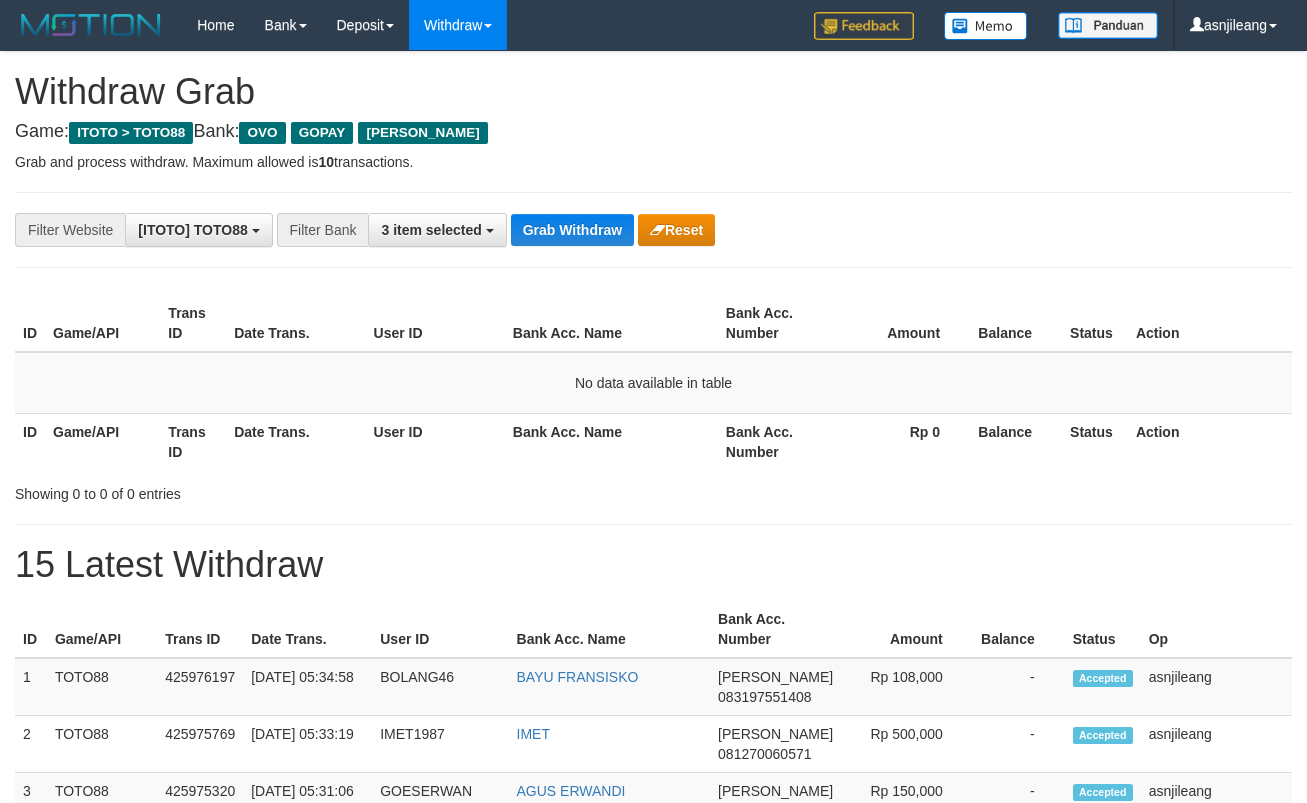 scroll, scrollTop: 0, scrollLeft: 0, axis: both 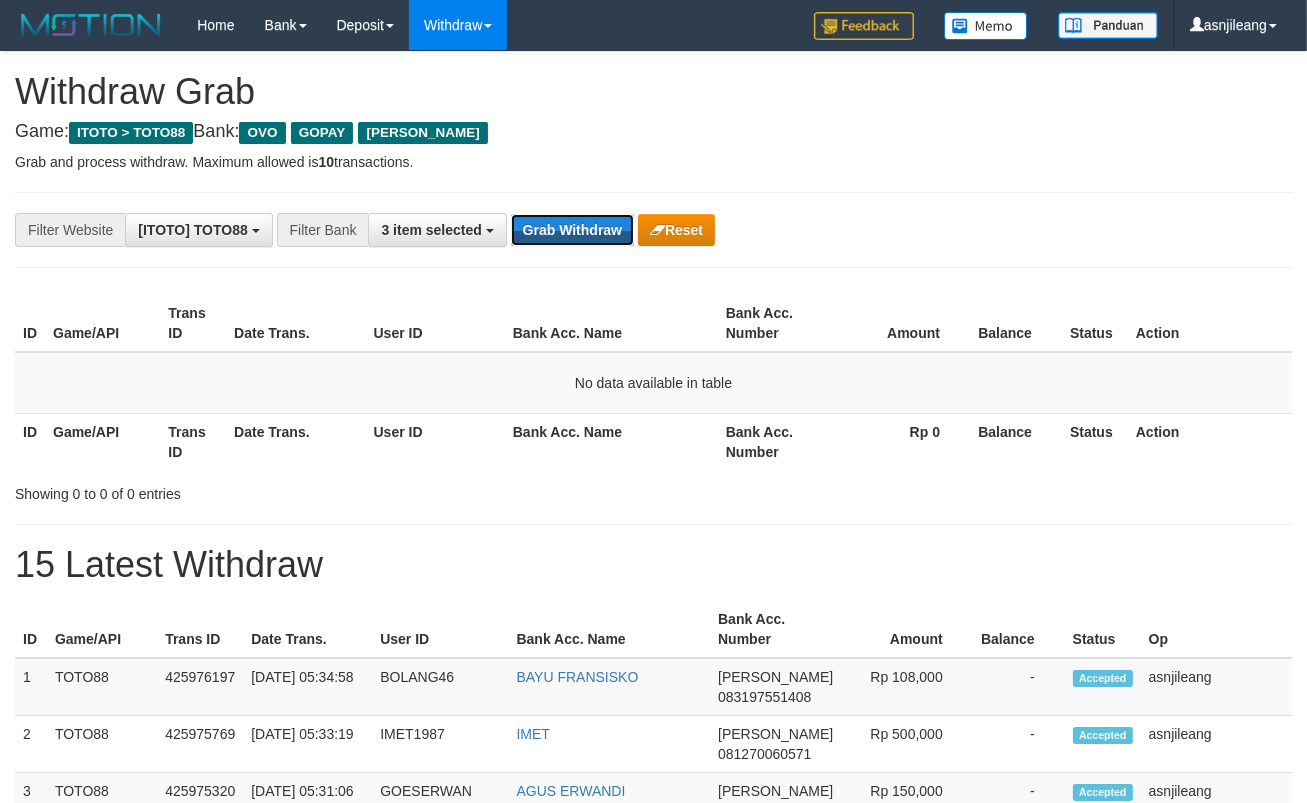 click on "Grab Withdraw" at bounding box center (572, 230) 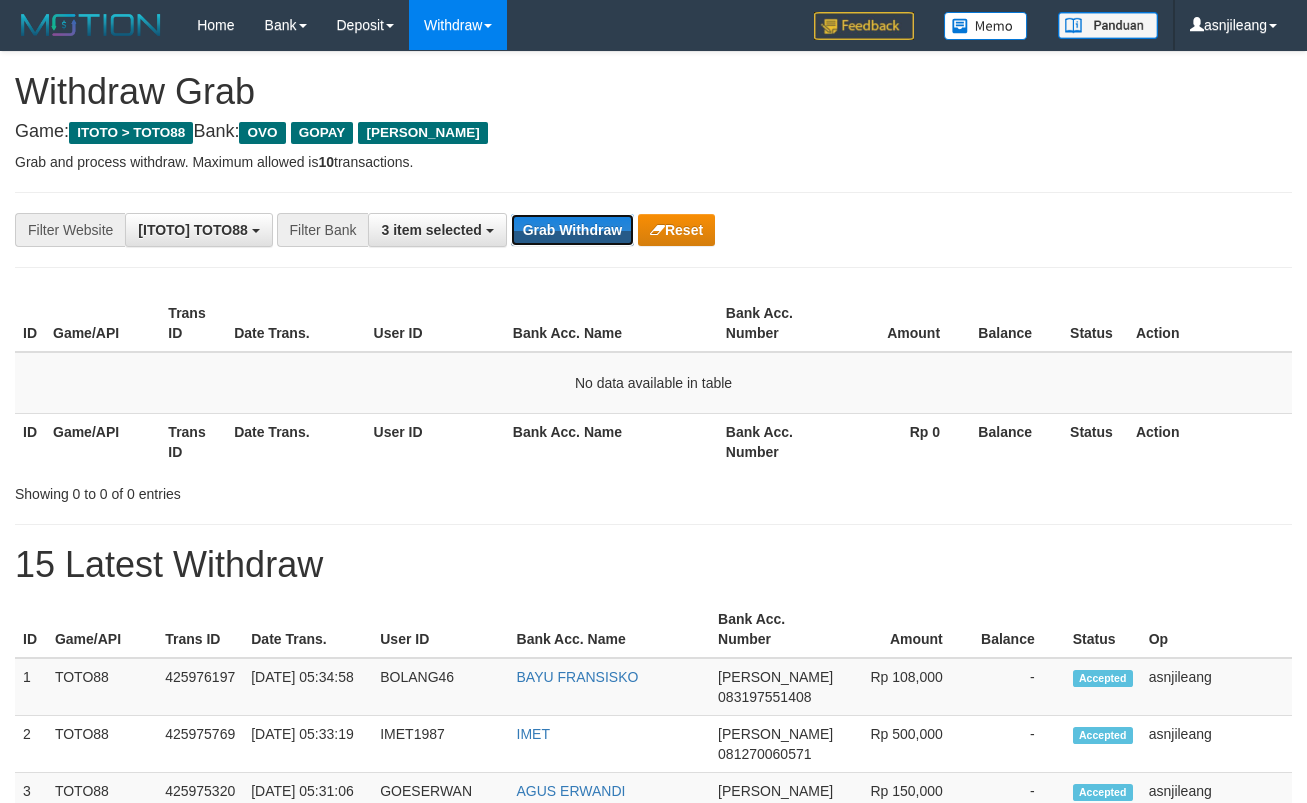 scroll, scrollTop: 0, scrollLeft: 0, axis: both 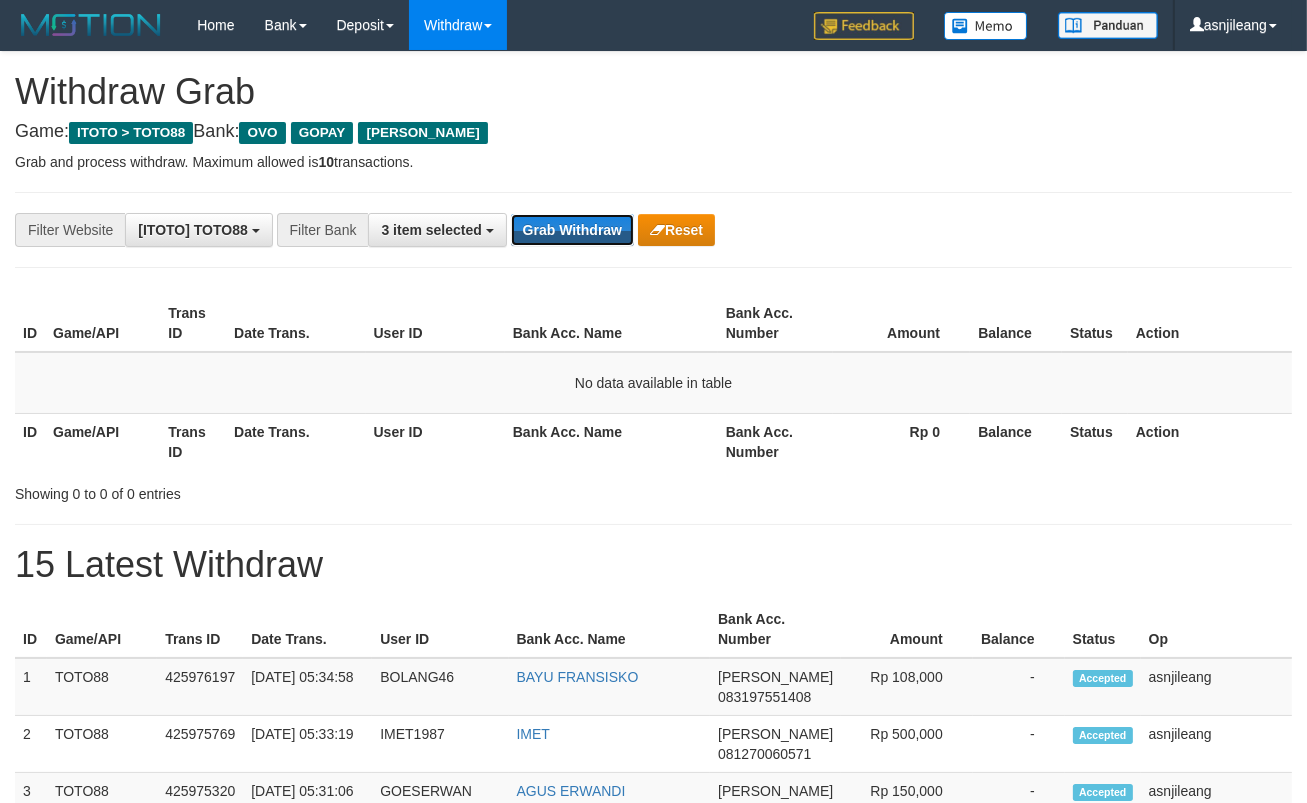 click on "Grab Withdraw" at bounding box center [572, 230] 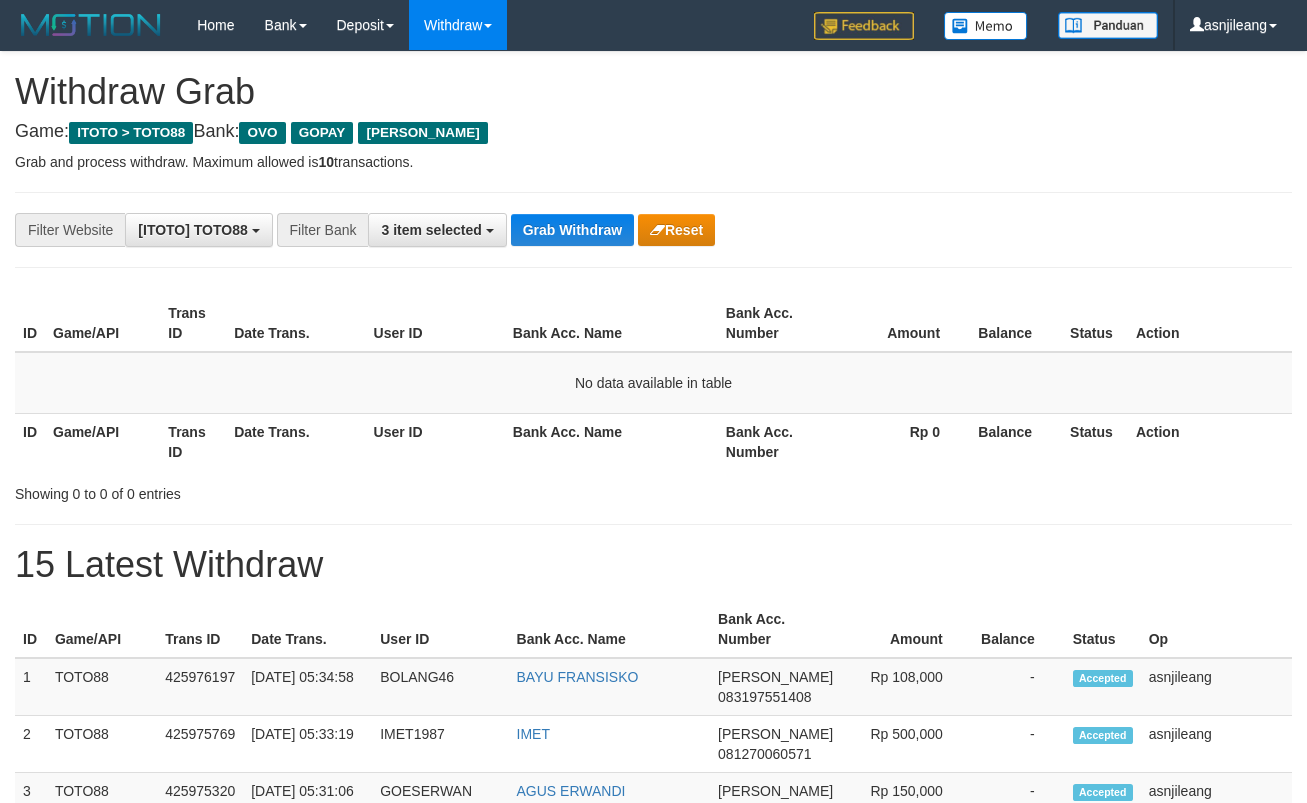 scroll, scrollTop: 0, scrollLeft: 0, axis: both 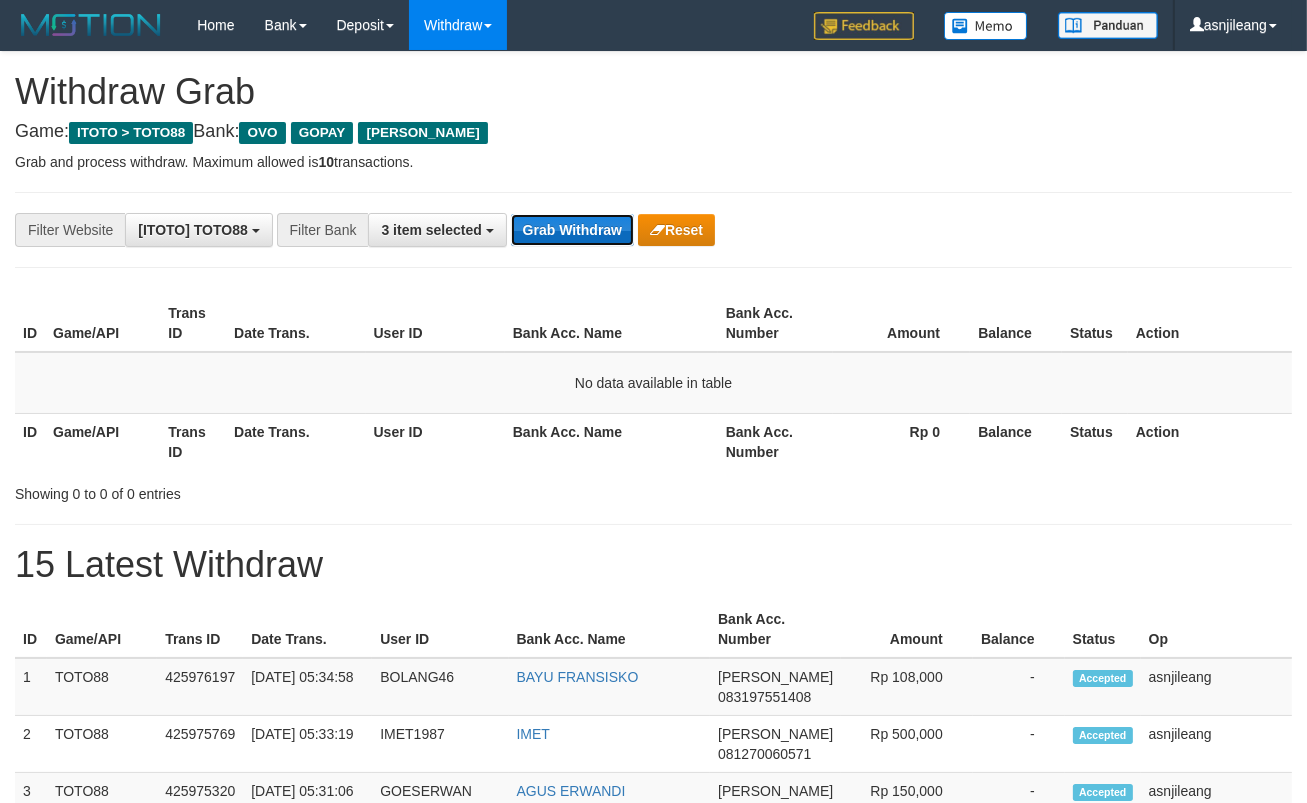 click on "Grab Withdraw" at bounding box center [572, 230] 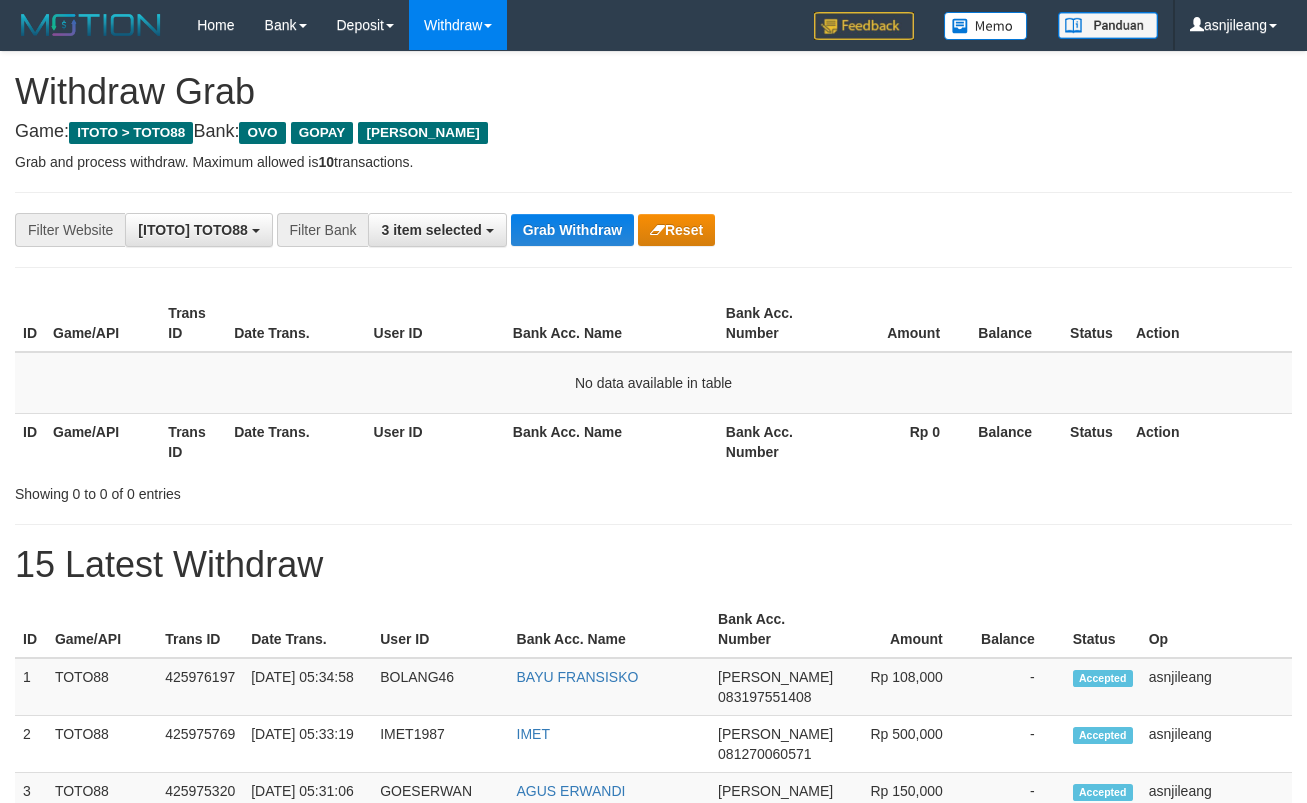 scroll, scrollTop: 0, scrollLeft: 0, axis: both 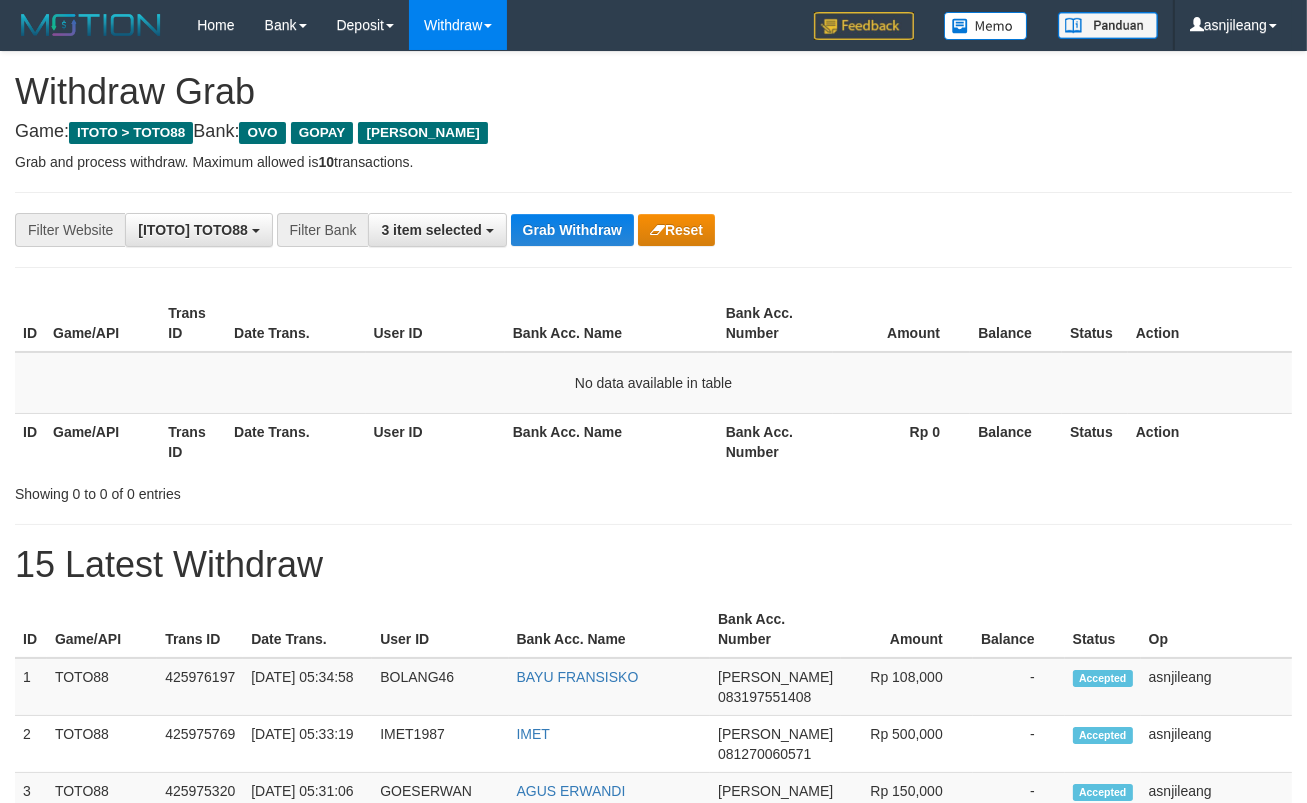 click on "Grab Withdraw" at bounding box center [572, 230] 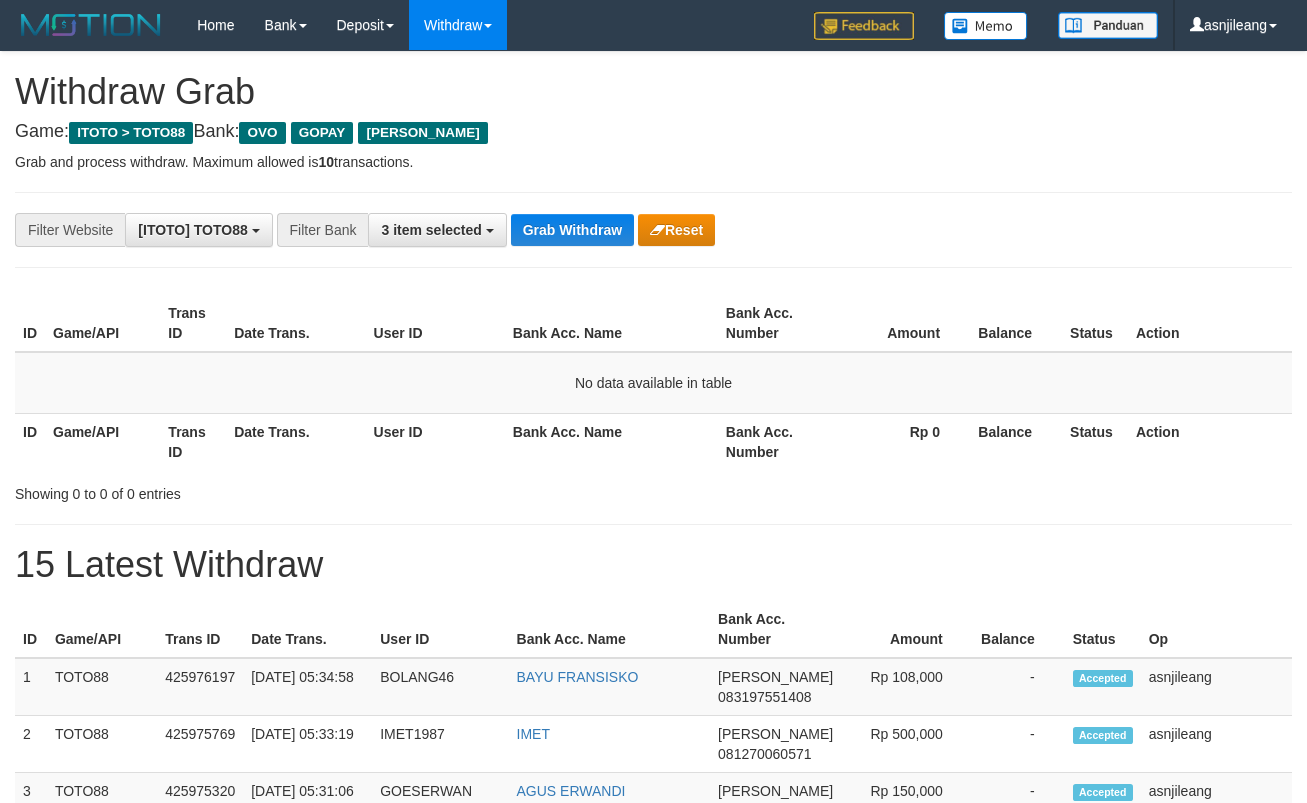 scroll, scrollTop: 0, scrollLeft: 0, axis: both 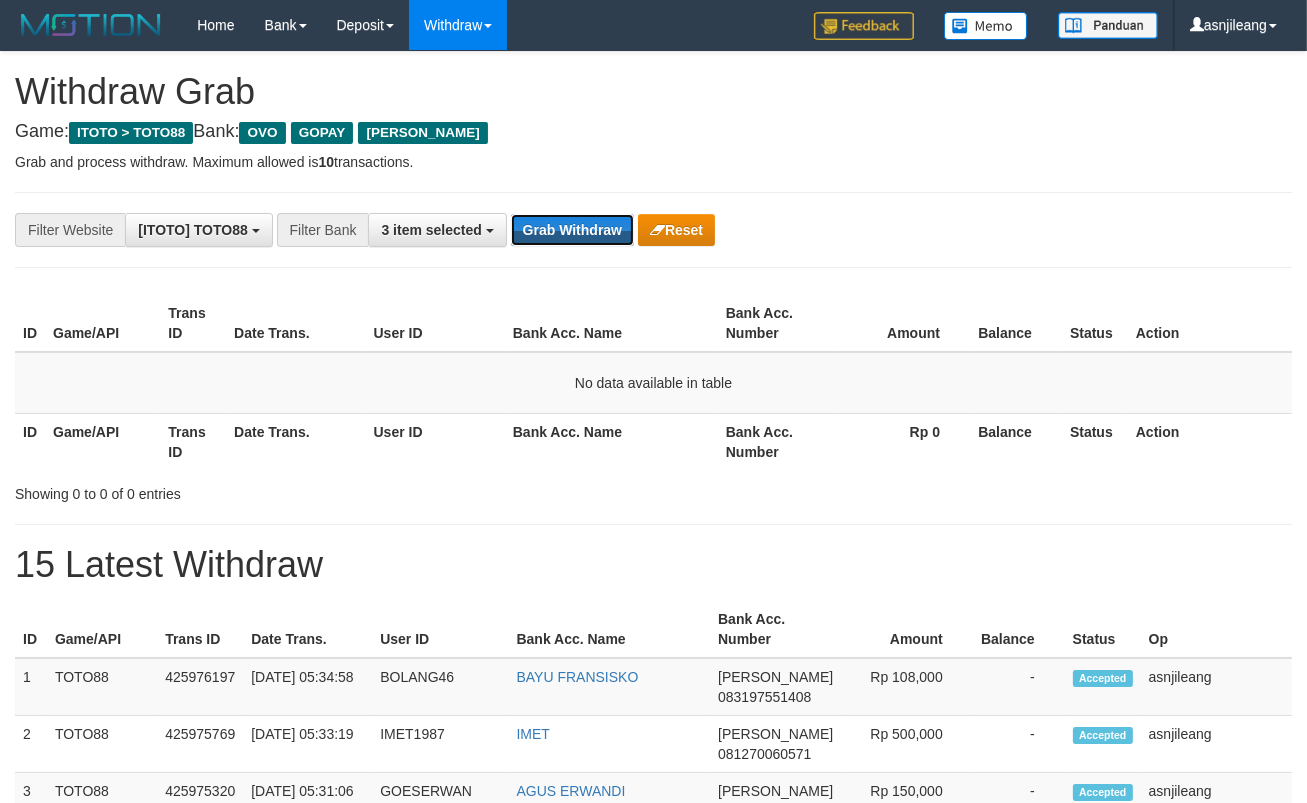 click on "Grab Withdraw" at bounding box center (572, 230) 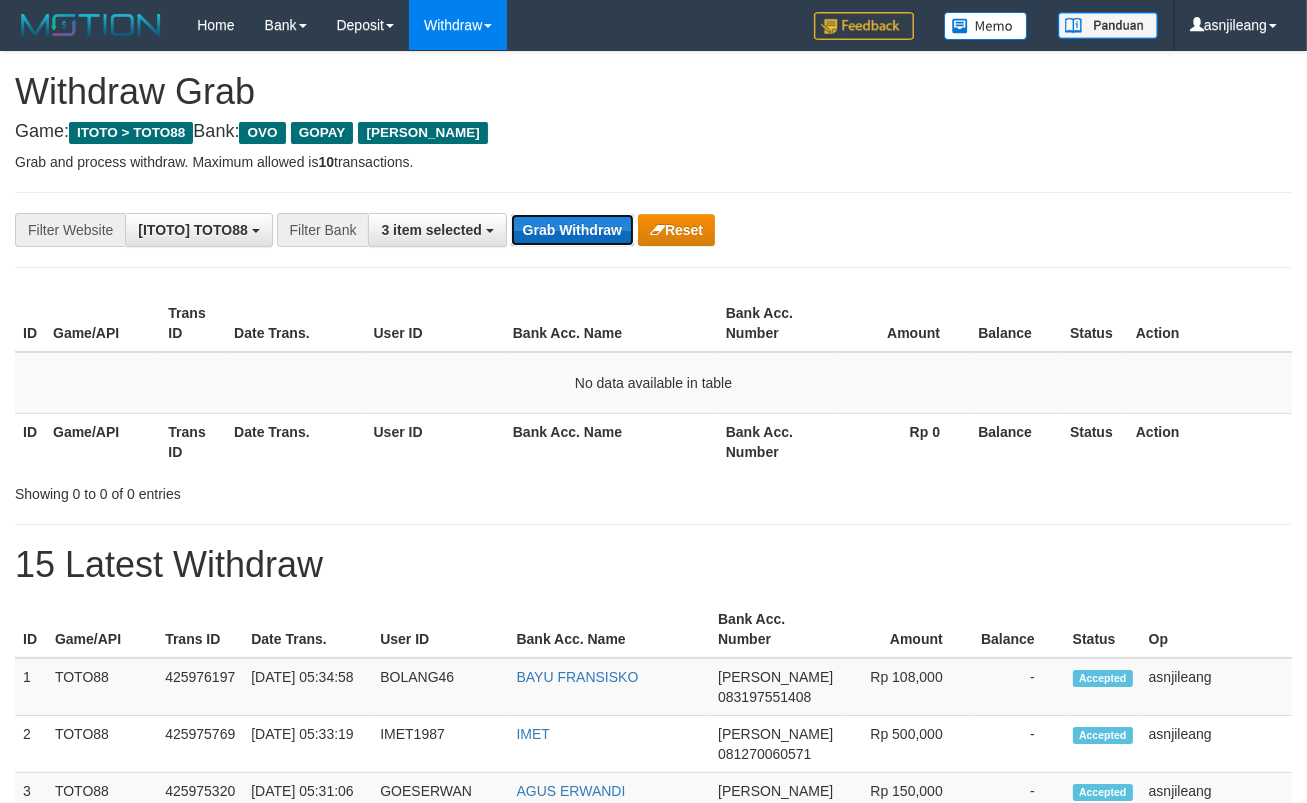 click on "Grab Withdraw" at bounding box center [572, 230] 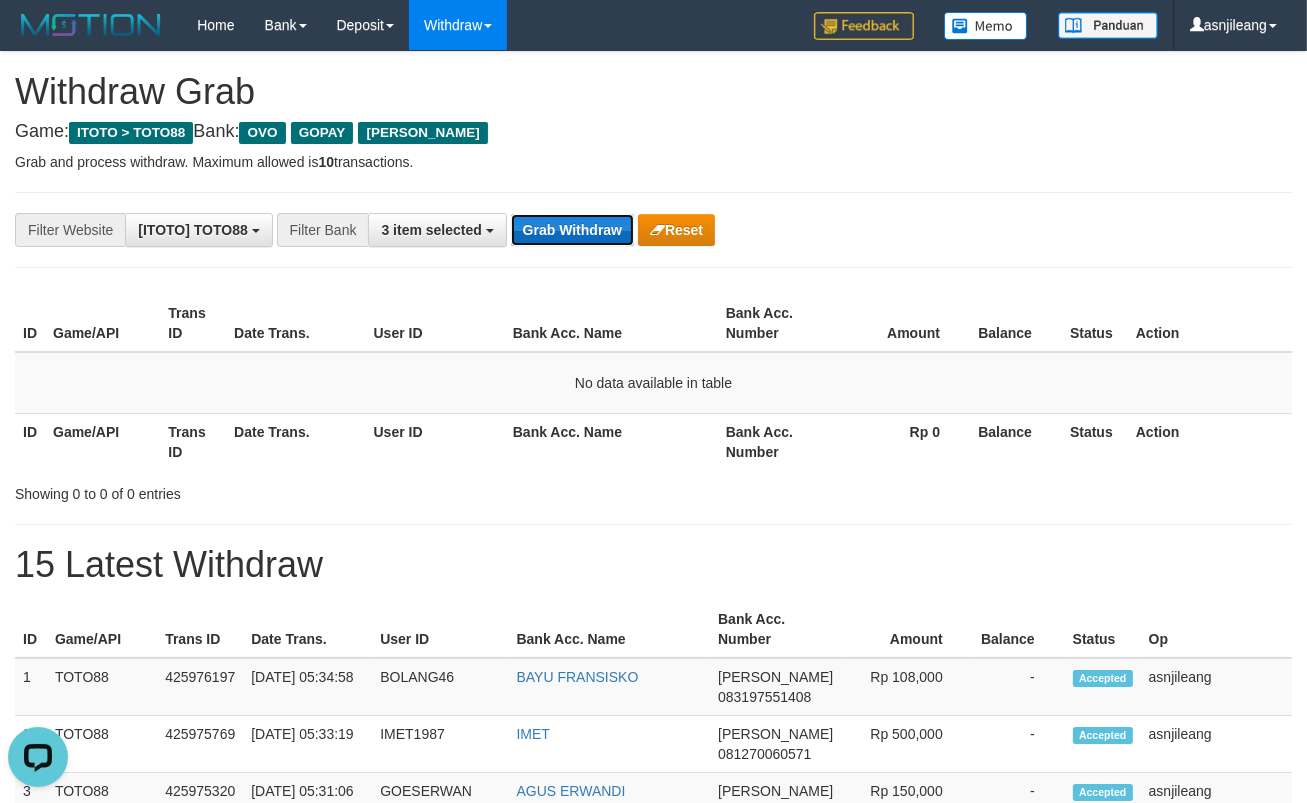 scroll, scrollTop: 0, scrollLeft: 0, axis: both 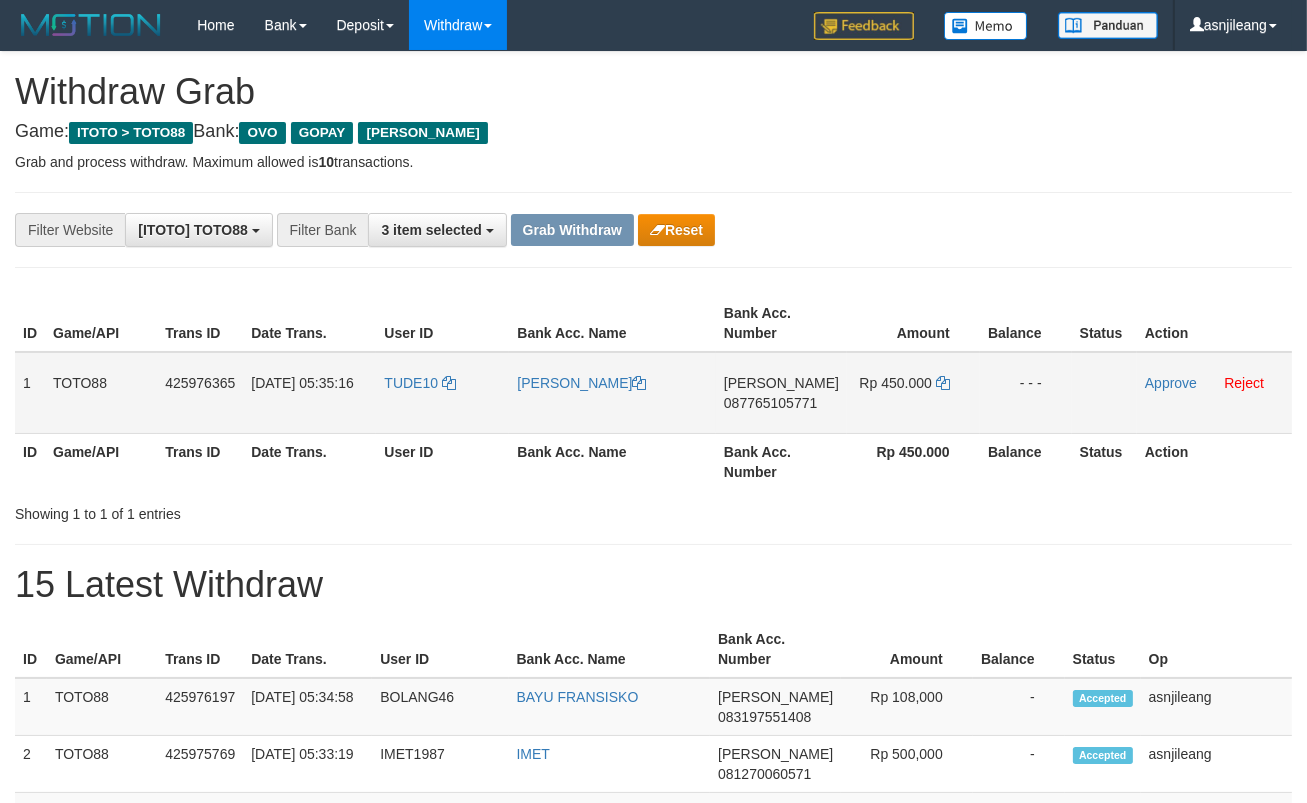 click on "[PERSON_NAME]
087765105771" at bounding box center (781, 393) 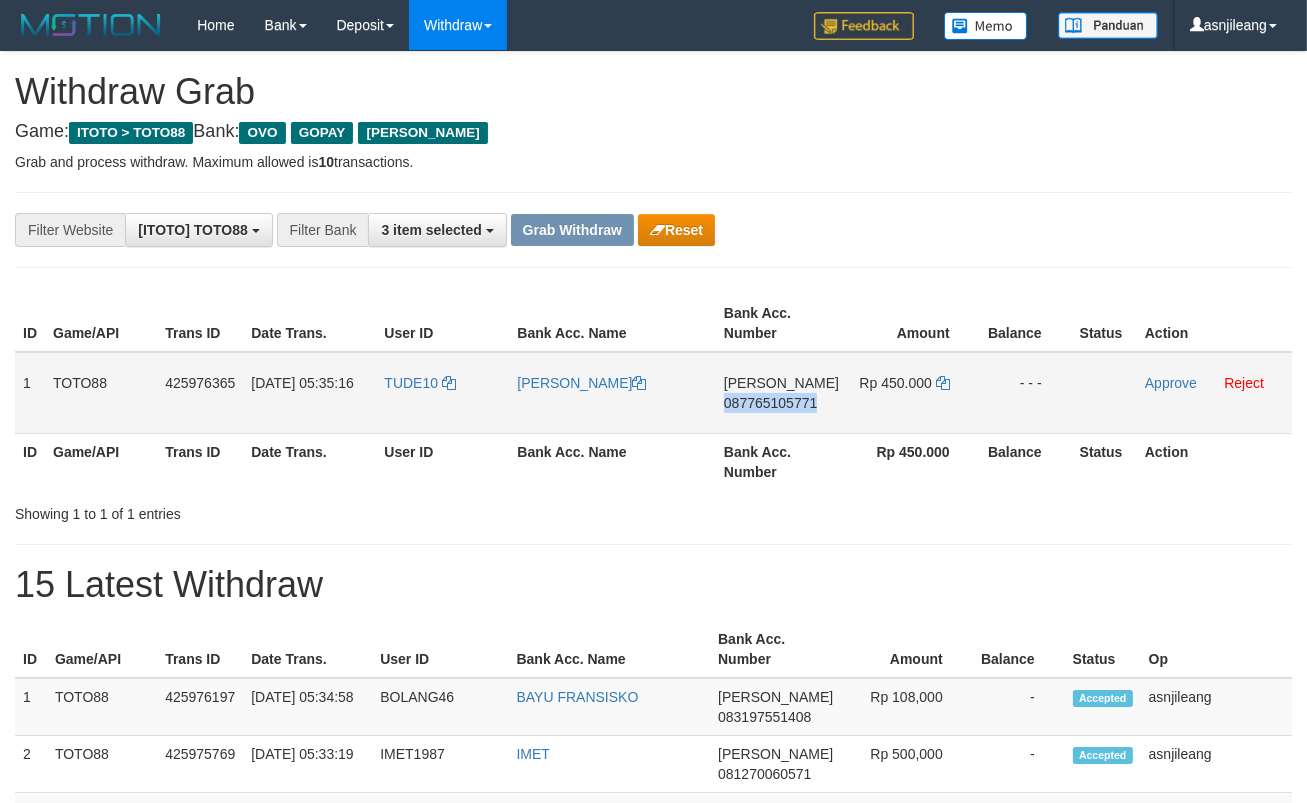 click on "[PERSON_NAME]
087765105771" at bounding box center (781, 393) 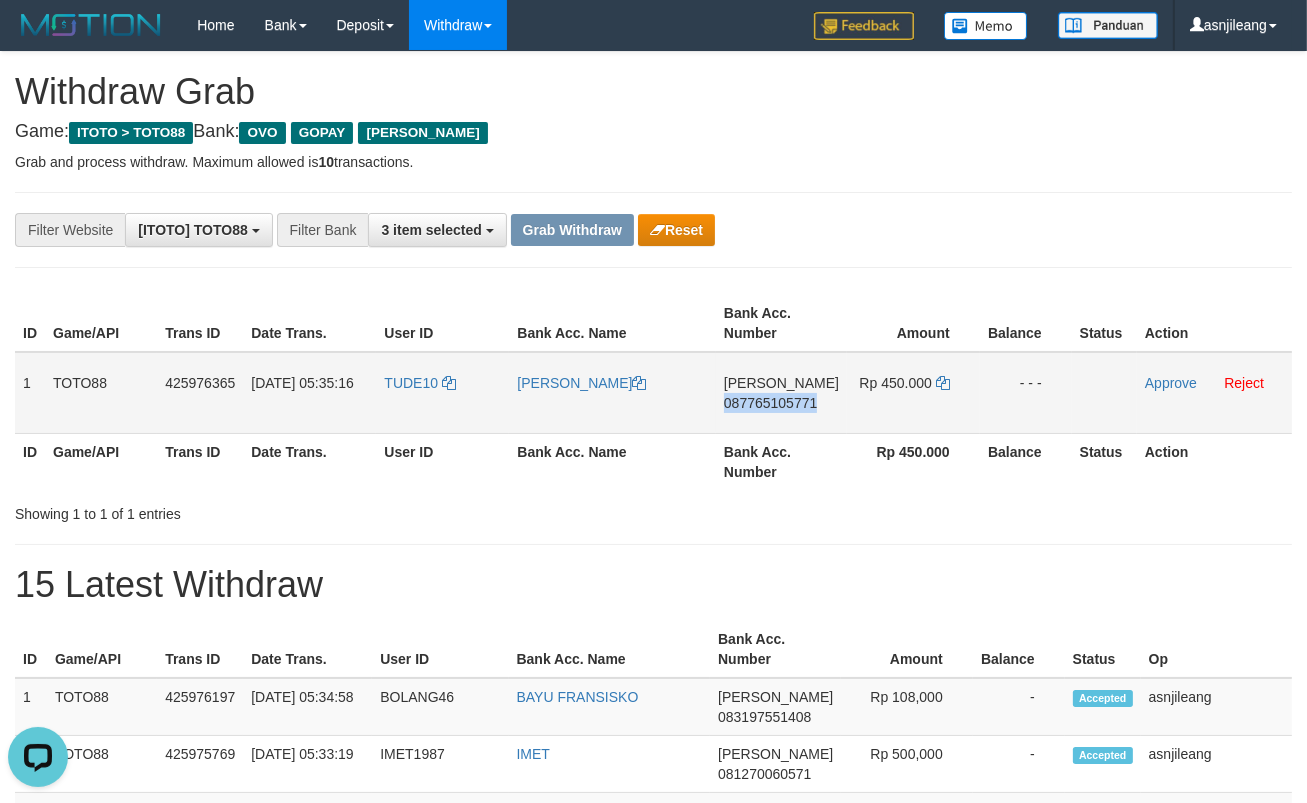scroll, scrollTop: 0, scrollLeft: 0, axis: both 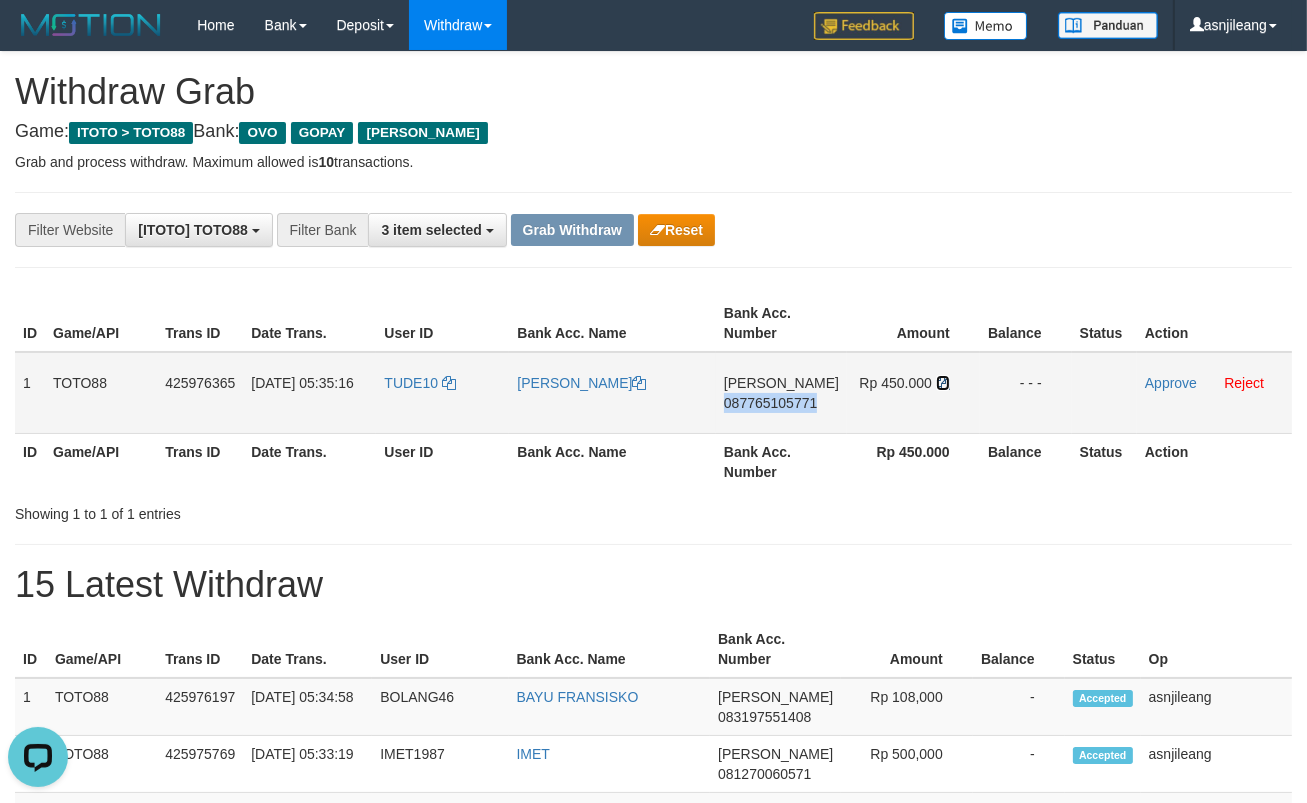 click at bounding box center [943, 383] 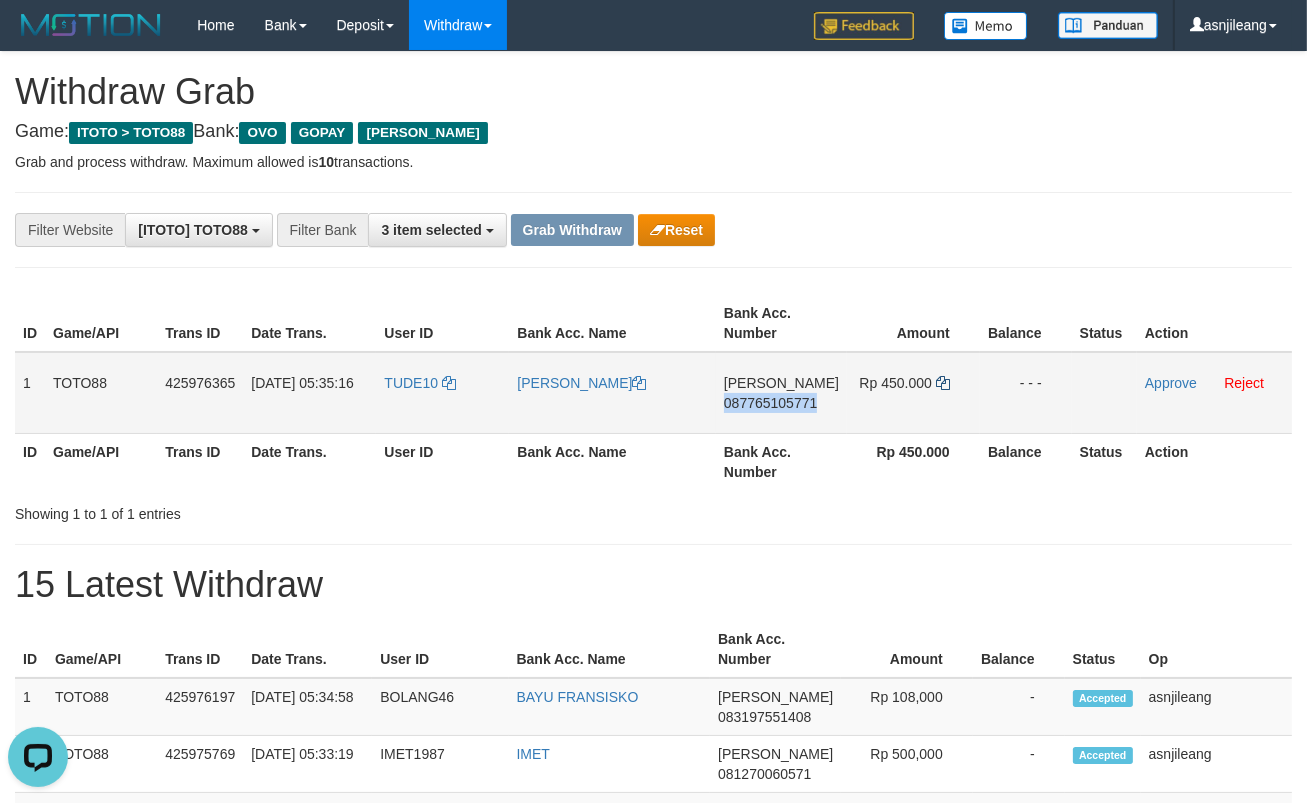 copy on "087765105771" 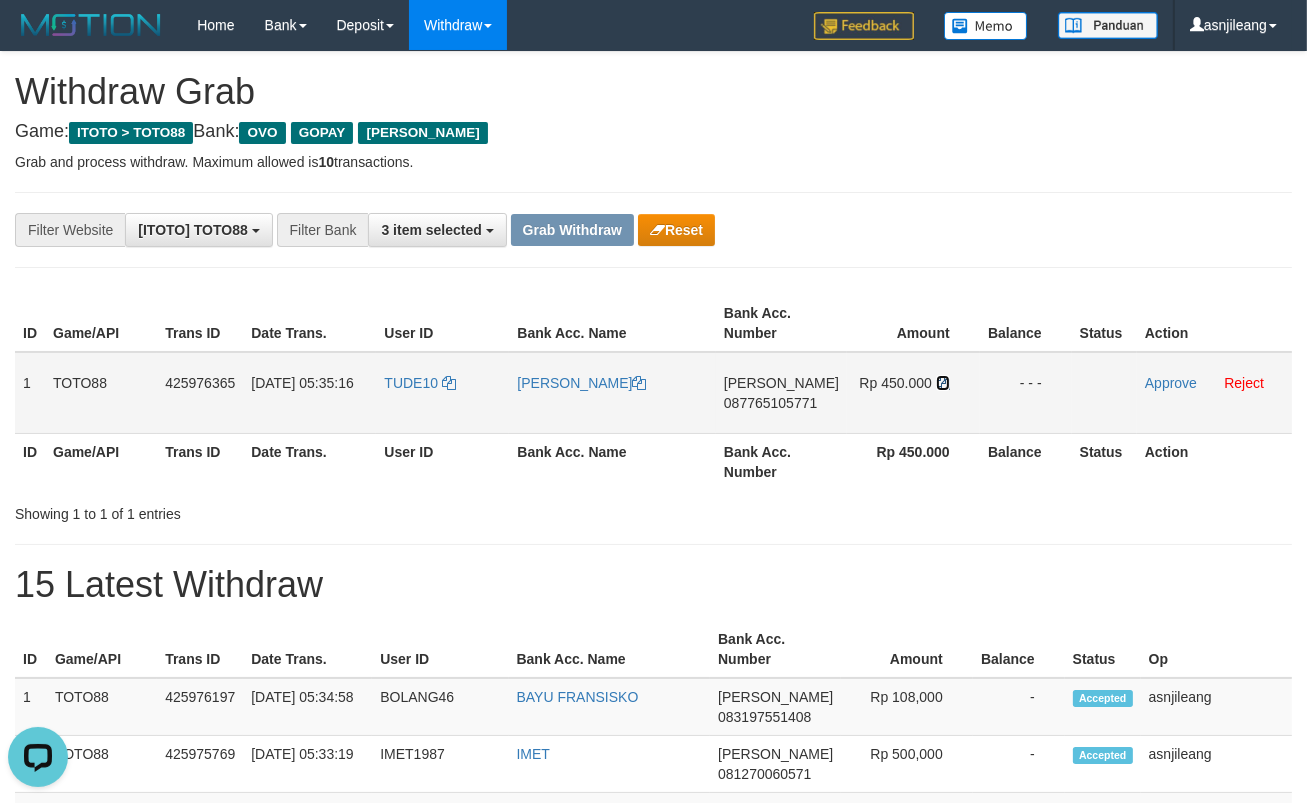 click at bounding box center [943, 383] 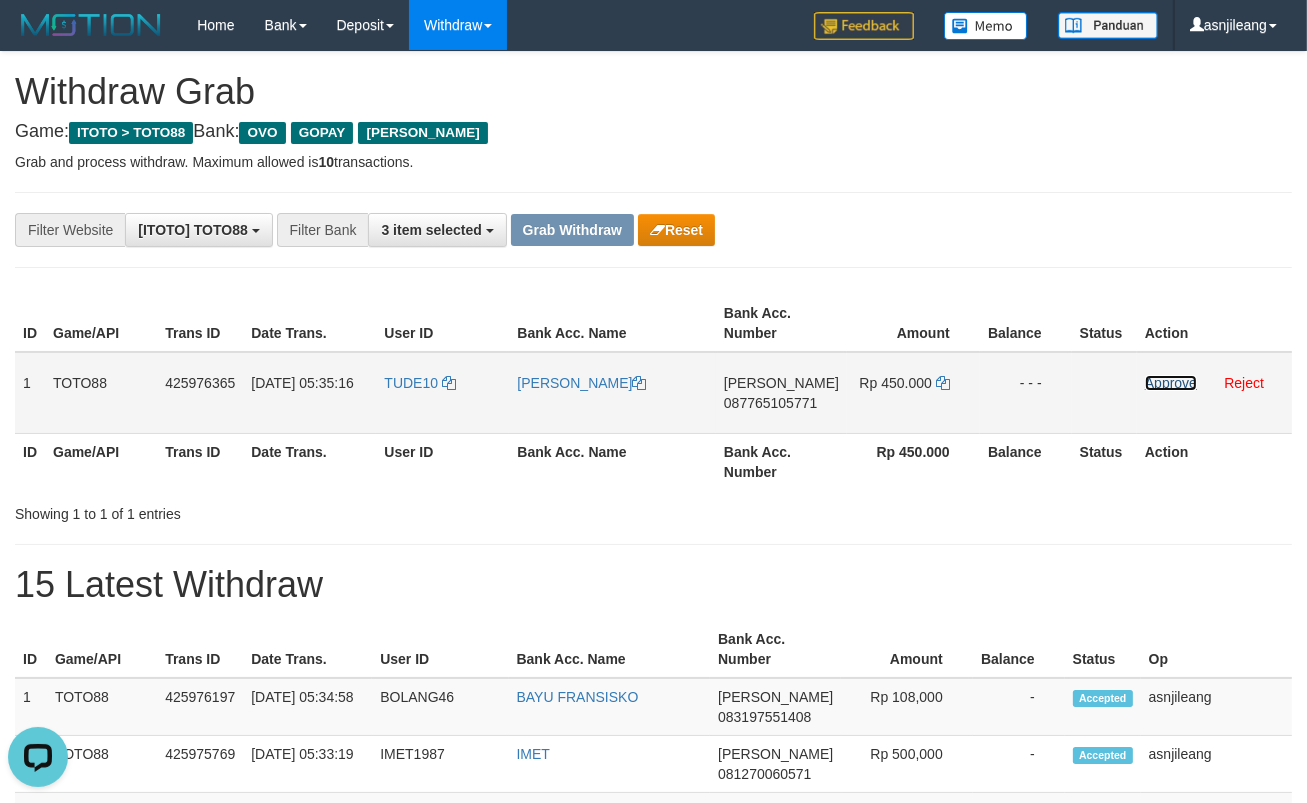 click on "Approve" at bounding box center [1171, 383] 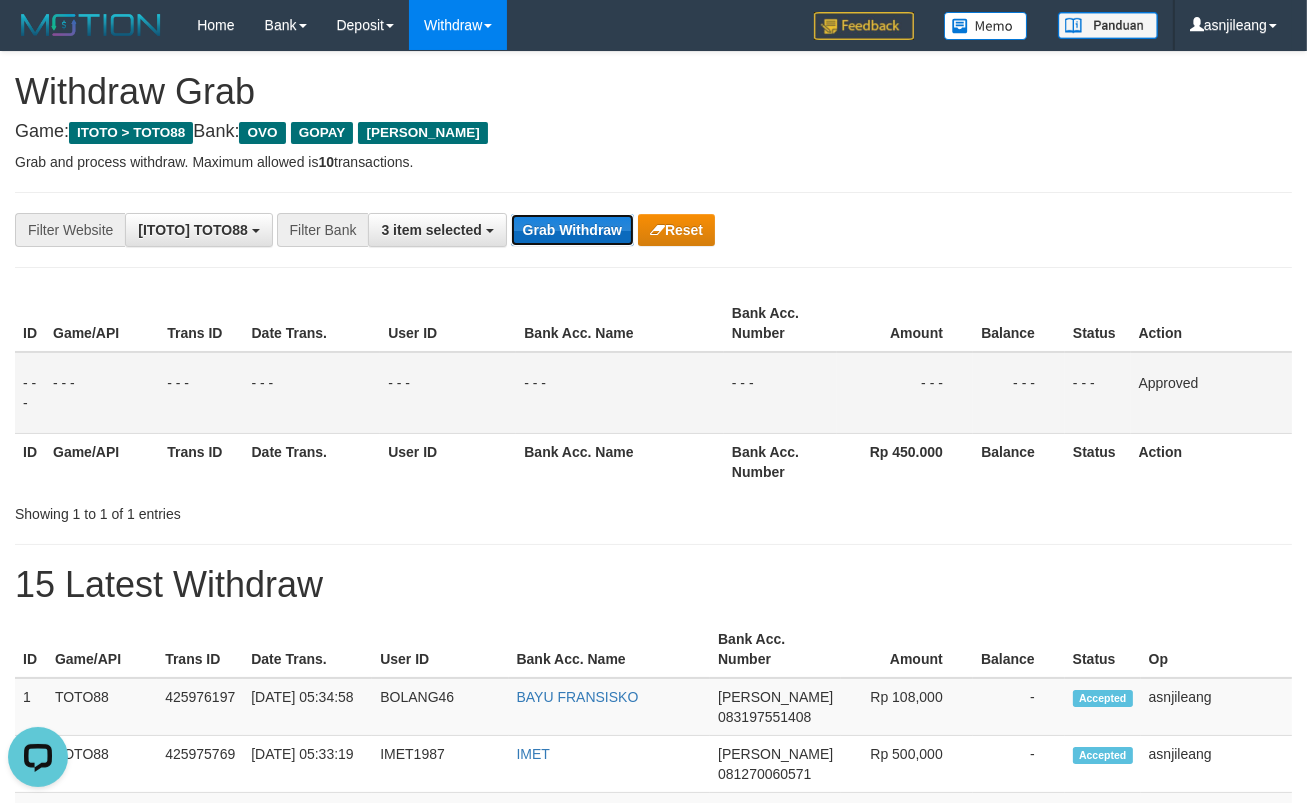 click on "Grab Withdraw" at bounding box center (572, 230) 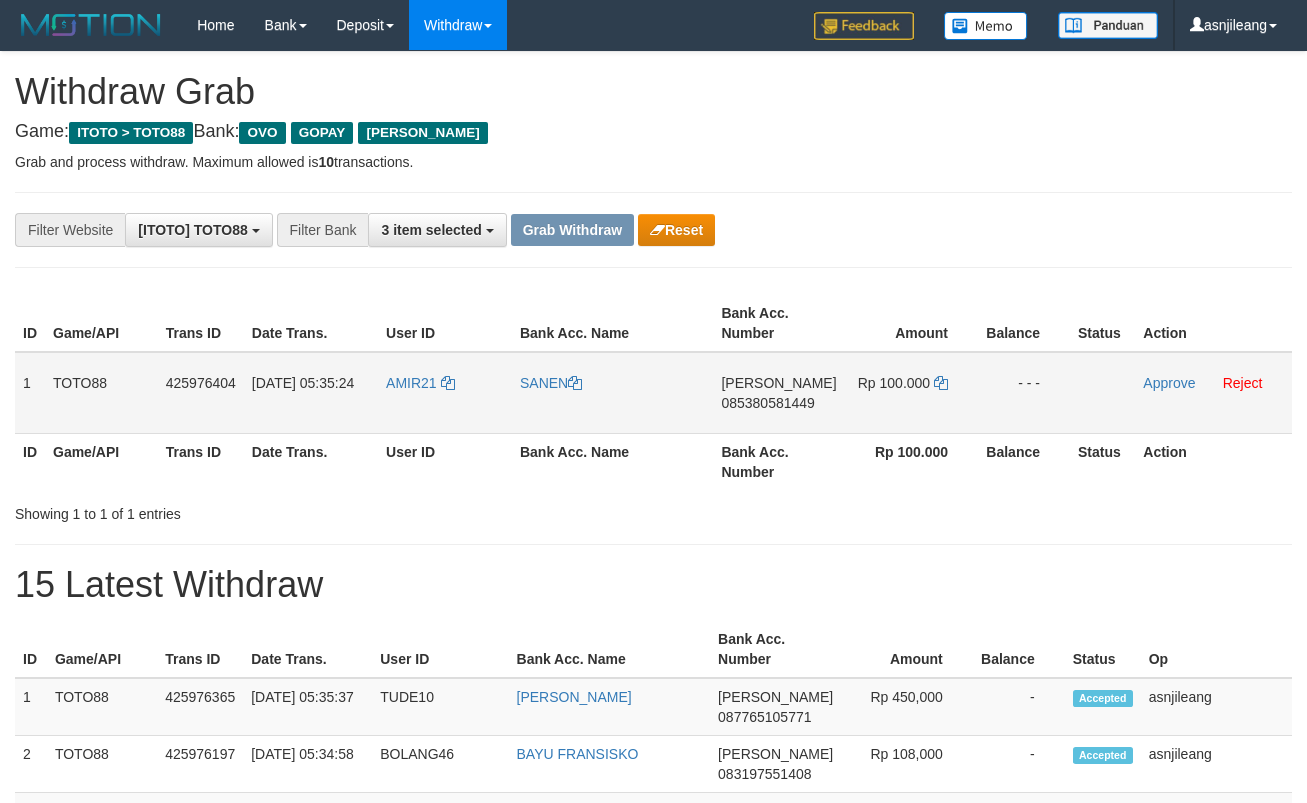 scroll, scrollTop: 0, scrollLeft: 0, axis: both 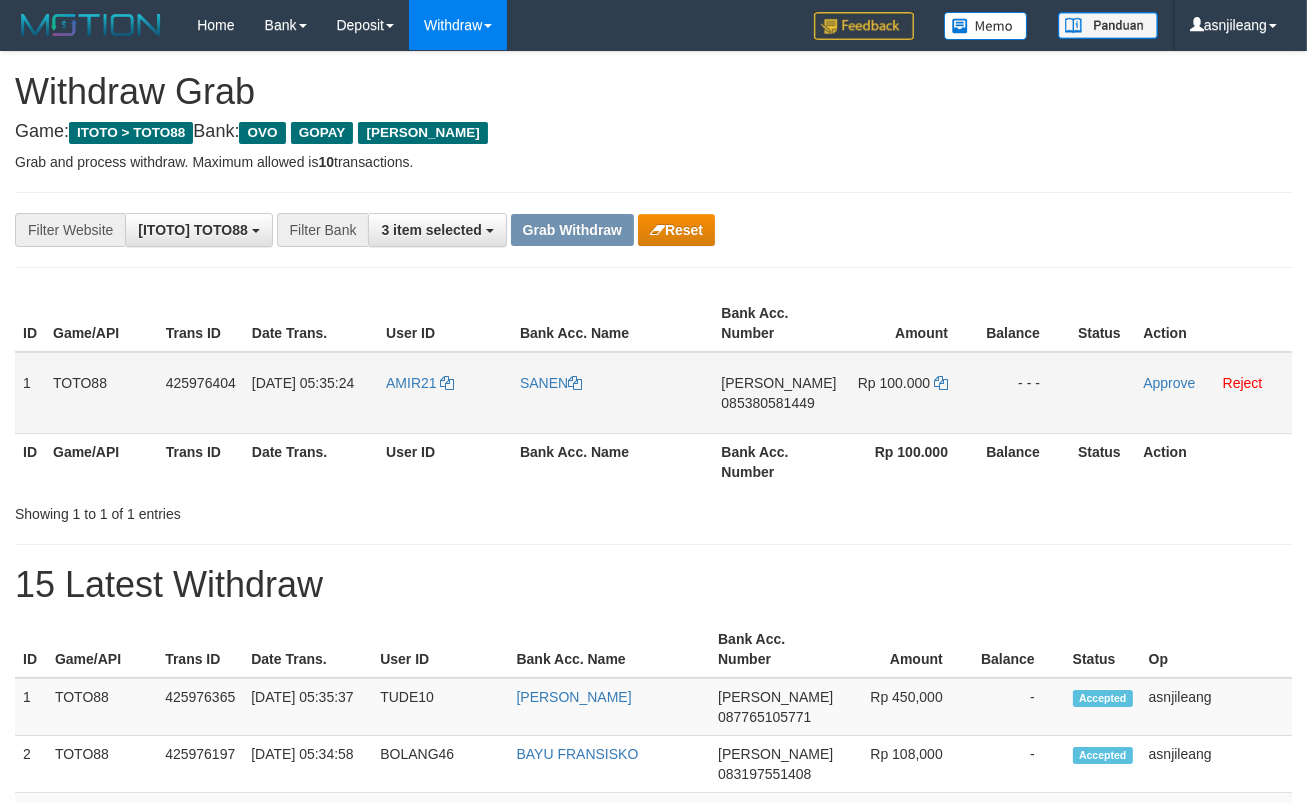 click on "DANA
085380581449" at bounding box center [778, 393] 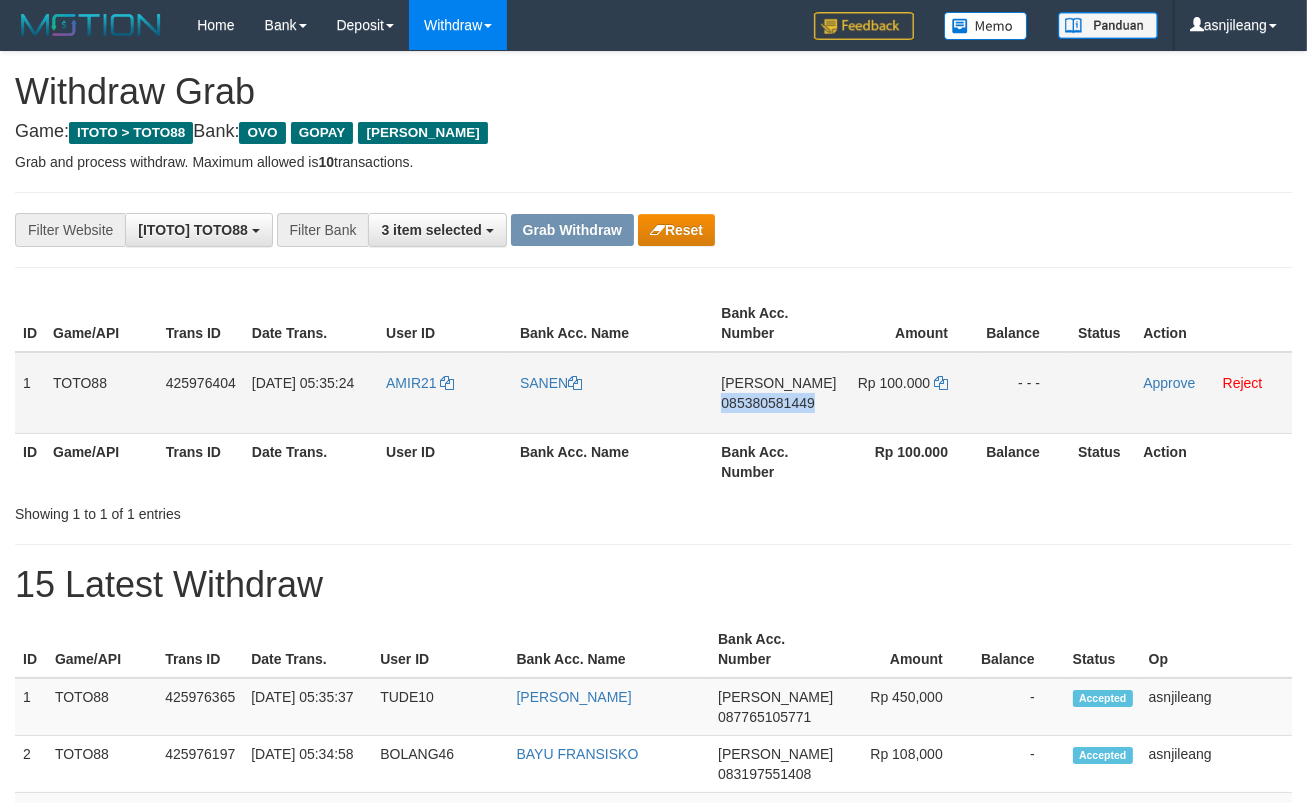 click on "DANA
085380581449" at bounding box center [778, 393] 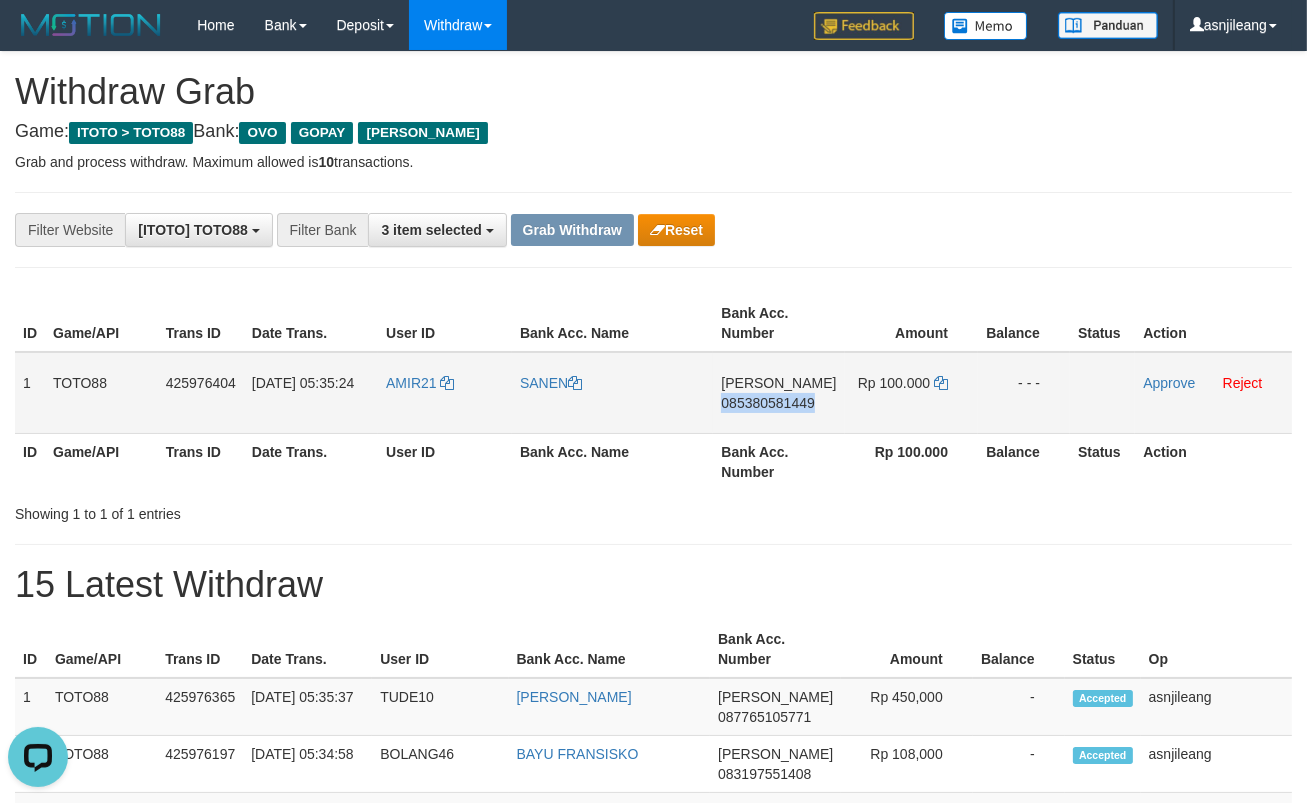 scroll, scrollTop: 0, scrollLeft: 0, axis: both 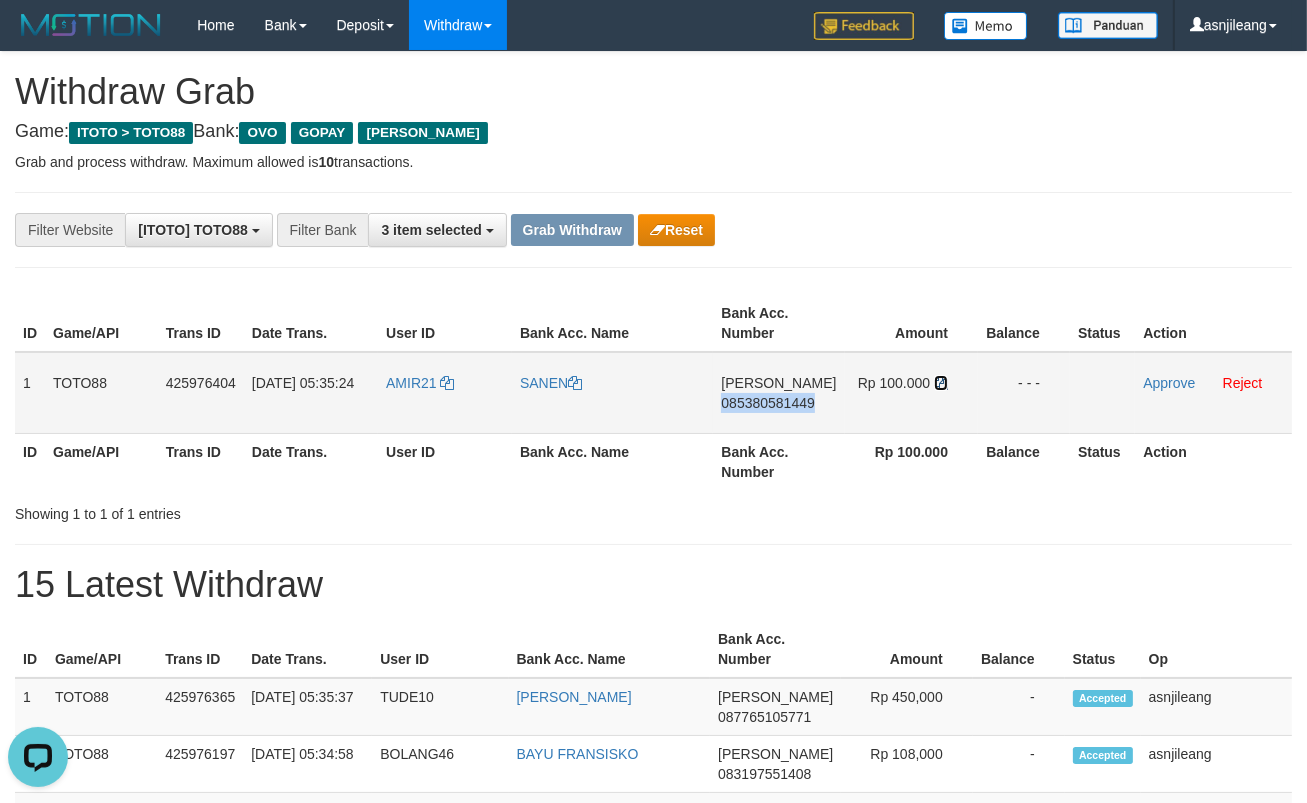 click at bounding box center [941, 383] 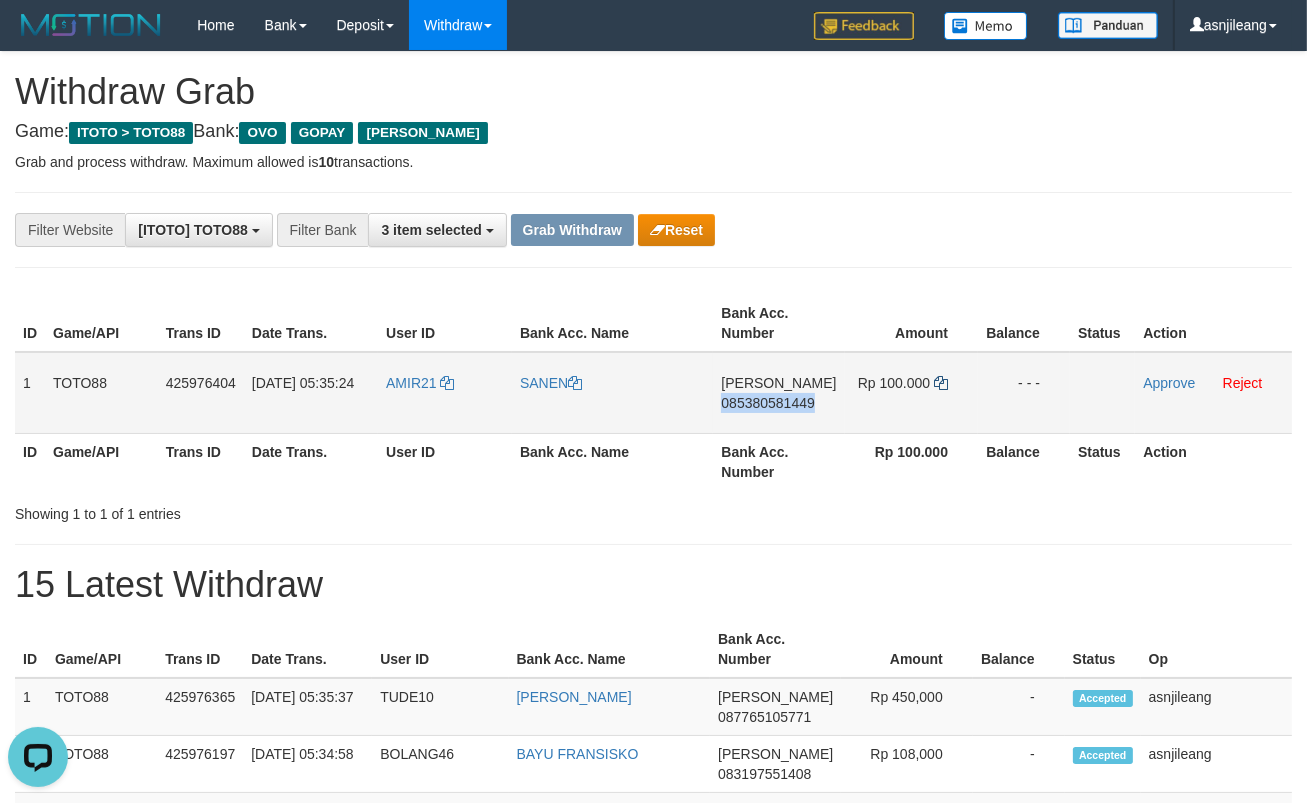 copy on "085380581449" 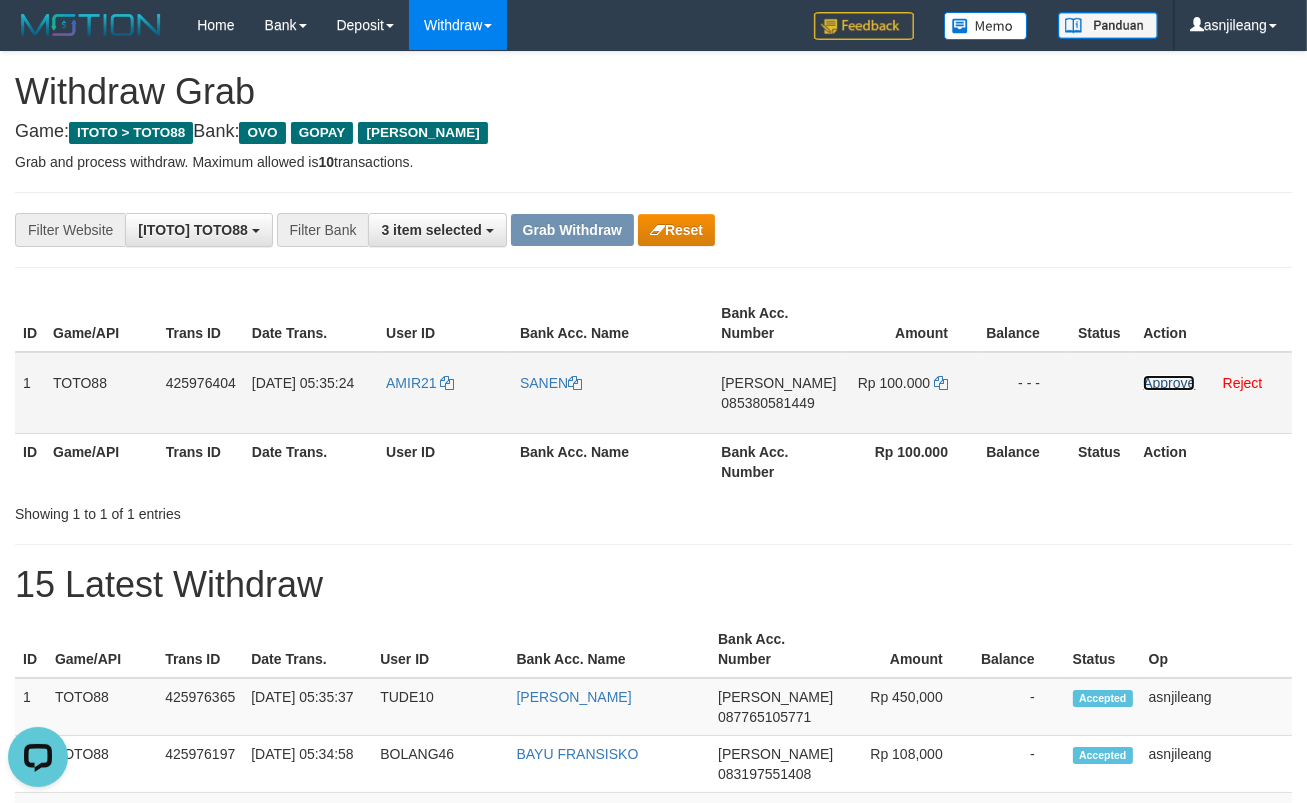 click on "Approve" at bounding box center [1169, 383] 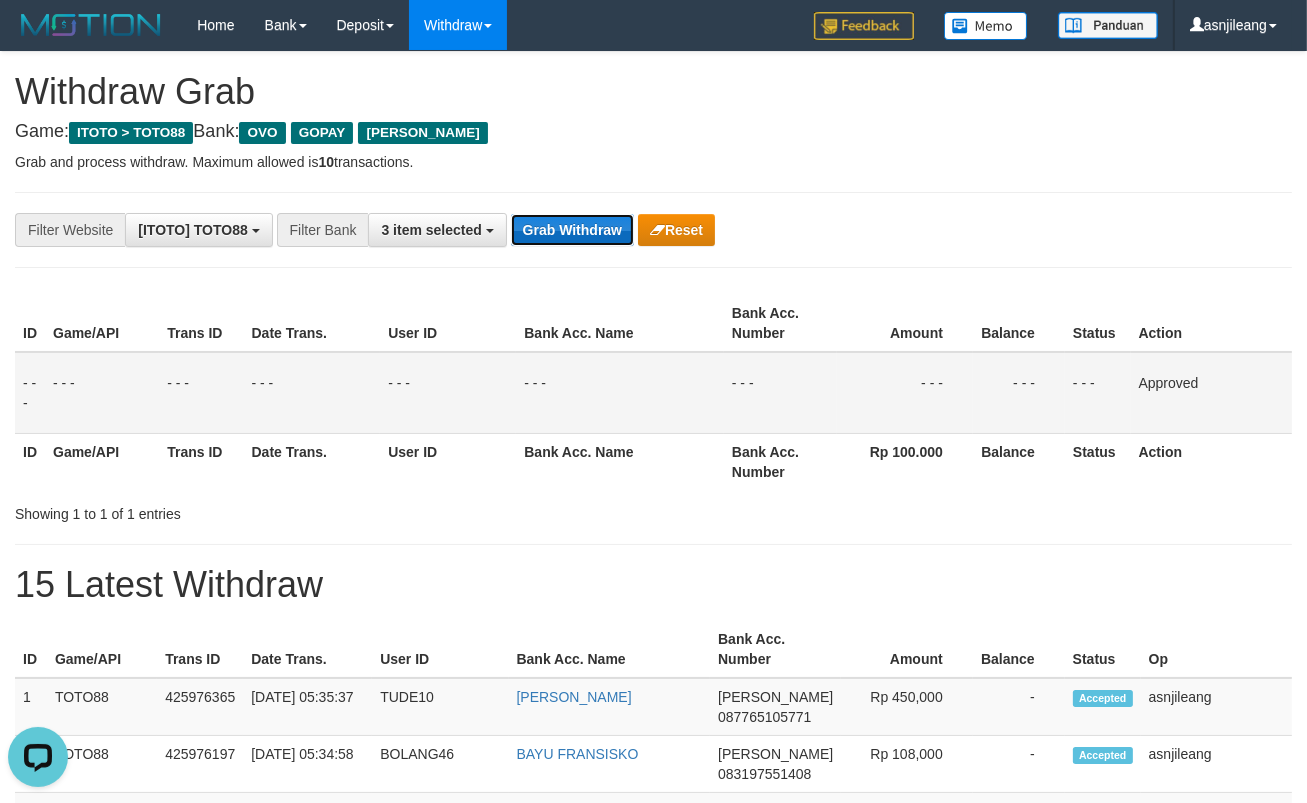 click on "Grab Withdraw" at bounding box center [572, 230] 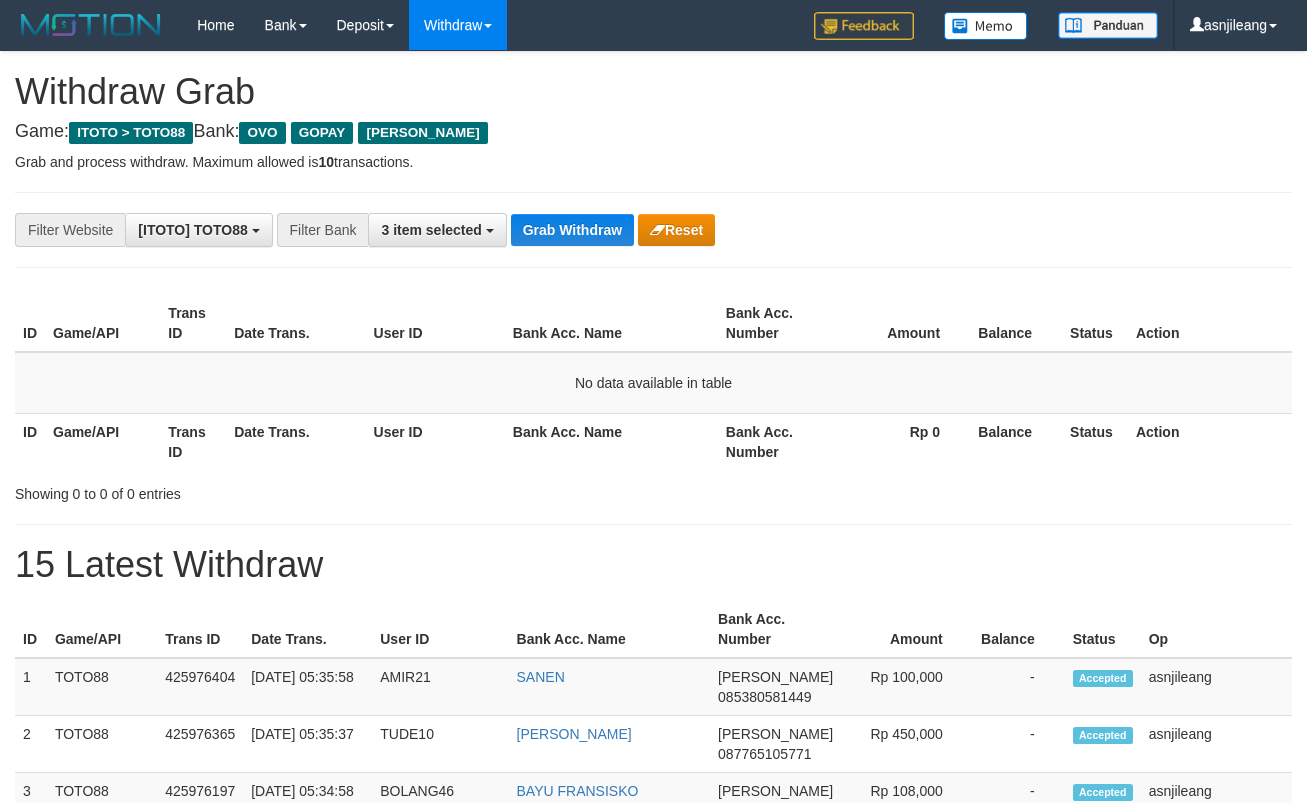scroll, scrollTop: 0, scrollLeft: 0, axis: both 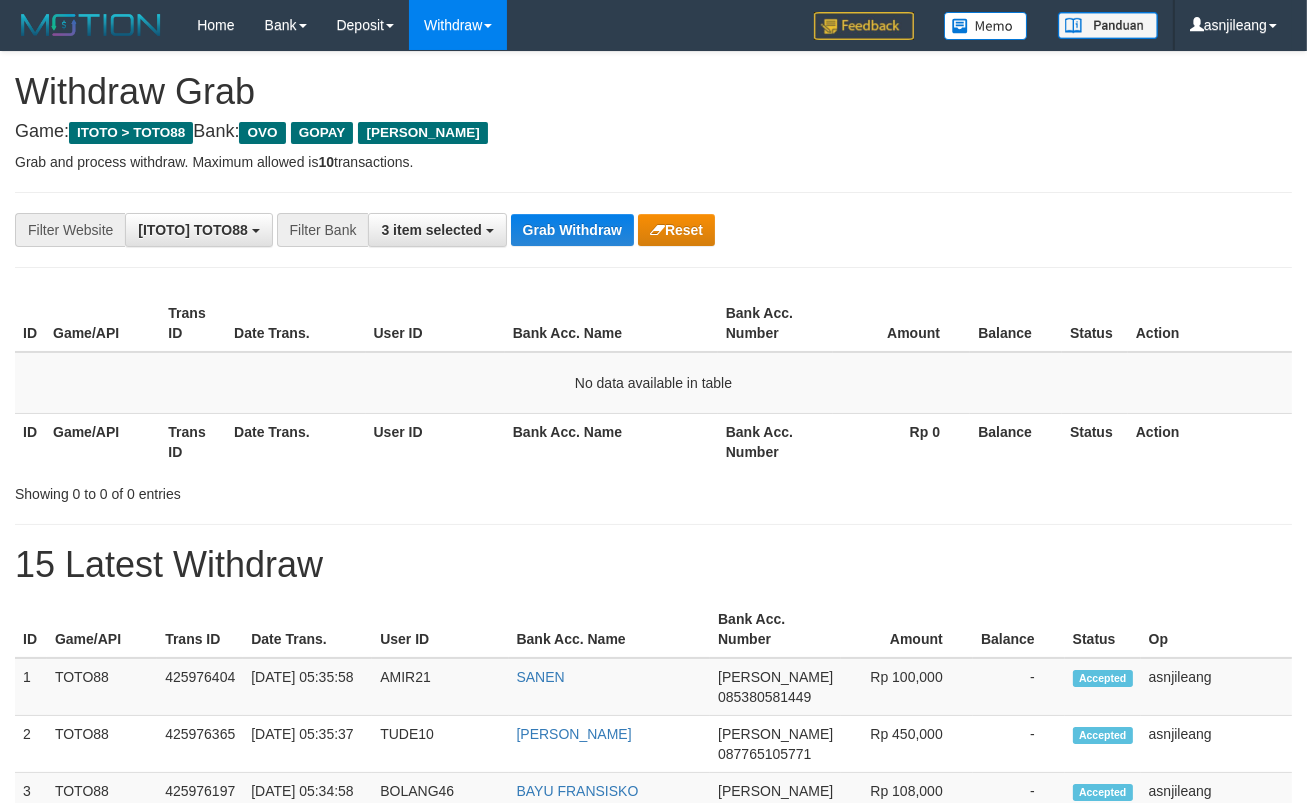 click on "Grab Withdraw" at bounding box center (572, 230) 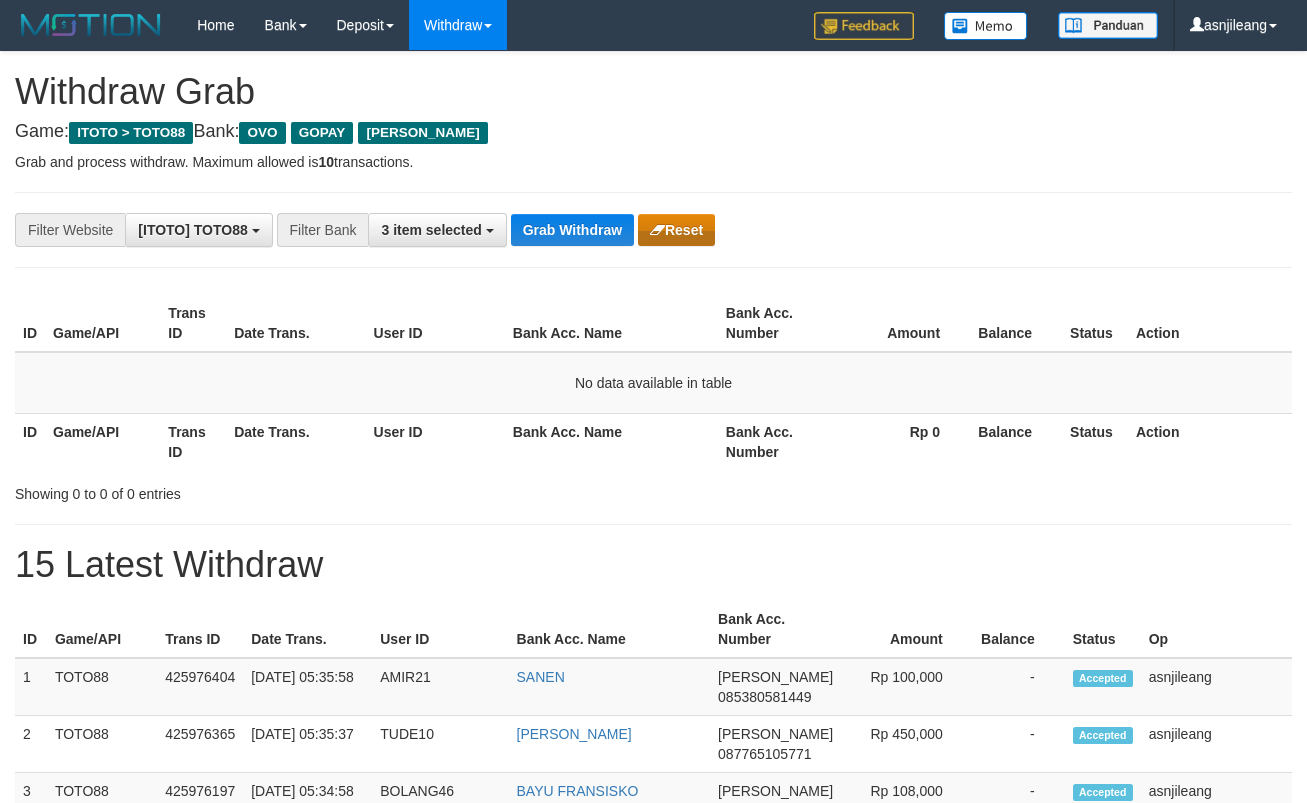 scroll, scrollTop: 0, scrollLeft: 0, axis: both 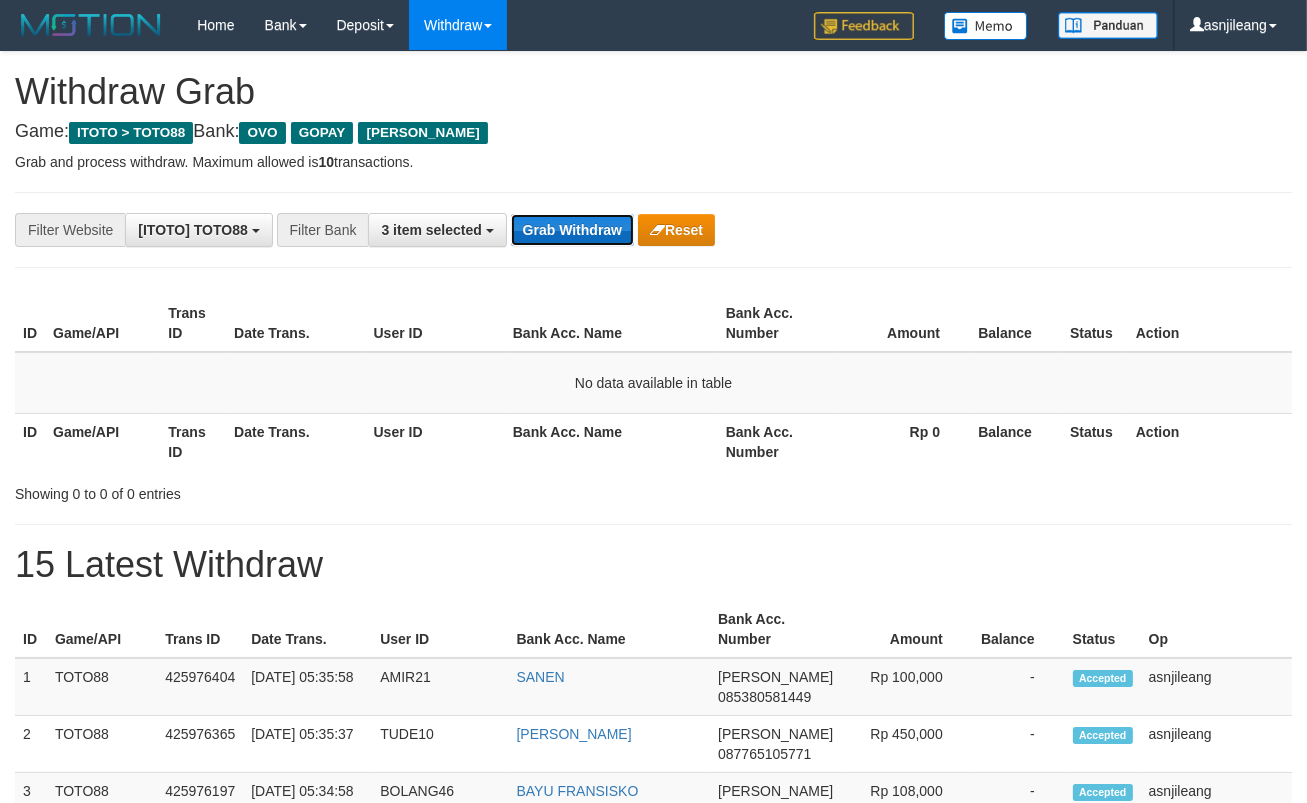 click on "Grab Withdraw" at bounding box center (572, 230) 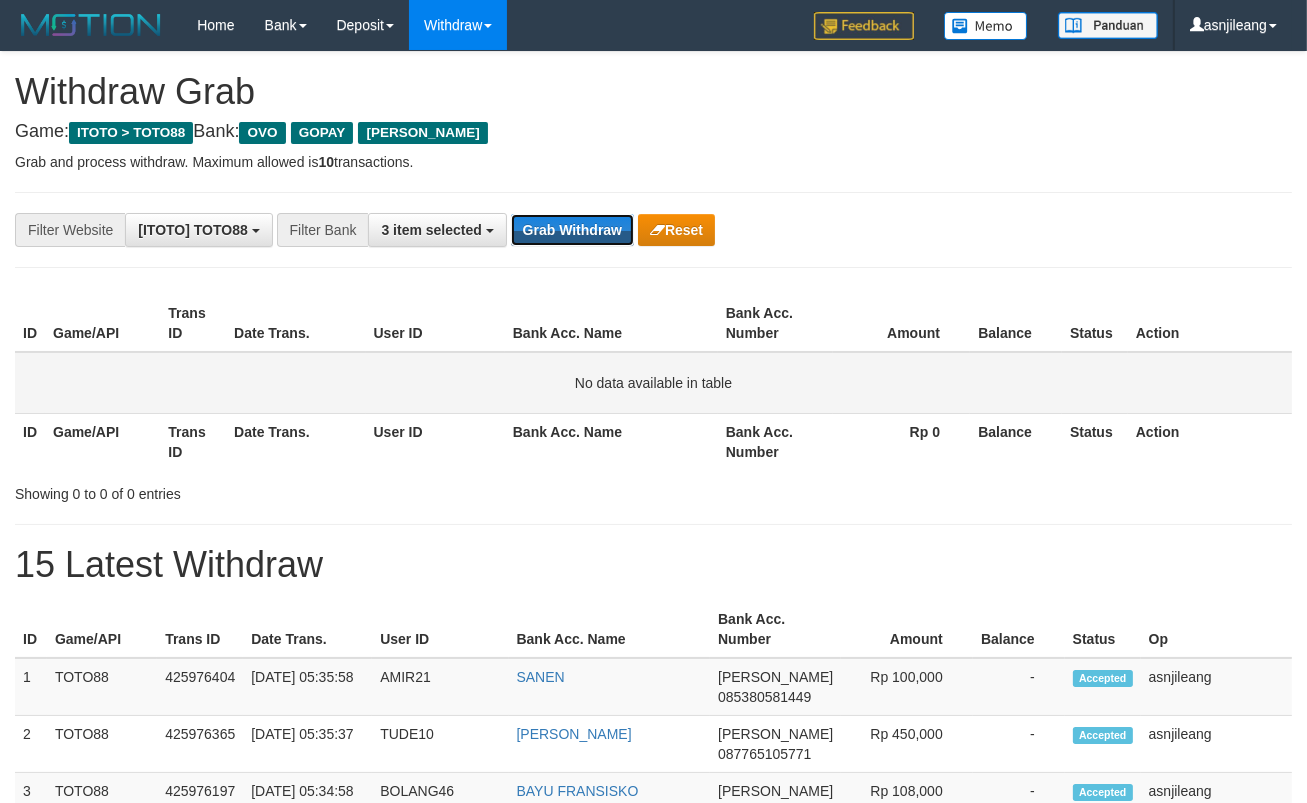 drag, startPoint x: 609, startPoint y: 224, endPoint x: 103, endPoint y: 363, distance: 524.7447 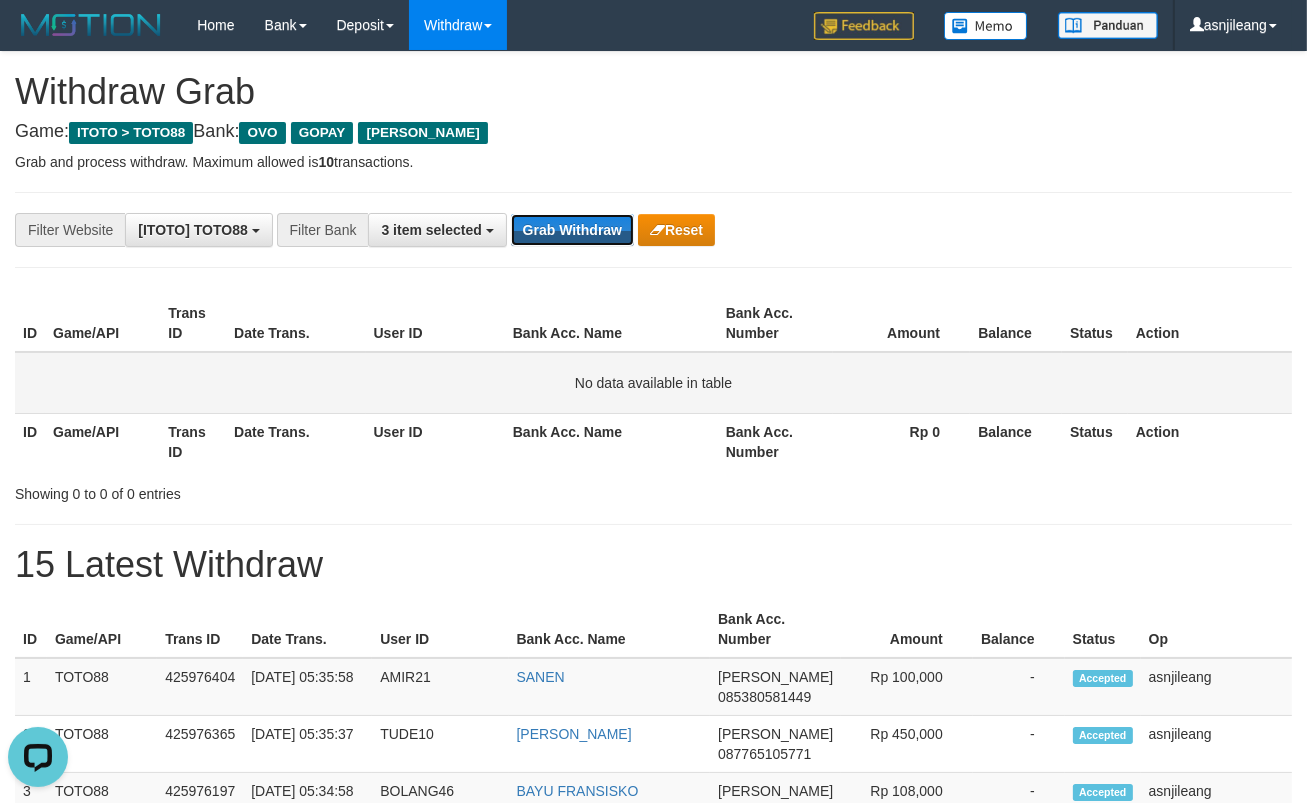 scroll, scrollTop: 0, scrollLeft: 0, axis: both 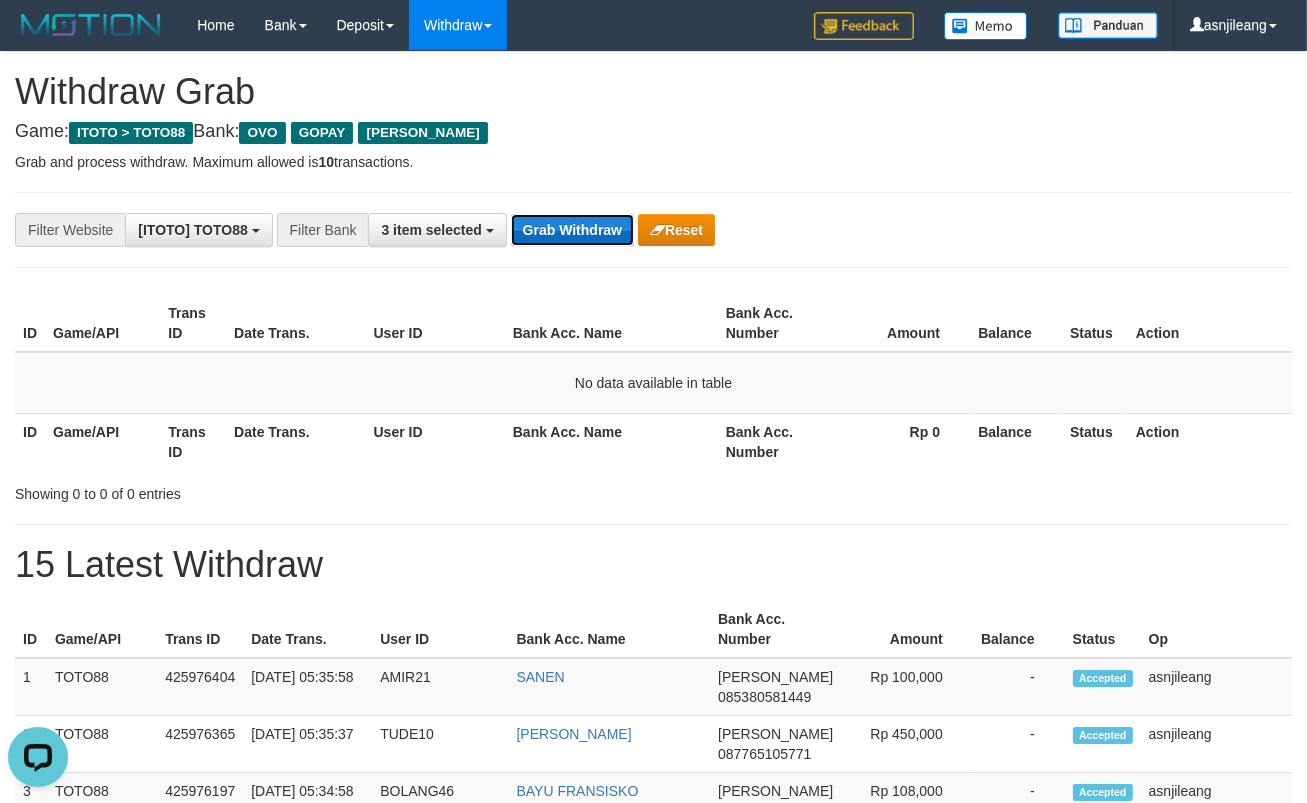 click on "Grab Withdraw" at bounding box center [572, 230] 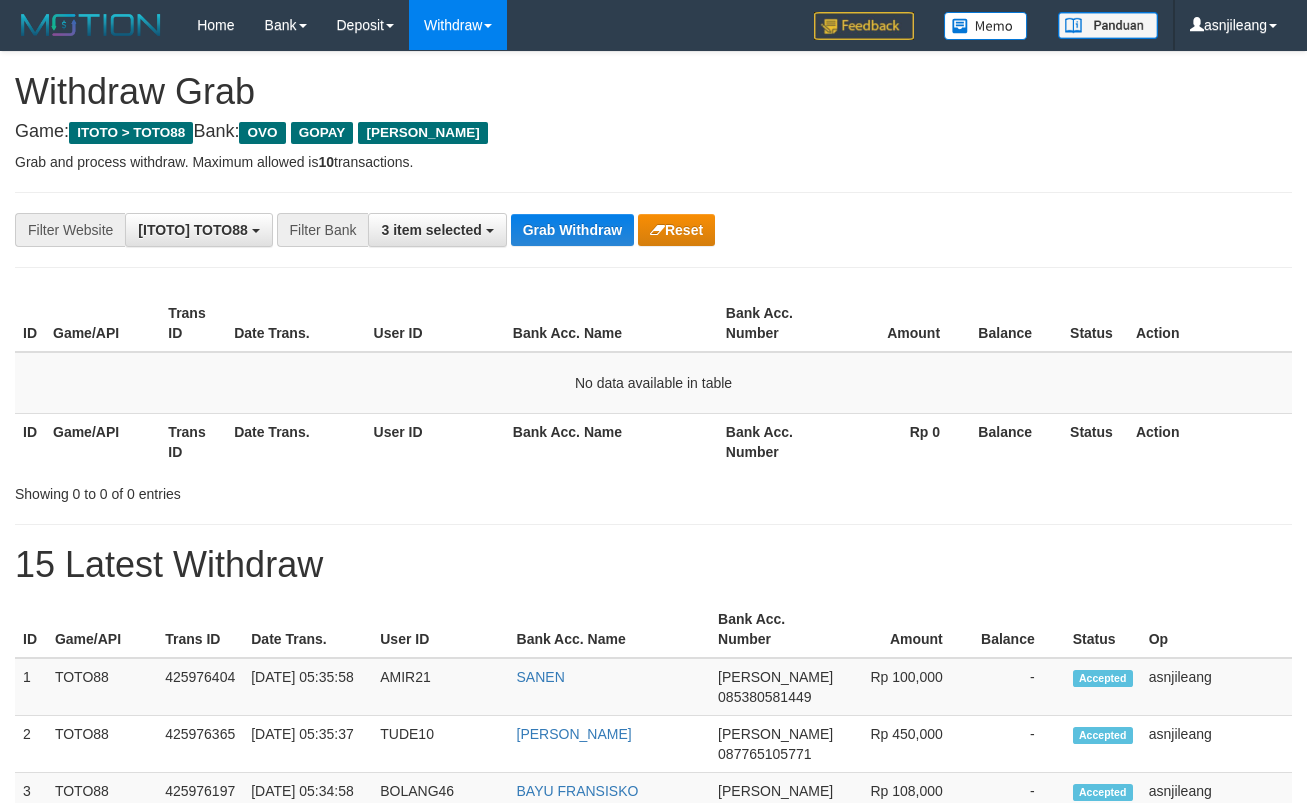 click on "Grab Withdraw" at bounding box center (572, 230) 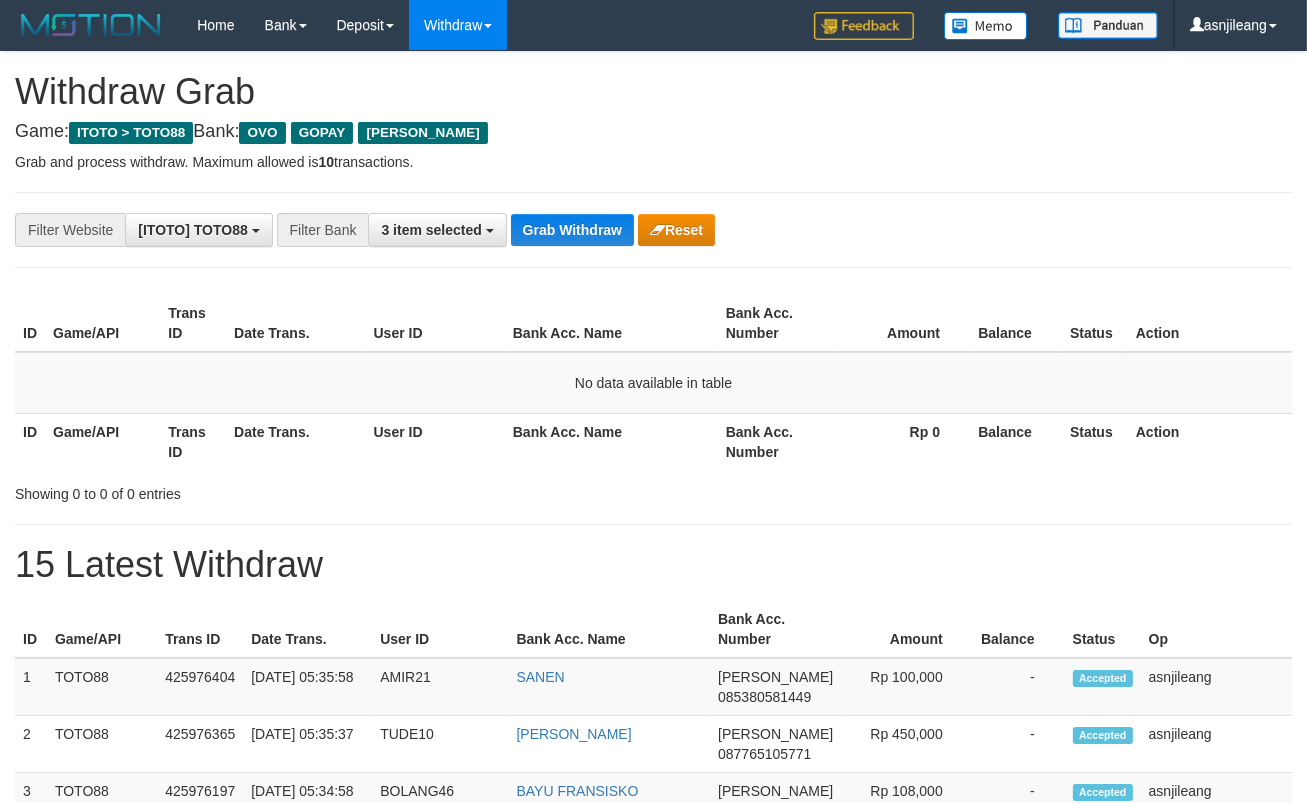 scroll, scrollTop: 17, scrollLeft: 0, axis: vertical 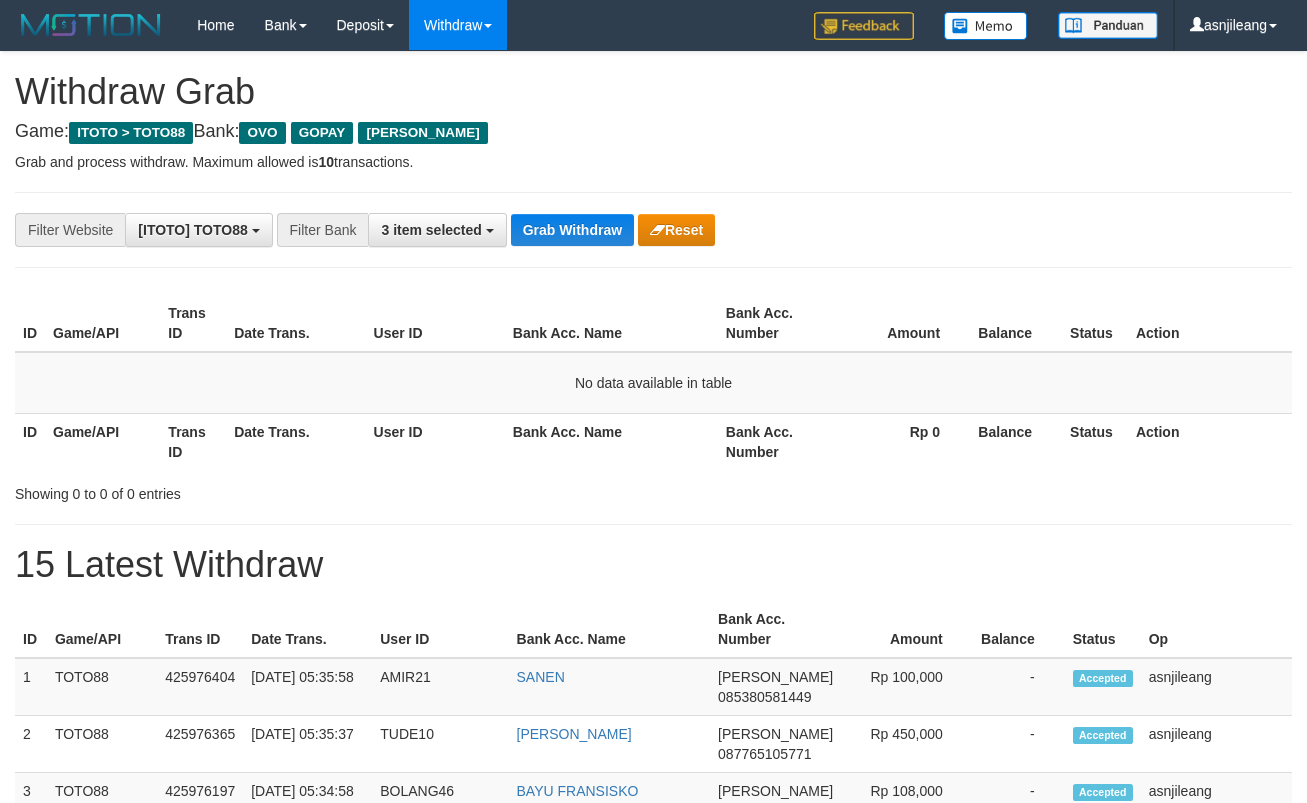 click on "Grab Withdraw" at bounding box center (572, 230) 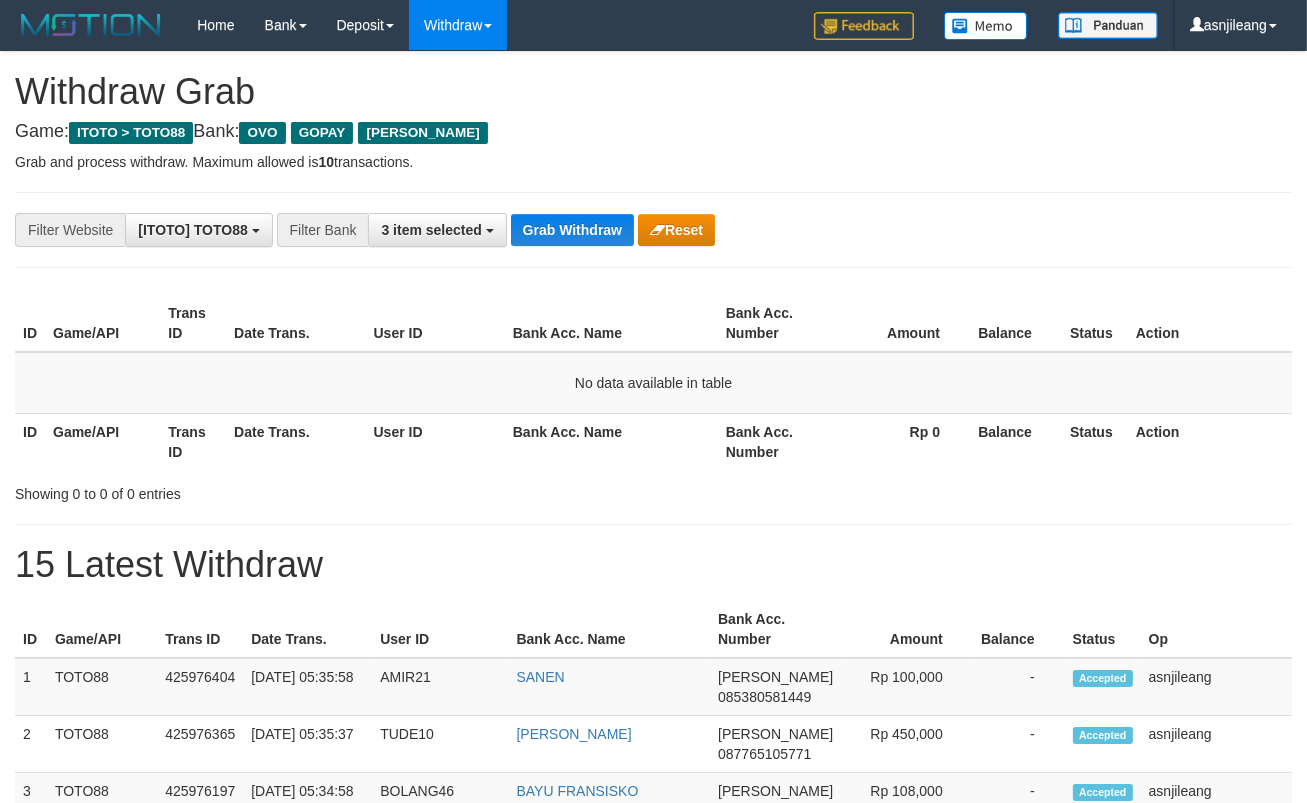 scroll, scrollTop: 17, scrollLeft: 0, axis: vertical 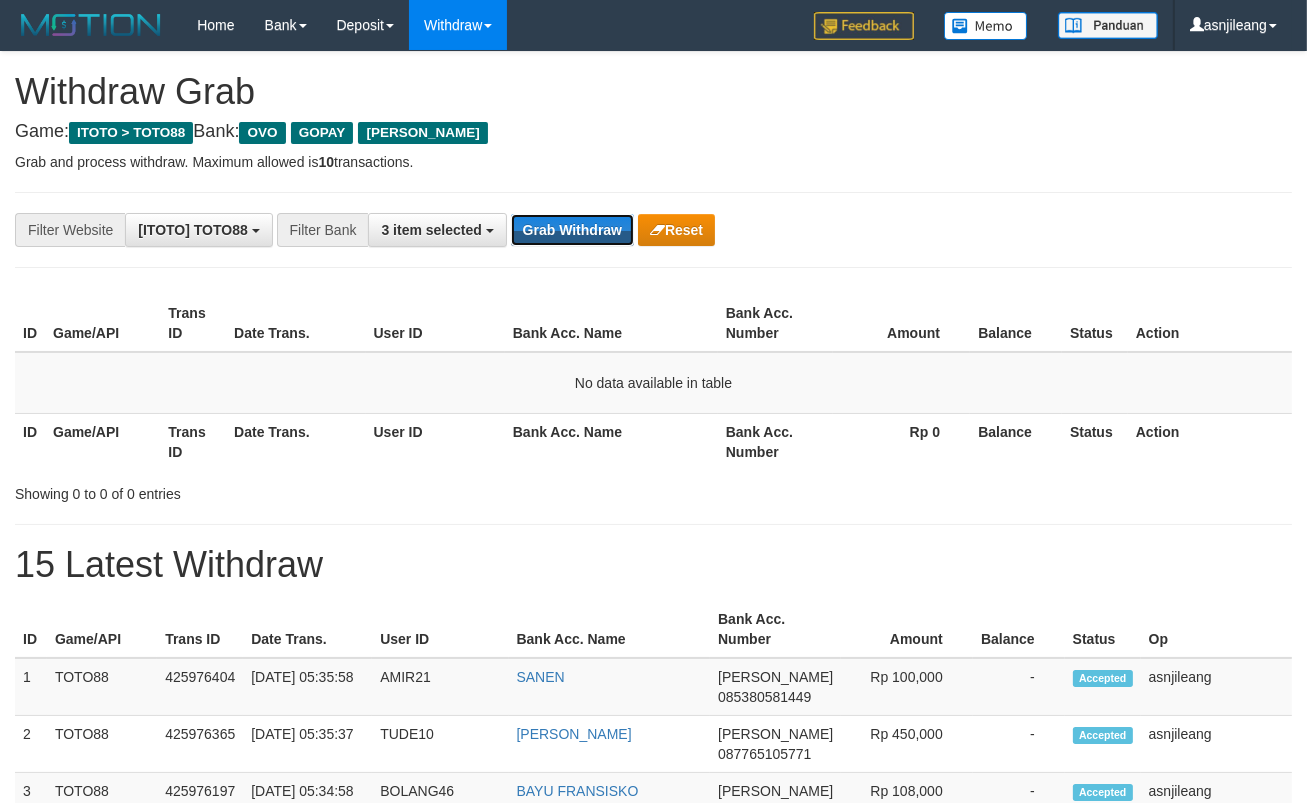 click on "Grab Withdraw" at bounding box center [572, 230] 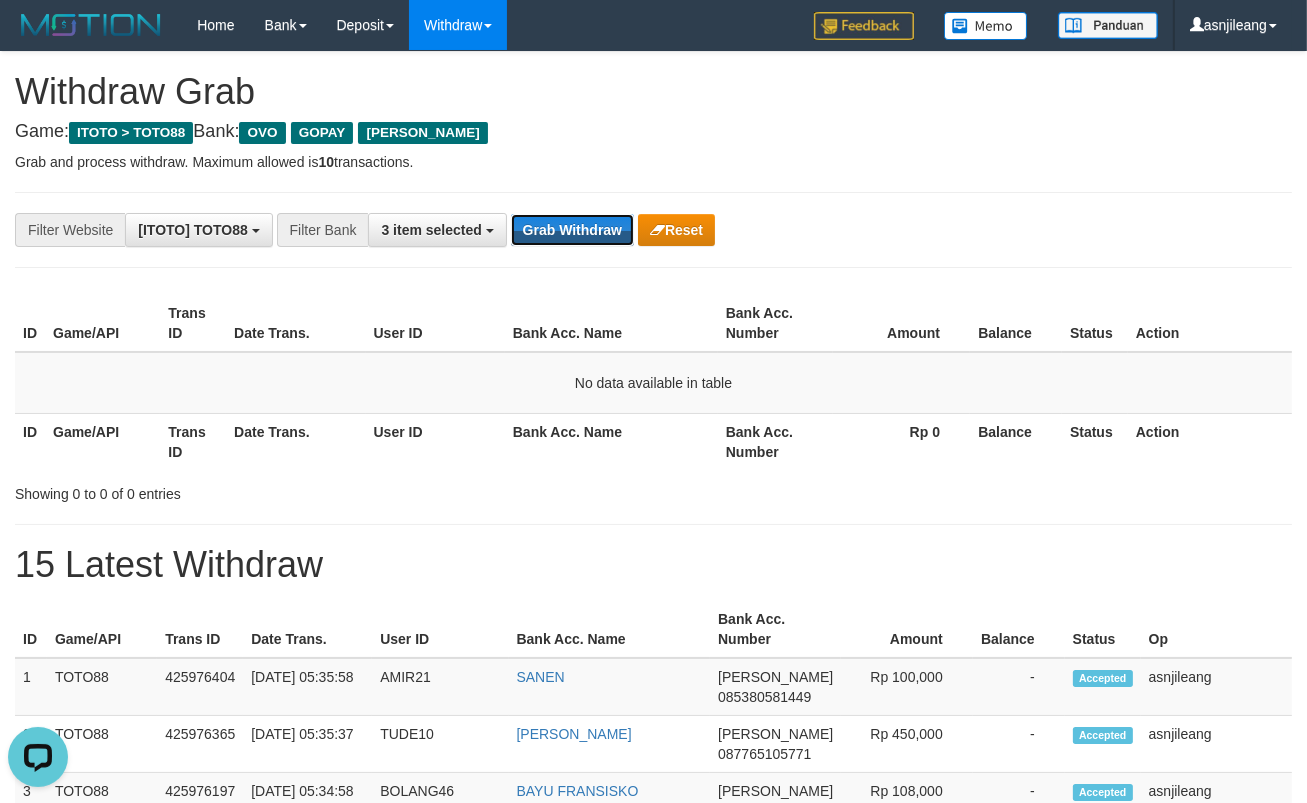 scroll, scrollTop: 0, scrollLeft: 0, axis: both 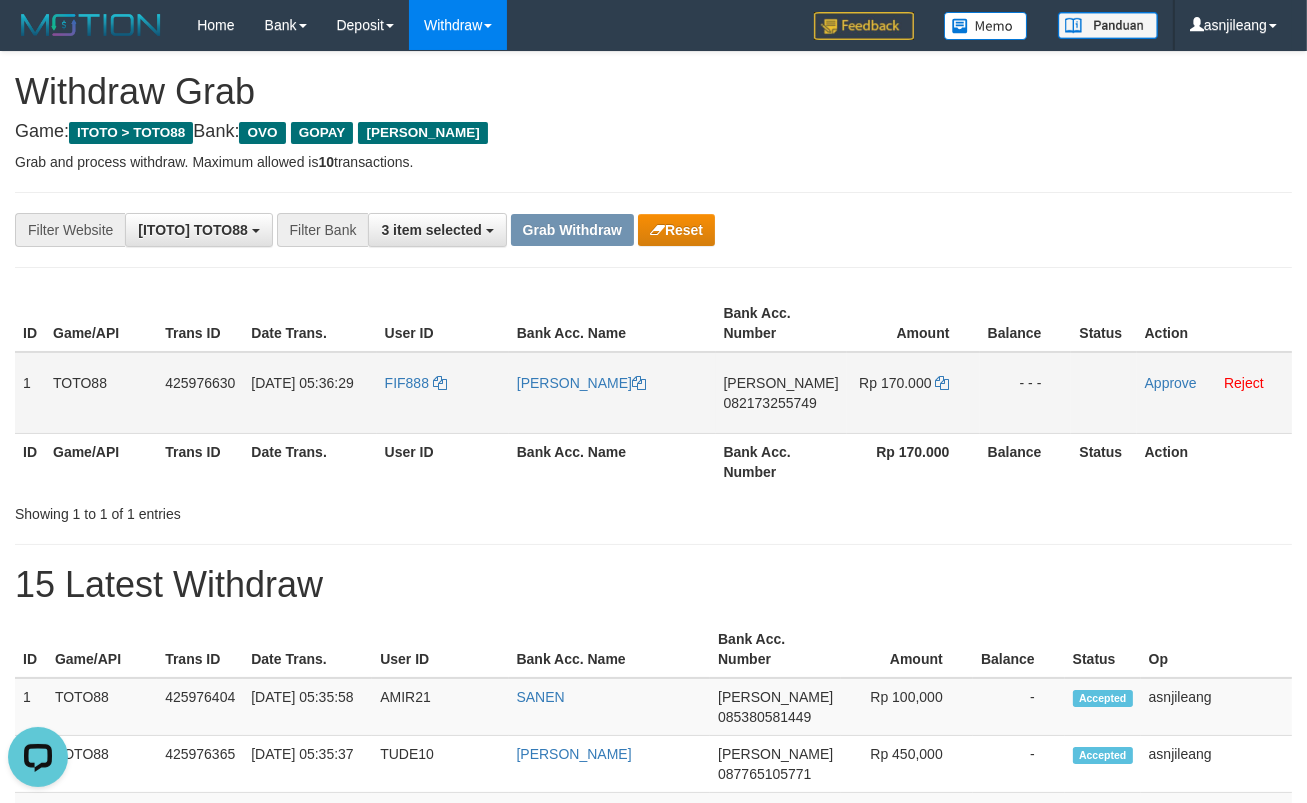click on "DANA
082173255749" at bounding box center (781, 393) 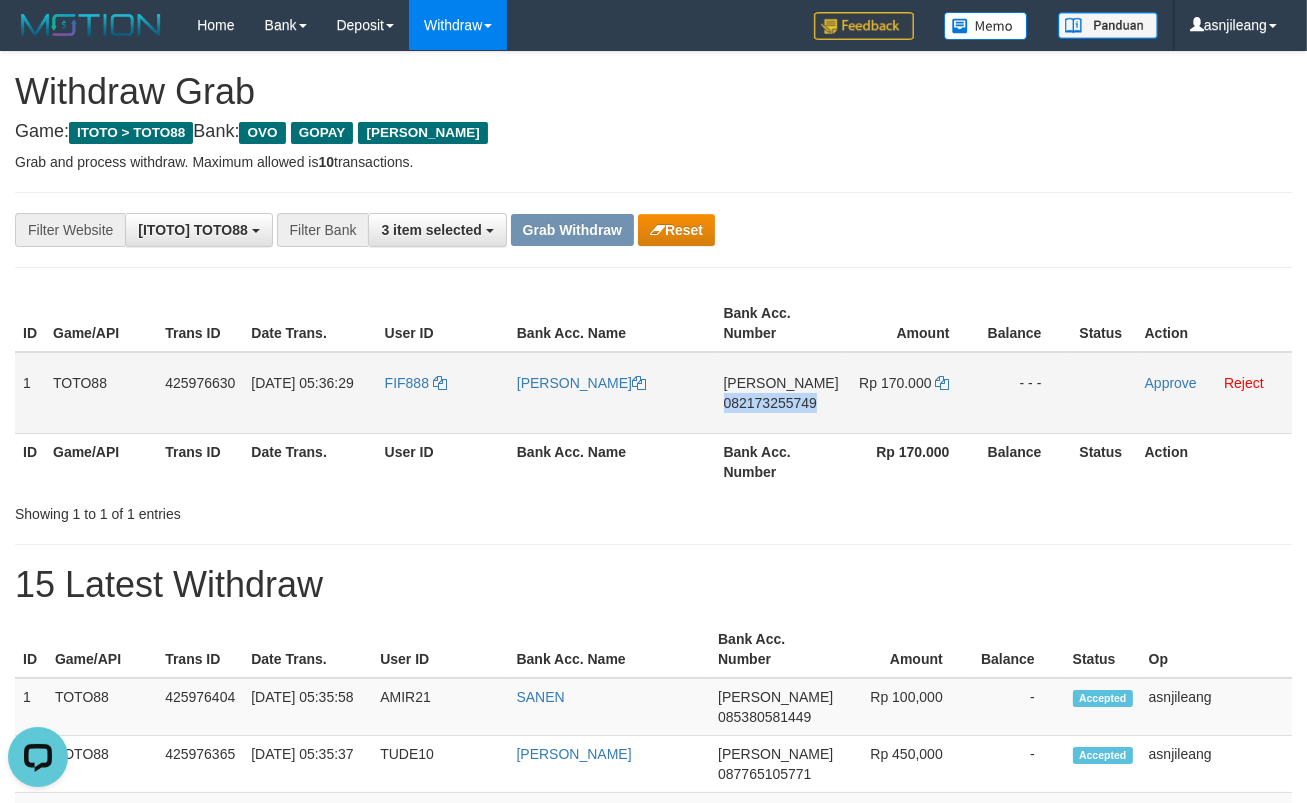 click on "DANA
082173255749" at bounding box center [781, 393] 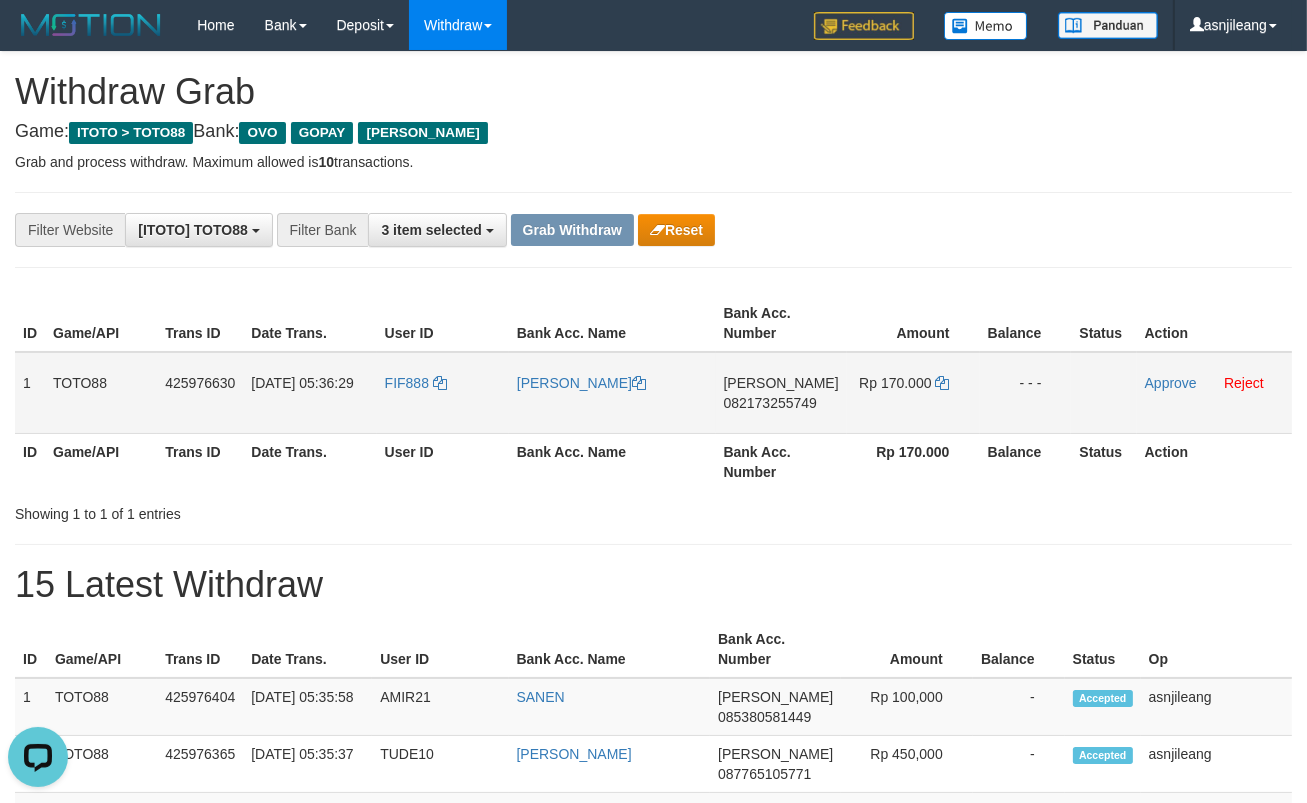 click on "DANA
082173255749" at bounding box center (781, 393) 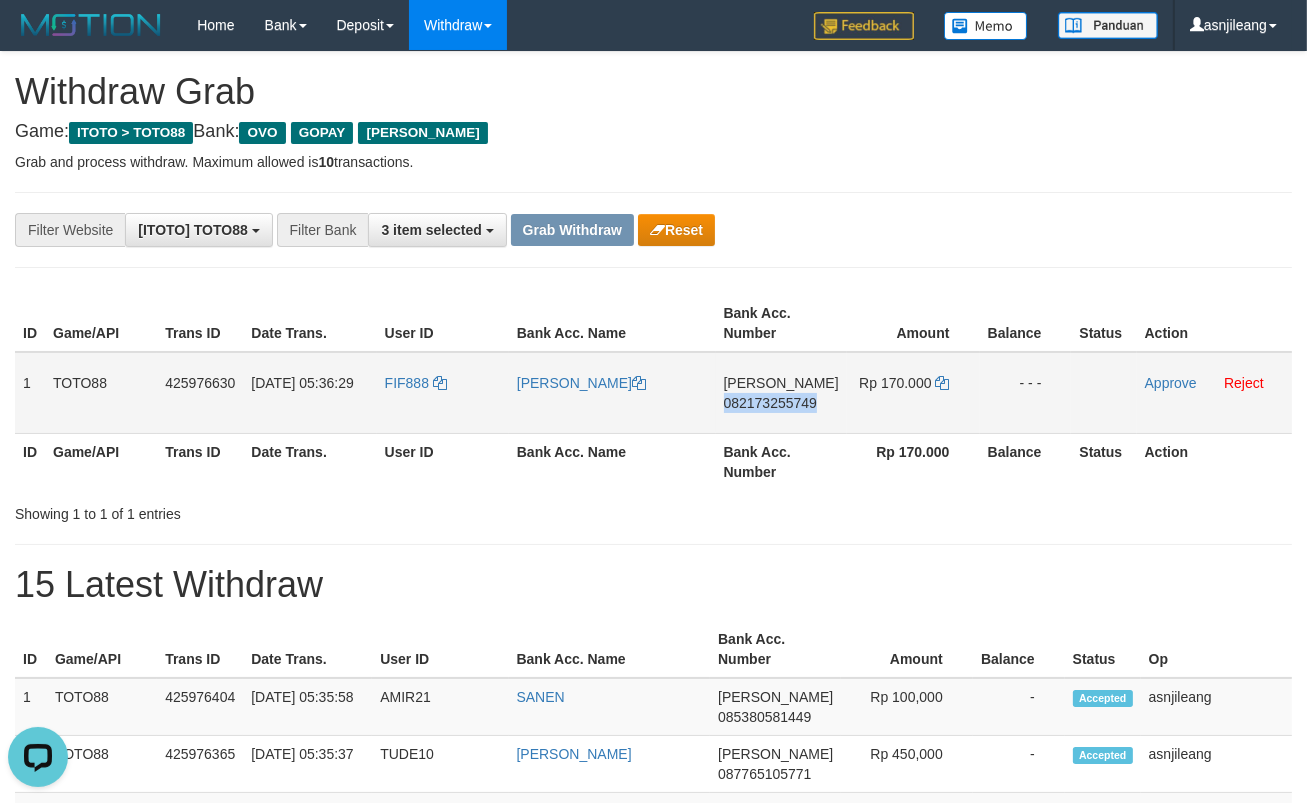 click on "DANA
082173255749" at bounding box center (781, 393) 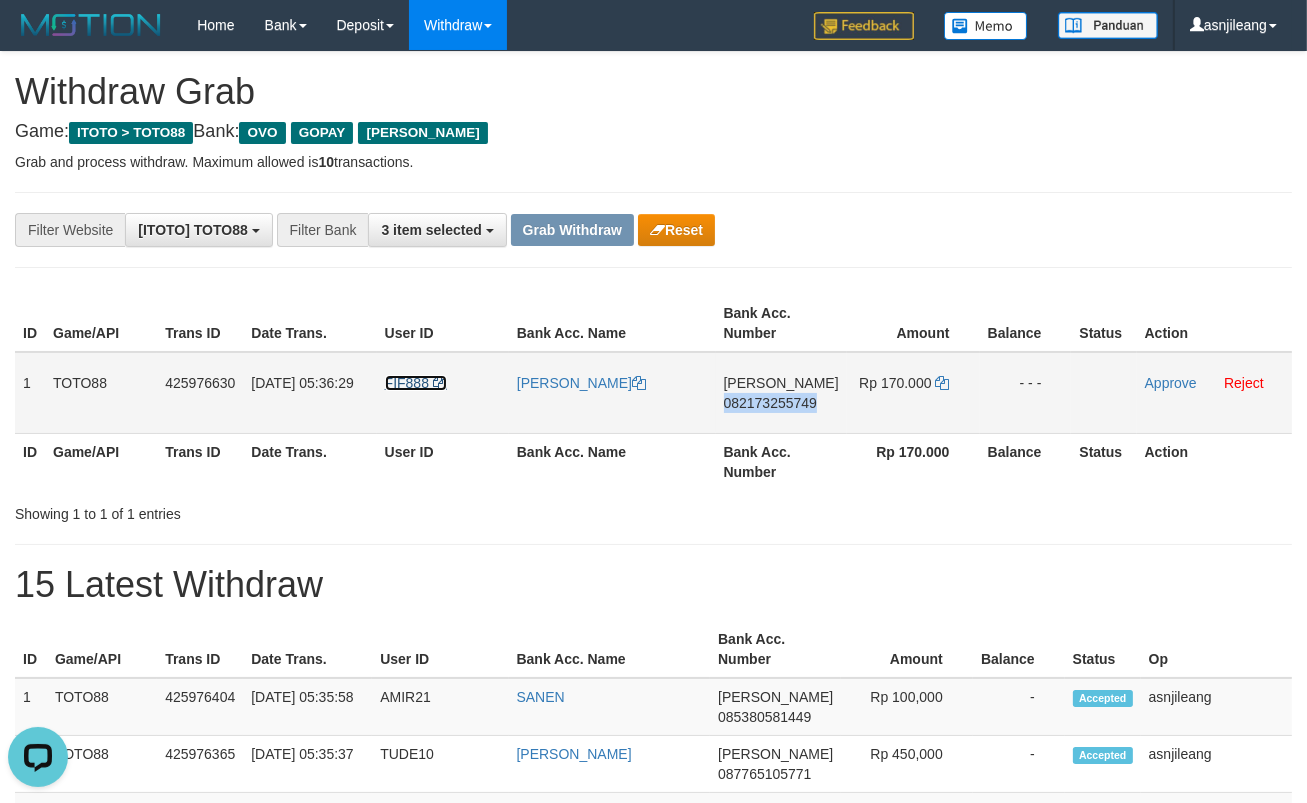 click at bounding box center [440, 383] 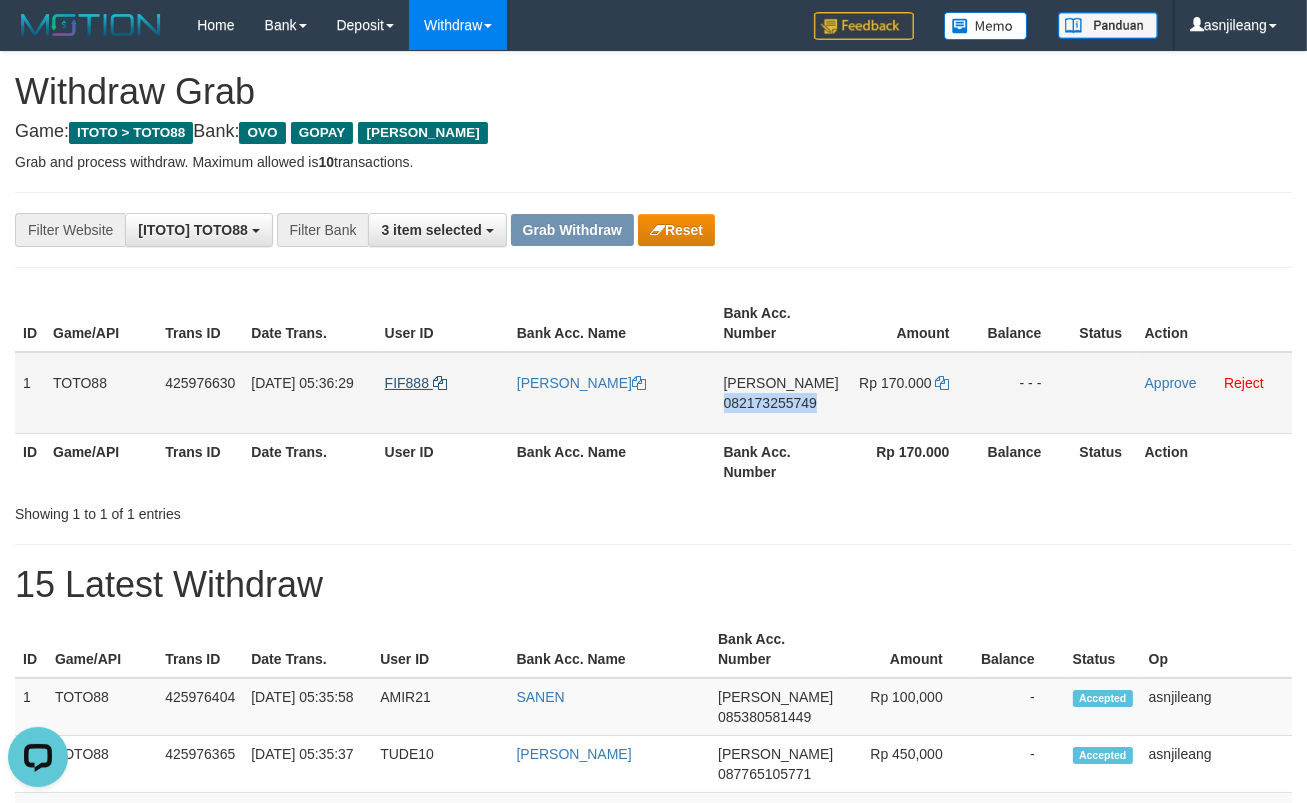 copy on "082173255749" 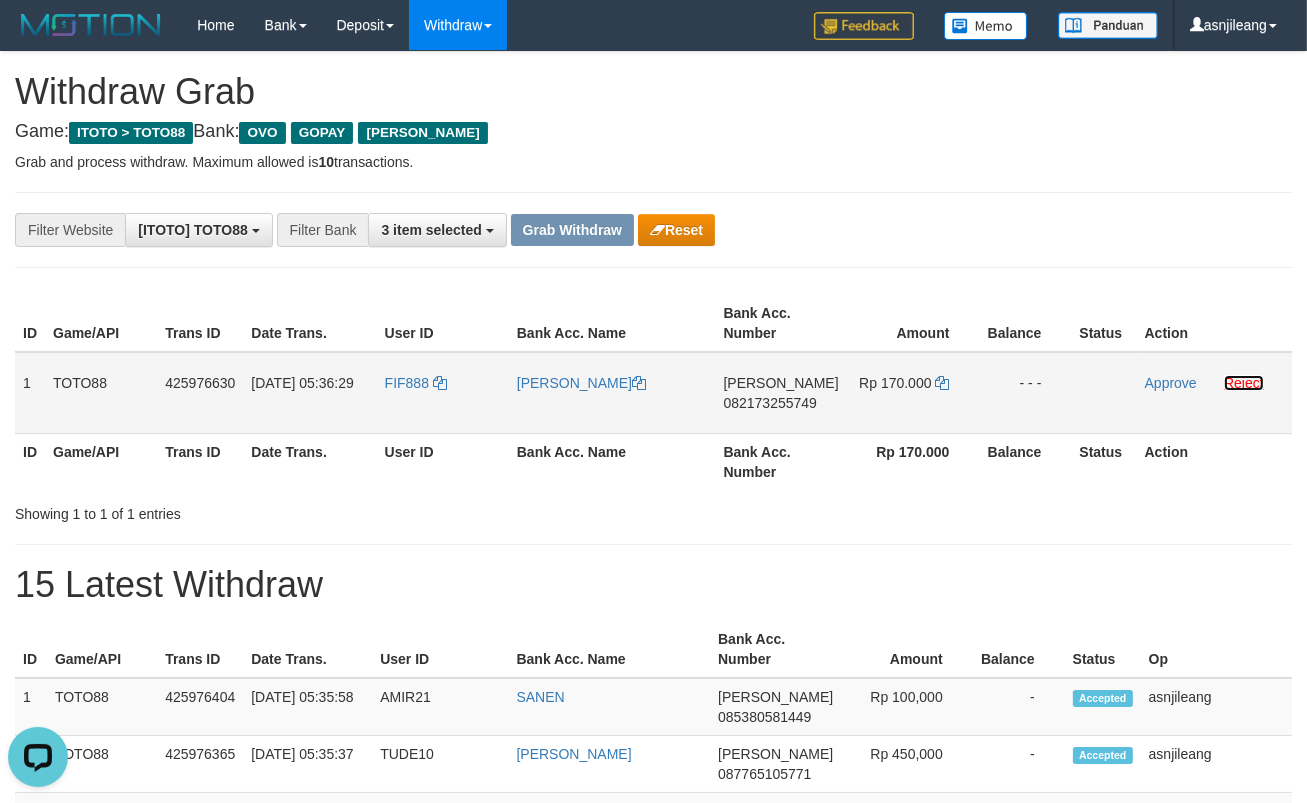 click on "Reject" at bounding box center (1244, 383) 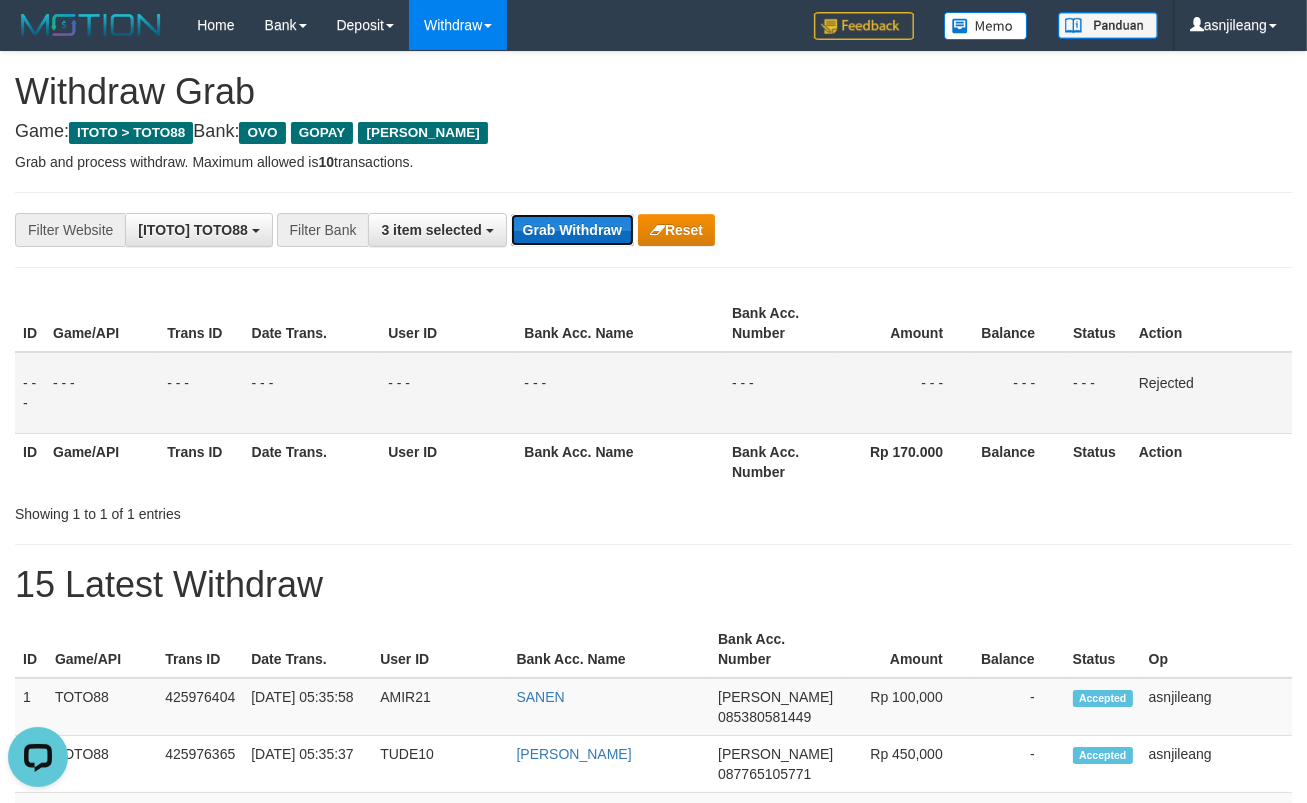 click on "Grab Withdraw" at bounding box center (572, 230) 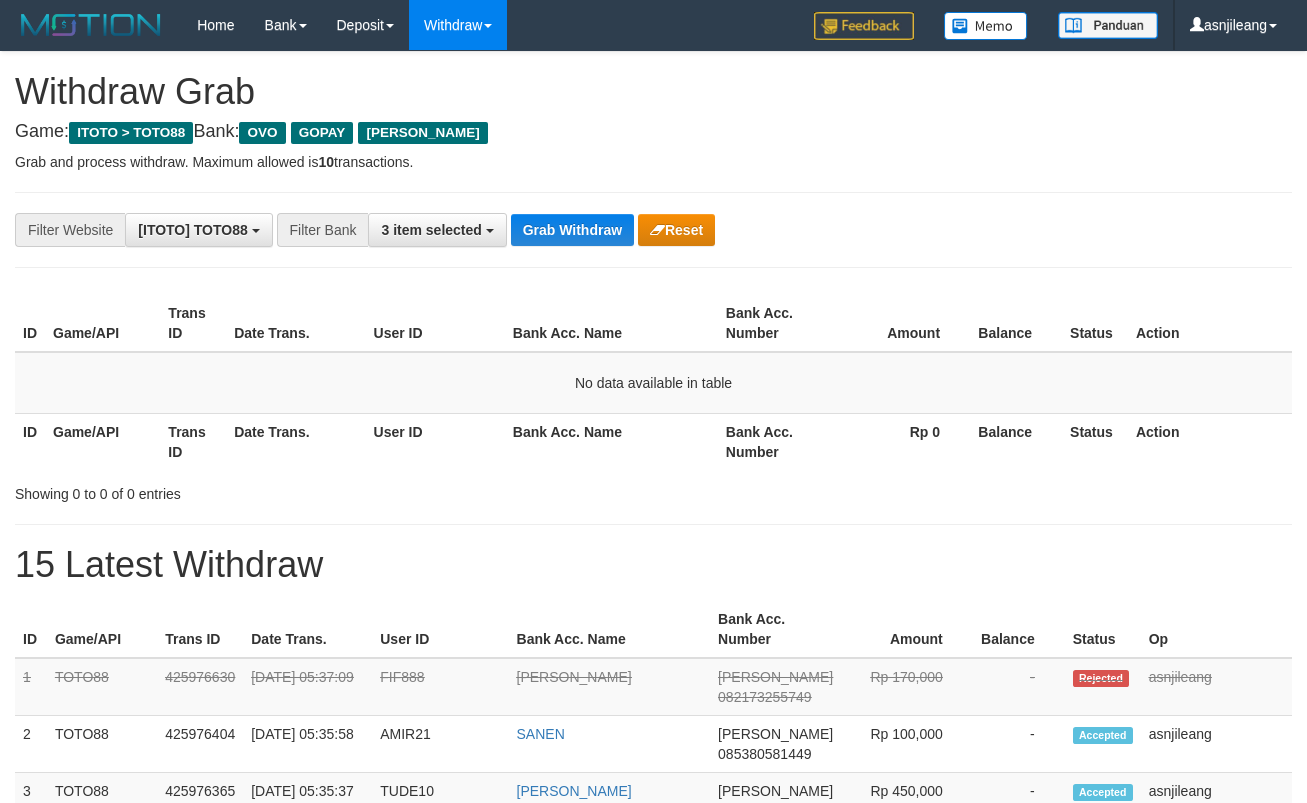 click on "Grab Withdraw" at bounding box center [572, 230] 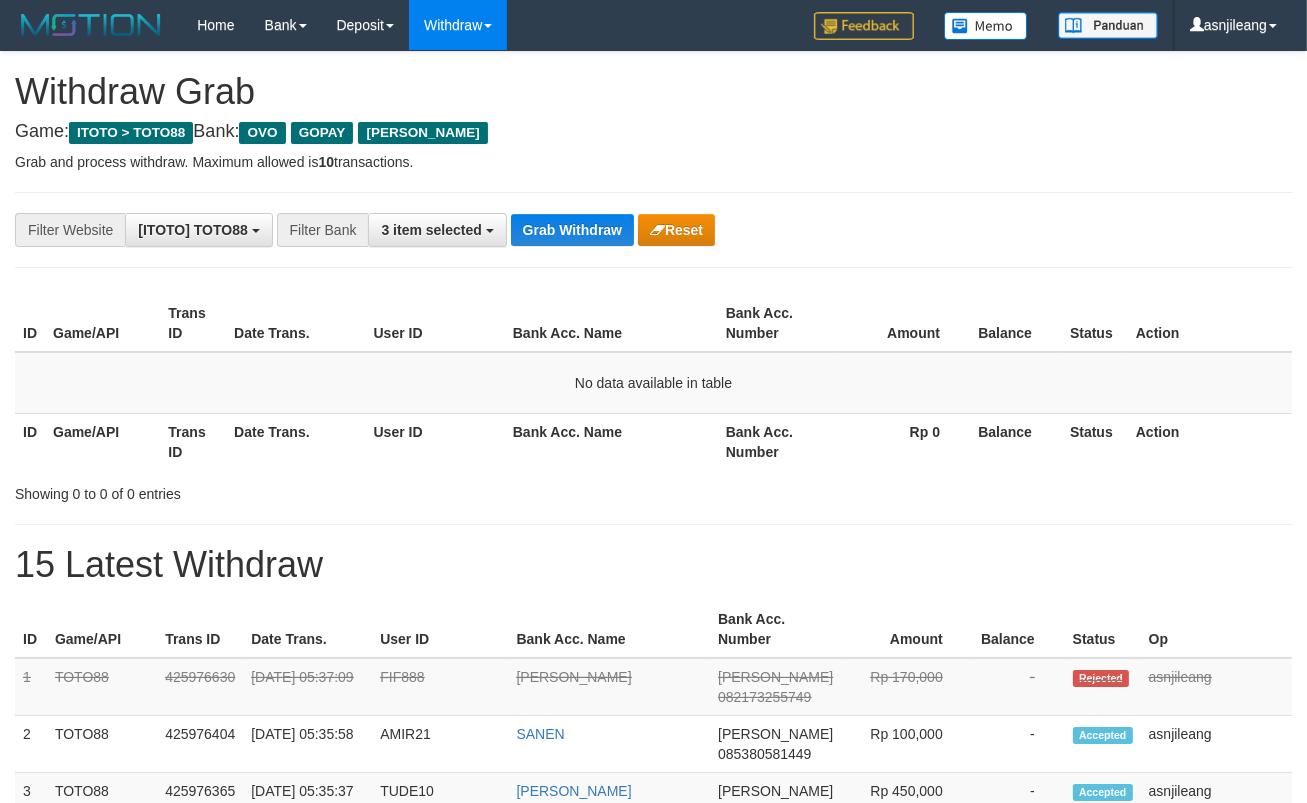 scroll, scrollTop: 17, scrollLeft: 0, axis: vertical 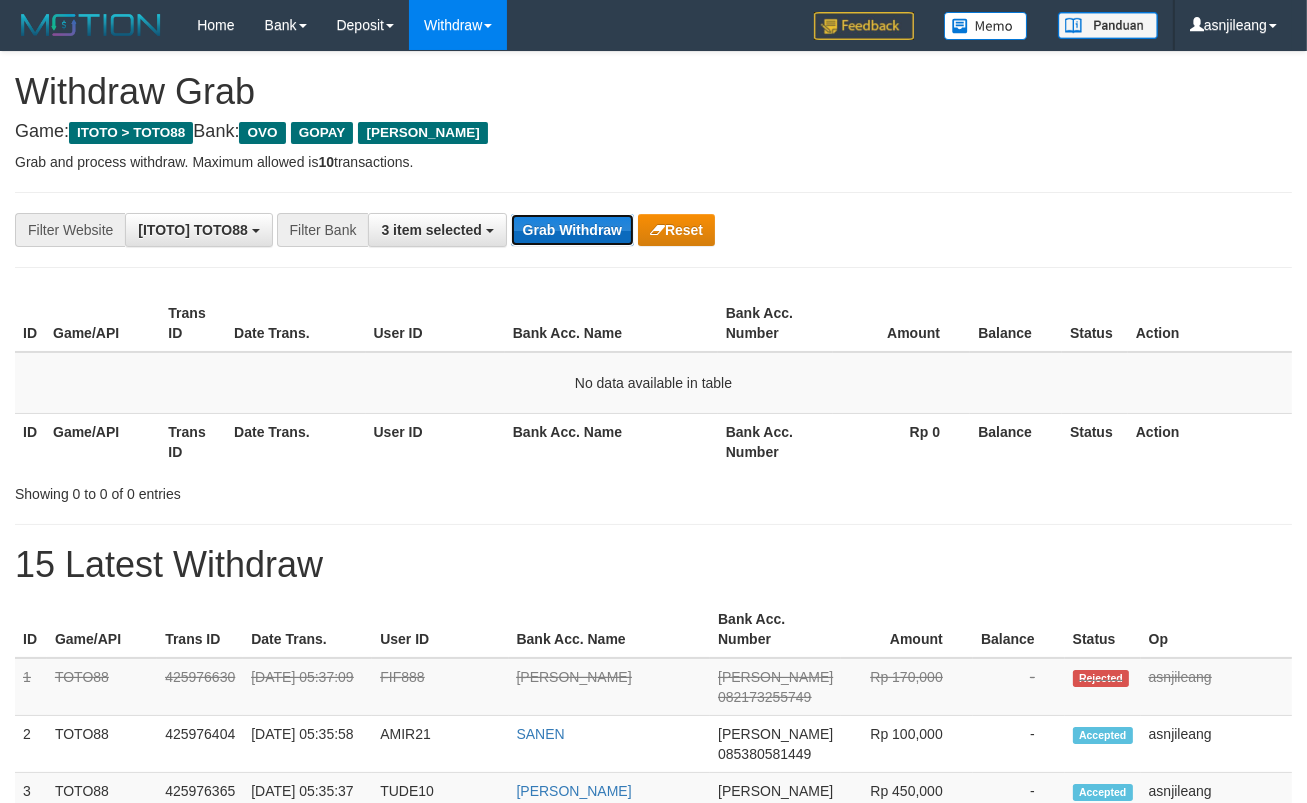 click on "Grab Withdraw" at bounding box center [572, 230] 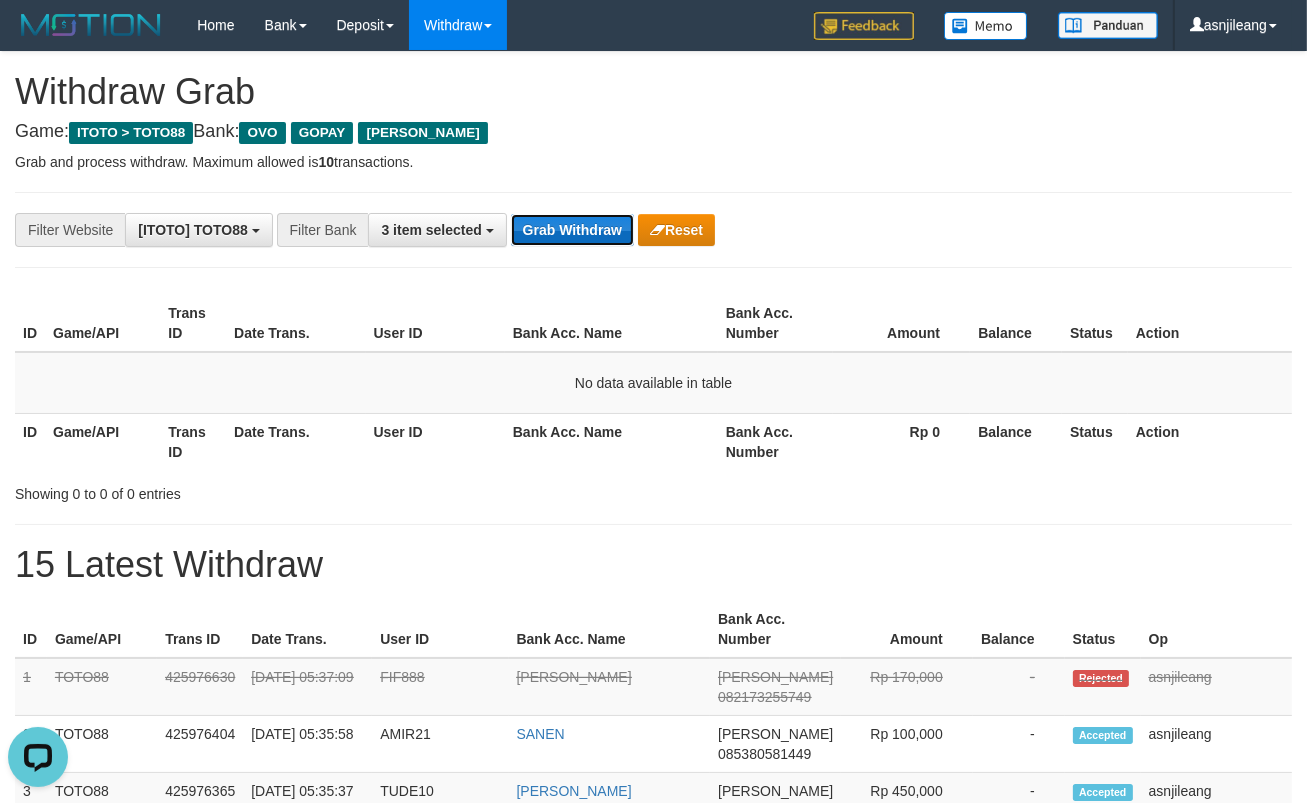scroll, scrollTop: 0, scrollLeft: 0, axis: both 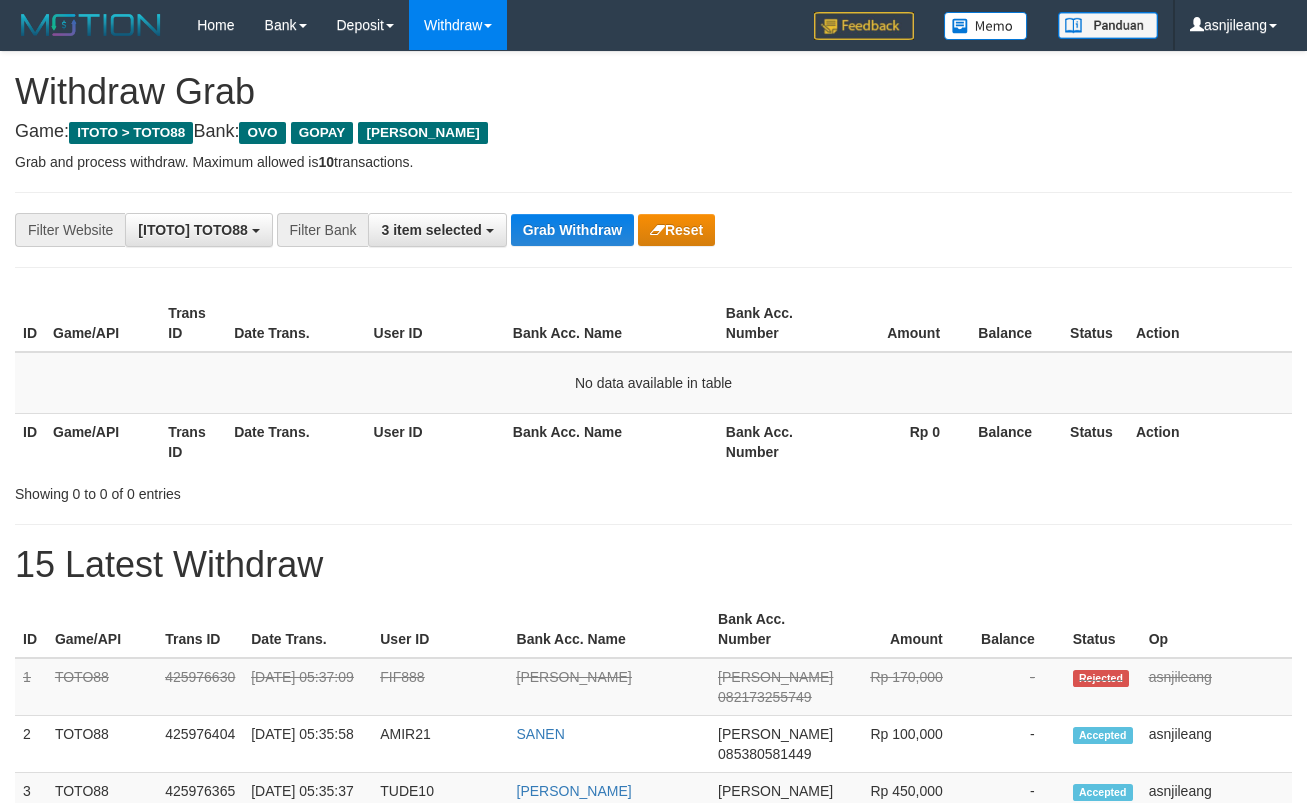 click on "Grab Withdraw" at bounding box center [572, 230] 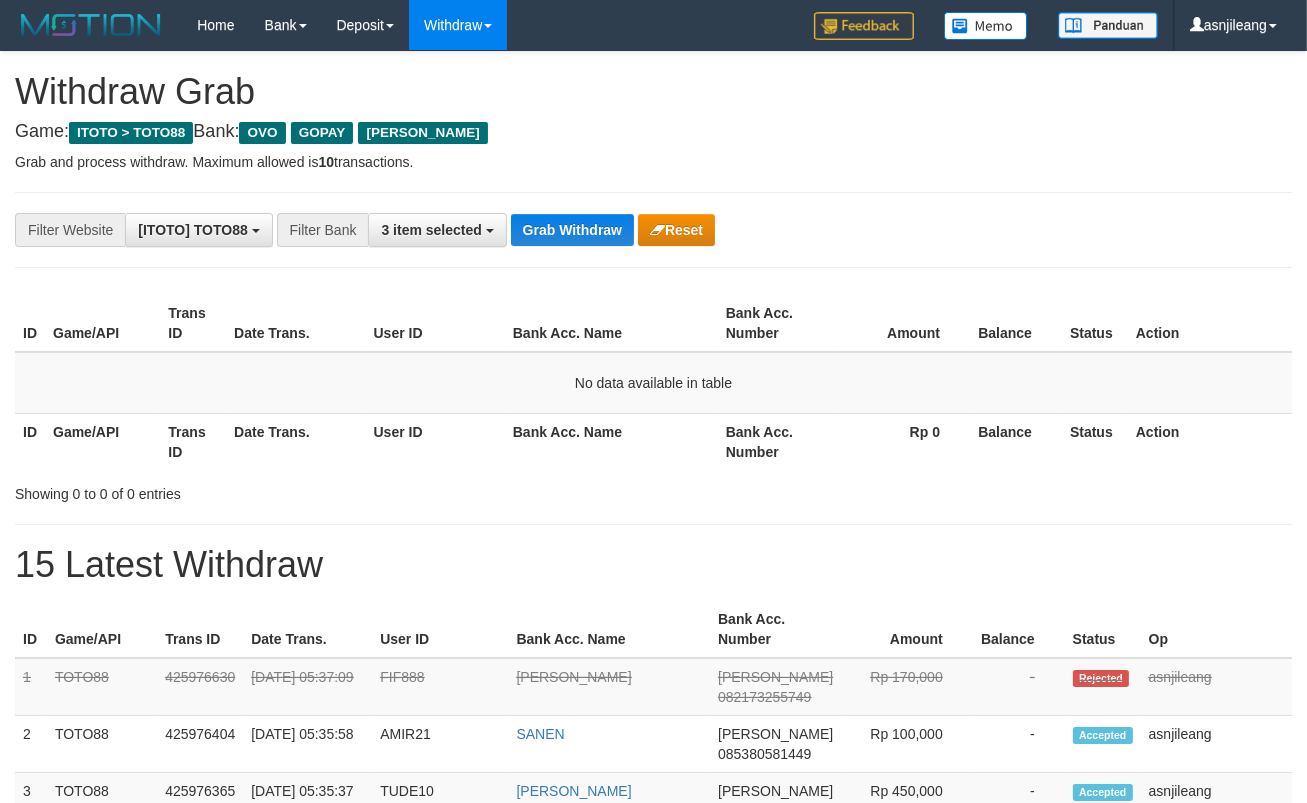 scroll, scrollTop: 17, scrollLeft: 0, axis: vertical 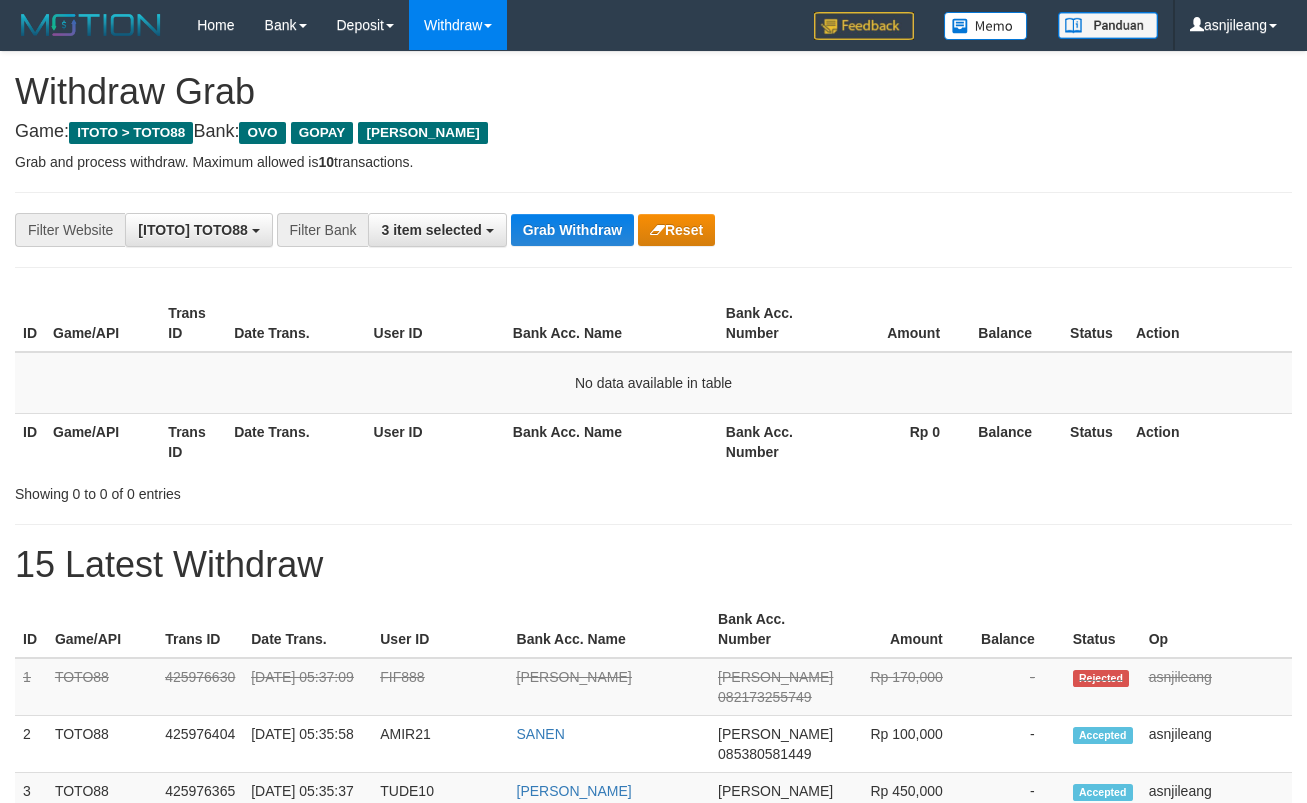 click on "Grab Withdraw" at bounding box center (572, 230) 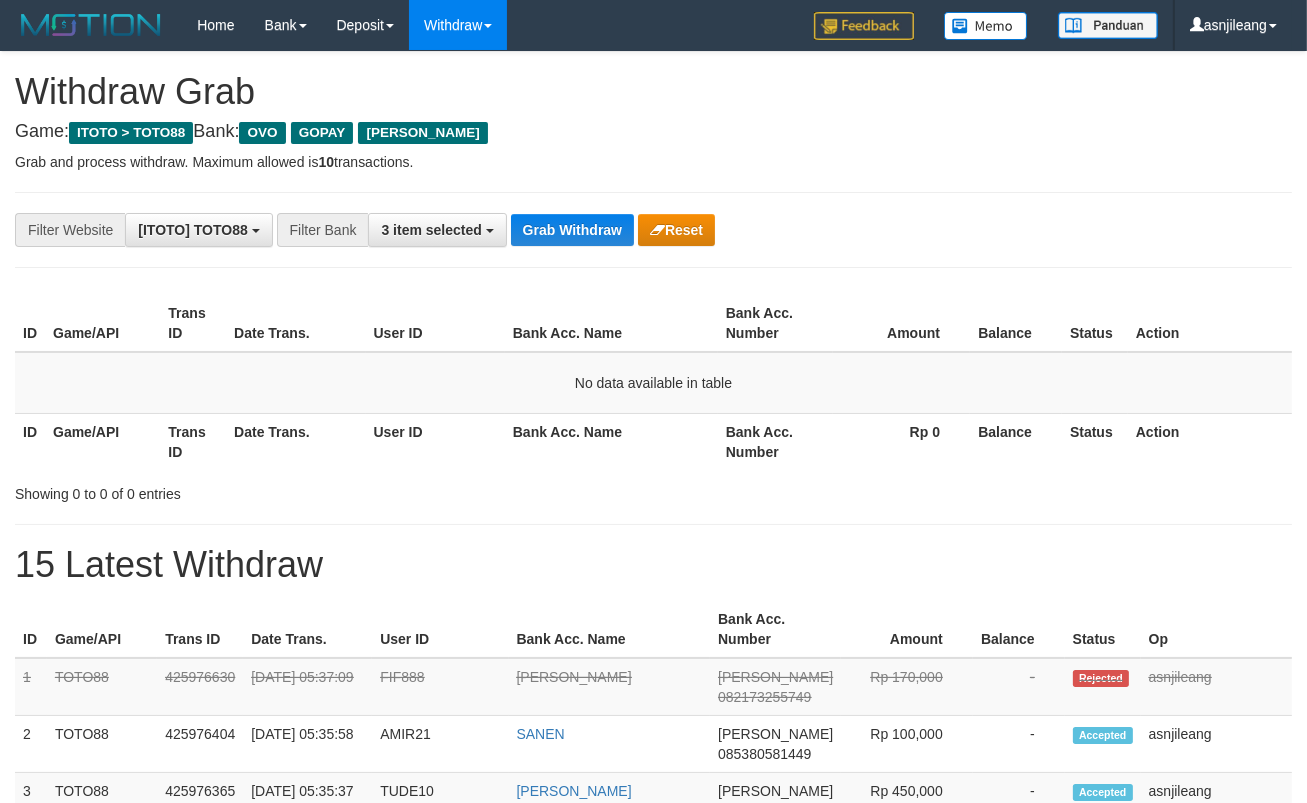 scroll, scrollTop: 17, scrollLeft: 0, axis: vertical 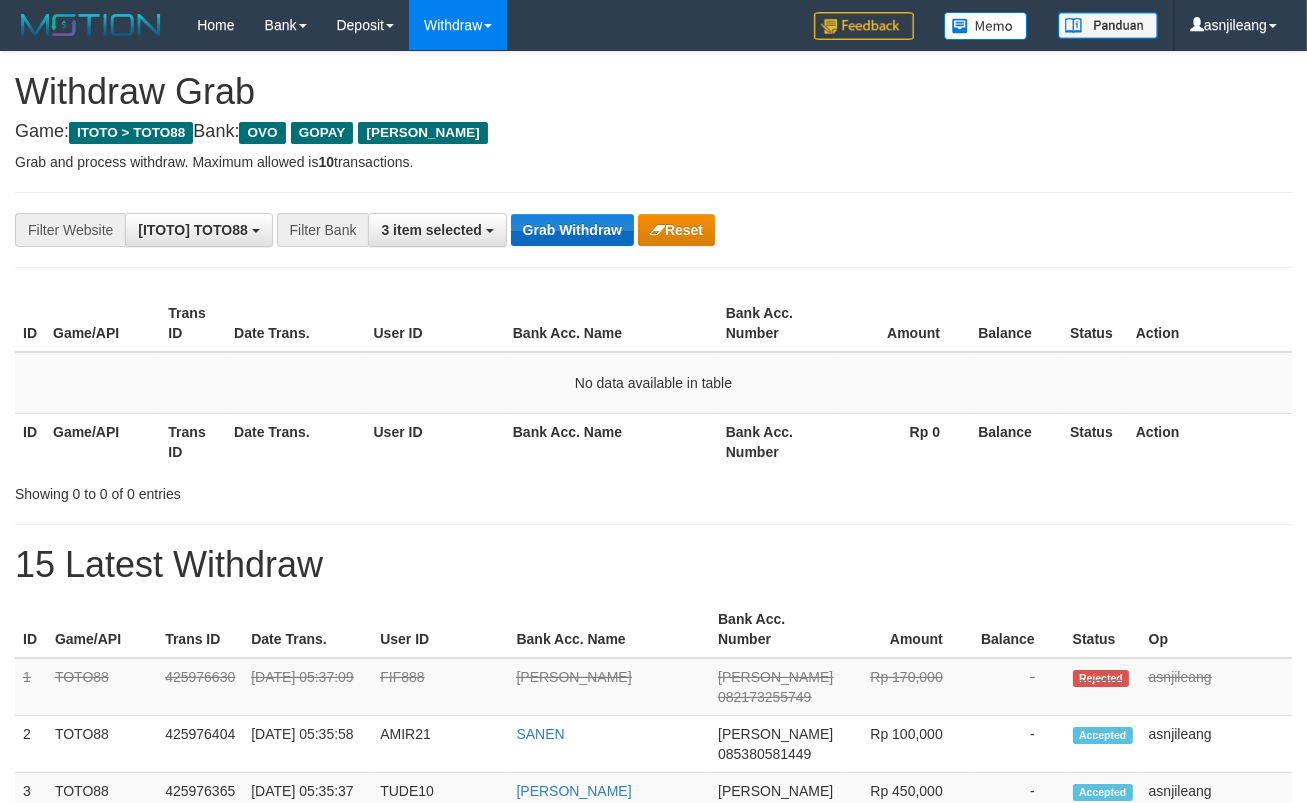 click on "Grab Withdraw" at bounding box center (572, 230) 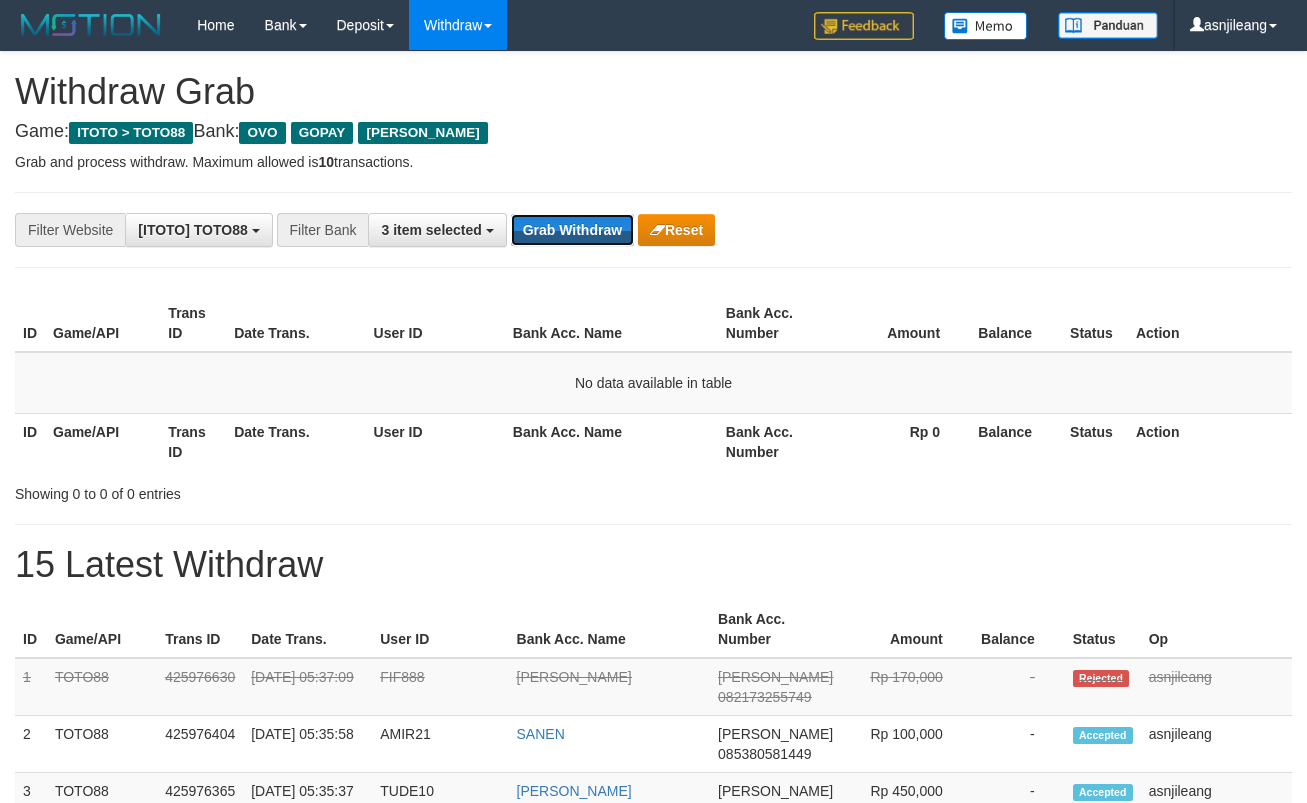 scroll, scrollTop: 0, scrollLeft: 0, axis: both 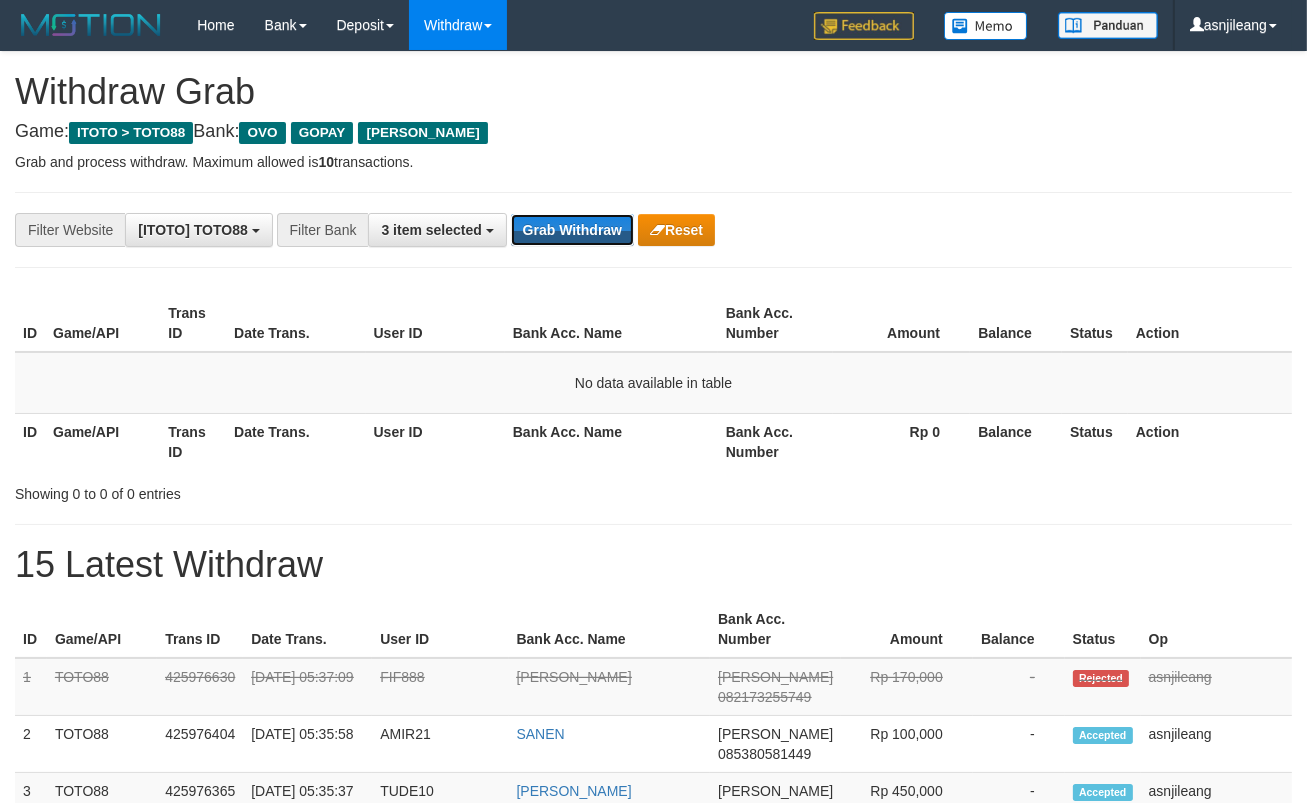click on "Grab Withdraw" at bounding box center [572, 230] 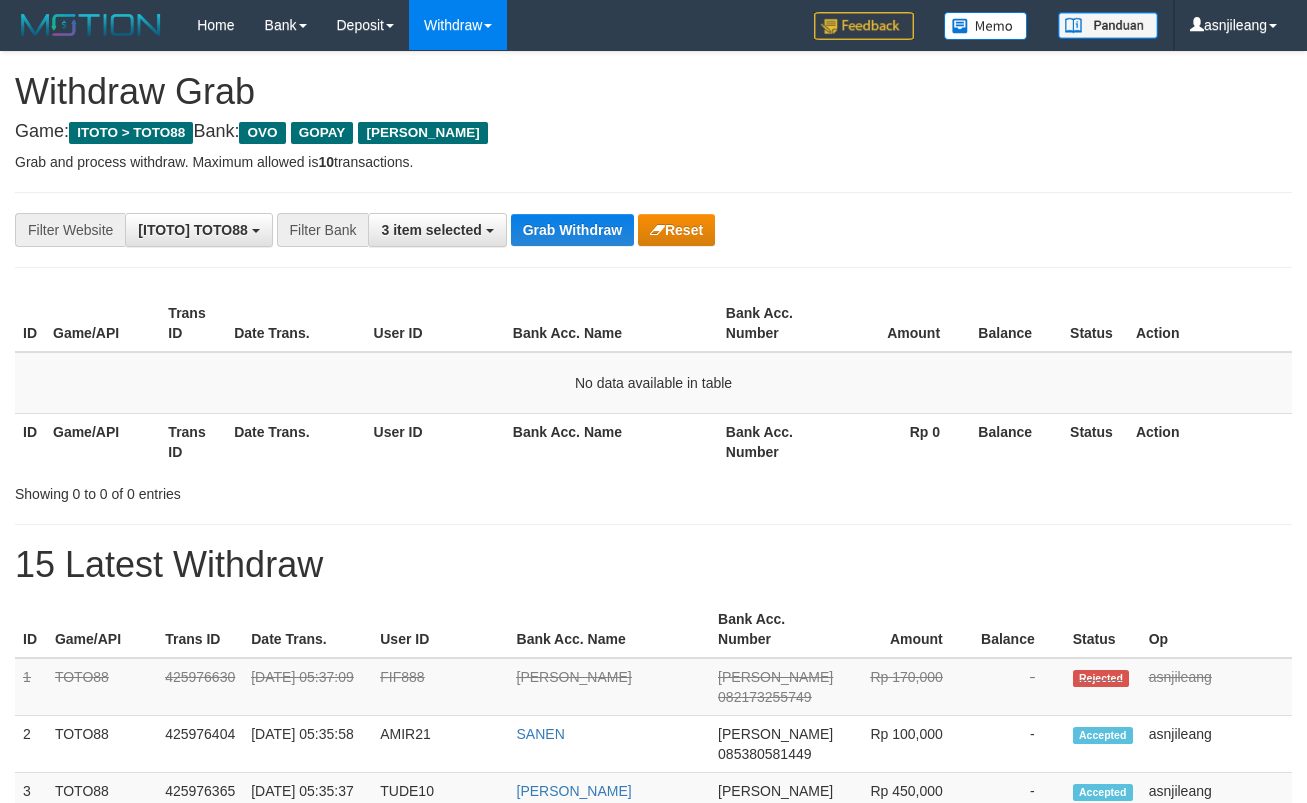 click on "Grab Withdraw" at bounding box center (572, 230) 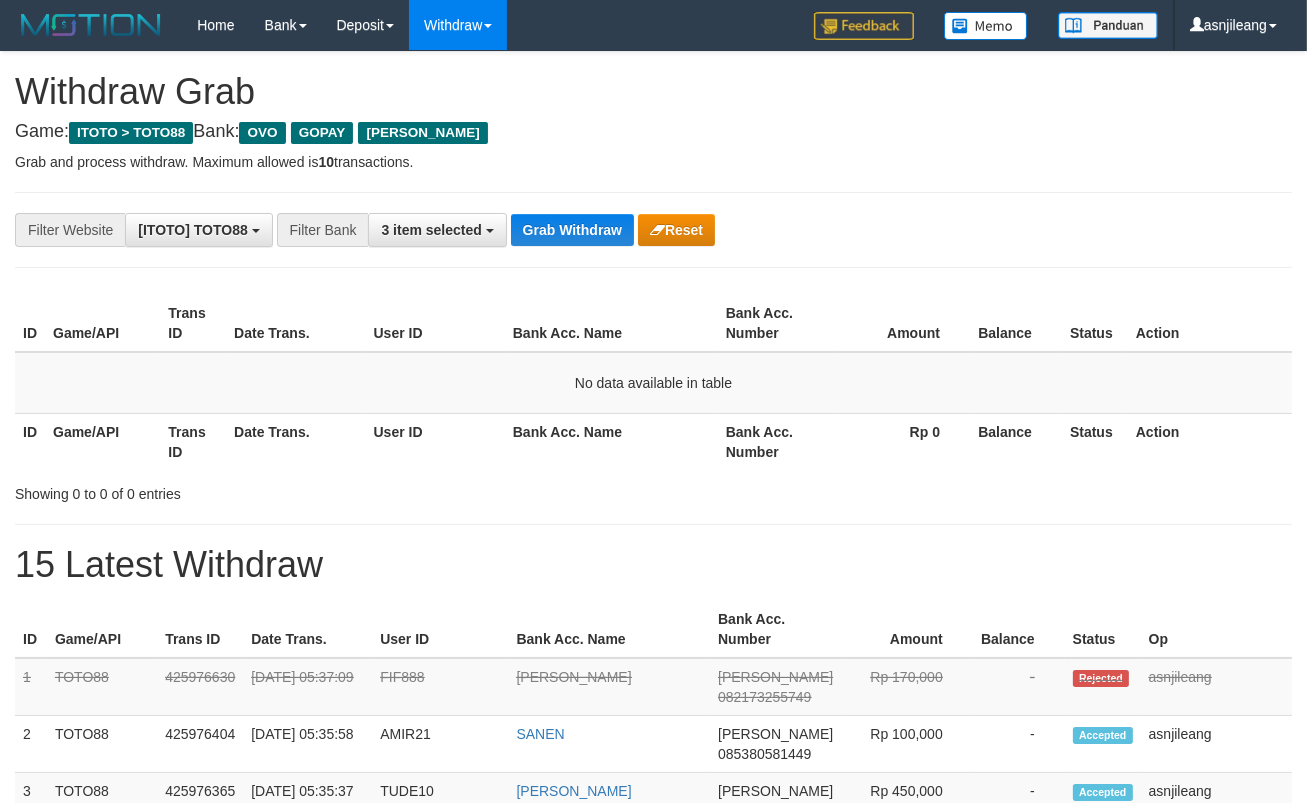 scroll, scrollTop: 17, scrollLeft: 0, axis: vertical 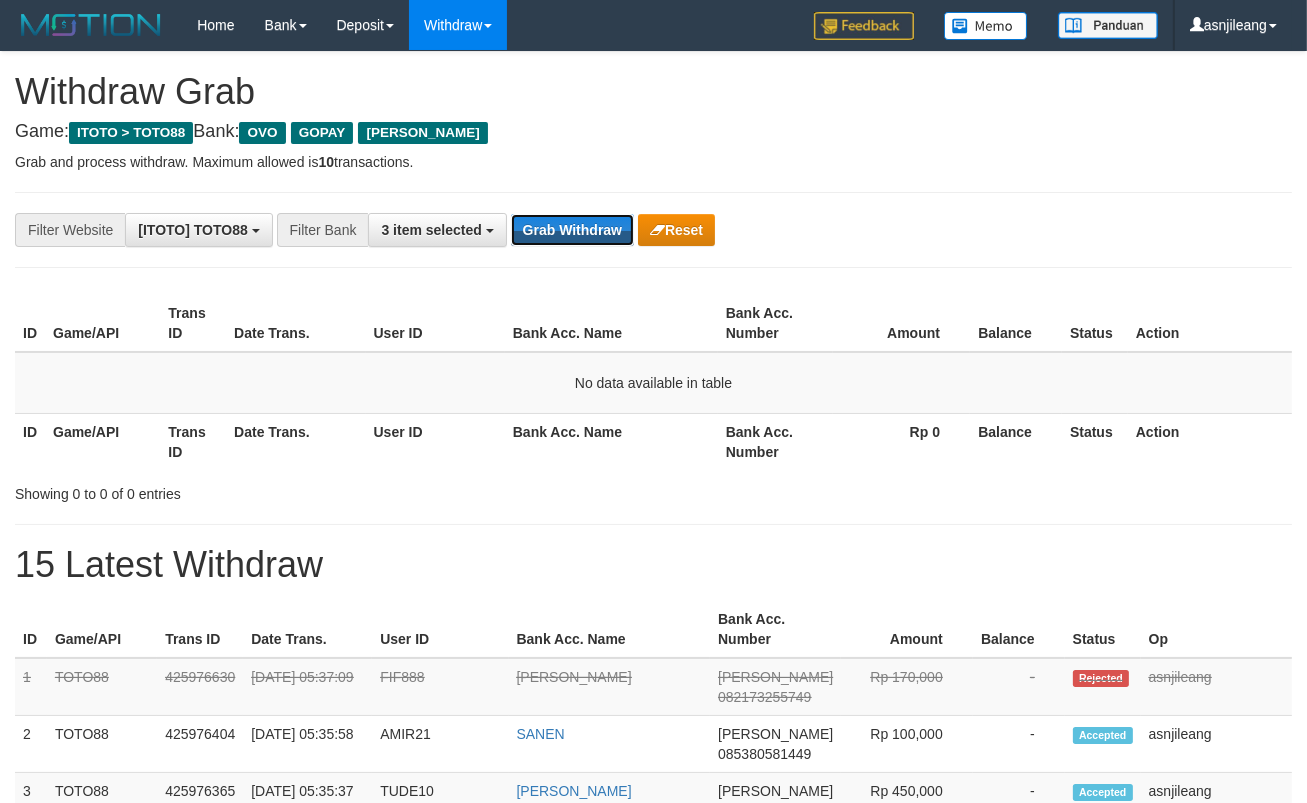 click on "Grab Withdraw" at bounding box center [572, 230] 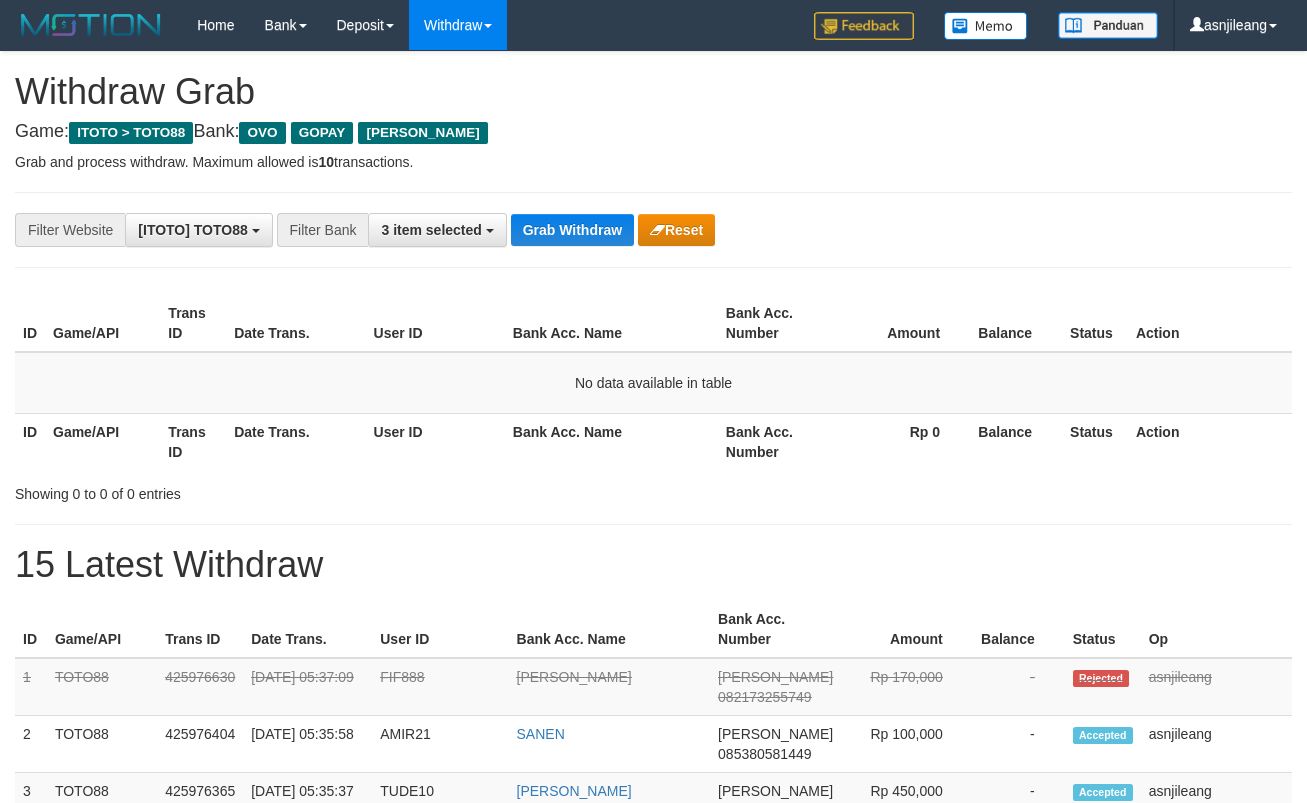 click on "**********" at bounding box center [544, 230] 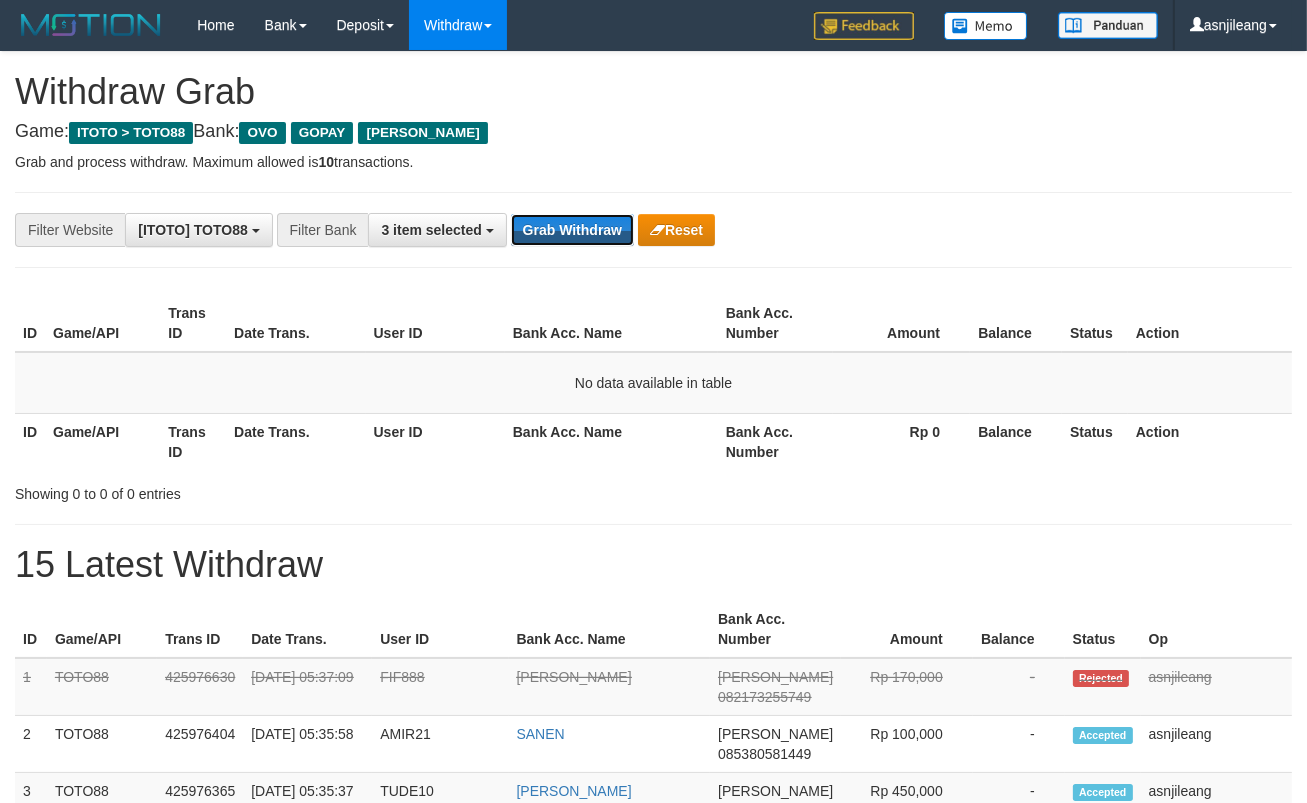 scroll, scrollTop: 17, scrollLeft: 0, axis: vertical 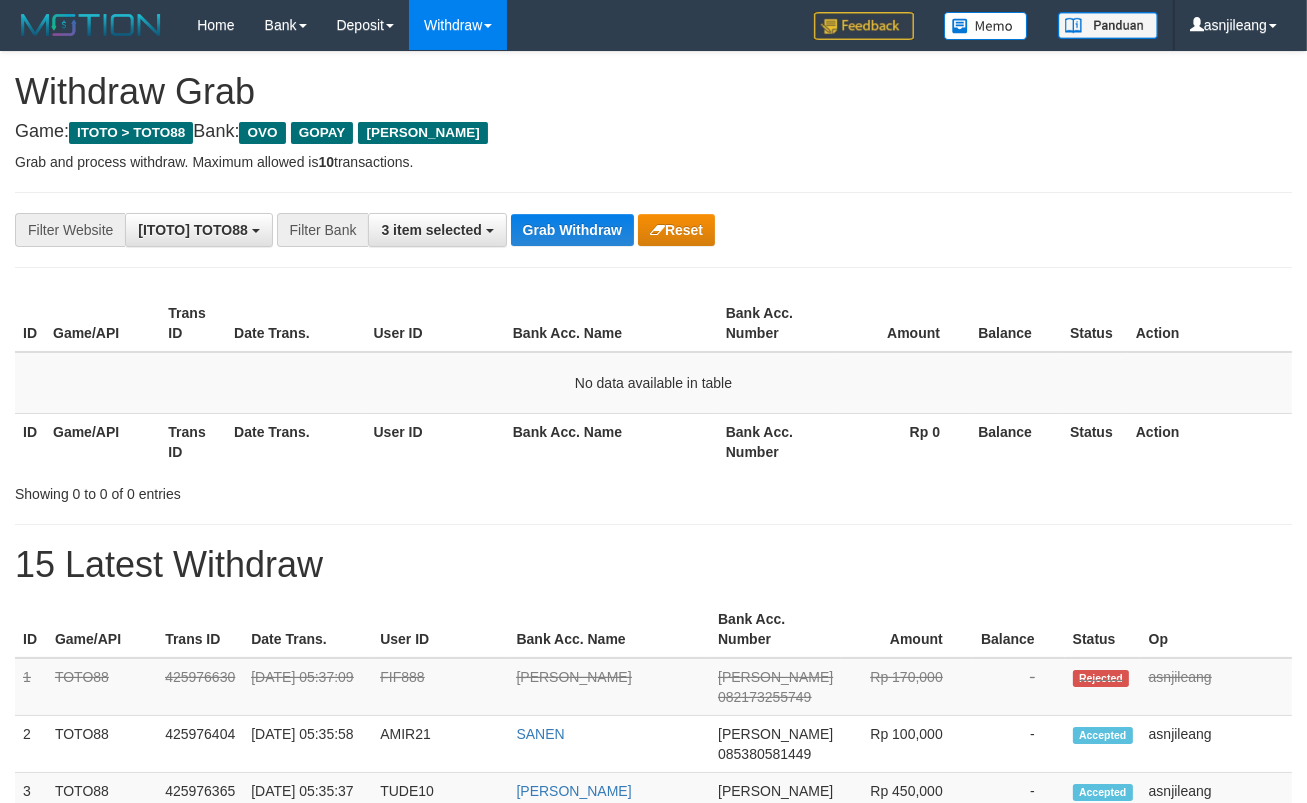 click on "Grab Withdraw" at bounding box center (572, 230) 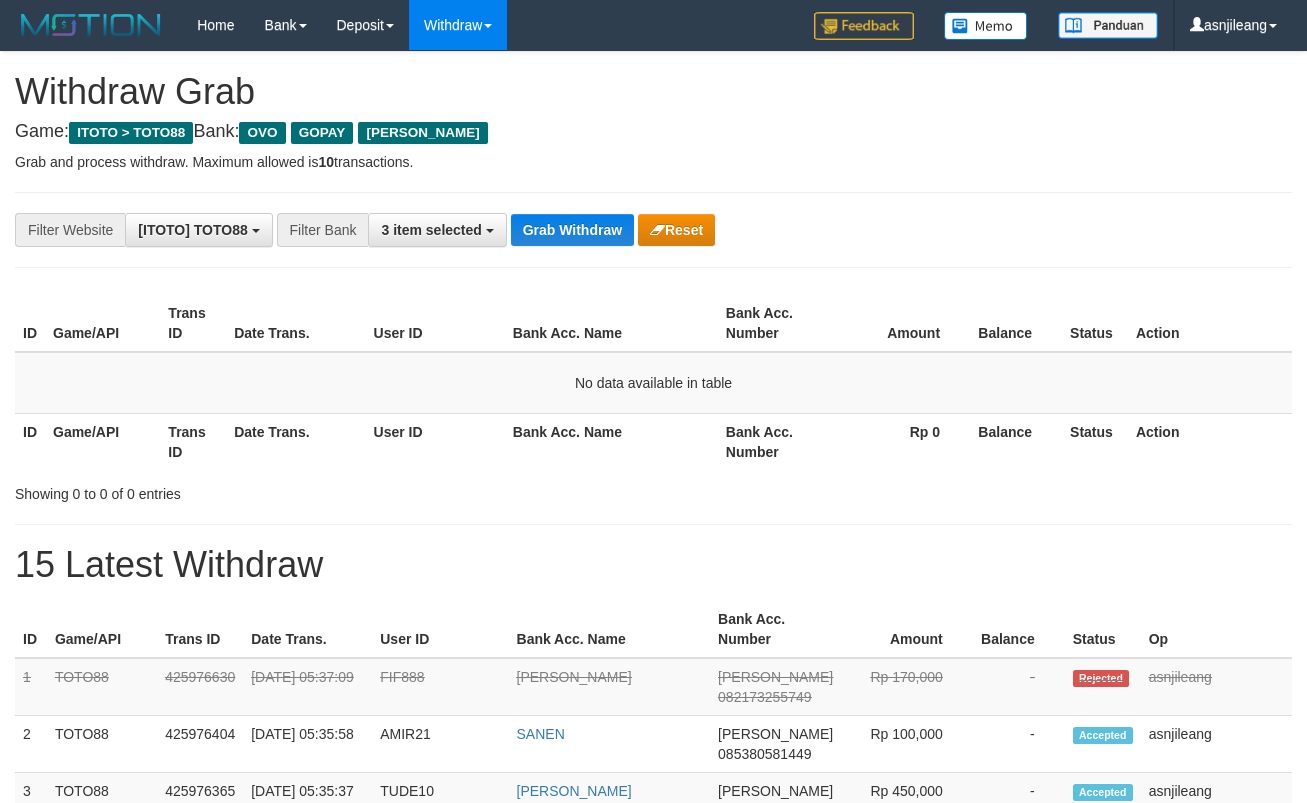 click on "Grab Withdraw" at bounding box center (572, 230) 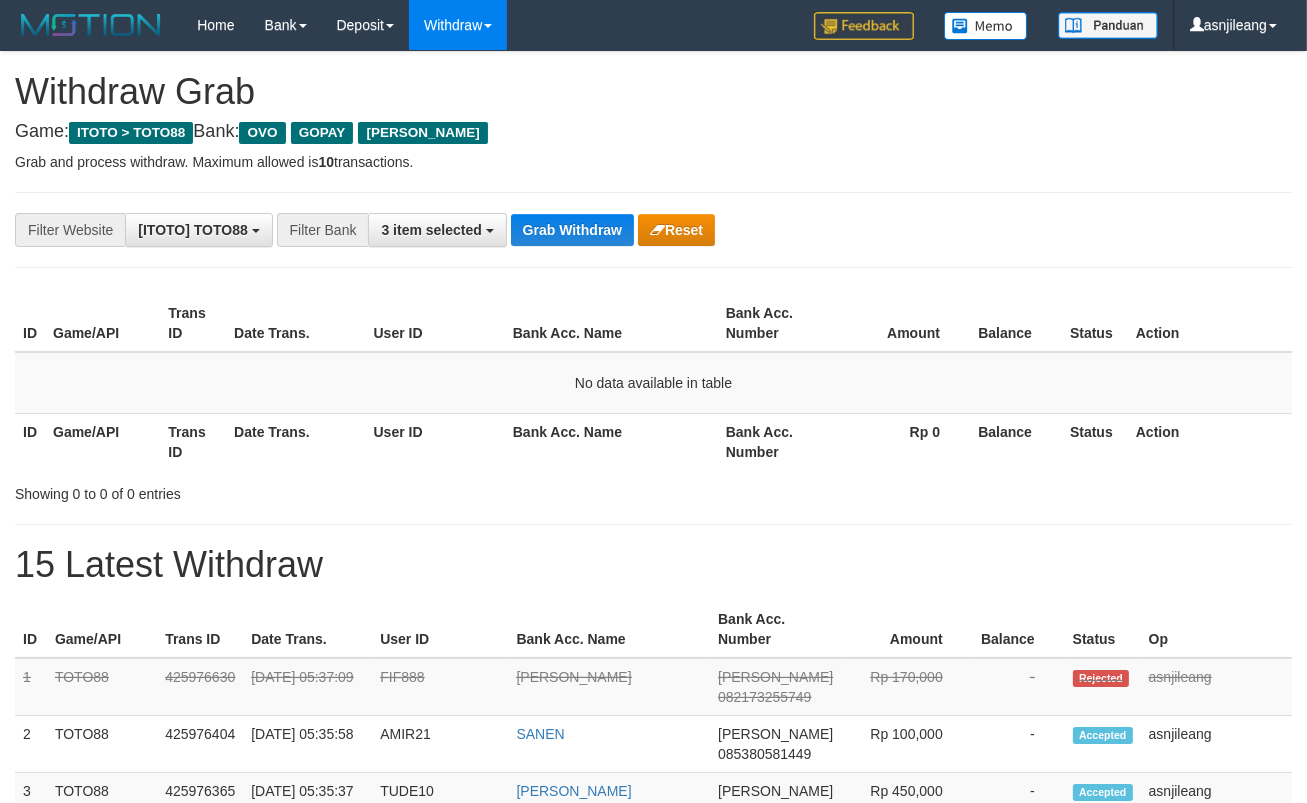 scroll, scrollTop: 17, scrollLeft: 0, axis: vertical 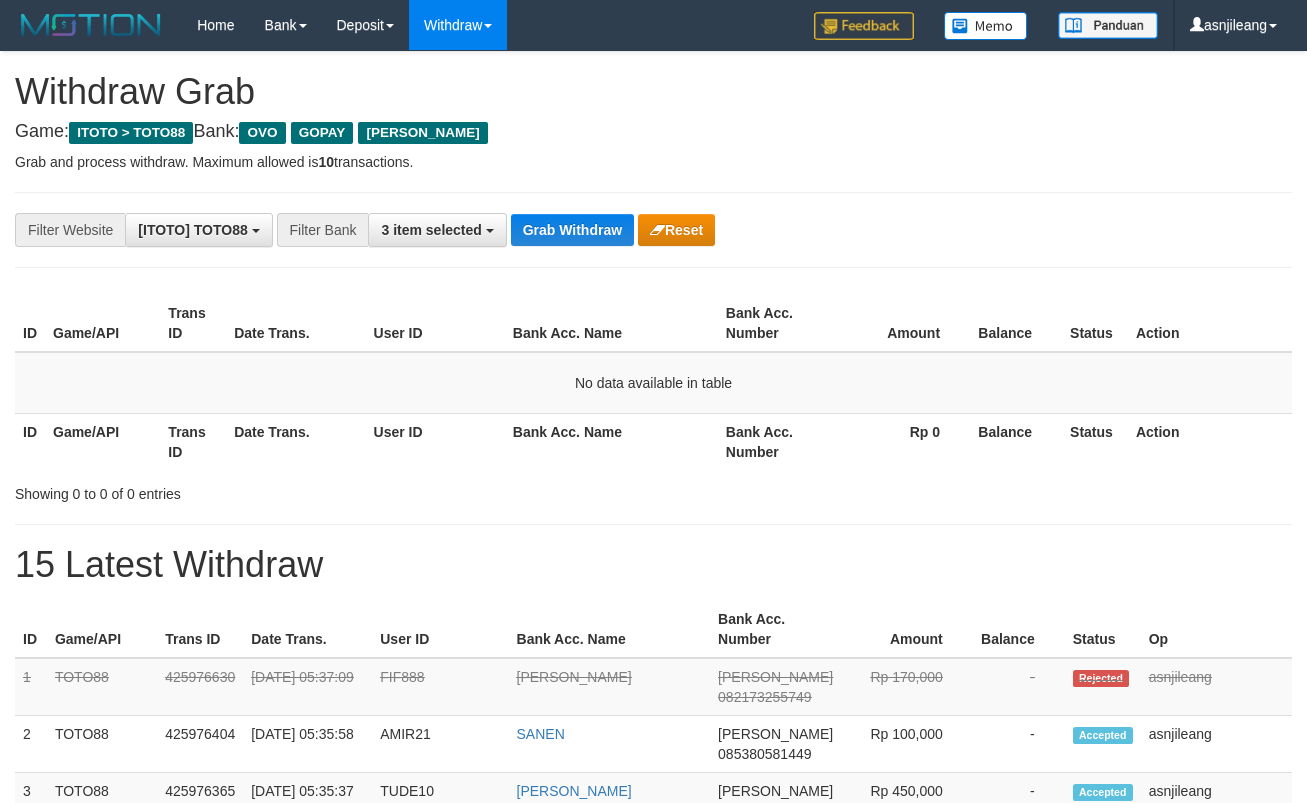 click on "Grab Withdraw" at bounding box center (572, 230) 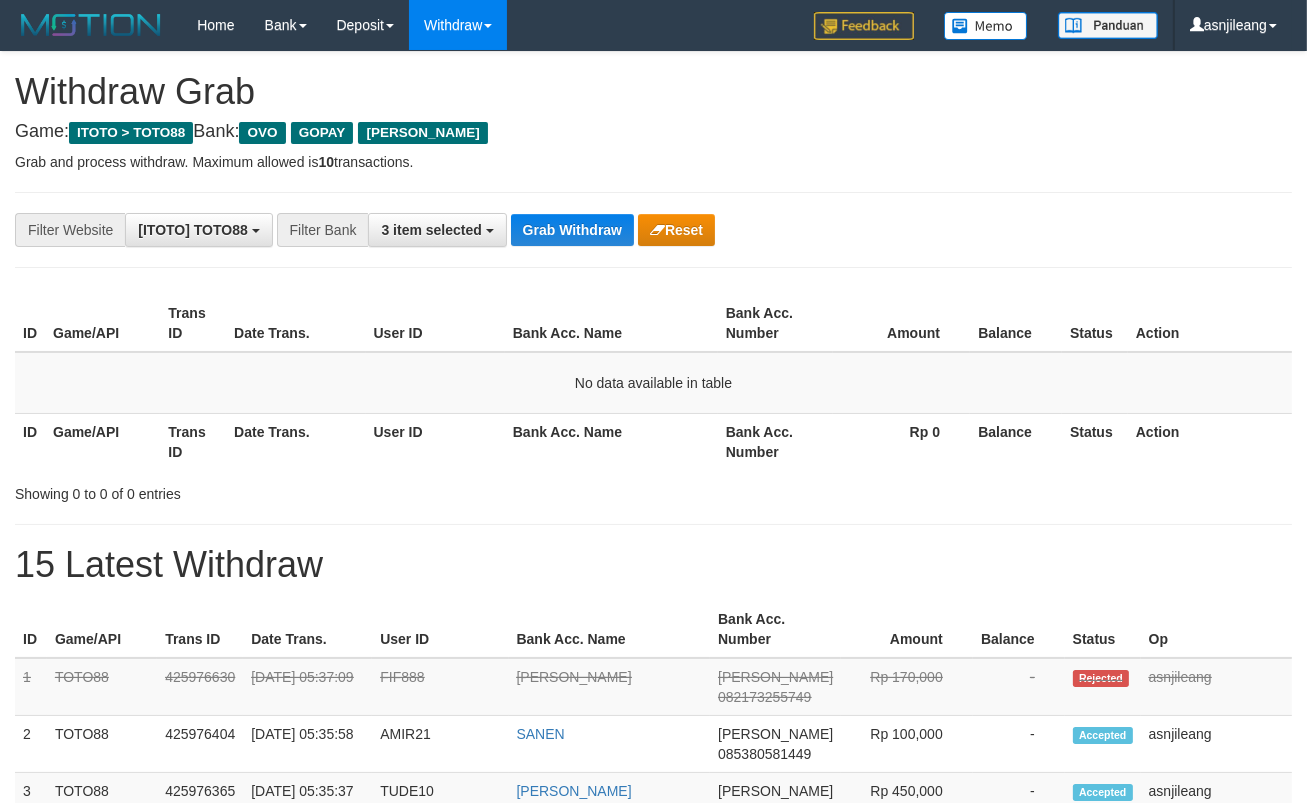 scroll, scrollTop: 17, scrollLeft: 0, axis: vertical 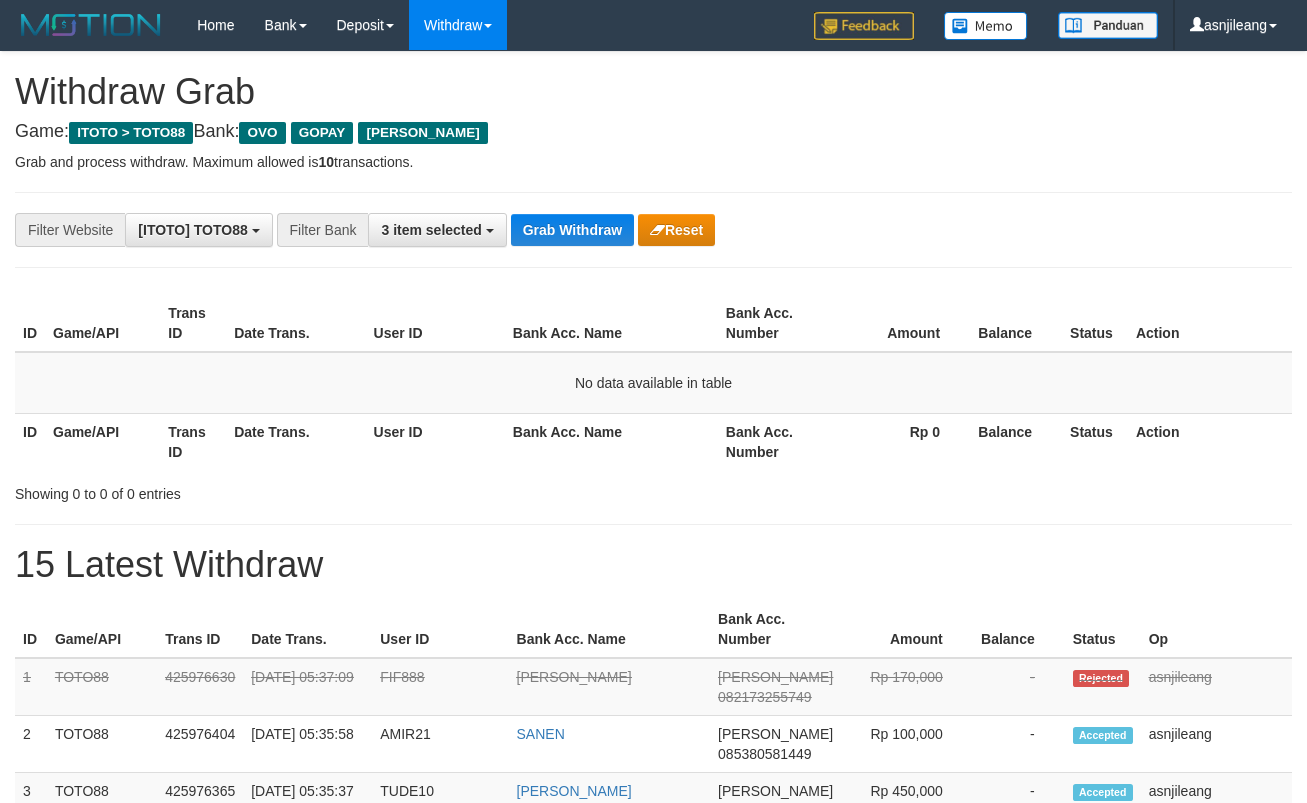 click on "Grab Withdraw" at bounding box center (572, 230) 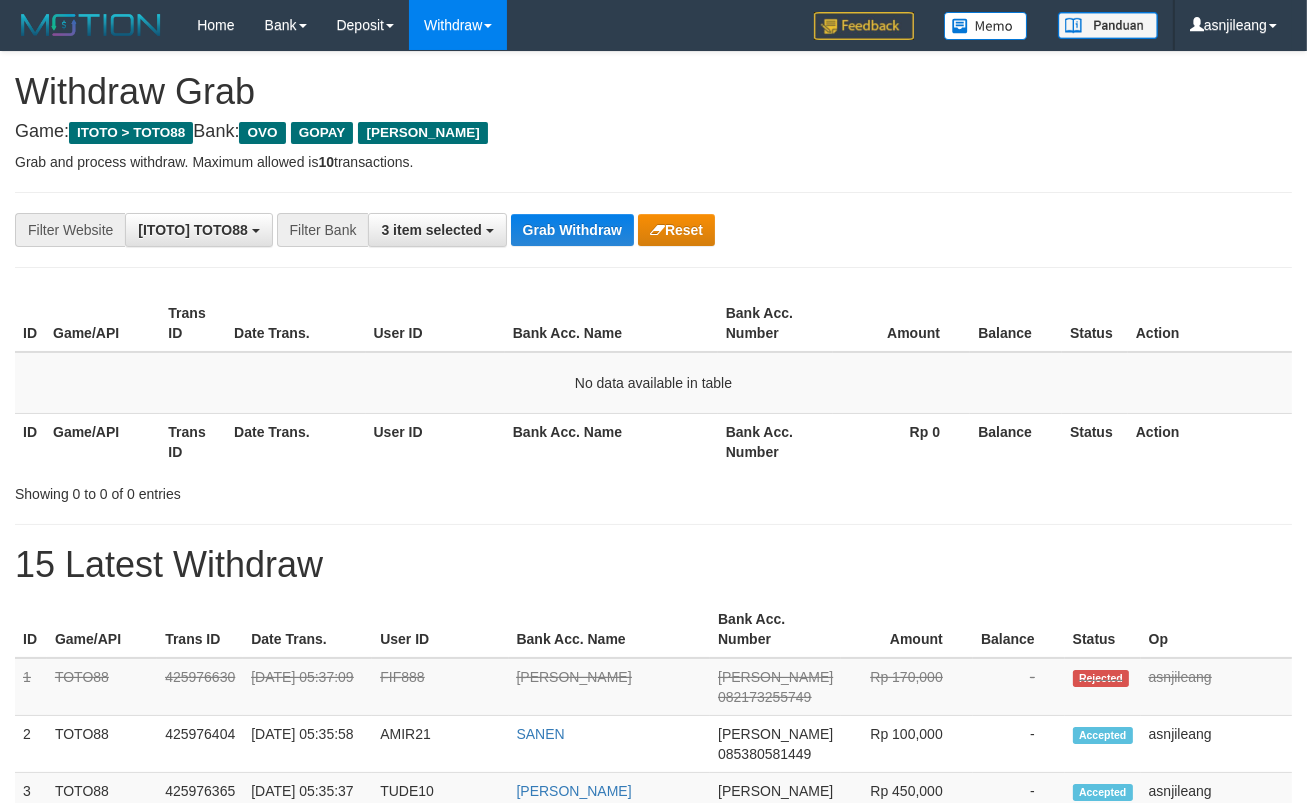scroll, scrollTop: 17, scrollLeft: 0, axis: vertical 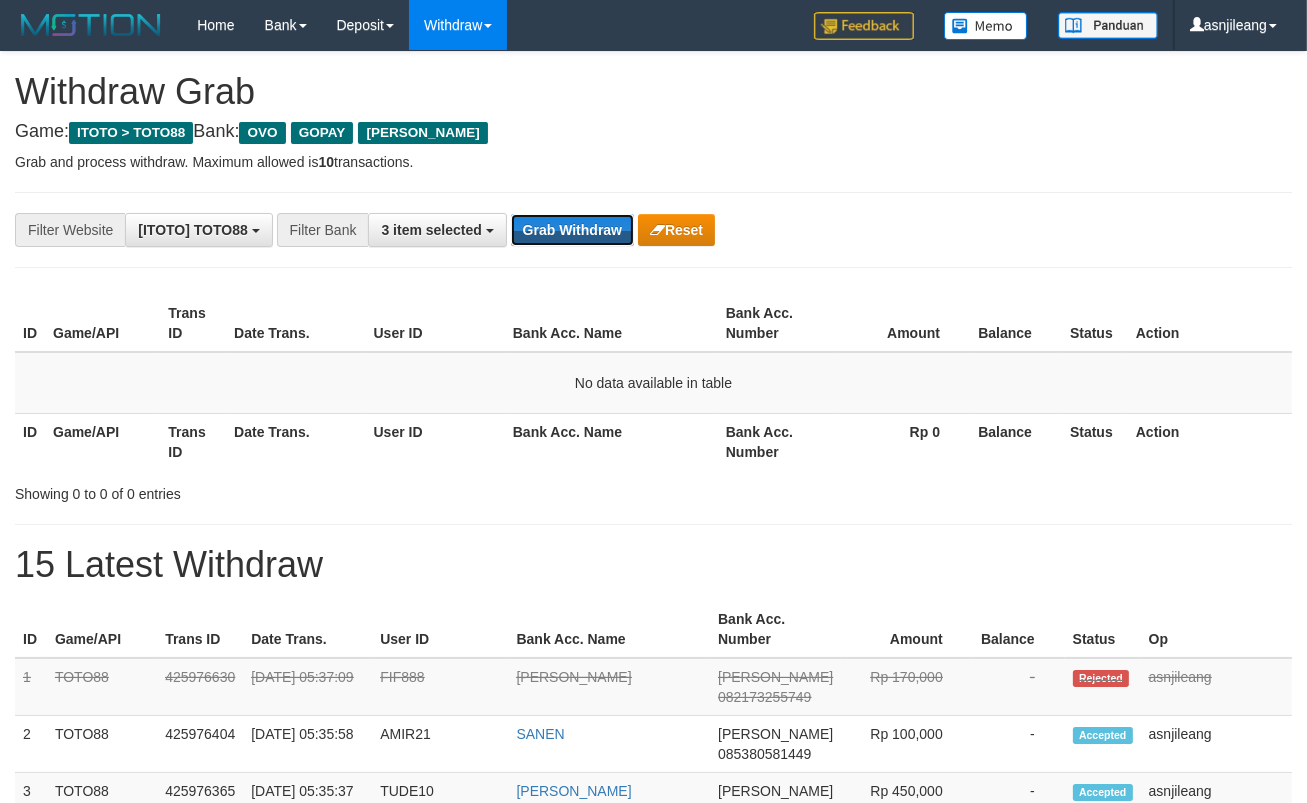 click on "Grab Withdraw" at bounding box center [572, 230] 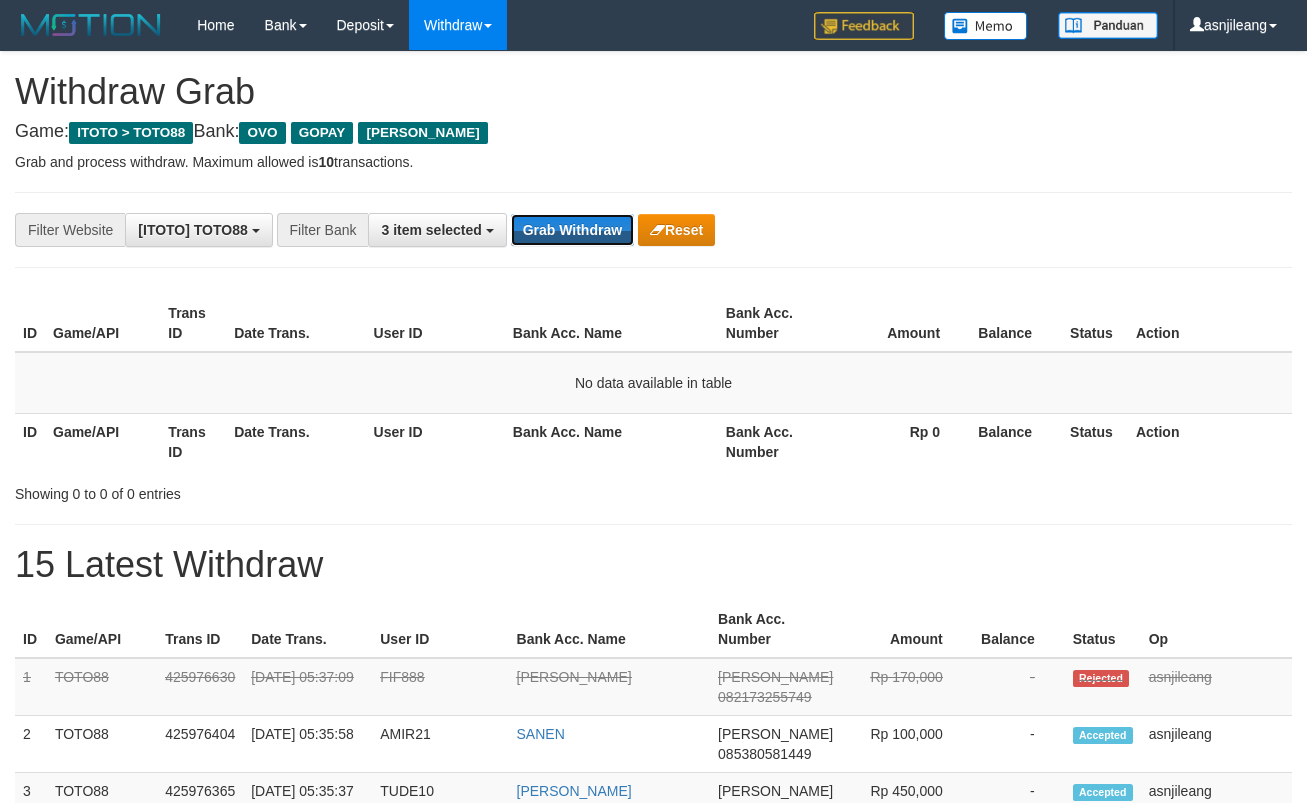 scroll, scrollTop: 0, scrollLeft: 0, axis: both 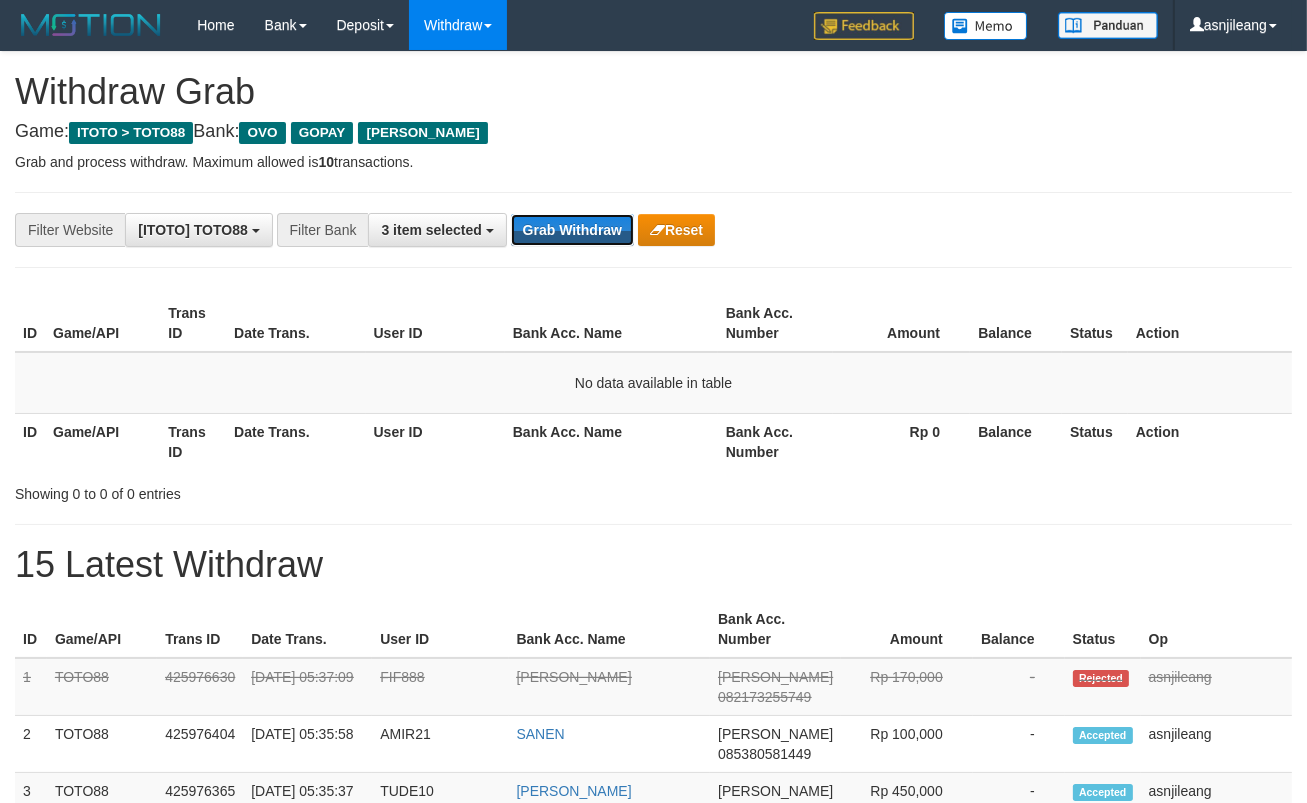 click on "Grab Withdraw" at bounding box center [572, 230] 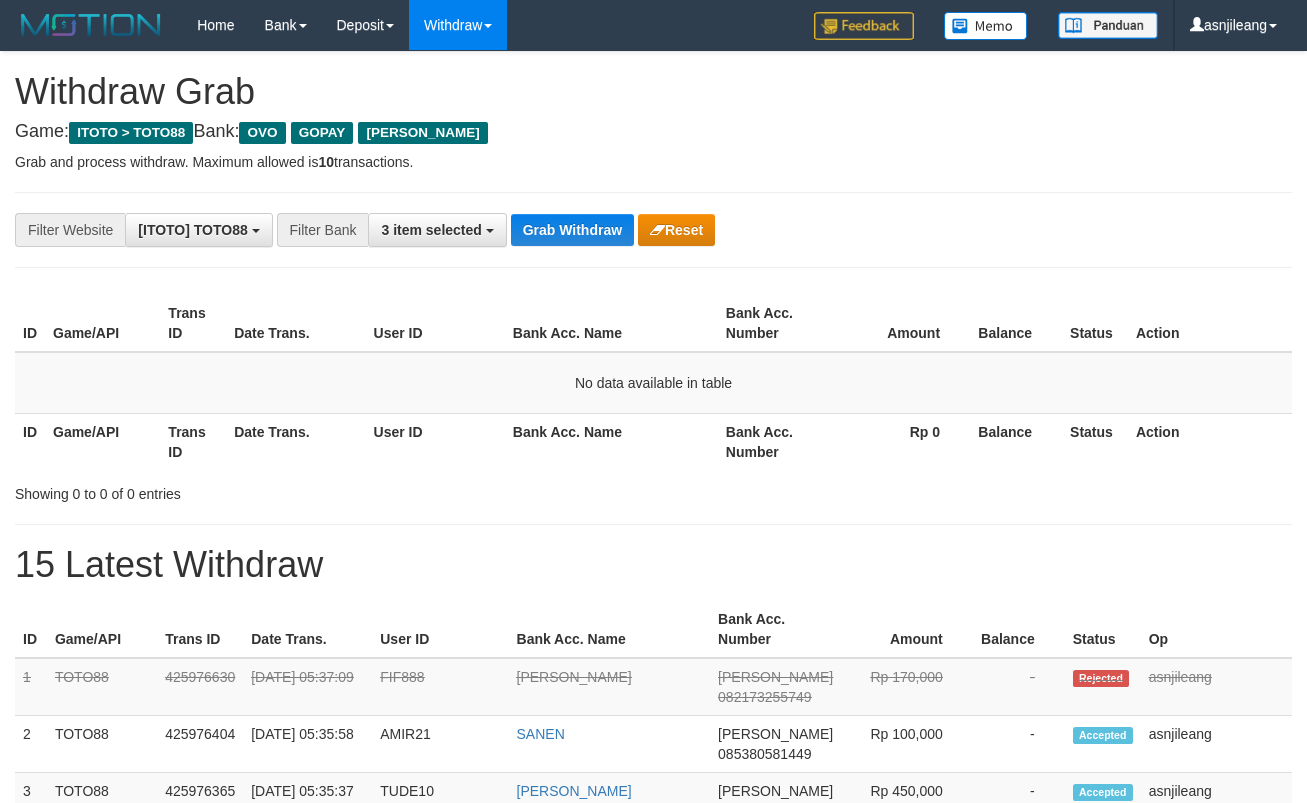 scroll, scrollTop: 0, scrollLeft: 0, axis: both 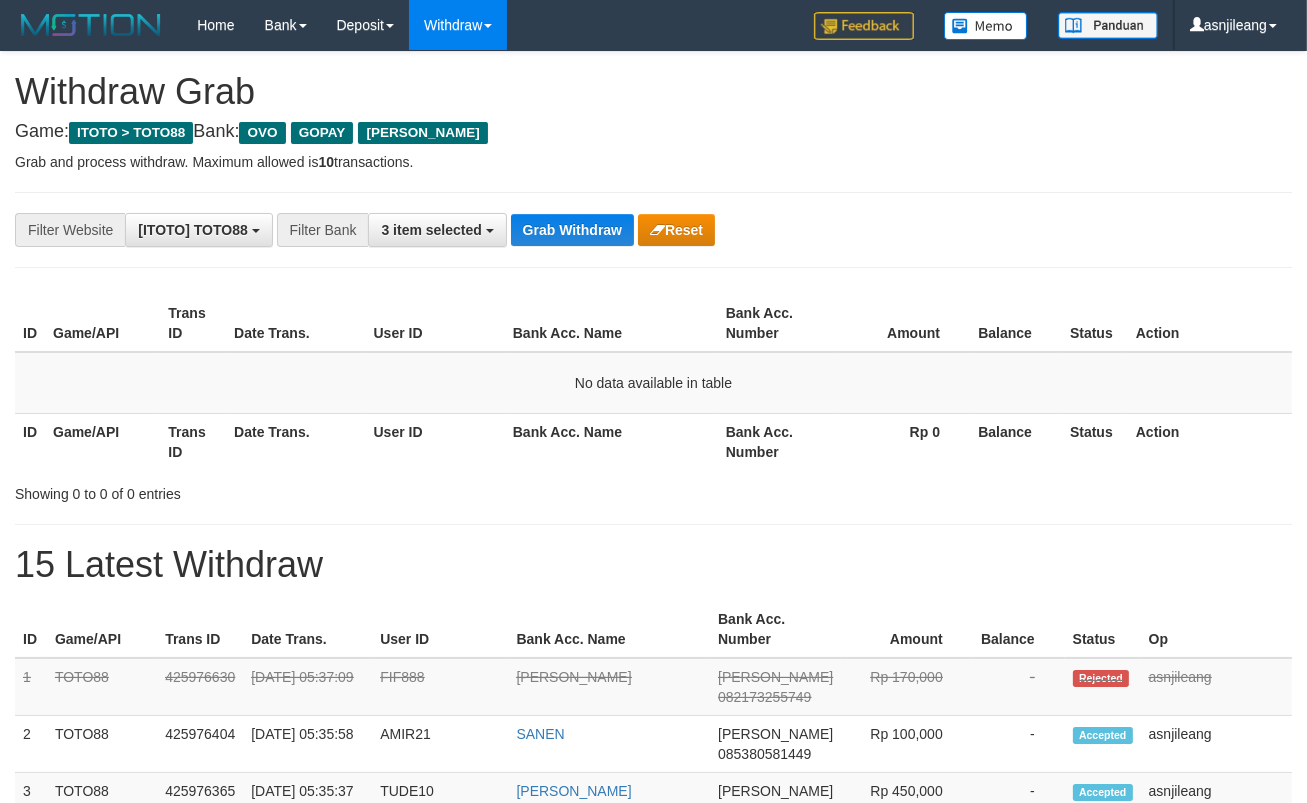 click on "Grab Withdraw" at bounding box center (572, 230) 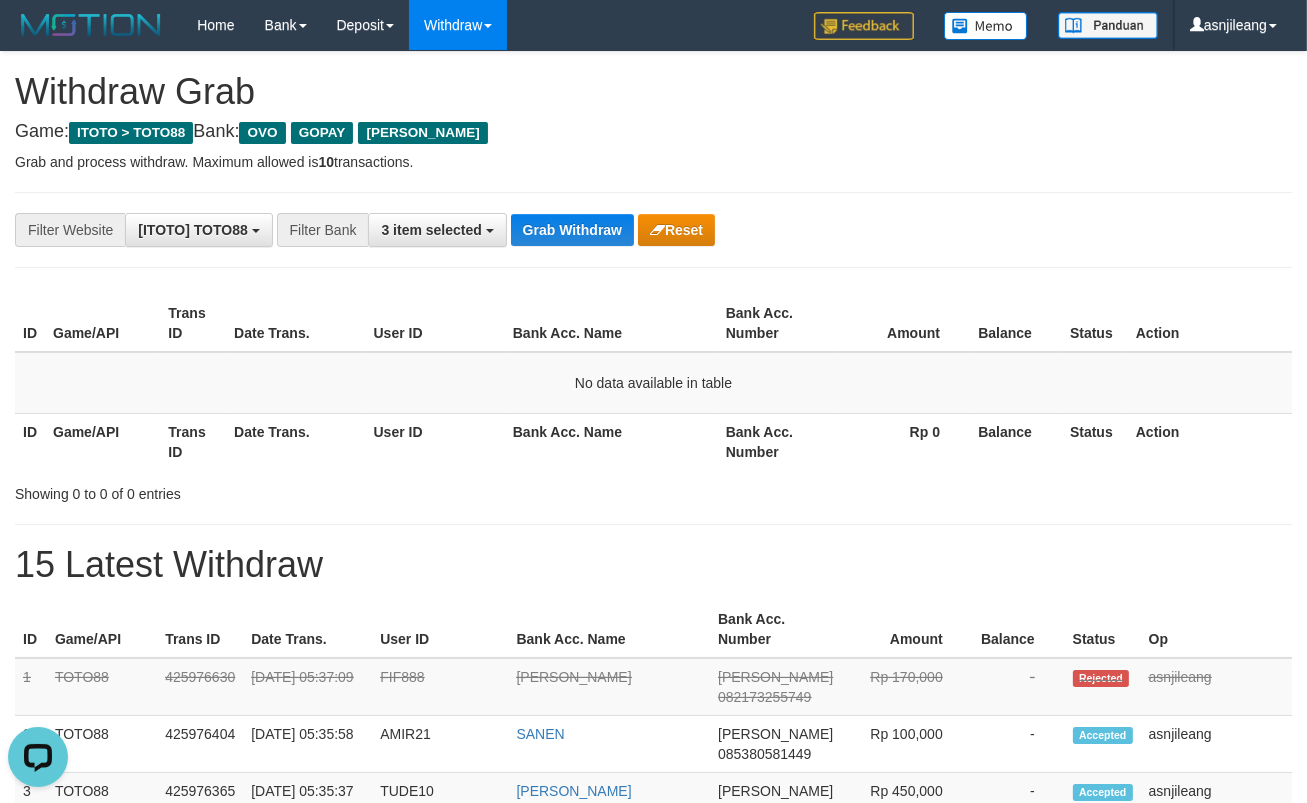 scroll, scrollTop: 0, scrollLeft: 0, axis: both 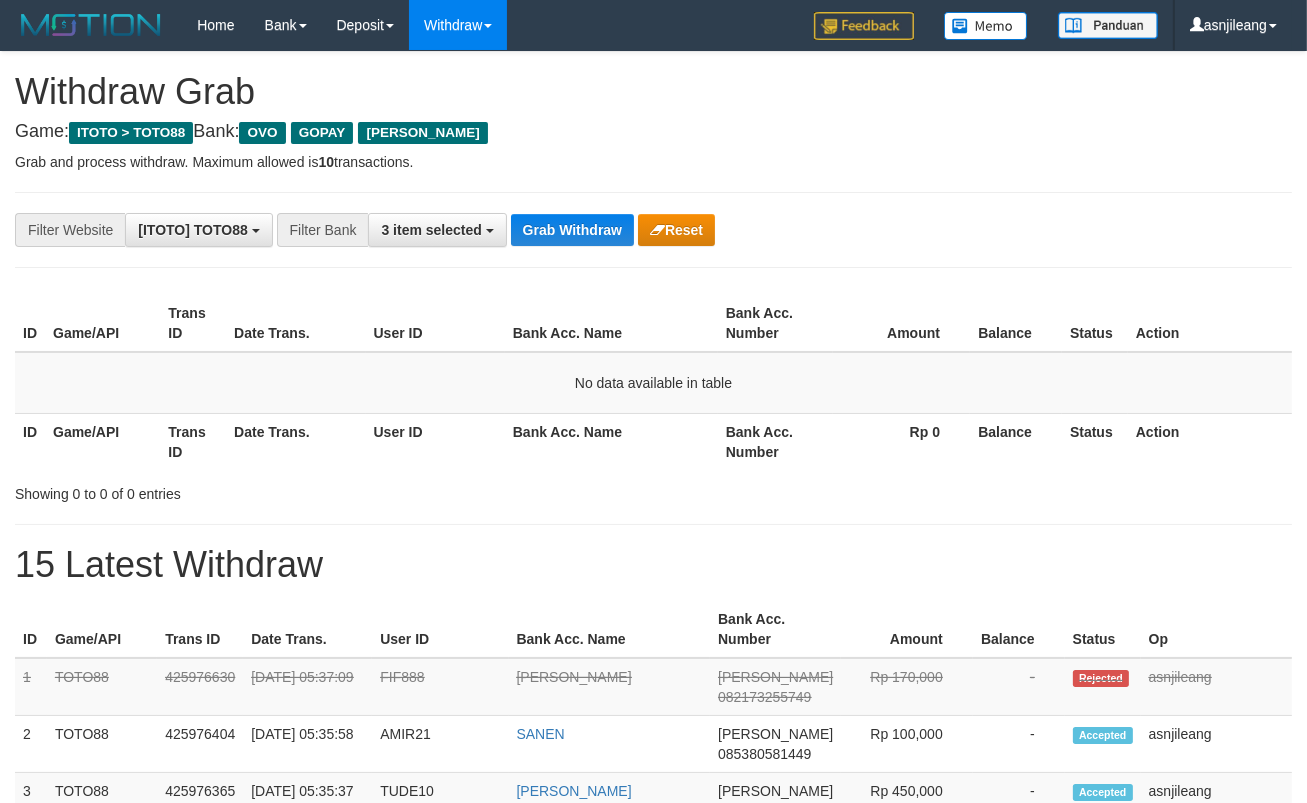 click on "Grab Withdraw" at bounding box center (572, 230) 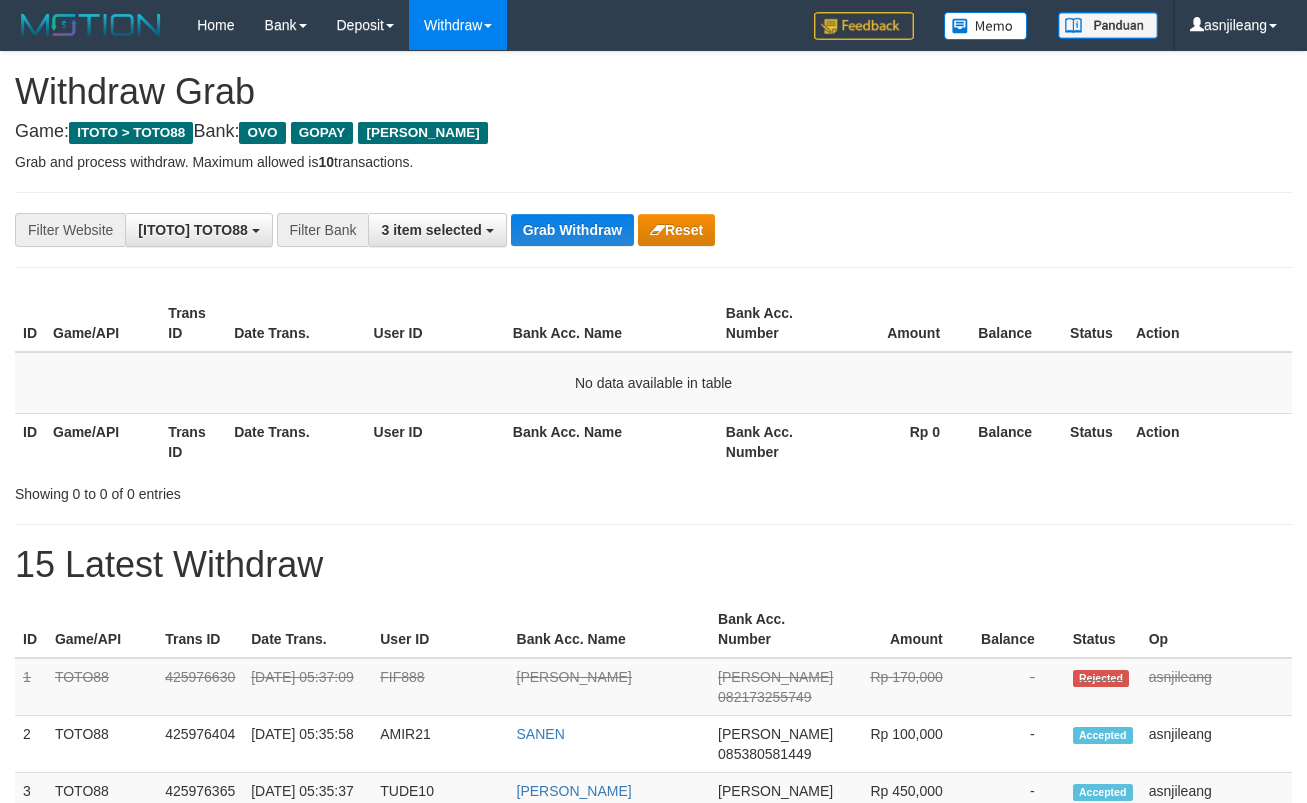 scroll, scrollTop: 0, scrollLeft: 0, axis: both 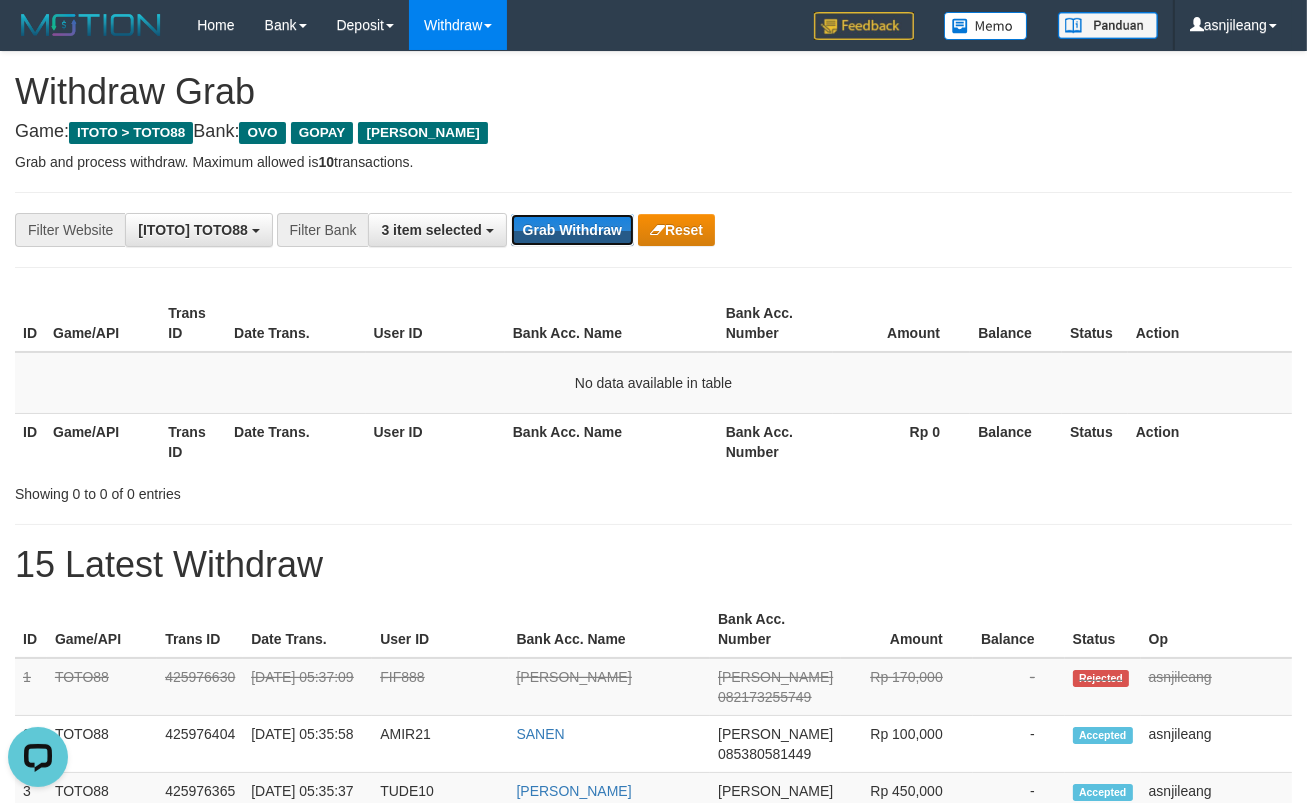 click on "Grab Withdraw" at bounding box center [572, 230] 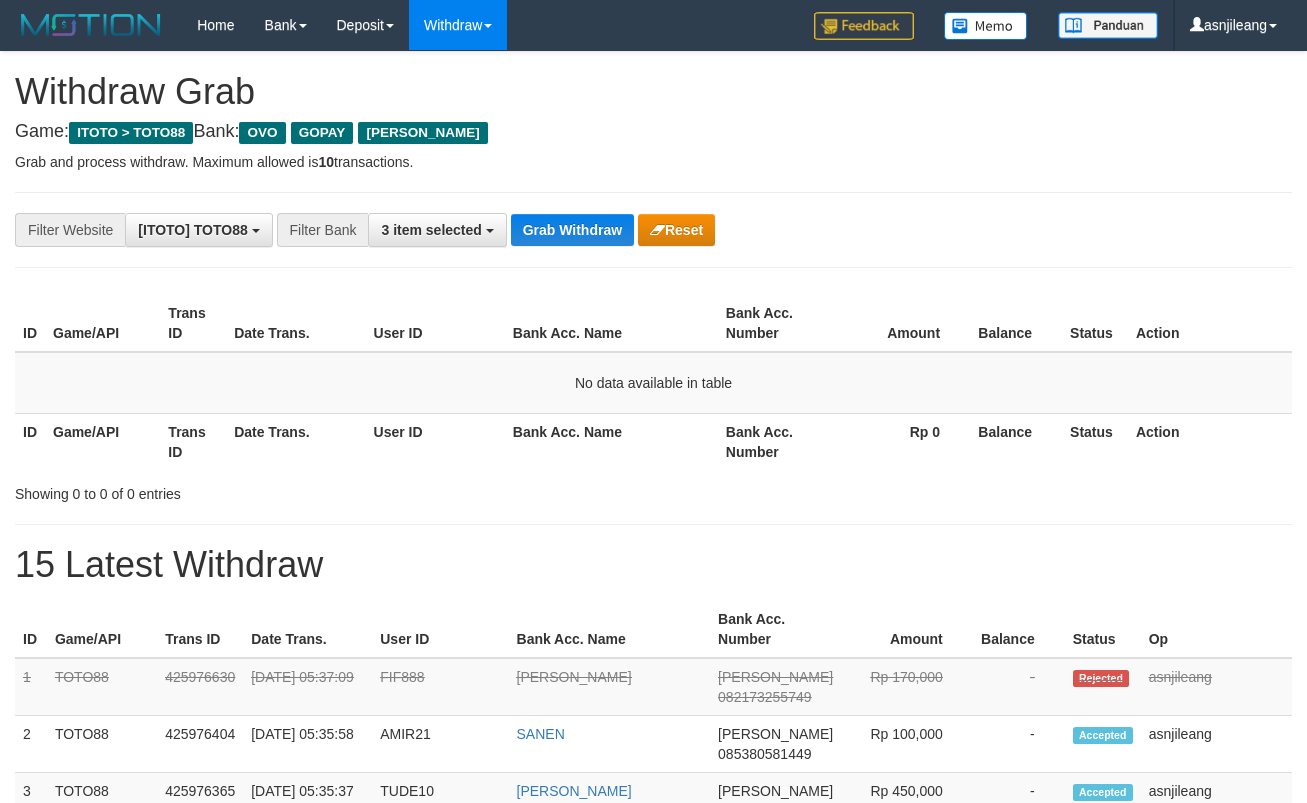 scroll, scrollTop: 0, scrollLeft: 0, axis: both 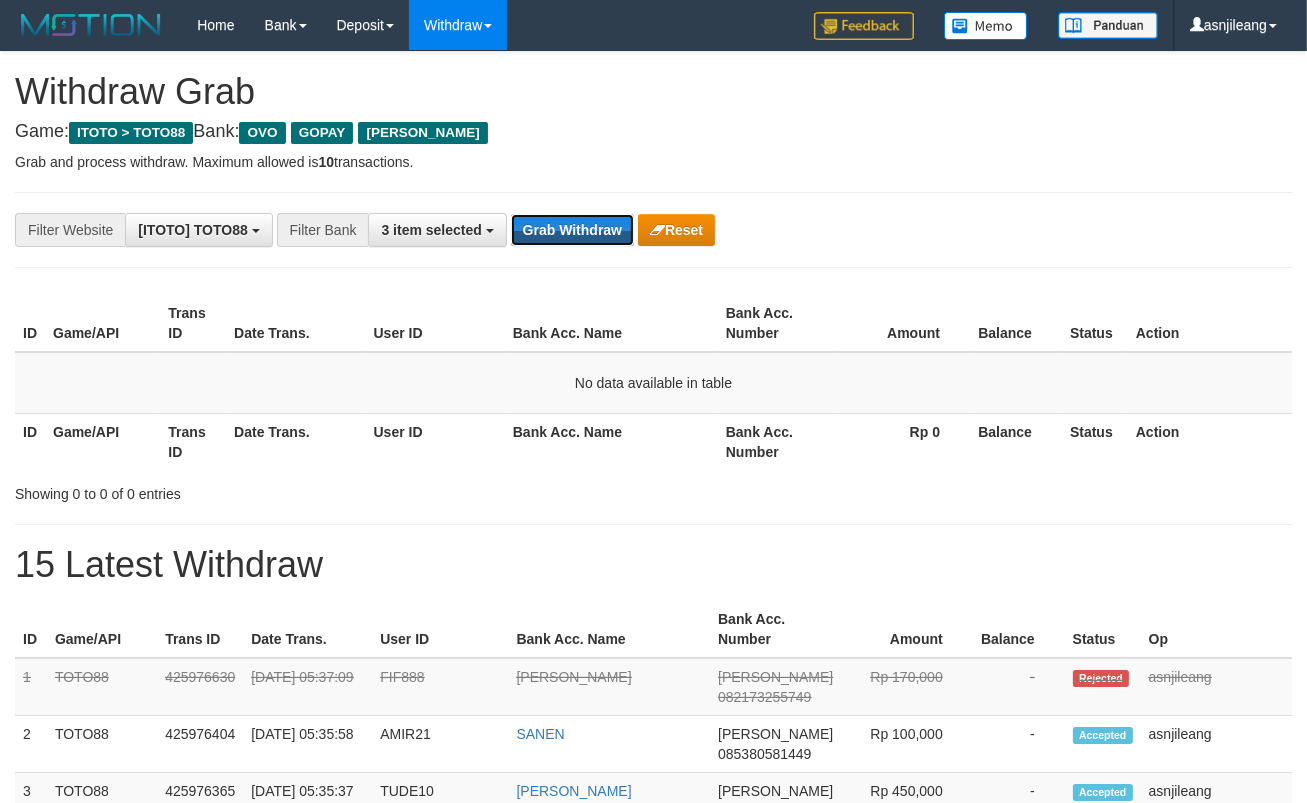 click on "Grab Withdraw" at bounding box center (572, 230) 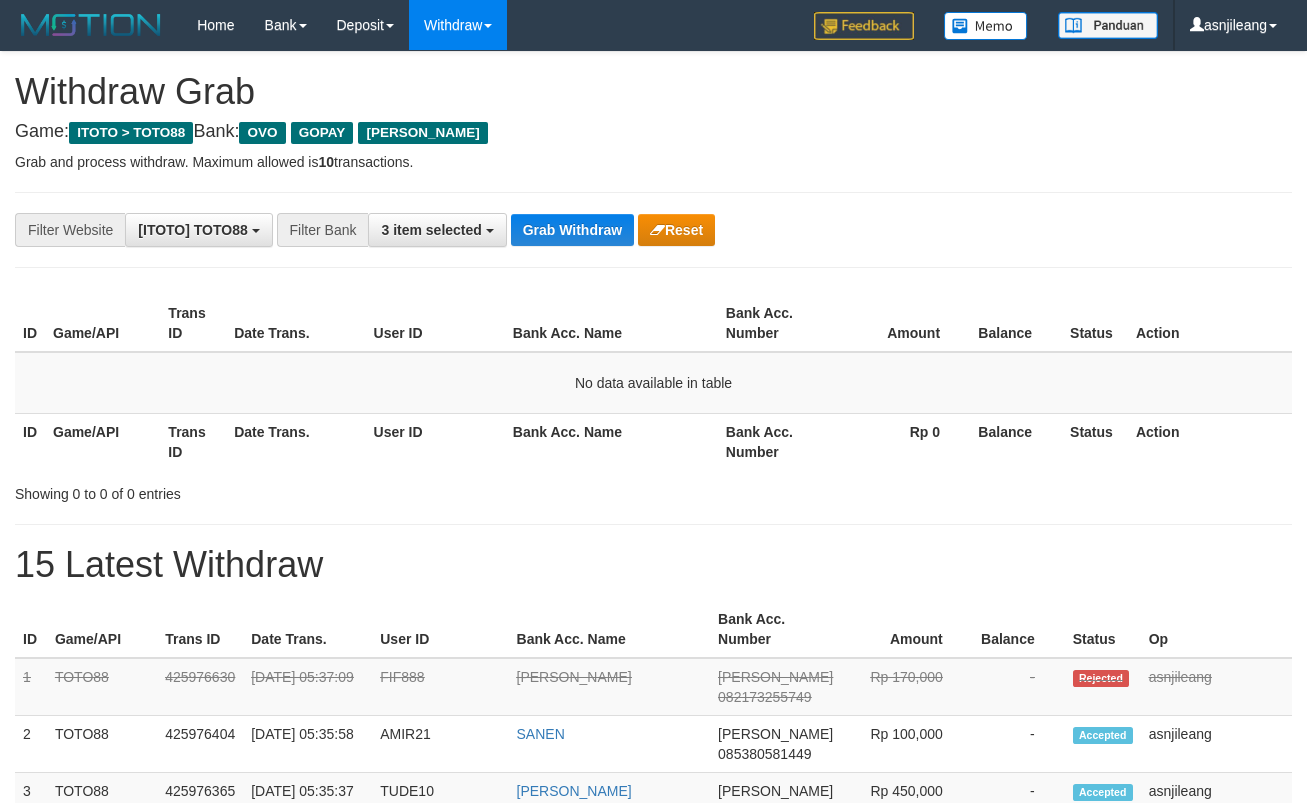 scroll, scrollTop: 0, scrollLeft: 0, axis: both 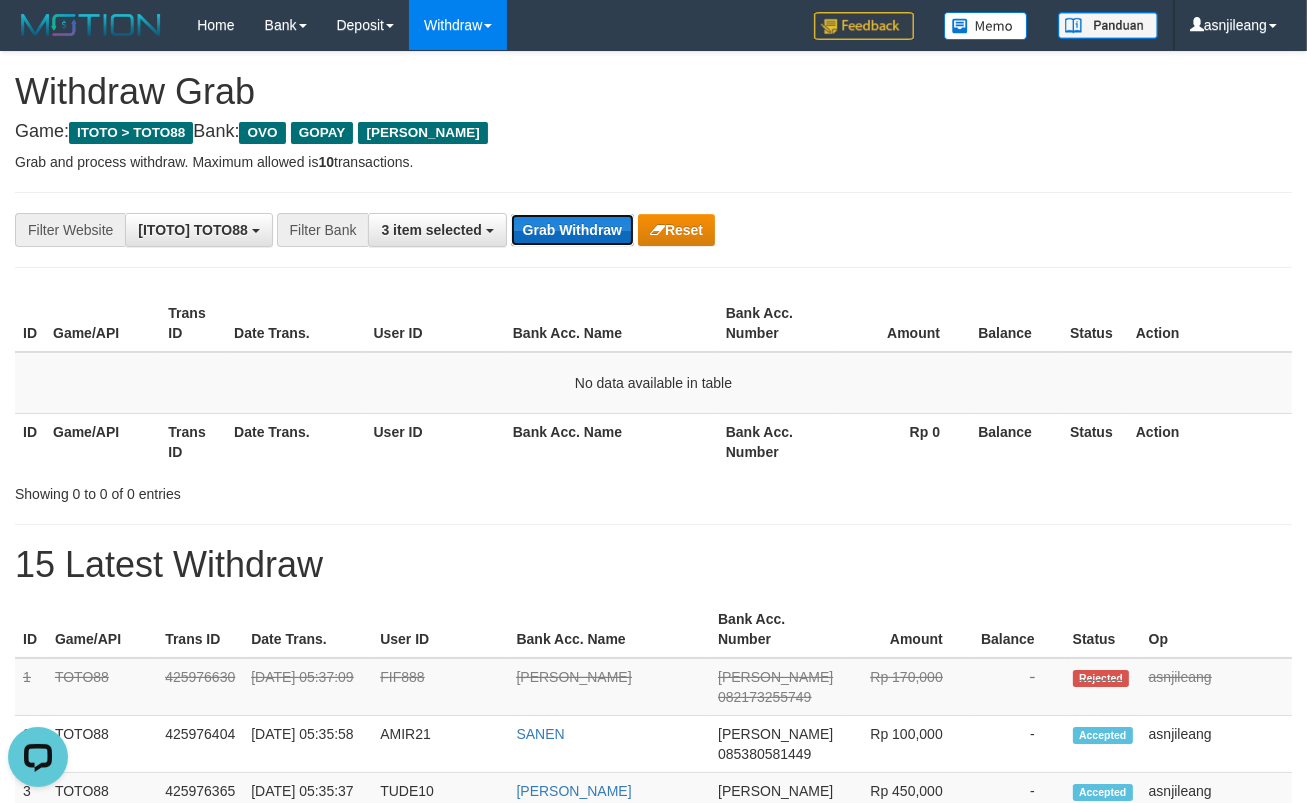 click on "Grab Withdraw" at bounding box center (572, 230) 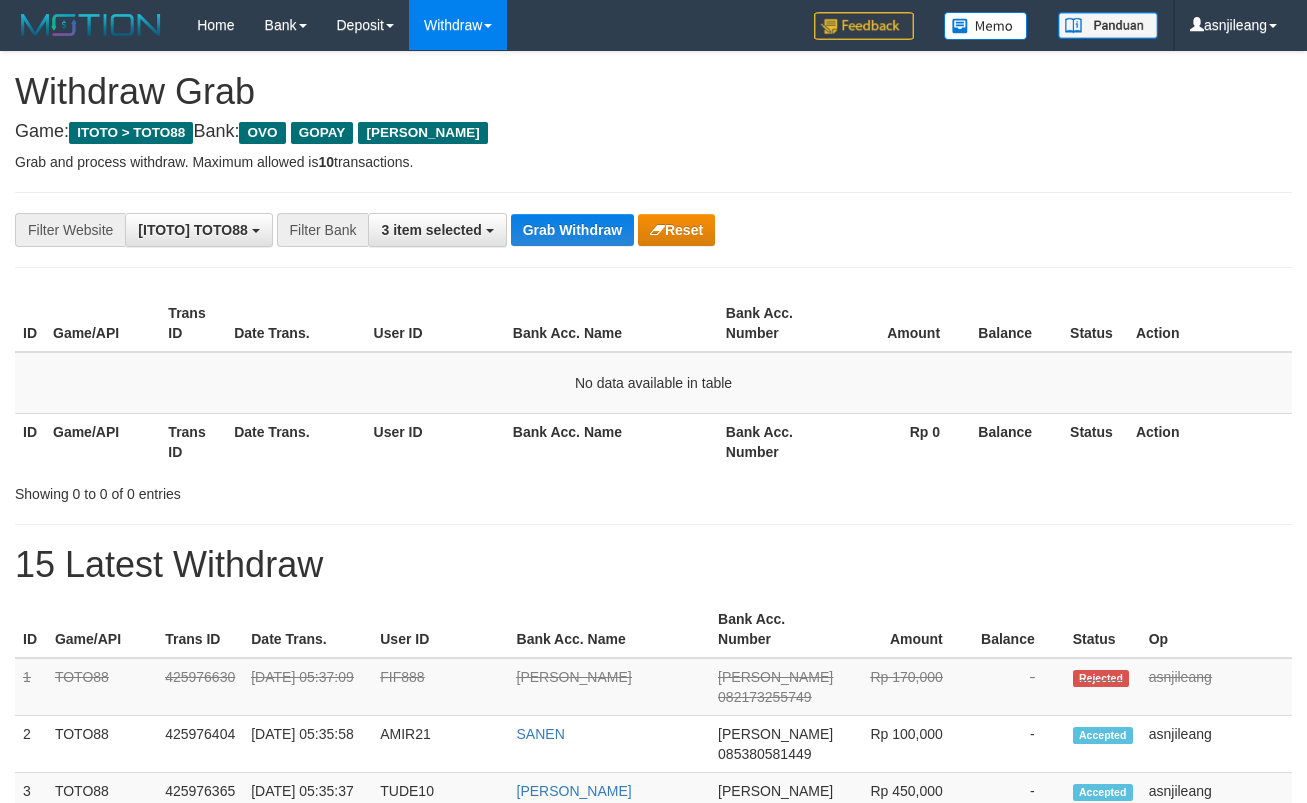scroll, scrollTop: 0, scrollLeft: 0, axis: both 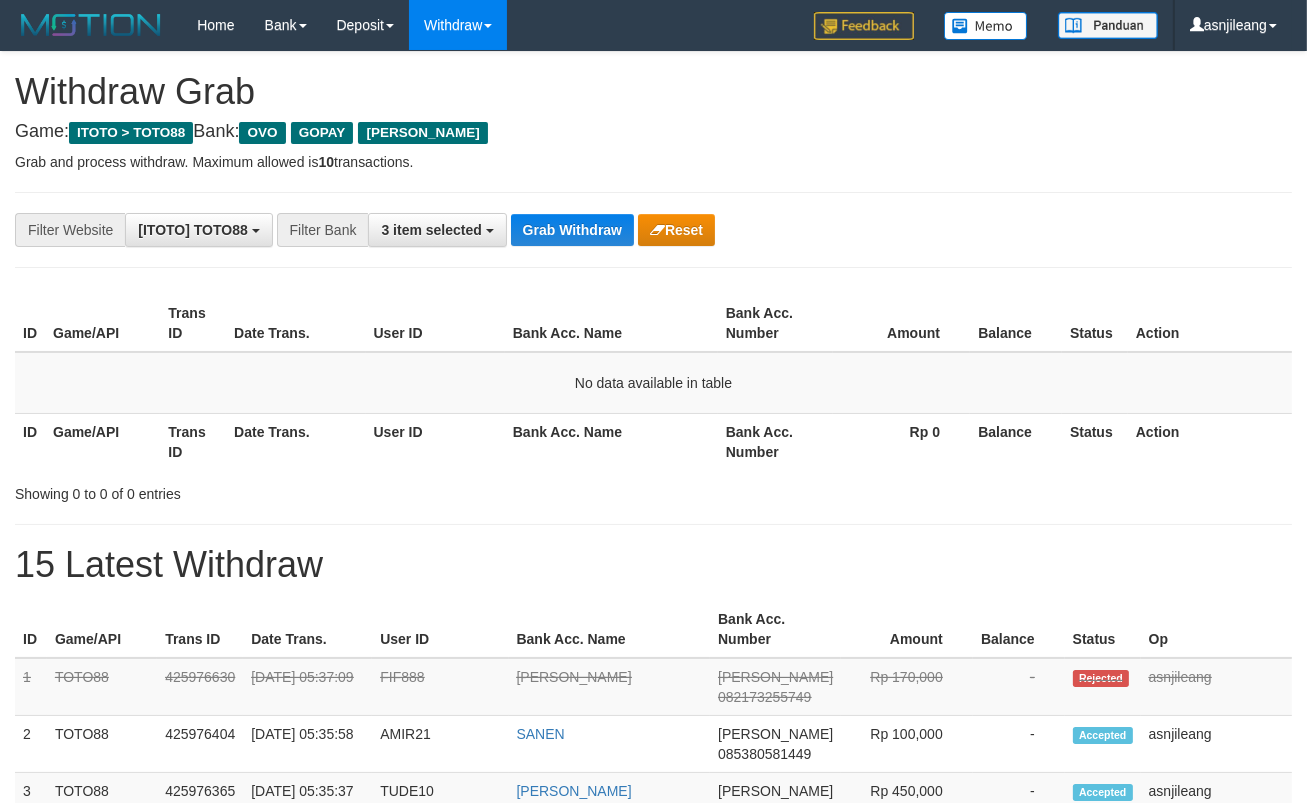 click on "Grab Withdraw" at bounding box center (572, 230) 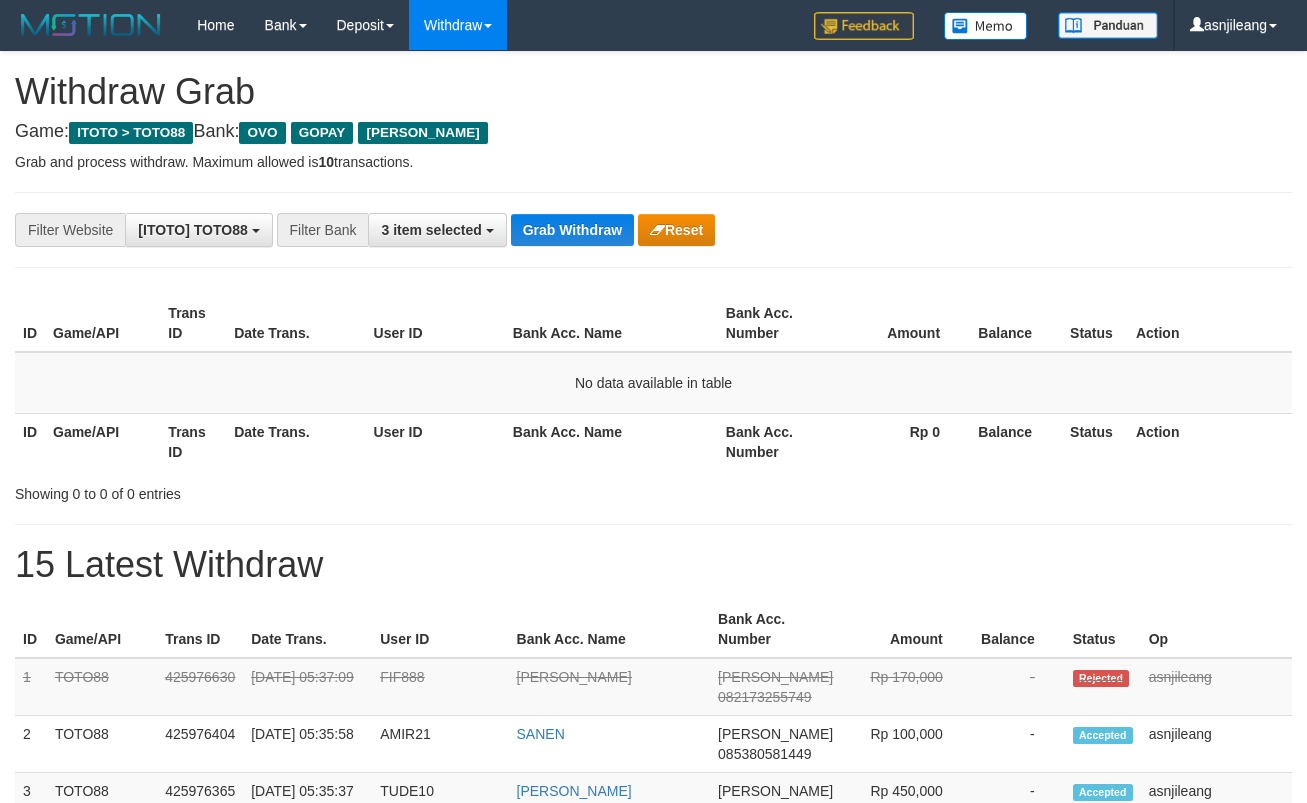 scroll, scrollTop: 0, scrollLeft: 0, axis: both 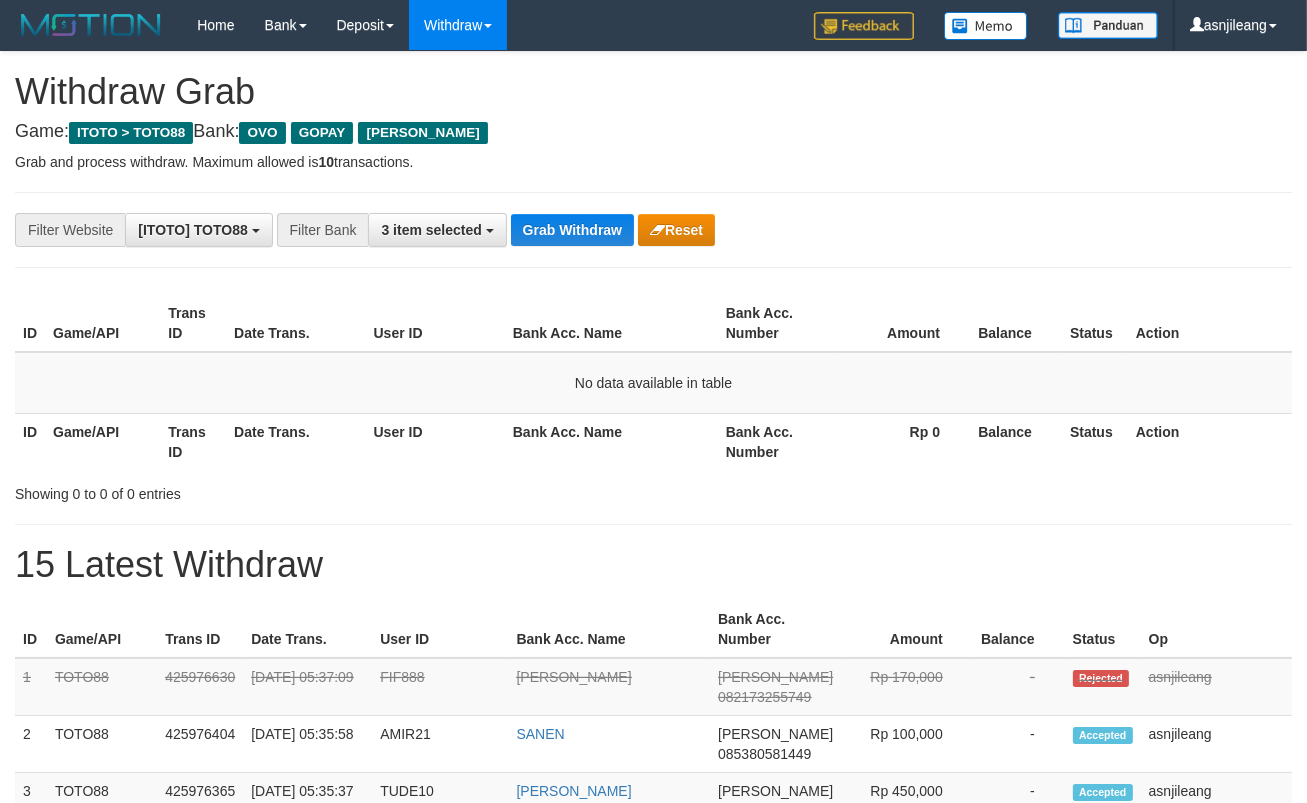 click on "Grab Withdraw" at bounding box center (572, 230) 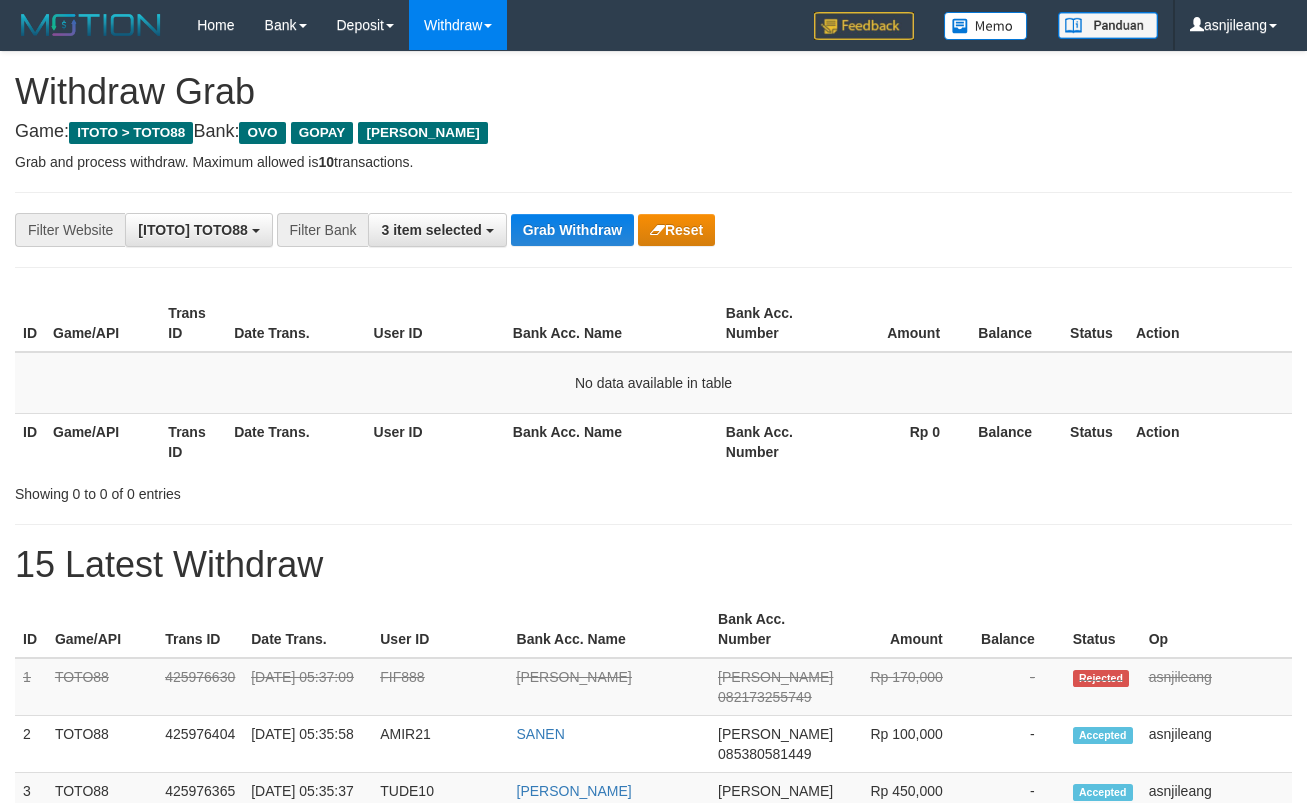 scroll, scrollTop: 0, scrollLeft: 0, axis: both 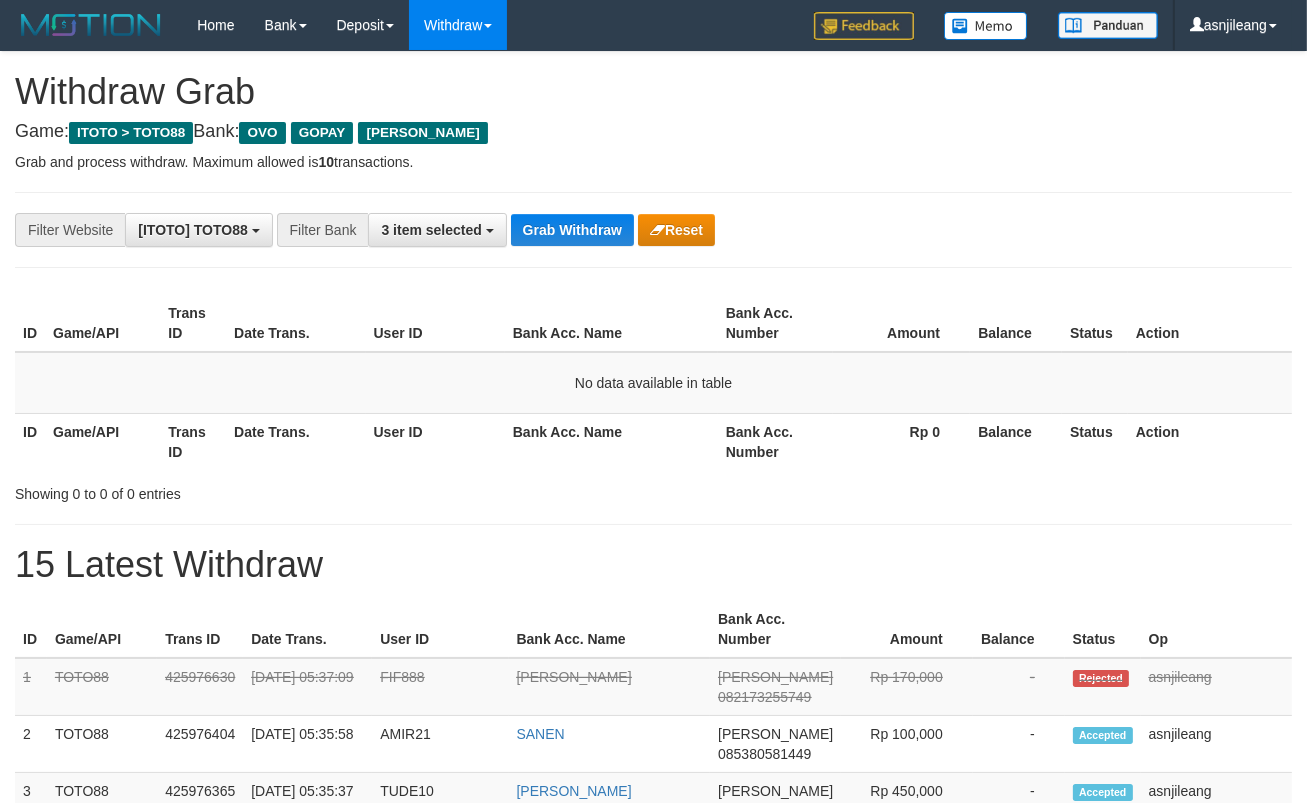 click on "Grab Withdraw" at bounding box center (572, 230) 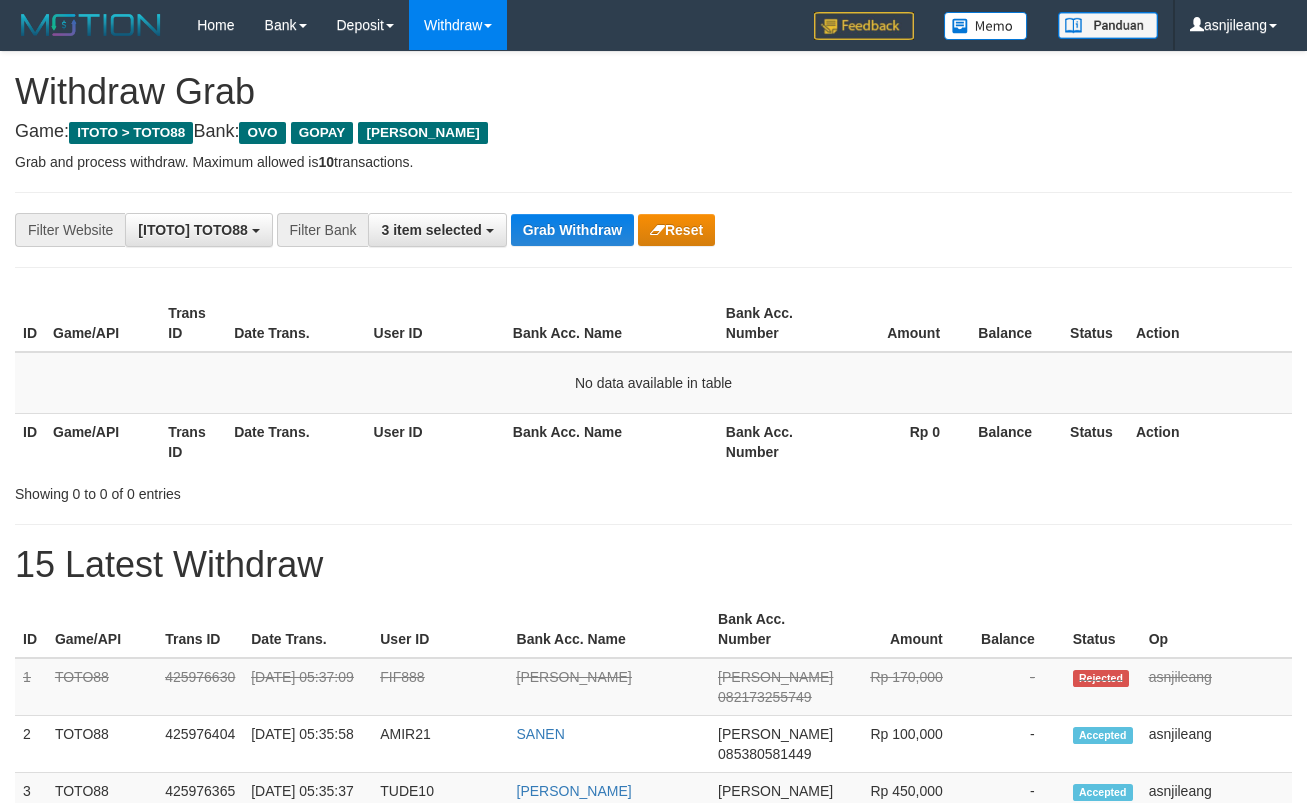 scroll, scrollTop: 0, scrollLeft: 0, axis: both 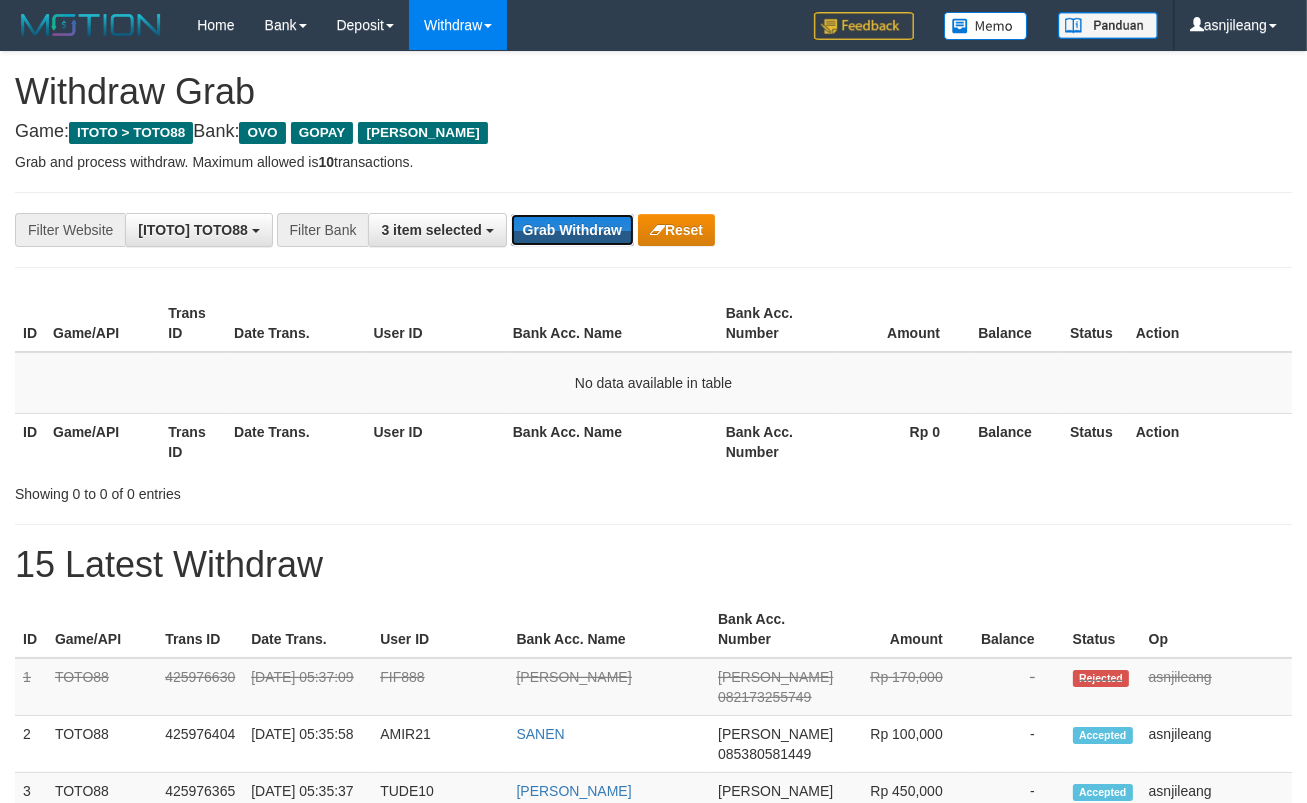 click on "Grab Withdraw" at bounding box center (572, 230) 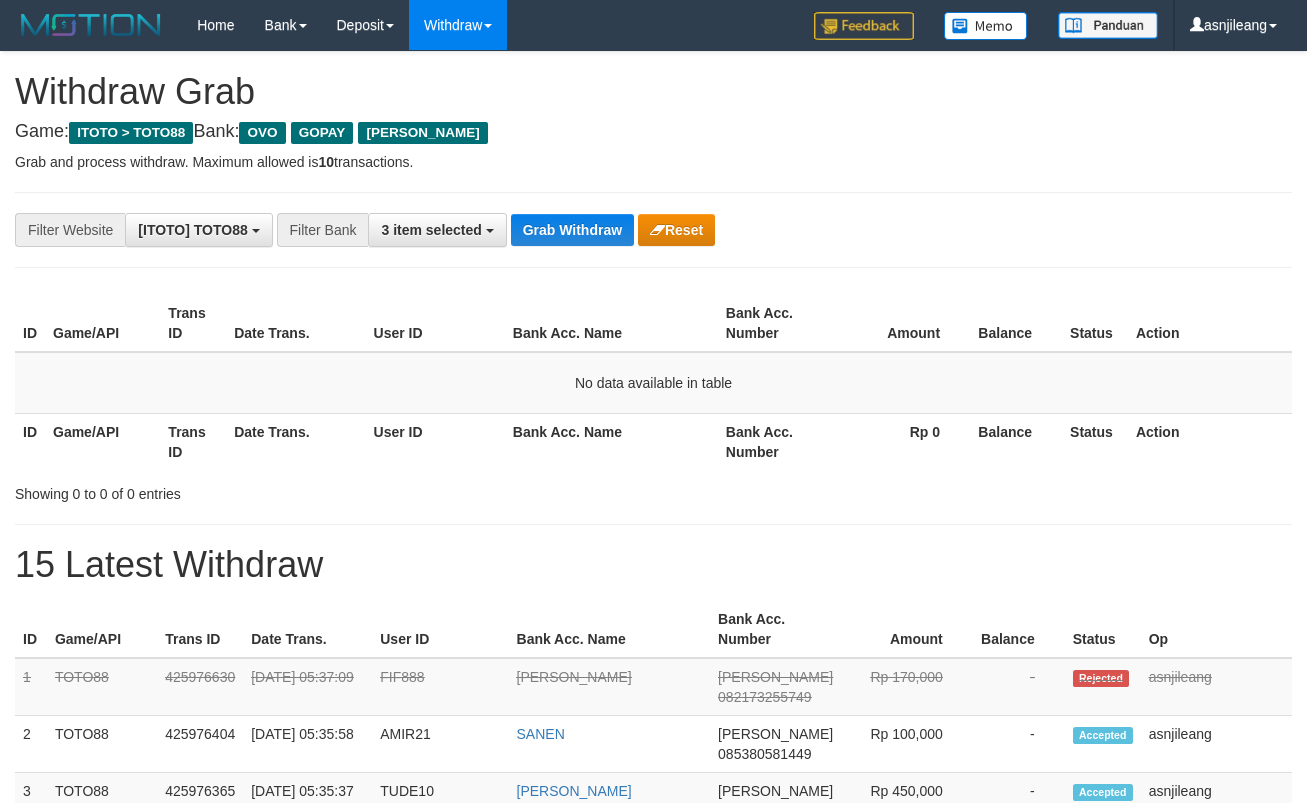 click on "Grab Withdraw" at bounding box center [572, 230] 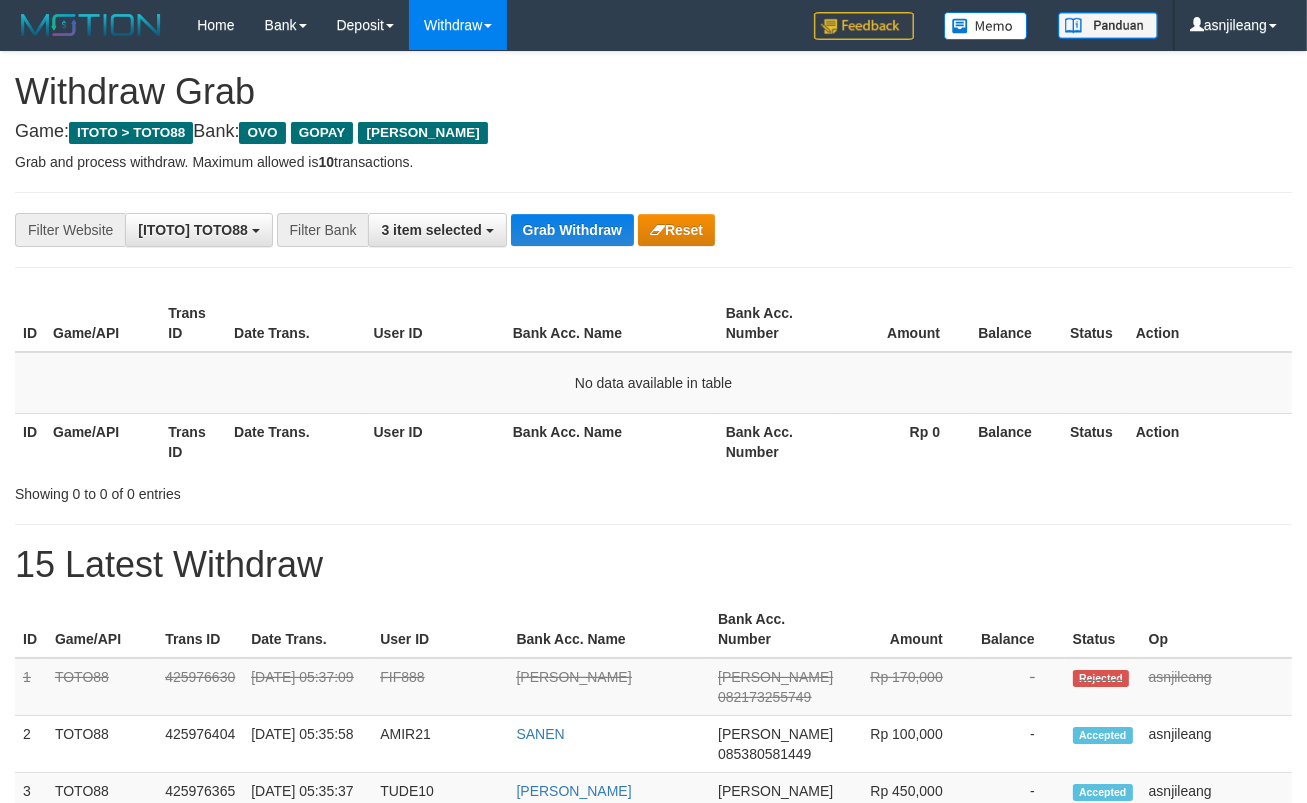 scroll, scrollTop: 17, scrollLeft: 0, axis: vertical 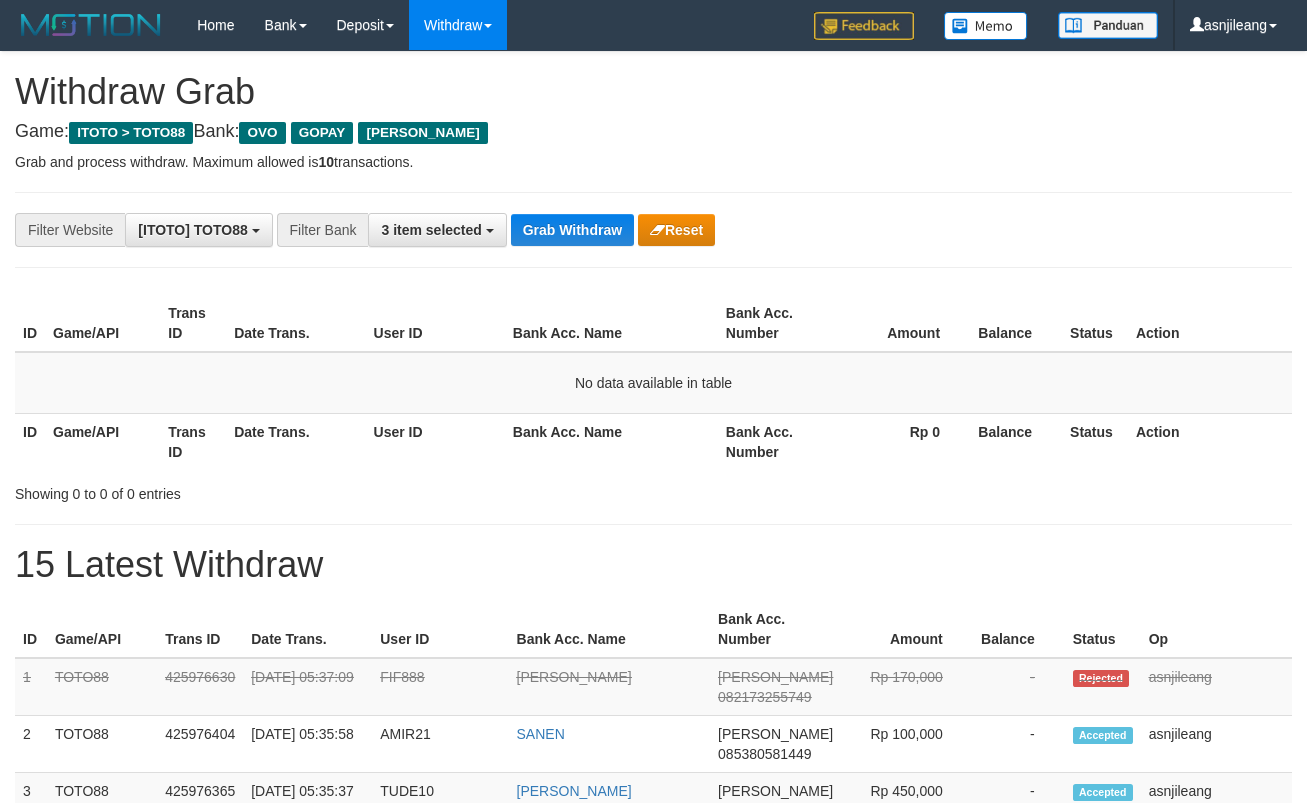 click on "Grab Withdraw" at bounding box center (572, 230) 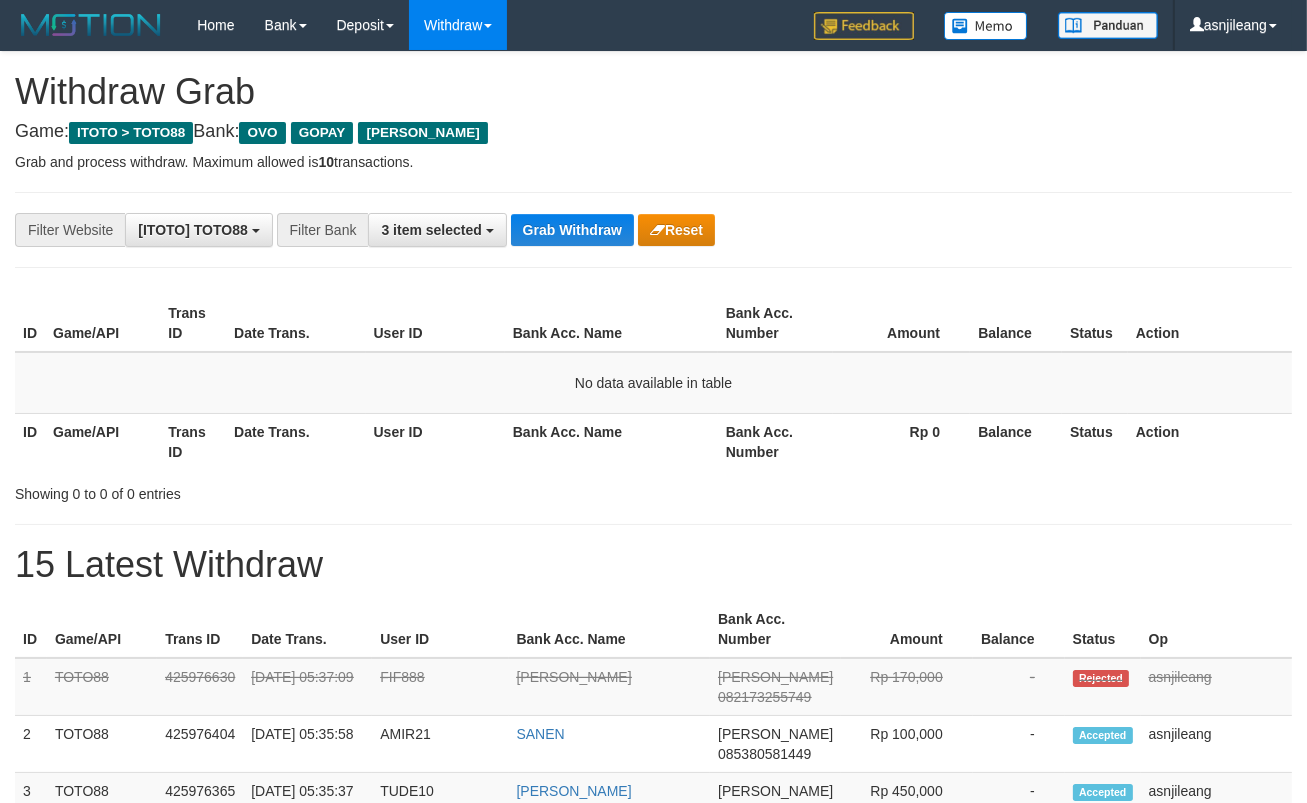 scroll, scrollTop: 17, scrollLeft: 0, axis: vertical 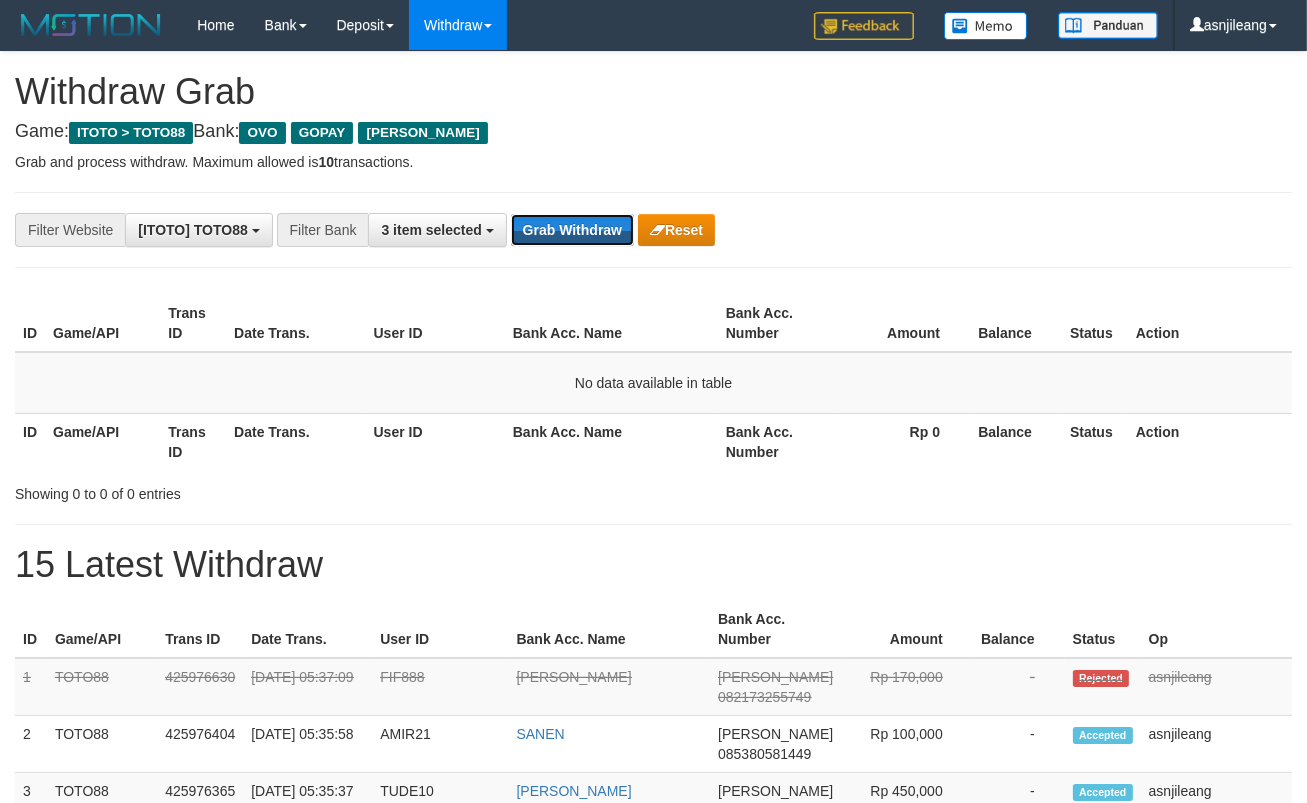 click on "Grab Withdraw" at bounding box center (572, 230) 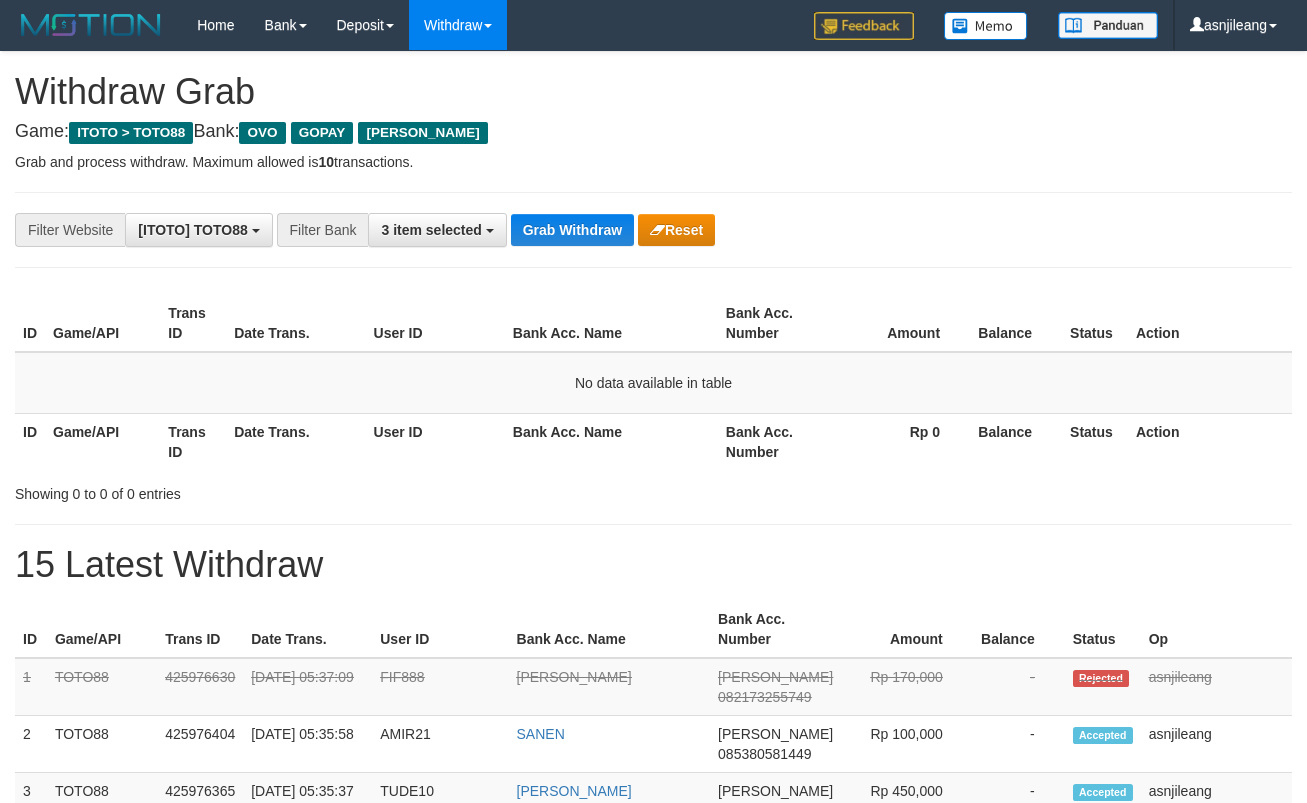 scroll, scrollTop: 0, scrollLeft: 0, axis: both 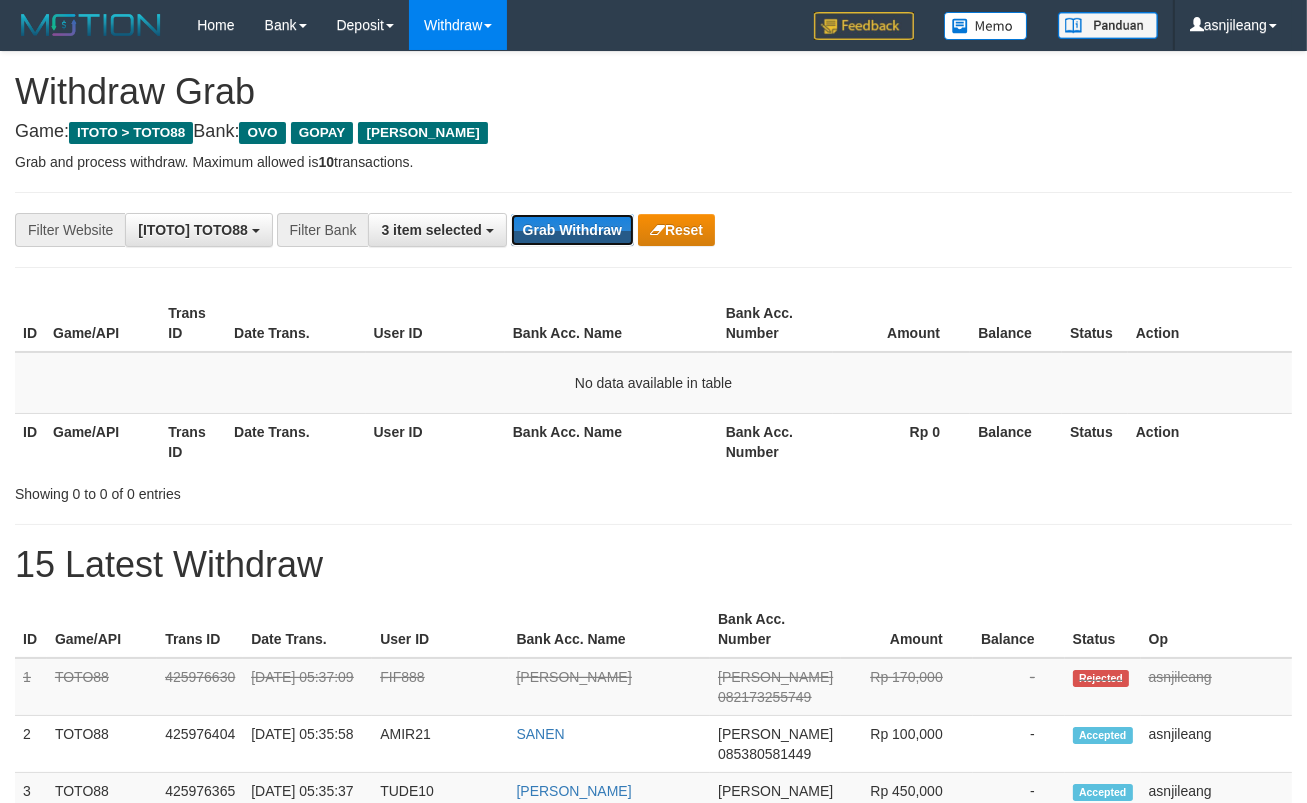 click on "Grab Withdraw" at bounding box center [572, 230] 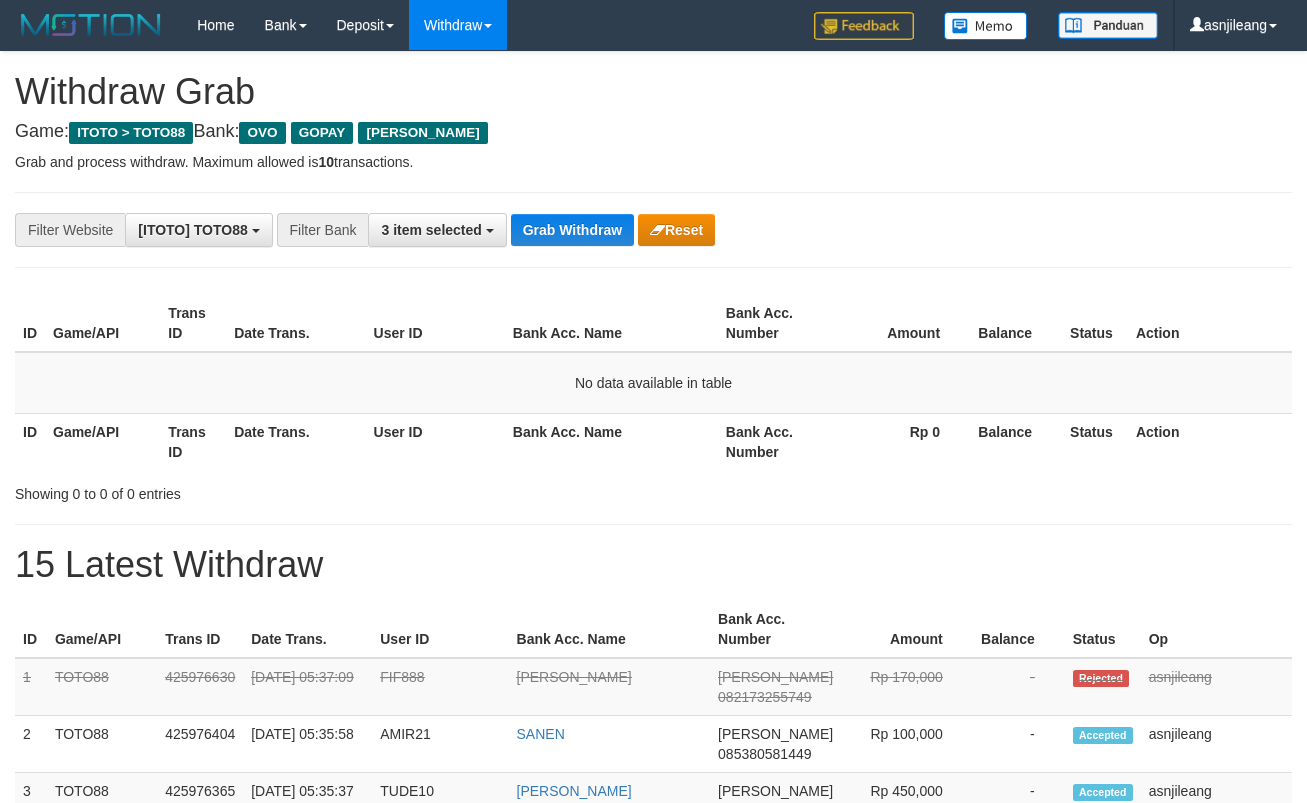 scroll, scrollTop: 0, scrollLeft: 0, axis: both 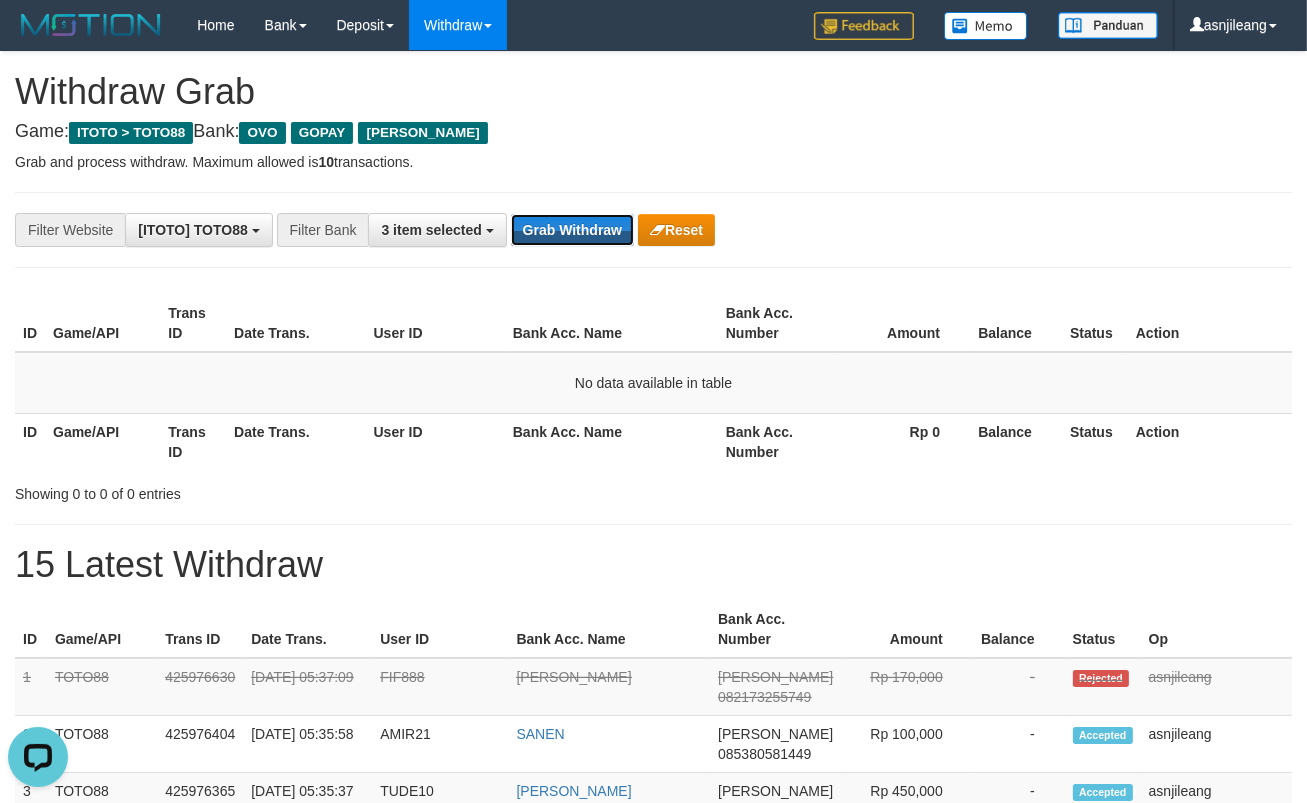 click on "Grab Withdraw" at bounding box center [572, 230] 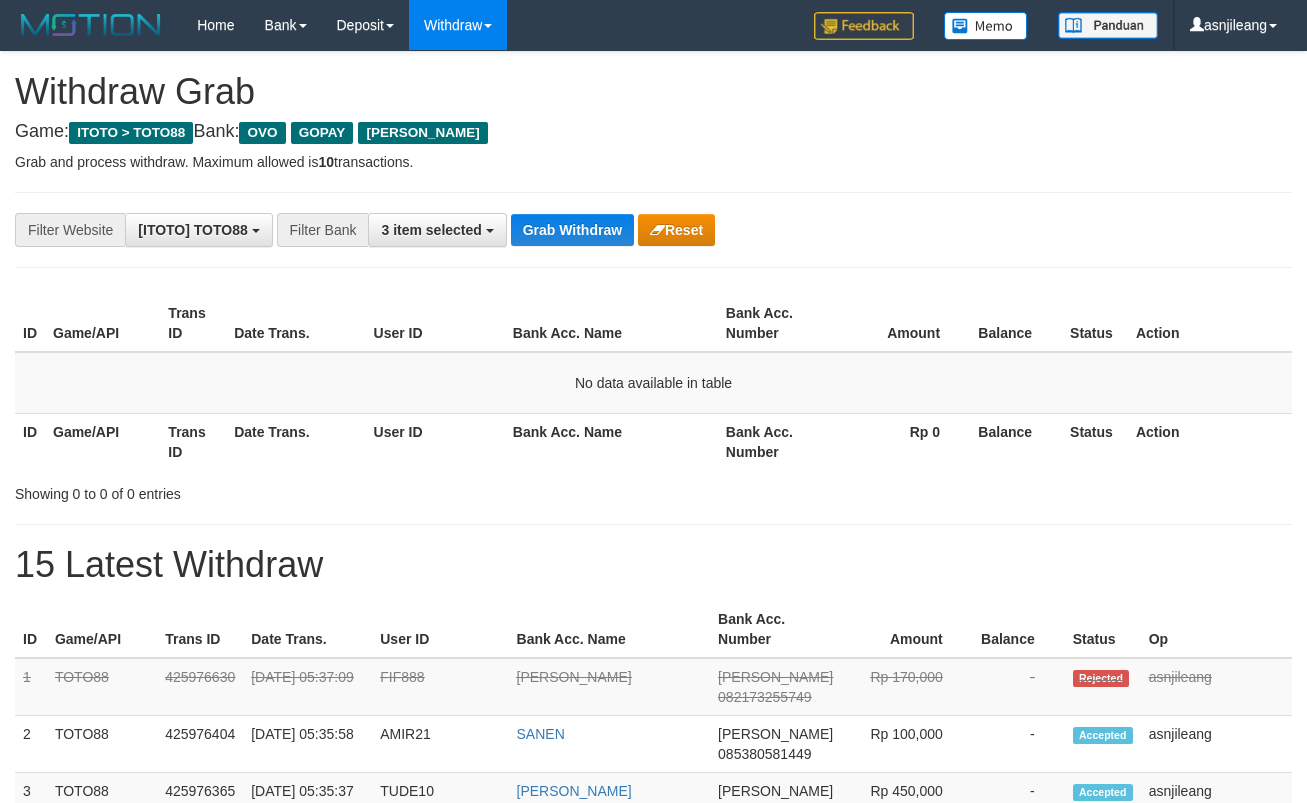 scroll, scrollTop: 0, scrollLeft: 0, axis: both 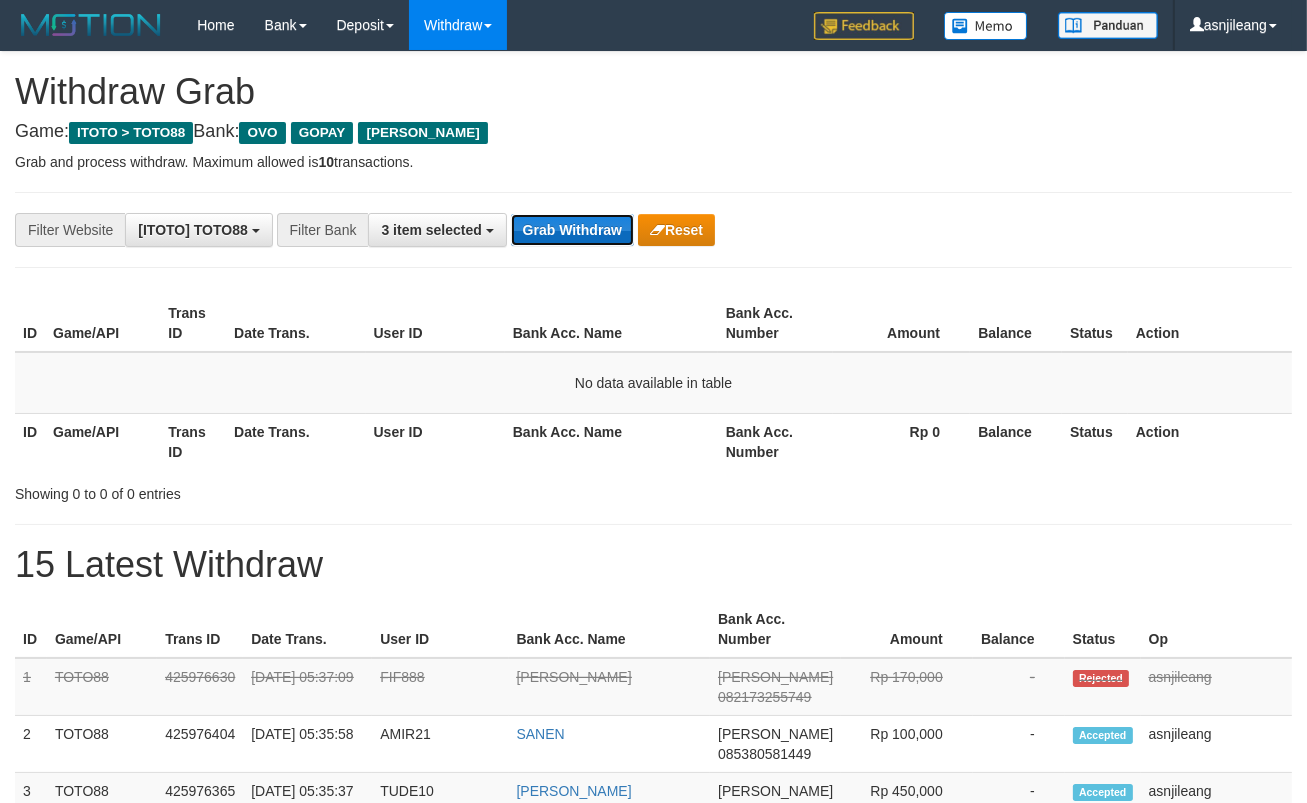 click on "Grab Withdraw" at bounding box center (572, 230) 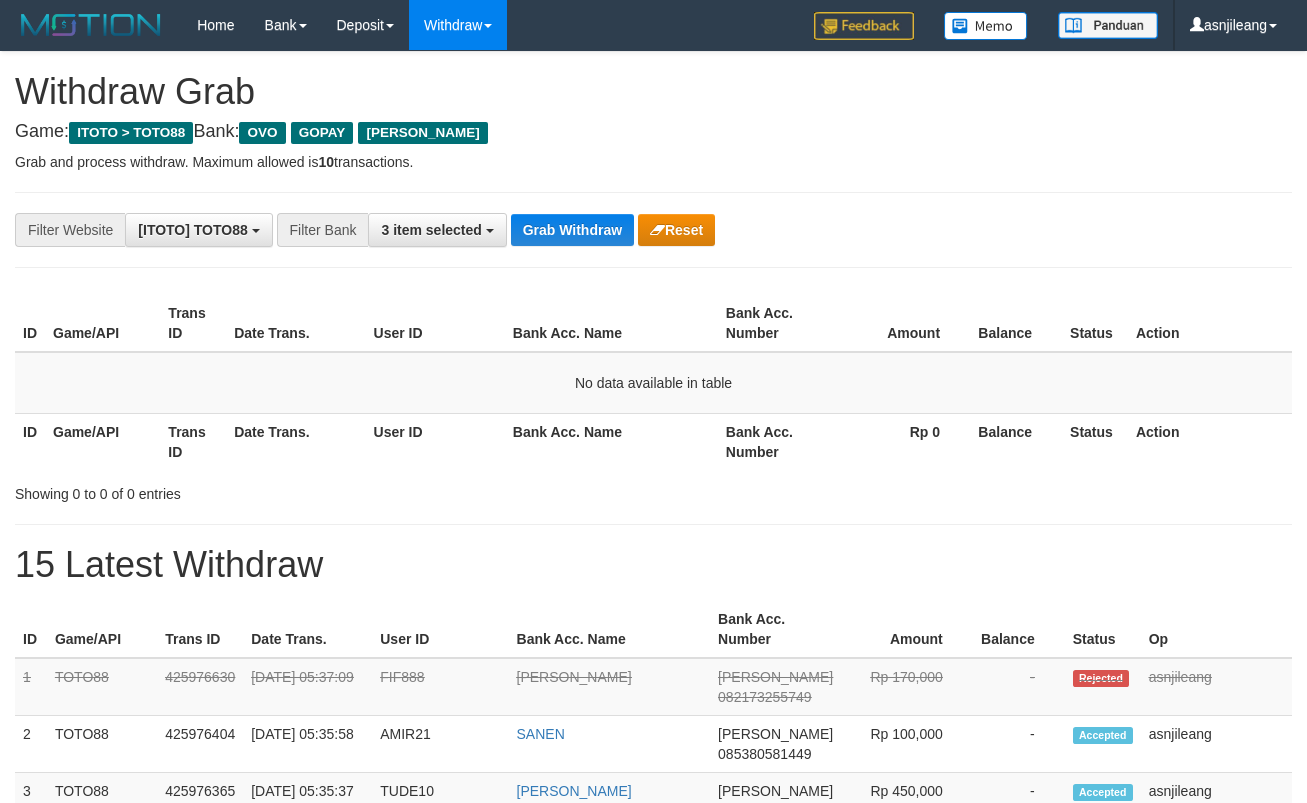 click on "Grab Withdraw" at bounding box center [572, 230] 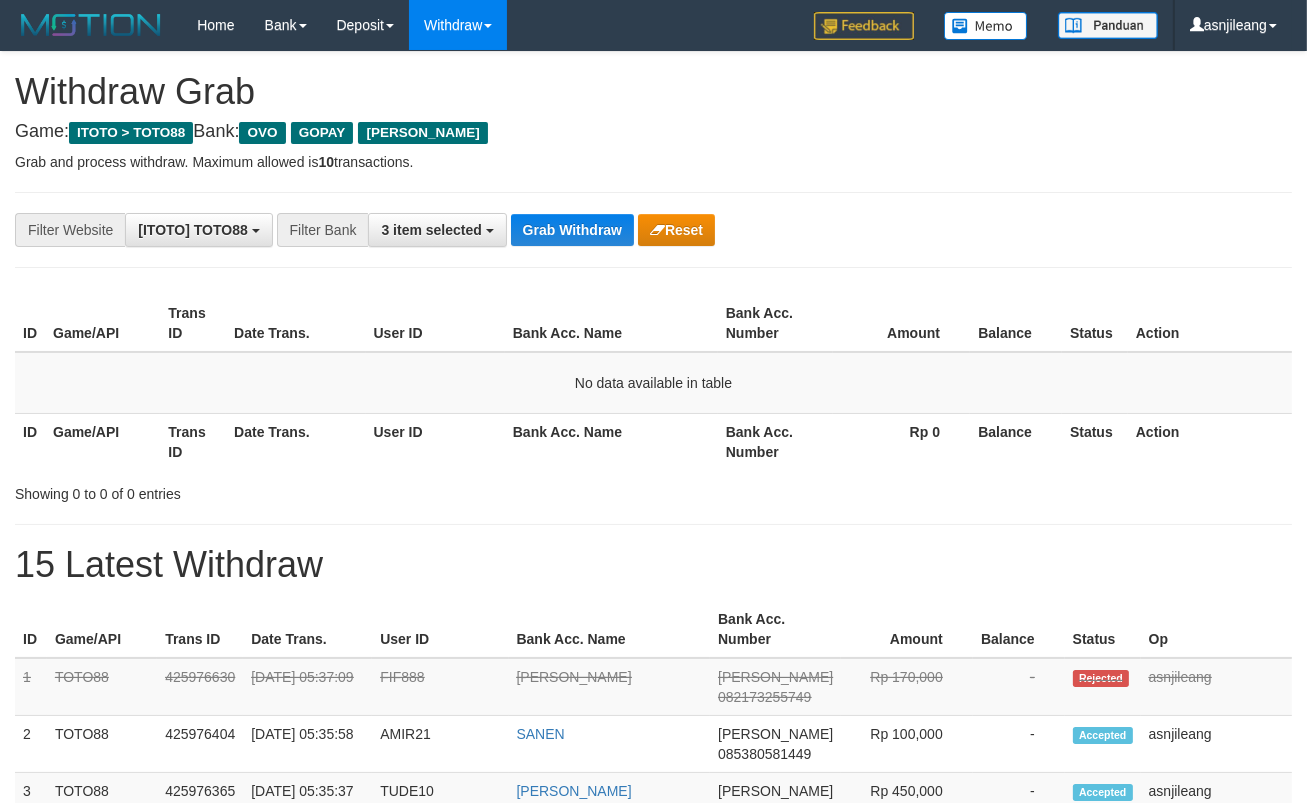 scroll, scrollTop: 17, scrollLeft: 0, axis: vertical 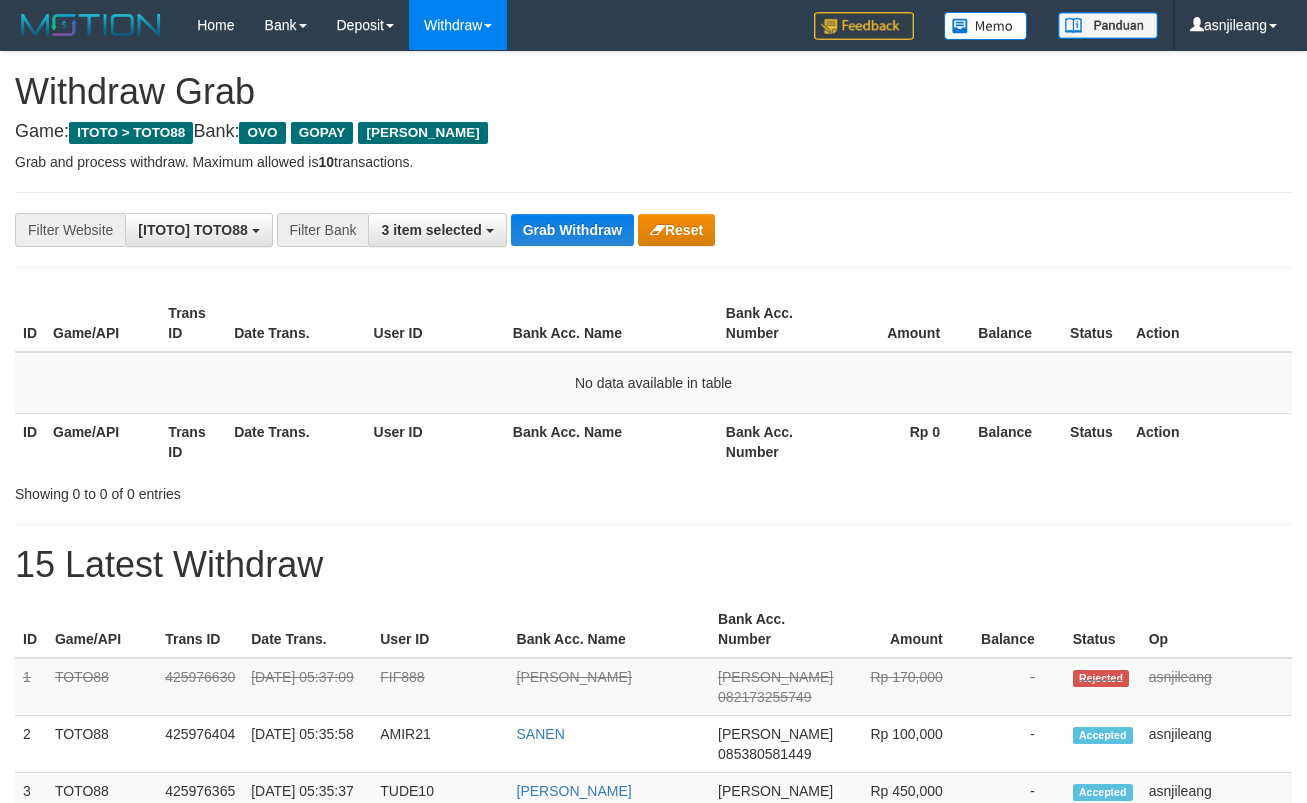 click on "Grab Withdraw" at bounding box center (572, 230) 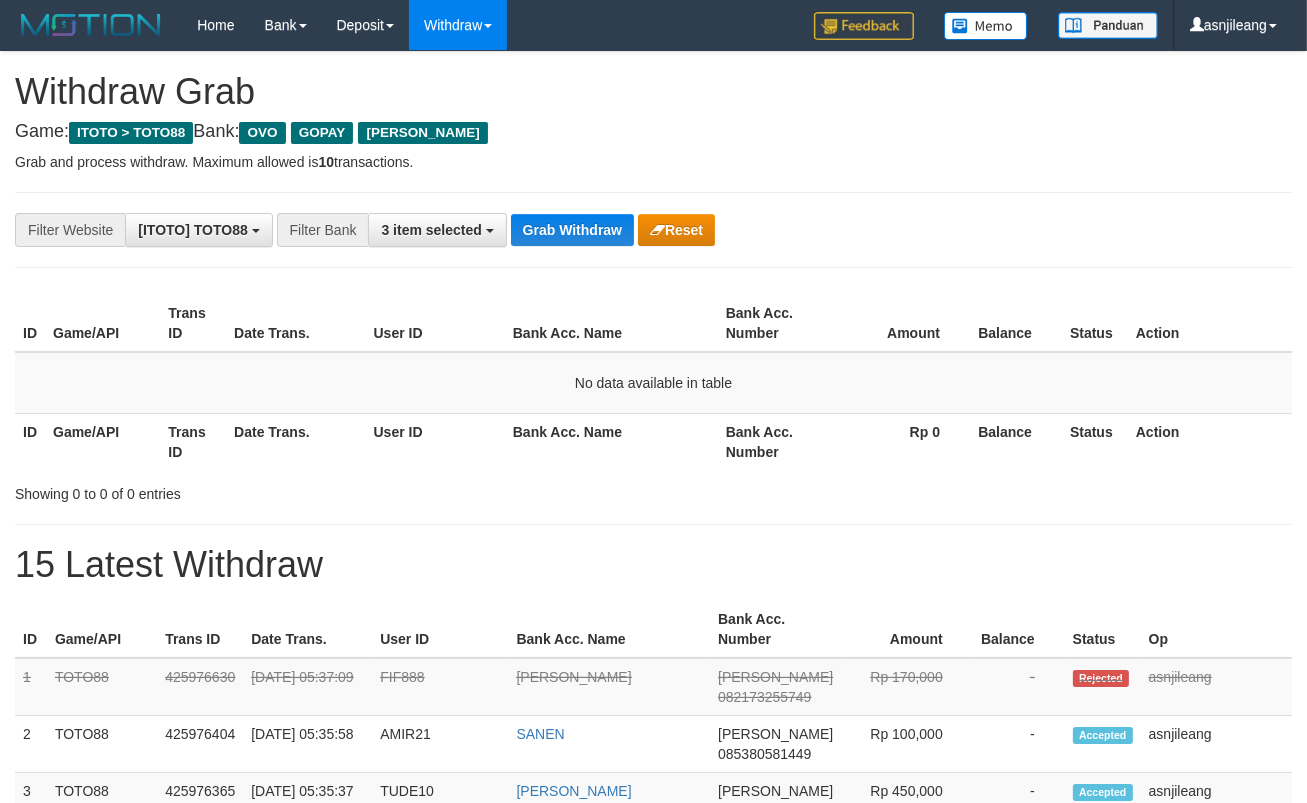 scroll, scrollTop: 17, scrollLeft: 0, axis: vertical 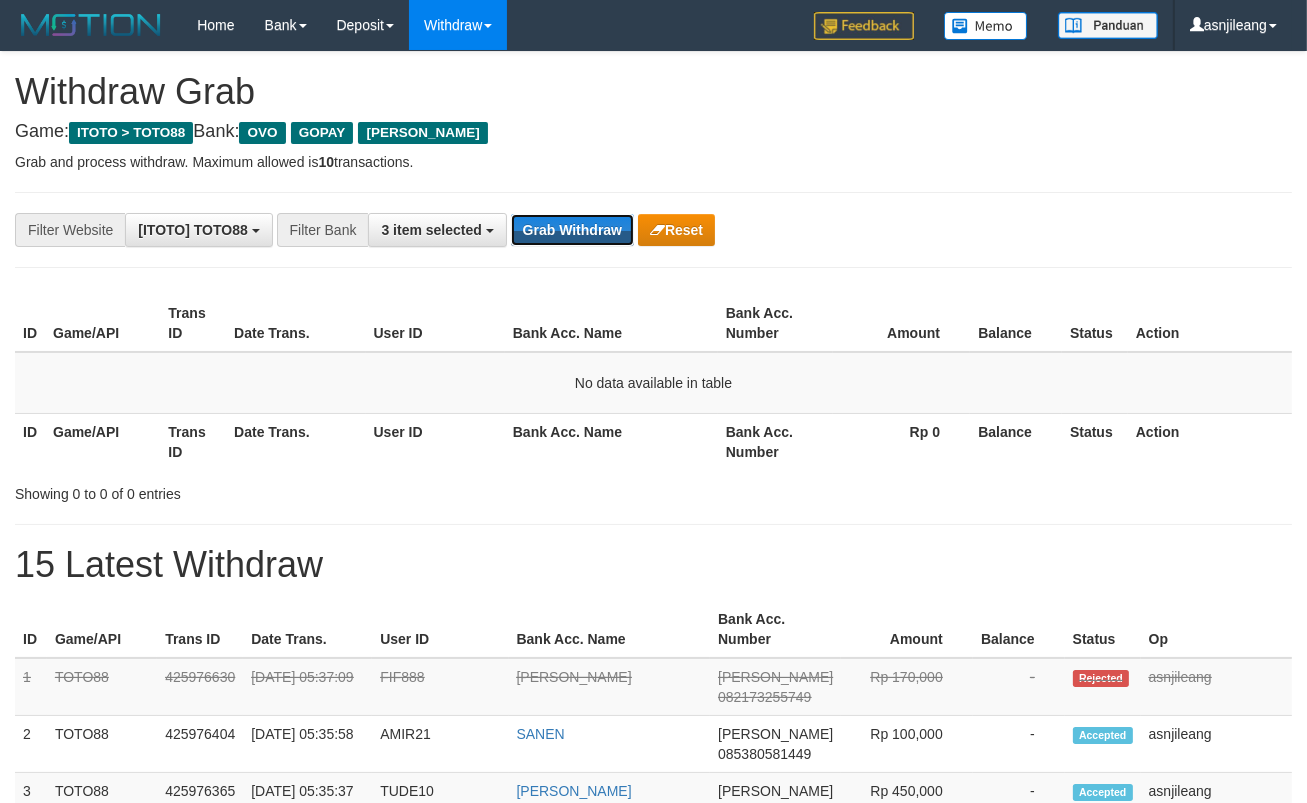 click on "Grab Withdraw" at bounding box center (572, 230) 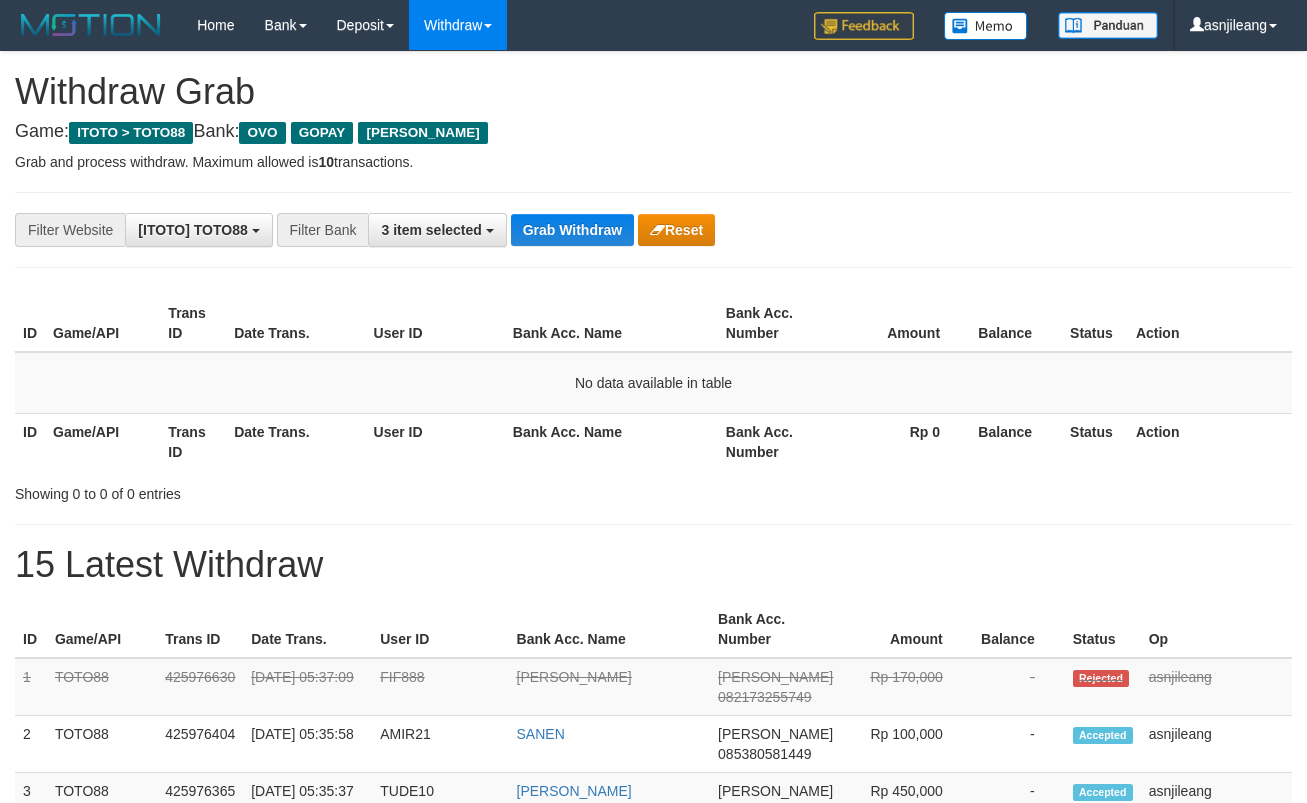 click on "Grab Withdraw" at bounding box center [572, 230] 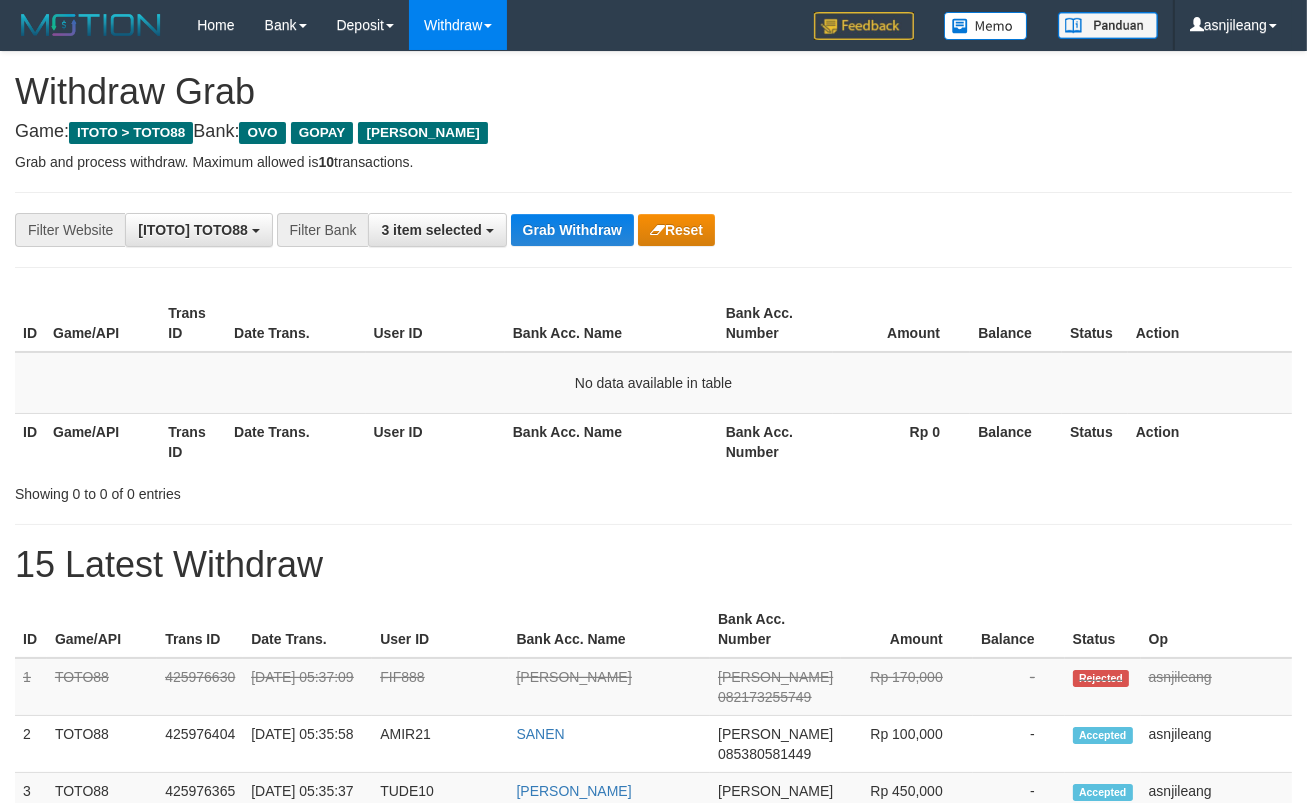 scroll, scrollTop: 17, scrollLeft: 0, axis: vertical 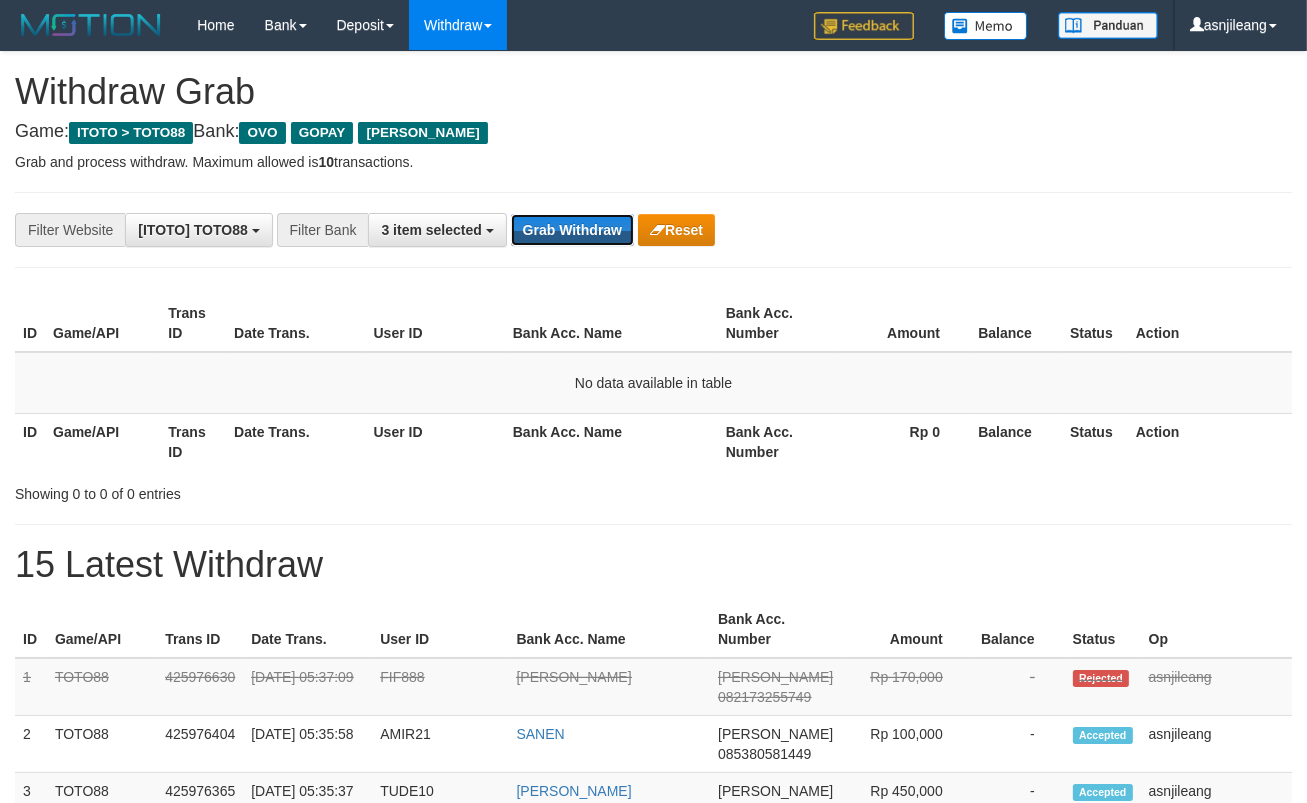 click on "Grab Withdraw" at bounding box center (572, 230) 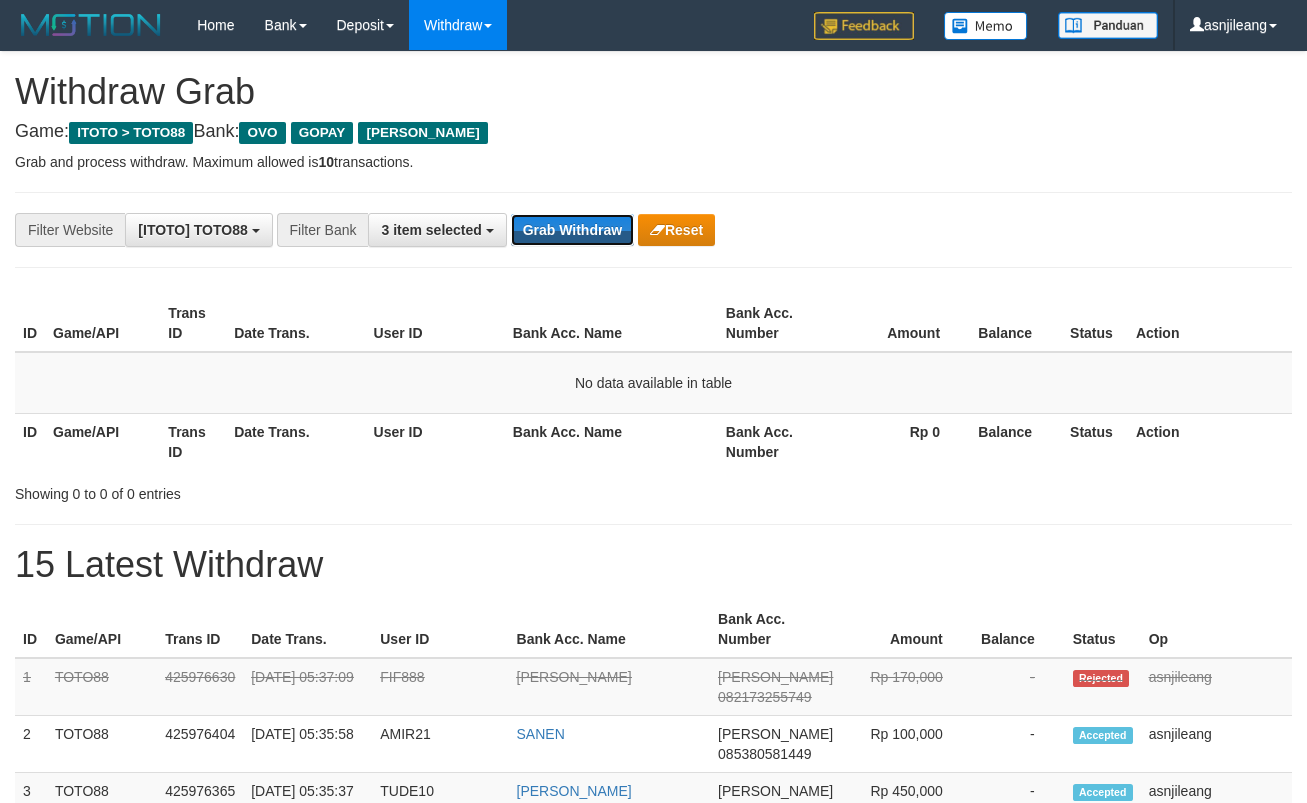 scroll, scrollTop: 0, scrollLeft: 0, axis: both 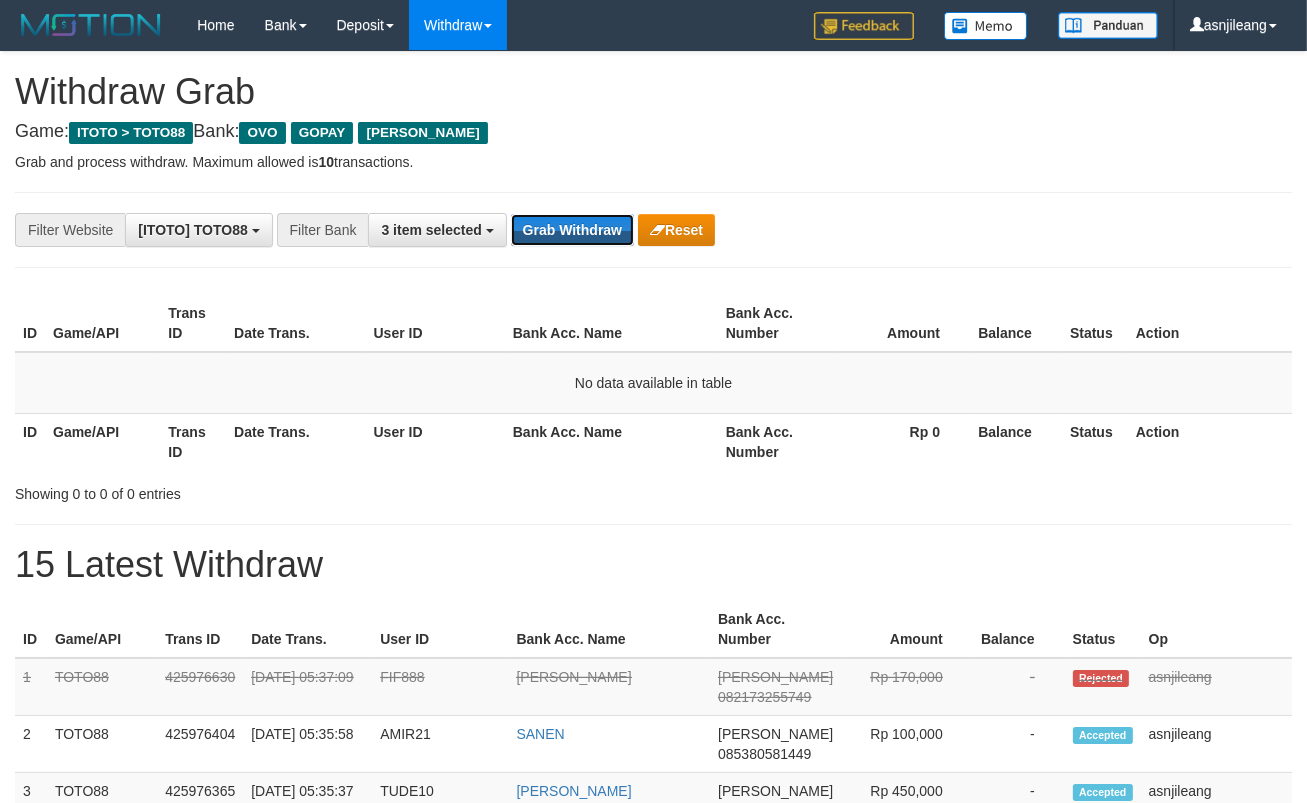 click on "Grab Withdraw" at bounding box center [572, 230] 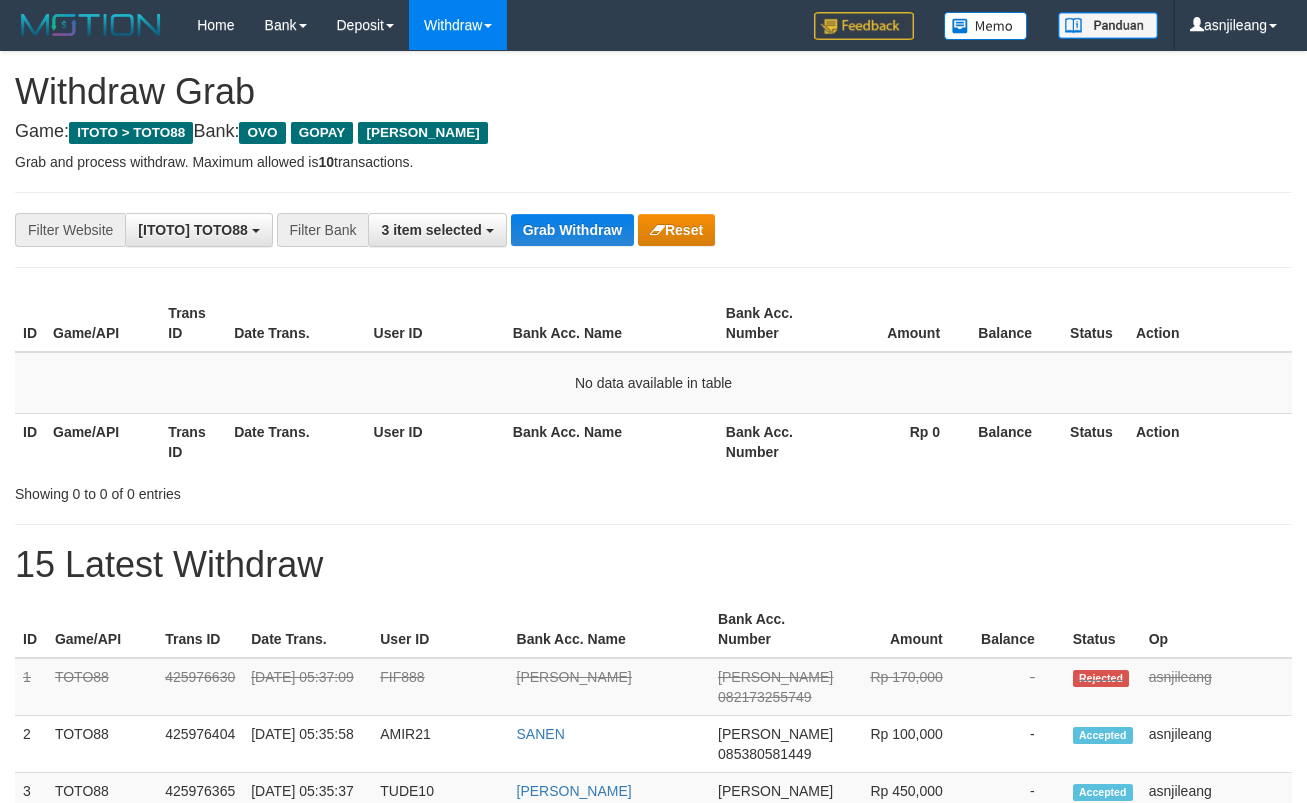 scroll, scrollTop: 0, scrollLeft: 0, axis: both 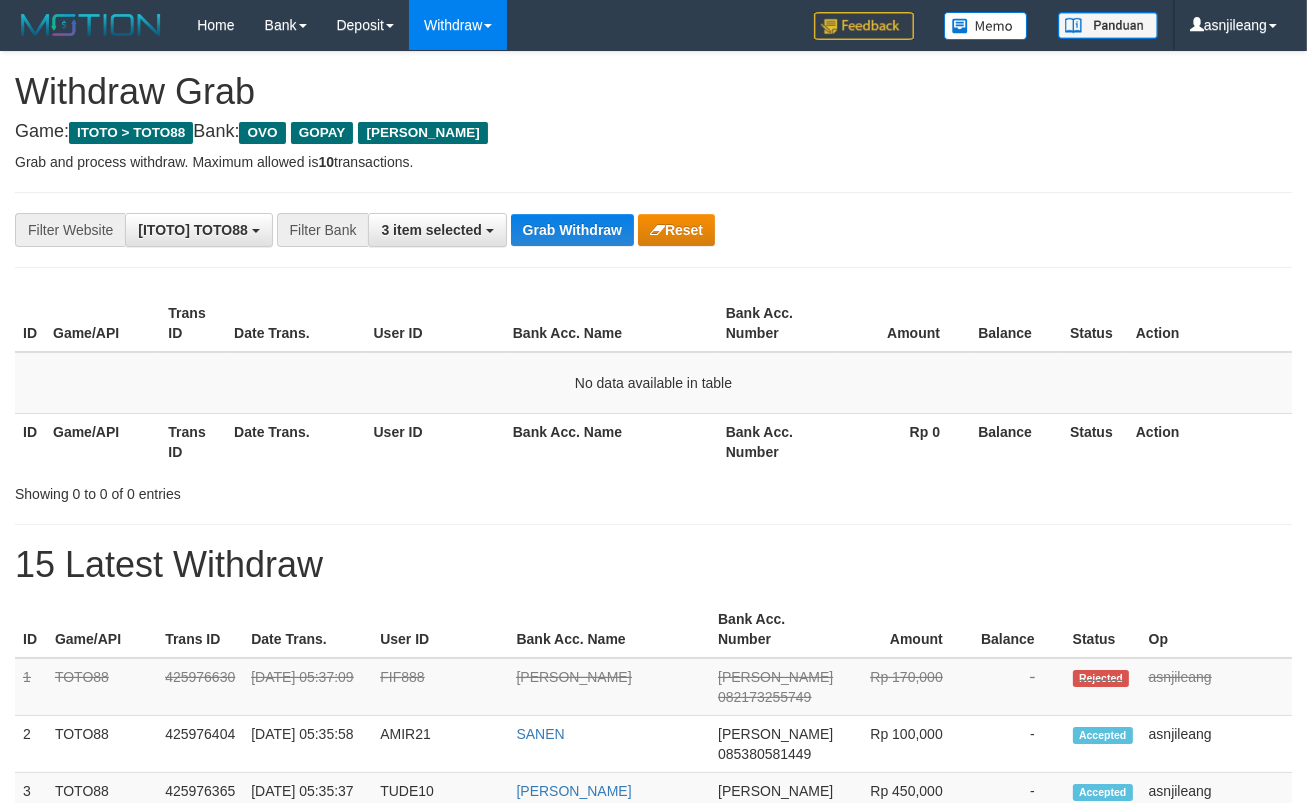 click on "Grab Withdraw" at bounding box center [572, 230] 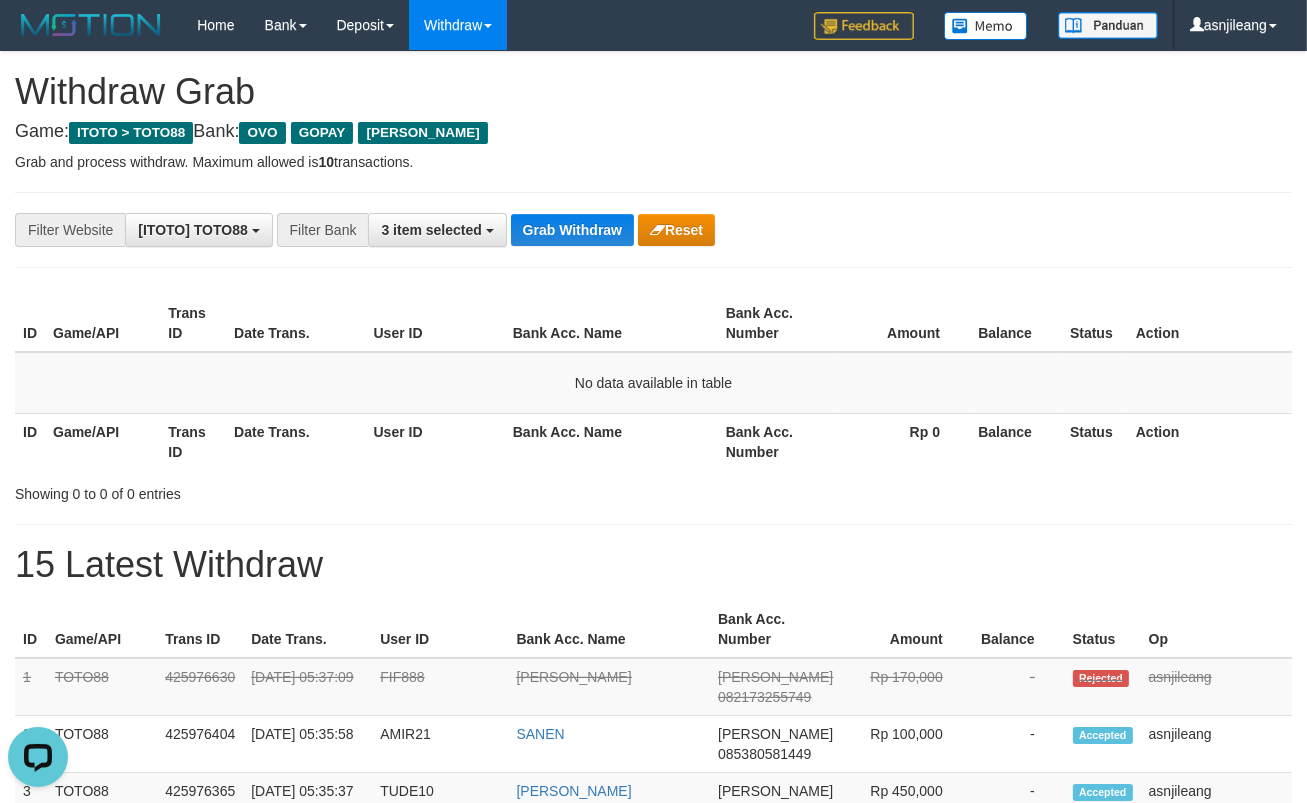 scroll, scrollTop: 0, scrollLeft: 0, axis: both 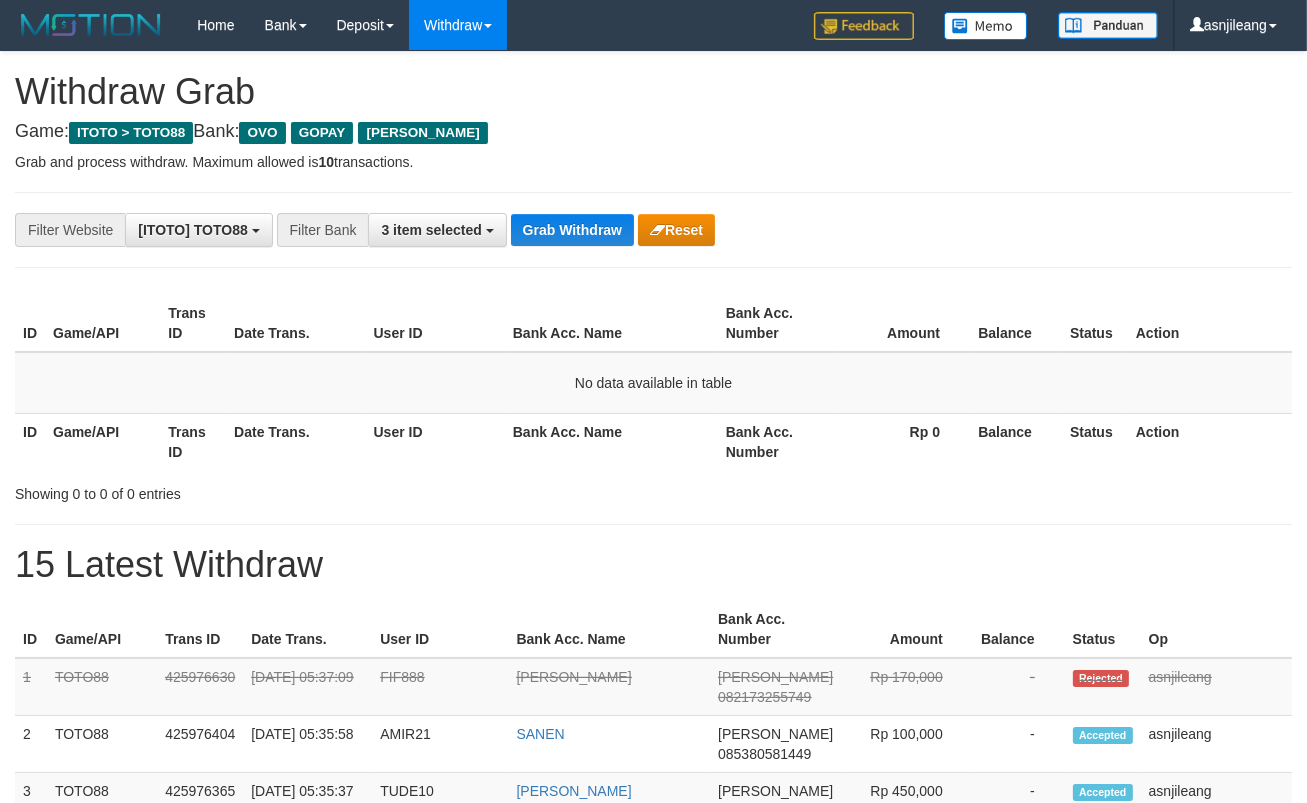 click on "Grab Withdraw" at bounding box center [572, 230] 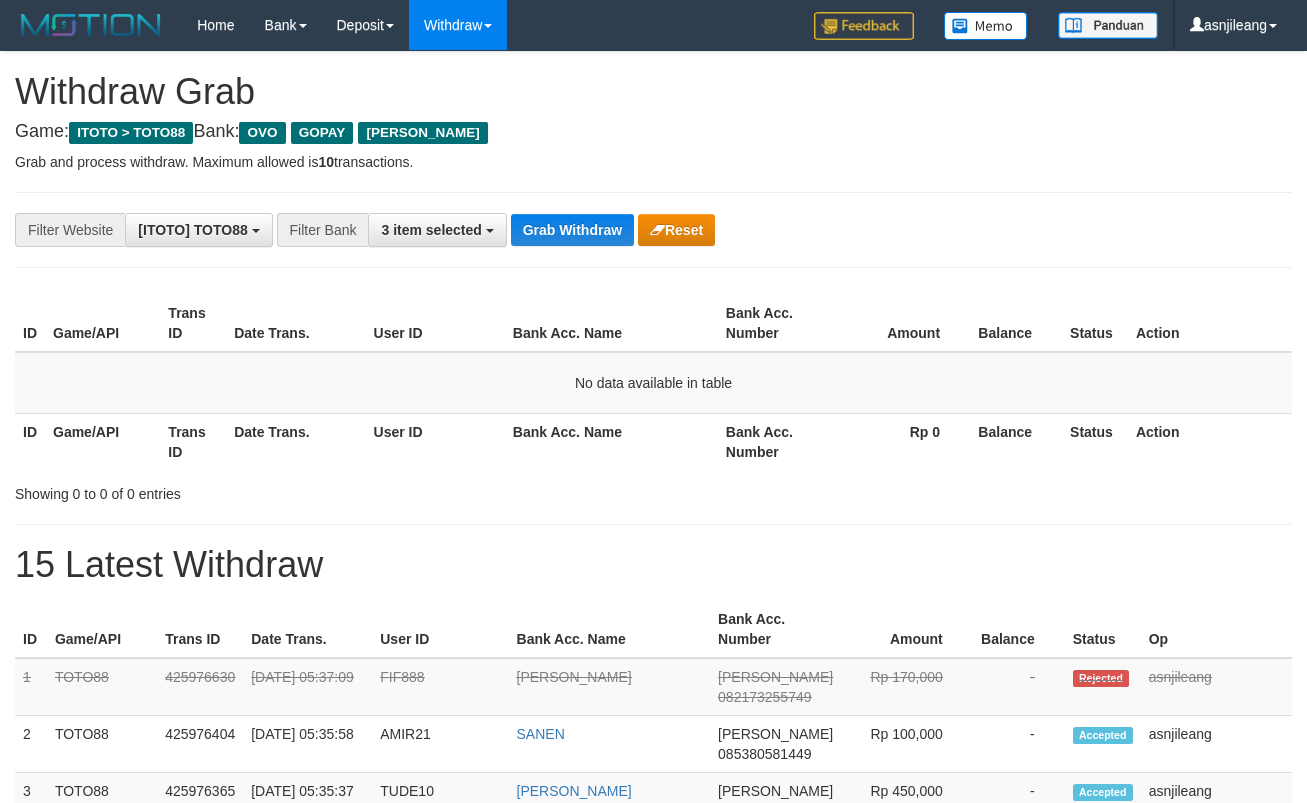 click on "Grab Withdraw" at bounding box center (572, 230) 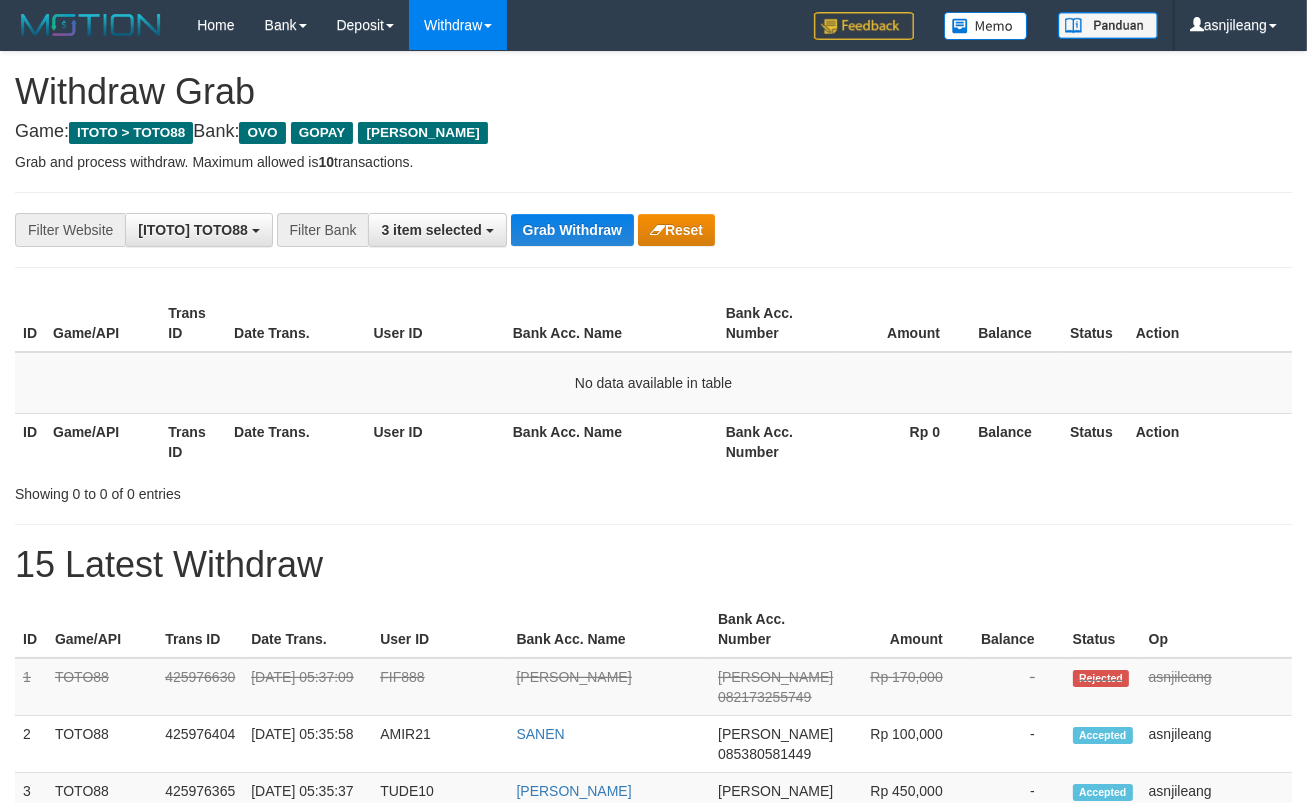 scroll, scrollTop: 17, scrollLeft: 0, axis: vertical 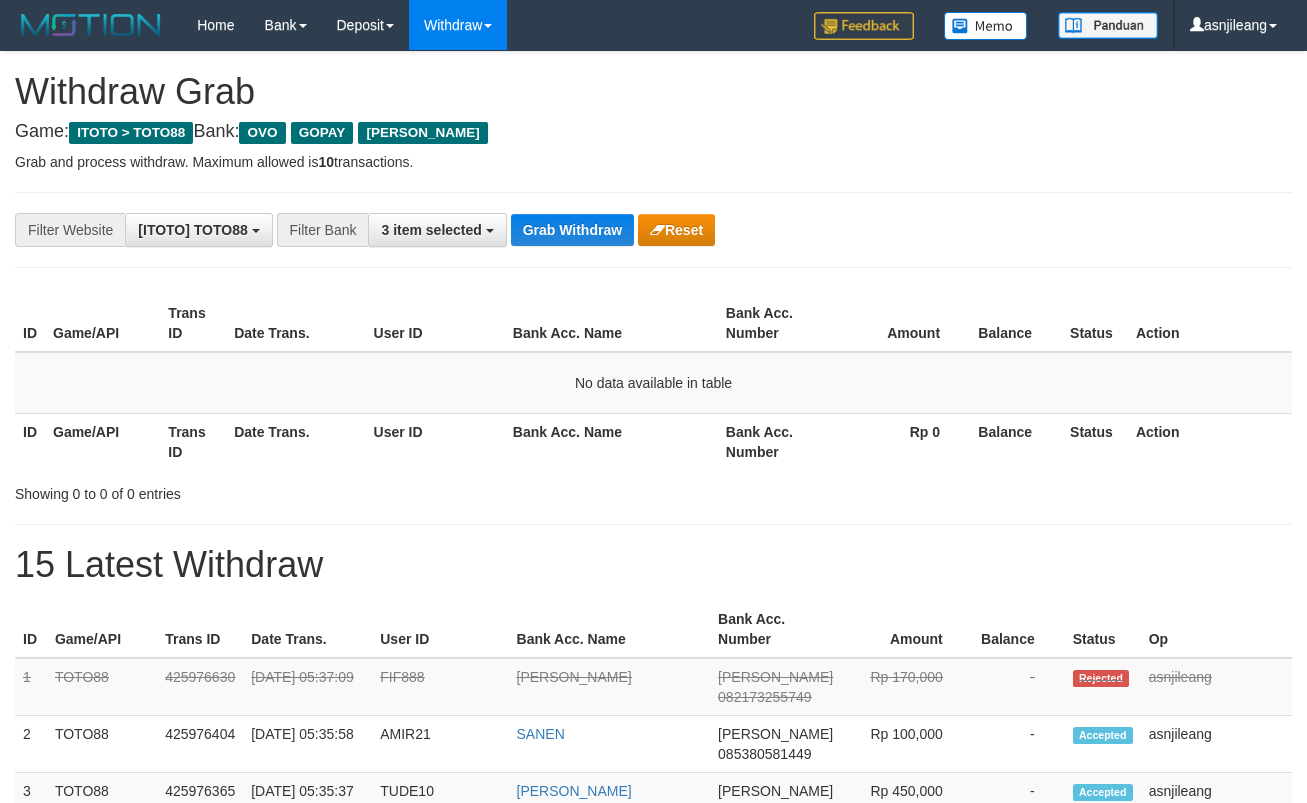 click on "Grab Withdraw" at bounding box center (572, 230) 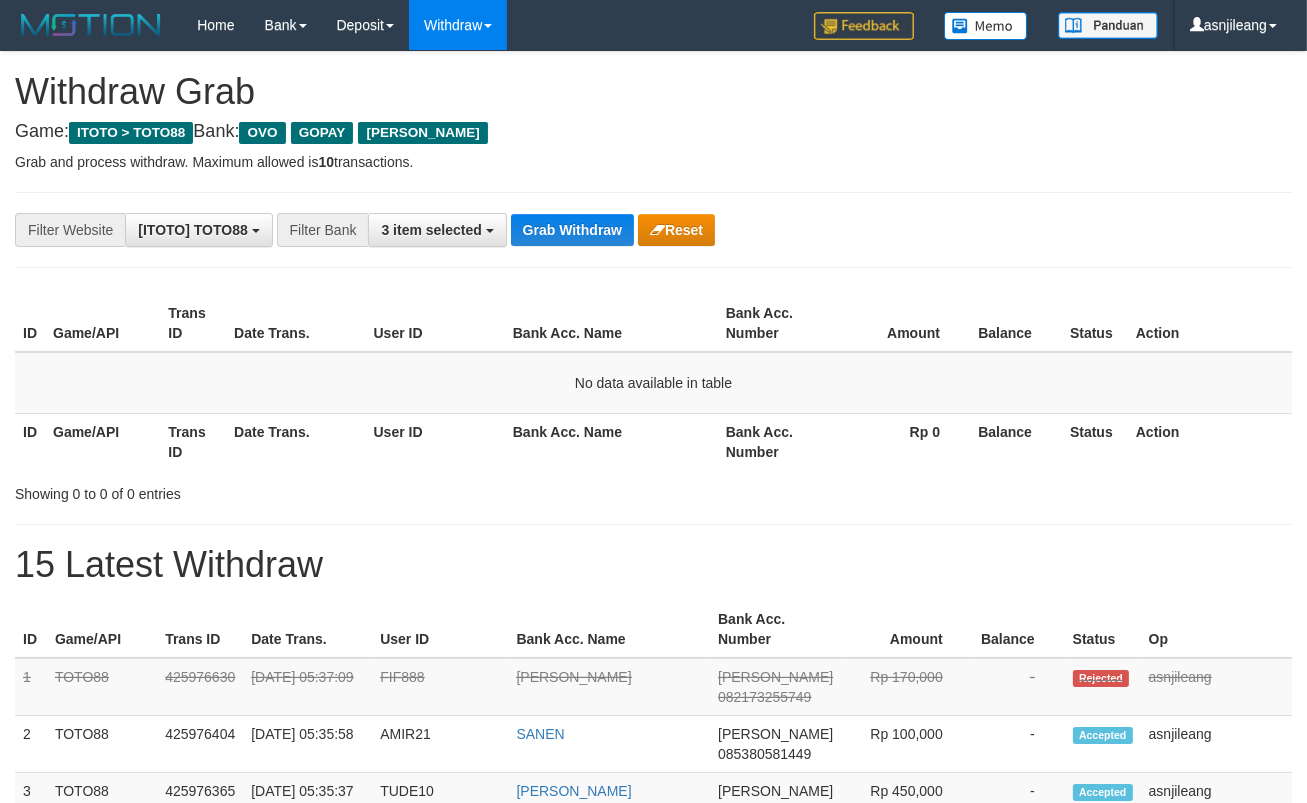scroll, scrollTop: 17, scrollLeft: 0, axis: vertical 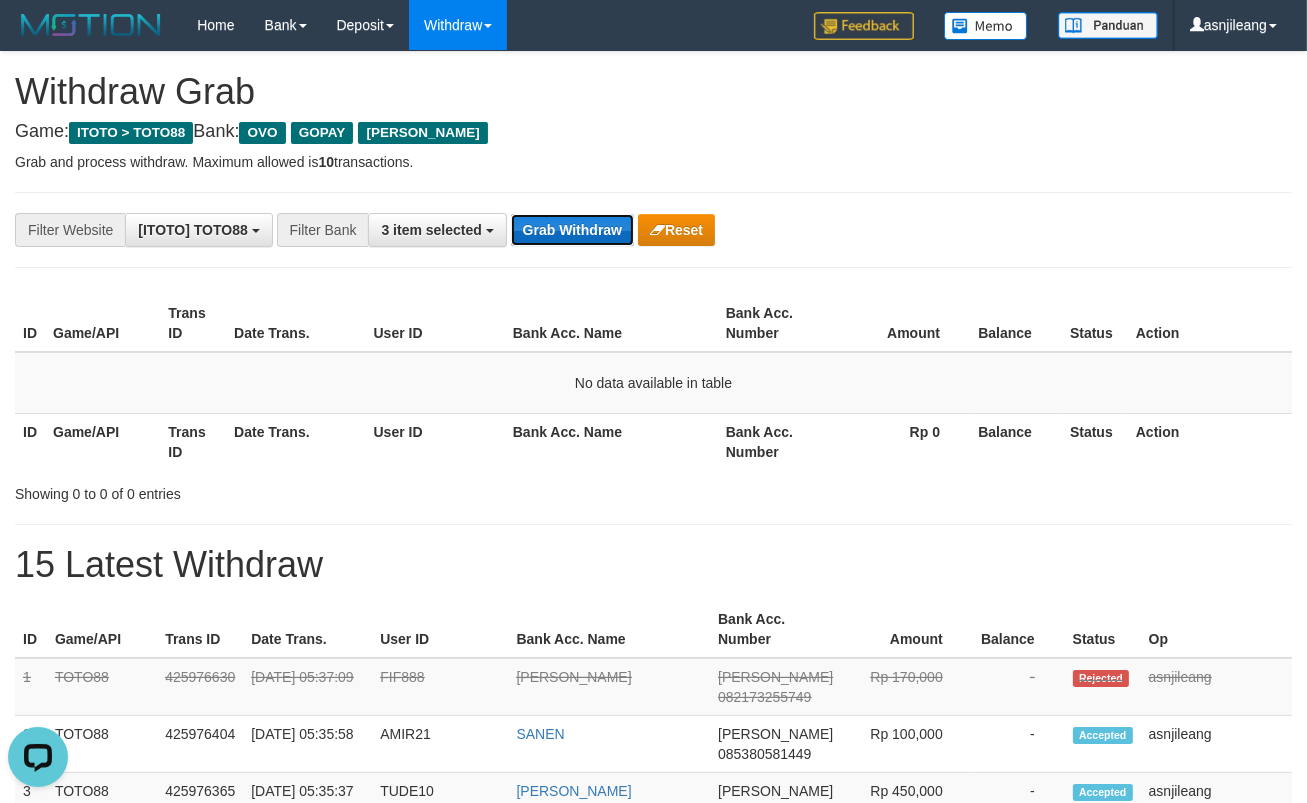 click on "Grab Withdraw" at bounding box center [572, 230] 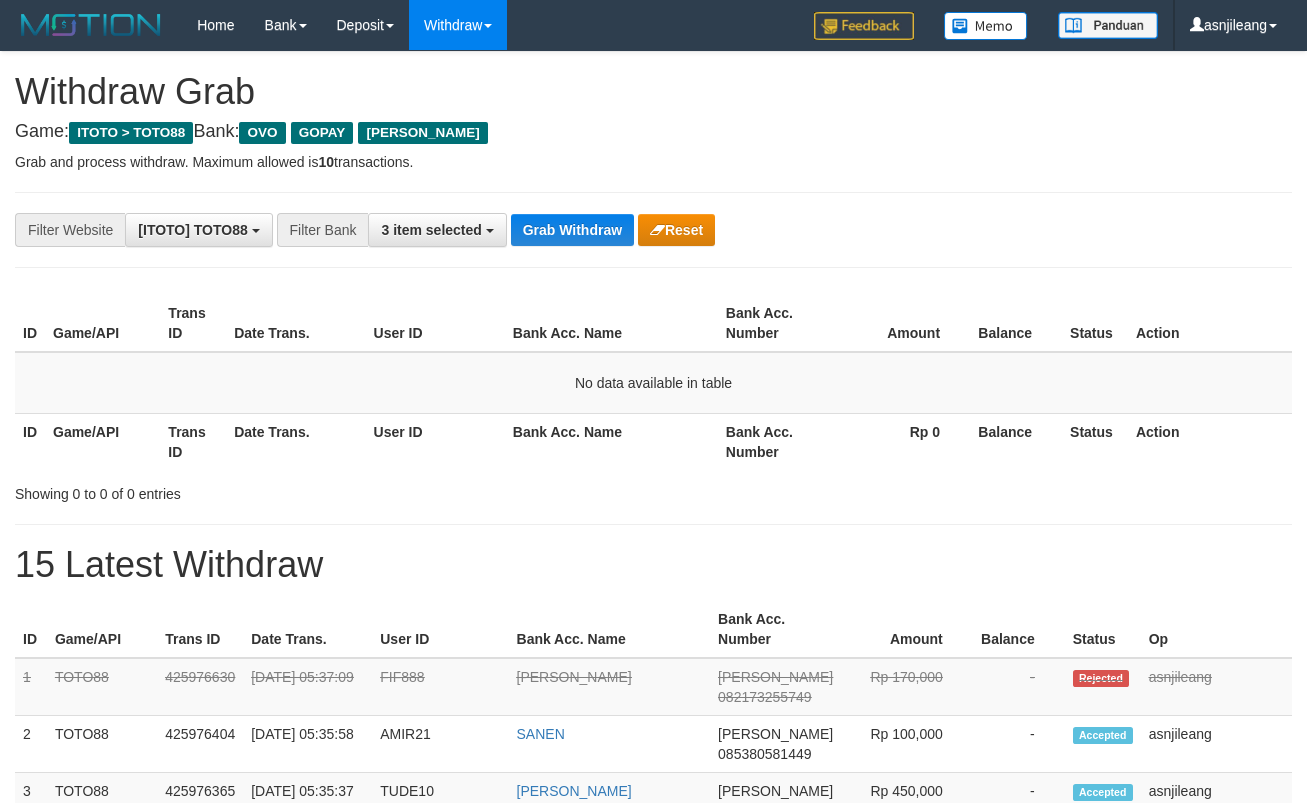 scroll, scrollTop: 0, scrollLeft: 0, axis: both 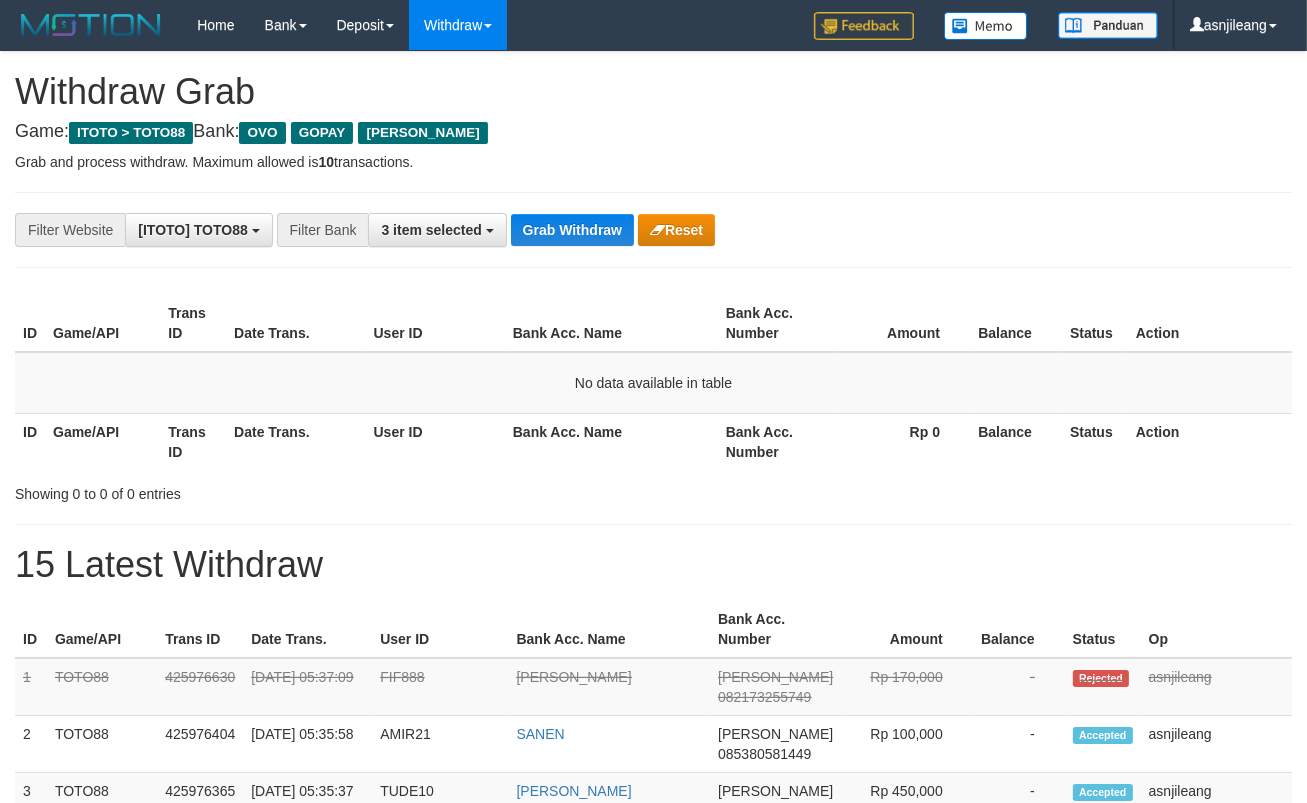 click on "Grab Withdraw" at bounding box center [572, 230] 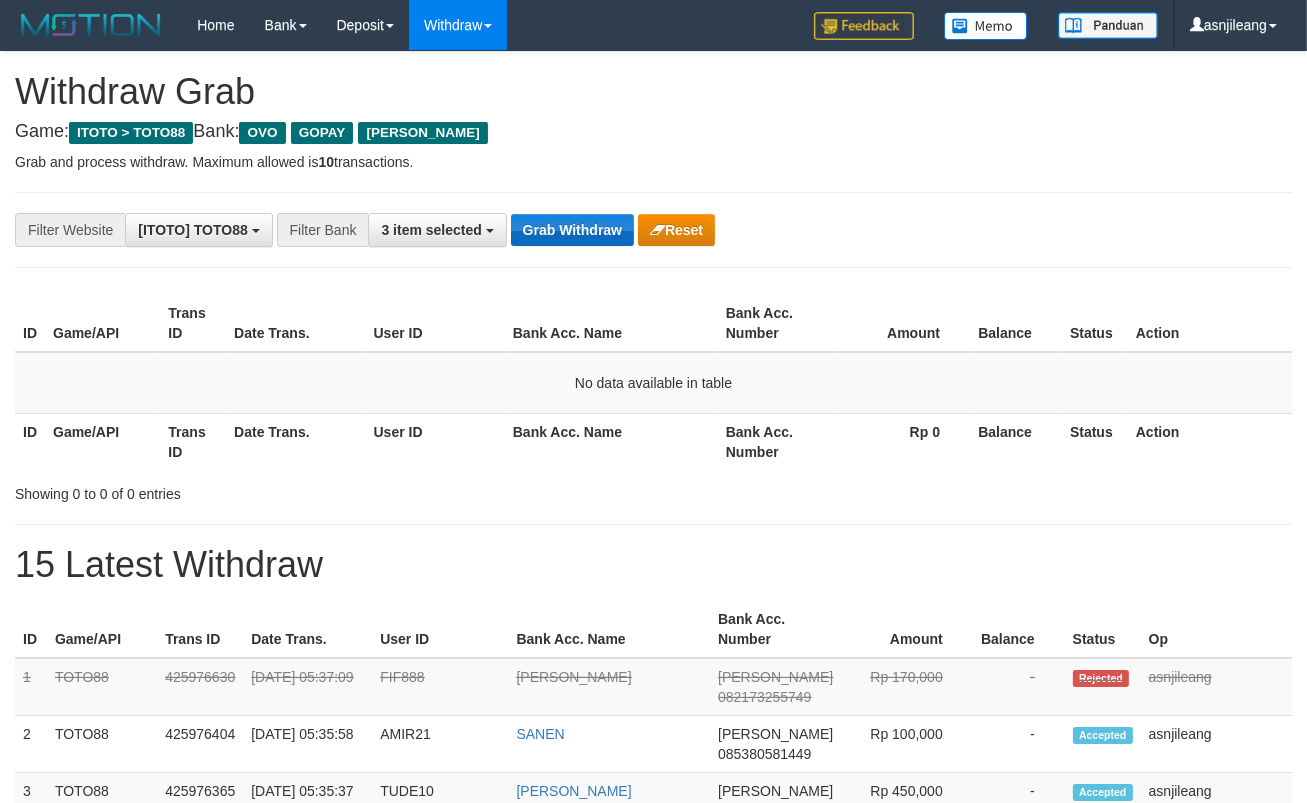 click on "Grab Withdraw" at bounding box center [572, 230] 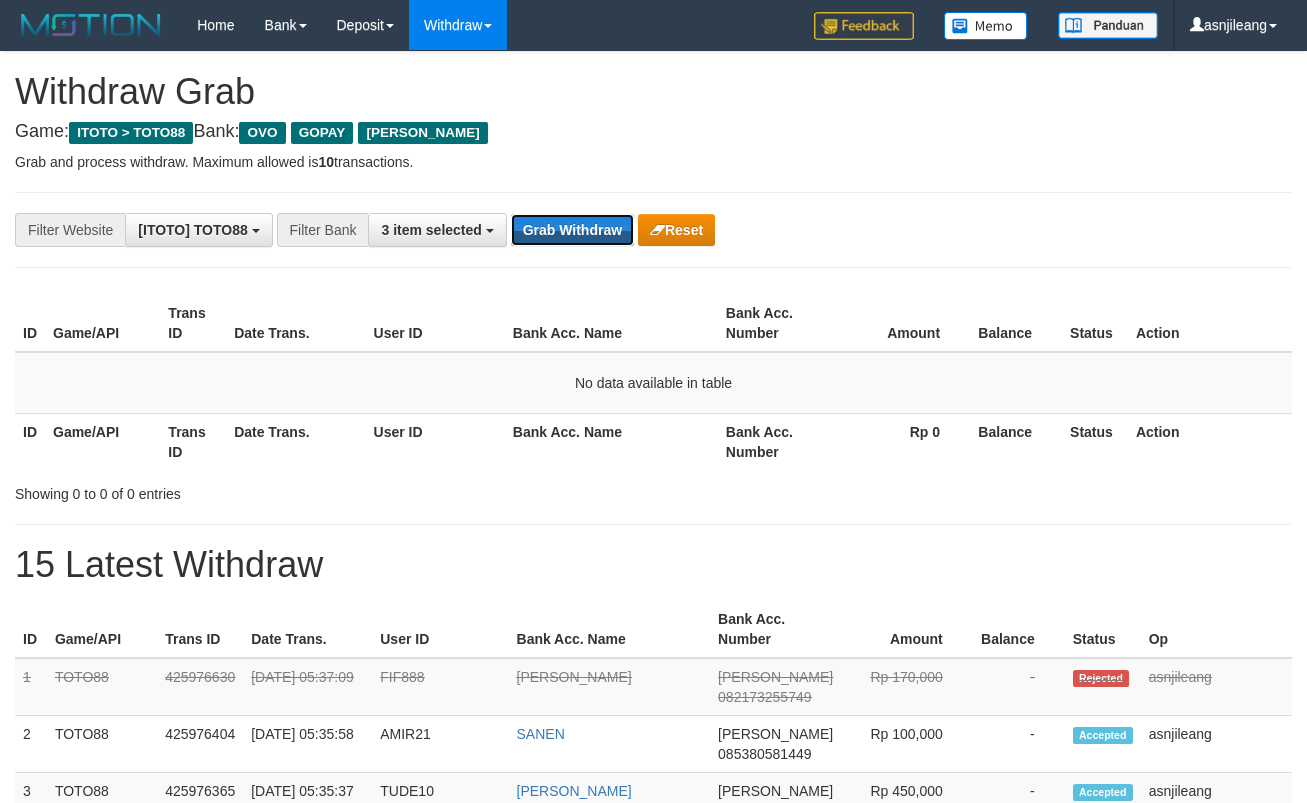 scroll, scrollTop: 0, scrollLeft: 0, axis: both 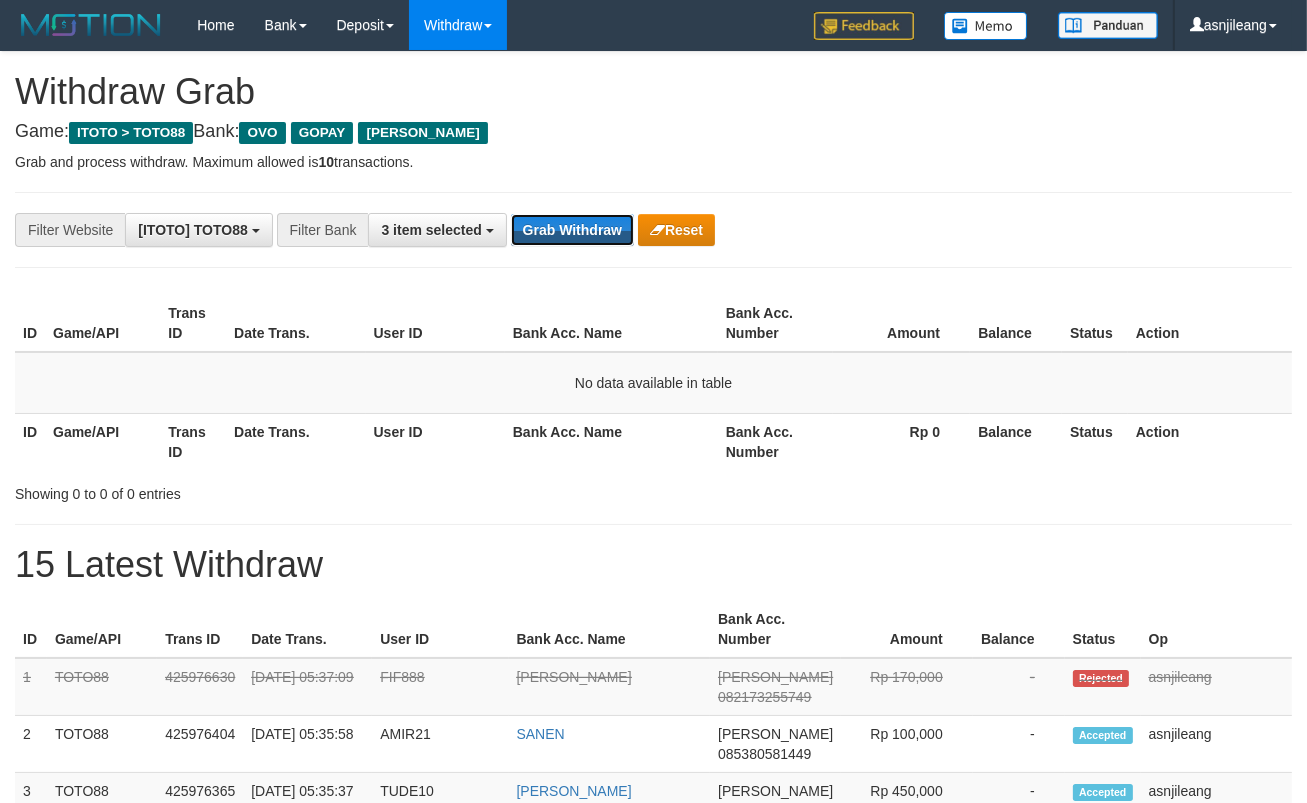 click on "Grab Withdraw" at bounding box center (572, 230) 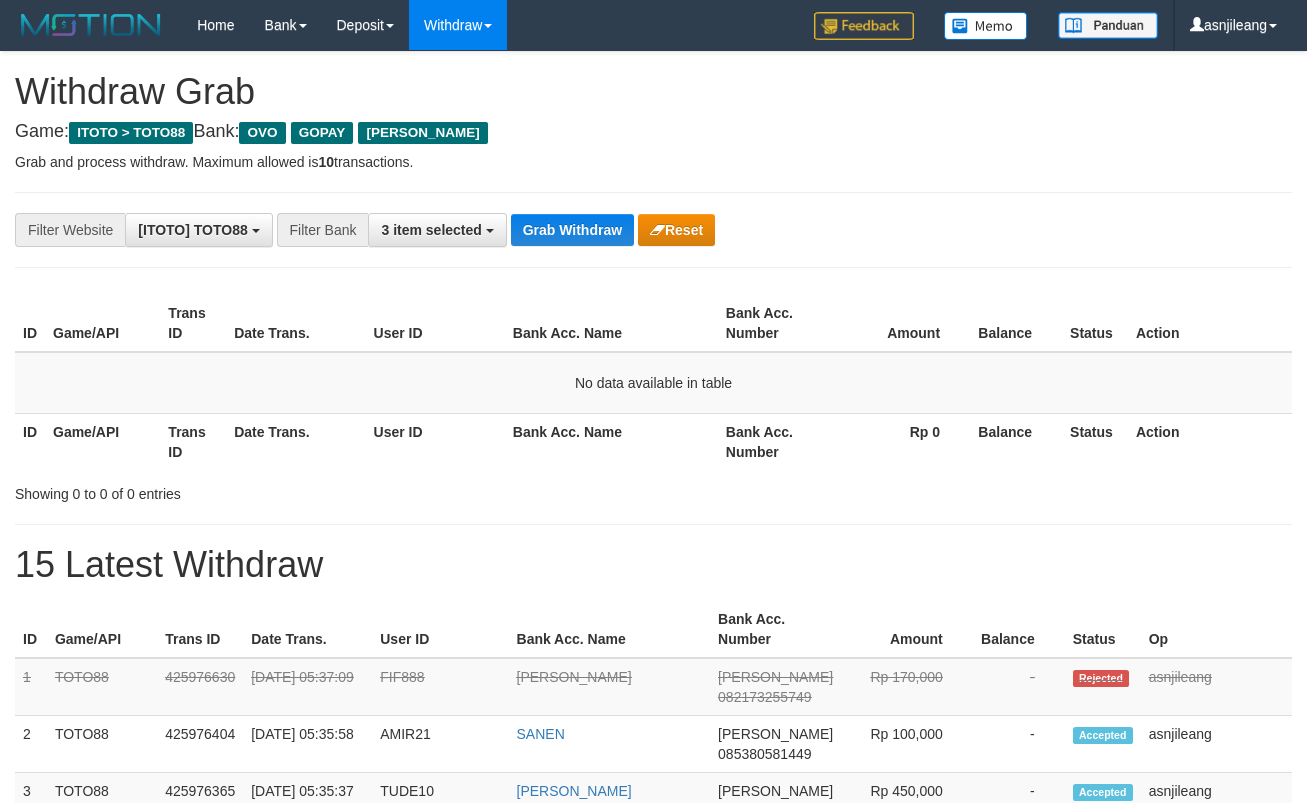 click on "Grab Withdraw" at bounding box center [572, 230] 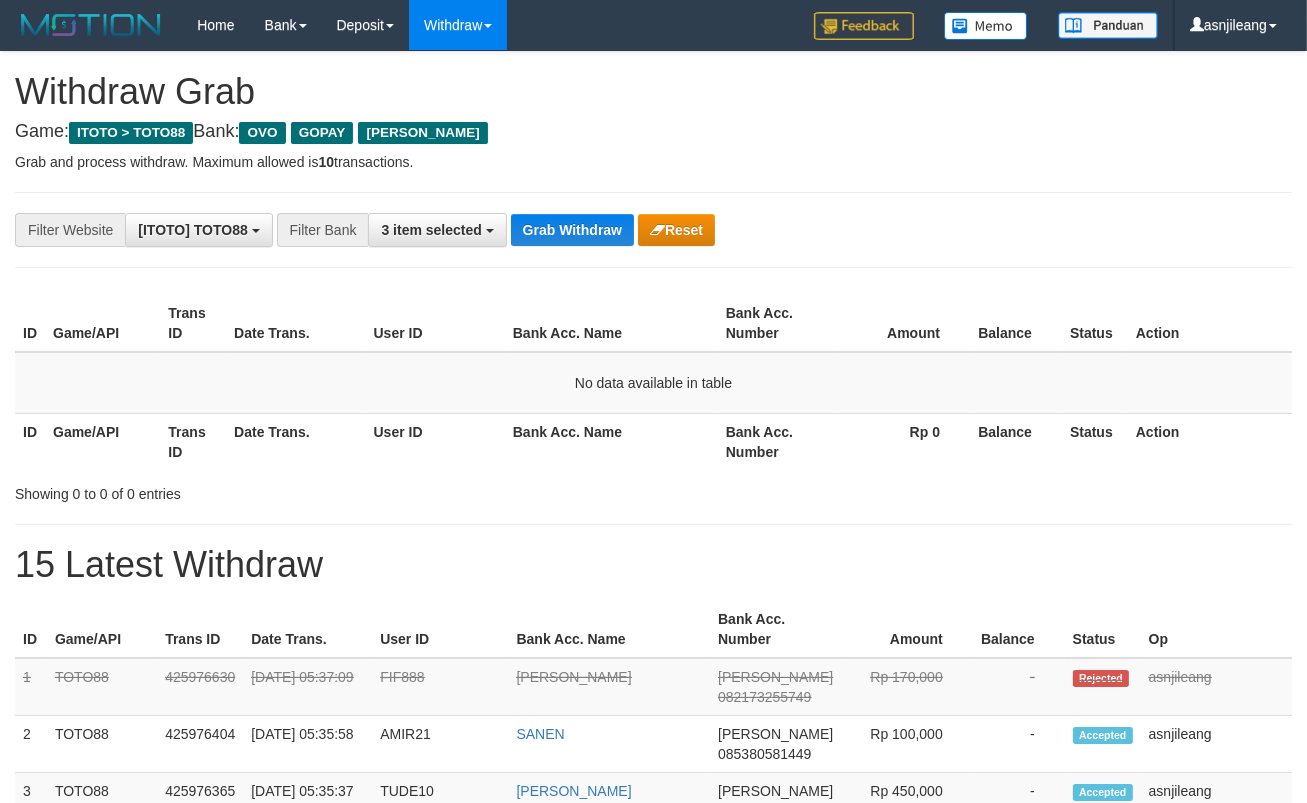 scroll, scrollTop: 17, scrollLeft: 0, axis: vertical 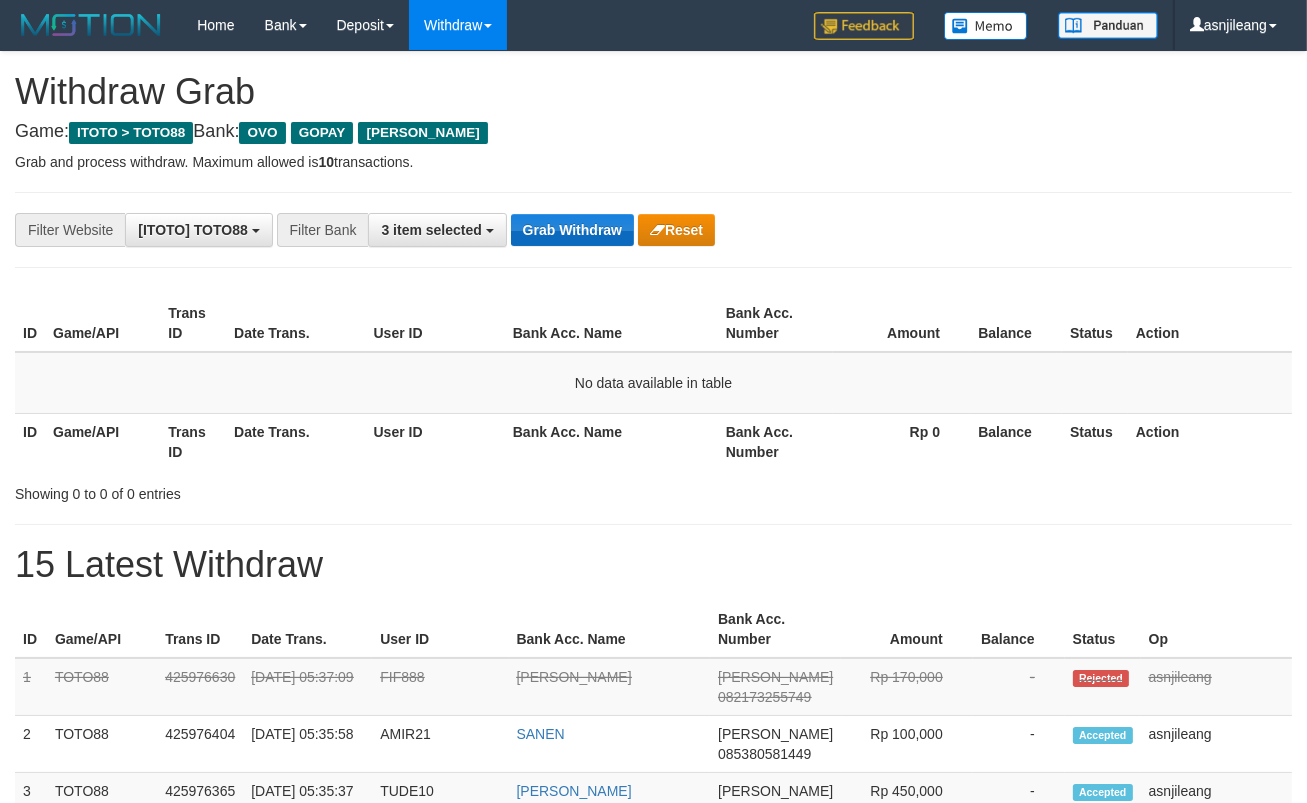 click on "Grab Withdraw" at bounding box center [572, 230] 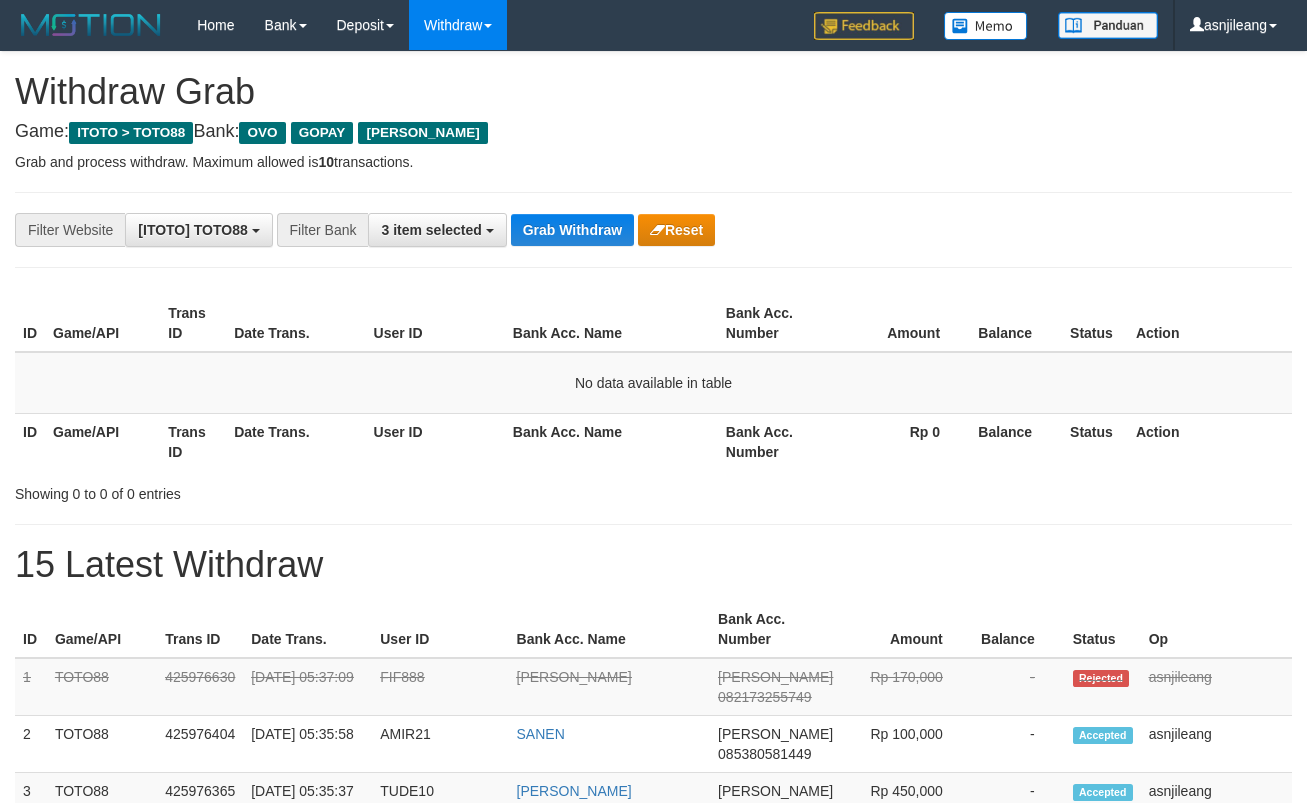 scroll, scrollTop: 0, scrollLeft: 0, axis: both 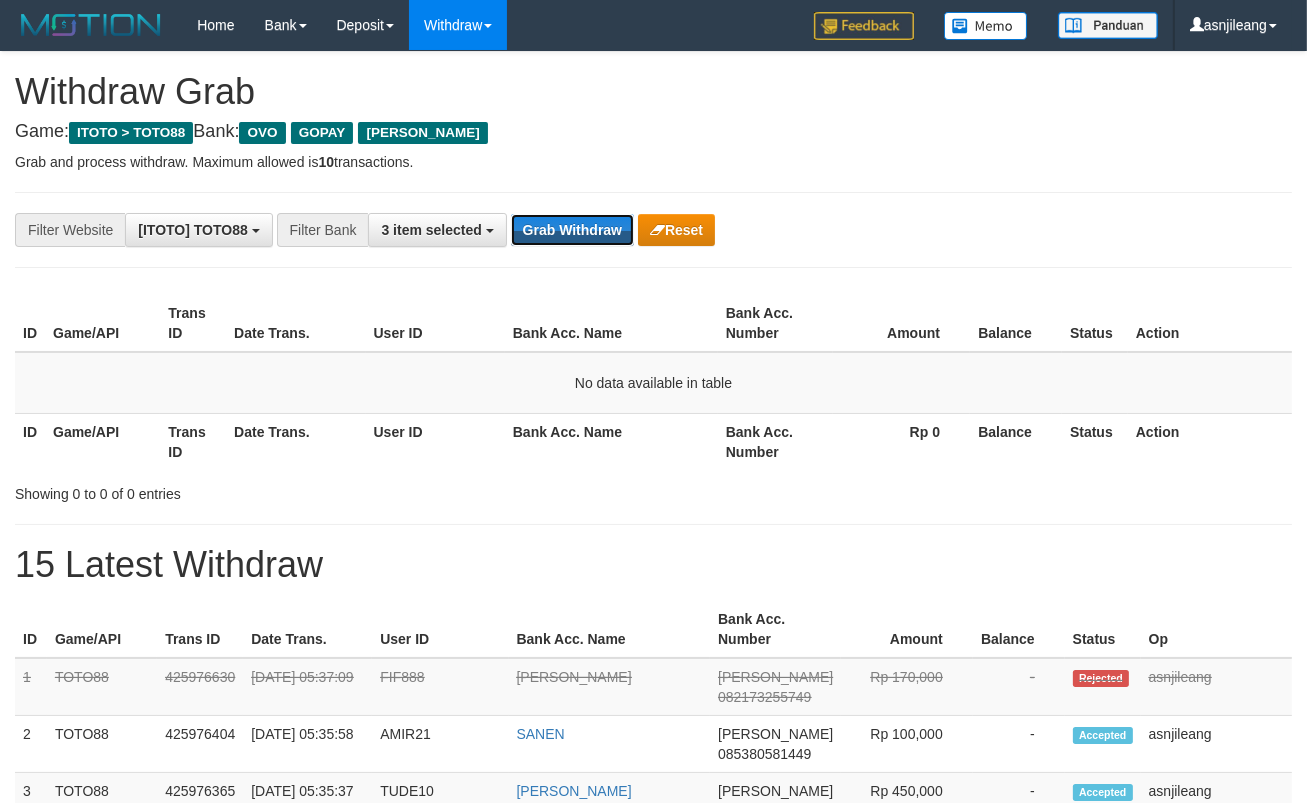 click on "Grab Withdraw" at bounding box center [572, 230] 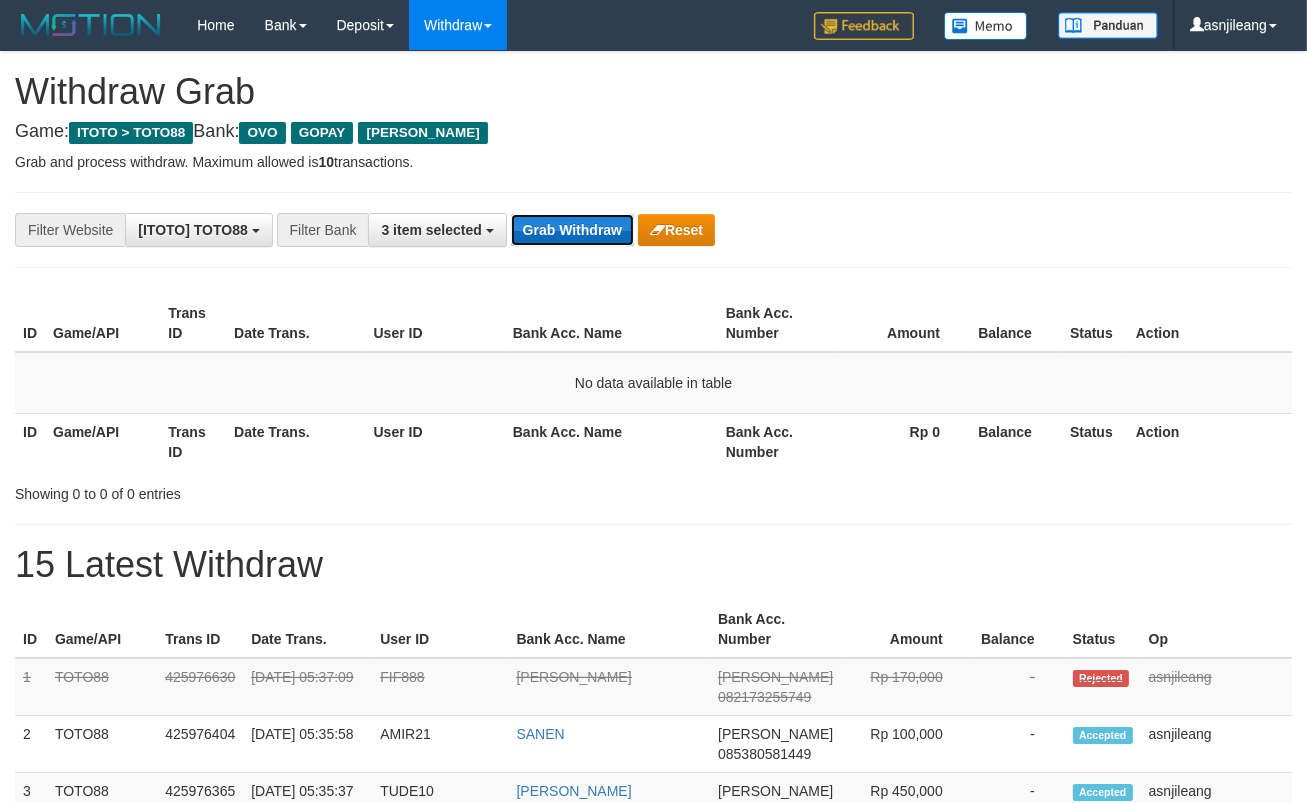 drag, startPoint x: 0, startPoint y: 0, endPoint x: 593, endPoint y: 225, distance: 634.25073 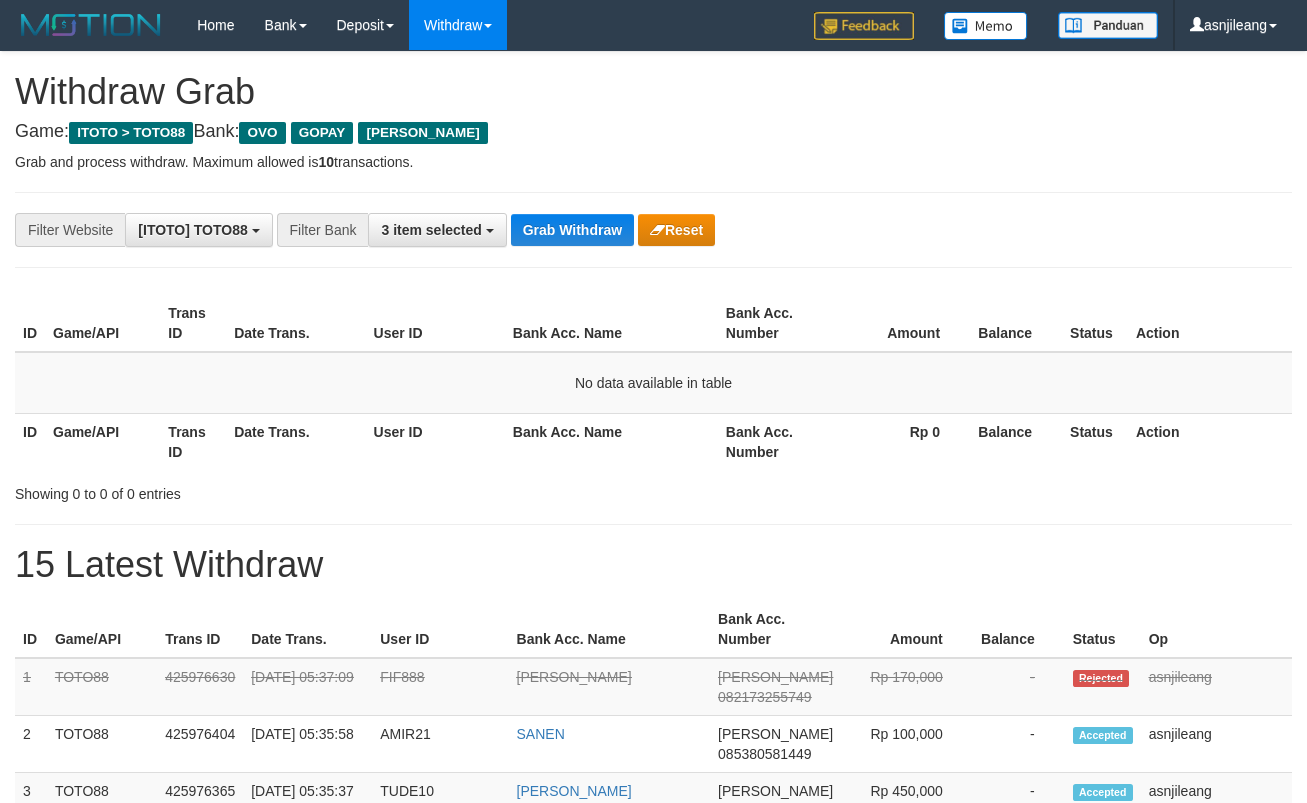 scroll, scrollTop: 0, scrollLeft: 0, axis: both 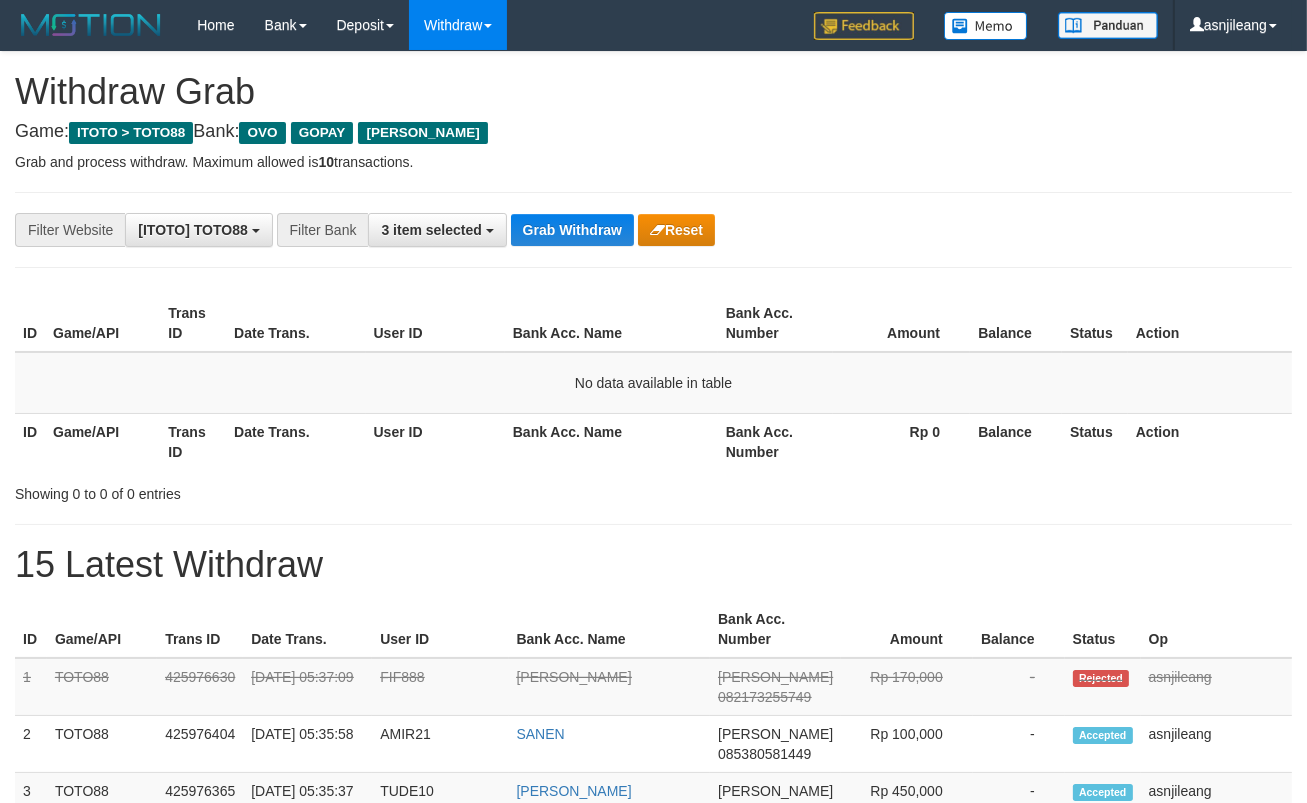 click on "Grab Withdraw" at bounding box center [572, 230] 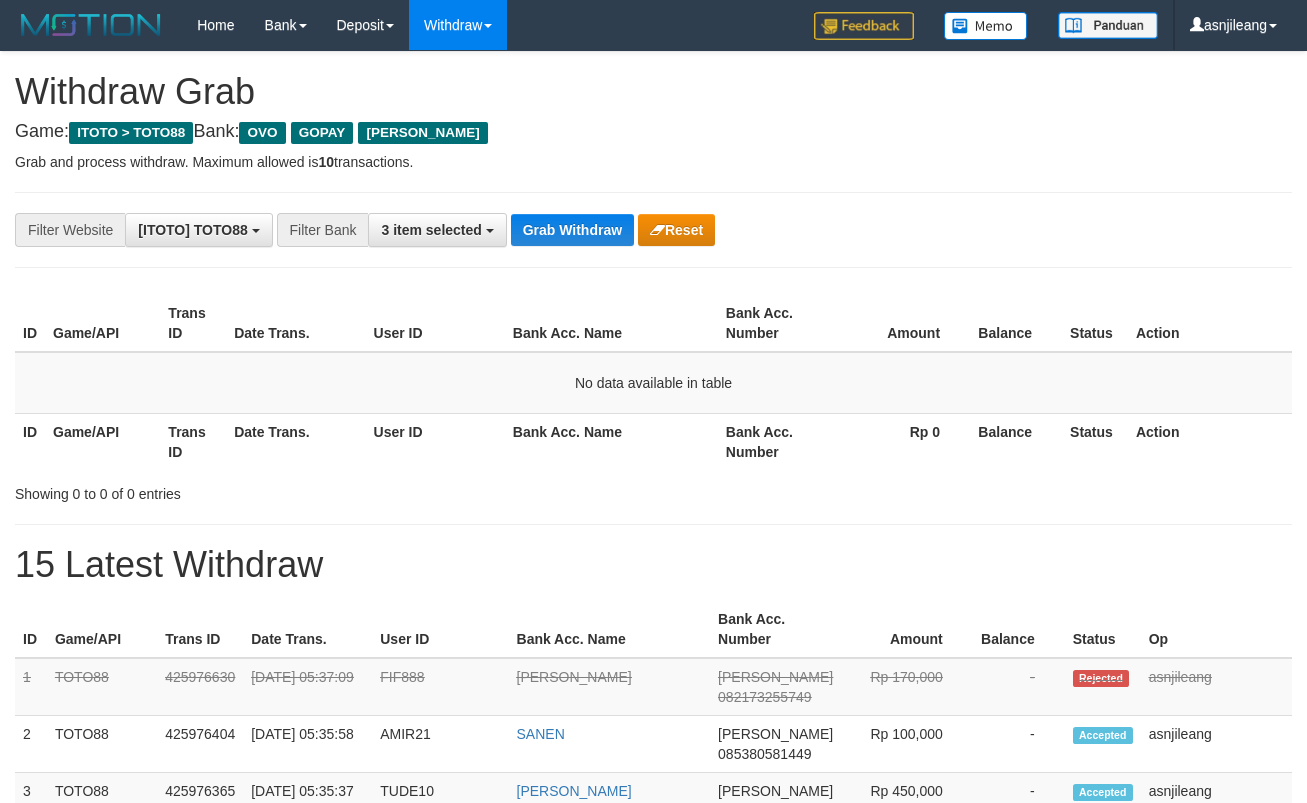 scroll, scrollTop: 0, scrollLeft: 0, axis: both 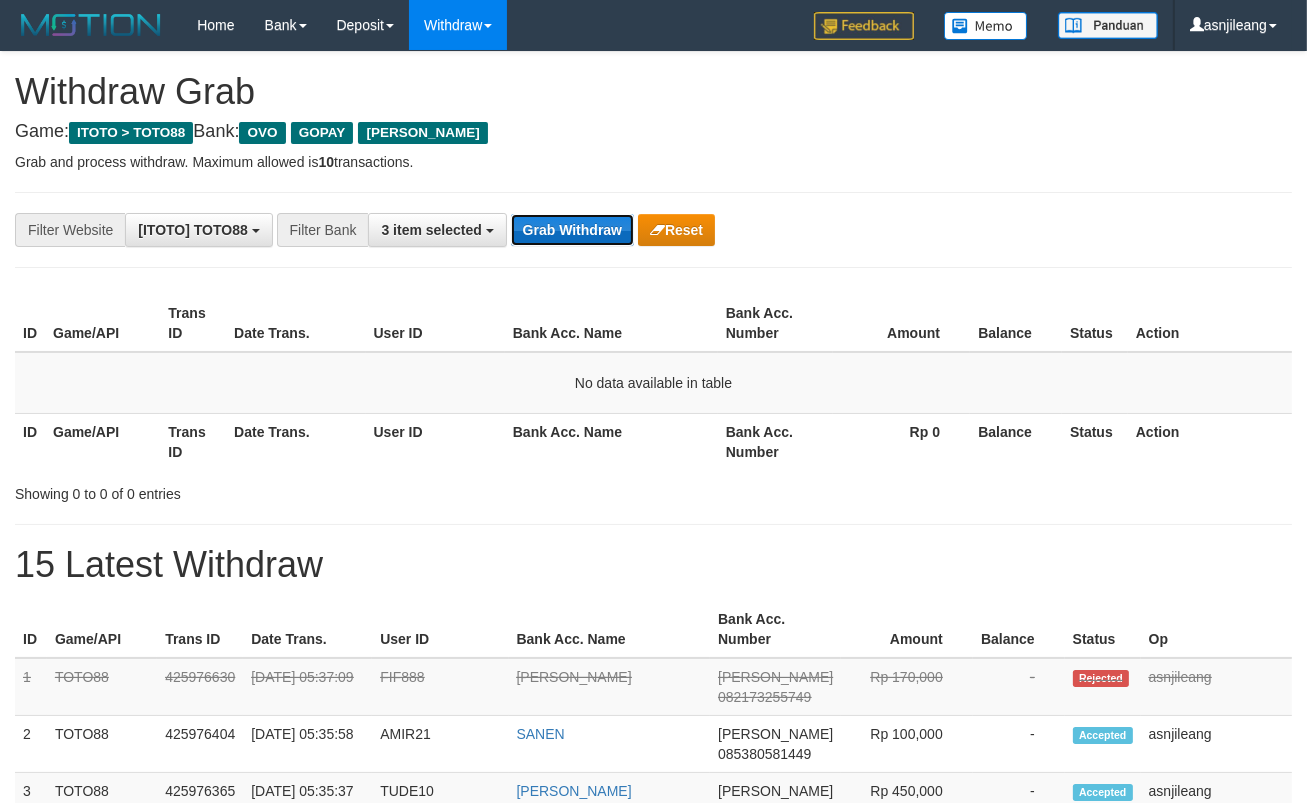 click on "Grab Withdraw" at bounding box center (572, 230) 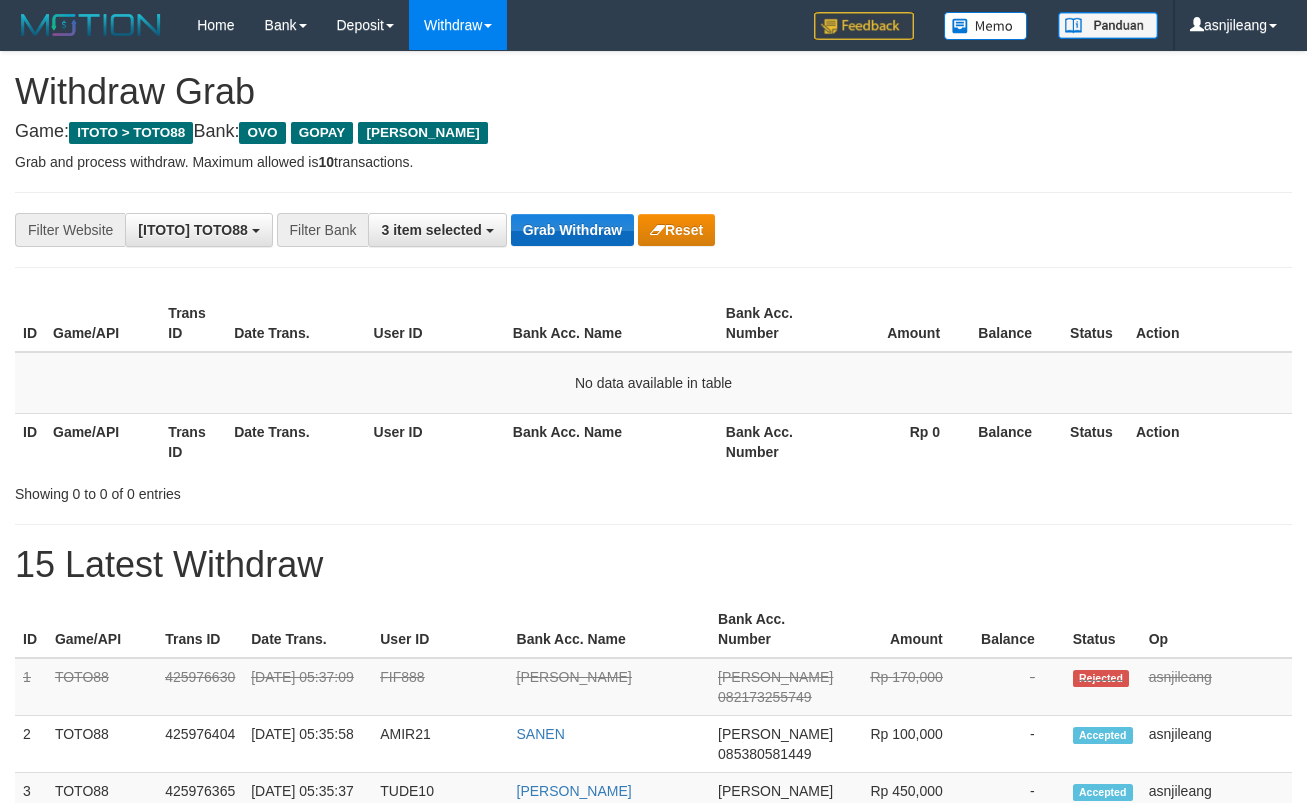 scroll, scrollTop: 0, scrollLeft: 0, axis: both 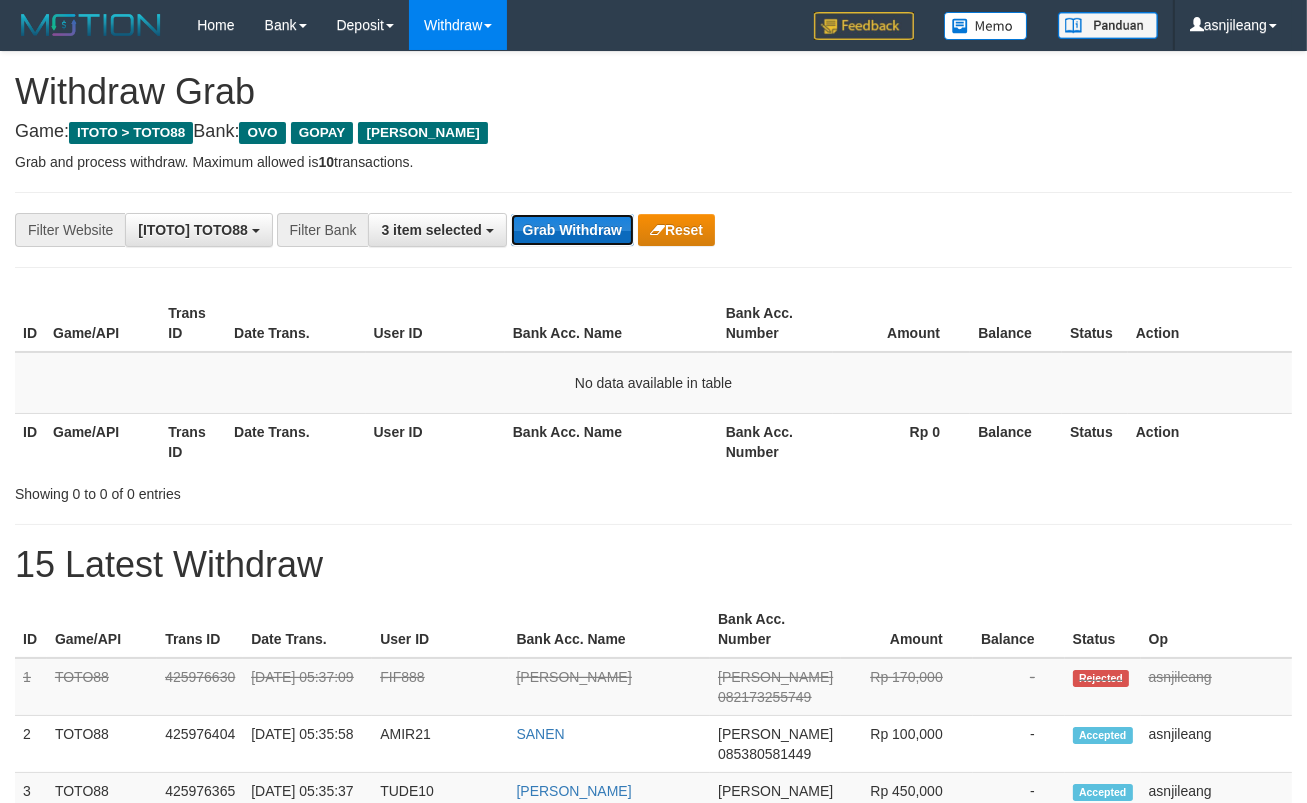 click on "Grab Withdraw" at bounding box center [572, 230] 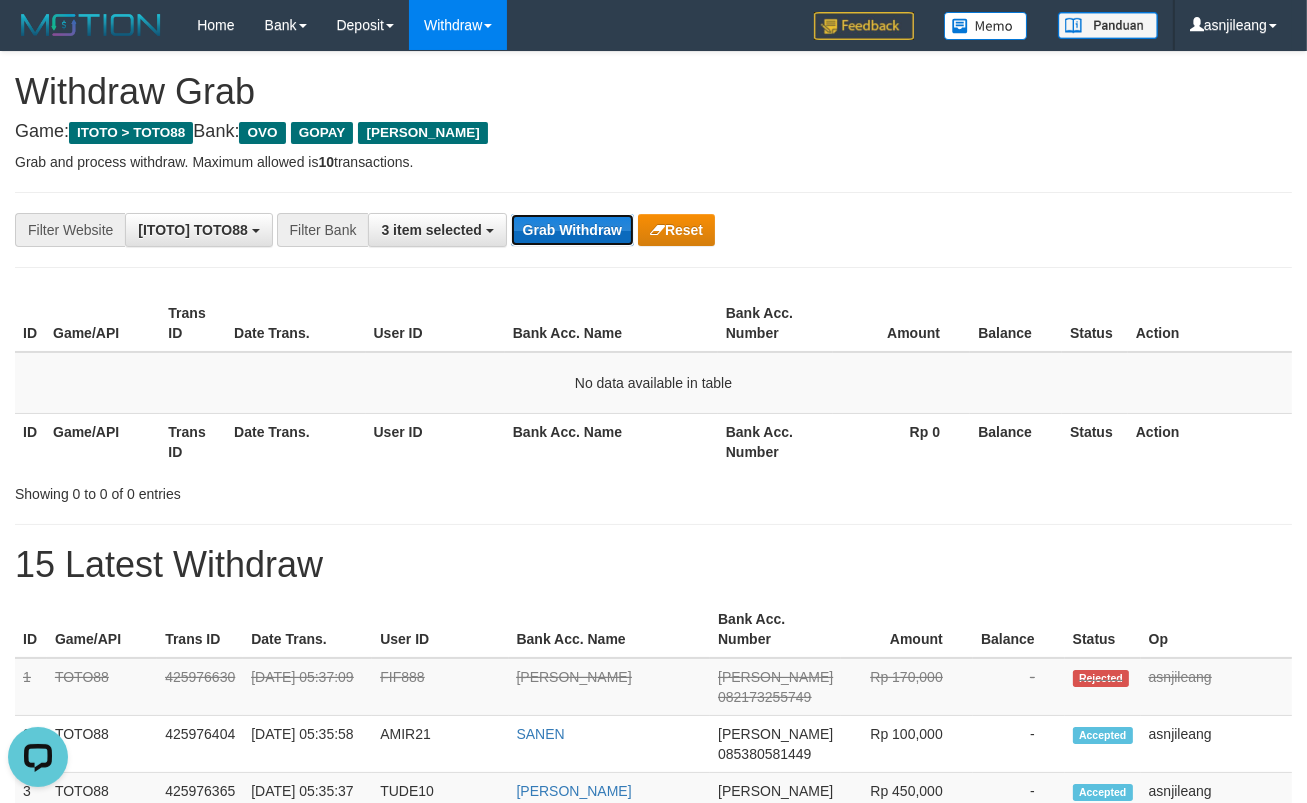 scroll, scrollTop: 0, scrollLeft: 0, axis: both 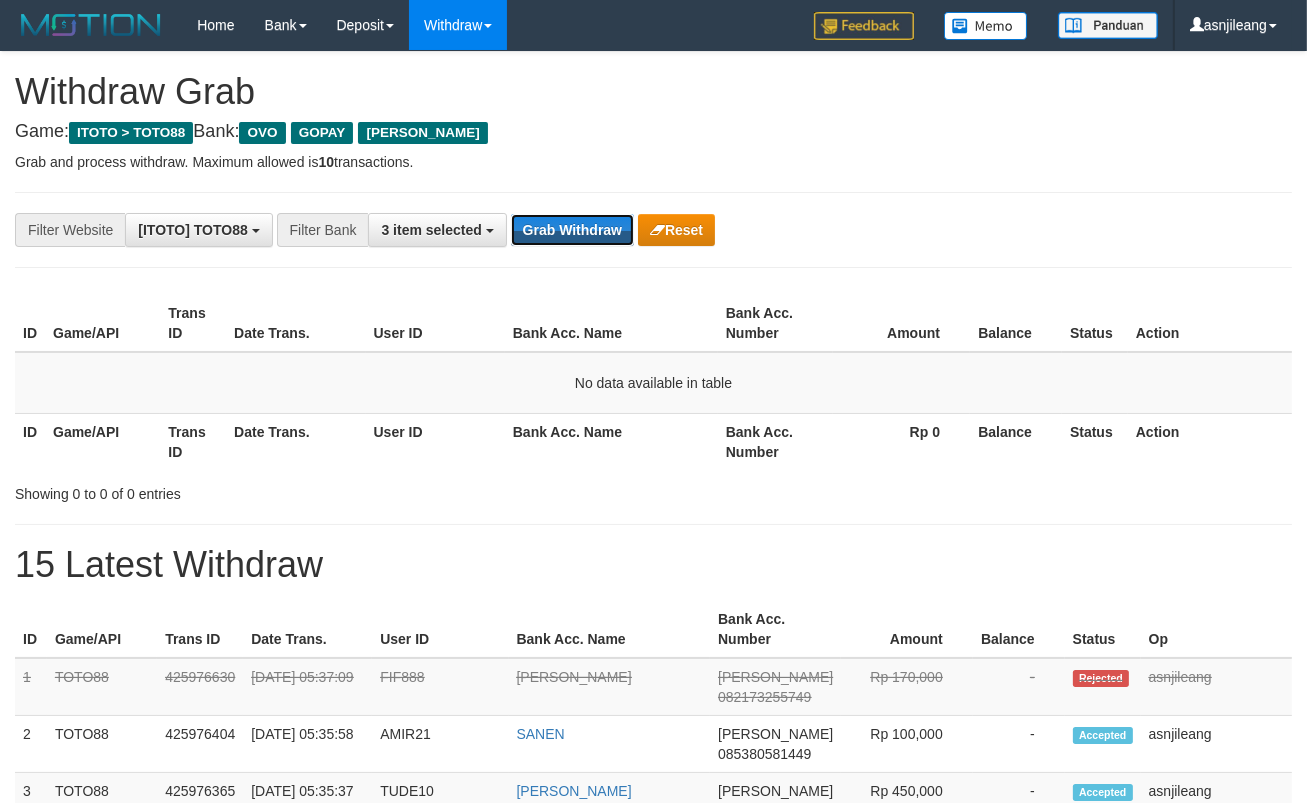 click on "Grab Withdraw" at bounding box center [572, 230] 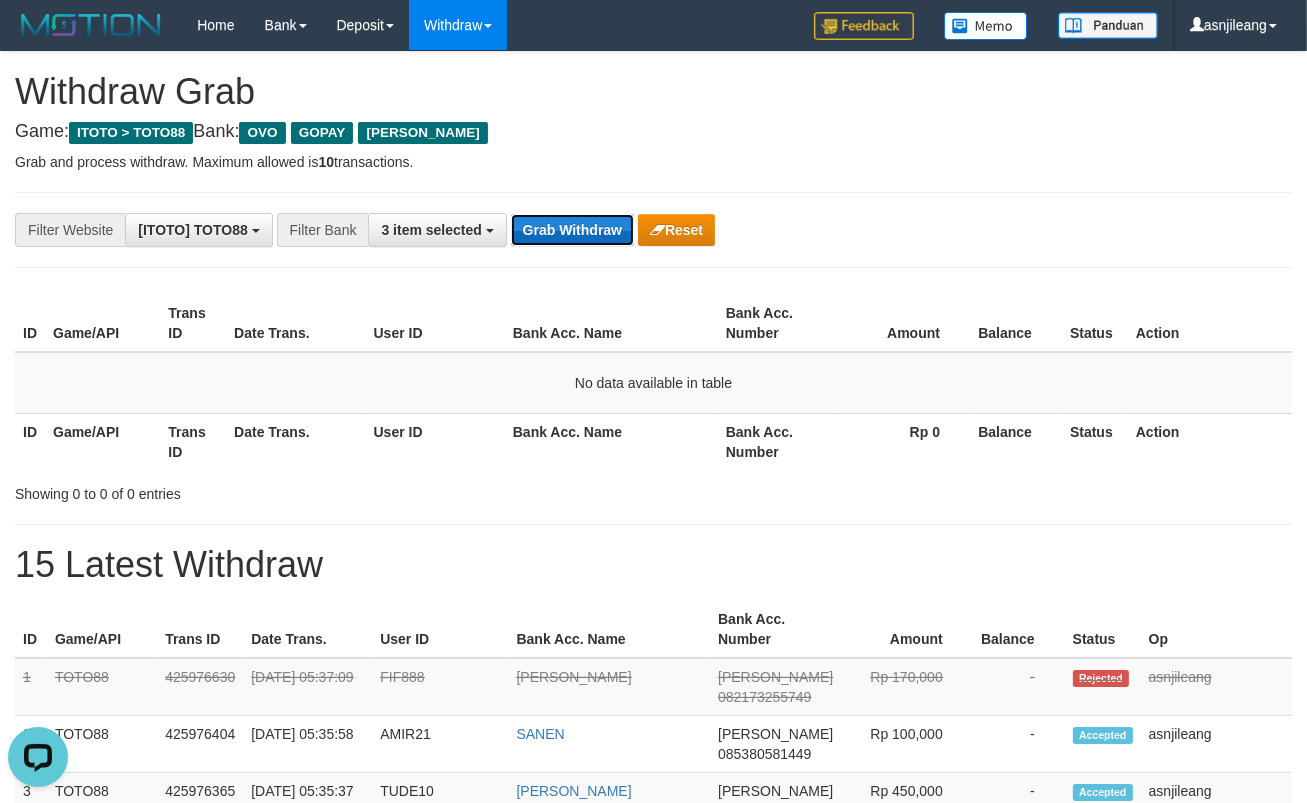 scroll, scrollTop: 0, scrollLeft: 0, axis: both 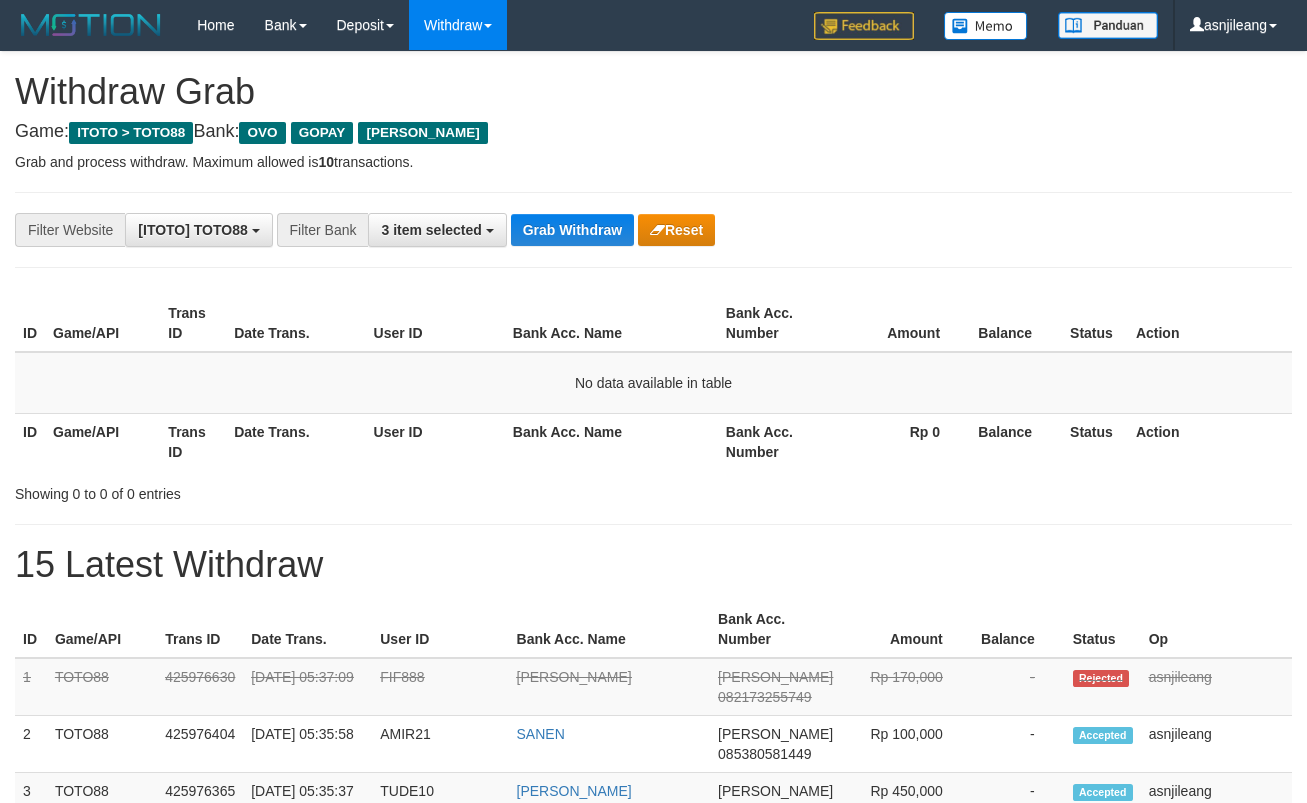 click on "Grab Withdraw" at bounding box center (572, 230) 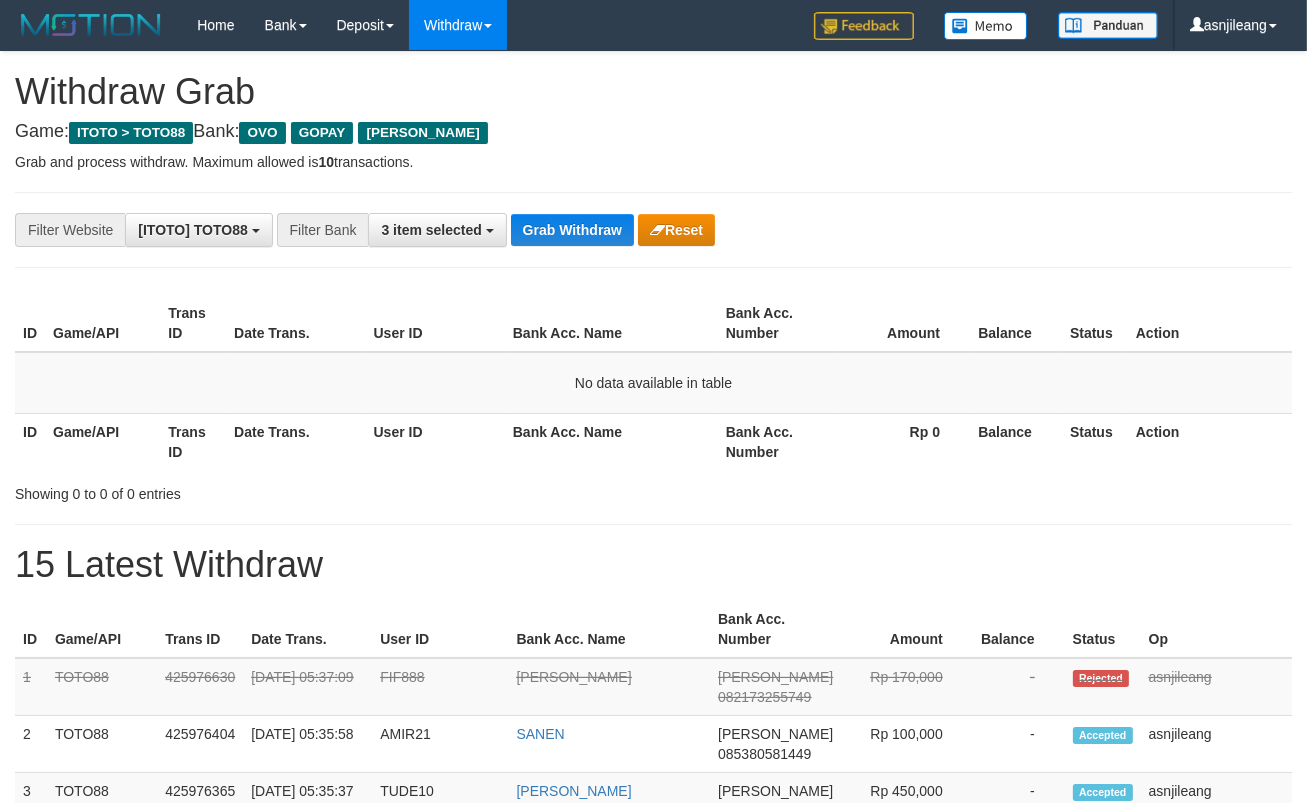scroll, scrollTop: 17, scrollLeft: 0, axis: vertical 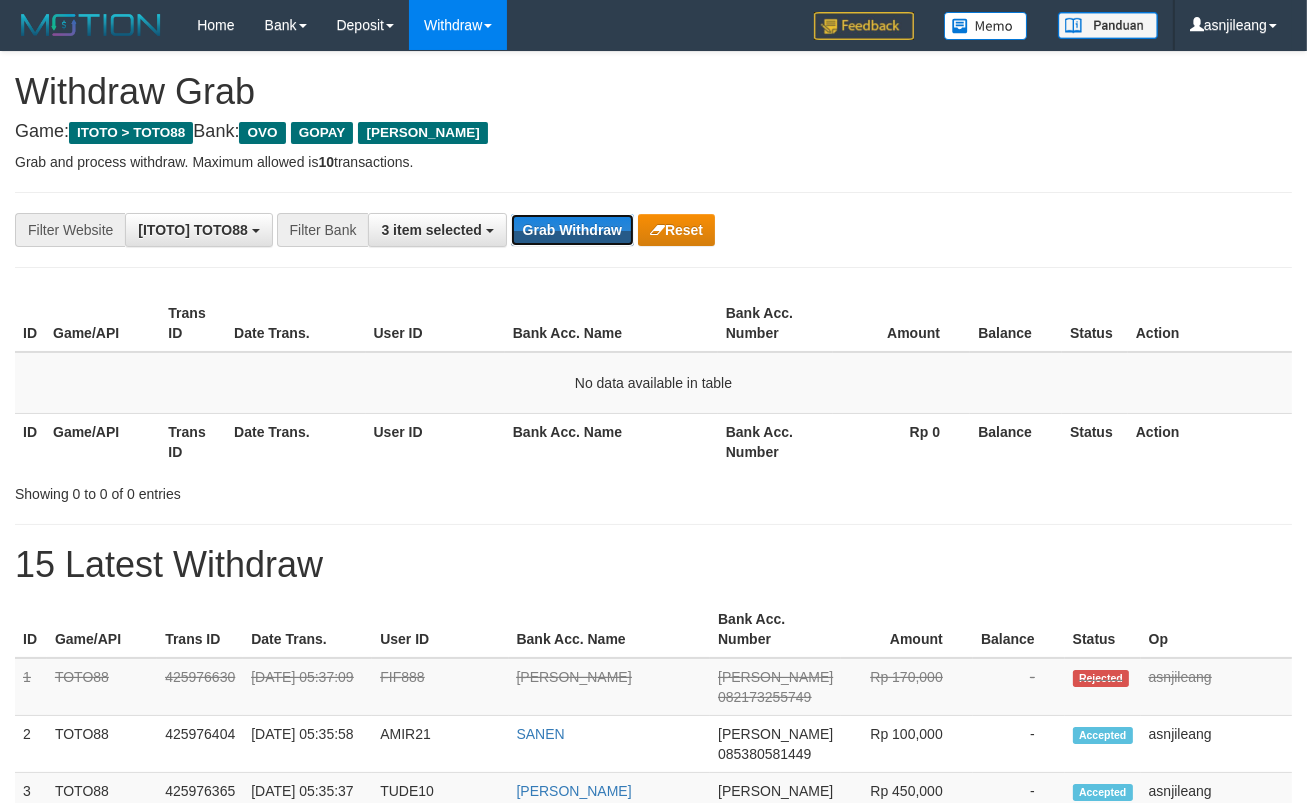 click on "Grab Withdraw" at bounding box center (572, 230) 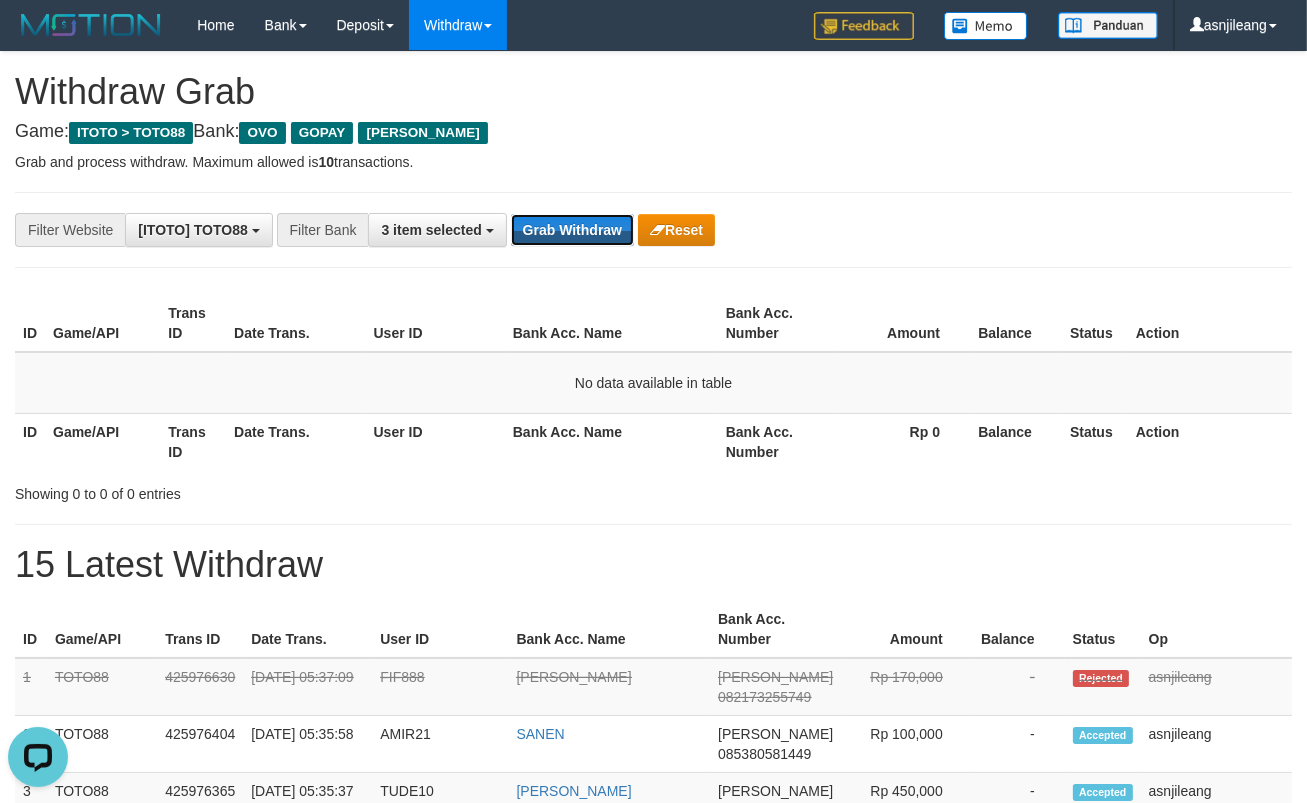 scroll, scrollTop: 0, scrollLeft: 0, axis: both 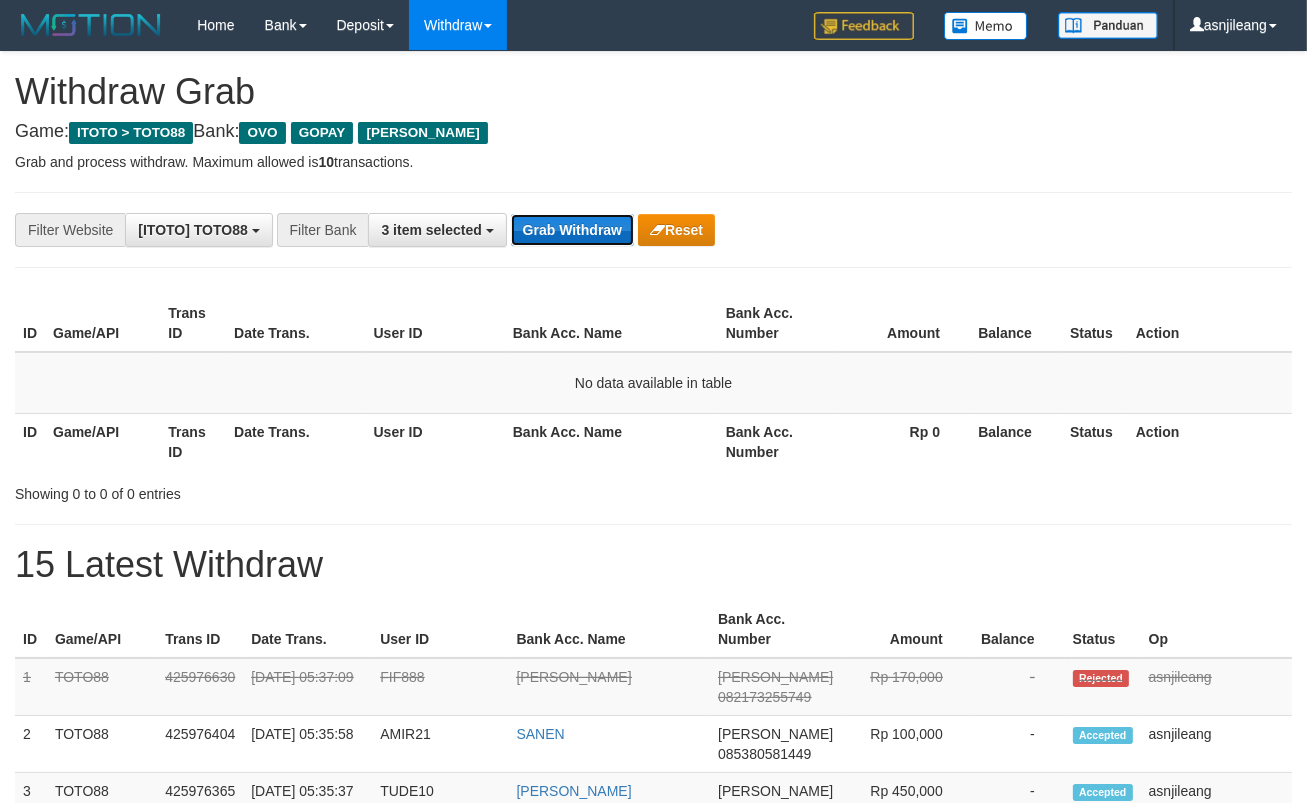 click on "Grab Withdraw" at bounding box center (572, 230) 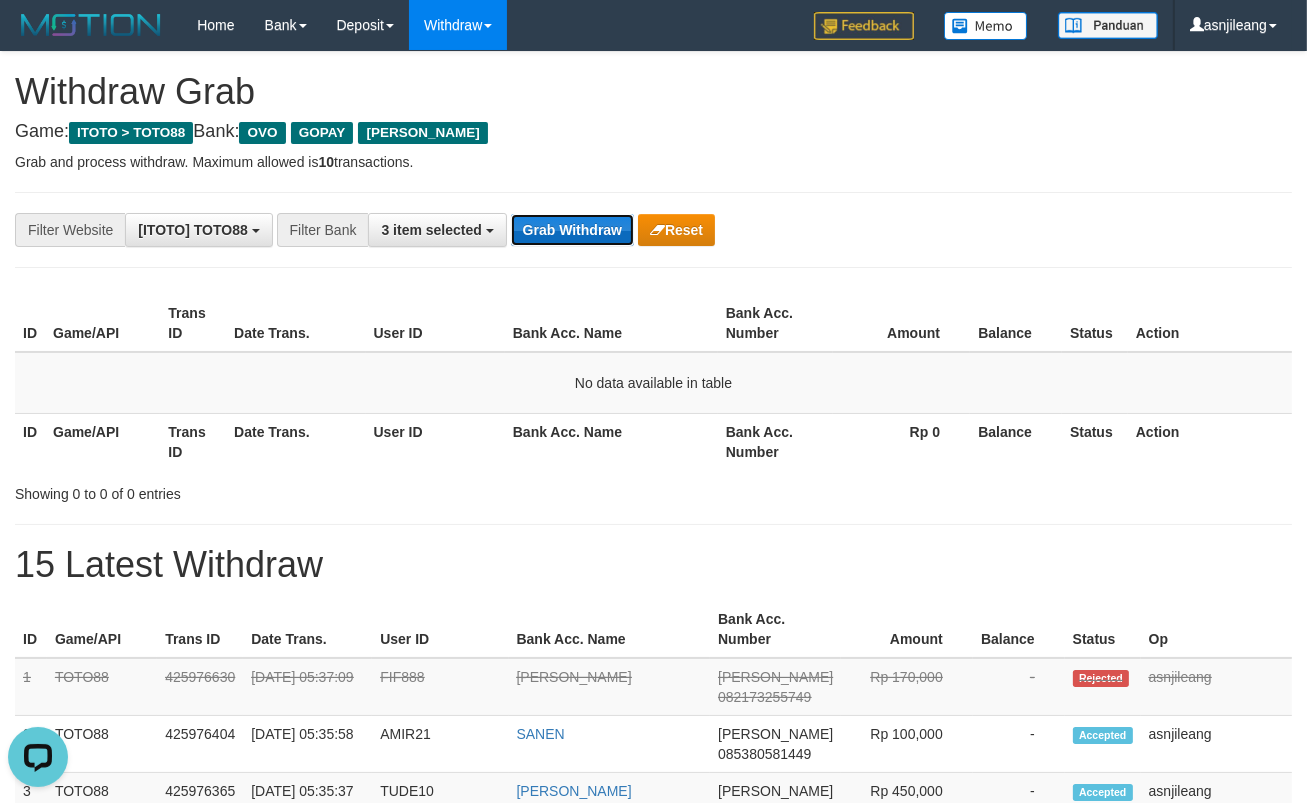 scroll, scrollTop: 0, scrollLeft: 0, axis: both 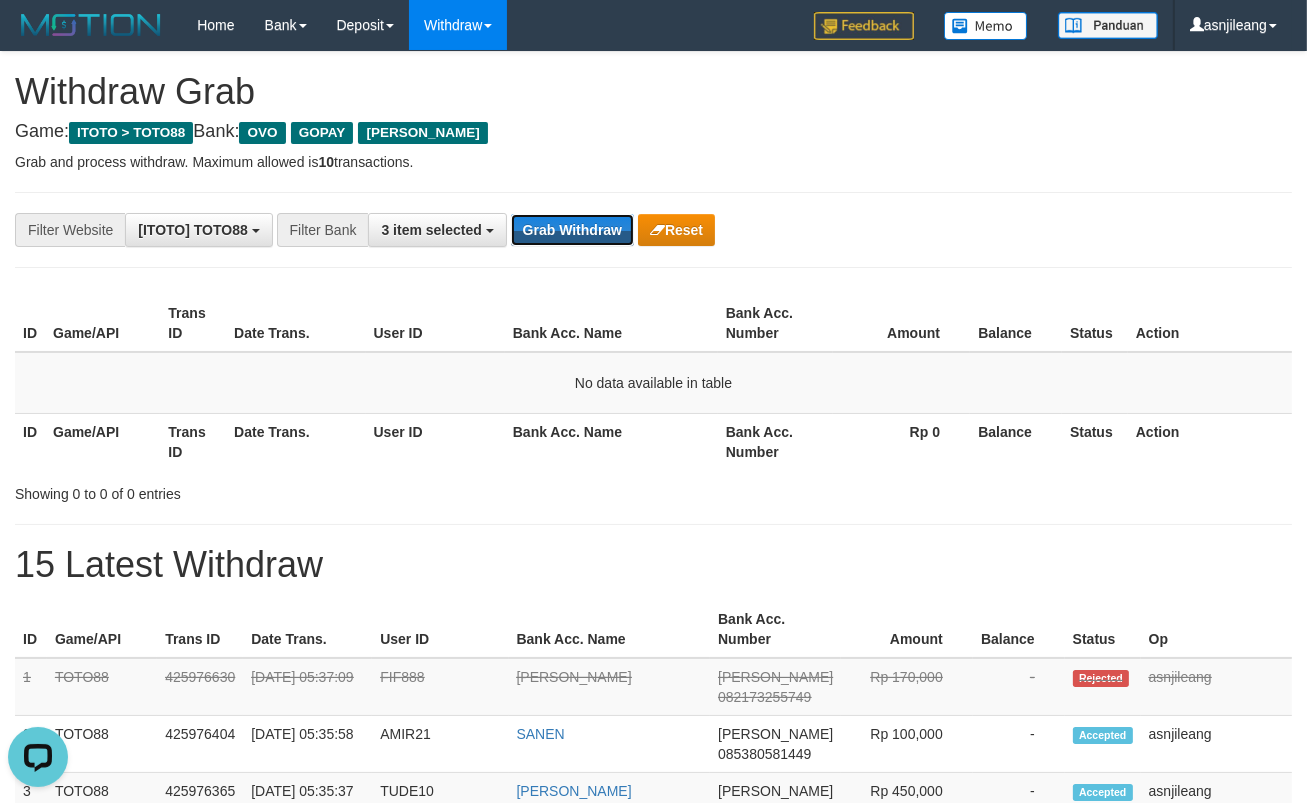 click on "Grab Withdraw" at bounding box center [572, 230] 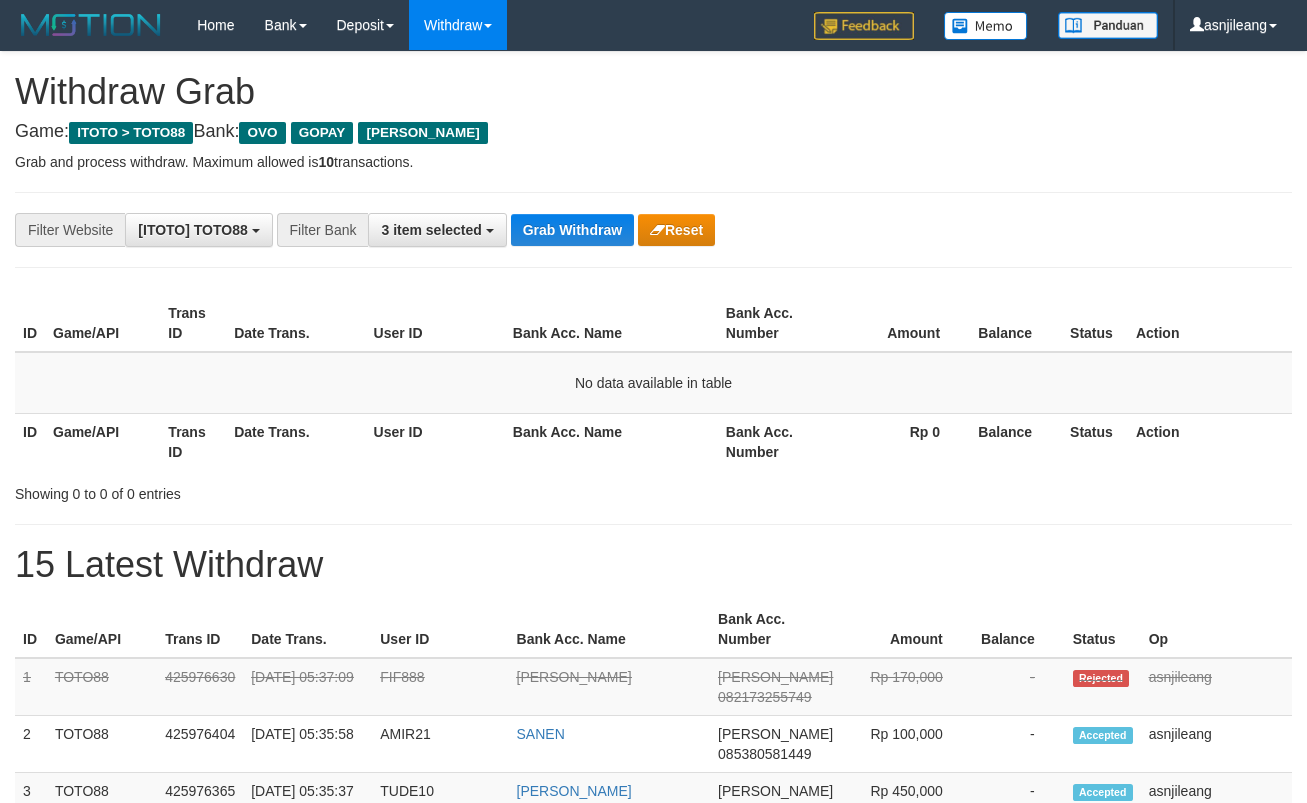 scroll, scrollTop: 0, scrollLeft: 0, axis: both 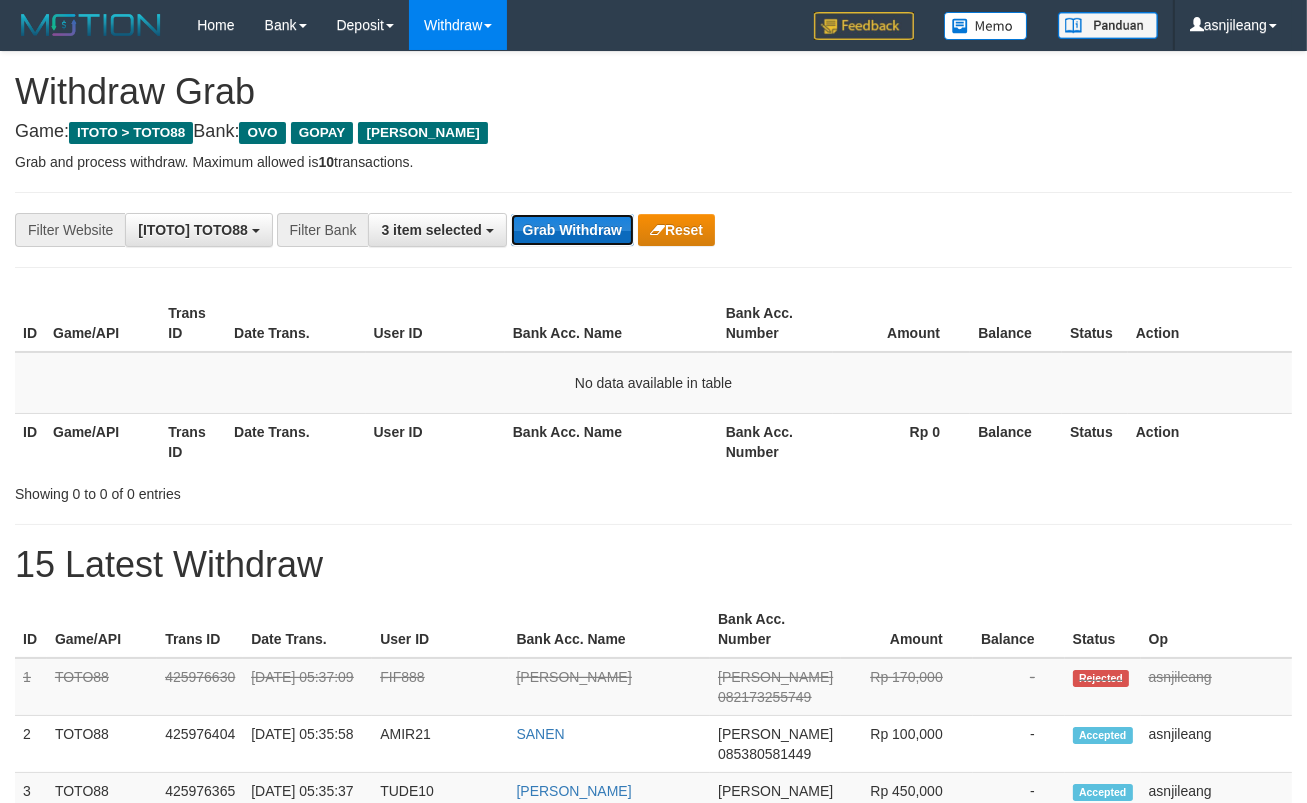 click on "Grab Withdraw" at bounding box center [572, 230] 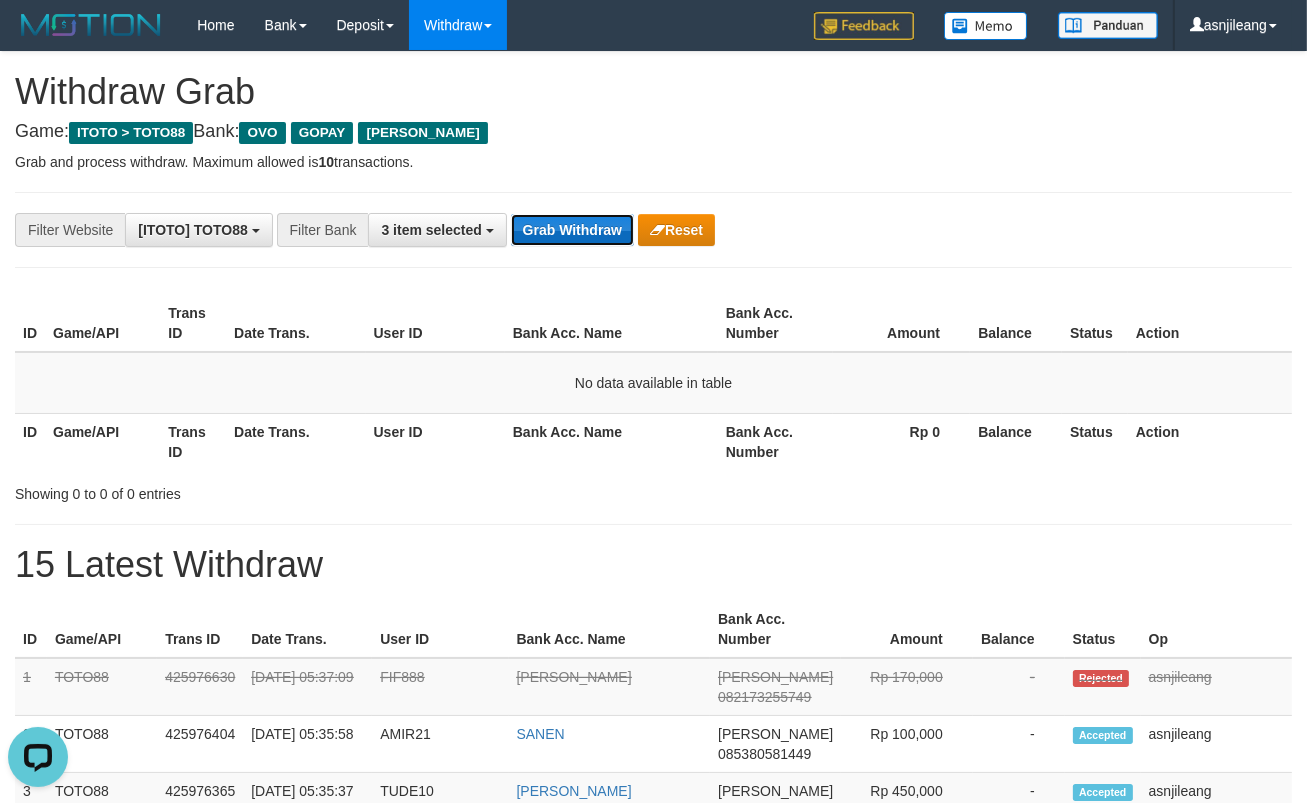 scroll, scrollTop: 0, scrollLeft: 0, axis: both 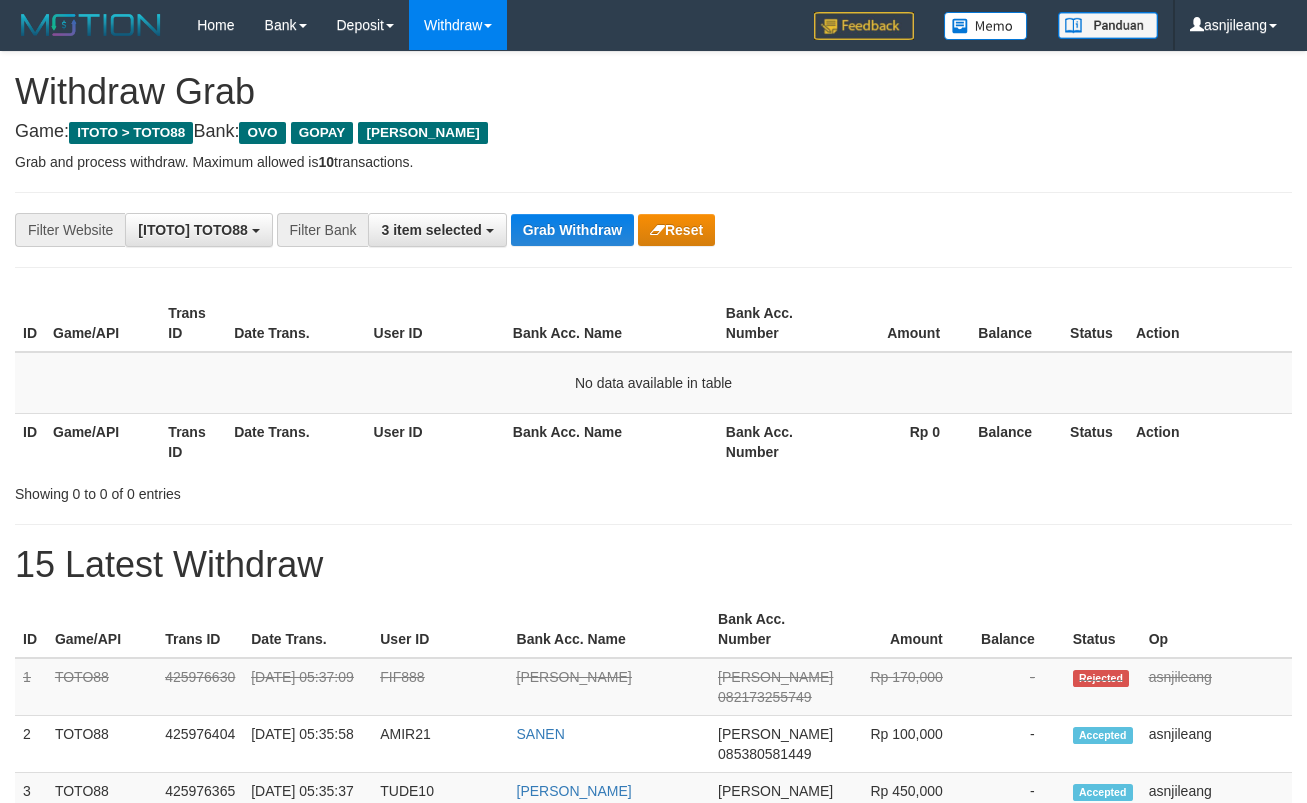 click on "Grab Withdraw" at bounding box center [572, 230] 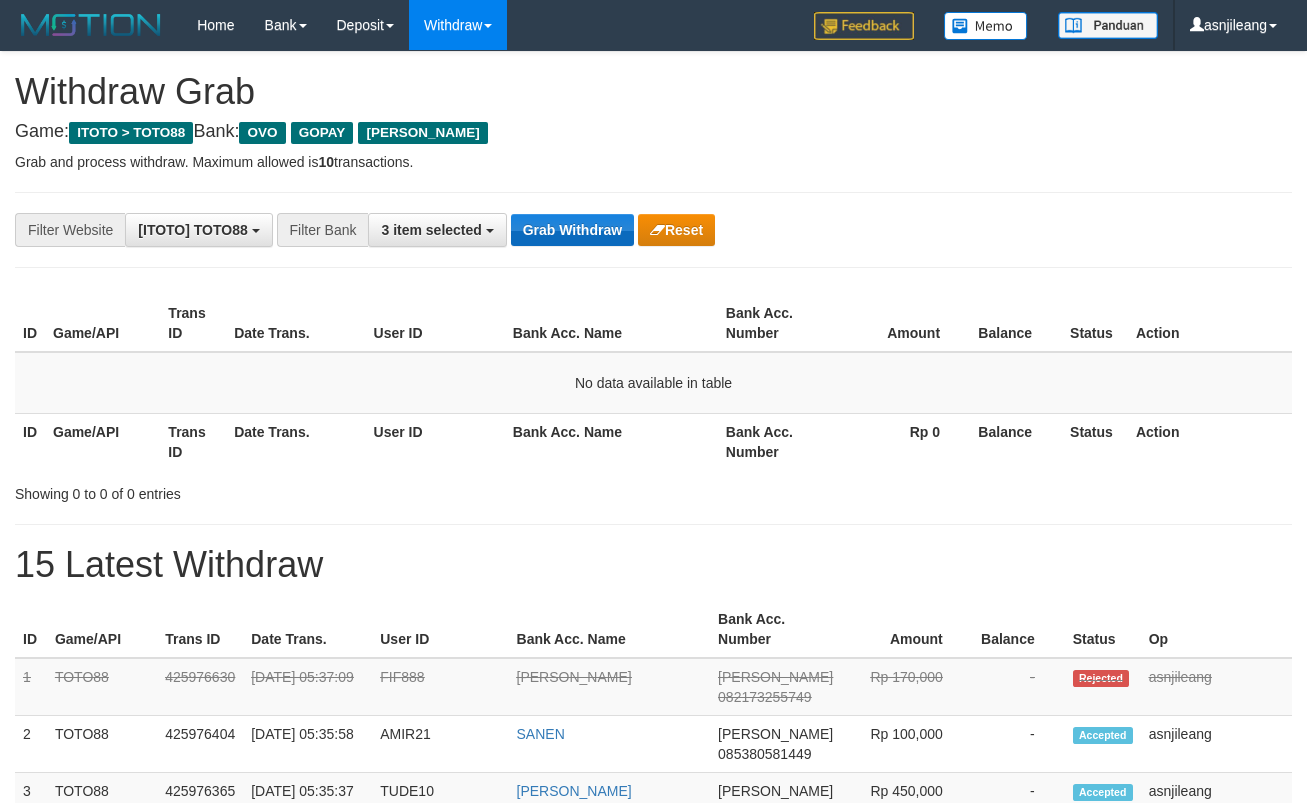 scroll, scrollTop: 0, scrollLeft: 0, axis: both 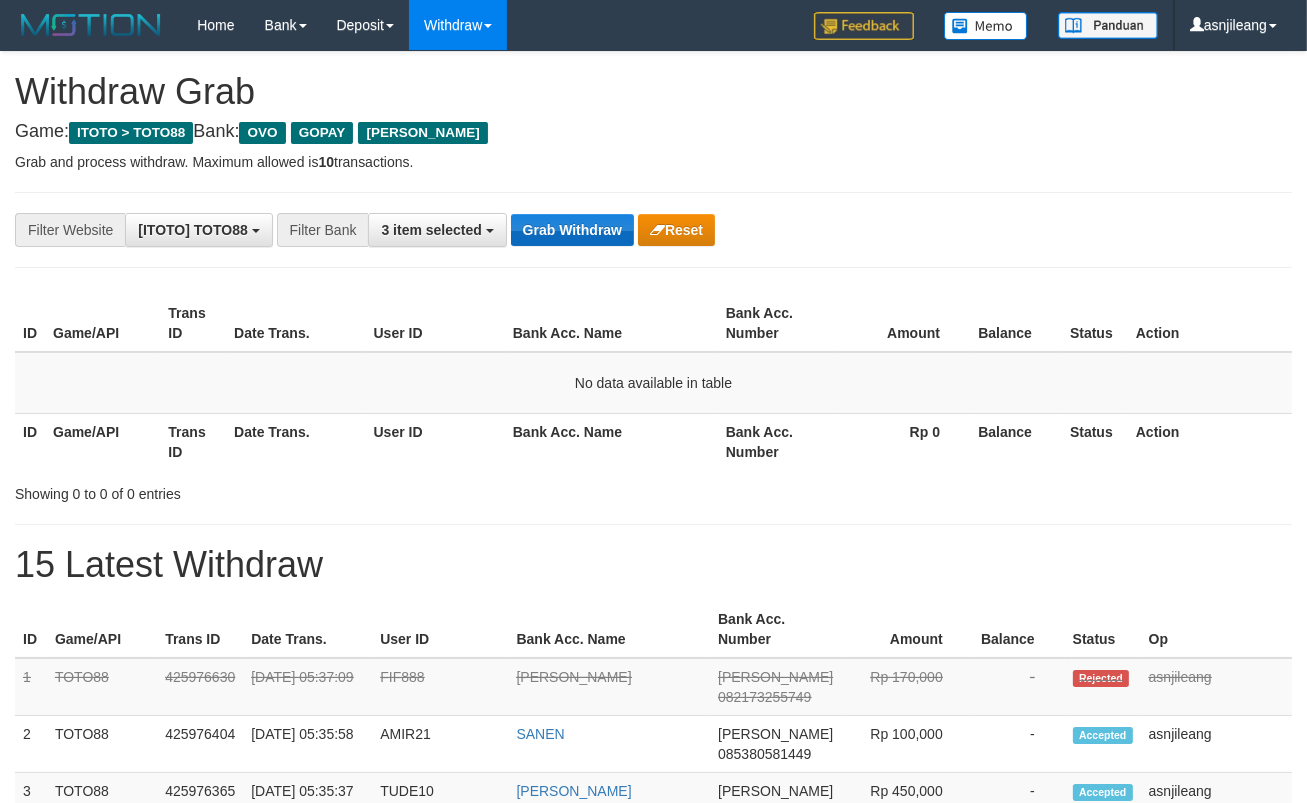 click on "Grab Withdraw" at bounding box center [572, 230] 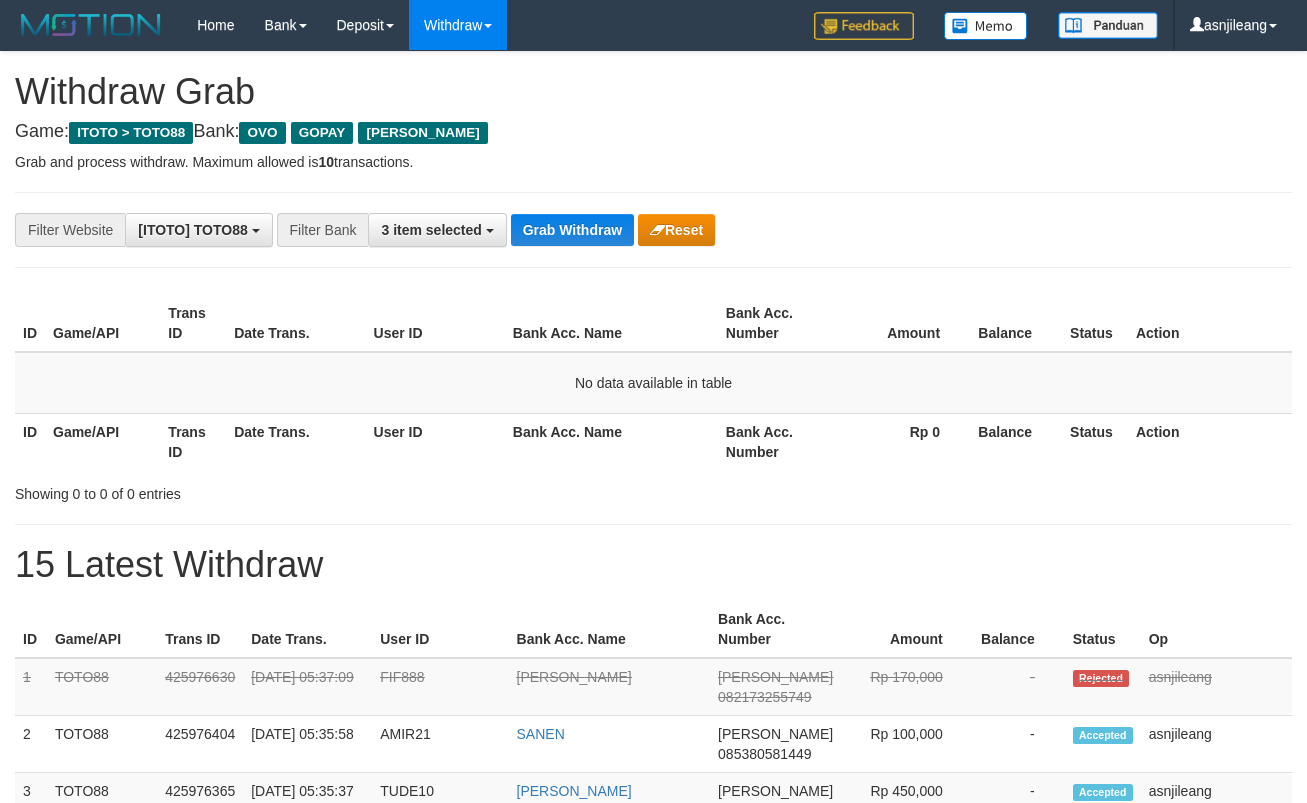 scroll, scrollTop: 0, scrollLeft: 0, axis: both 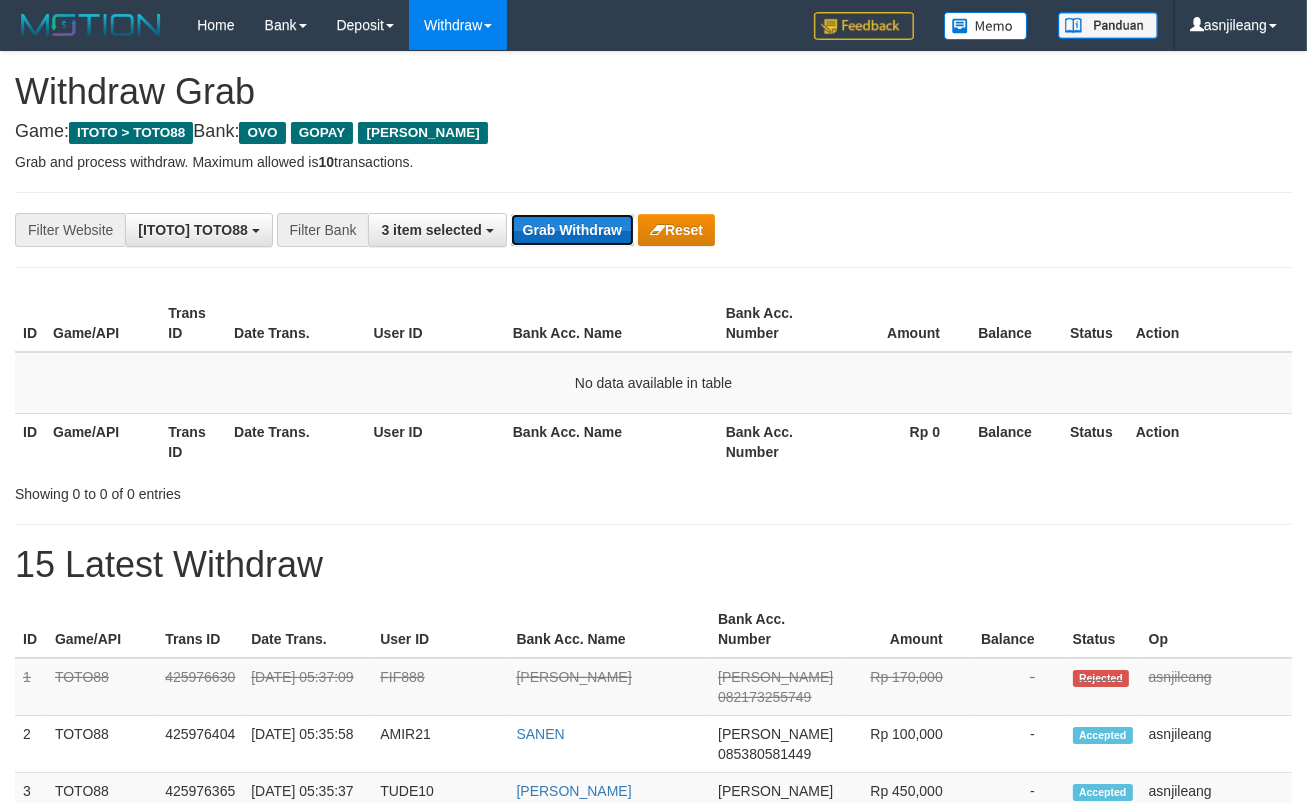 click on "Grab Withdraw" at bounding box center [572, 230] 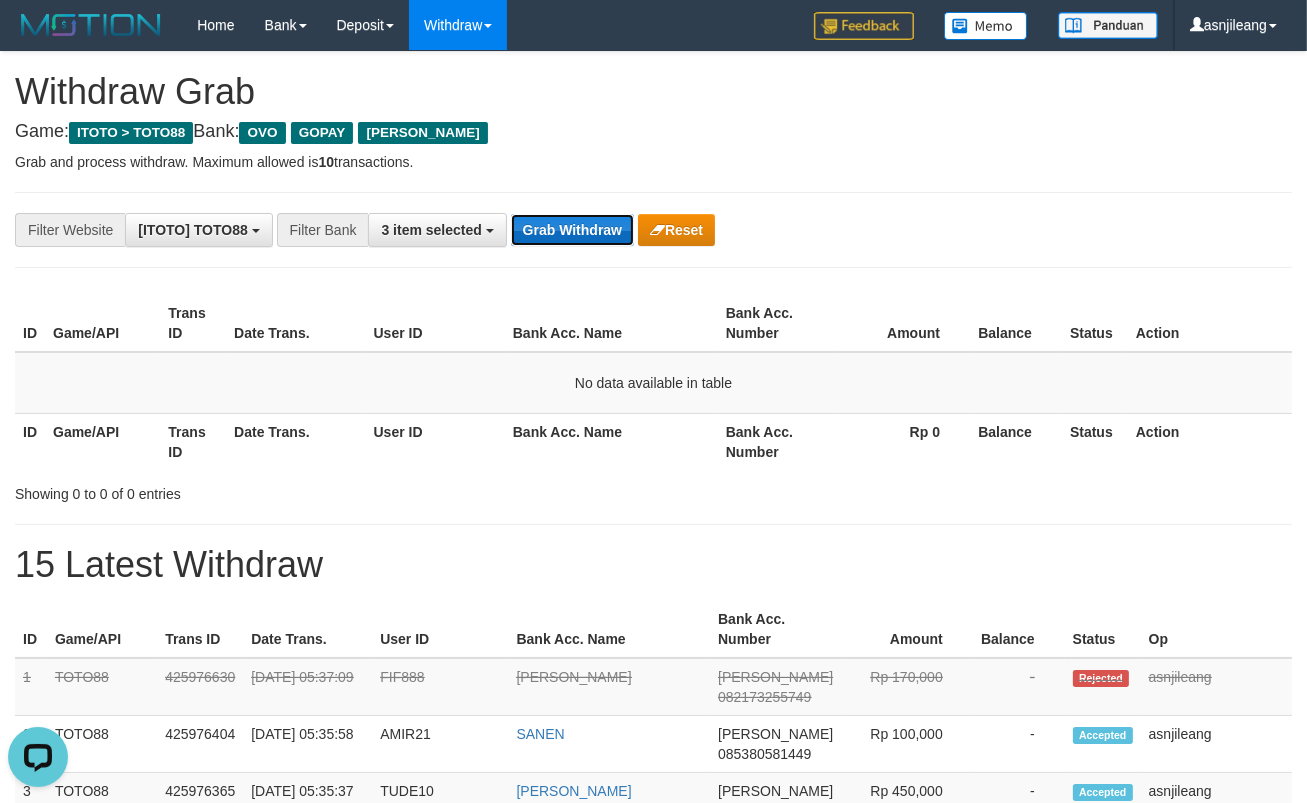 click on "Grab Withdraw" at bounding box center [572, 230] 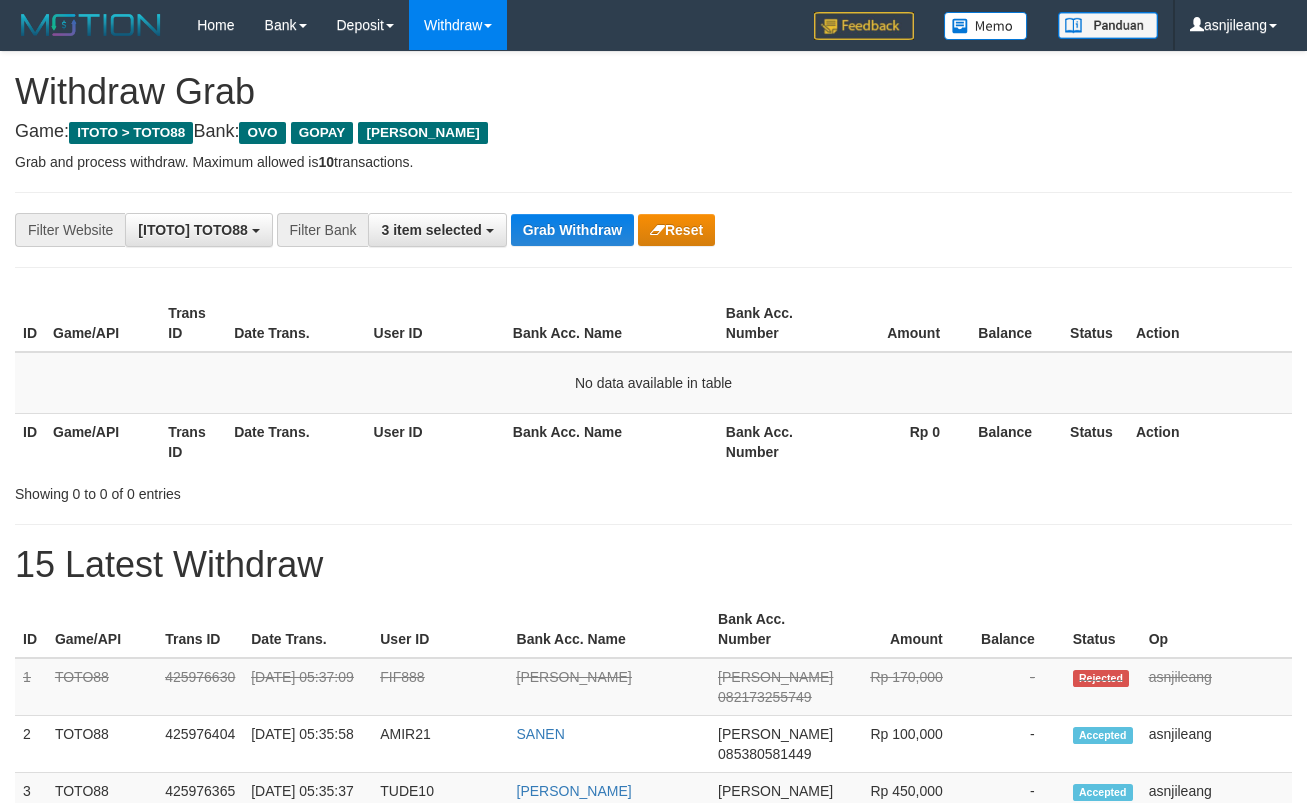 scroll, scrollTop: 0, scrollLeft: 0, axis: both 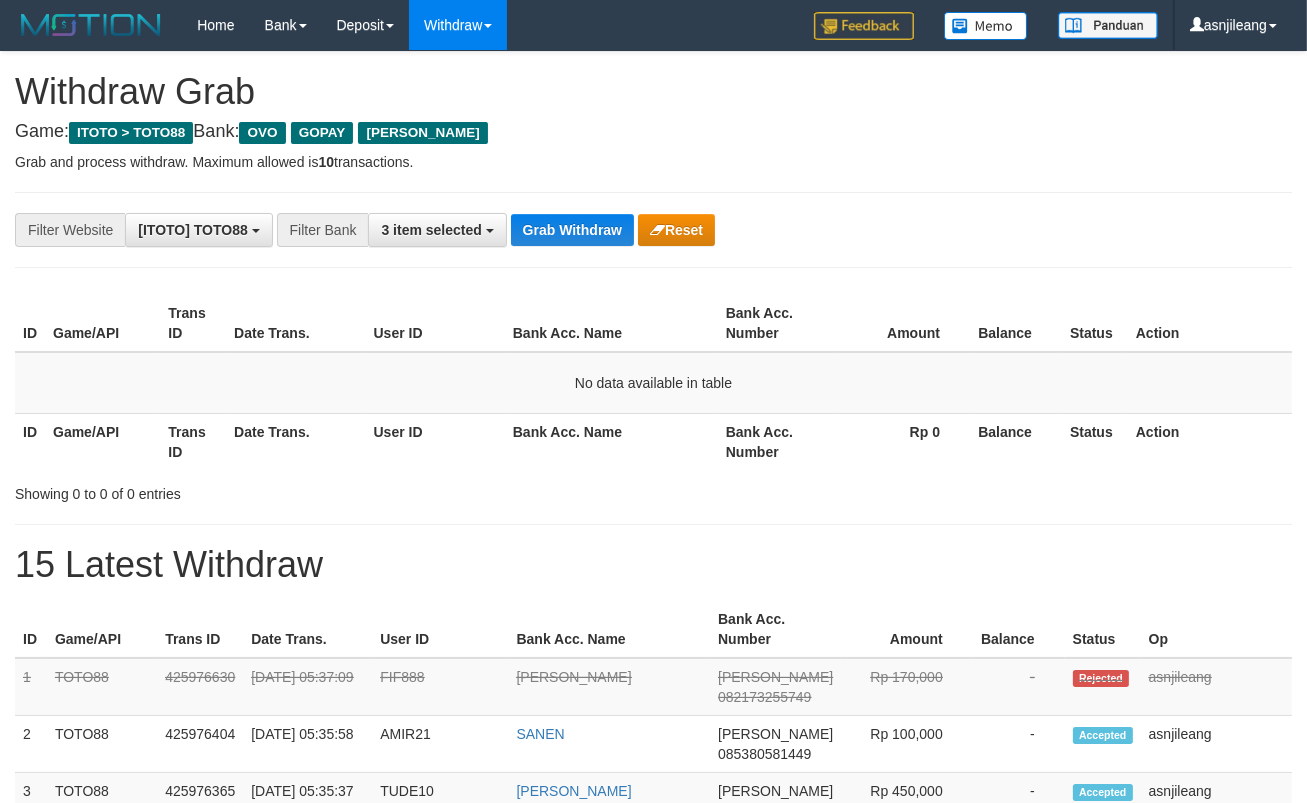 click on "Grab Withdraw" at bounding box center [572, 230] 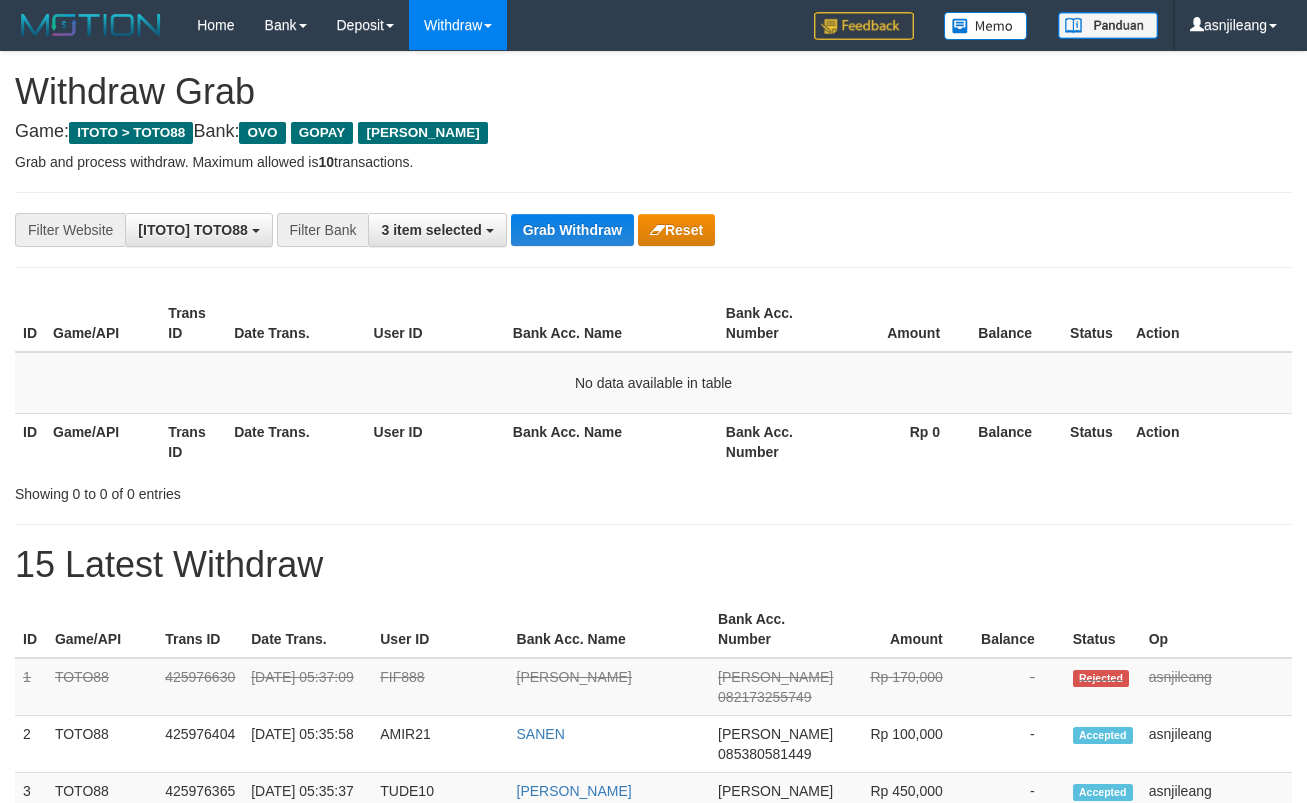 click on "Grab Withdraw" at bounding box center [572, 230] 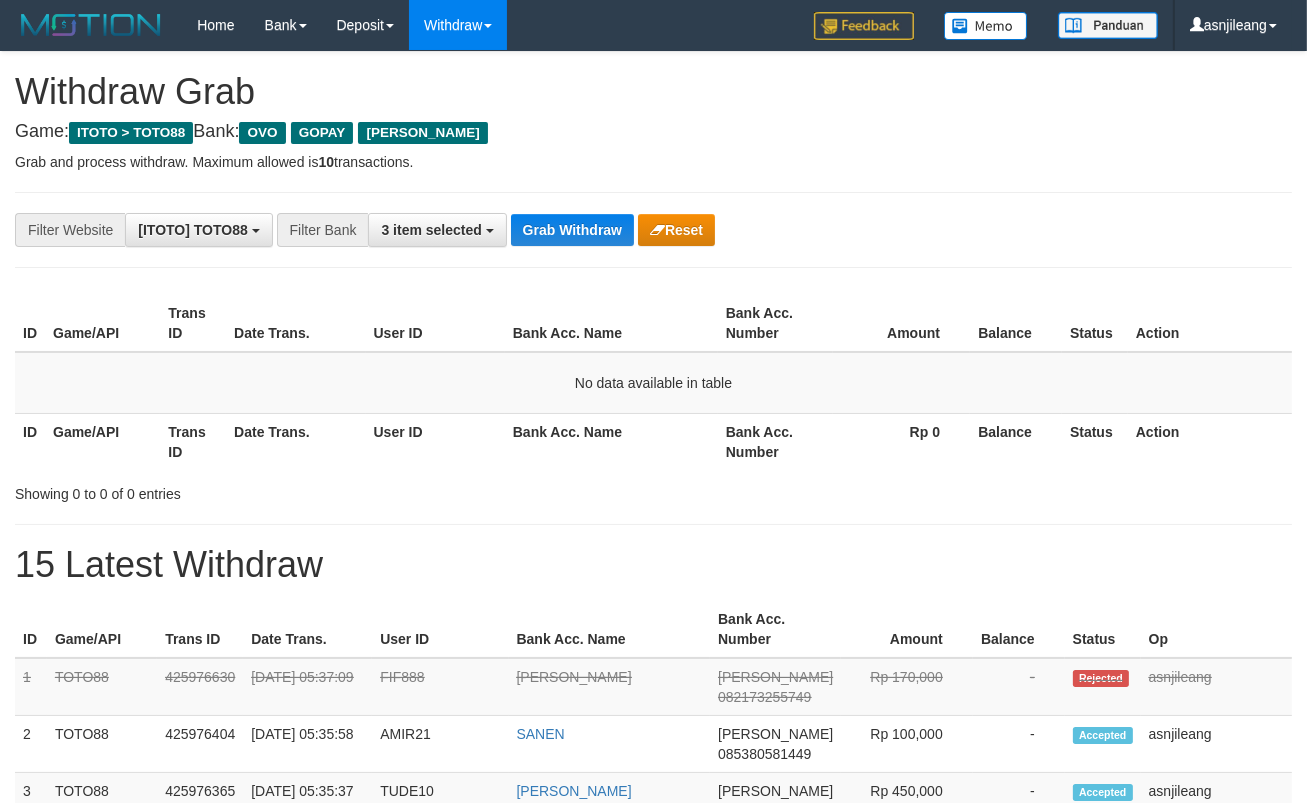 scroll, scrollTop: 17, scrollLeft: 0, axis: vertical 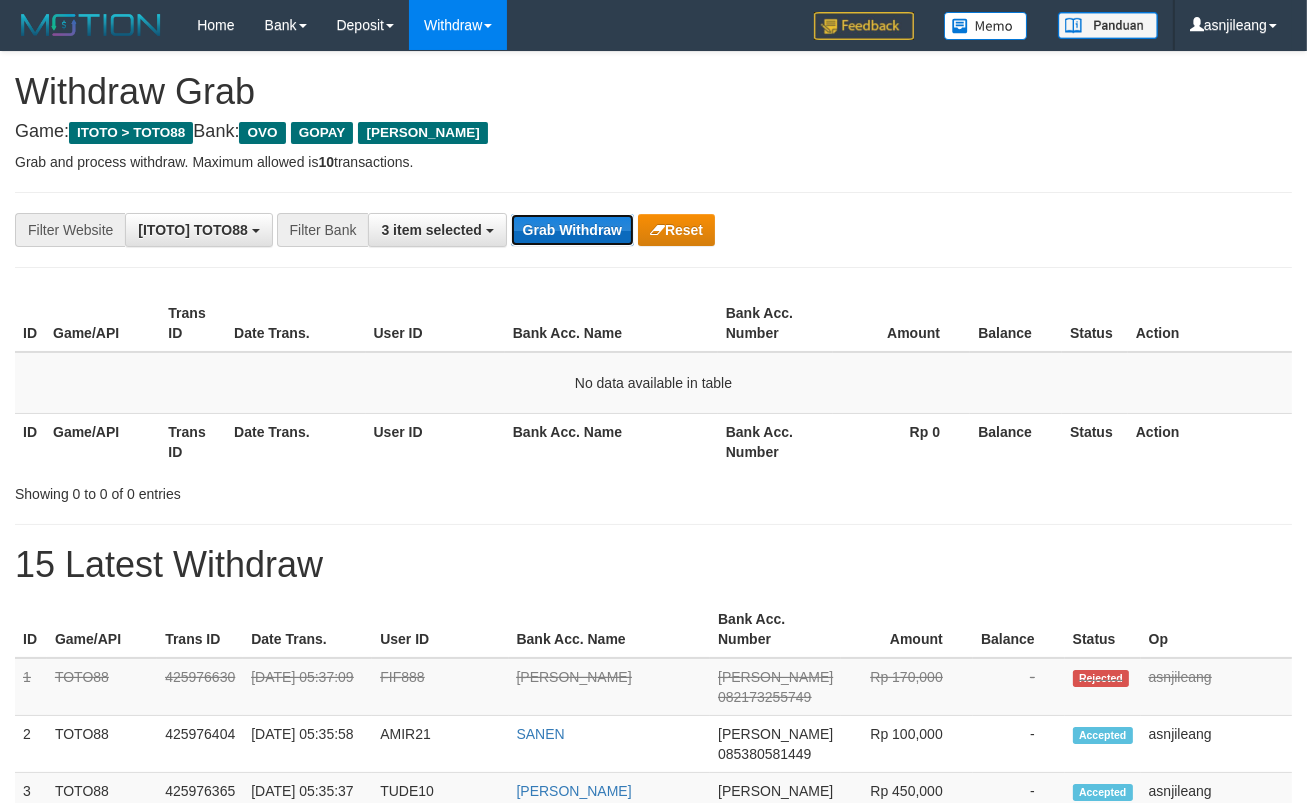 click on "Grab Withdraw" at bounding box center [572, 230] 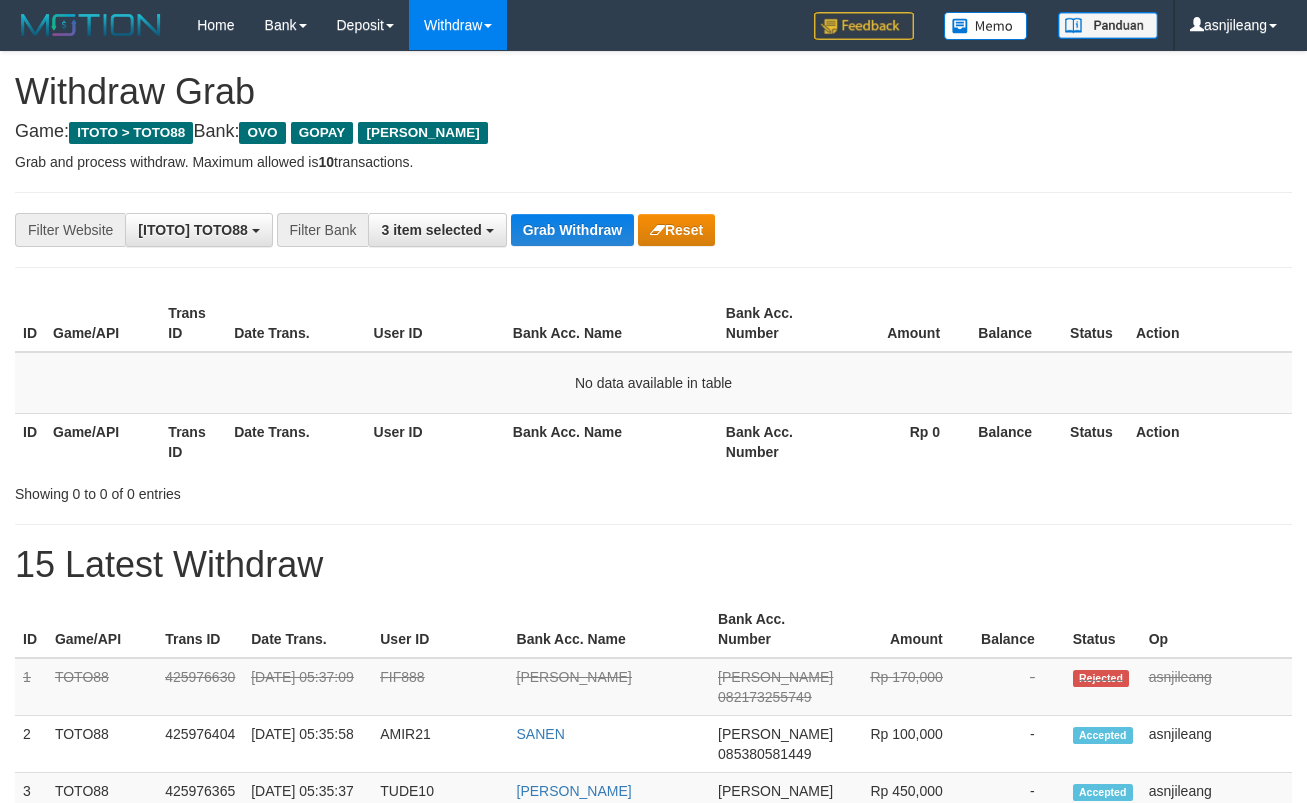 scroll, scrollTop: 0, scrollLeft: 0, axis: both 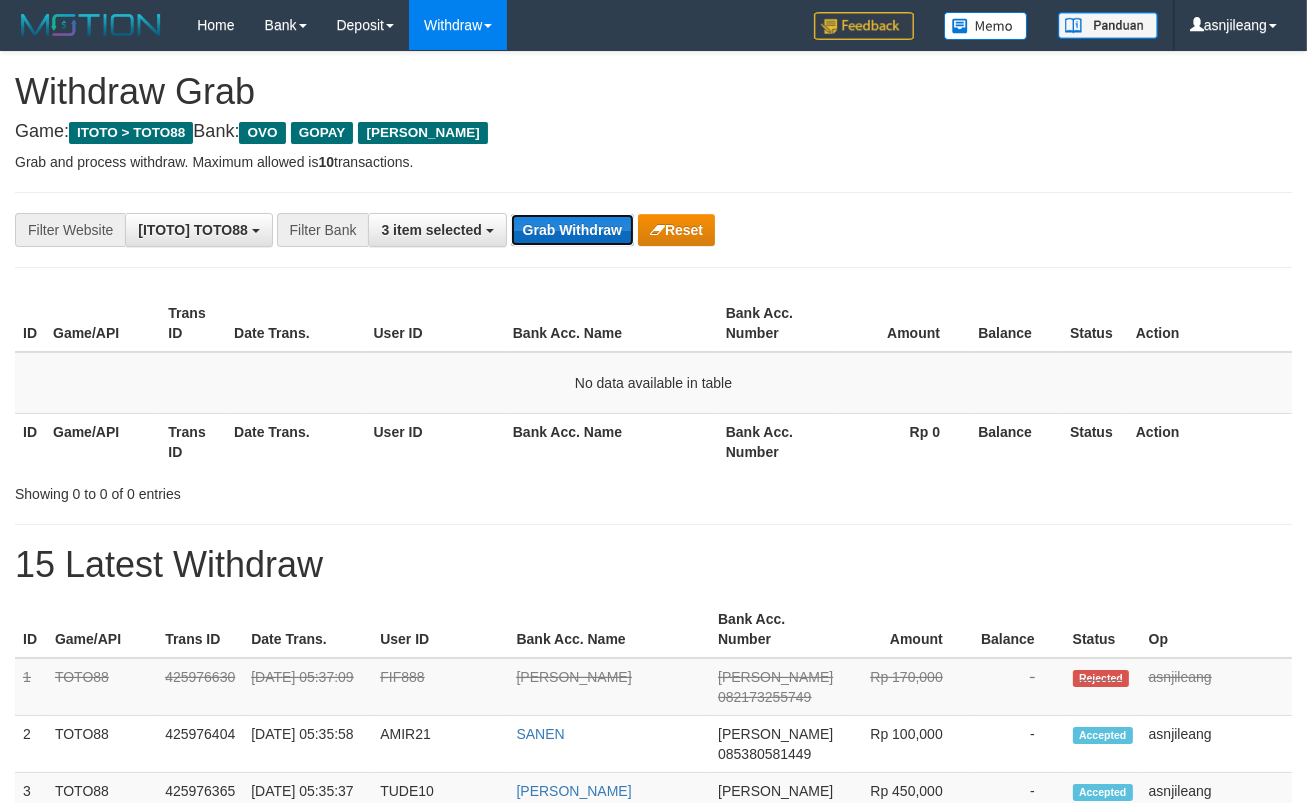 click on "Grab Withdraw" at bounding box center [572, 230] 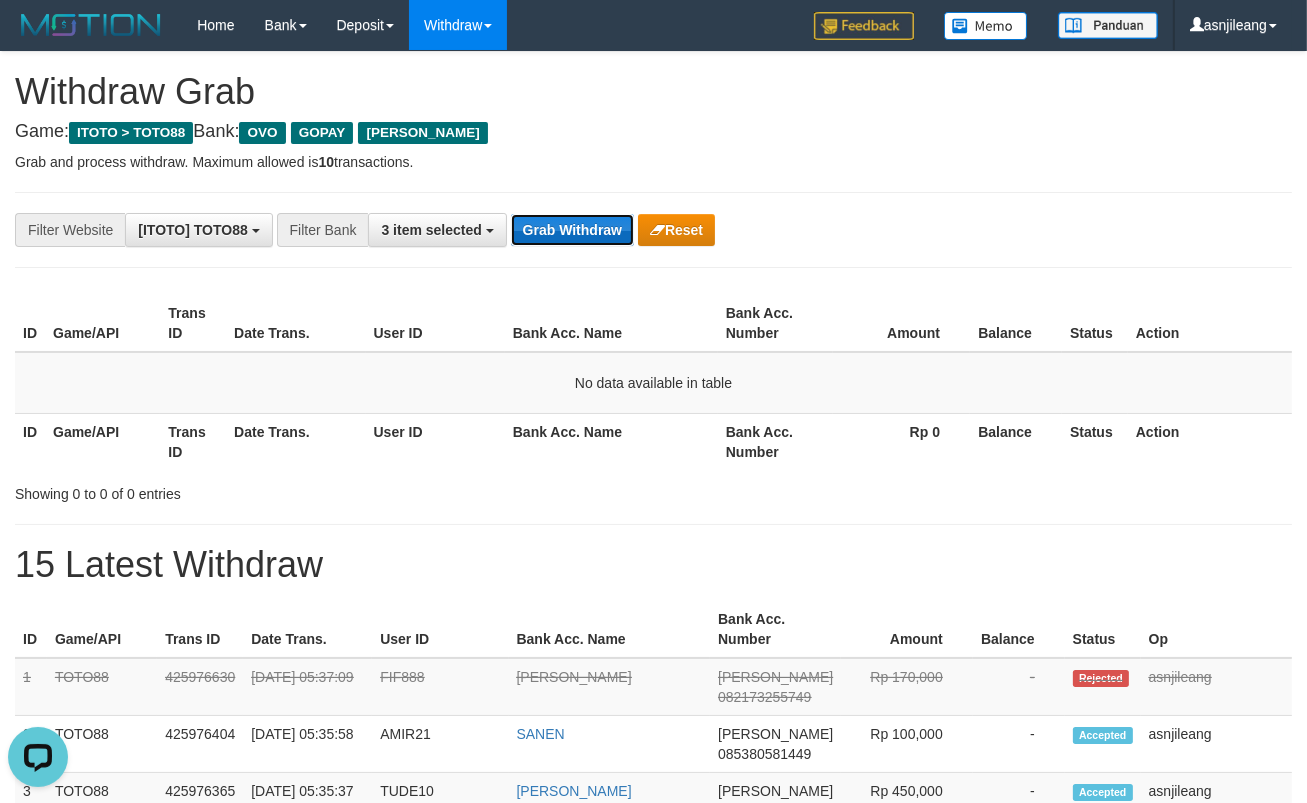 click on "Grab Withdraw" at bounding box center [572, 230] 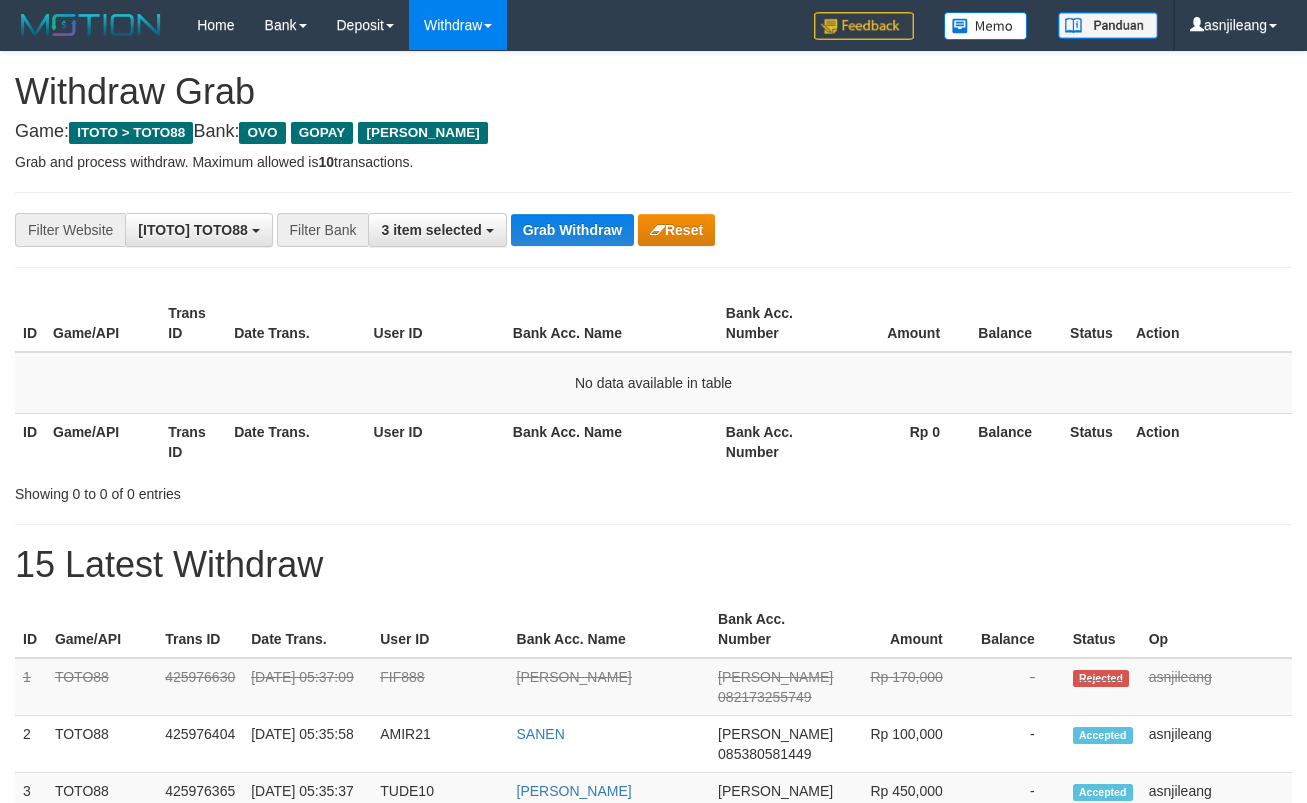 scroll, scrollTop: 0, scrollLeft: 0, axis: both 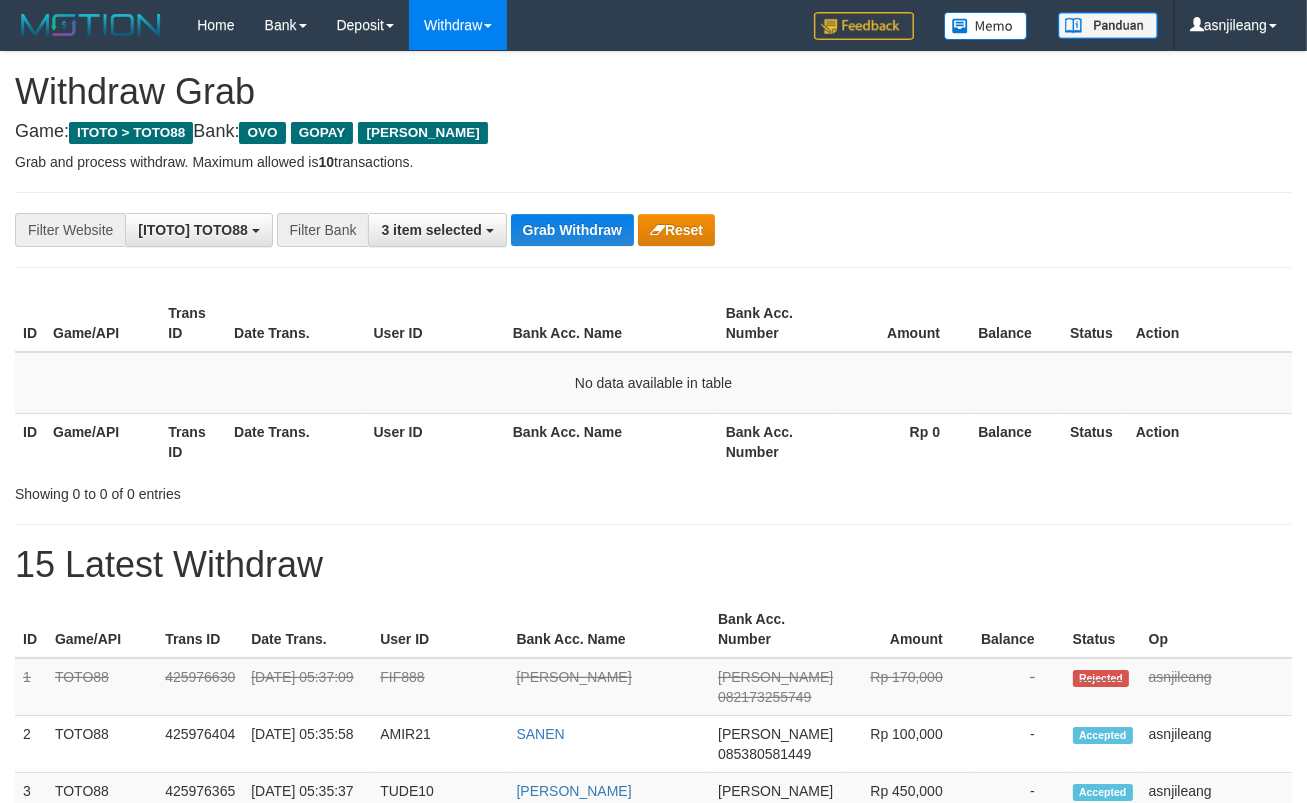 click on "Grab Withdraw" at bounding box center (572, 230) 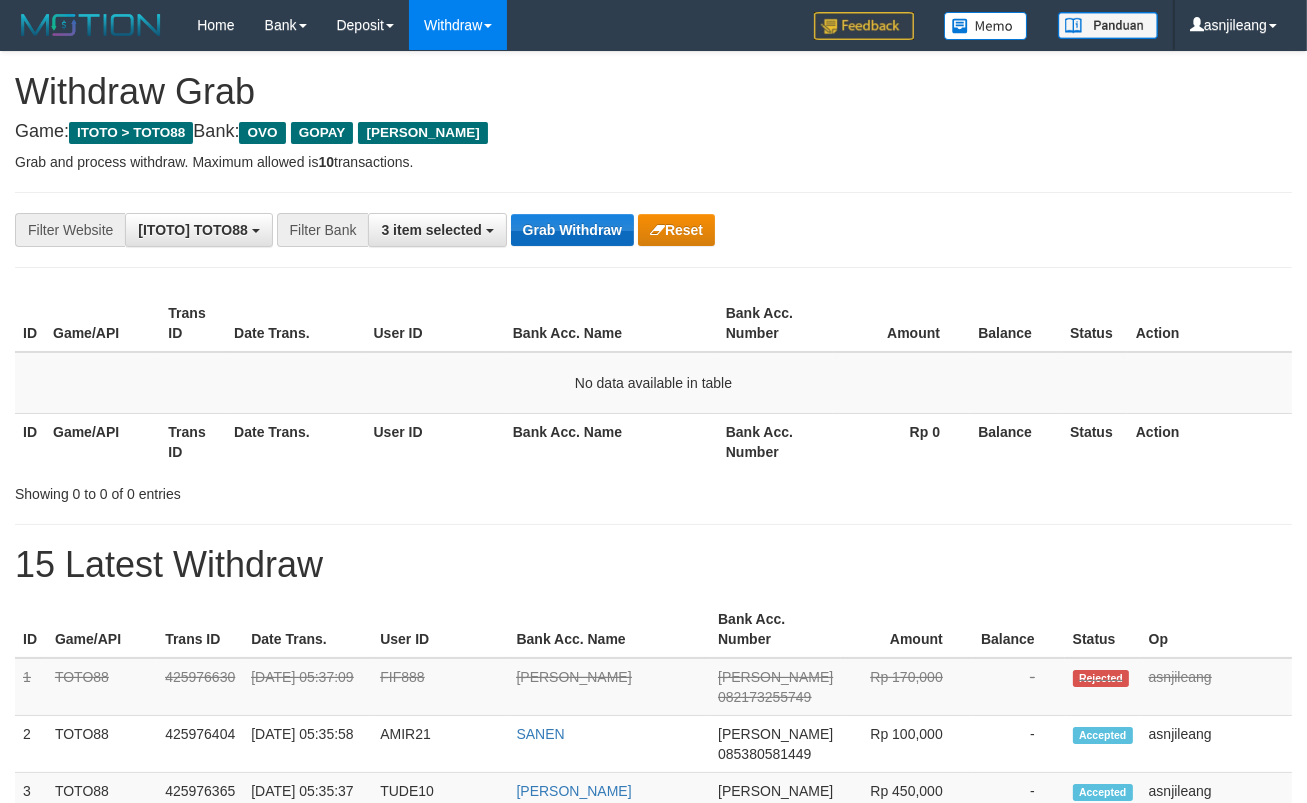 click on "Grab Withdraw" at bounding box center [572, 230] 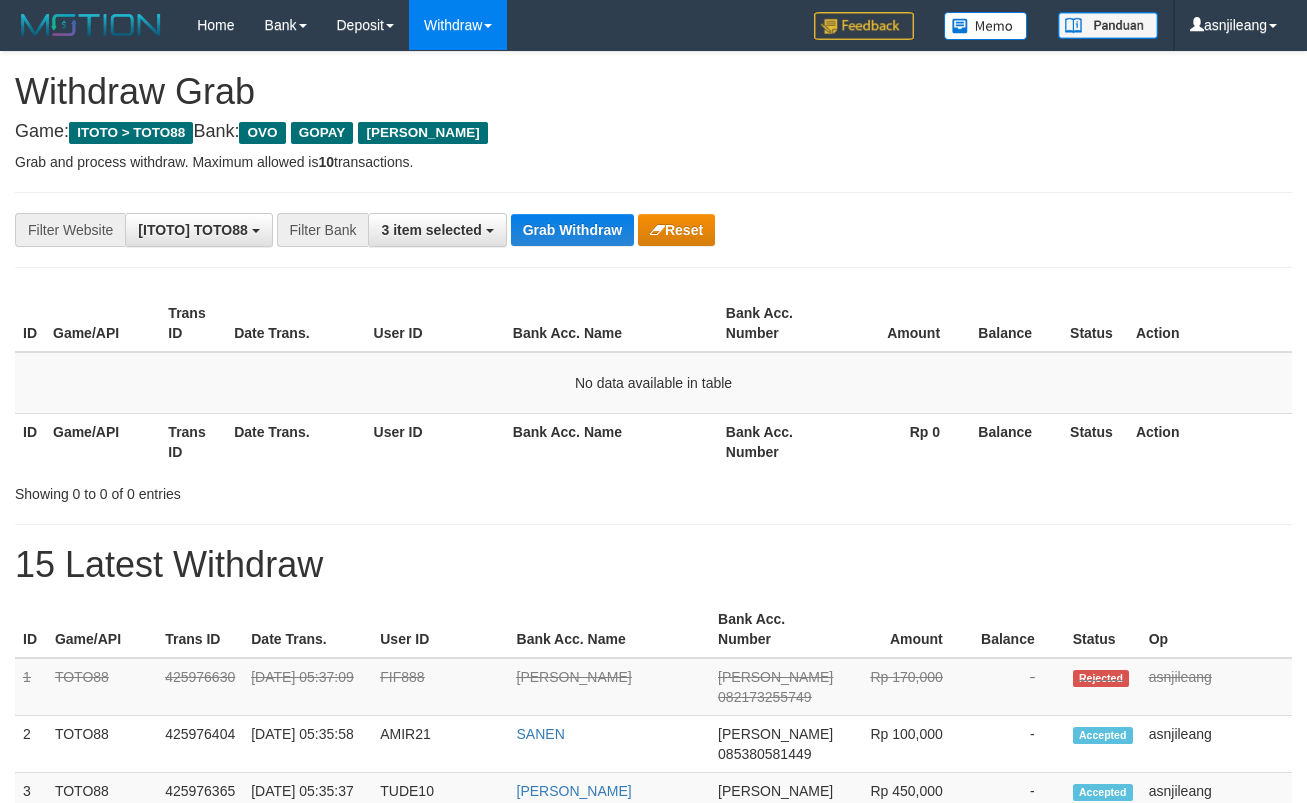scroll, scrollTop: 0, scrollLeft: 0, axis: both 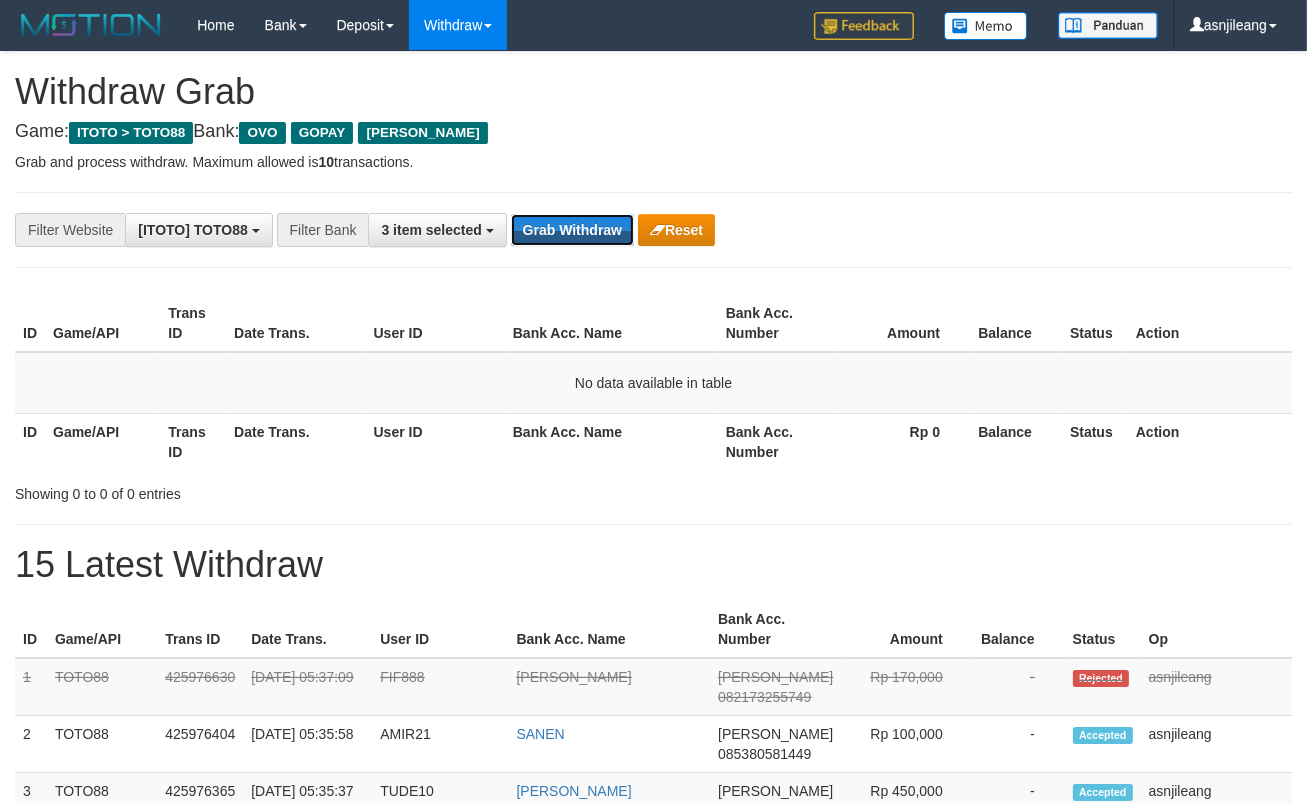 drag, startPoint x: 0, startPoint y: 0, endPoint x: 586, endPoint y: 222, distance: 626.64185 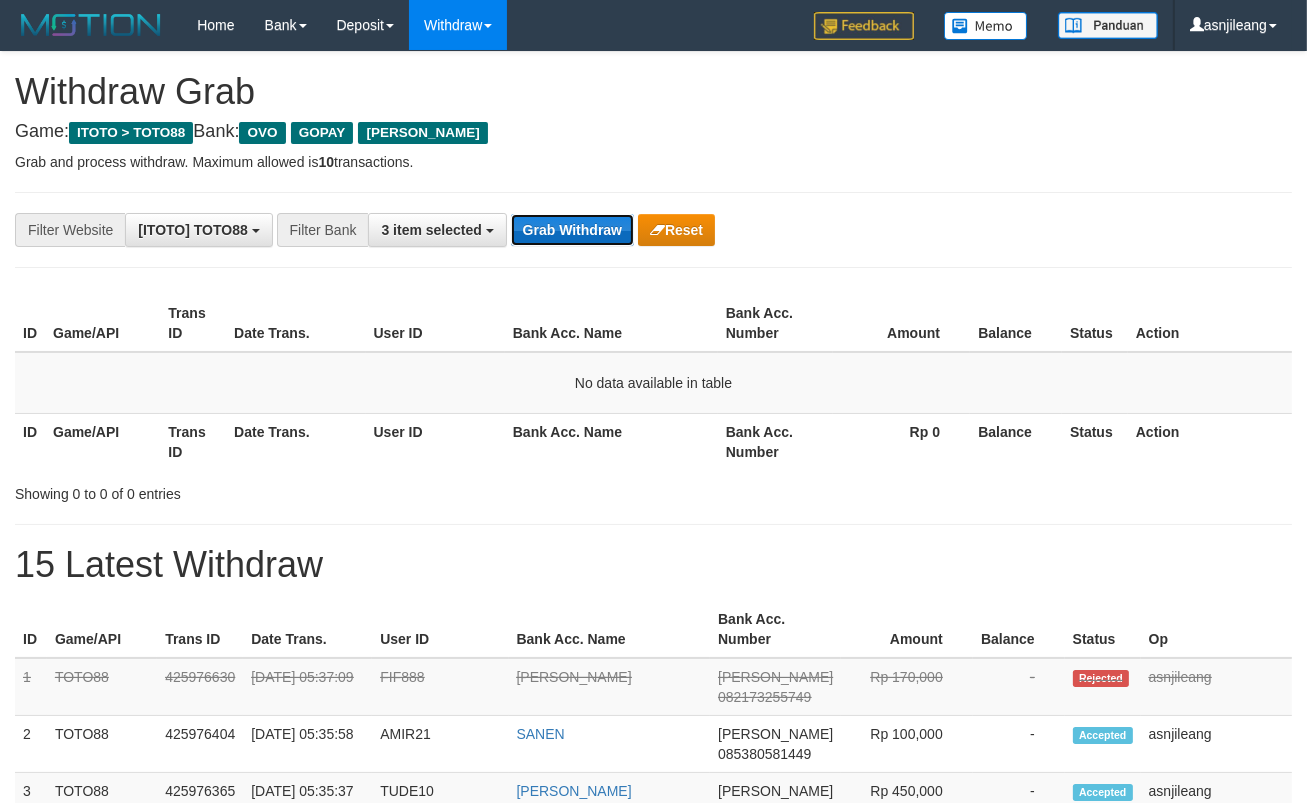 click on "Grab Withdraw" at bounding box center [572, 230] 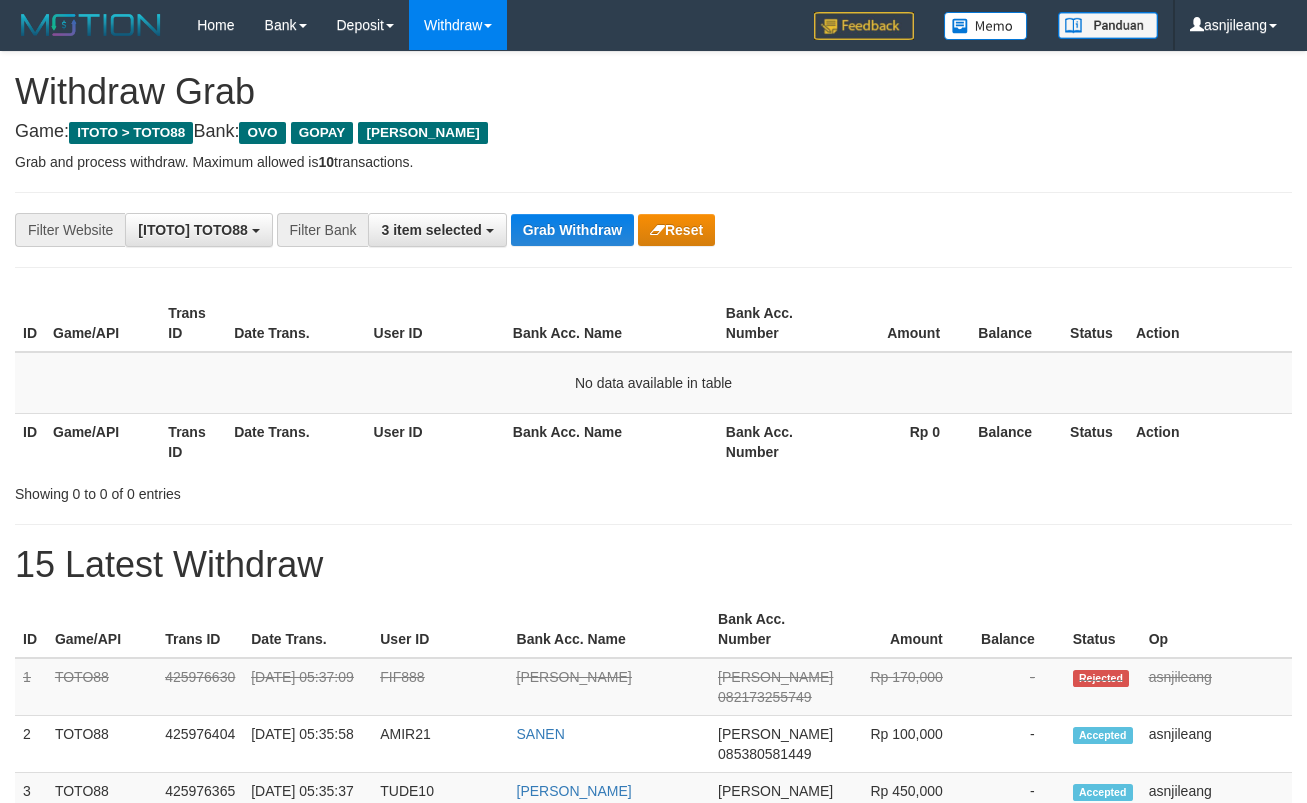 scroll, scrollTop: 0, scrollLeft: 0, axis: both 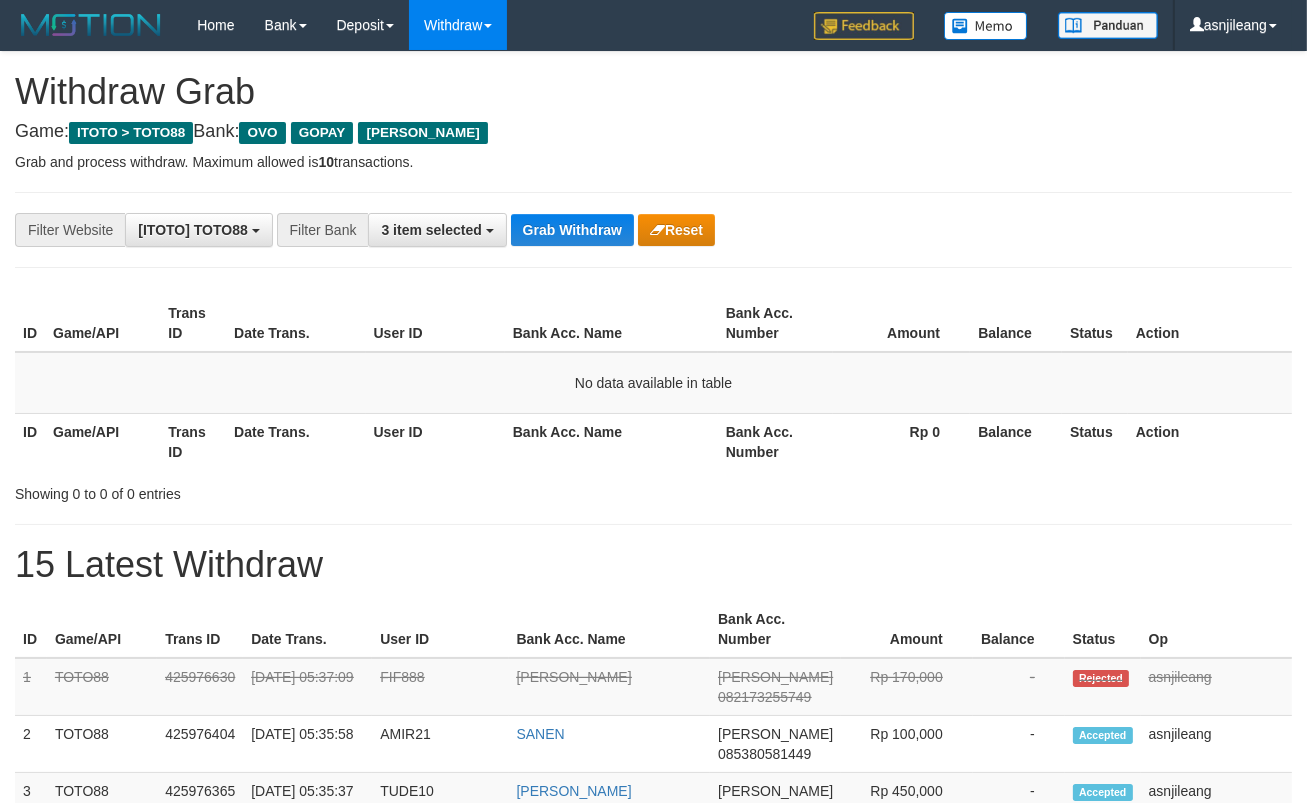 click on "Grab Withdraw" at bounding box center [572, 230] 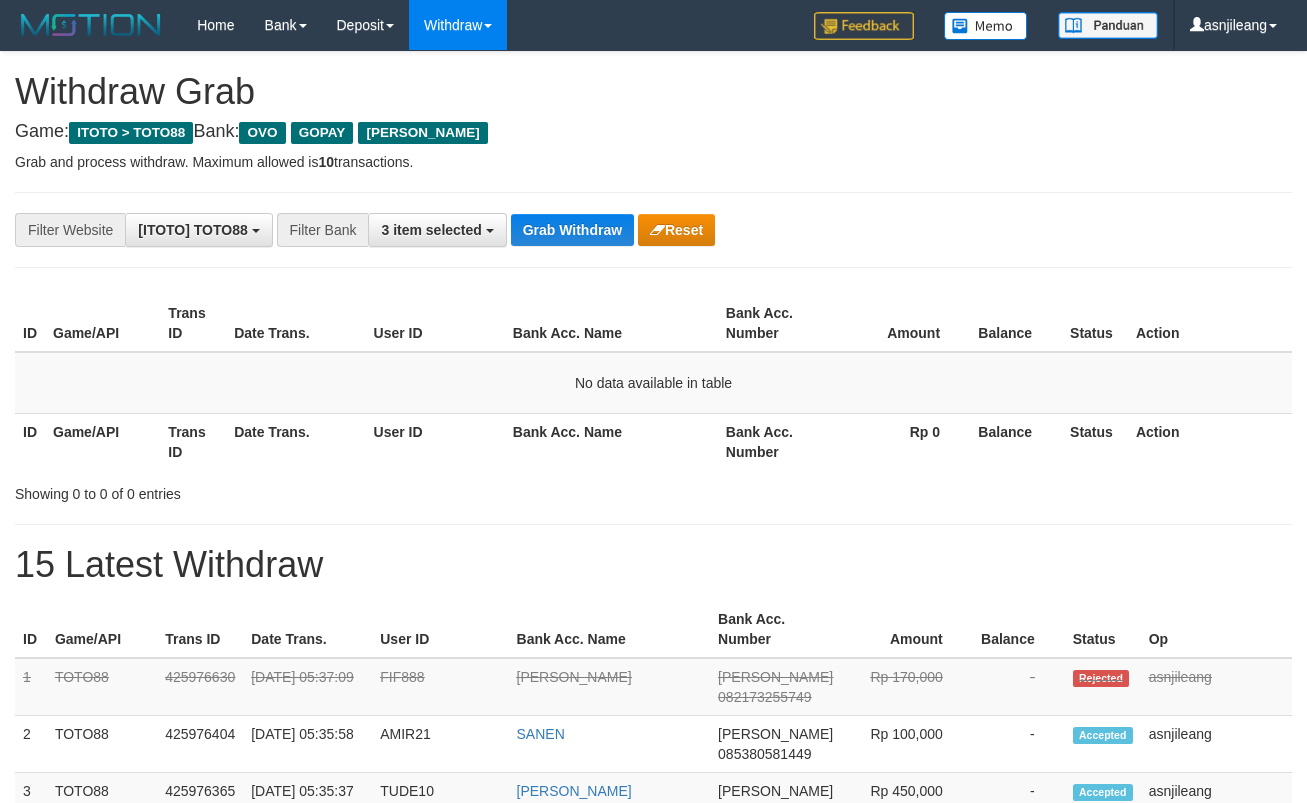 scroll, scrollTop: 0, scrollLeft: 0, axis: both 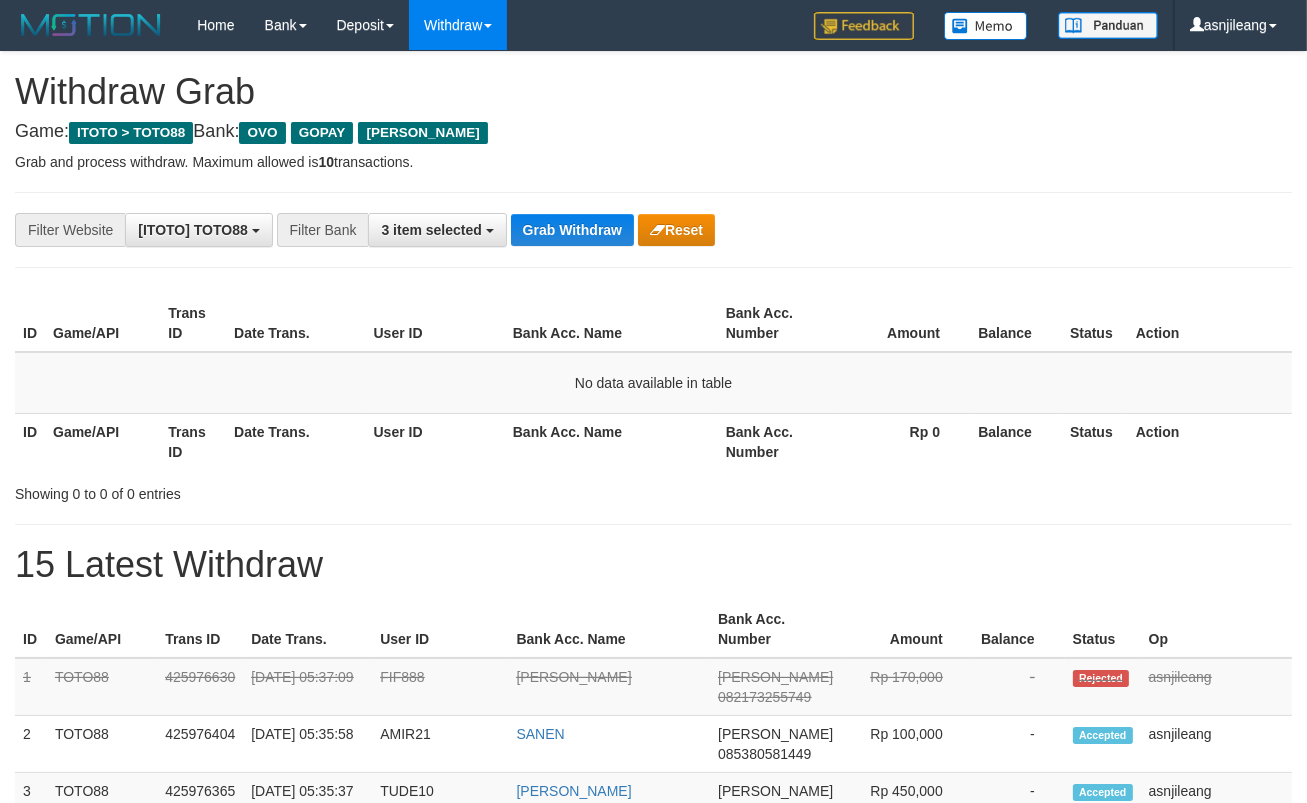 click on "Grab Withdraw" at bounding box center [572, 230] 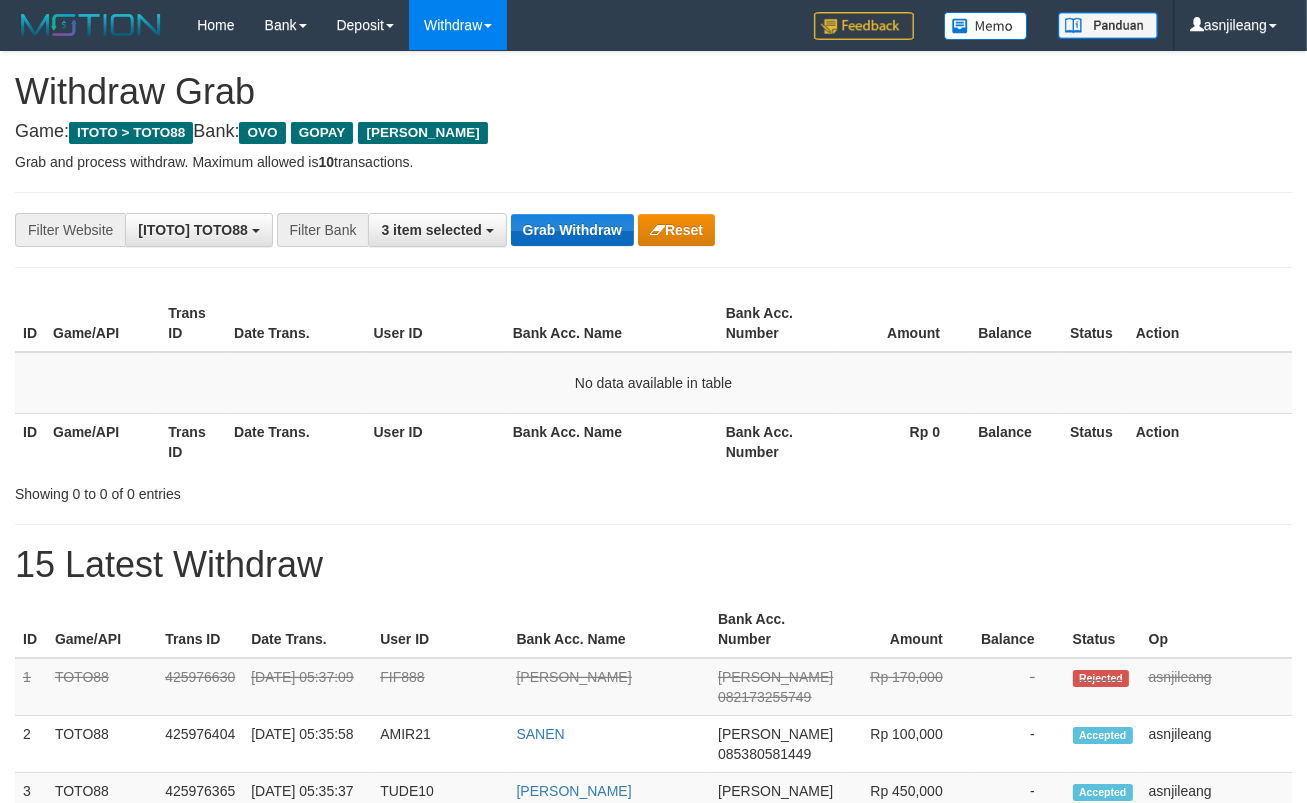 click on "Grab Withdraw" at bounding box center [572, 230] 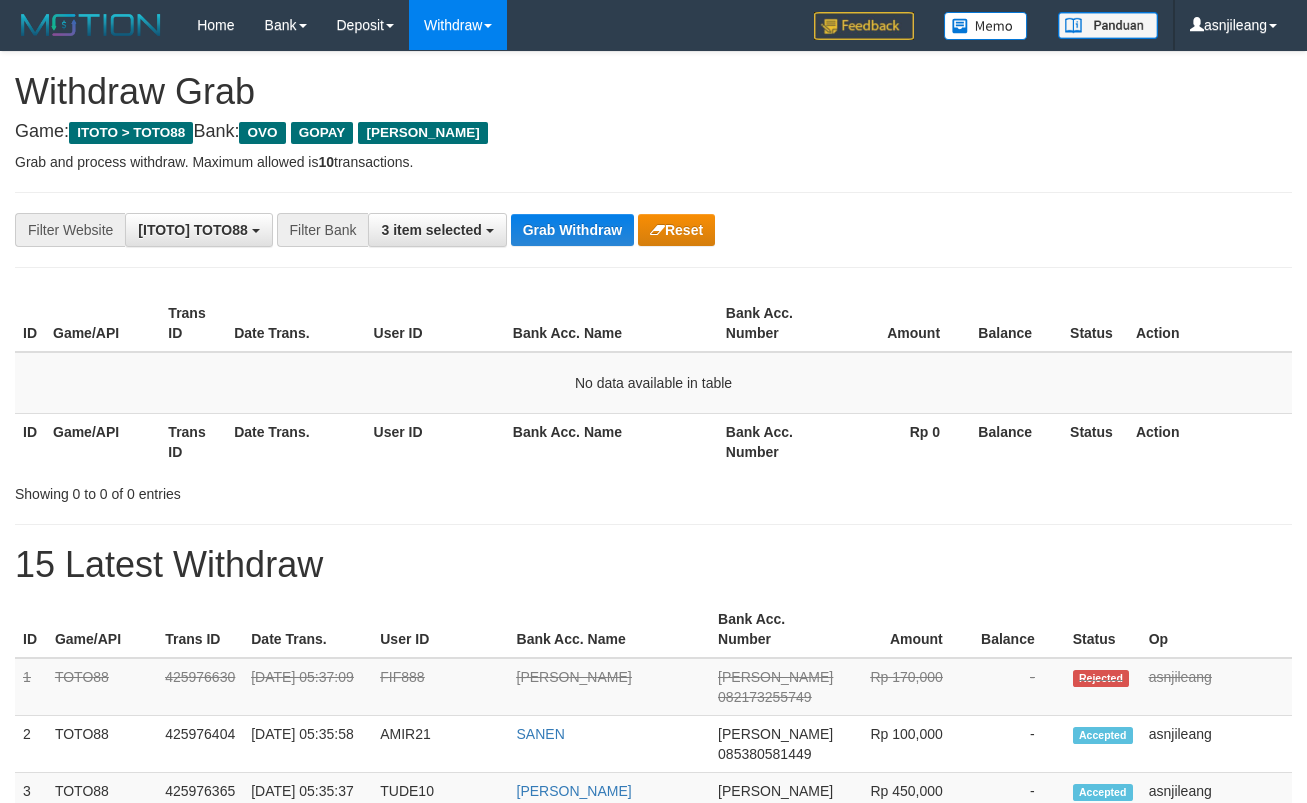 scroll, scrollTop: 0, scrollLeft: 0, axis: both 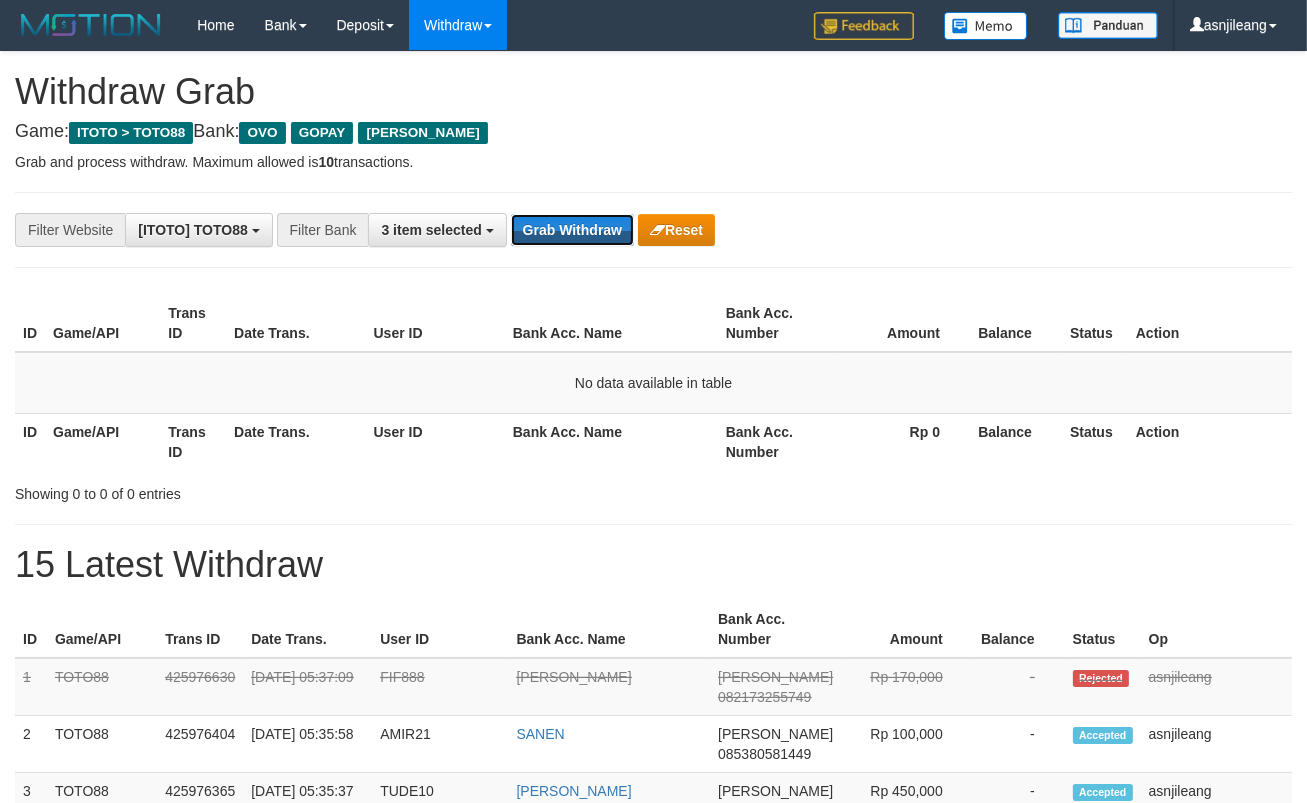click on "Grab Withdraw" at bounding box center [572, 230] 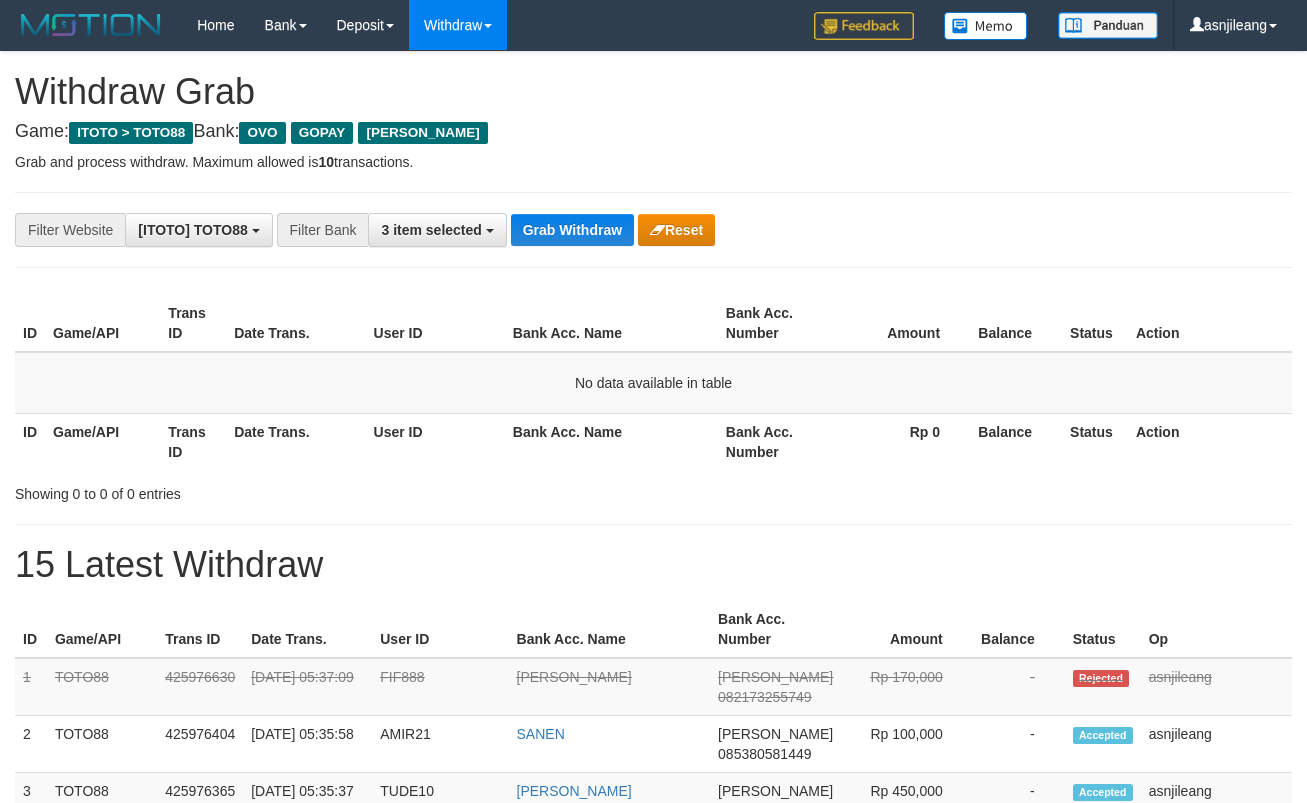 click on "Grab Withdraw" at bounding box center (572, 230) 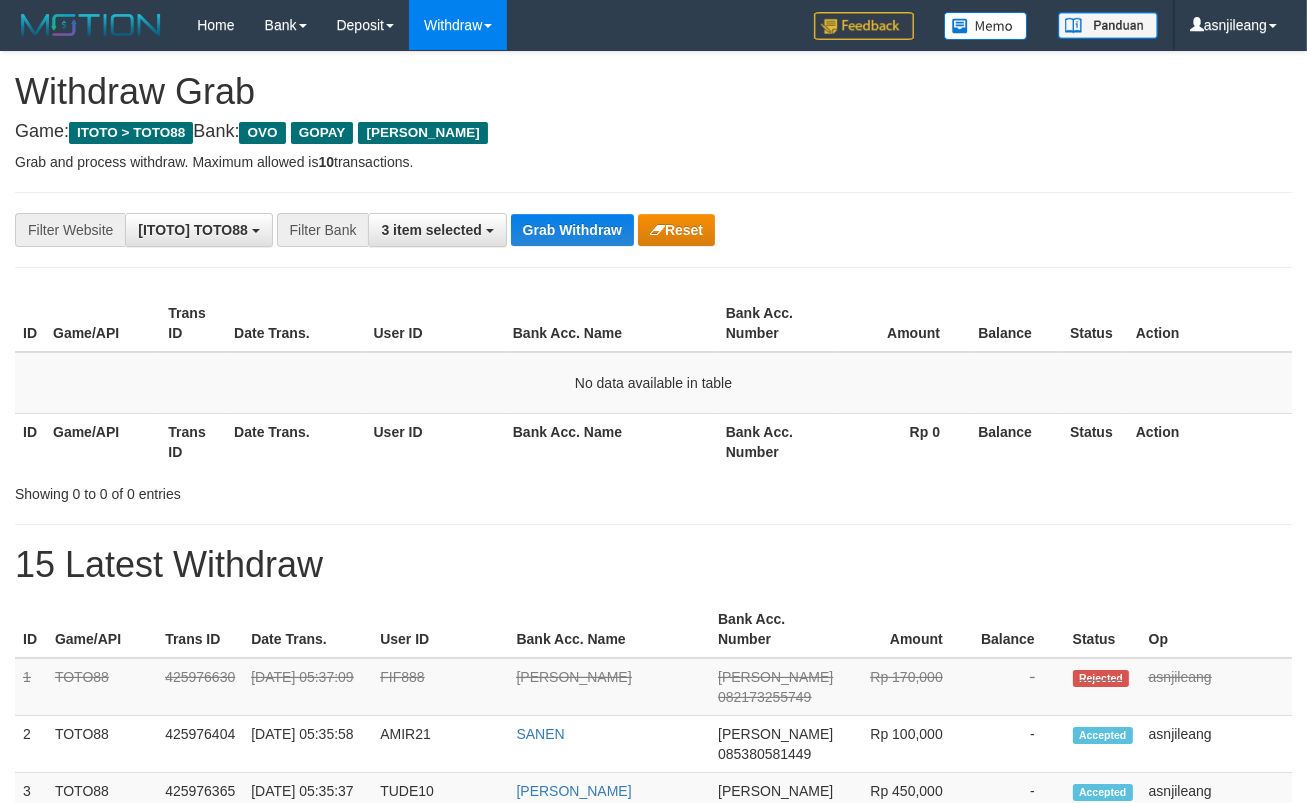 scroll, scrollTop: 17, scrollLeft: 0, axis: vertical 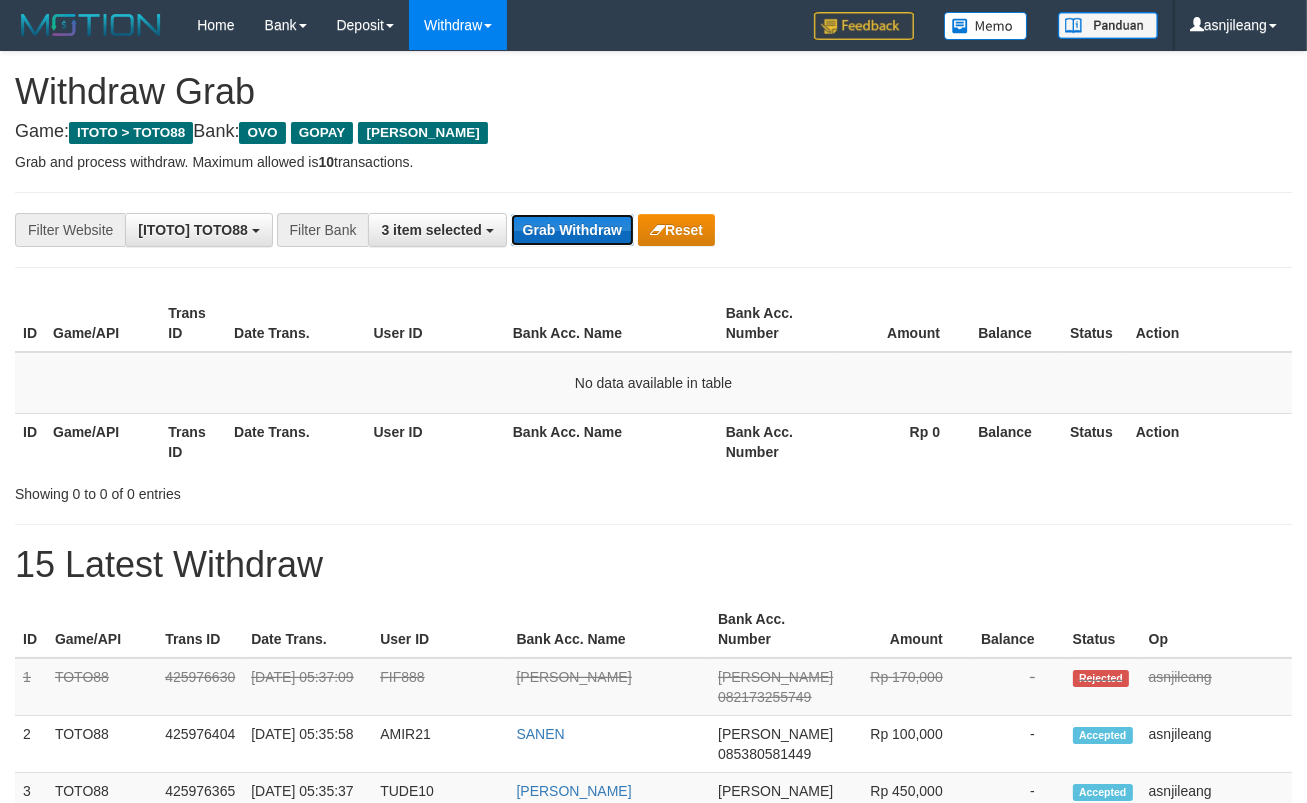 click on "Grab Withdraw" at bounding box center (572, 230) 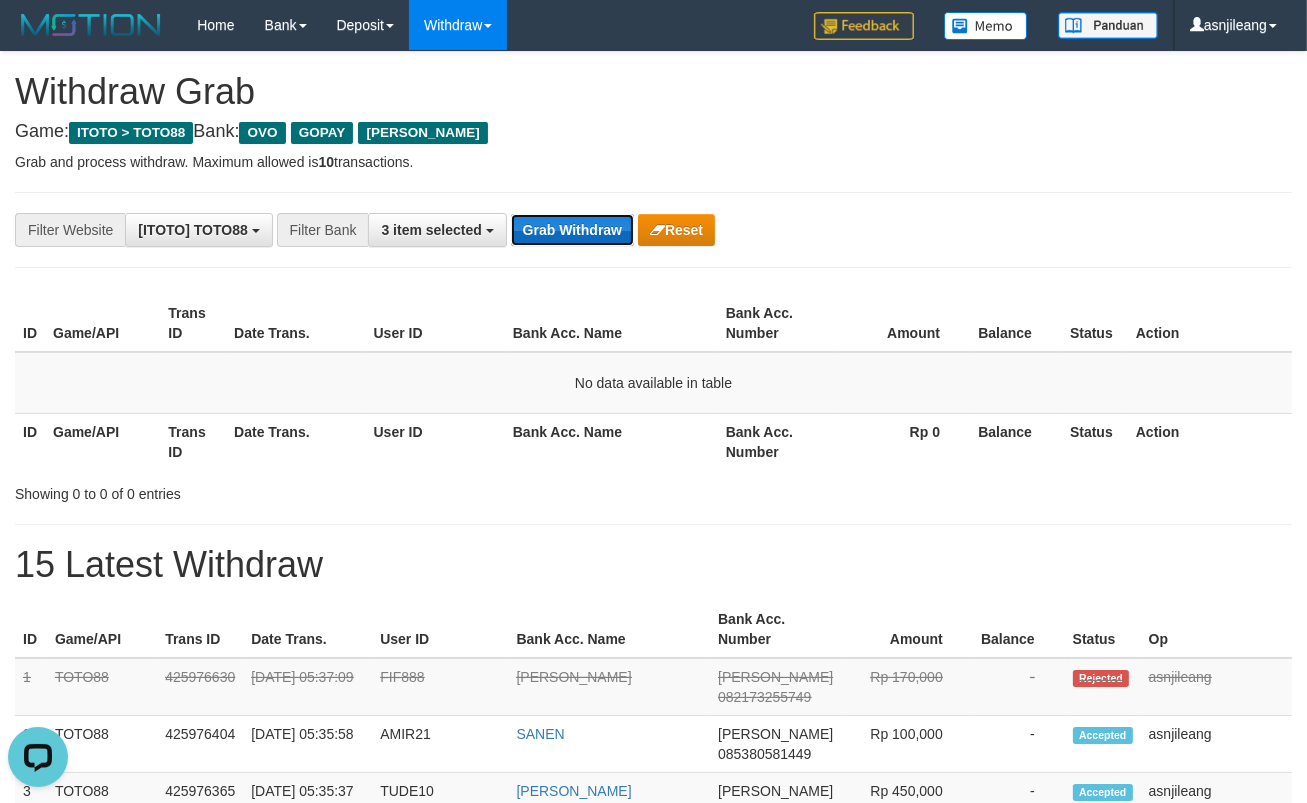scroll, scrollTop: 0, scrollLeft: 0, axis: both 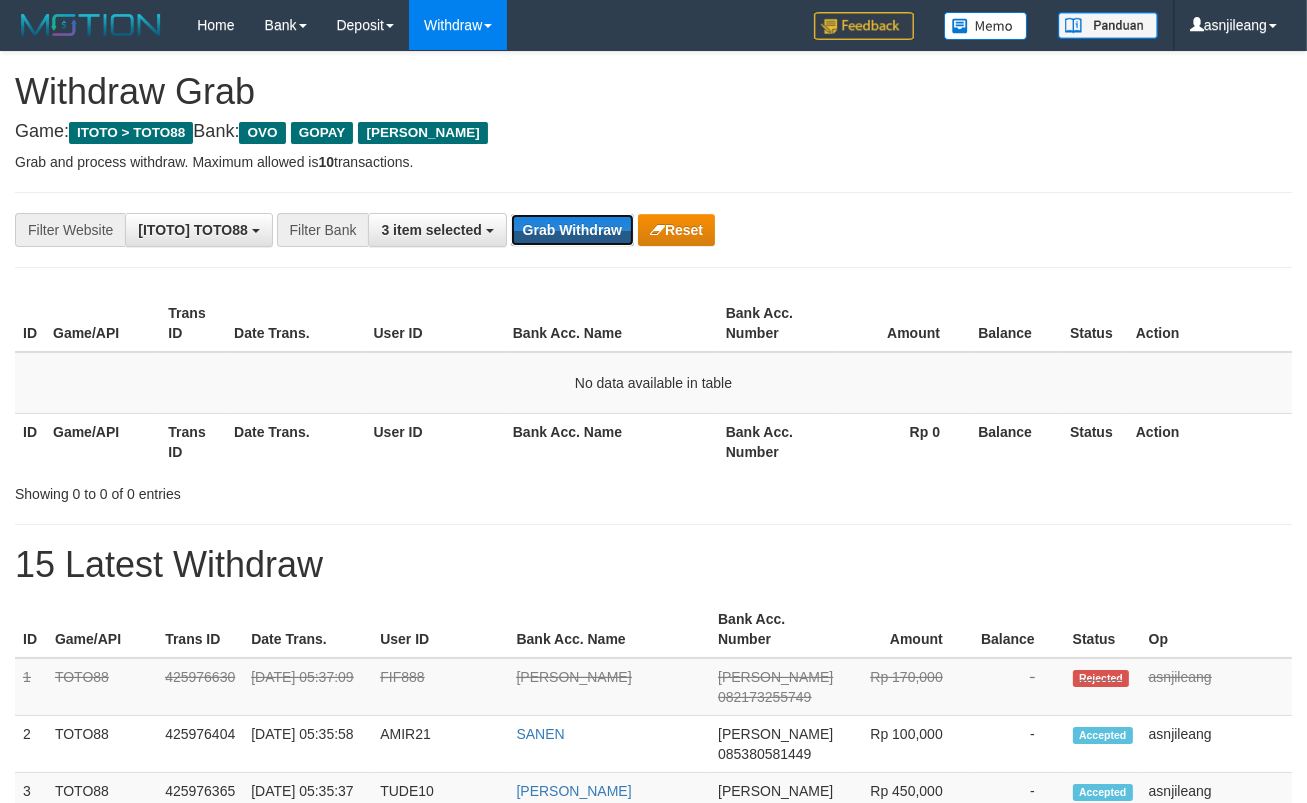 click on "Grab Withdraw" at bounding box center [572, 230] 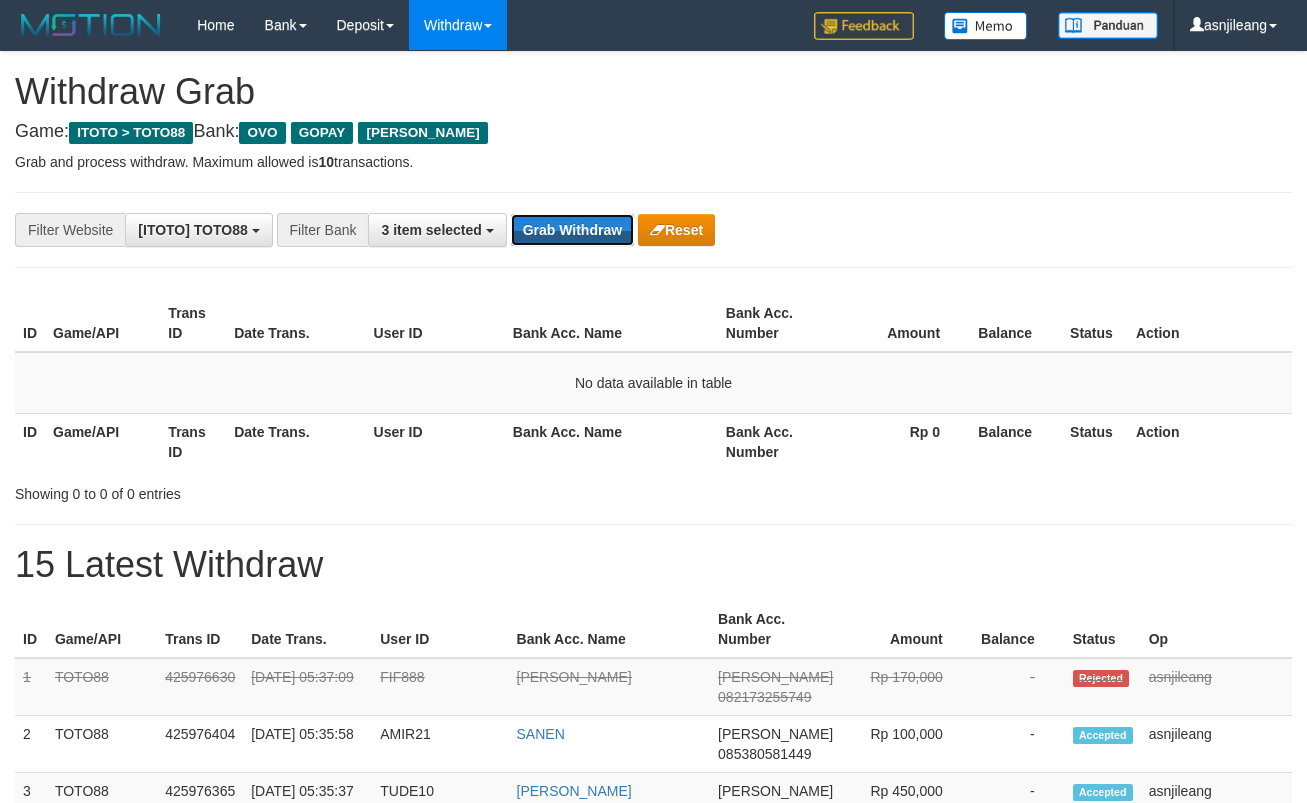 scroll, scrollTop: 0, scrollLeft: 0, axis: both 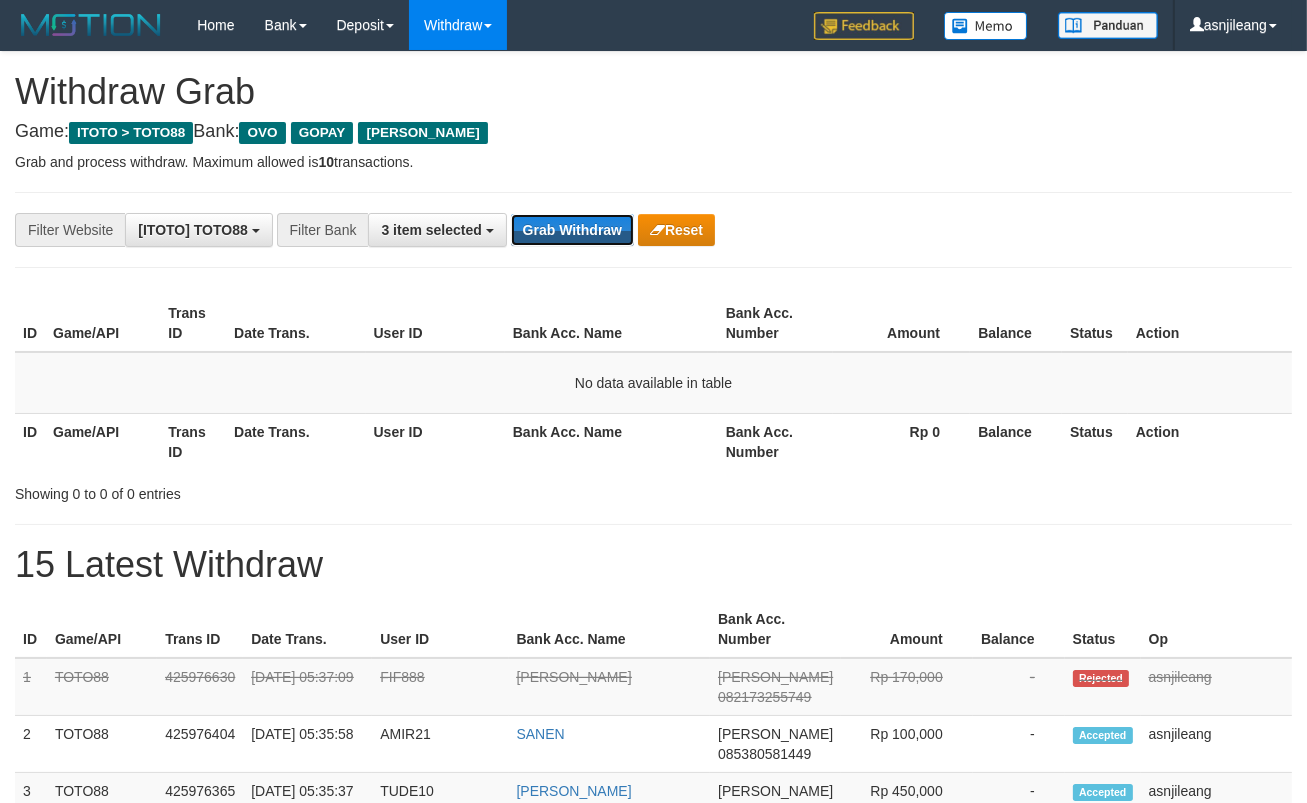 click on "Grab Withdraw" at bounding box center (572, 230) 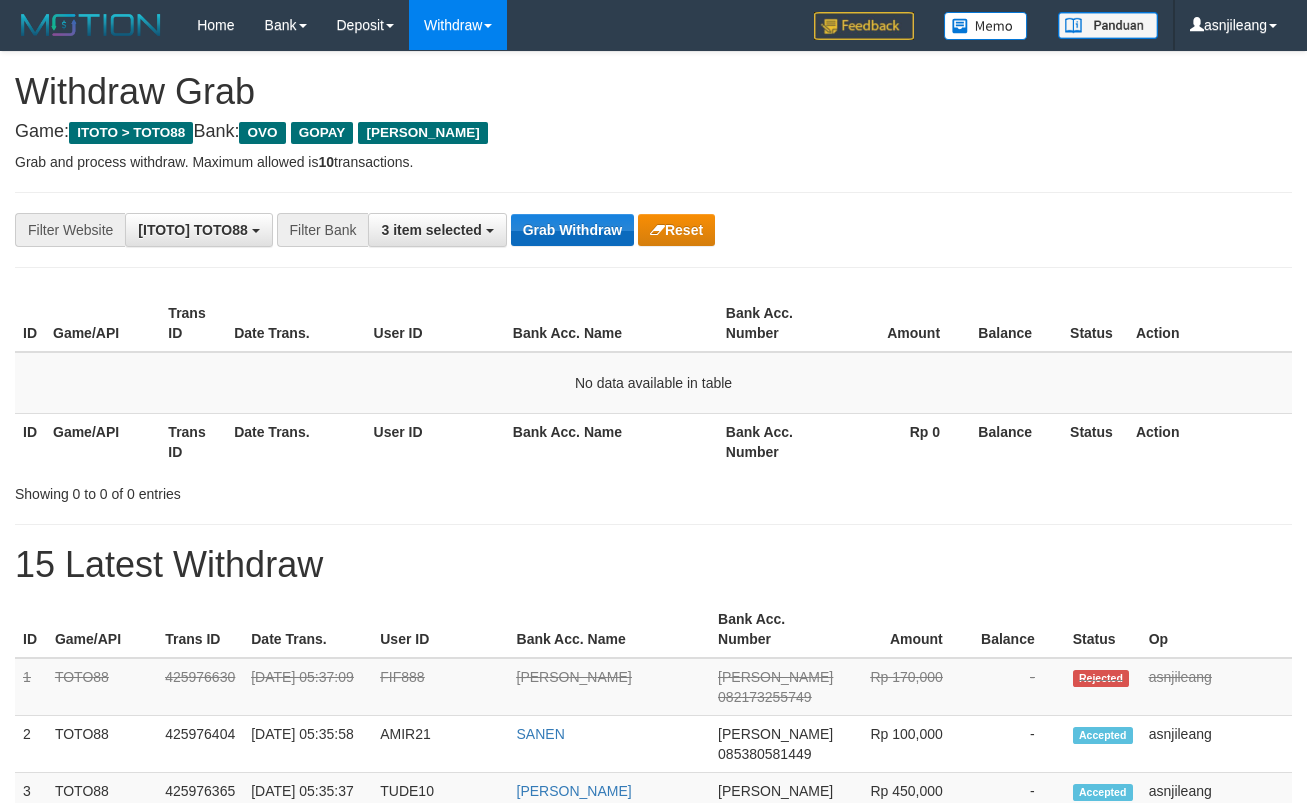 scroll, scrollTop: 0, scrollLeft: 0, axis: both 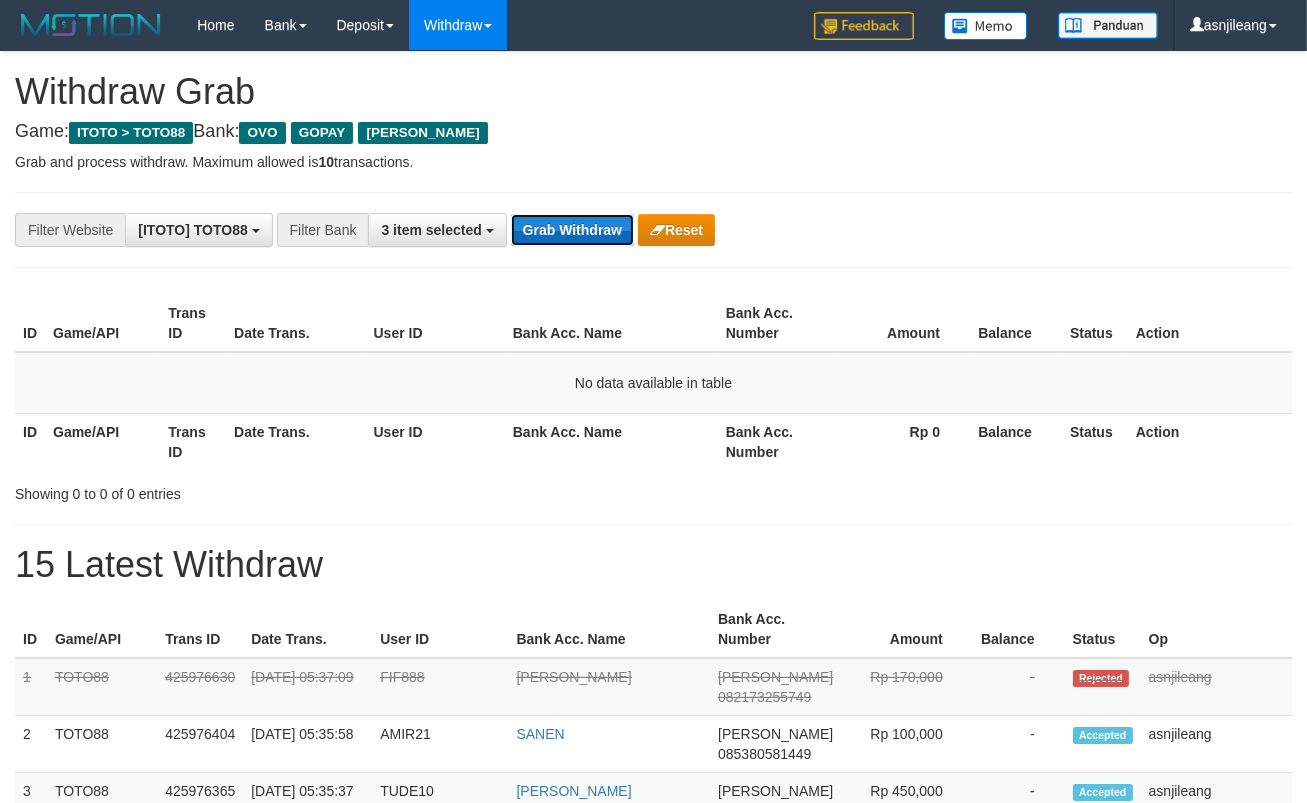 click on "Grab Withdraw" at bounding box center (572, 230) 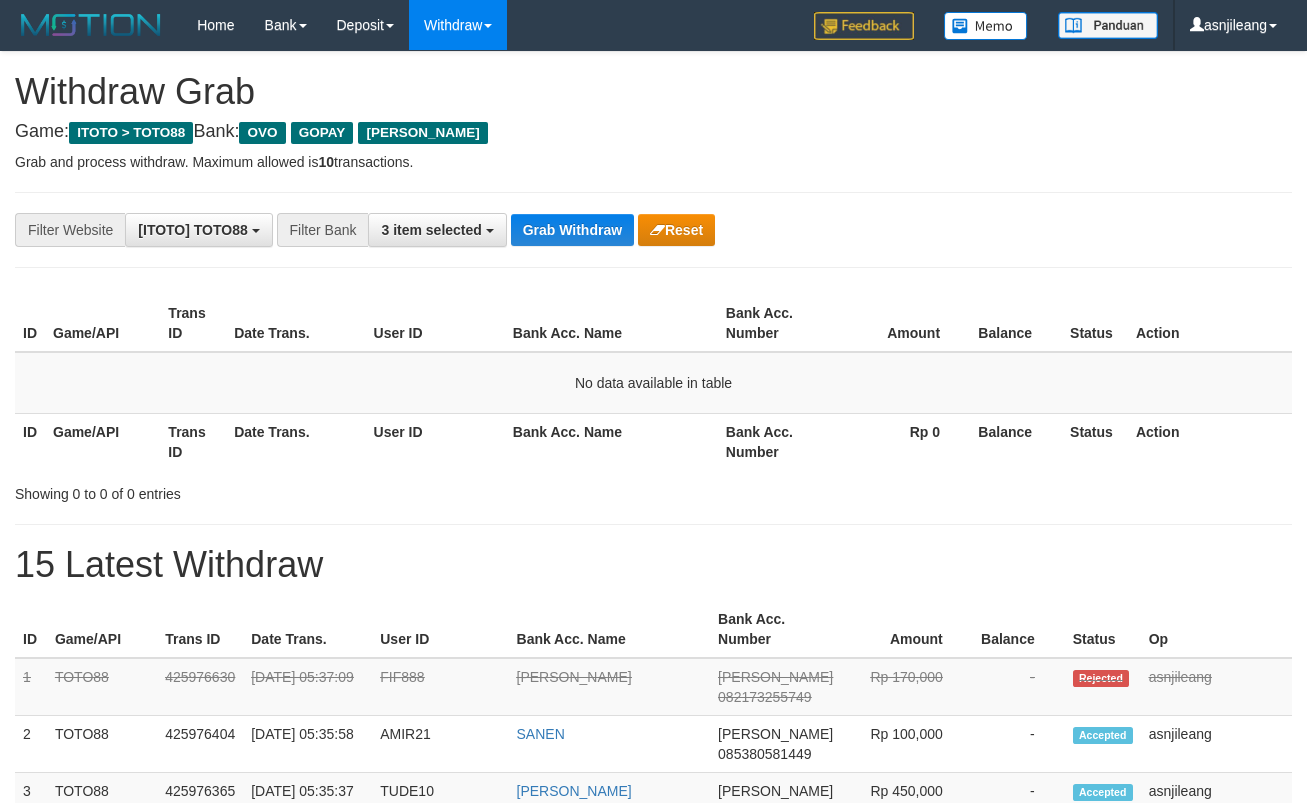 scroll, scrollTop: 0, scrollLeft: 0, axis: both 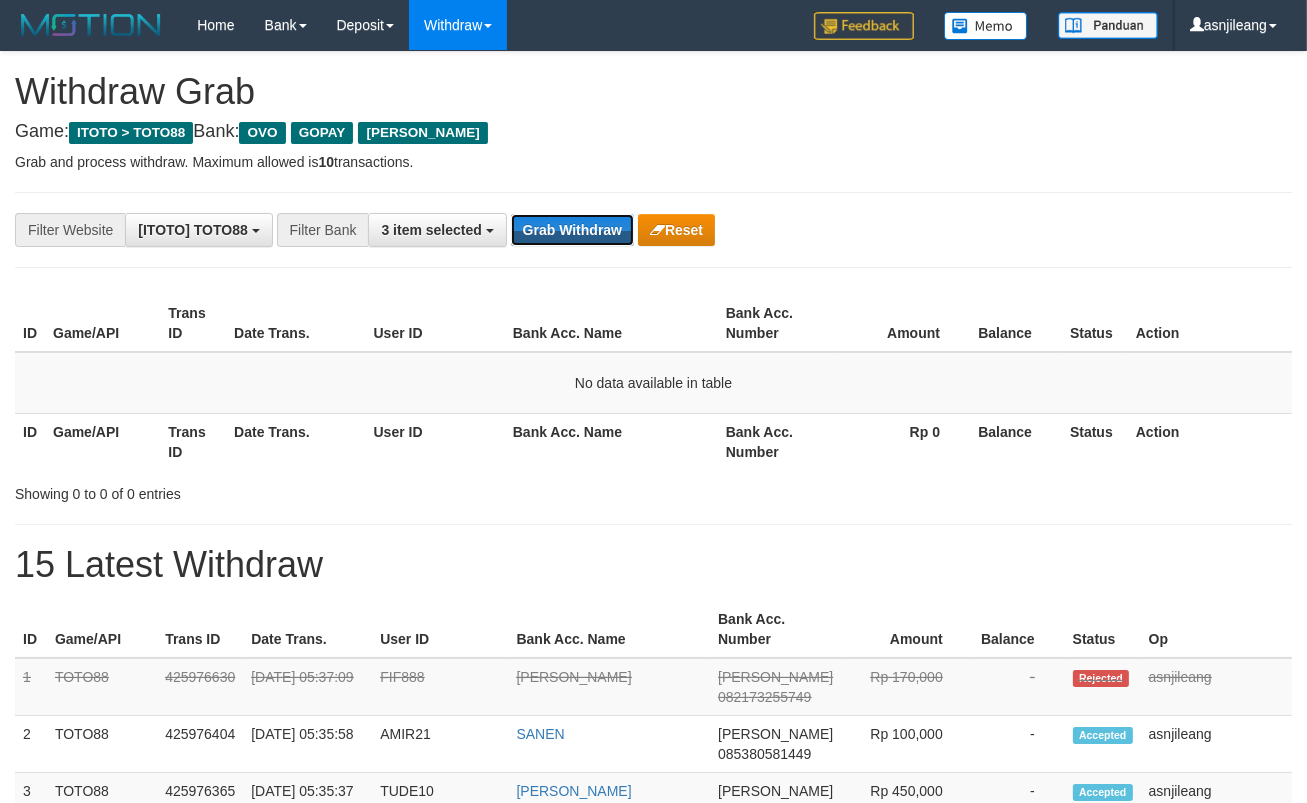 click on "Grab Withdraw" at bounding box center [572, 230] 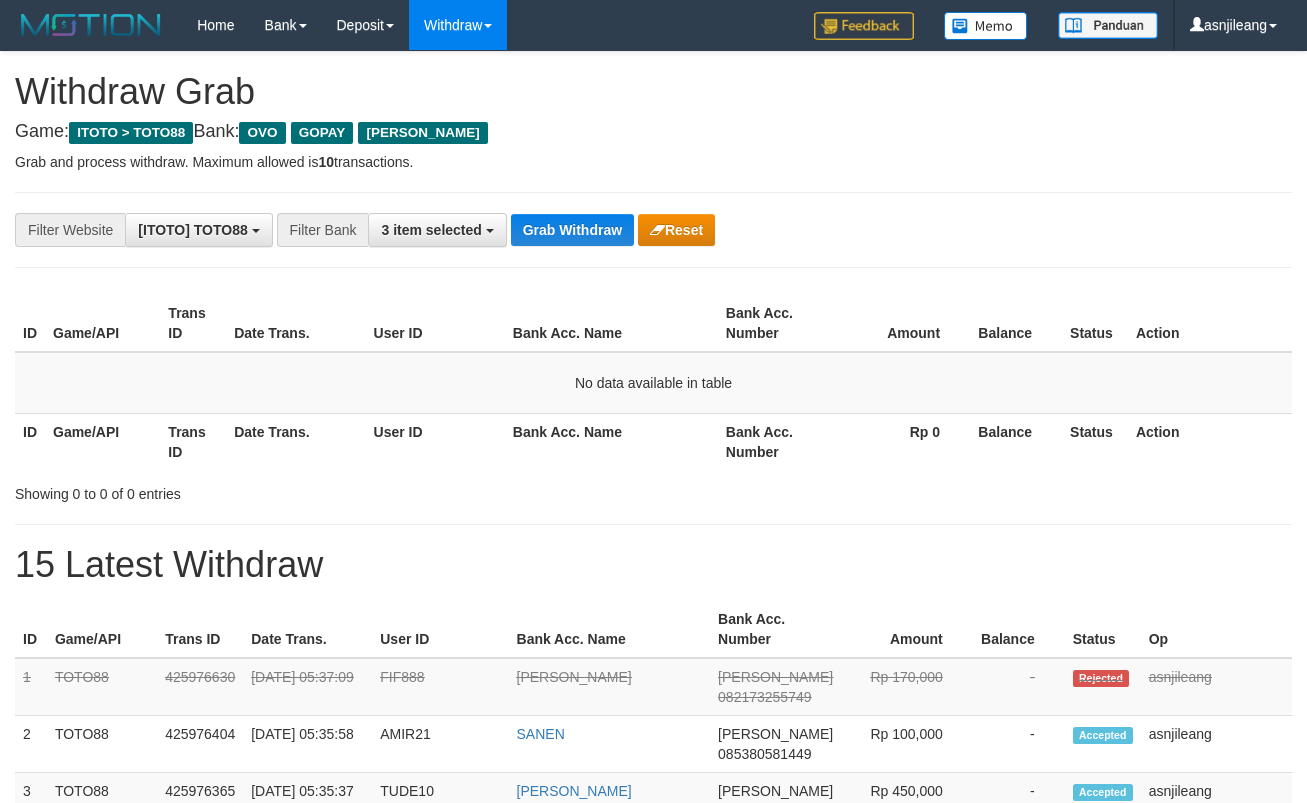 scroll, scrollTop: 0, scrollLeft: 0, axis: both 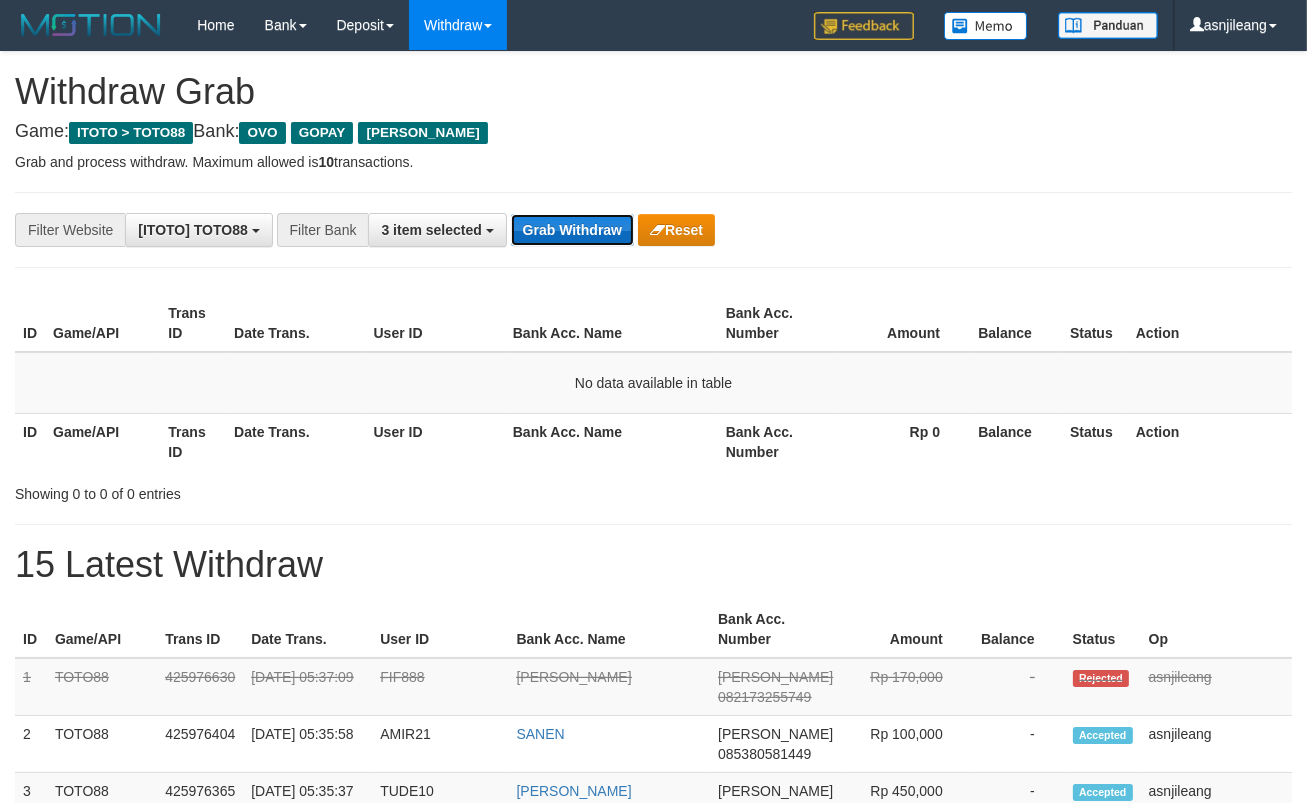 click on "Grab Withdraw" at bounding box center (572, 230) 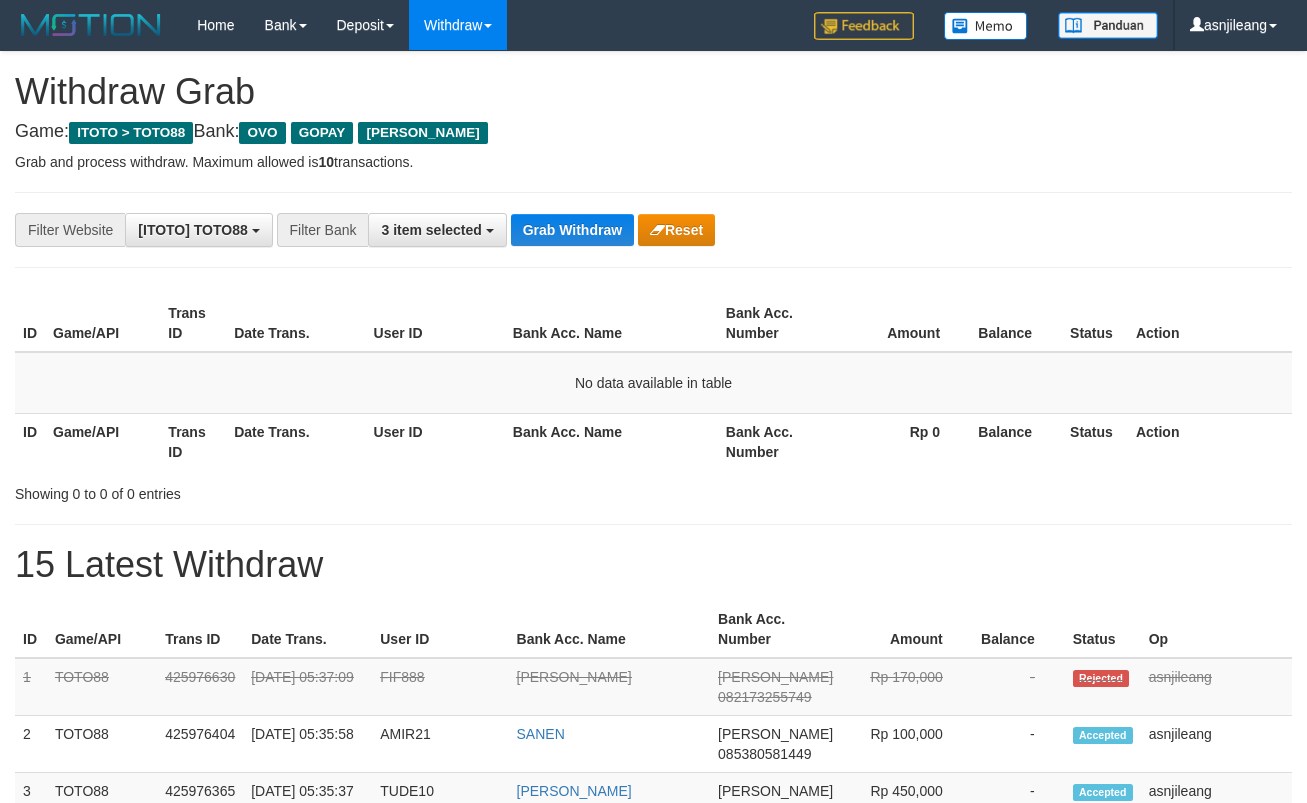 click on "Grab Withdraw" at bounding box center [572, 230] 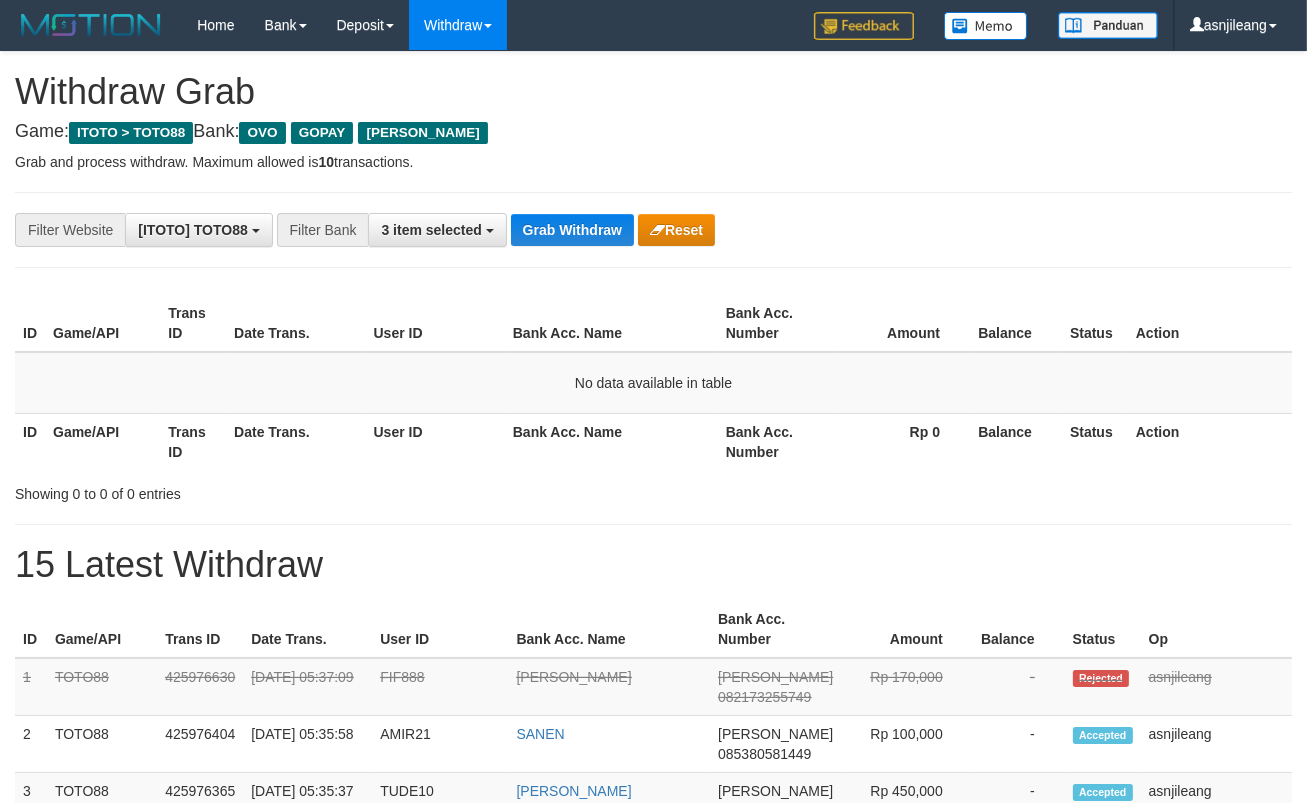 scroll, scrollTop: 17, scrollLeft: 0, axis: vertical 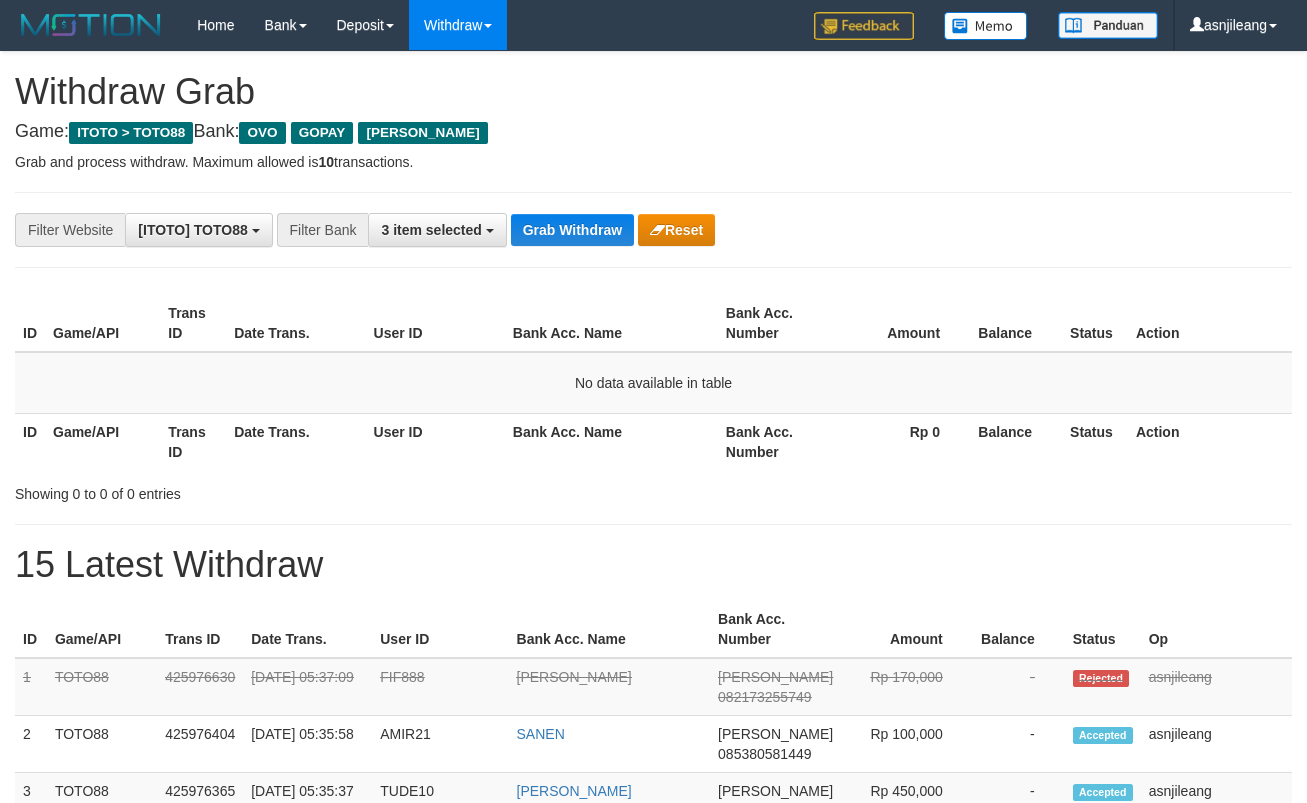 click on "Grab Withdraw" at bounding box center [572, 230] 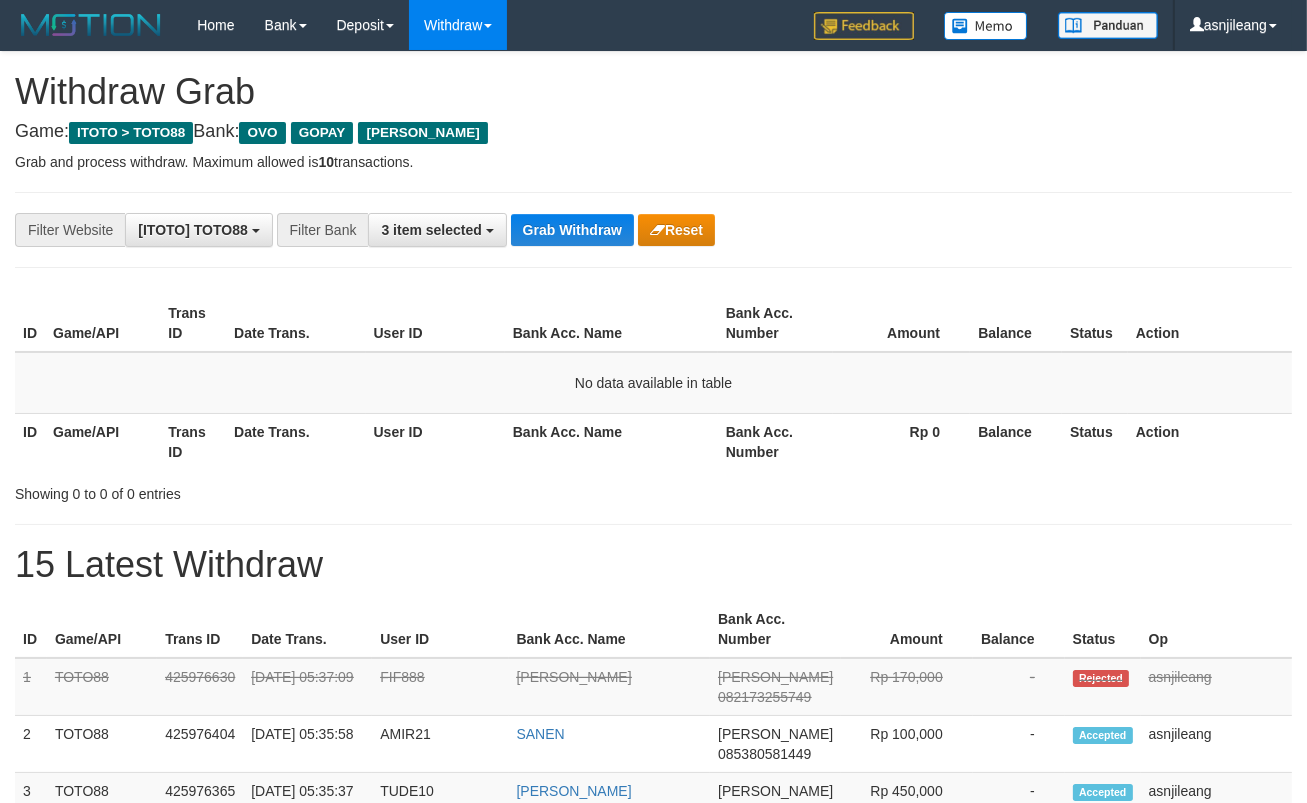 scroll, scrollTop: 17, scrollLeft: 0, axis: vertical 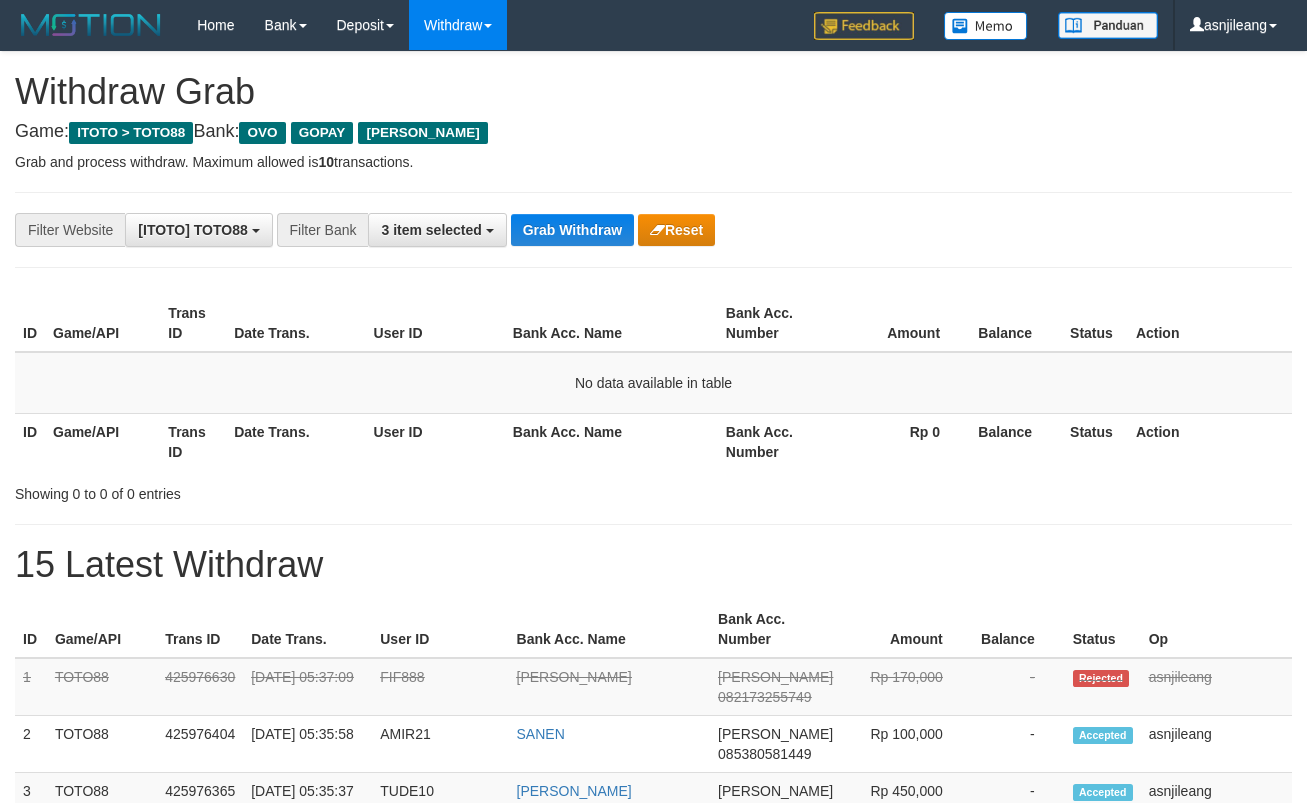 click on "Grab Withdraw" at bounding box center [572, 230] 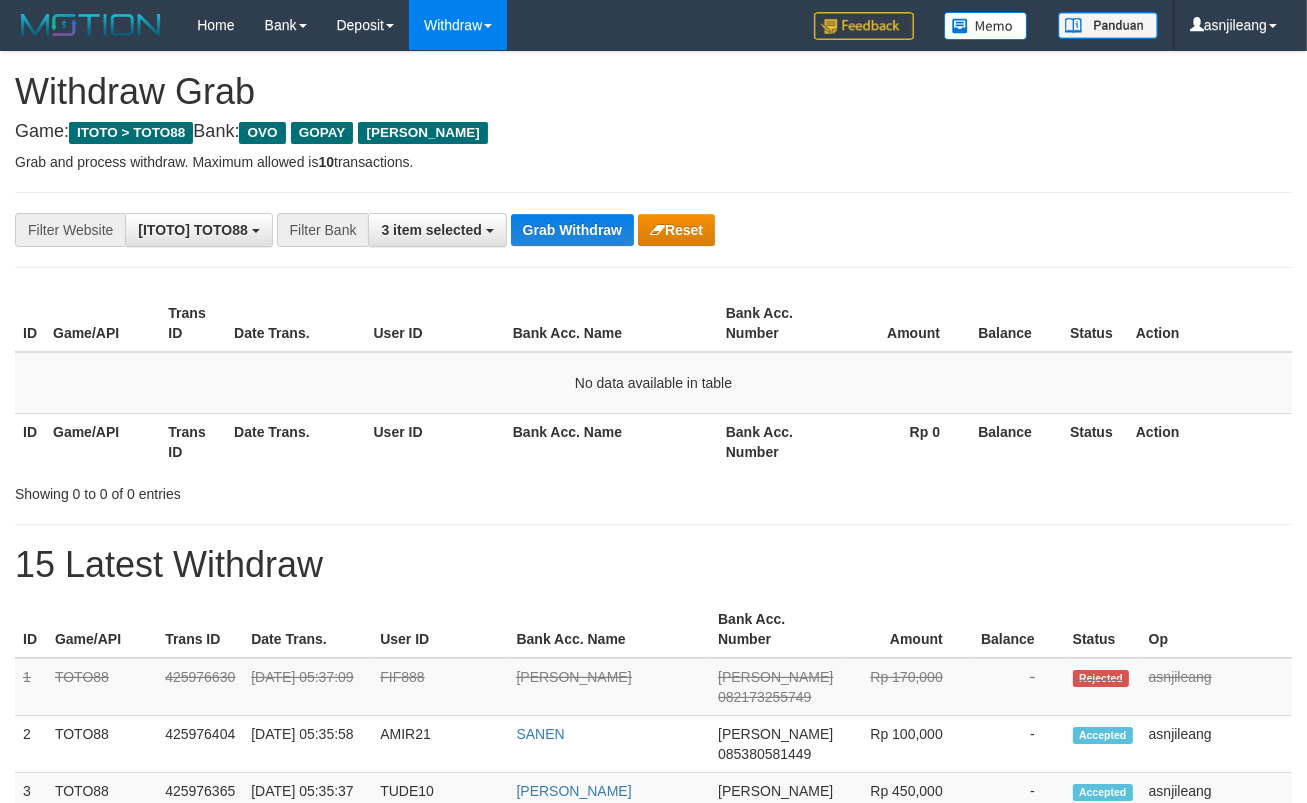 scroll, scrollTop: 17, scrollLeft: 0, axis: vertical 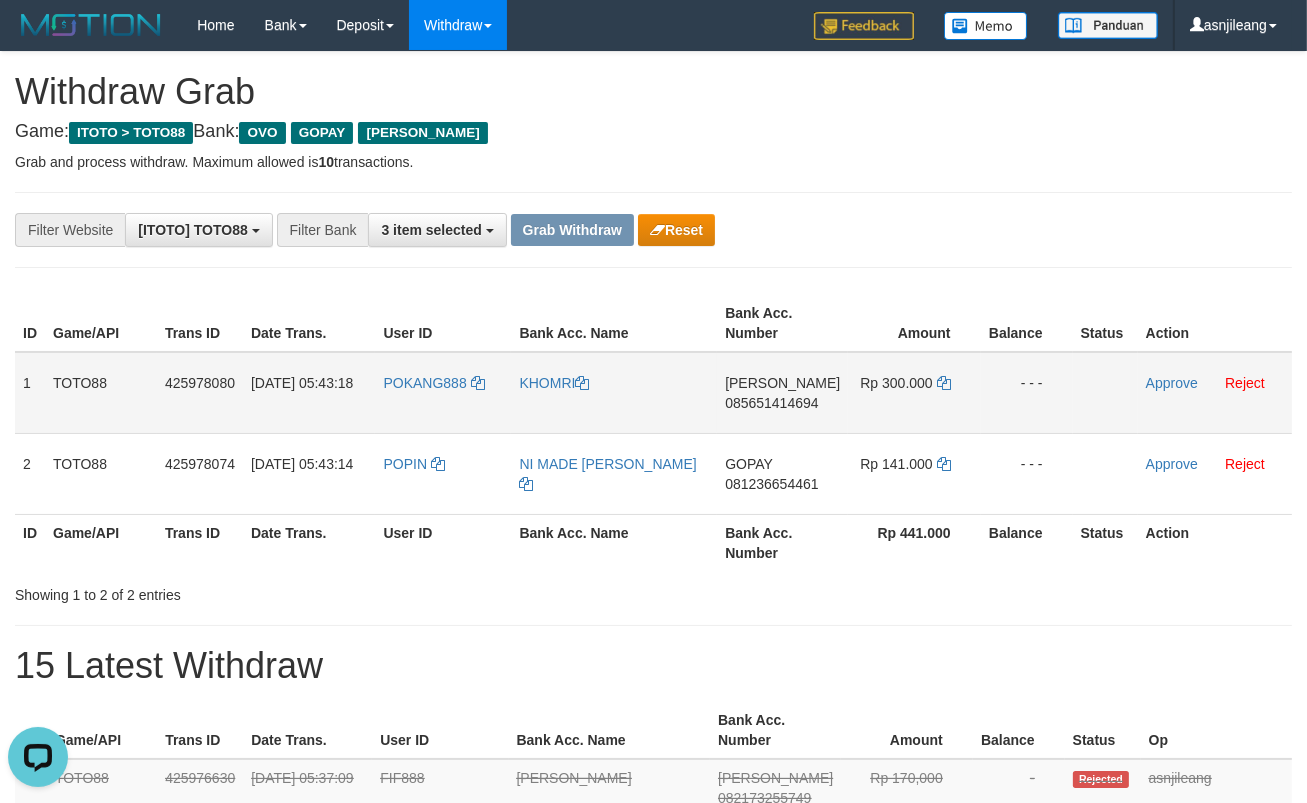 click on "[PERSON_NAME]" at bounding box center [782, 383] 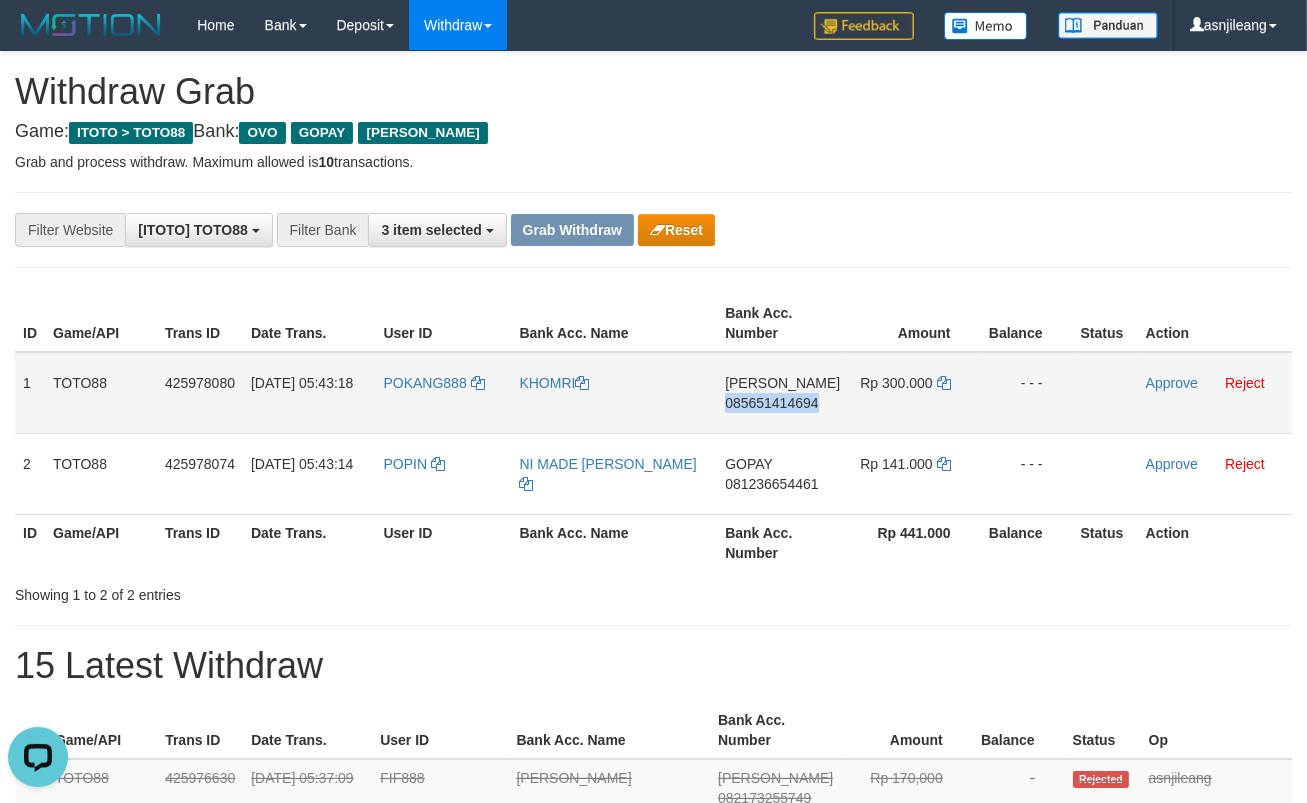 click on "085651414694" at bounding box center [771, 403] 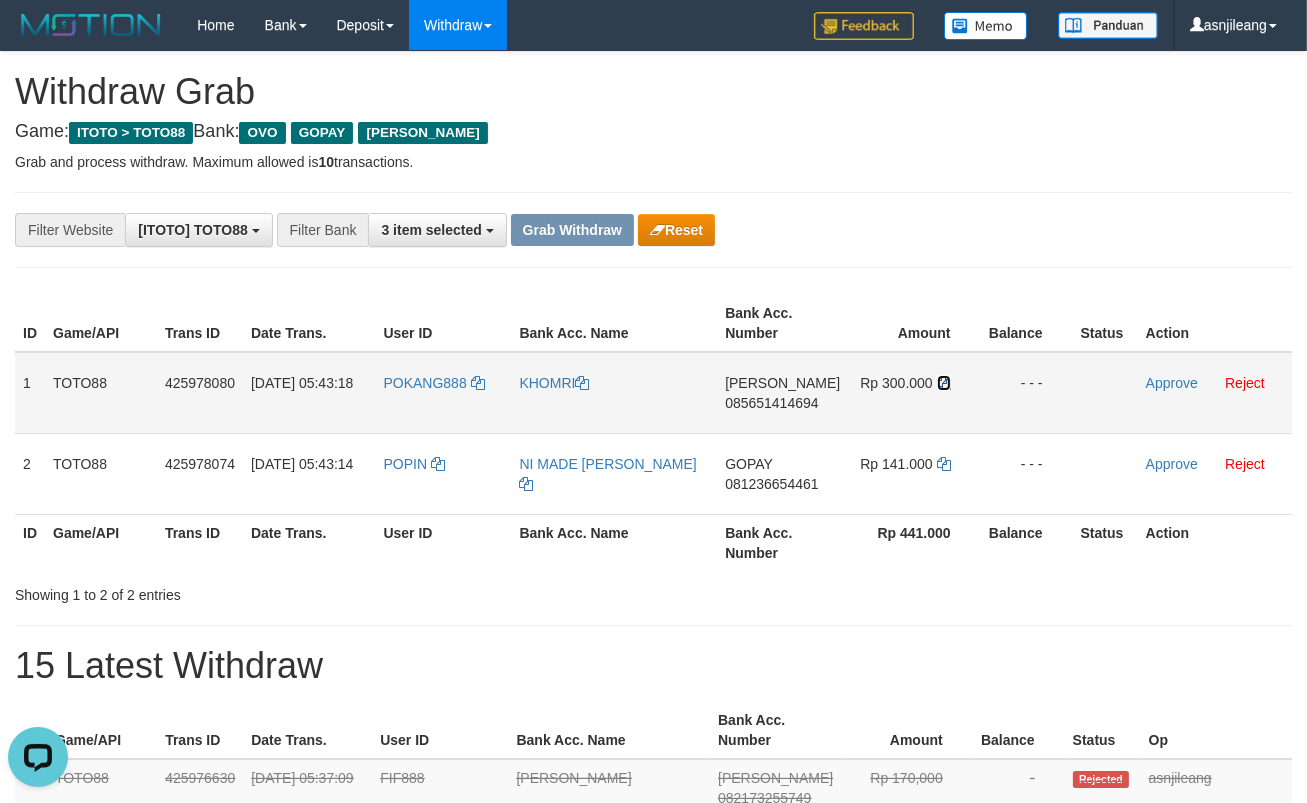 click at bounding box center [944, 383] 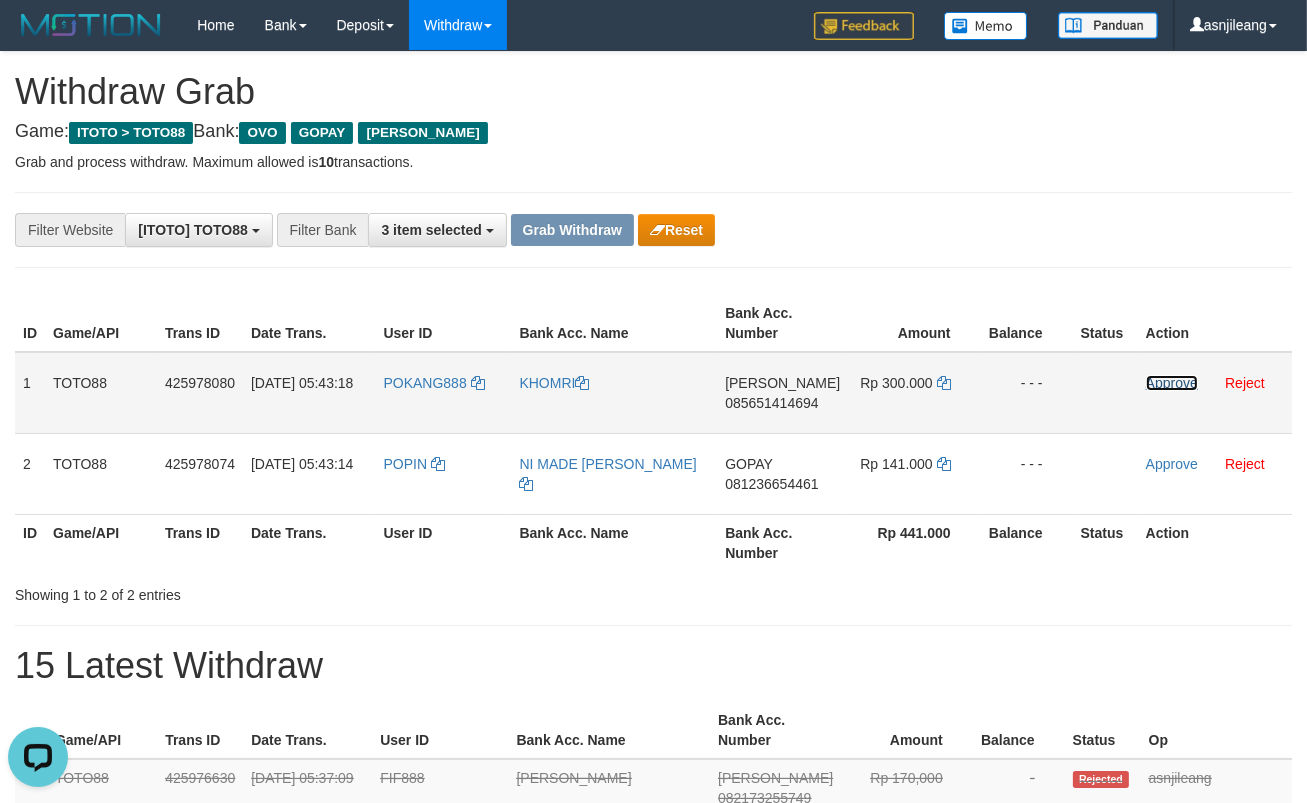 click on "Approve" at bounding box center (1172, 383) 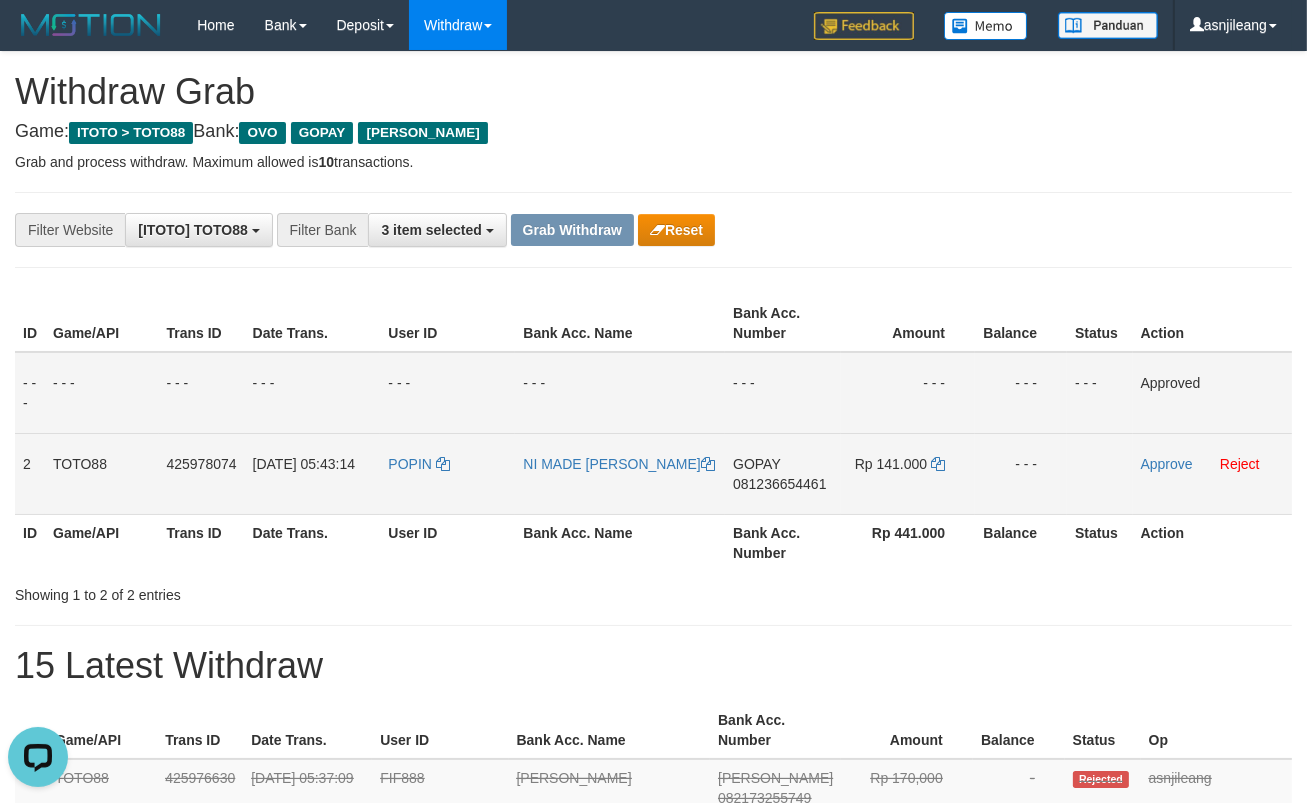 click on "081236654461" at bounding box center [779, 484] 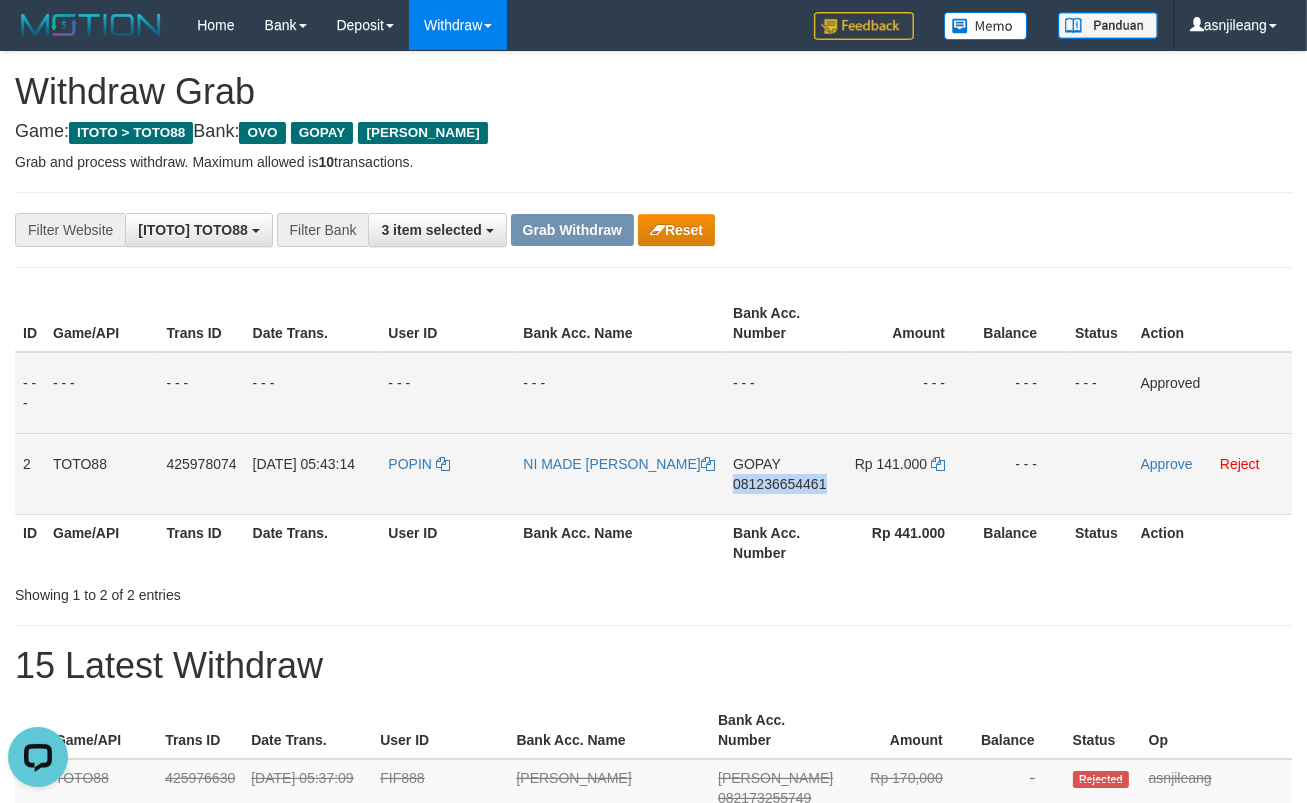 click on "081236654461" at bounding box center [779, 484] 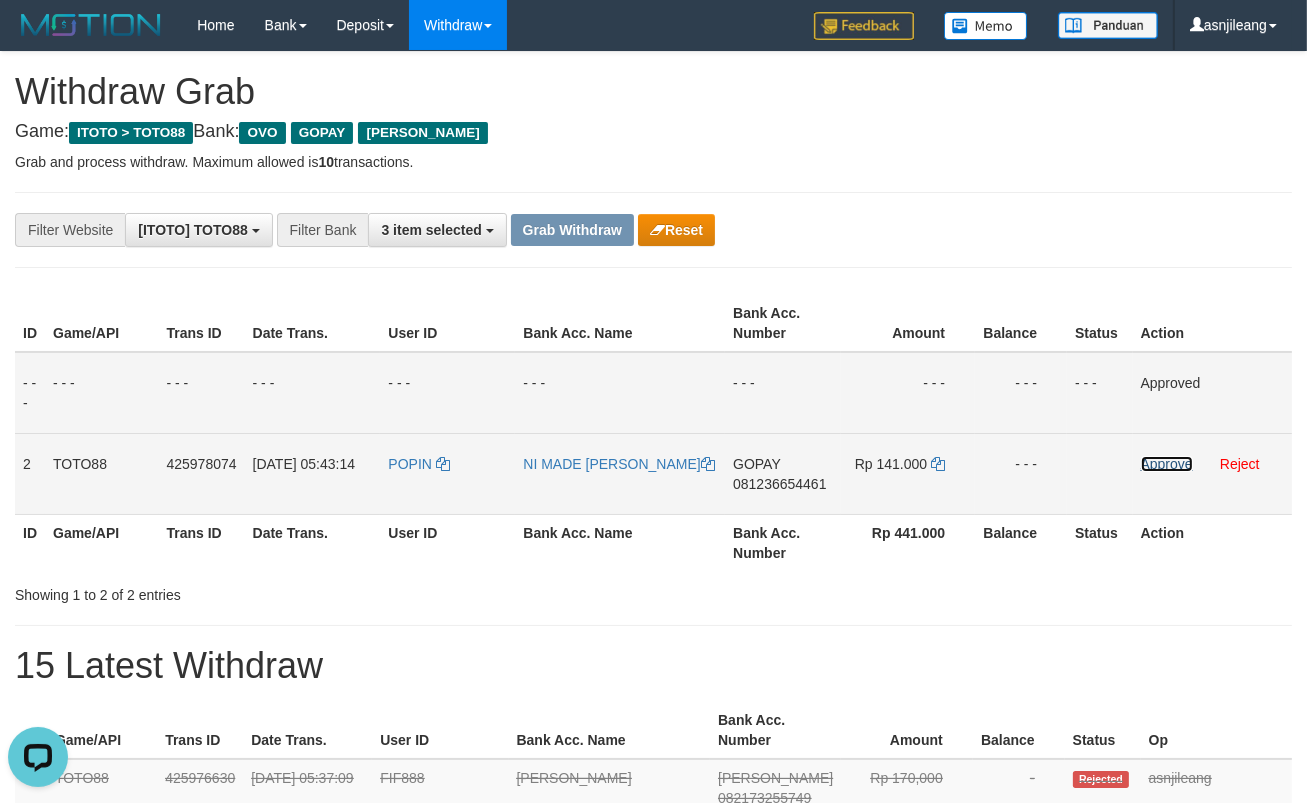click on "Approve" at bounding box center (1167, 464) 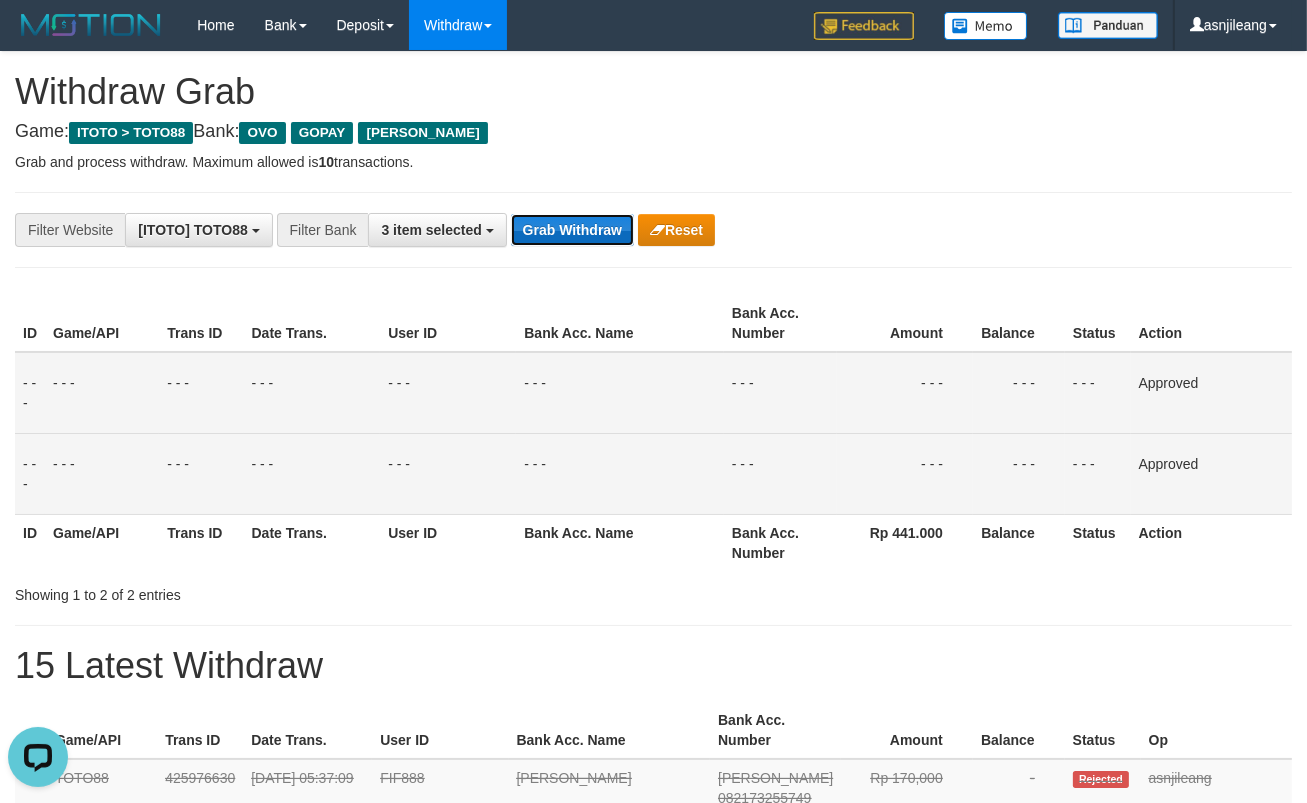 click on "Grab Withdraw" at bounding box center (572, 230) 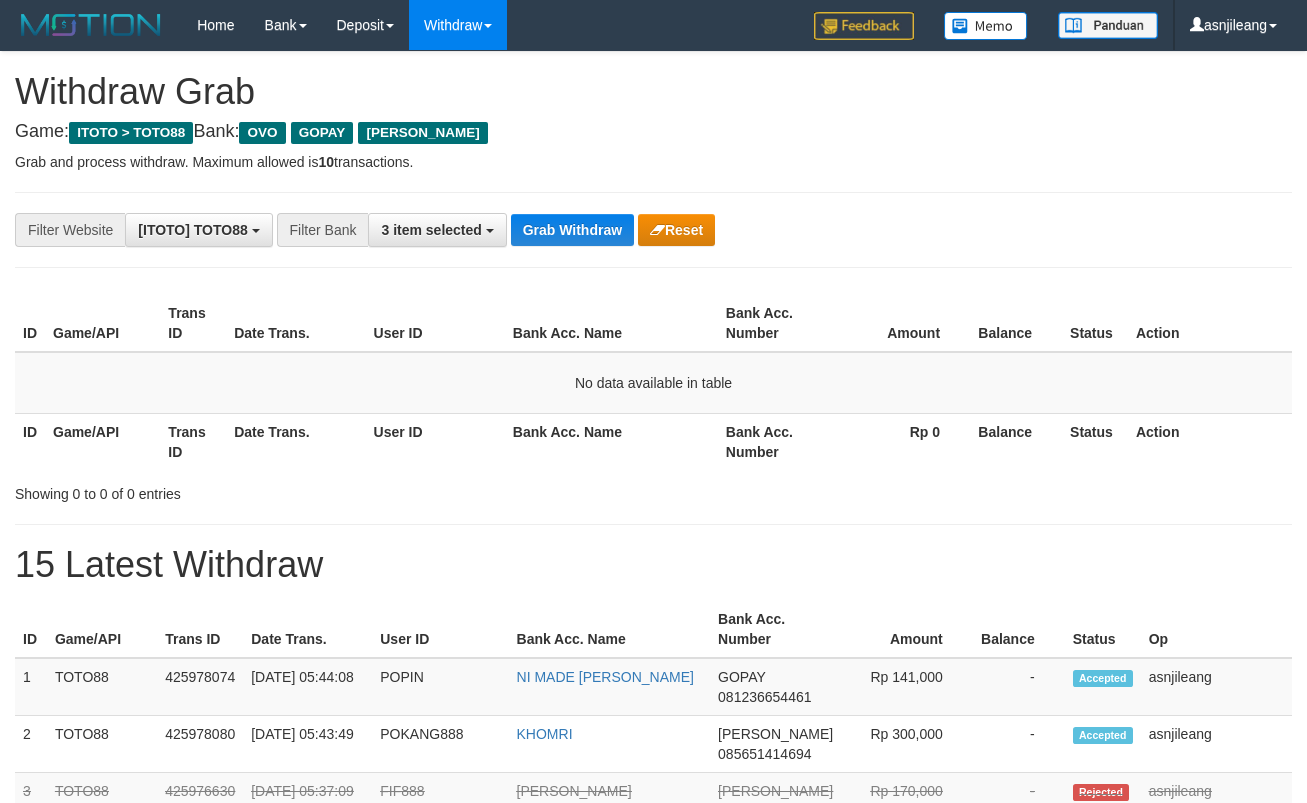 scroll, scrollTop: 0, scrollLeft: 0, axis: both 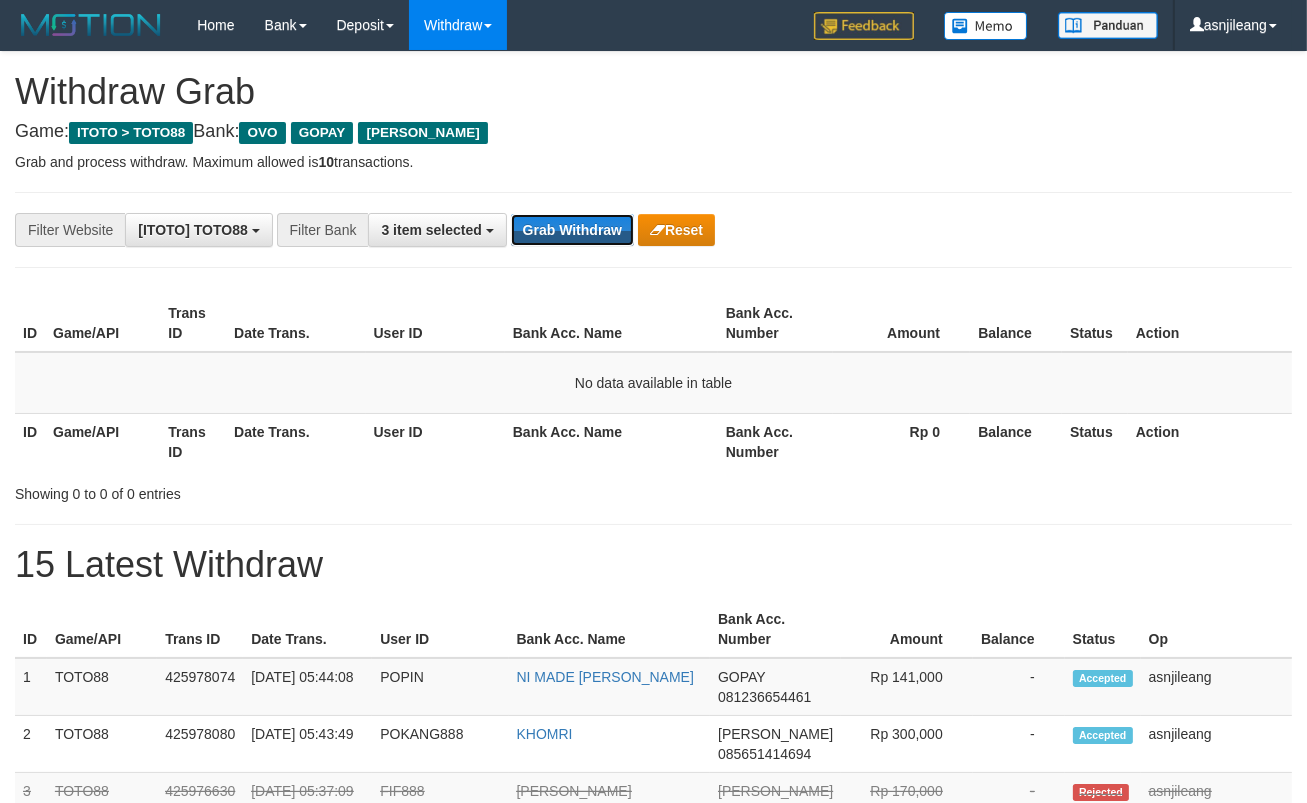 click on "Grab Withdraw" at bounding box center [572, 230] 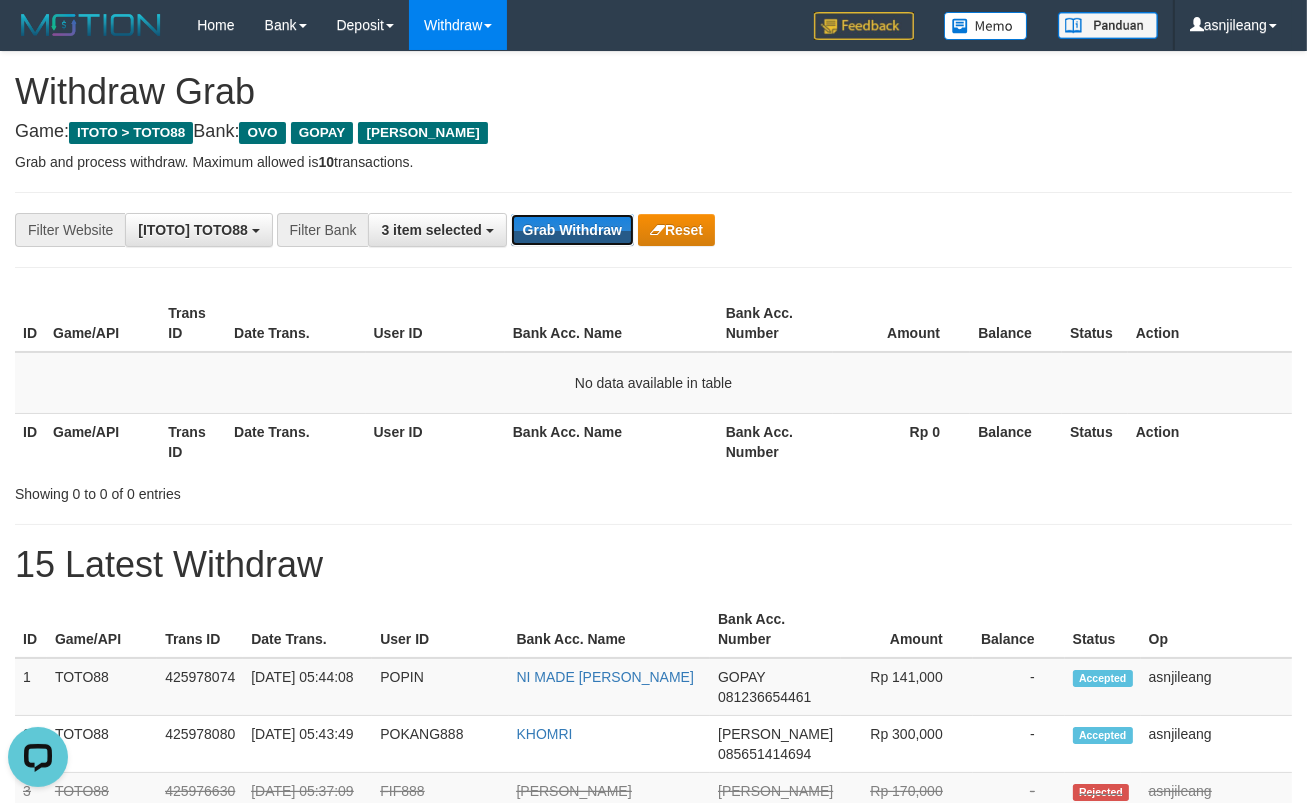 click on "Grab Withdraw" at bounding box center [572, 230] 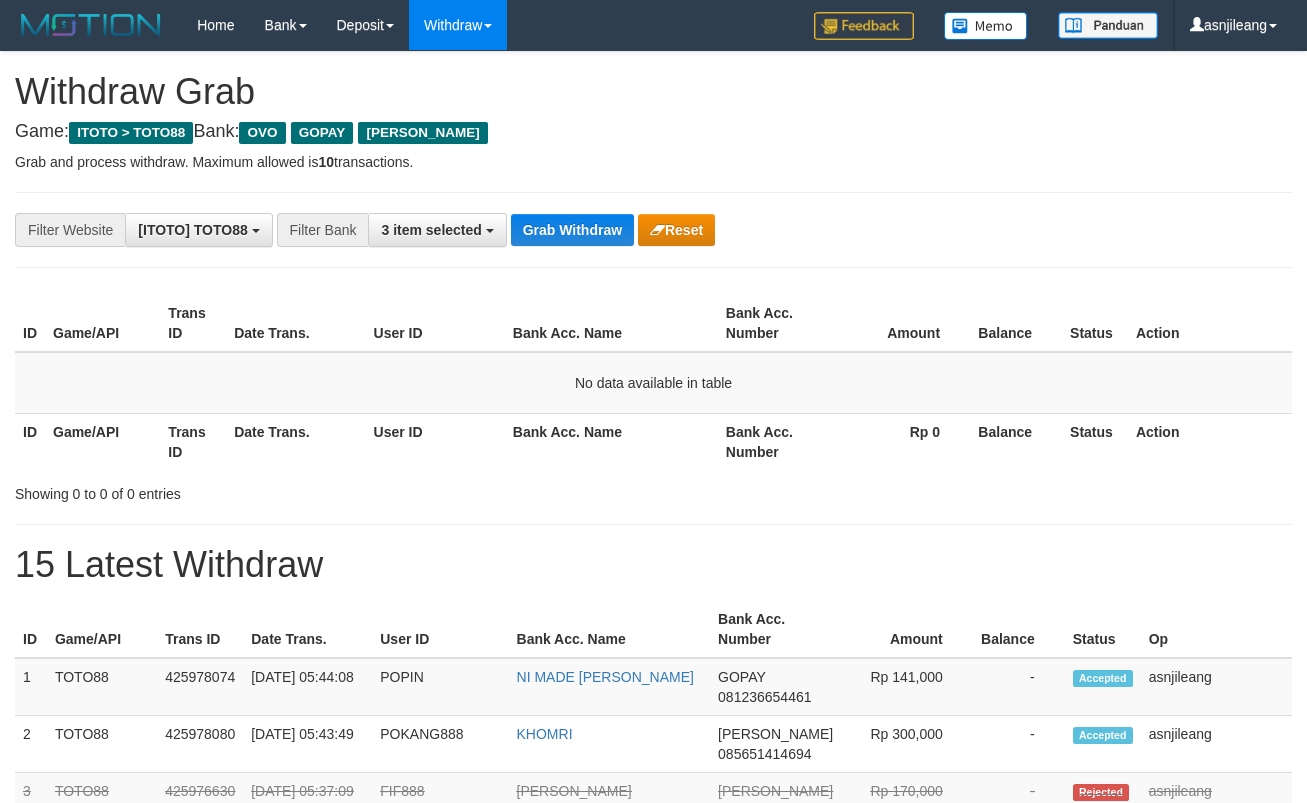 click on "Grab Withdraw" at bounding box center (572, 230) 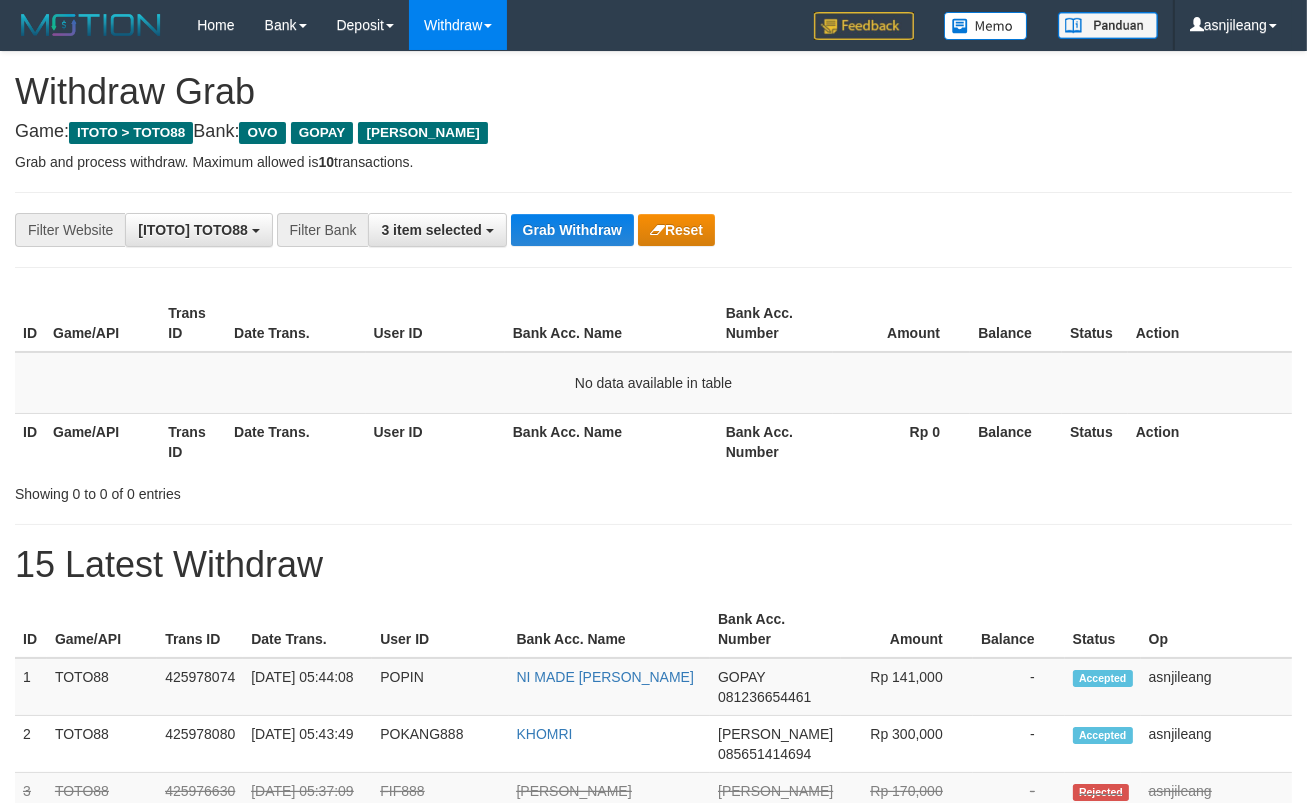 scroll, scrollTop: 17, scrollLeft: 0, axis: vertical 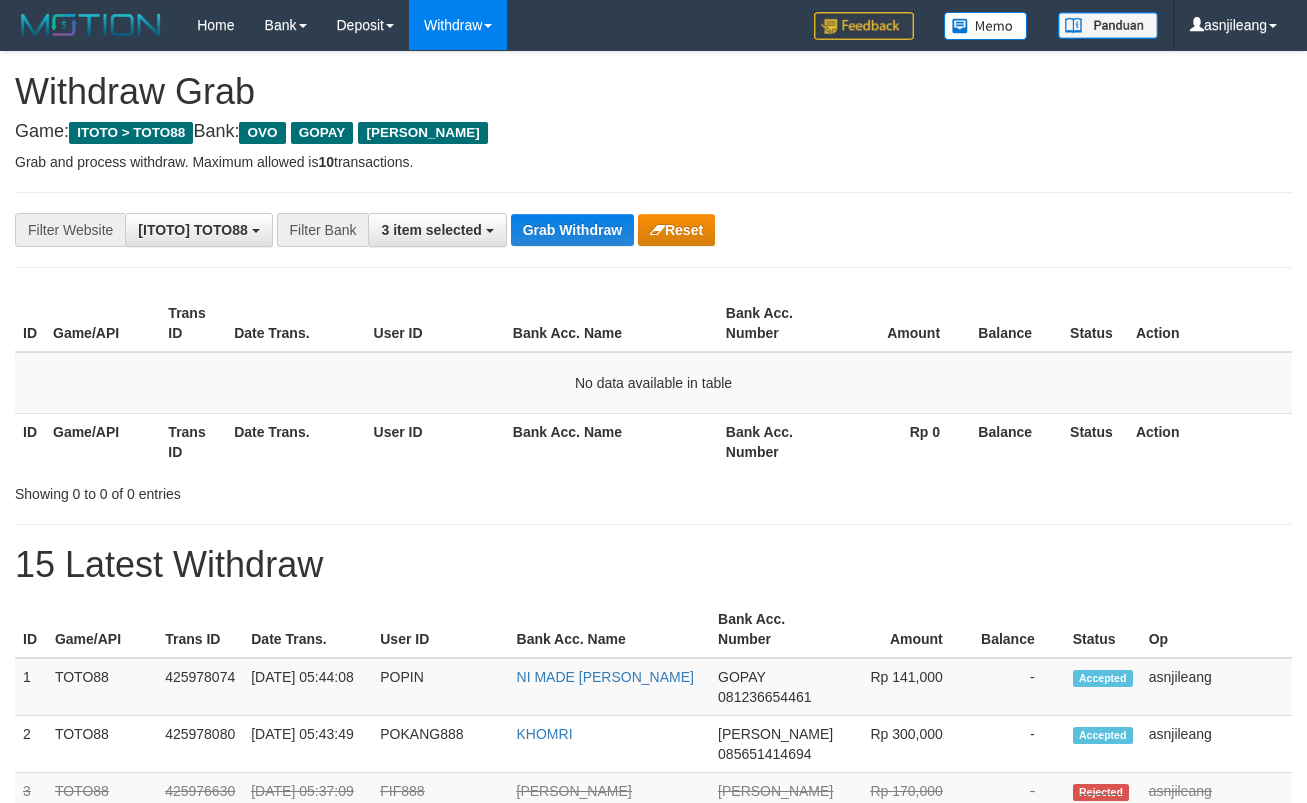 click on "Grab Withdraw" at bounding box center [572, 230] 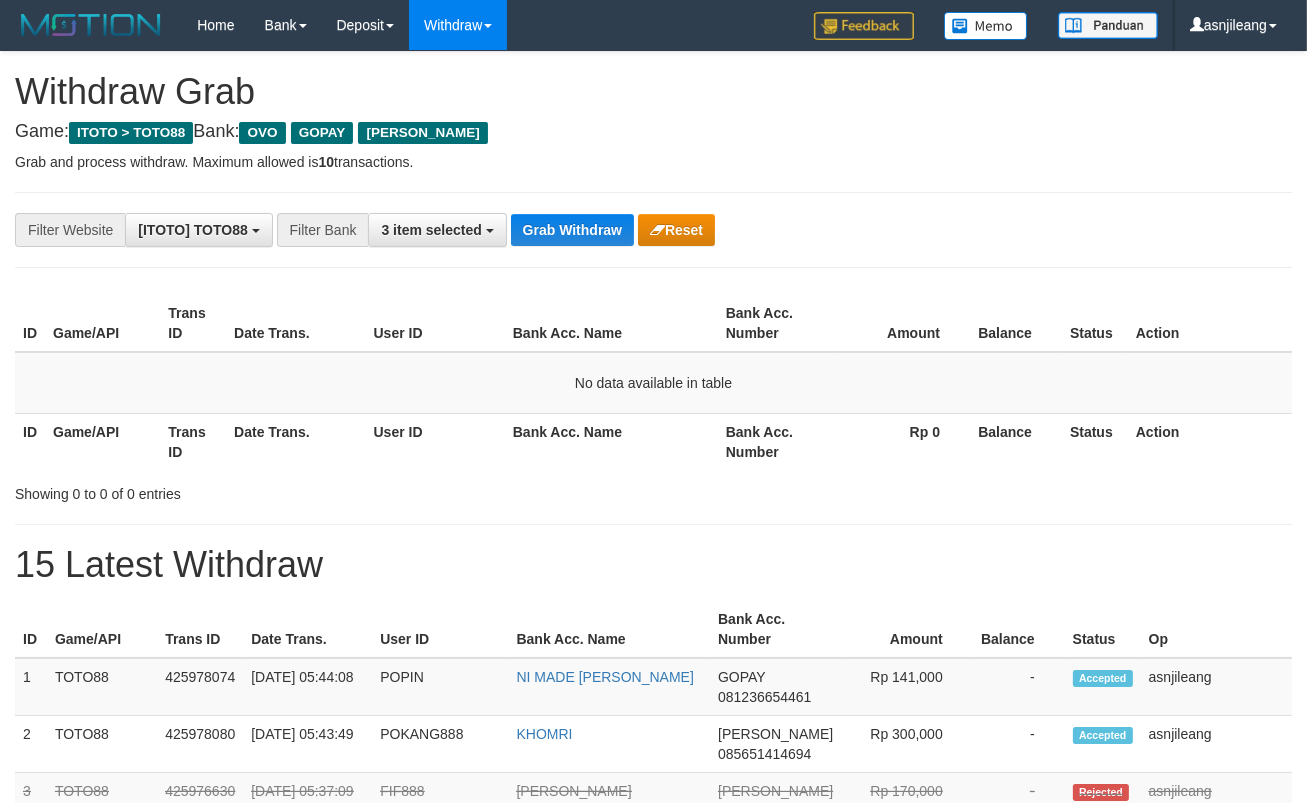 scroll, scrollTop: 17, scrollLeft: 0, axis: vertical 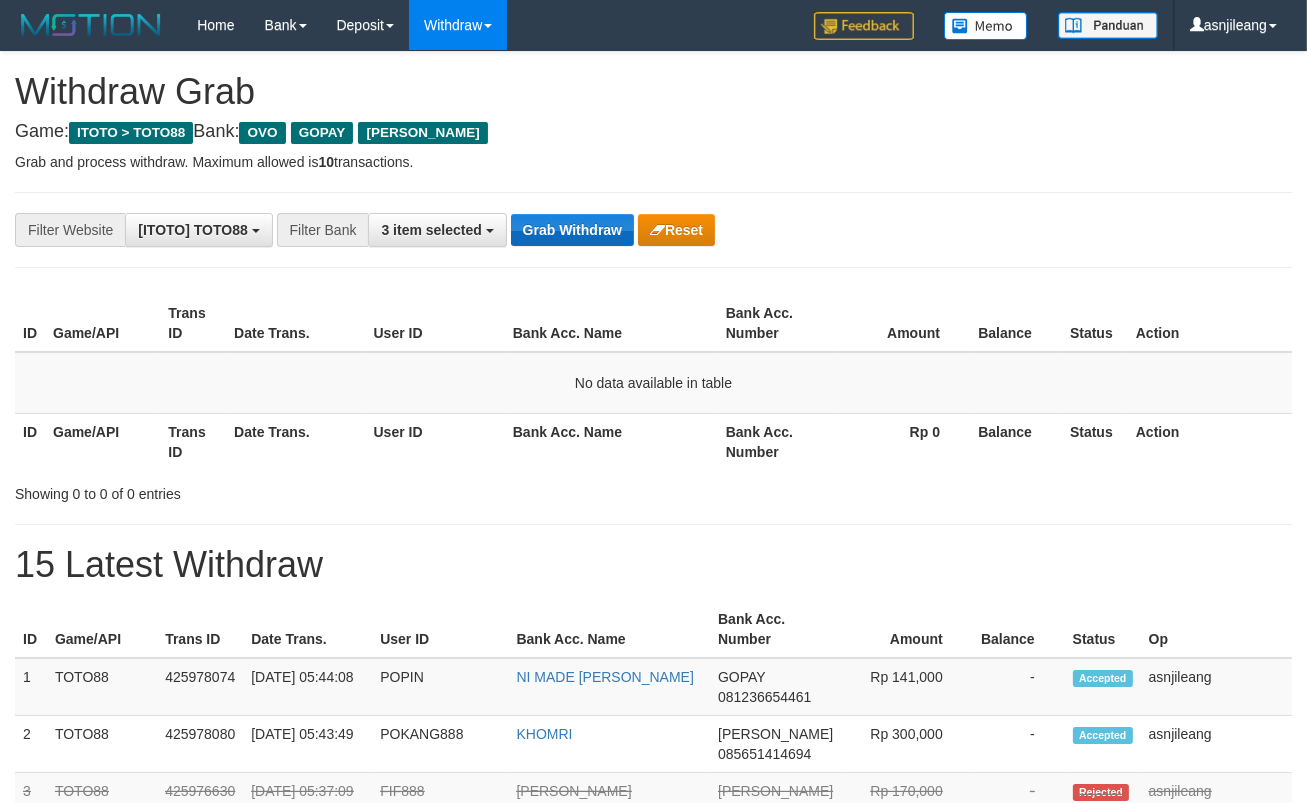 drag, startPoint x: 0, startPoint y: 0, endPoint x: 609, endPoint y: 223, distance: 648.5445 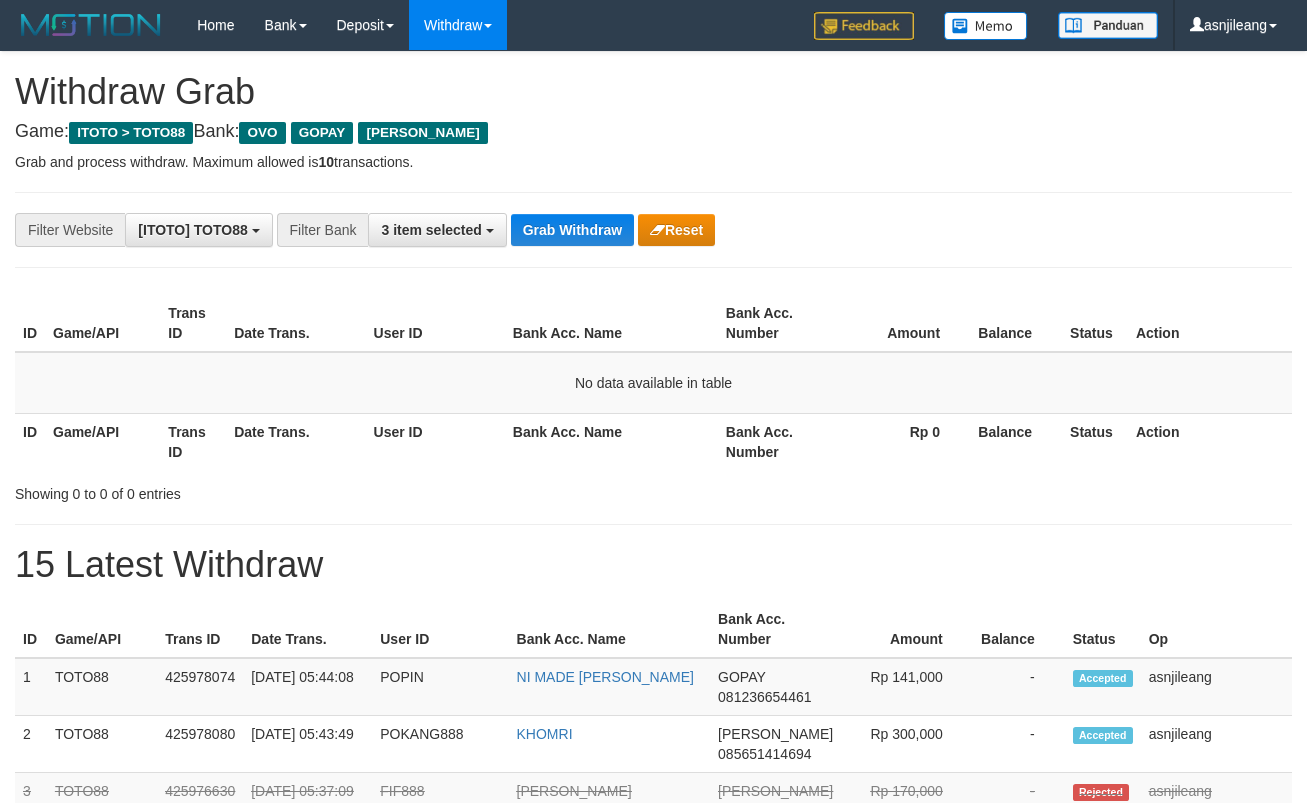 click on "Grab Withdraw" at bounding box center [572, 230] 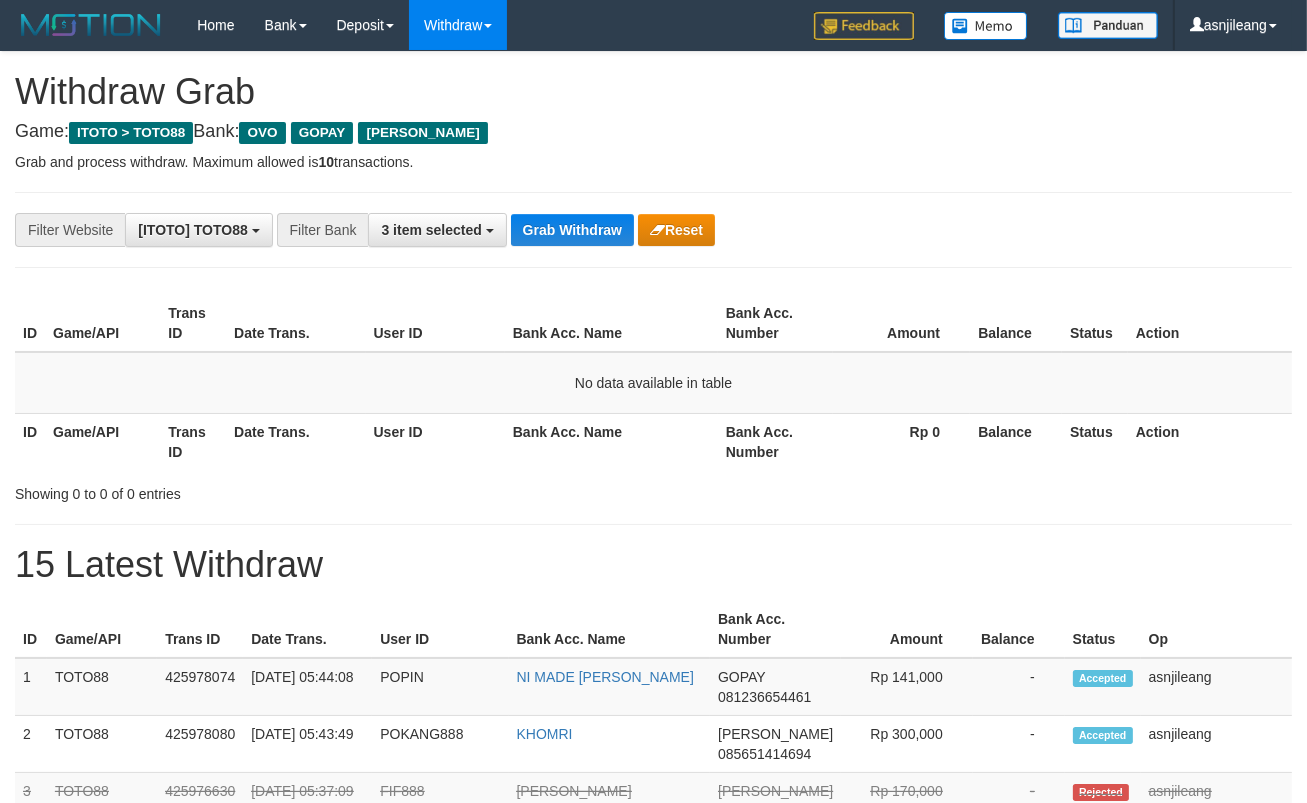 scroll, scrollTop: 17, scrollLeft: 0, axis: vertical 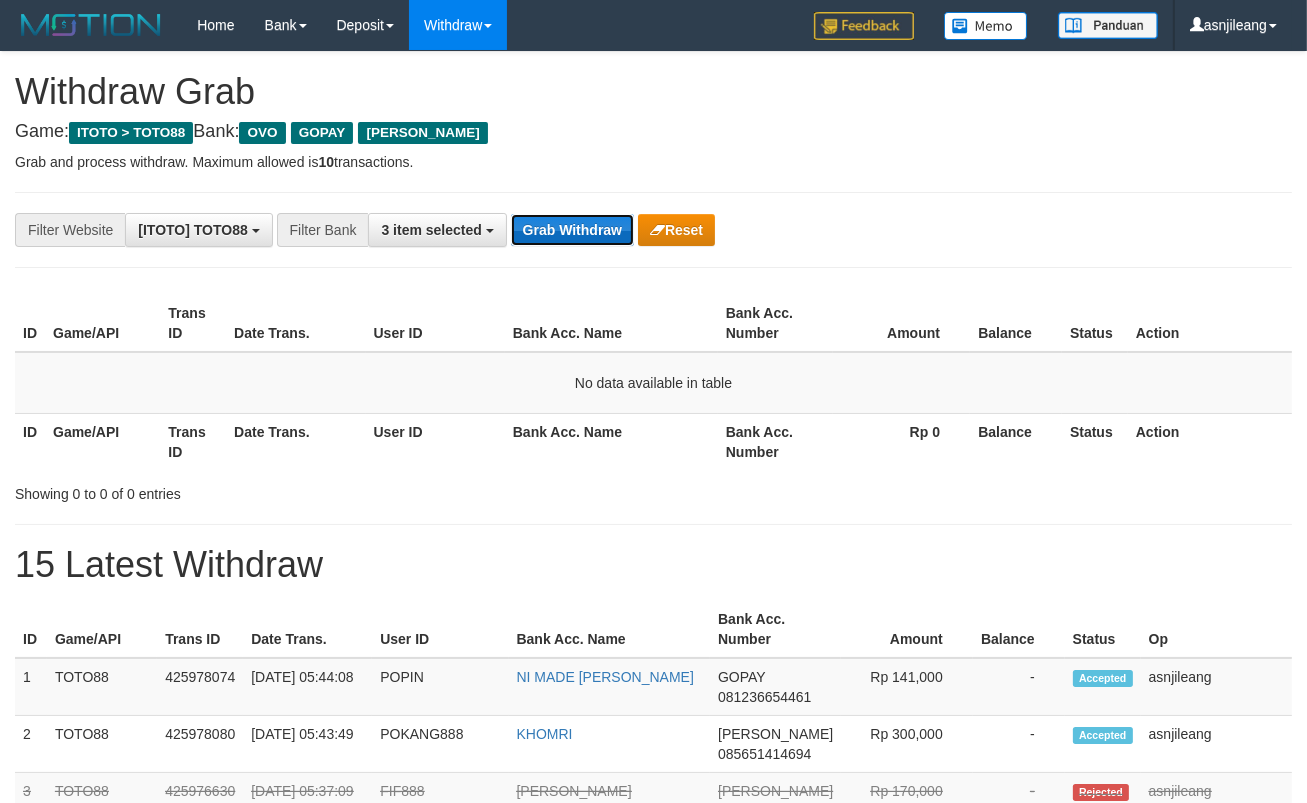 click on "Grab Withdraw" at bounding box center (572, 230) 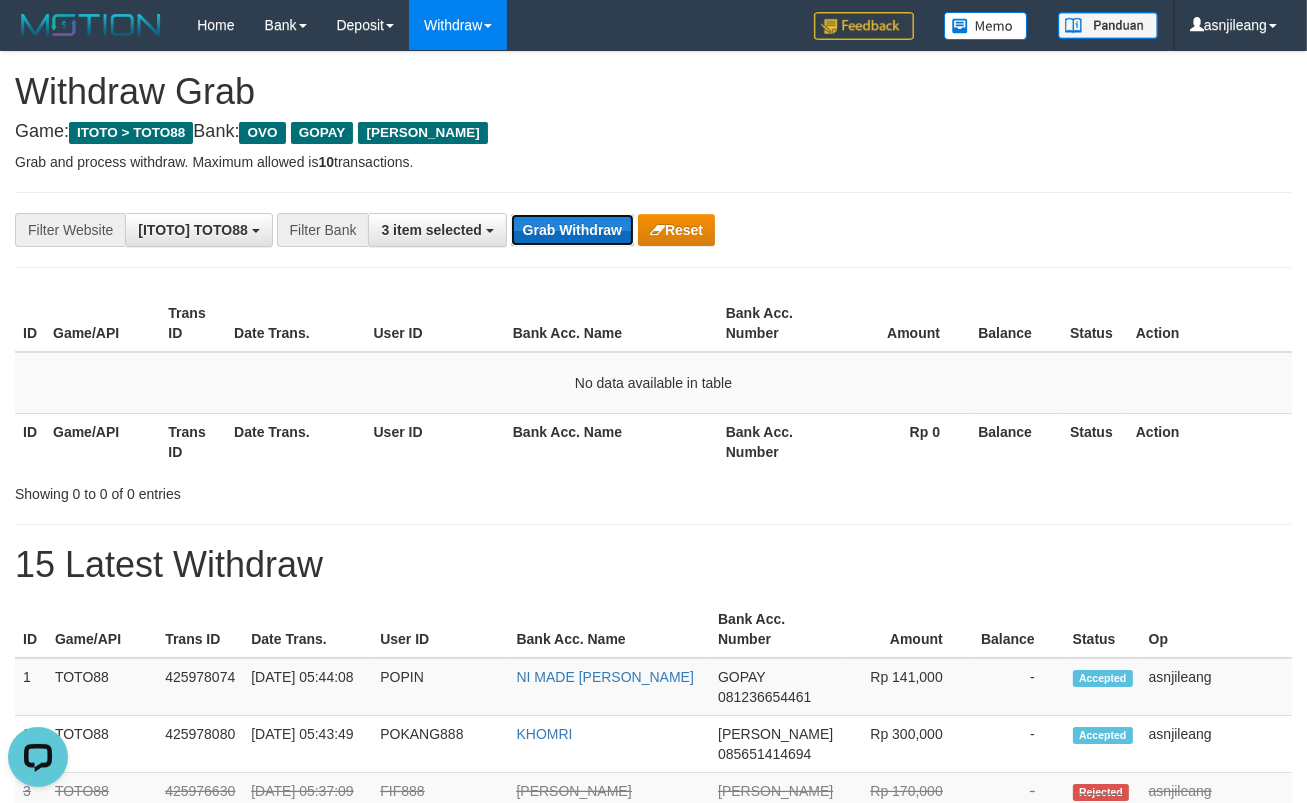 scroll, scrollTop: 0, scrollLeft: 0, axis: both 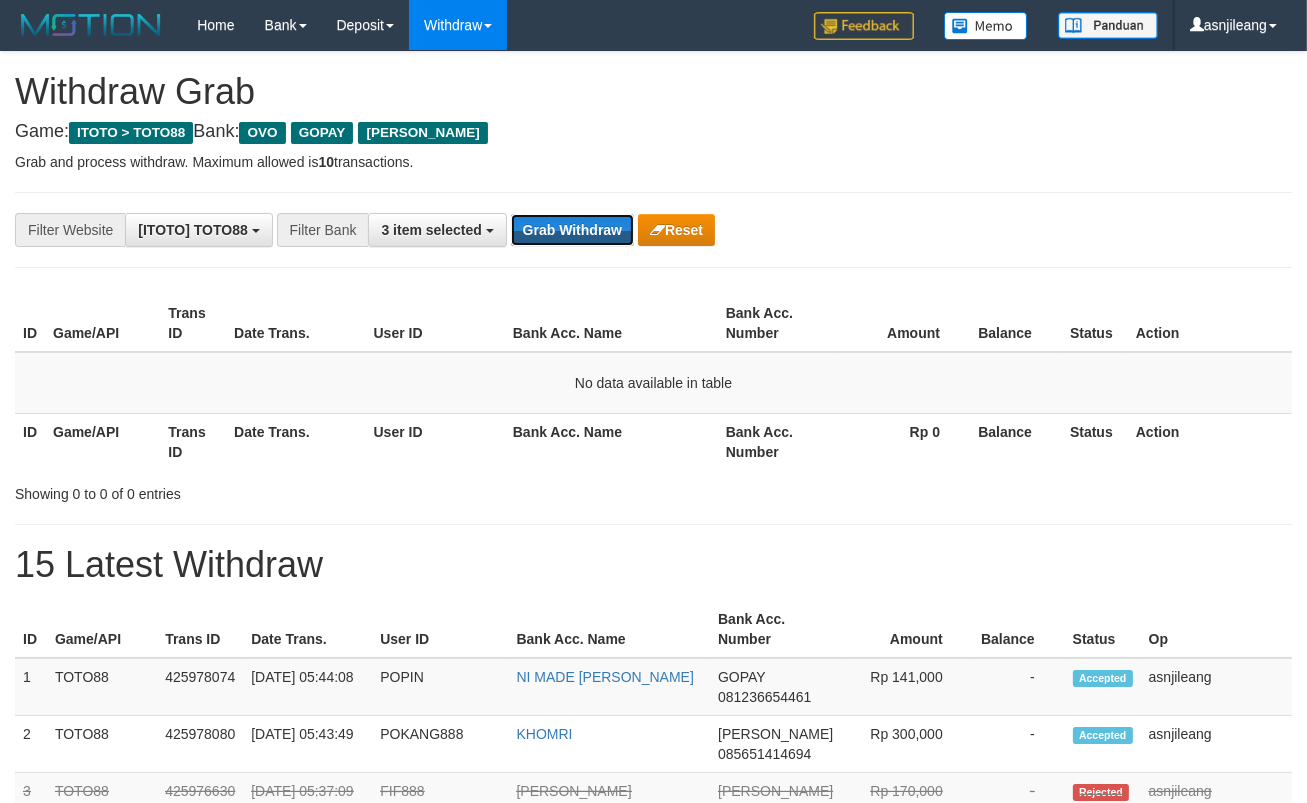click on "Grab Withdraw" at bounding box center [572, 230] 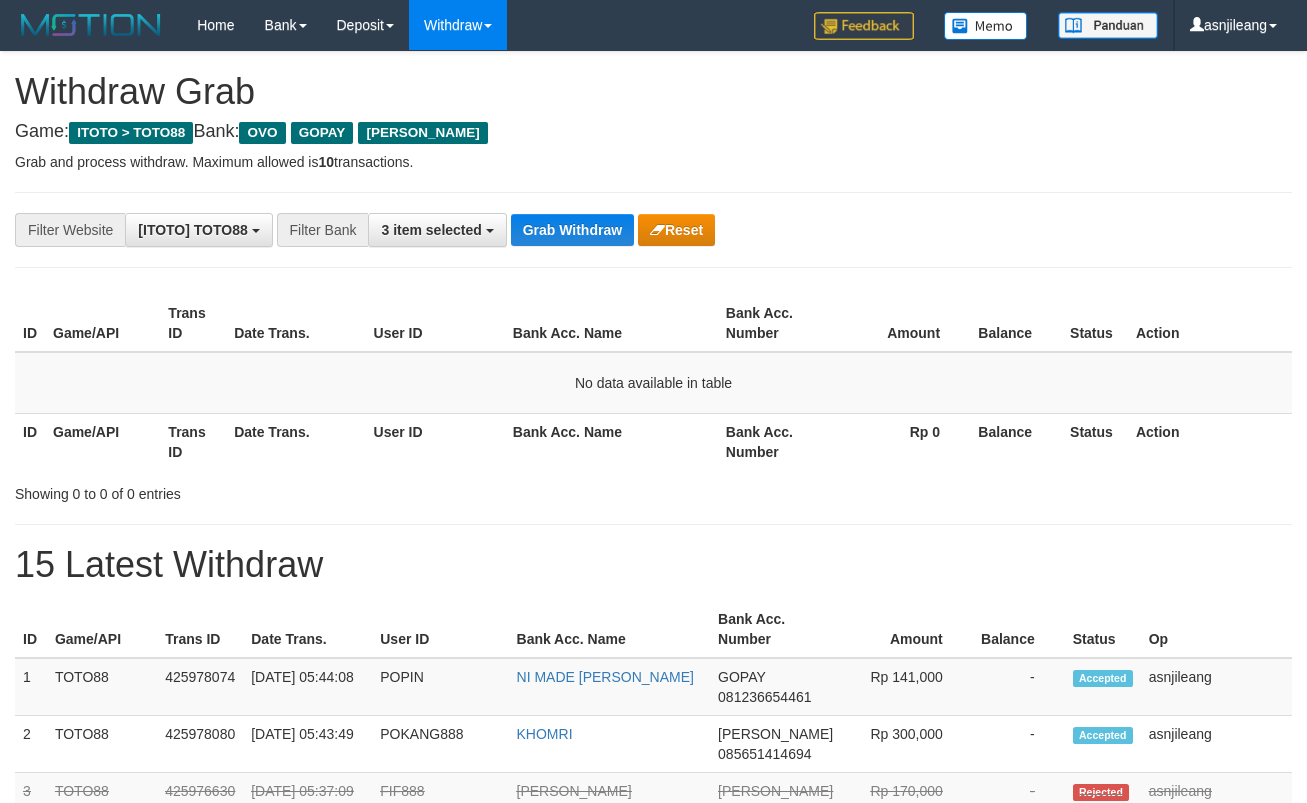 scroll, scrollTop: 0, scrollLeft: 0, axis: both 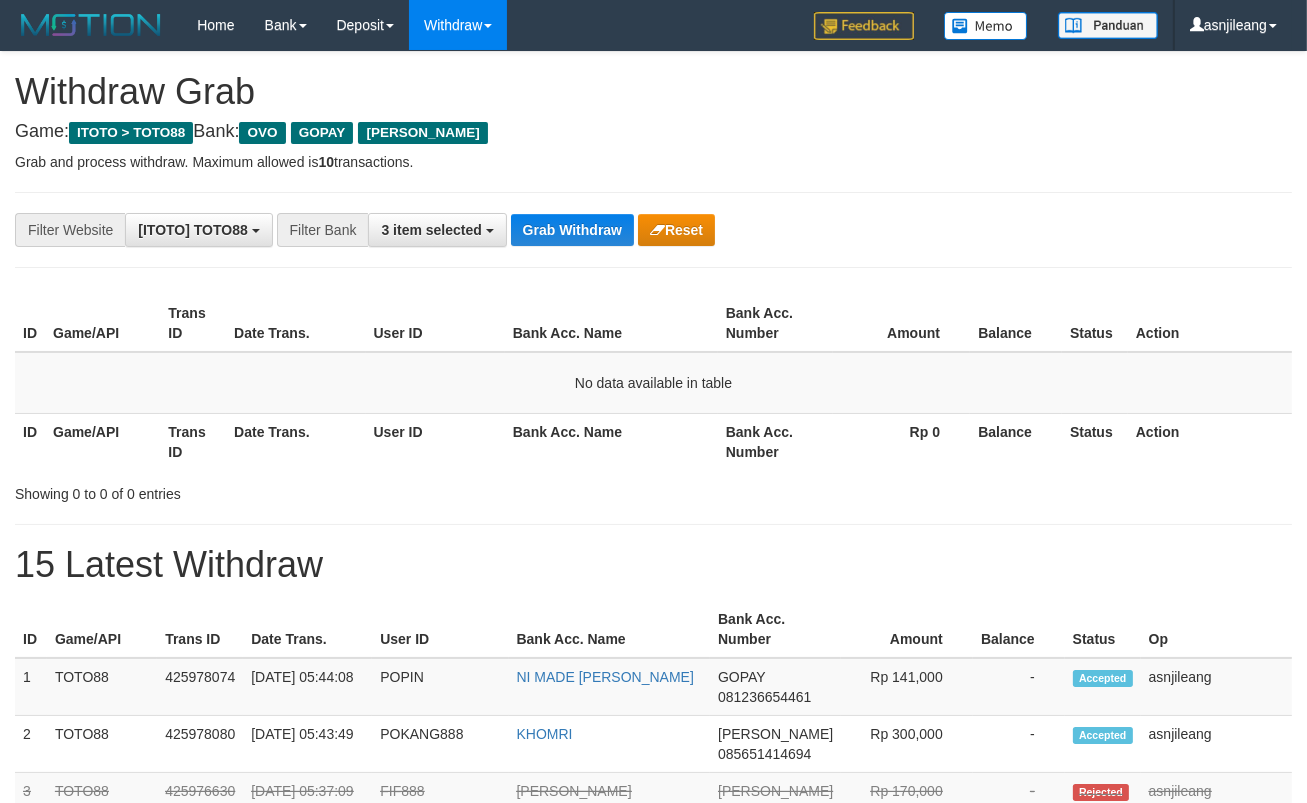 click on "Grab Withdraw" at bounding box center (572, 230) 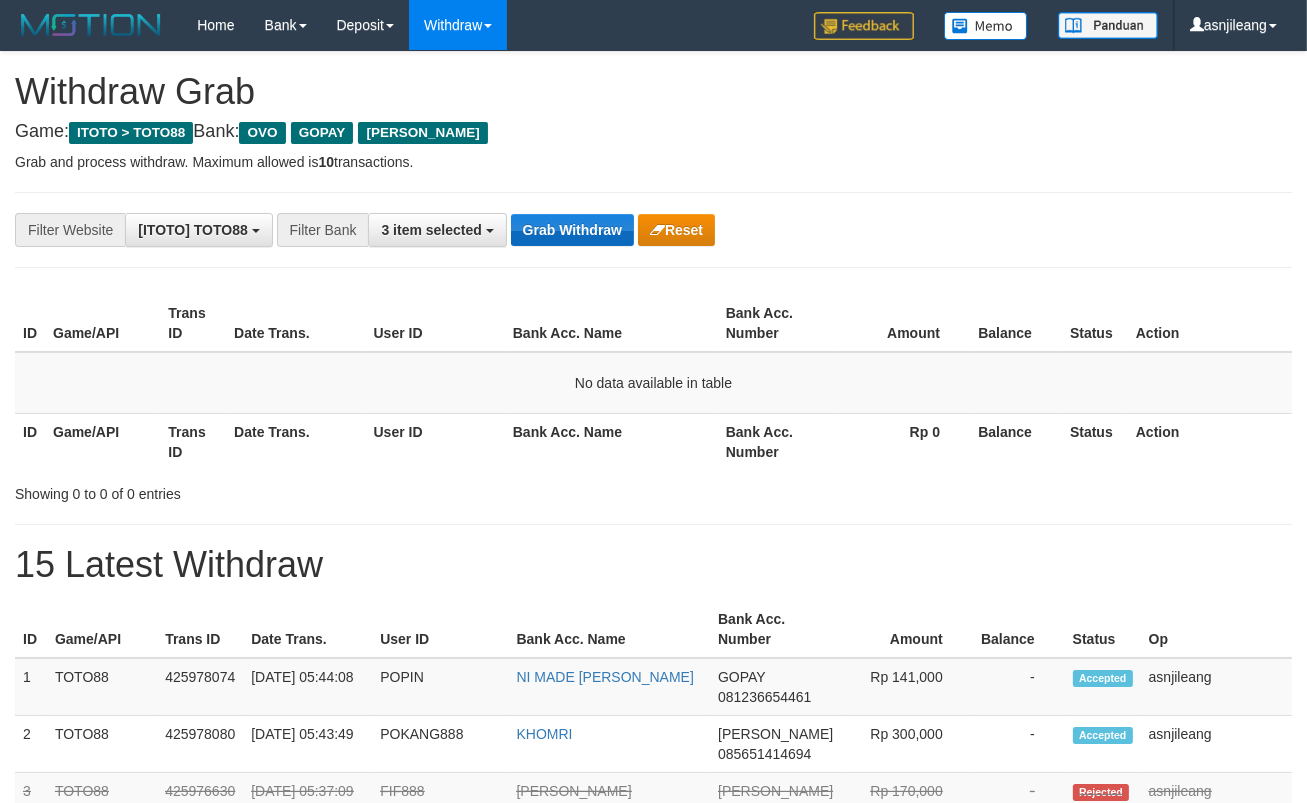click on "Grab Withdraw" at bounding box center [572, 230] 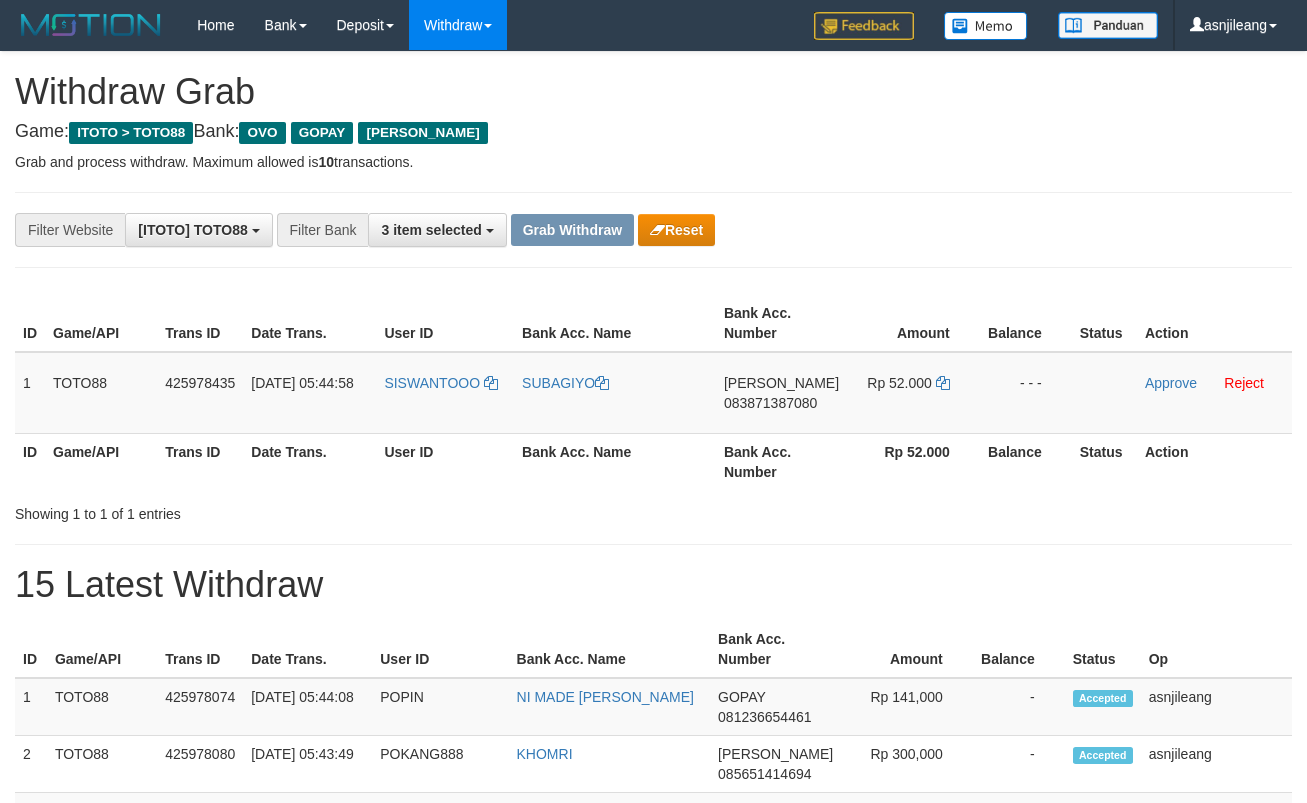scroll, scrollTop: 0, scrollLeft: 0, axis: both 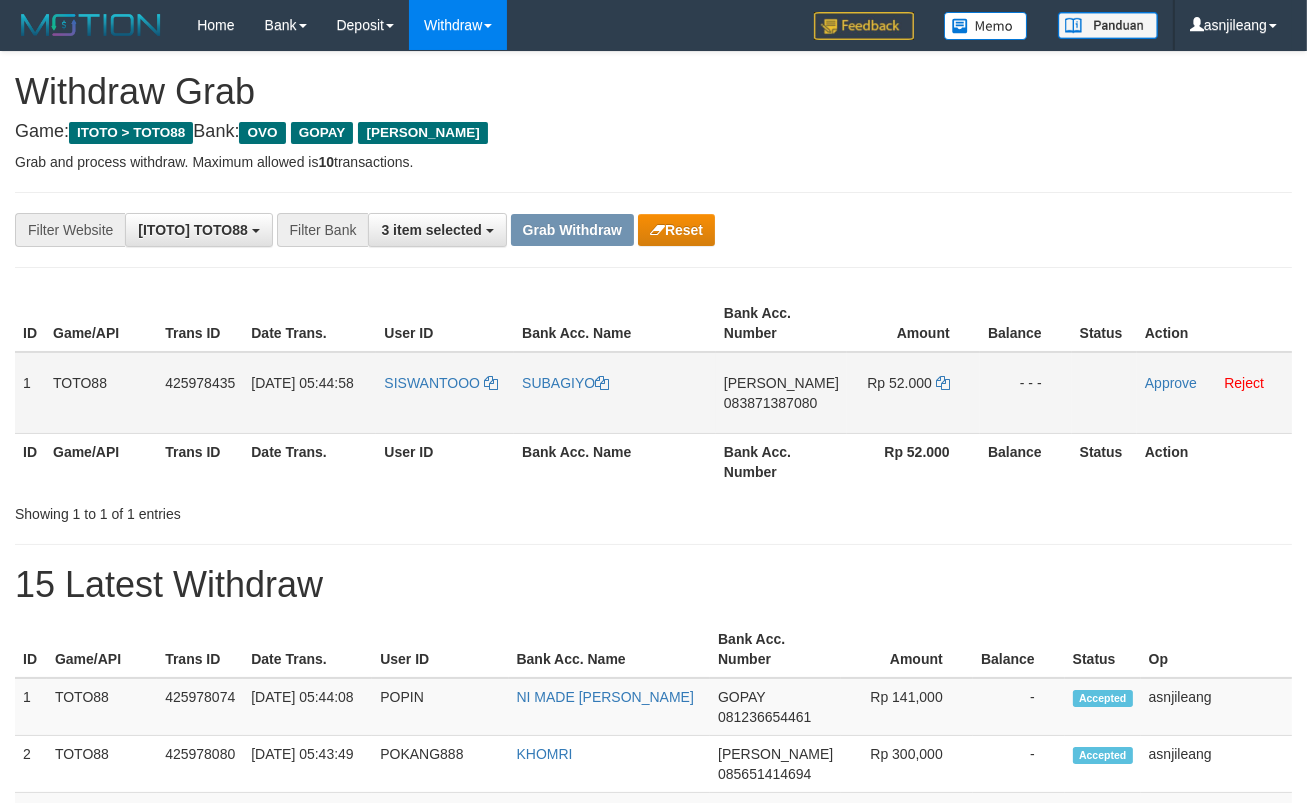 click on "DANA
083871387080" at bounding box center [781, 393] 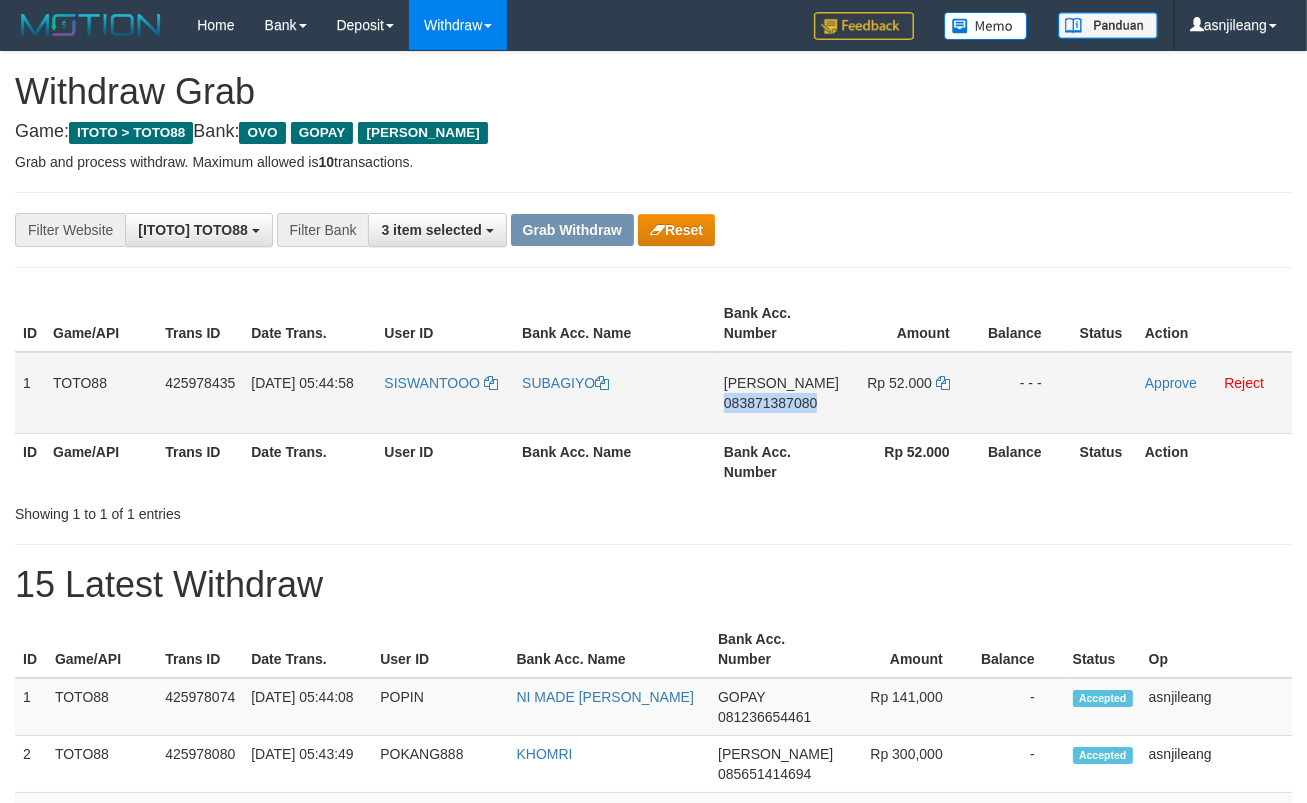 click on "DANA
083871387080" at bounding box center (781, 393) 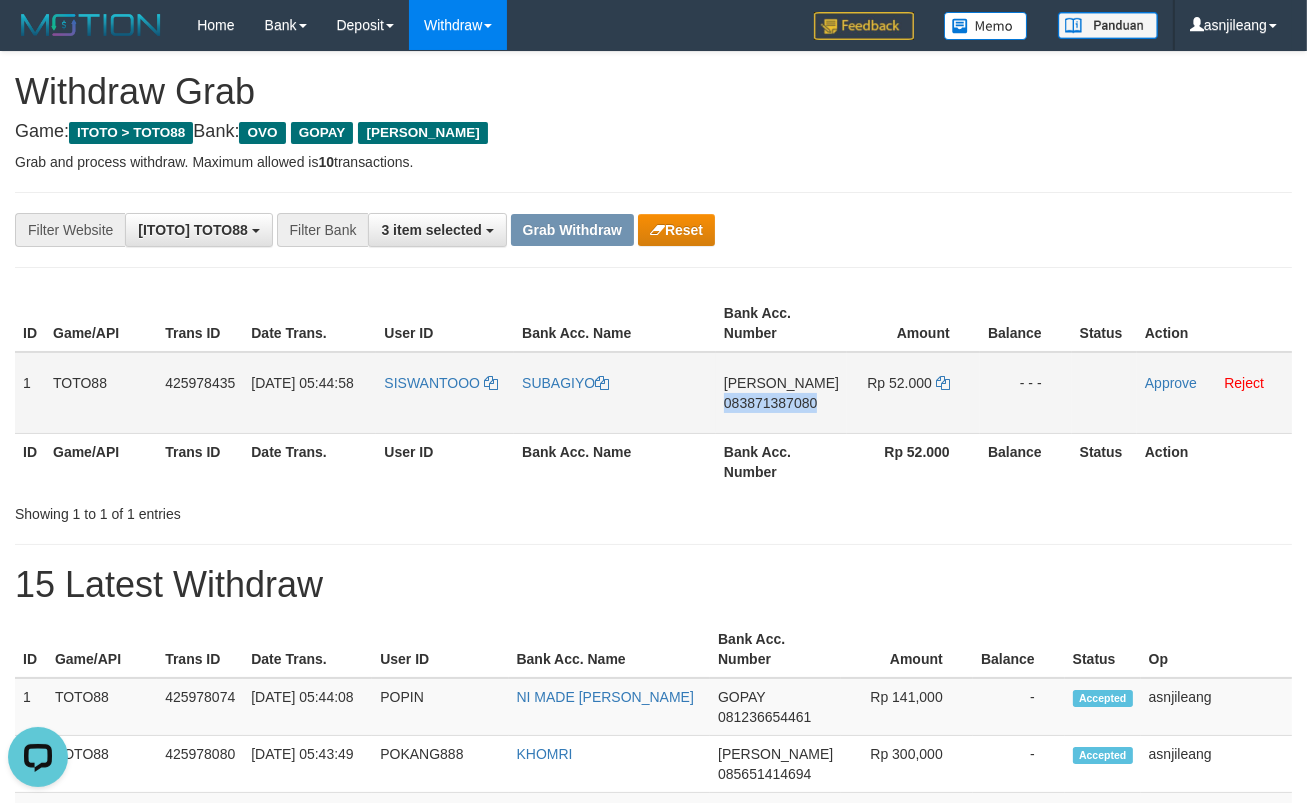 scroll, scrollTop: 0, scrollLeft: 0, axis: both 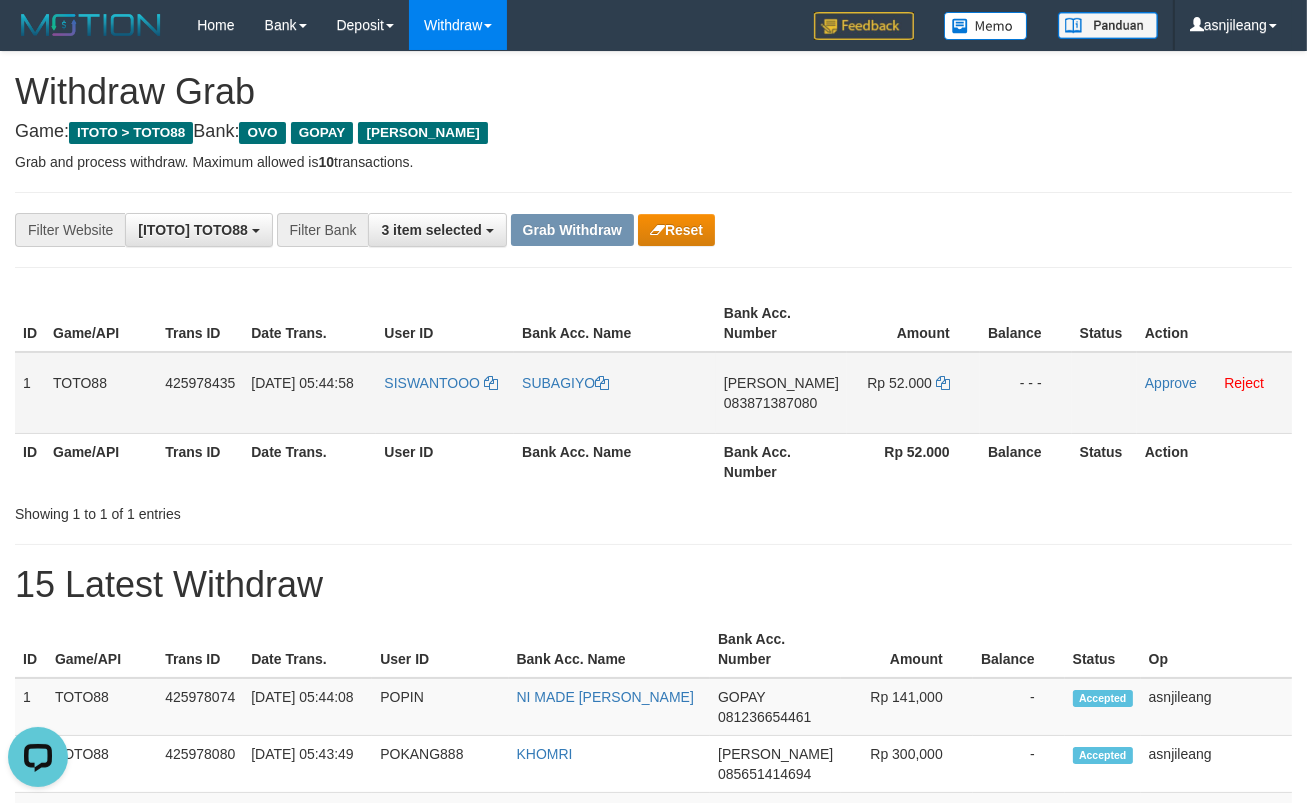 click on "Rp 52.000" at bounding box center (913, 393) 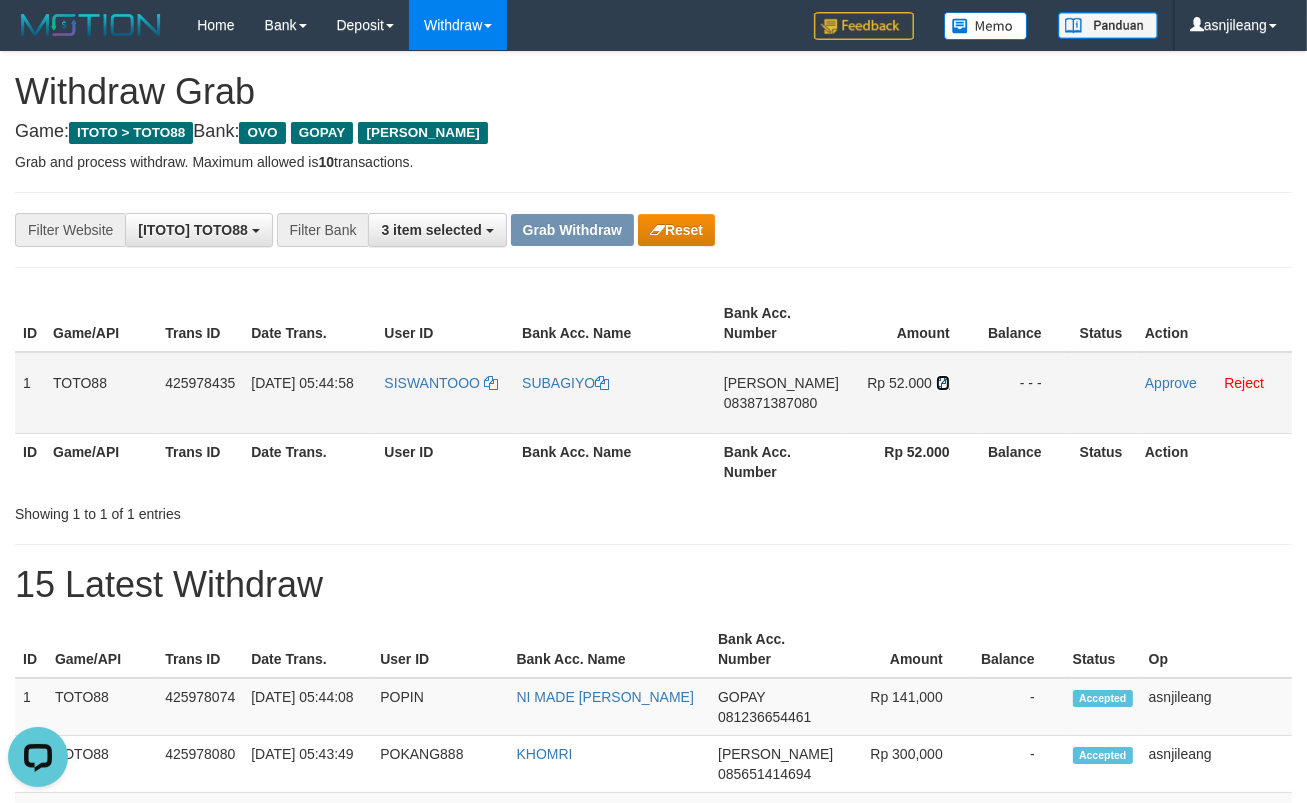 click at bounding box center (943, 383) 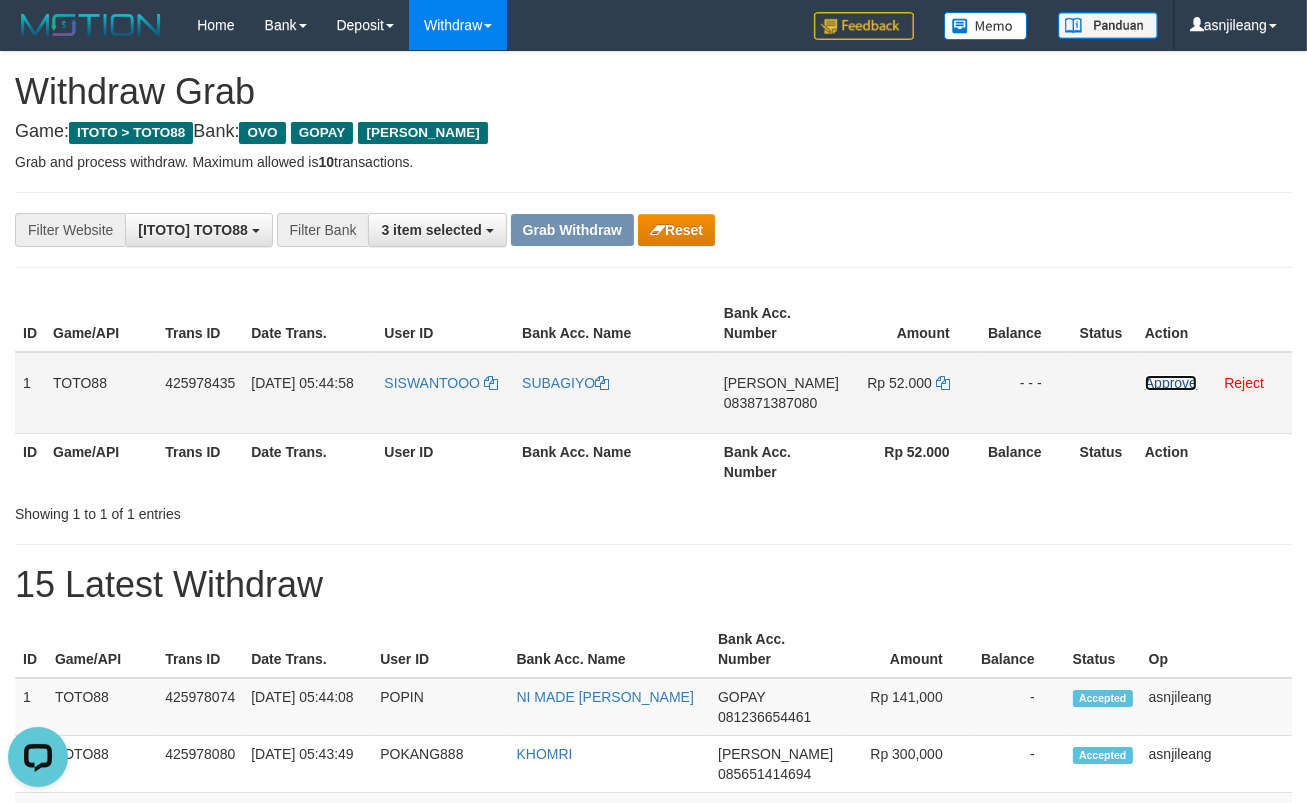 click on "Approve" at bounding box center [1171, 383] 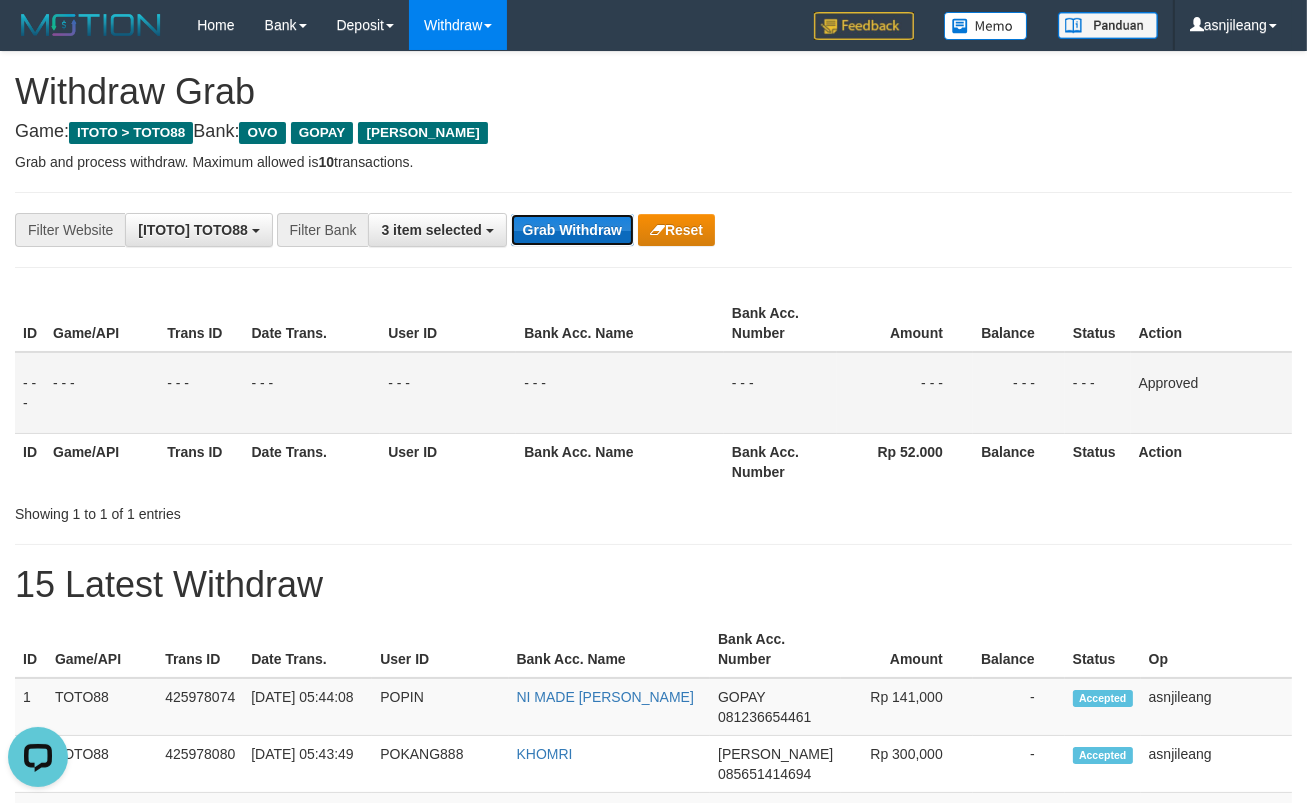 click on "Grab Withdraw" at bounding box center (572, 230) 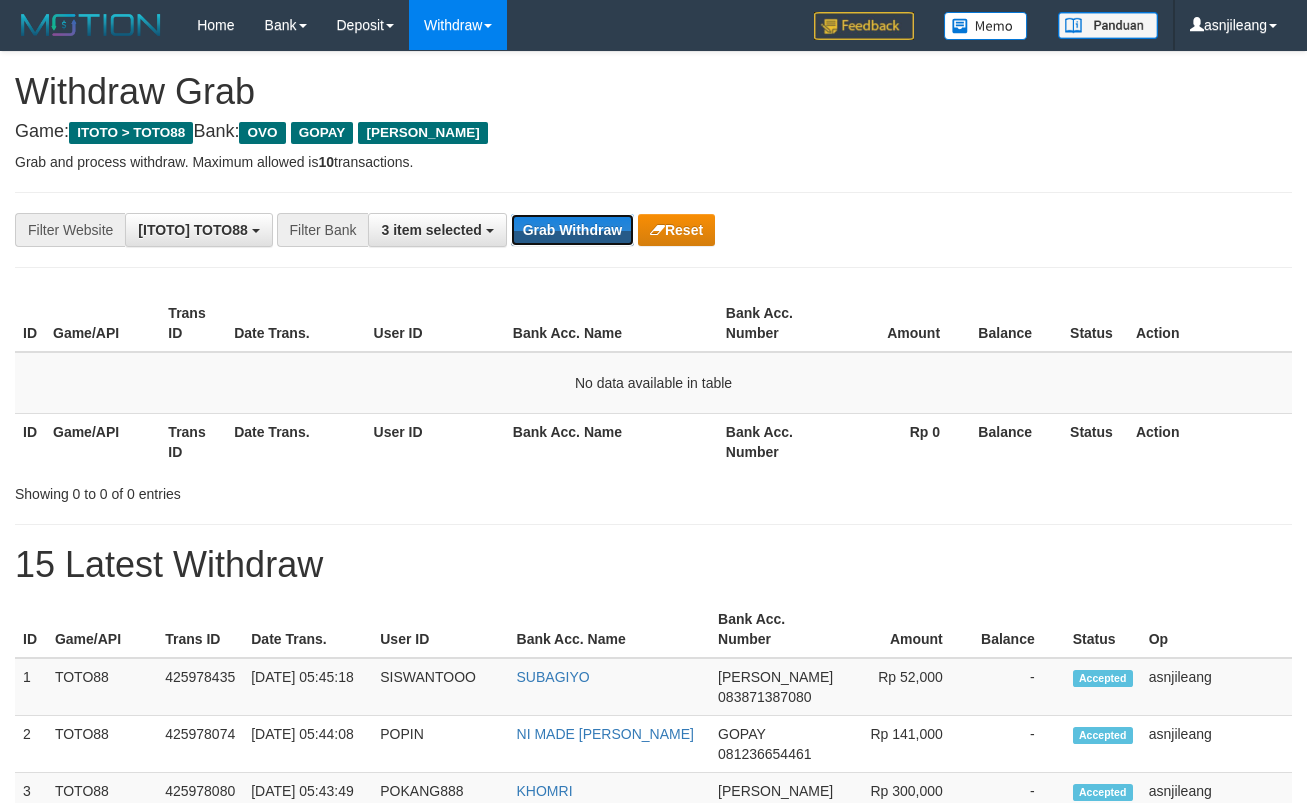 scroll, scrollTop: 0, scrollLeft: 0, axis: both 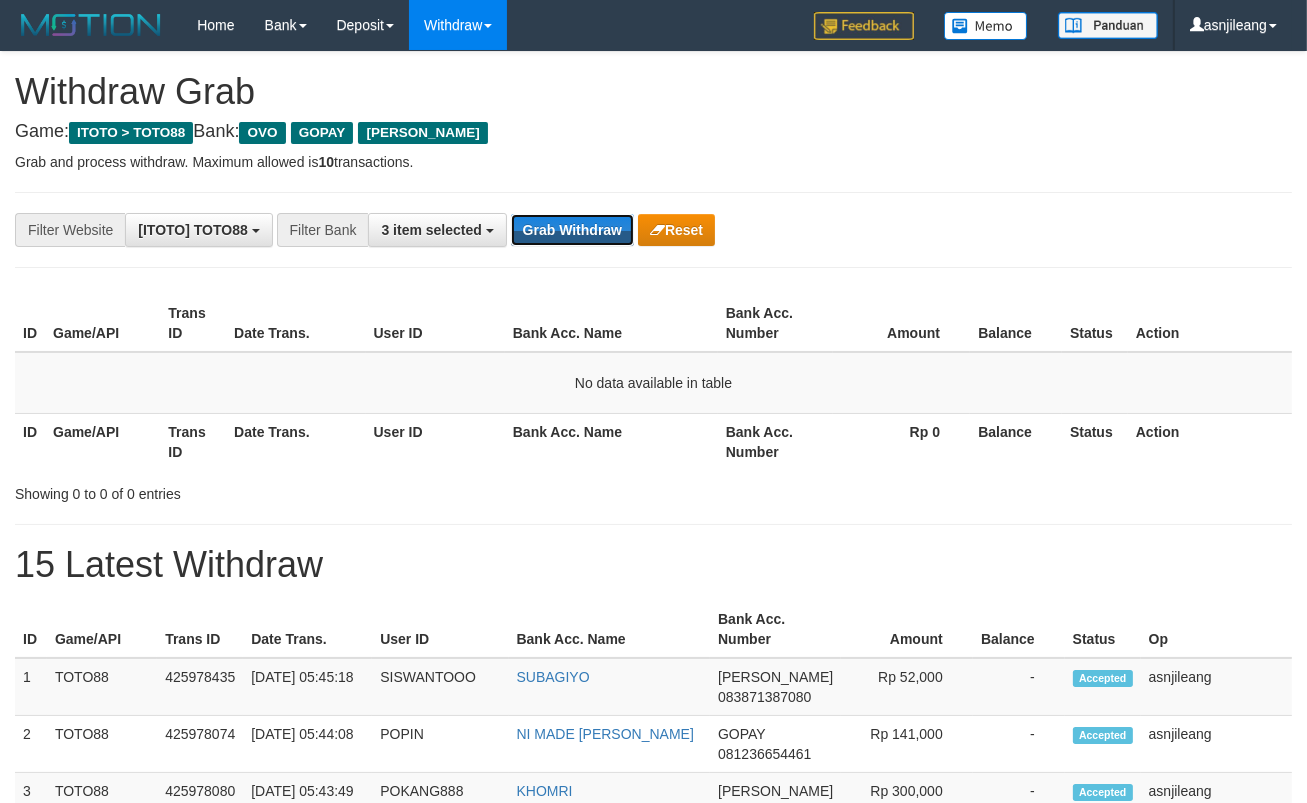 click on "Grab Withdraw" at bounding box center (572, 230) 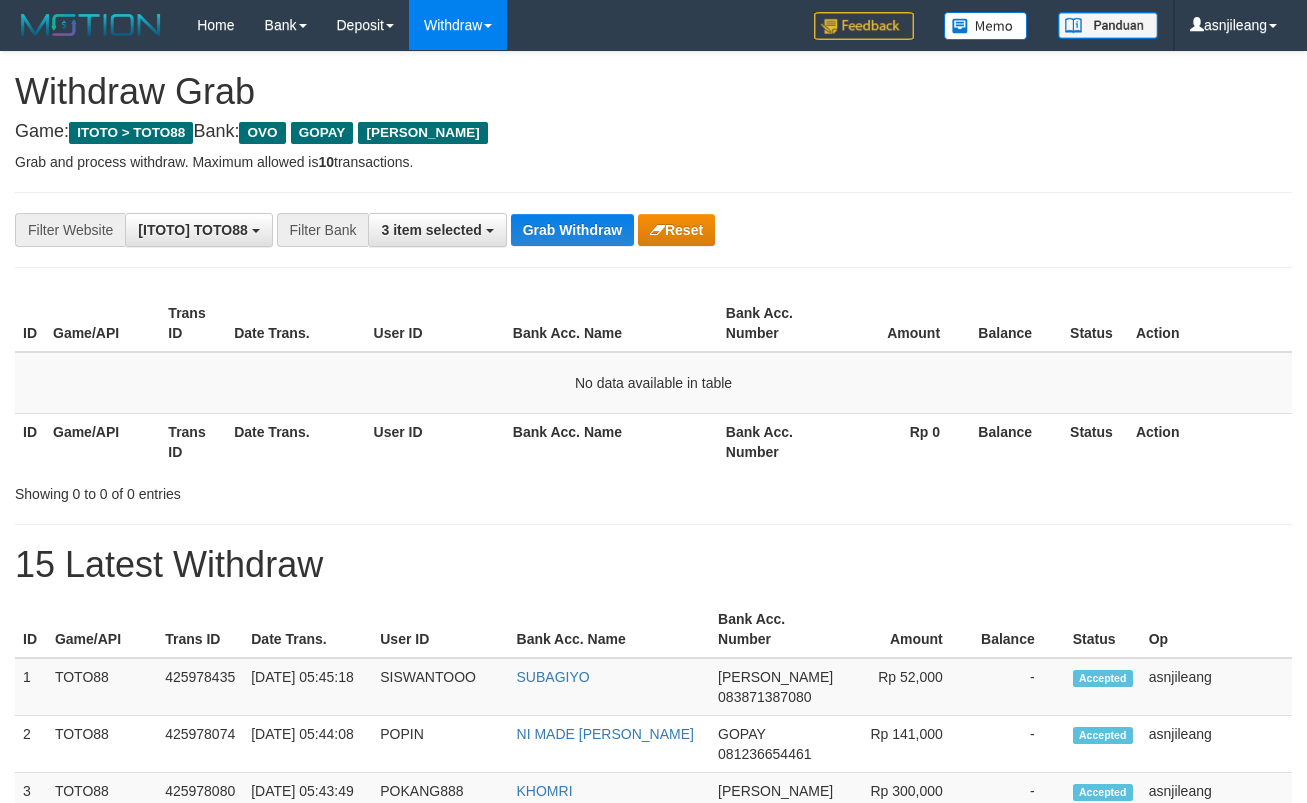 scroll, scrollTop: 0, scrollLeft: 0, axis: both 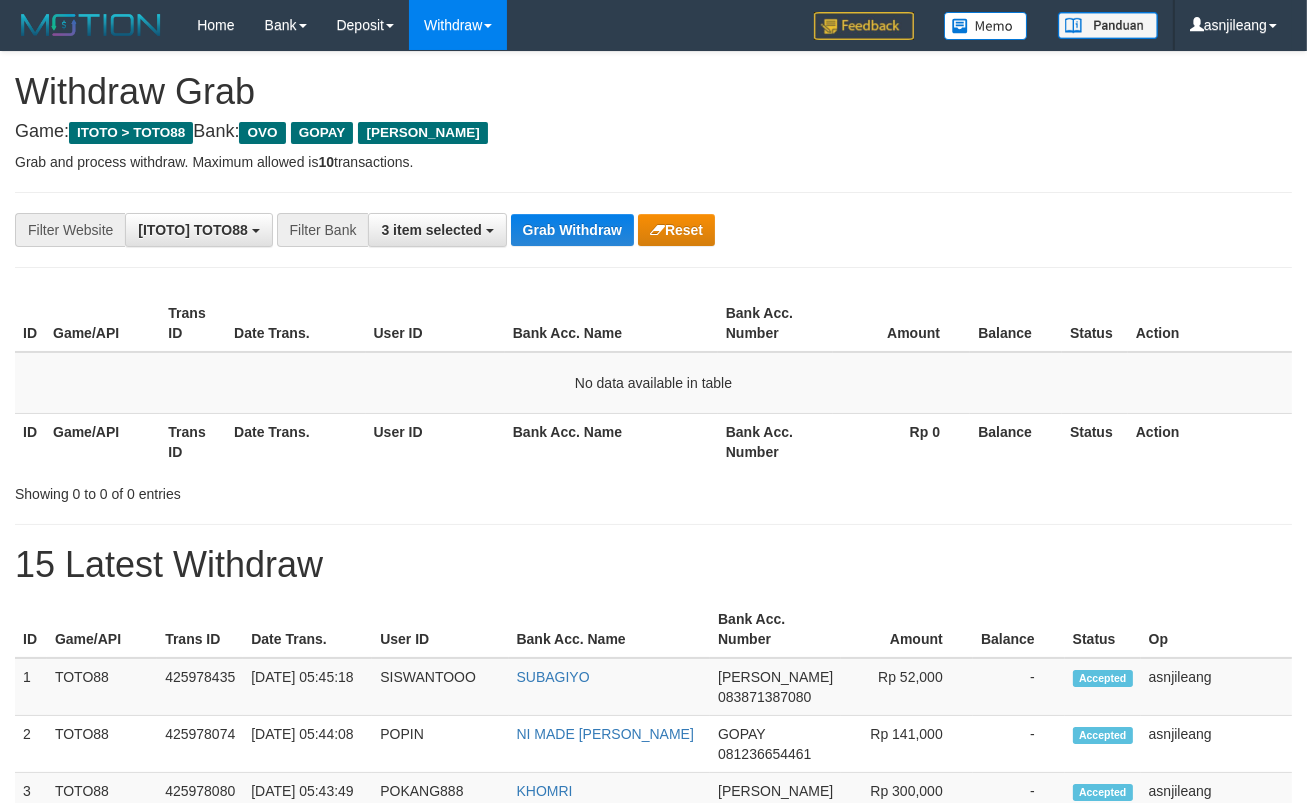 click on "Grab Withdraw" at bounding box center [572, 230] 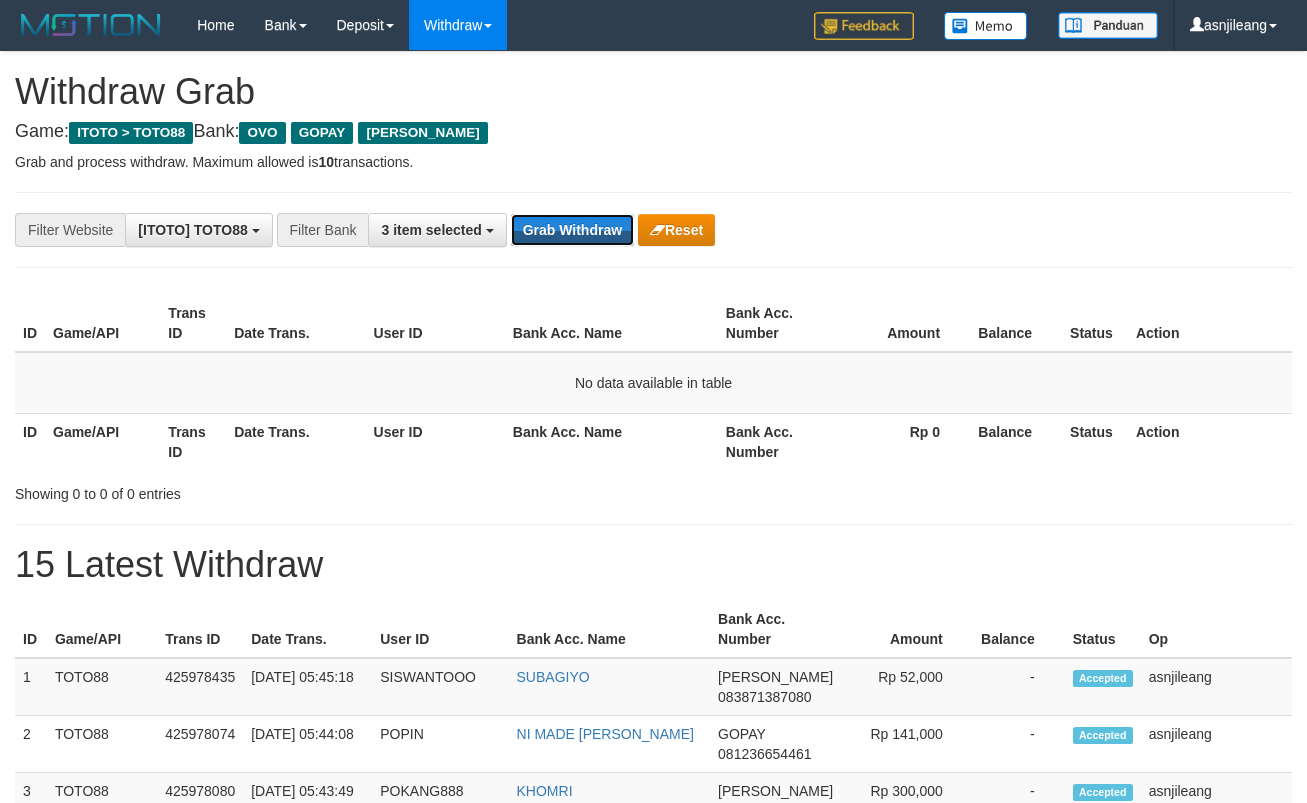 scroll, scrollTop: 0, scrollLeft: 0, axis: both 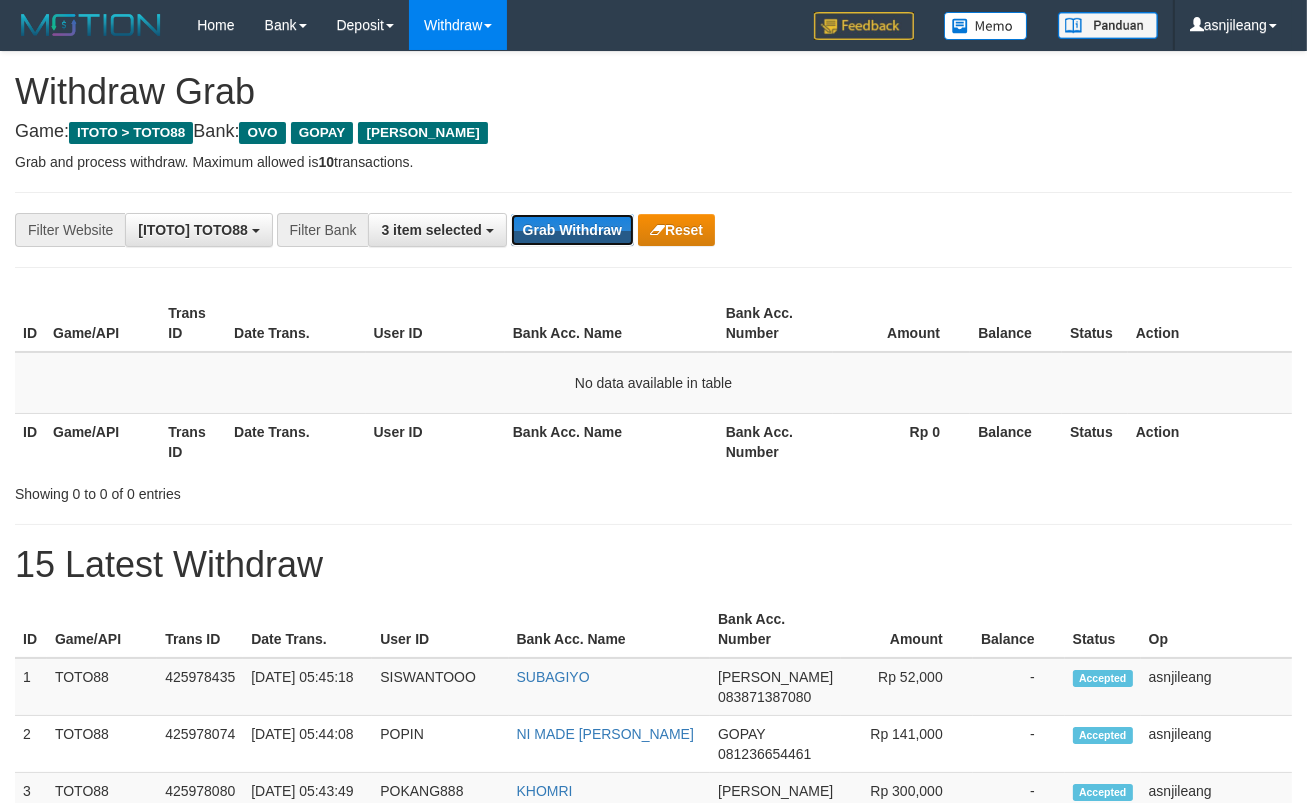 click on "Grab Withdraw" at bounding box center (572, 230) 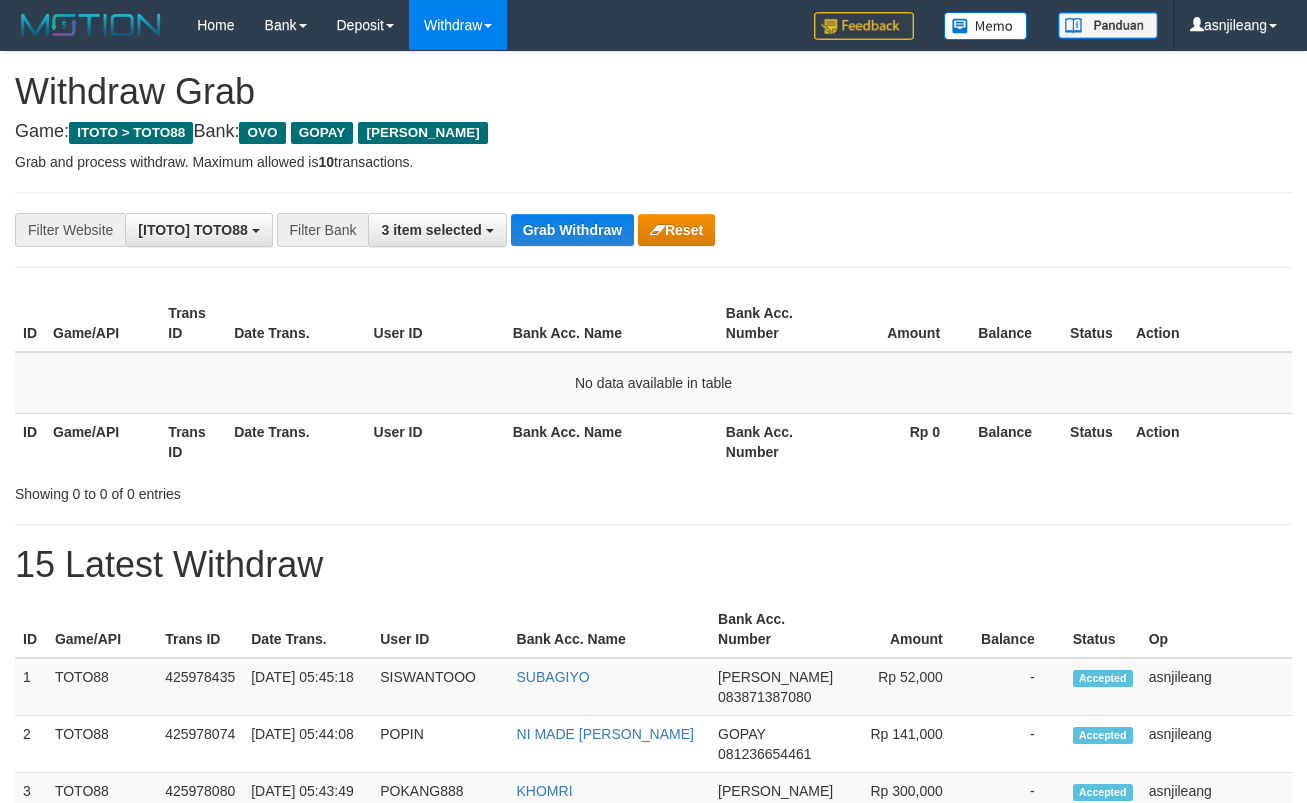 scroll, scrollTop: 0, scrollLeft: 0, axis: both 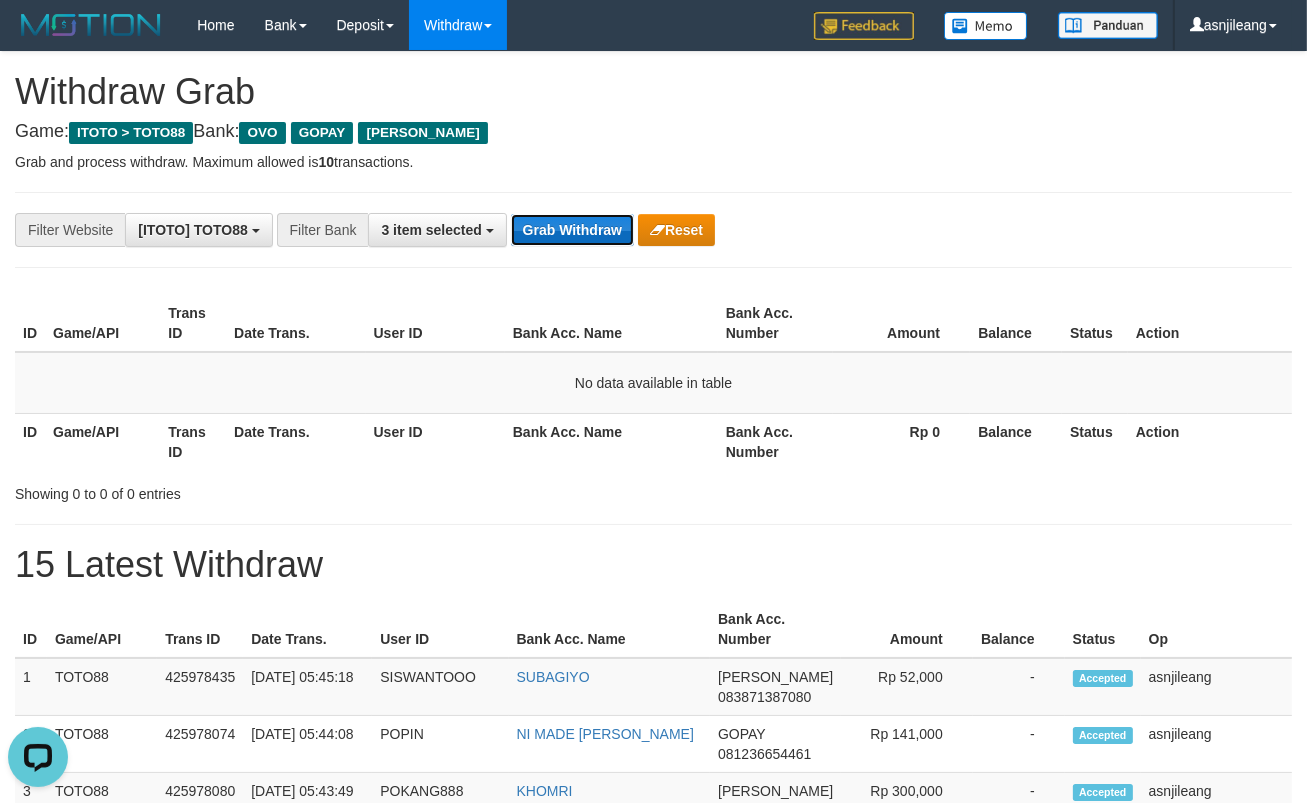 click on "Grab Withdraw" at bounding box center [572, 230] 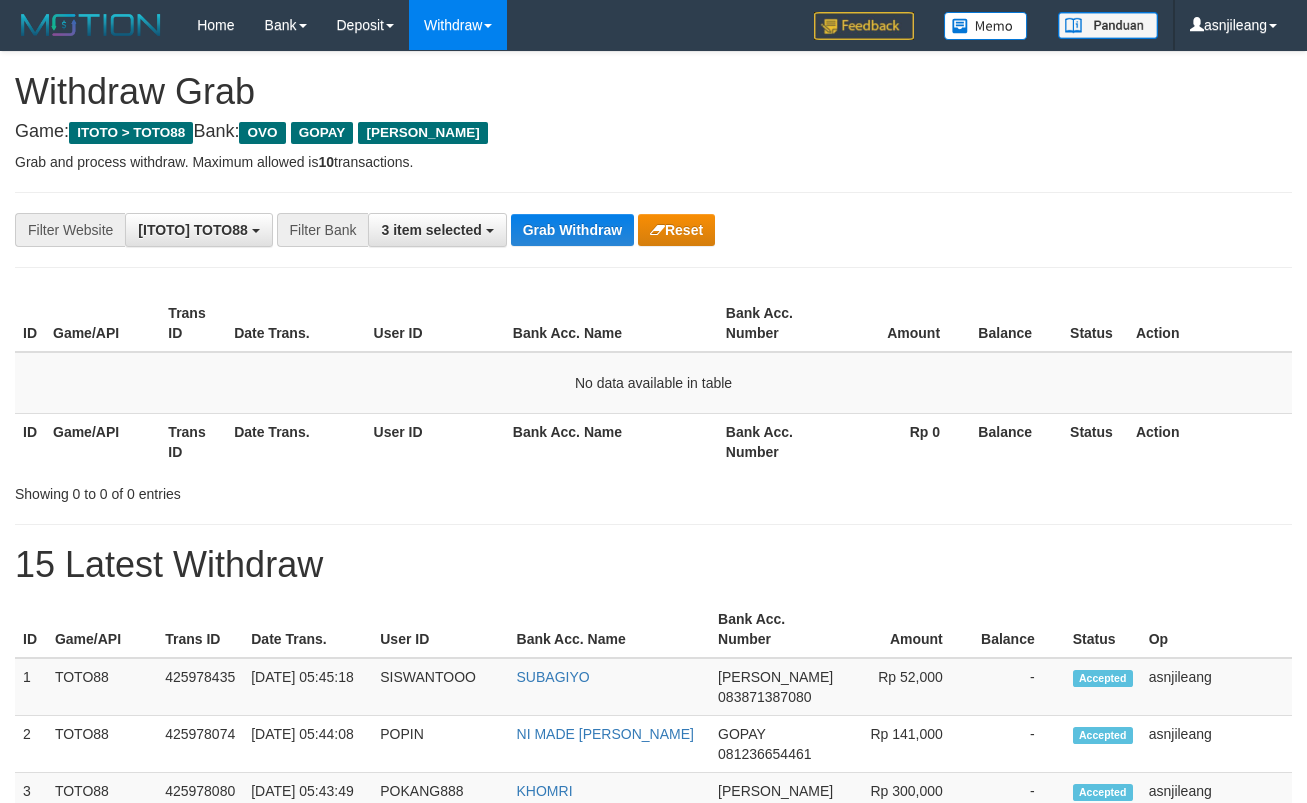 scroll, scrollTop: 0, scrollLeft: 0, axis: both 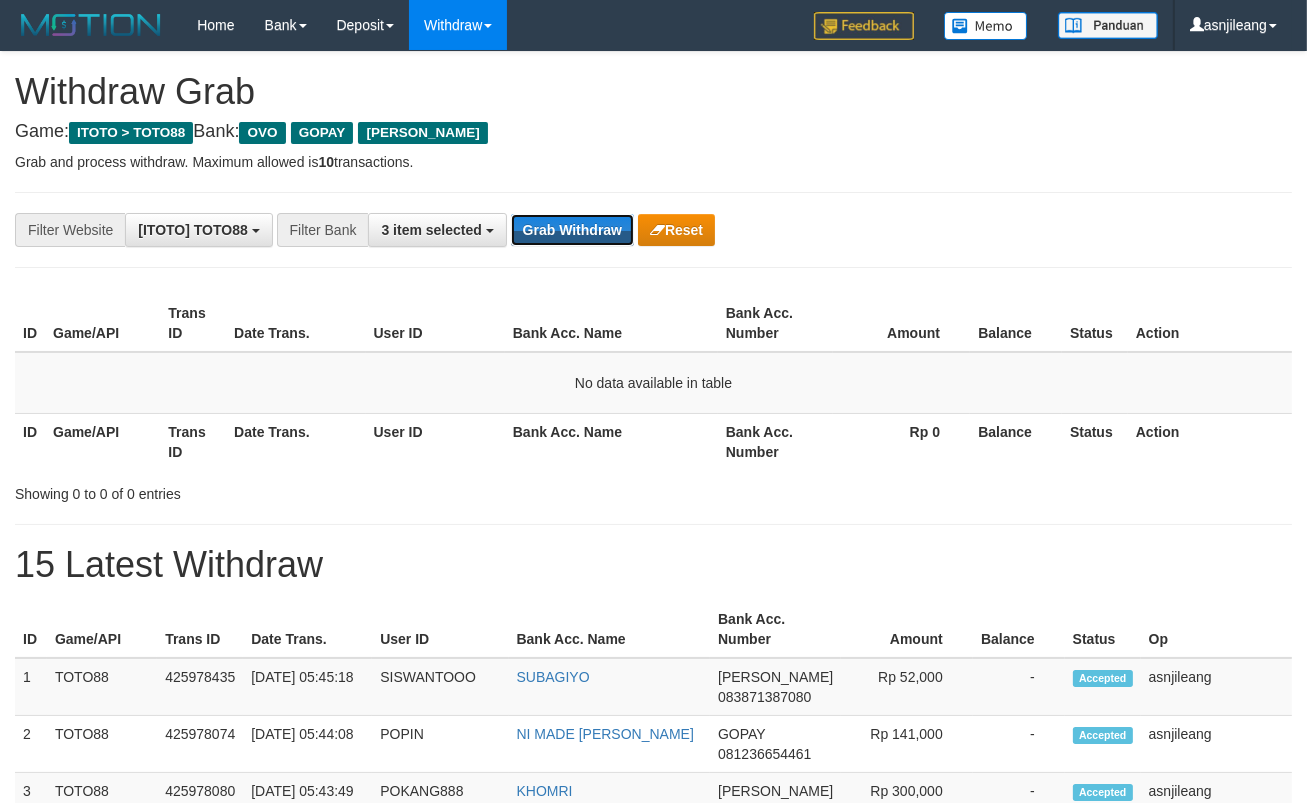 click on "Grab Withdraw" at bounding box center [572, 230] 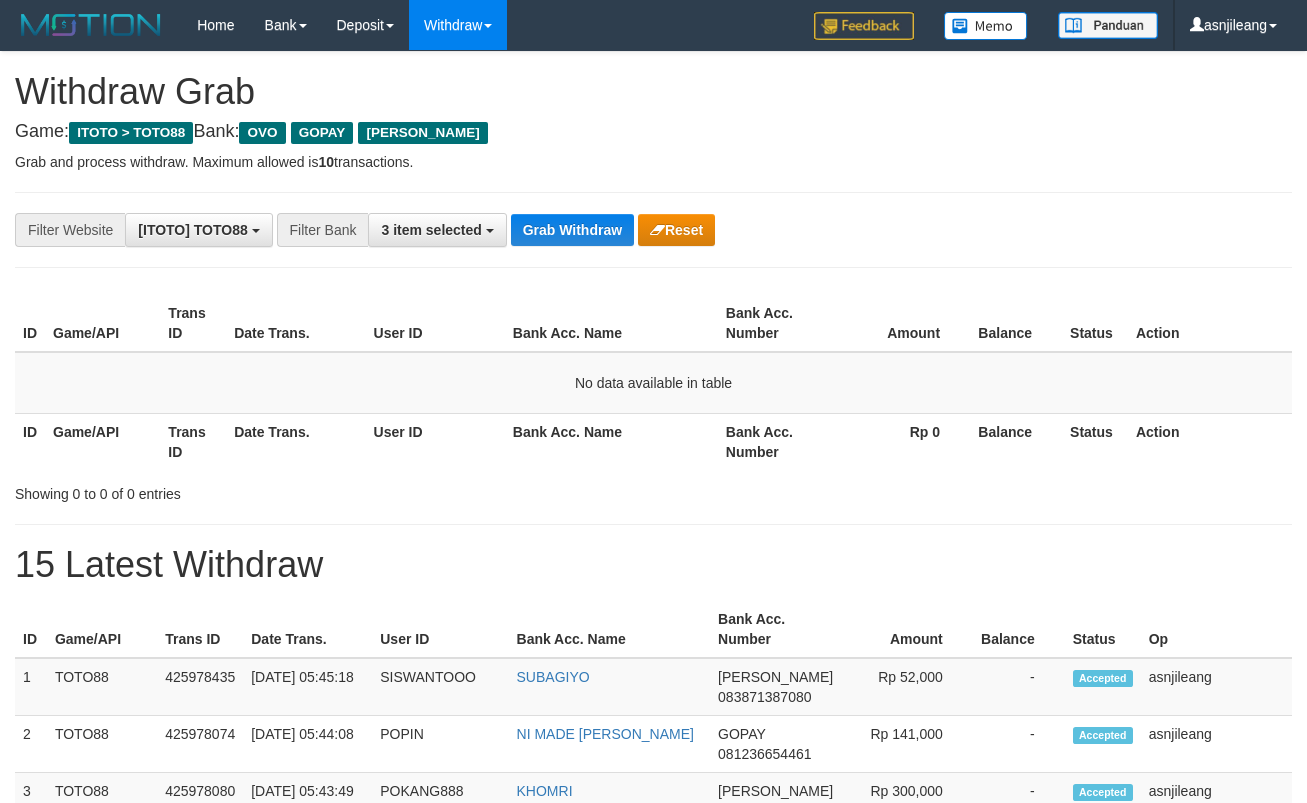 click on "Grab Withdraw" at bounding box center [572, 230] 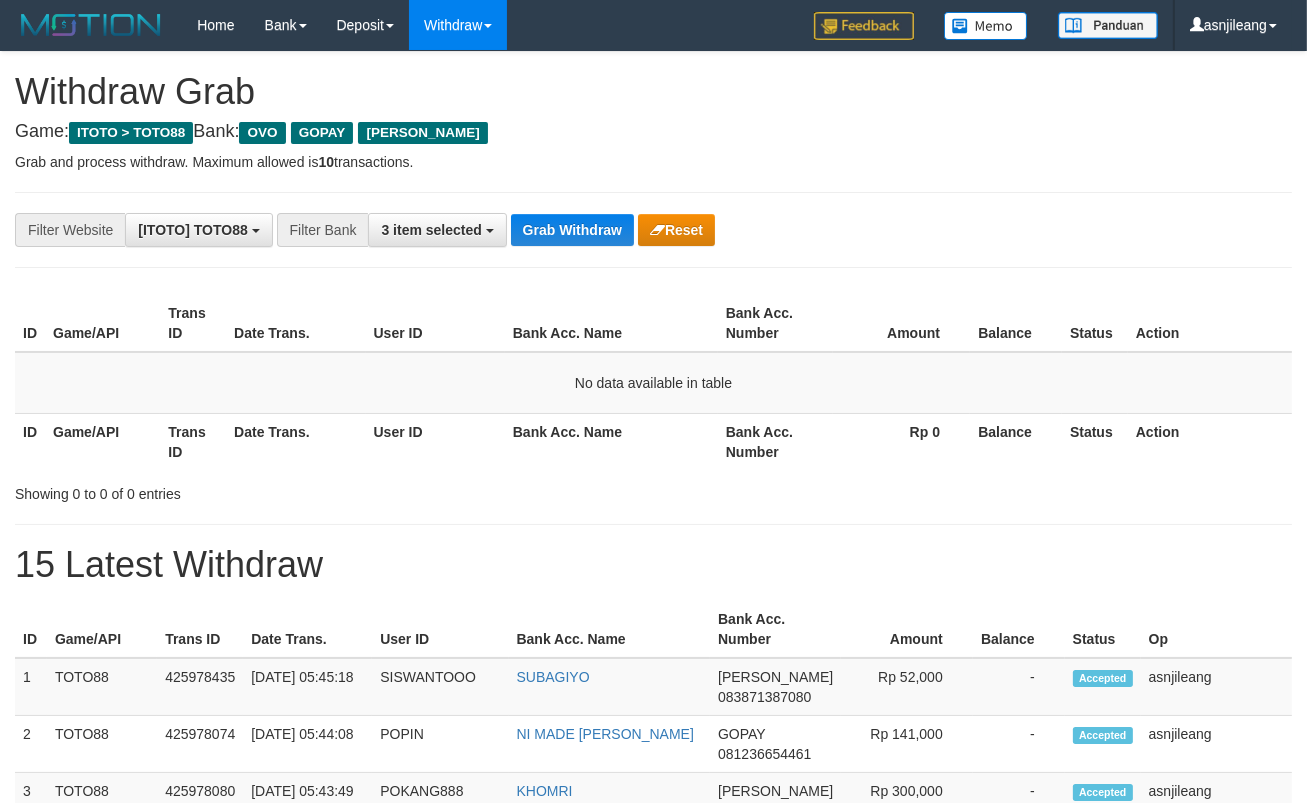 scroll, scrollTop: 17, scrollLeft: 0, axis: vertical 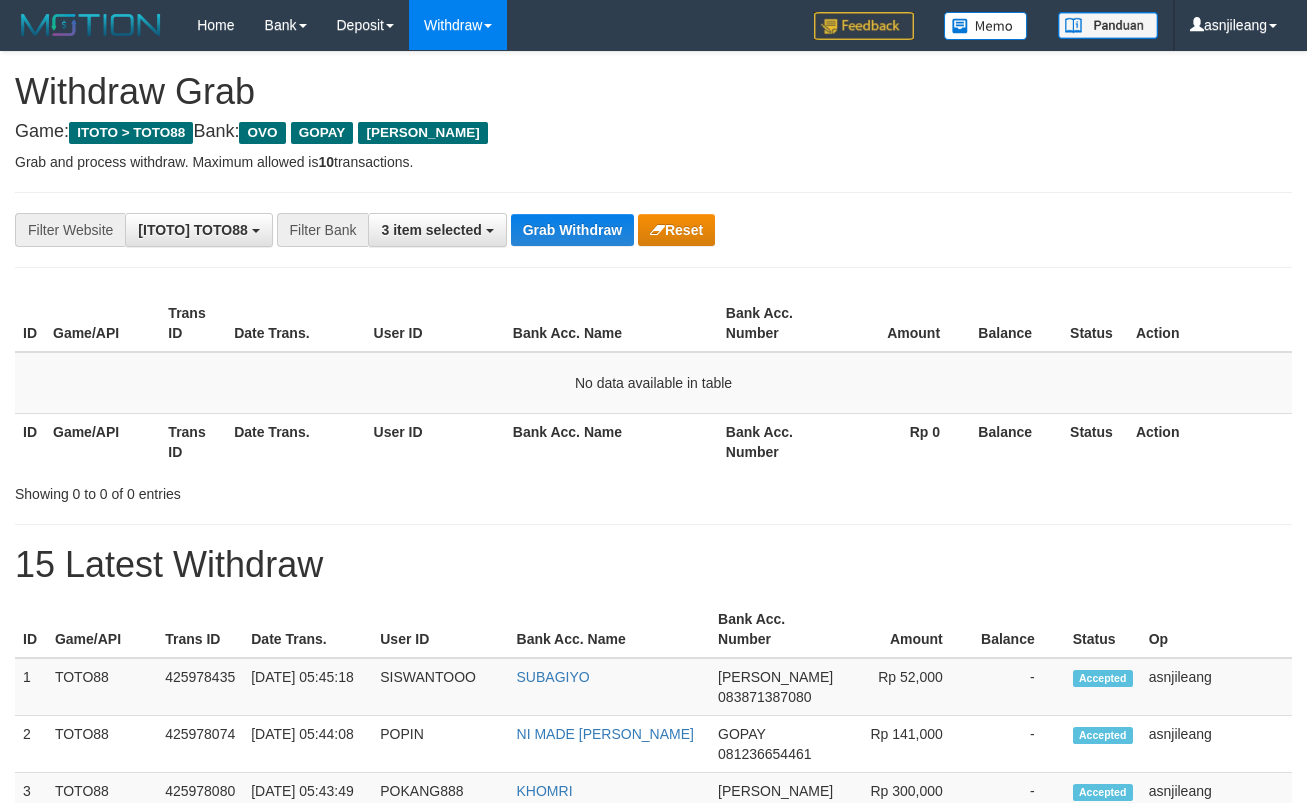 click on "Grab Withdraw" at bounding box center (572, 230) 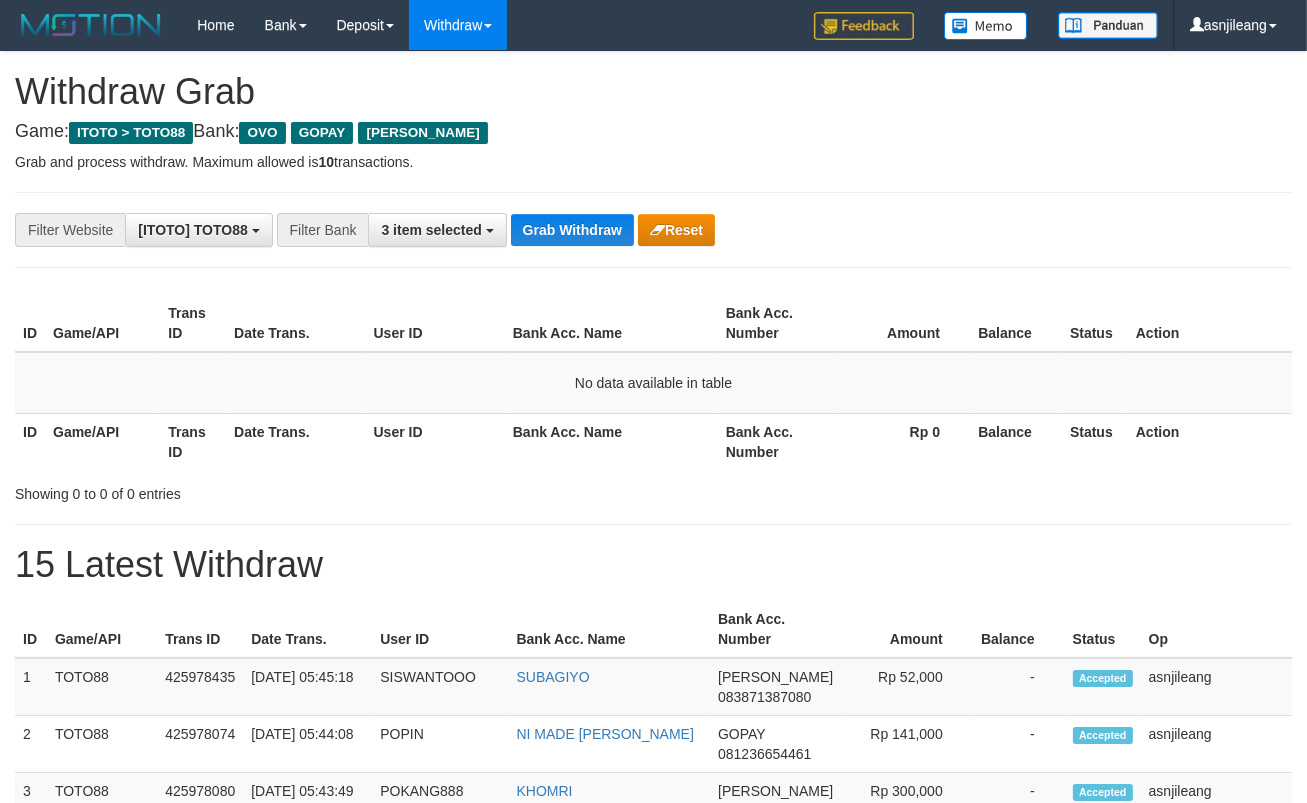 scroll, scrollTop: 17, scrollLeft: 0, axis: vertical 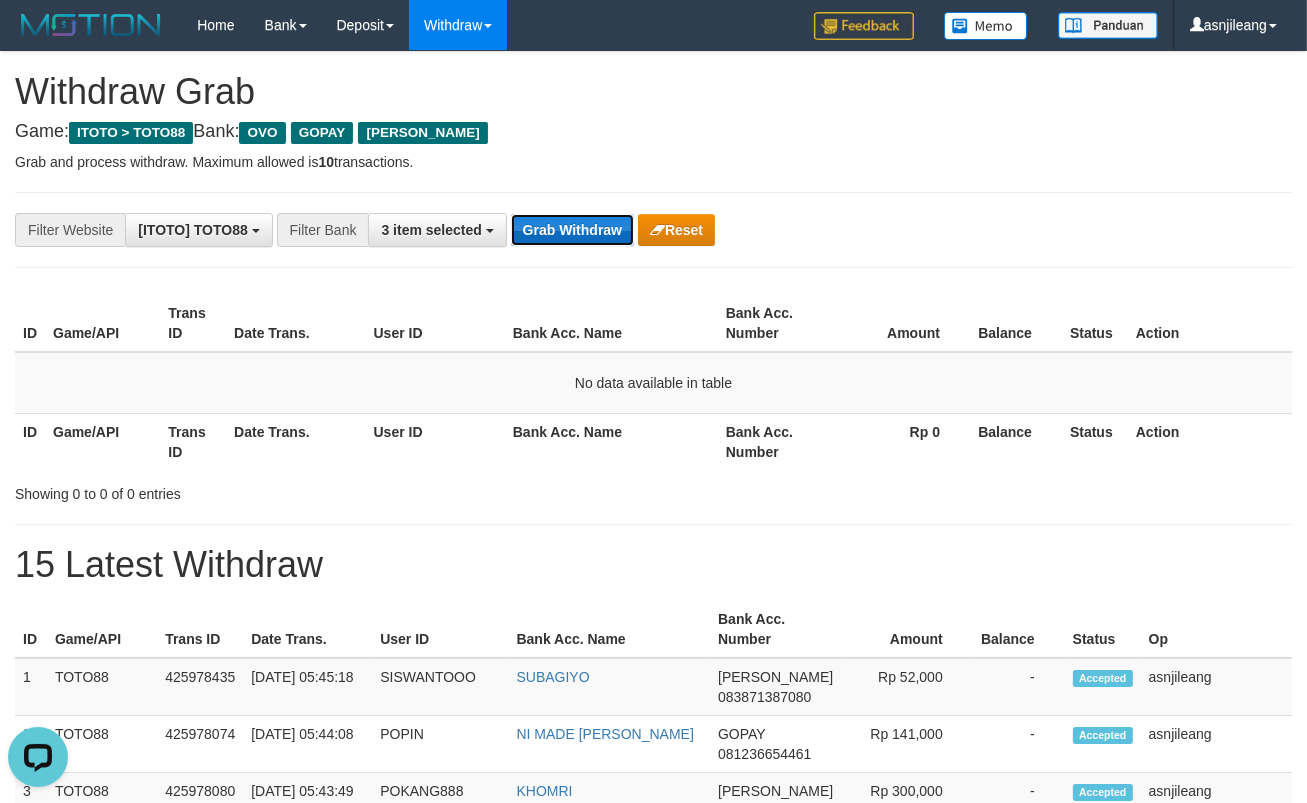 click on "Grab Withdraw" at bounding box center (572, 230) 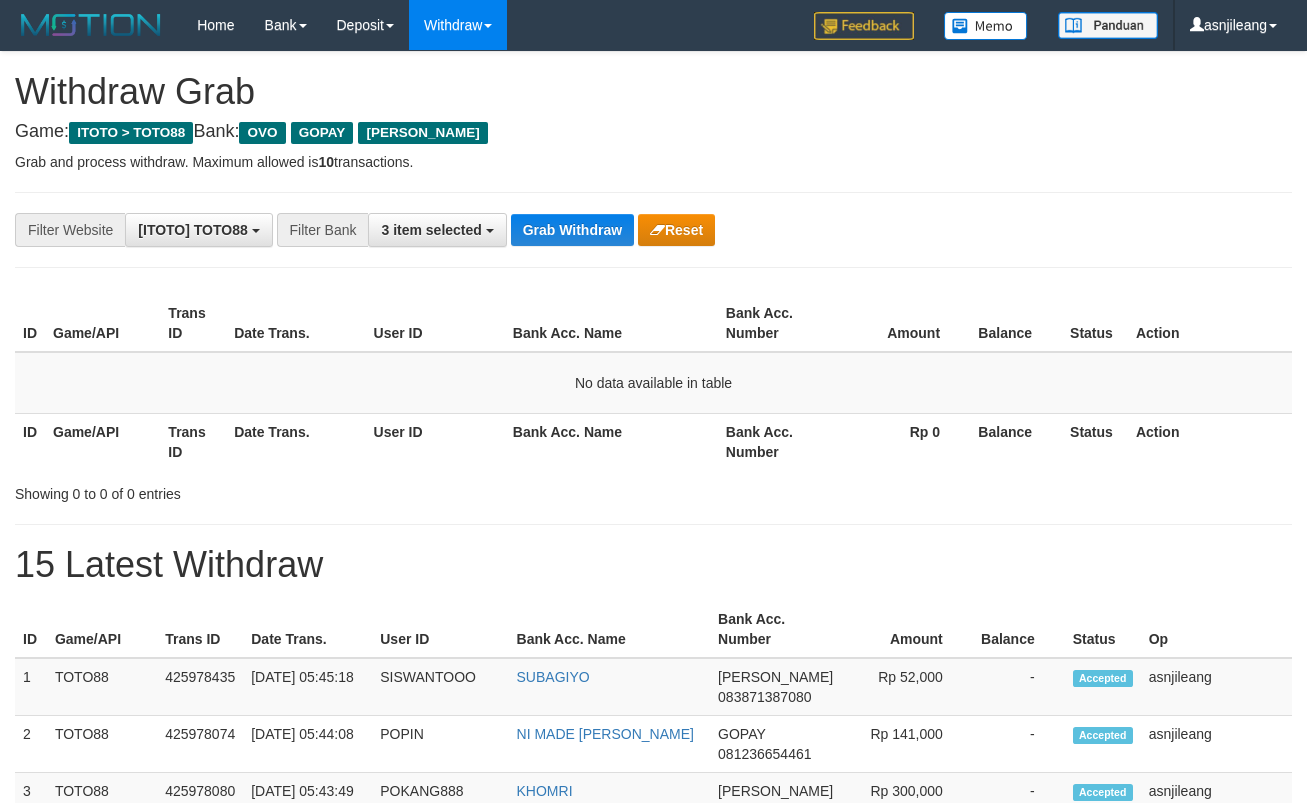 scroll, scrollTop: 0, scrollLeft: 0, axis: both 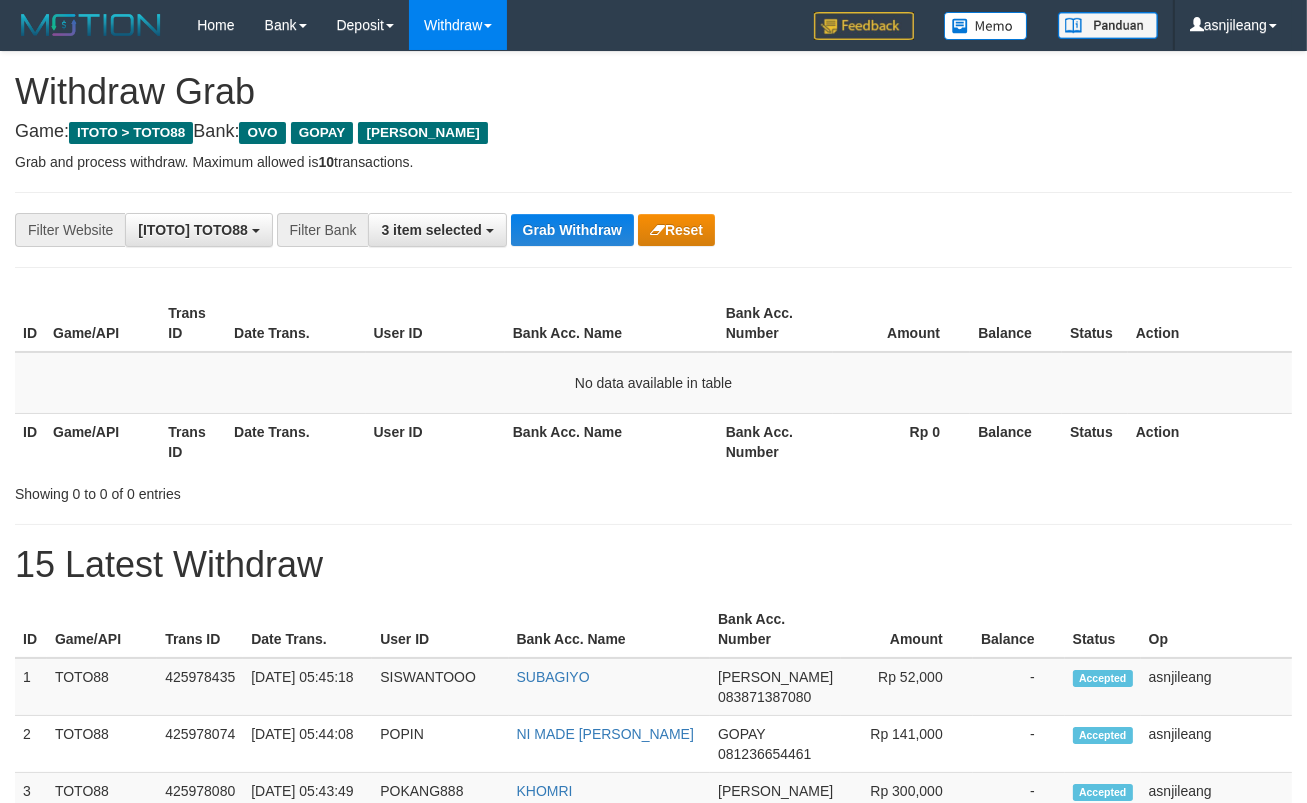 click on "Grab Withdraw" at bounding box center (572, 230) 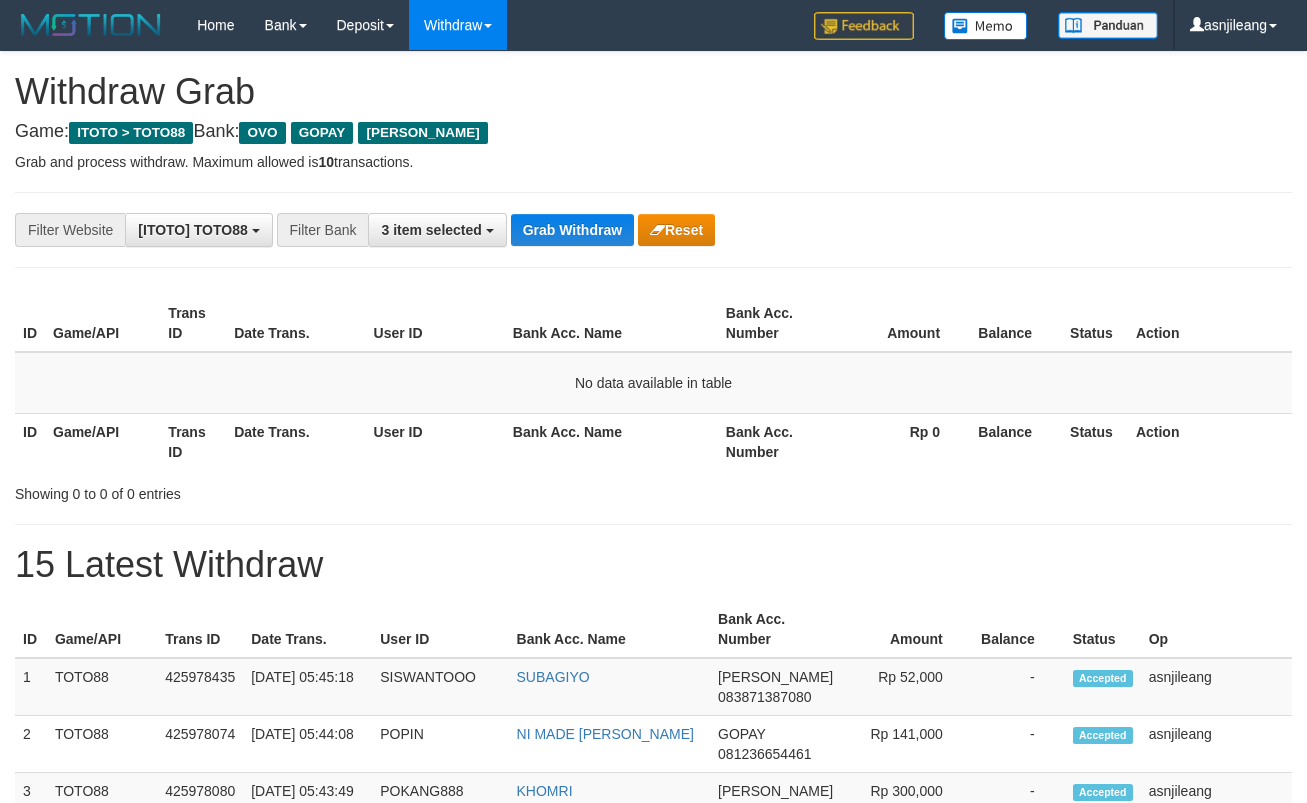 click on "Grab Withdraw" at bounding box center (572, 230) 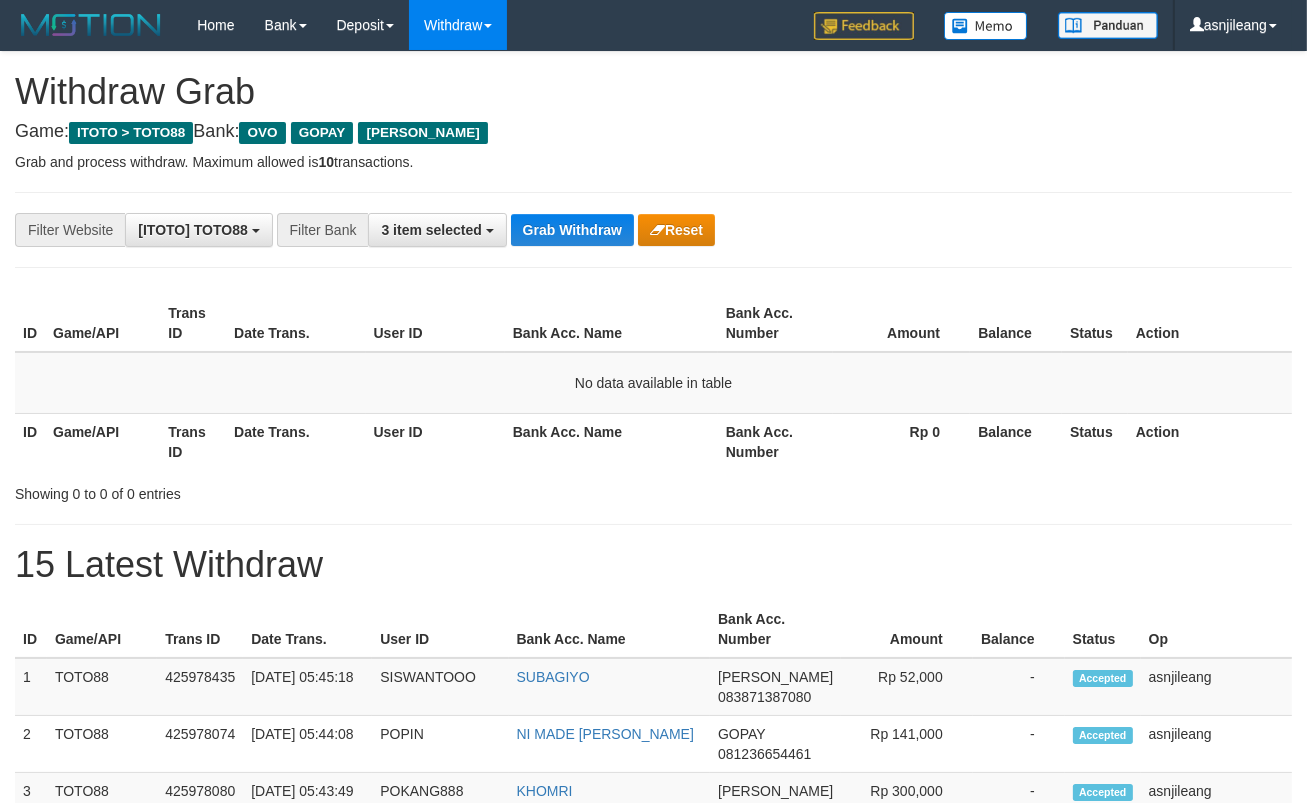 scroll, scrollTop: 17, scrollLeft: 0, axis: vertical 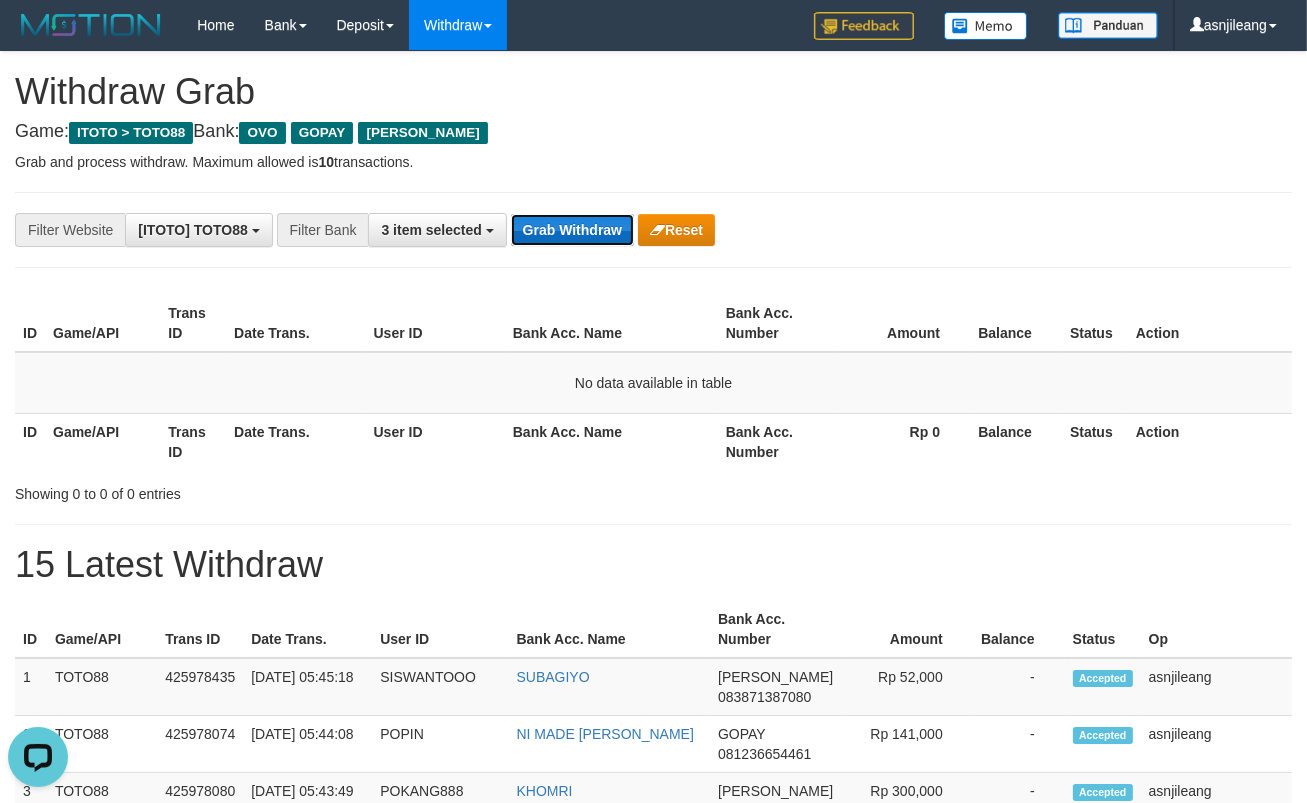 click on "Grab Withdraw" at bounding box center (572, 230) 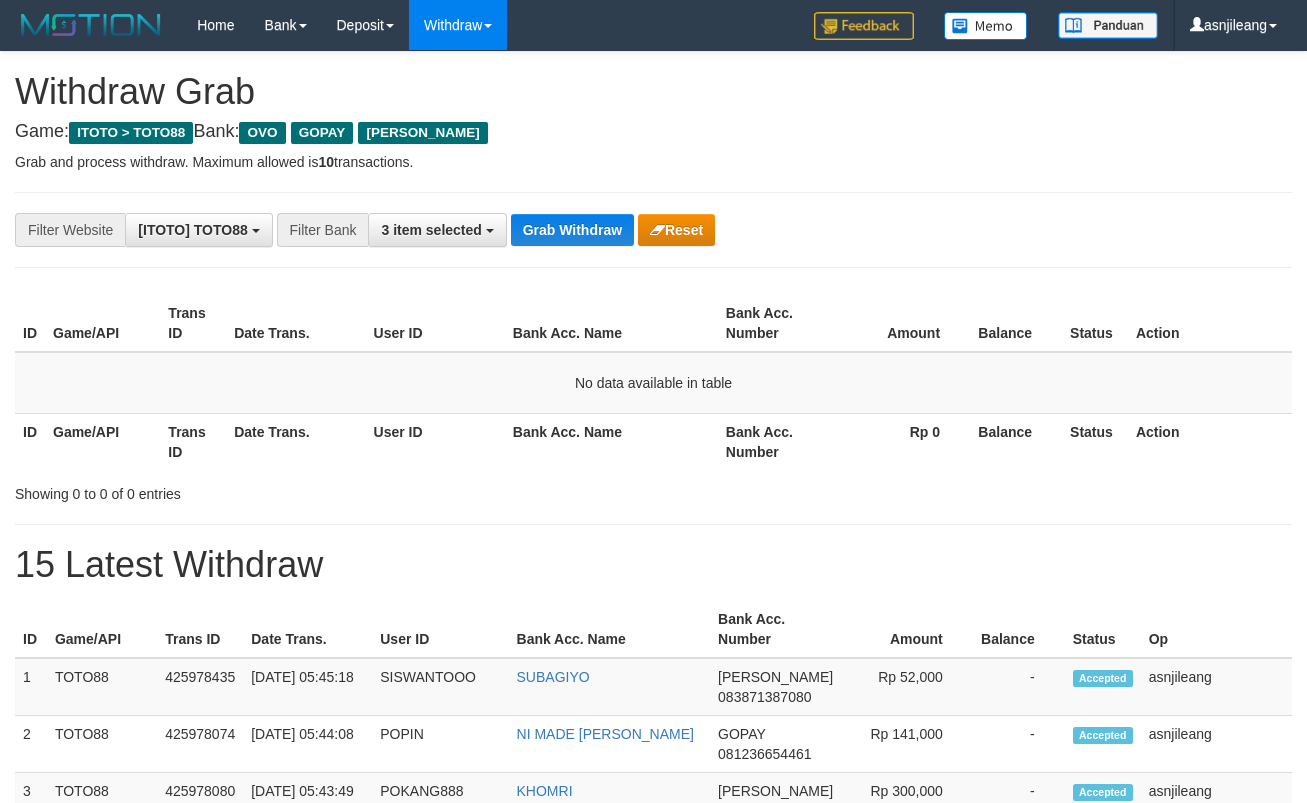 scroll, scrollTop: 0, scrollLeft: 0, axis: both 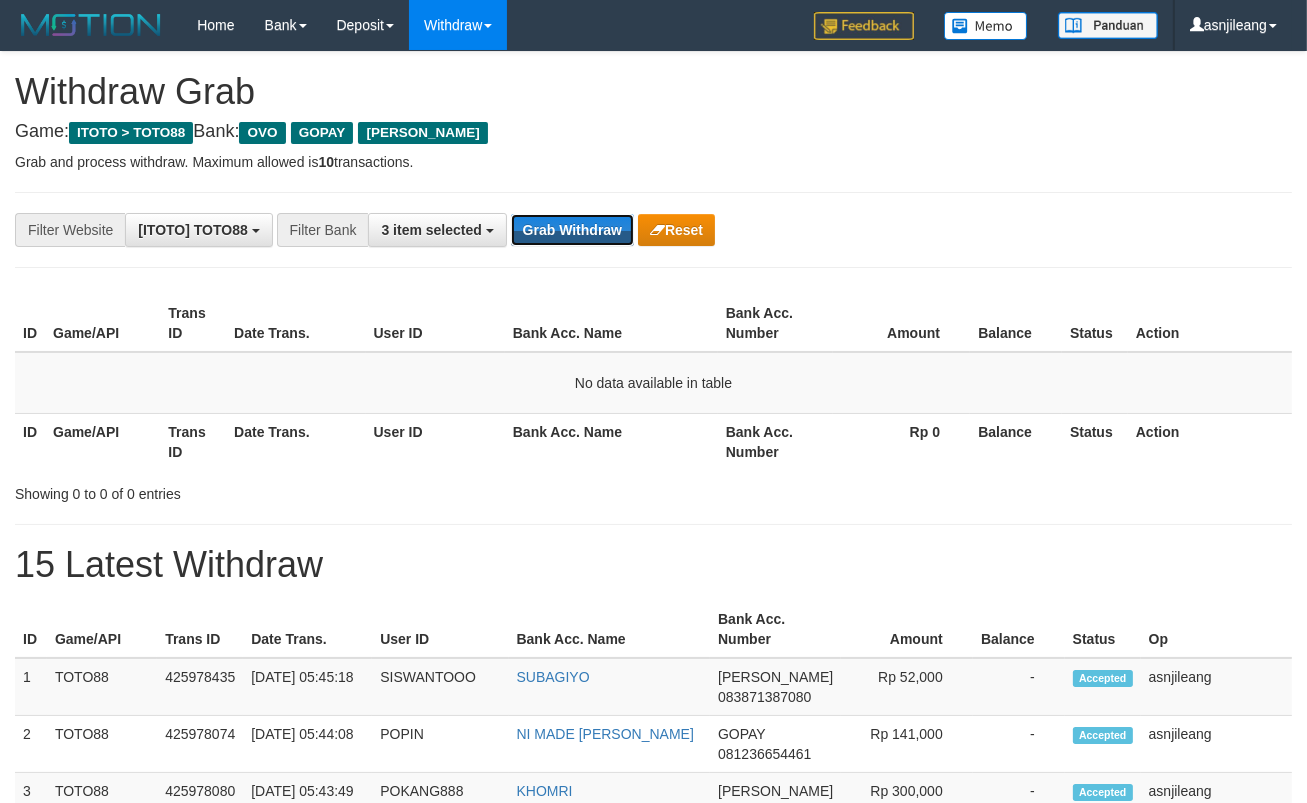 click on "Grab Withdraw" at bounding box center [572, 230] 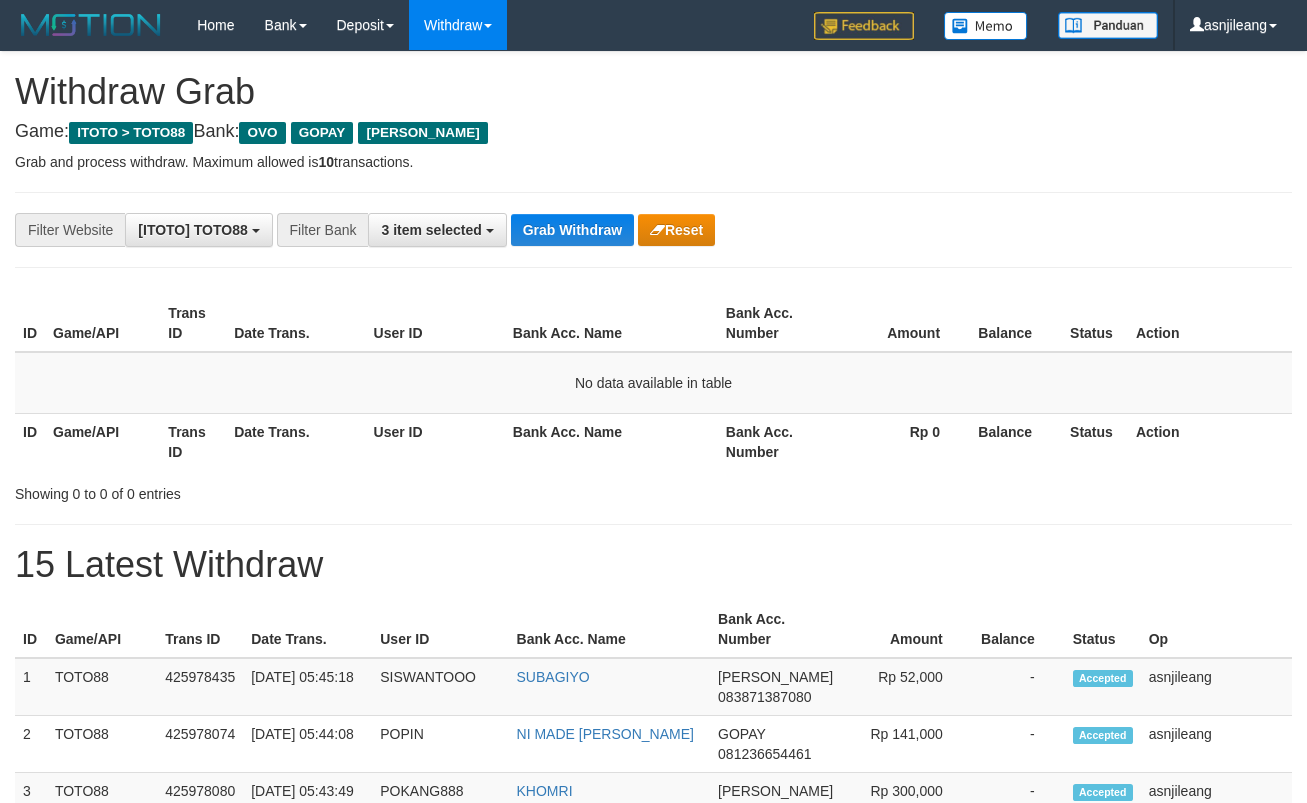 scroll, scrollTop: 0, scrollLeft: 0, axis: both 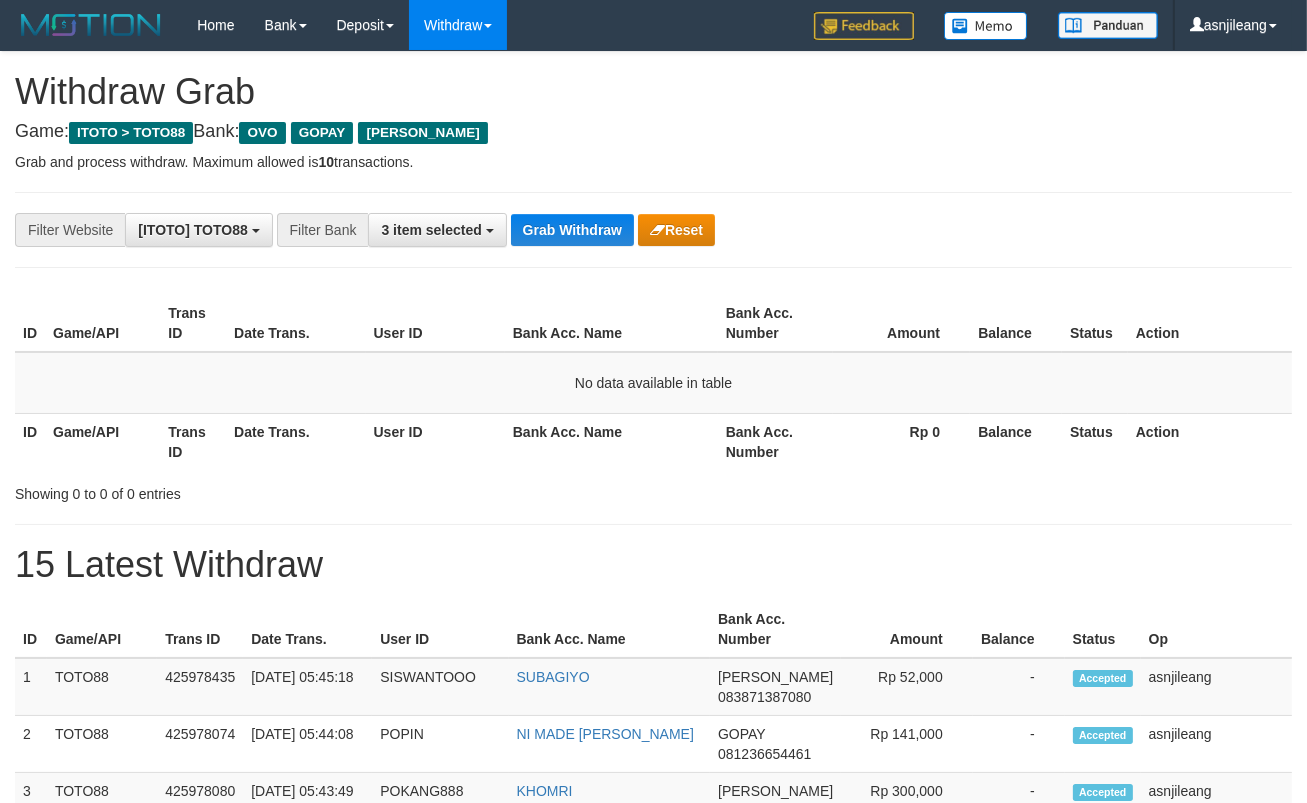 click on "Grab Withdraw" at bounding box center [572, 230] 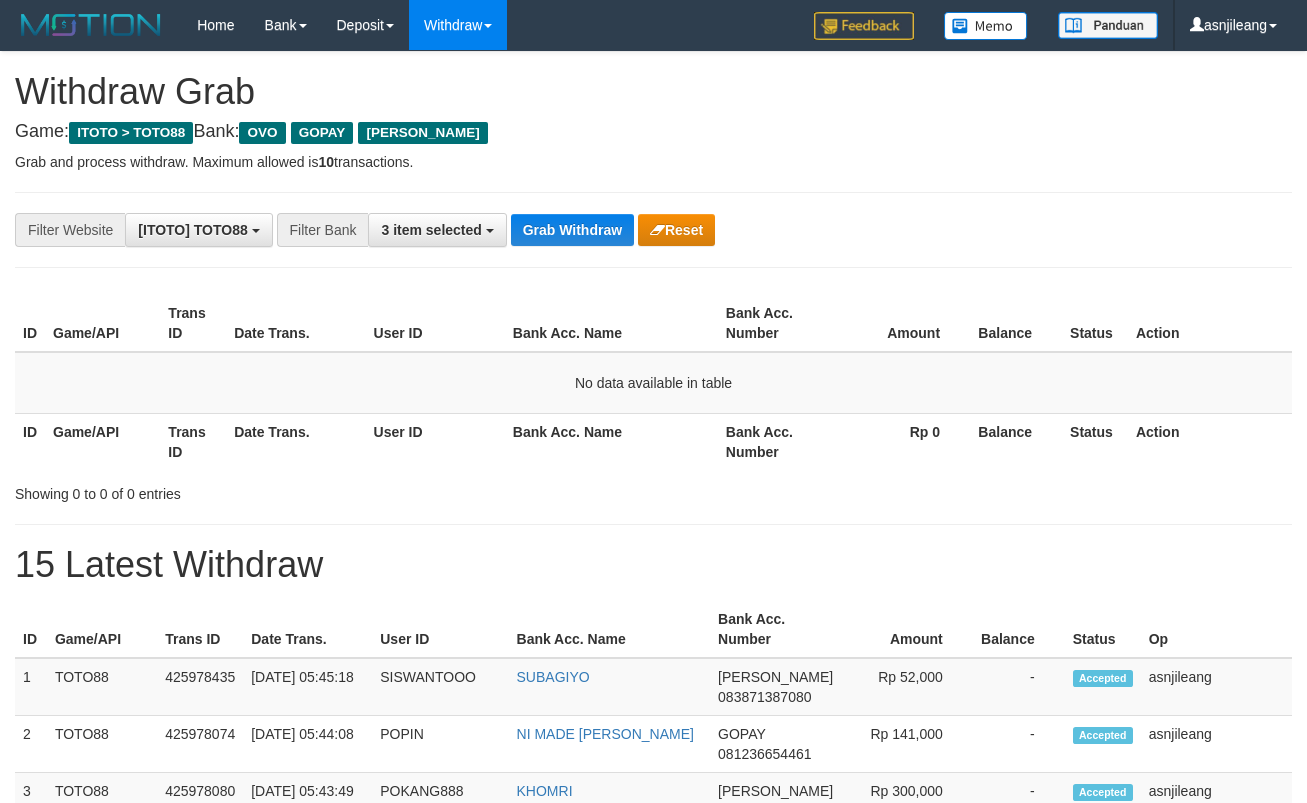 scroll, scrollTop: 0, scrollLeft: 0, axis: both 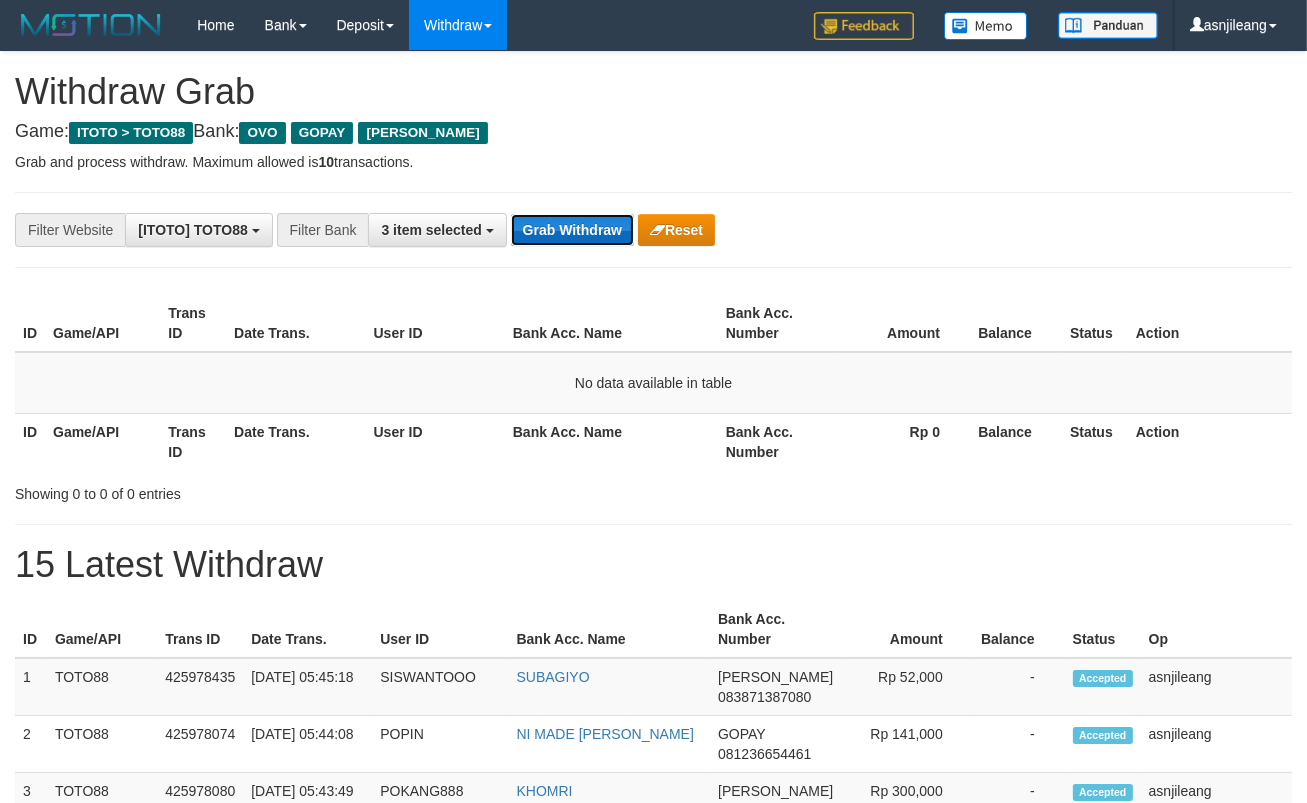 click on "Grab Withdraw" at bounding box center (572, 230) 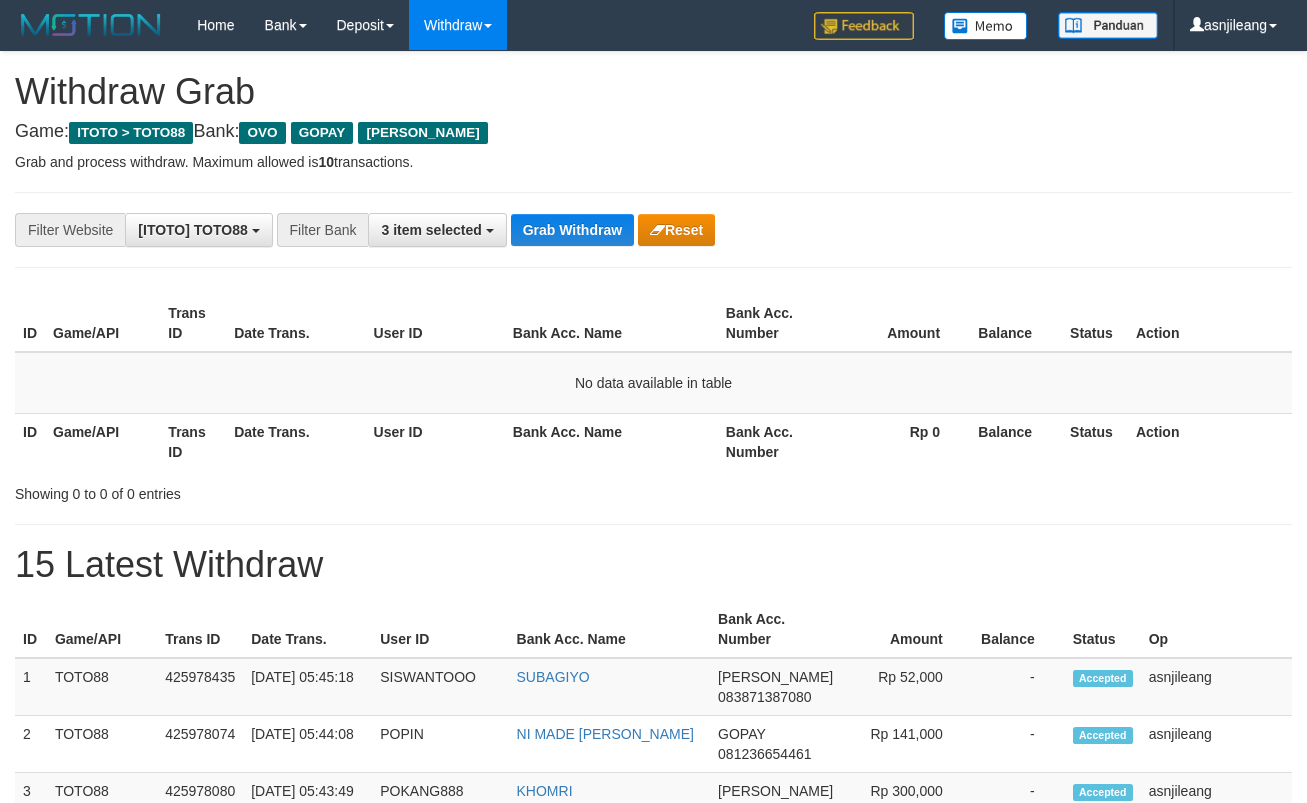 click on "Grab Withdraw" at bounding box center [572, 230] 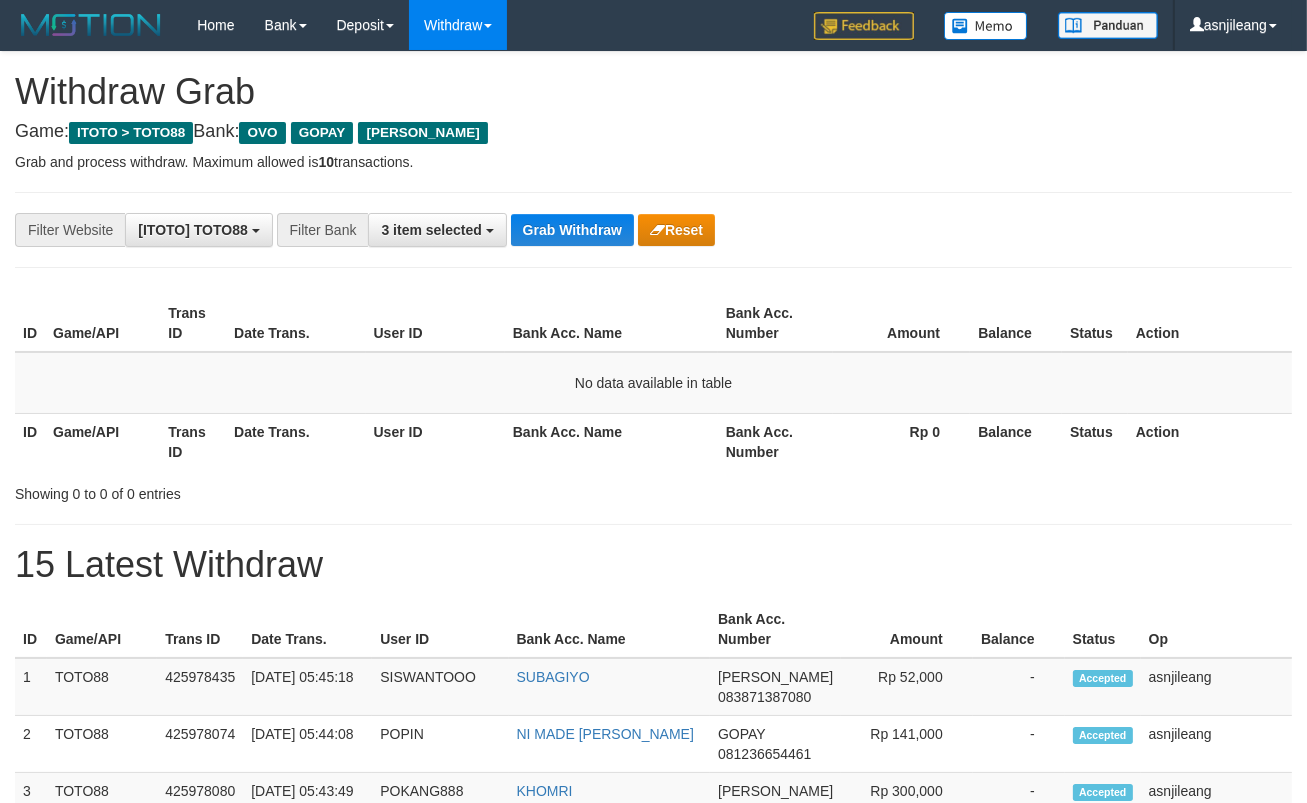 scroll, scrollTop: 17, scrollLeft: 0, axis: vertical 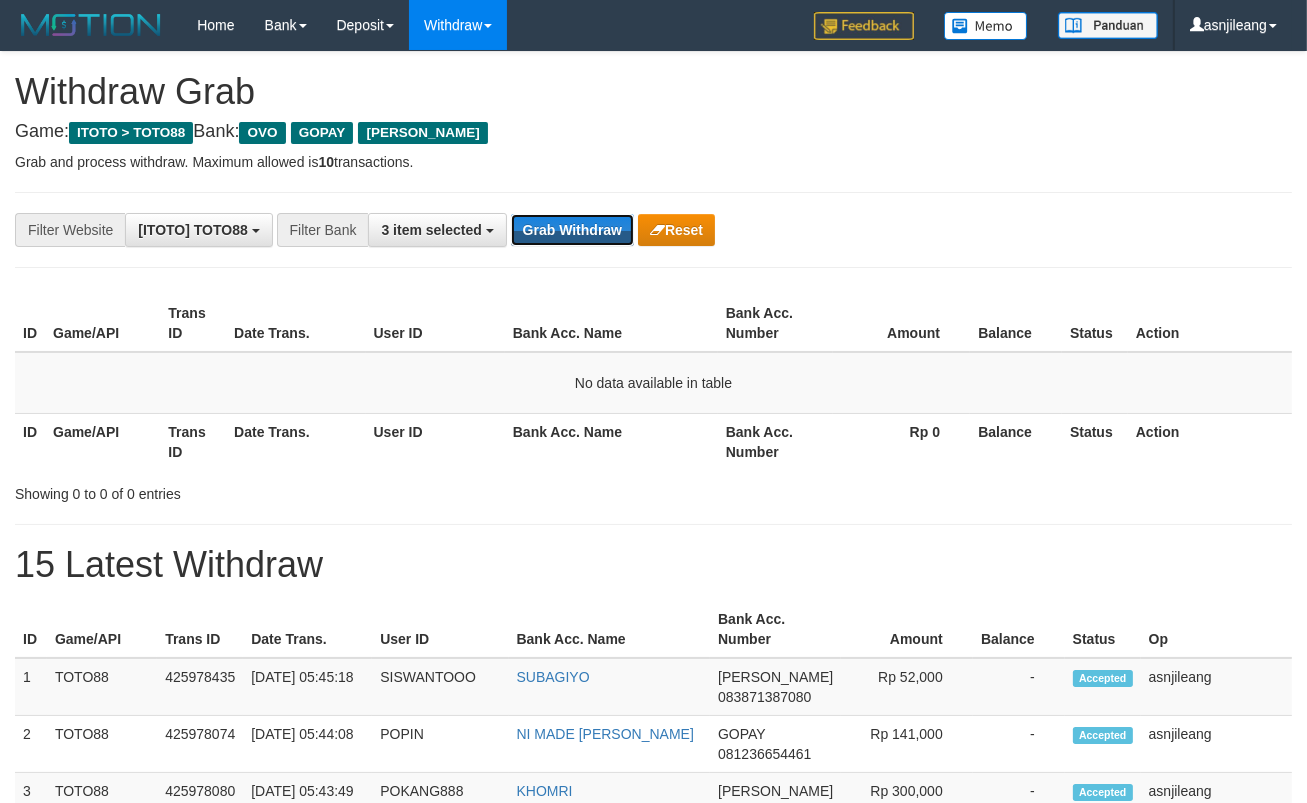 click on "Grab Withdraw" at bounding box center (572, 230) 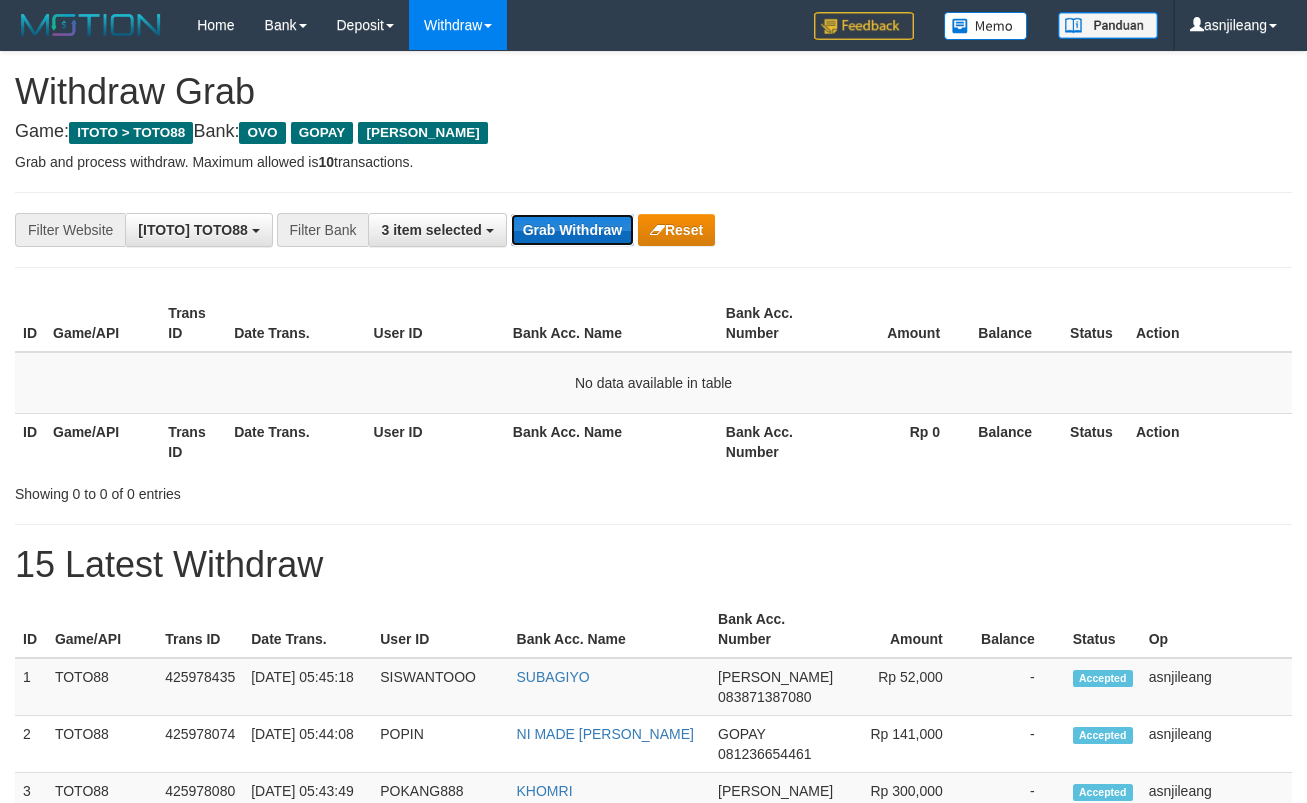 scroll, scrollTop: 0, scrollLeft: 0, axis: both 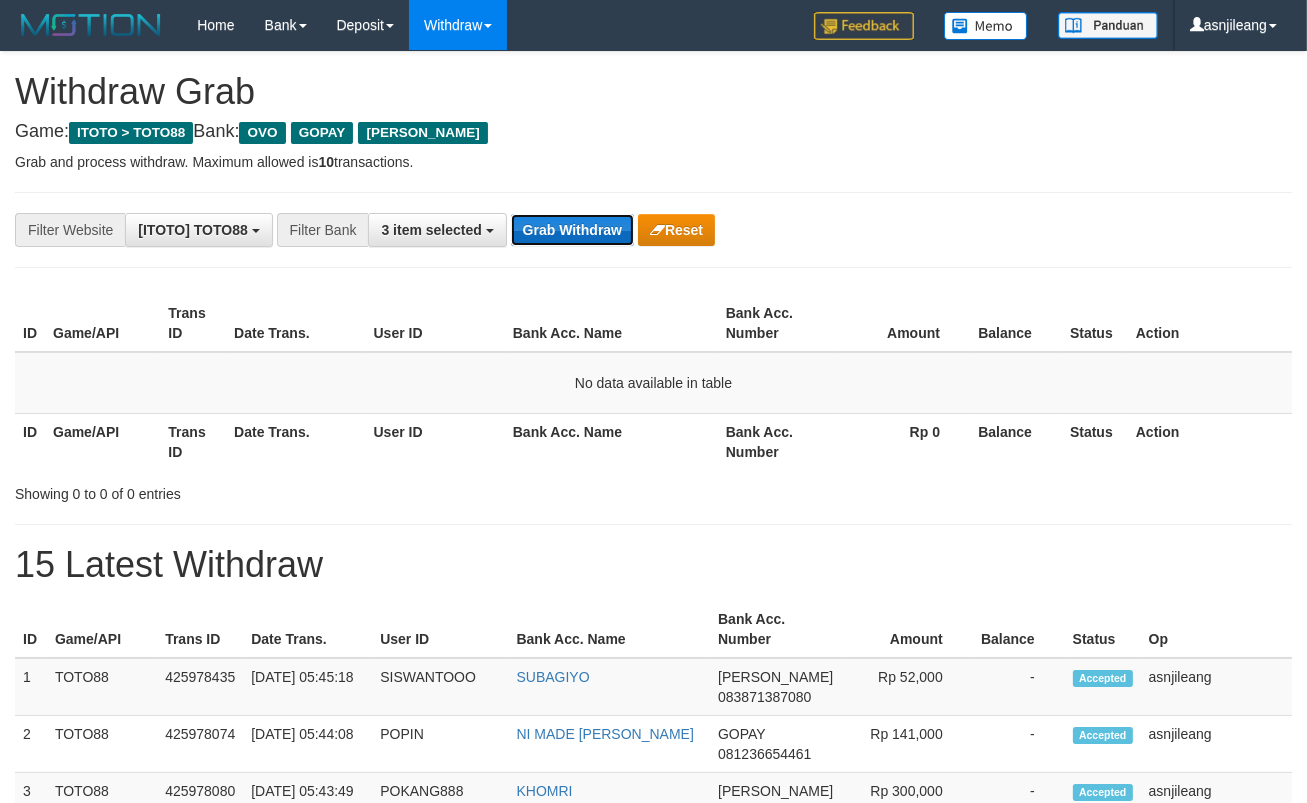 click on "Grab Withdraw" at bounding box center (572, 230) 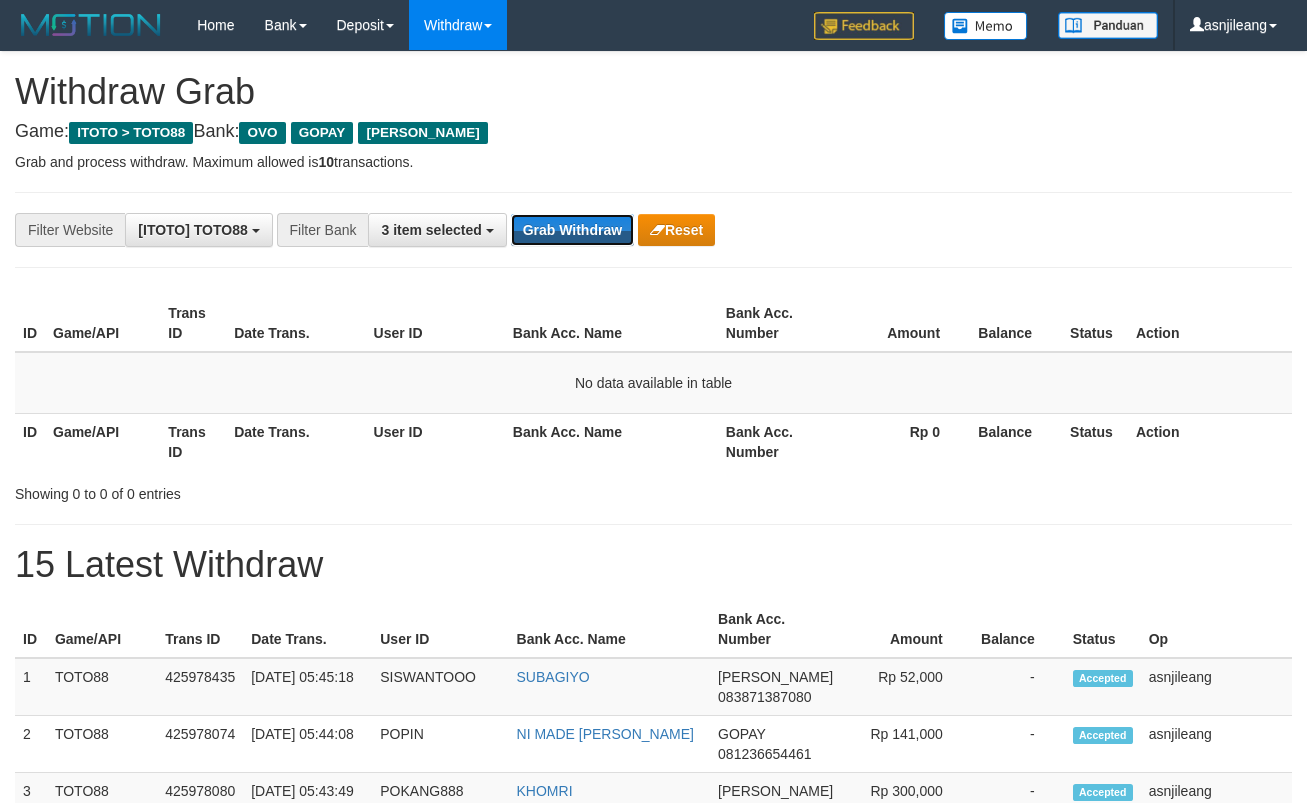 scroll, scrollTop: 0, scrollLeft: 0, axis: both 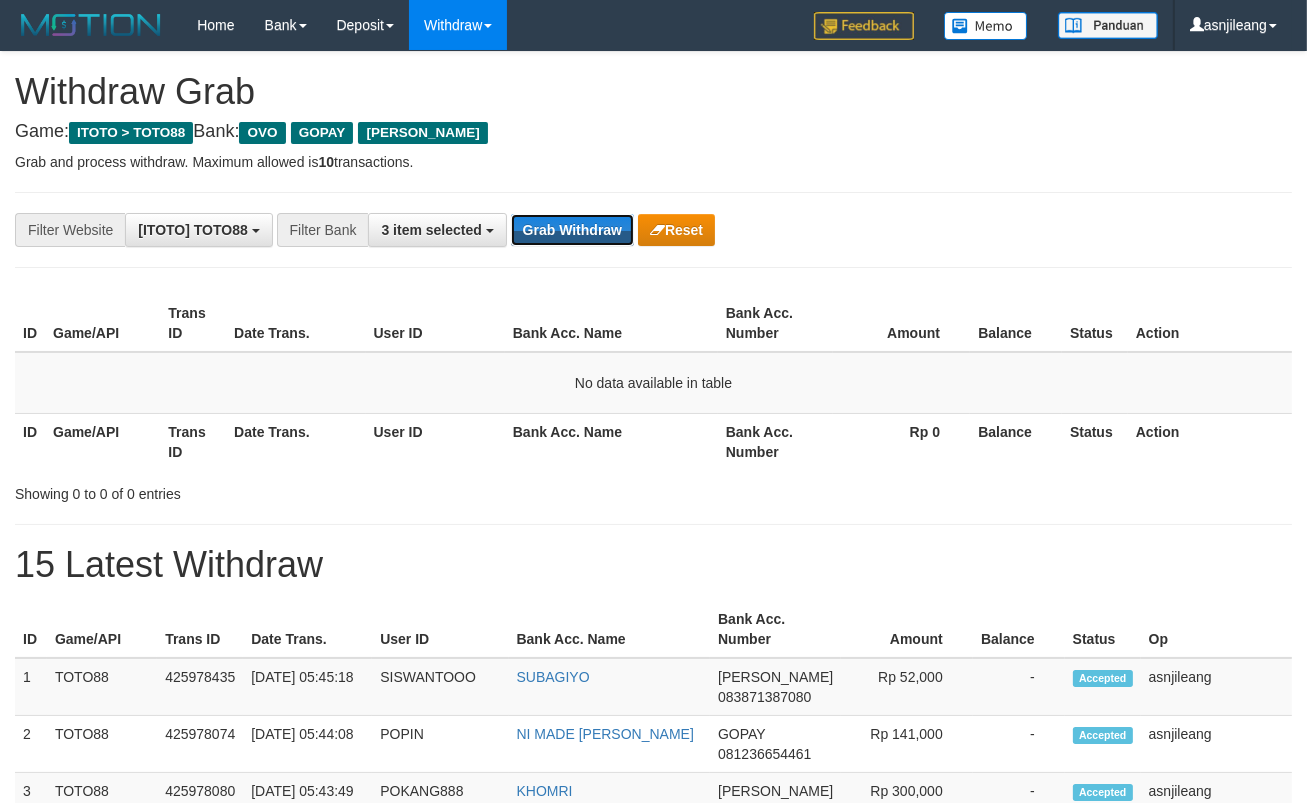 click on "Grab Withdraw" at bounding box center [572, 230] 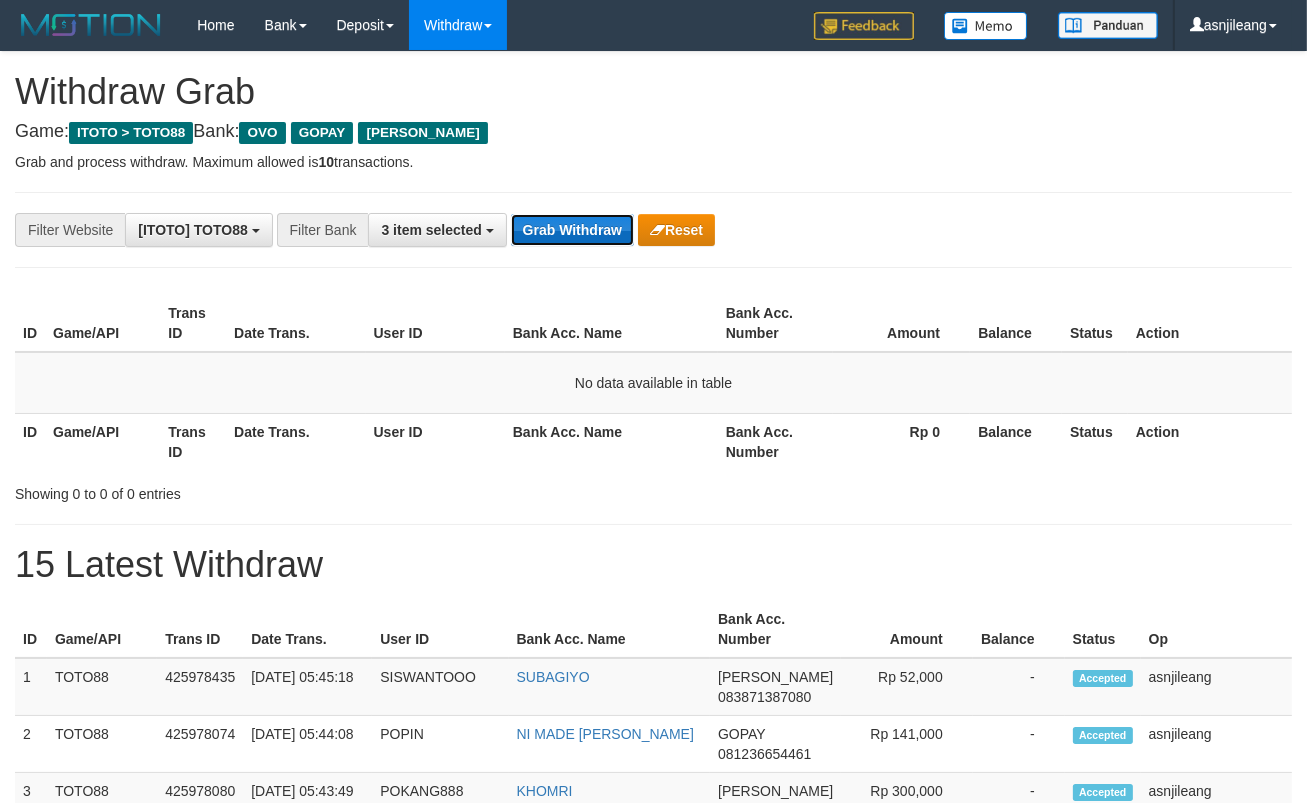 click on "Grab Withdraw" at bounding box center (572, 230) 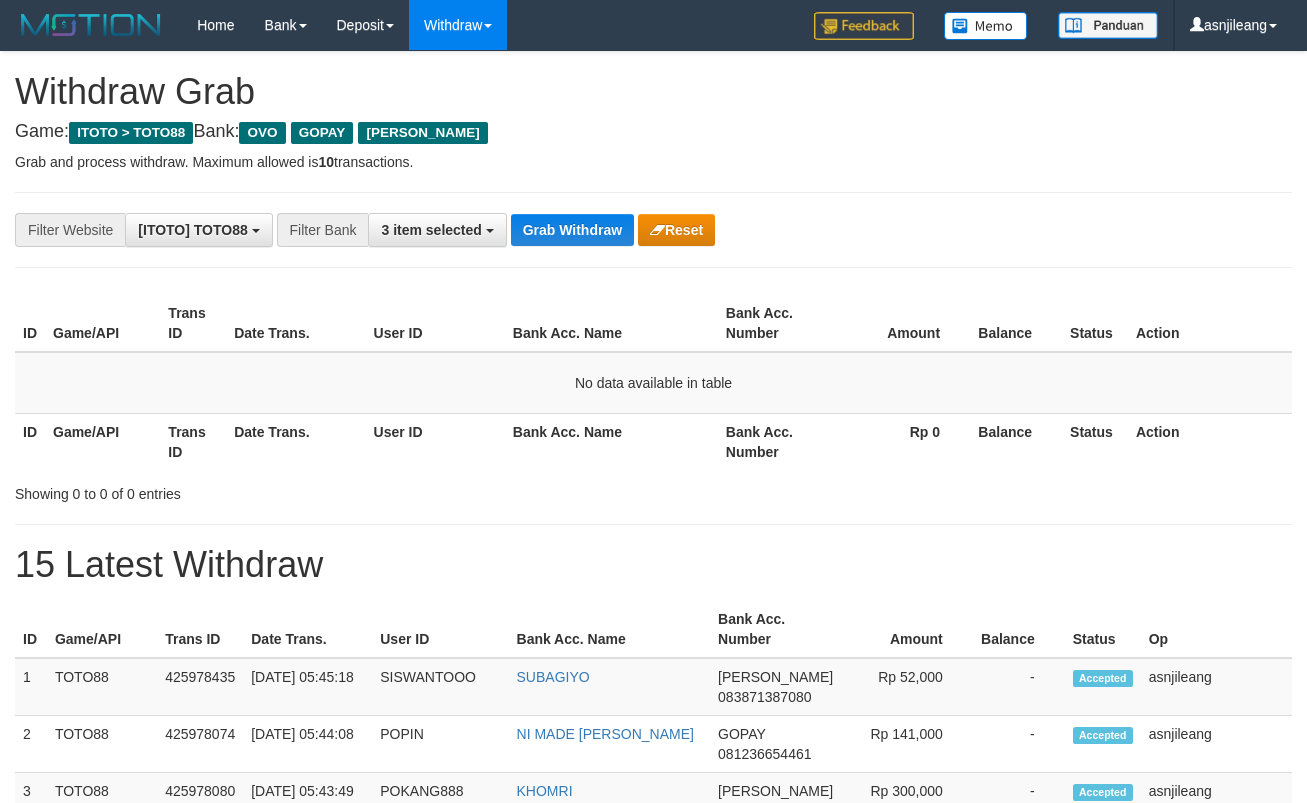 scroll, scrollTop: 0, scrollLeft: 0, axis: both 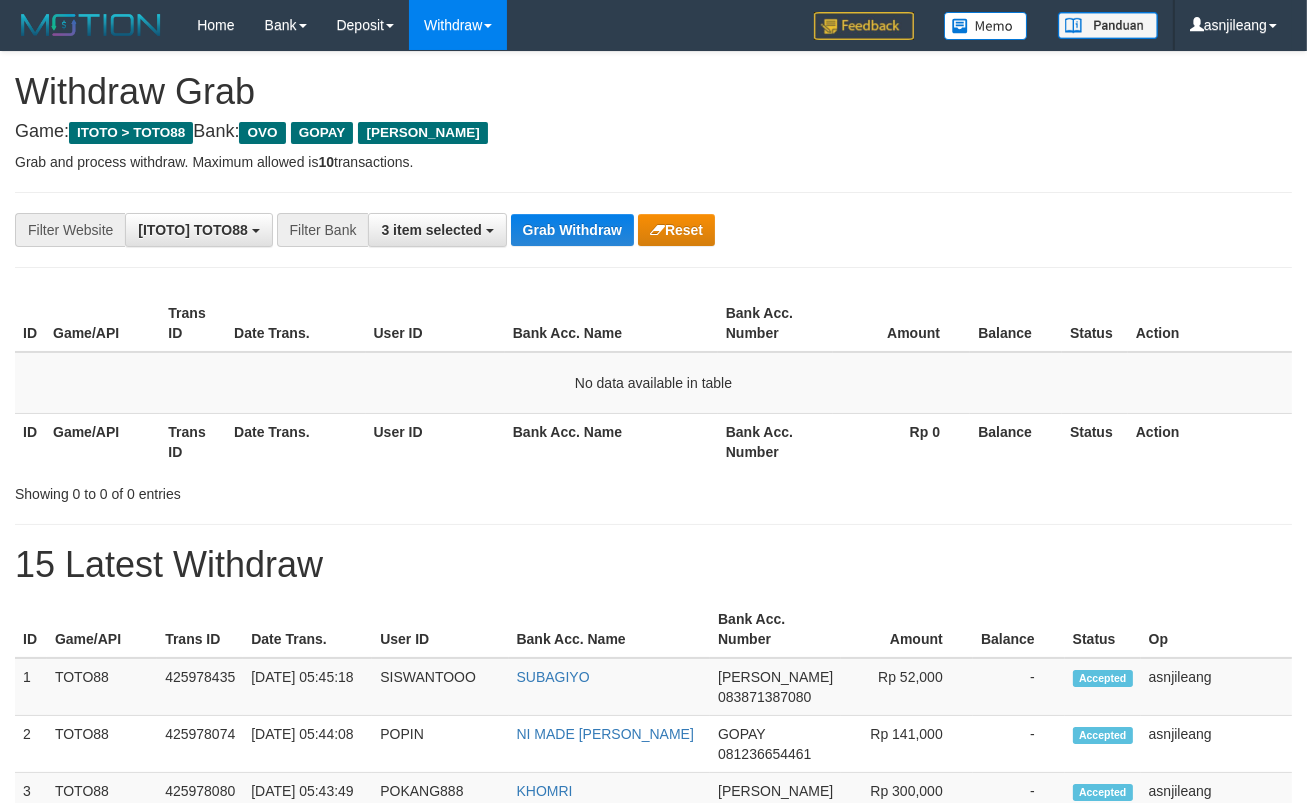 click on "**********" at bounding box center [544, 230] 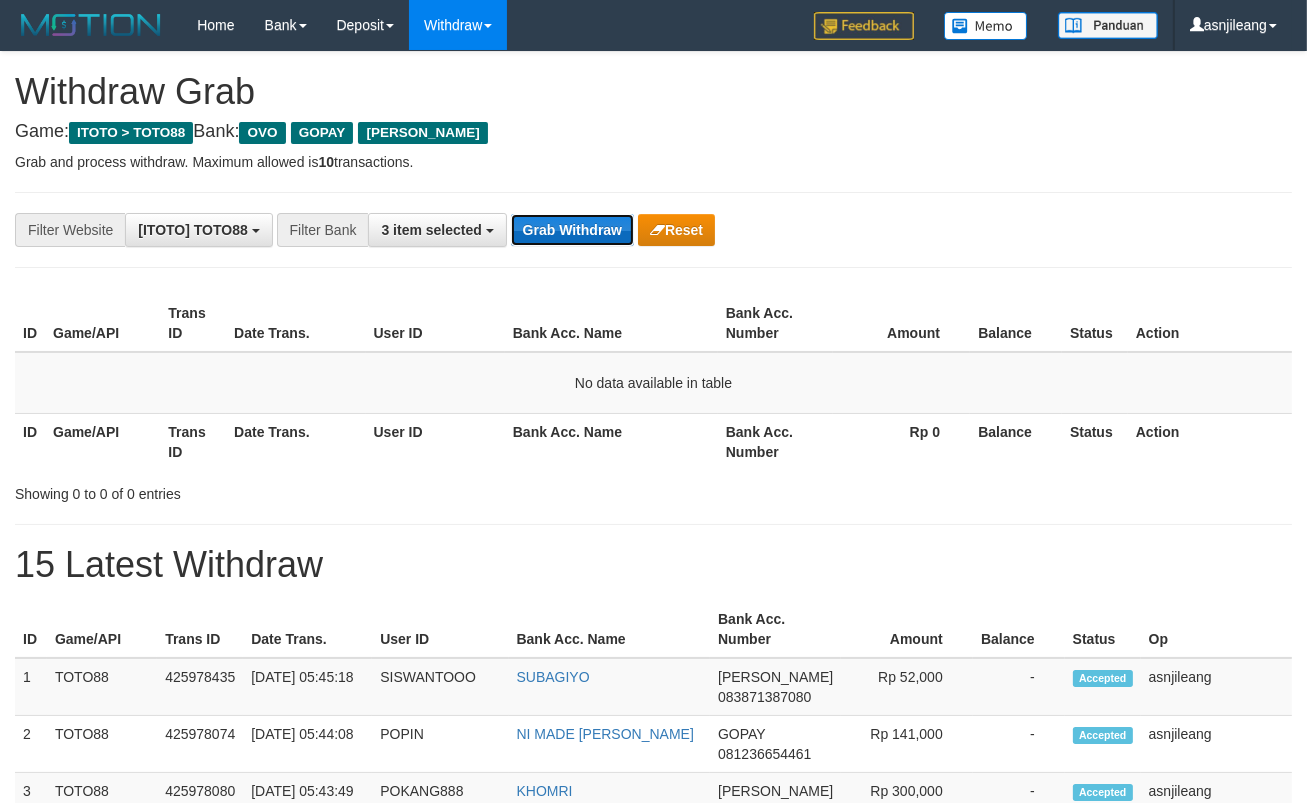 click on "Grab Withdraw" at bounding box center (572, 230) 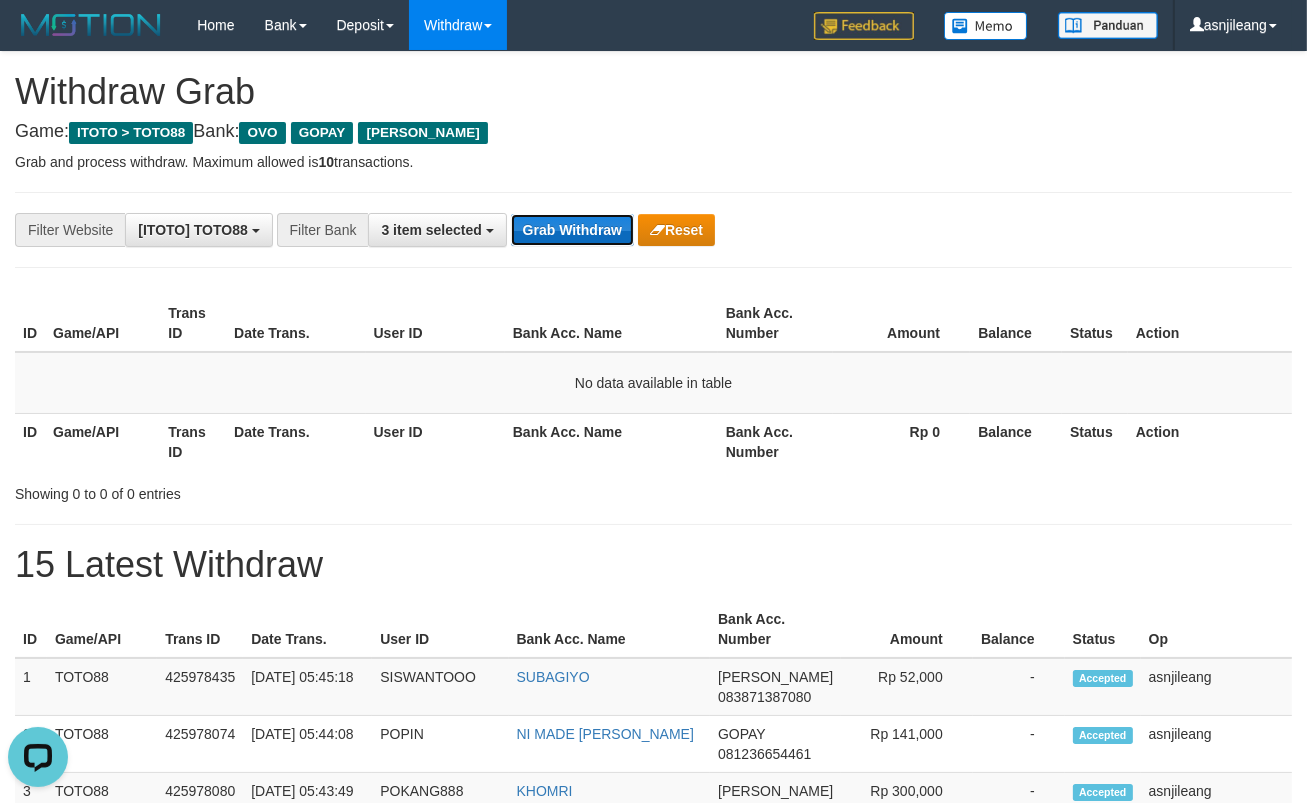 scroll, scrollTop: 0, scrollLeft: 0, axis: both 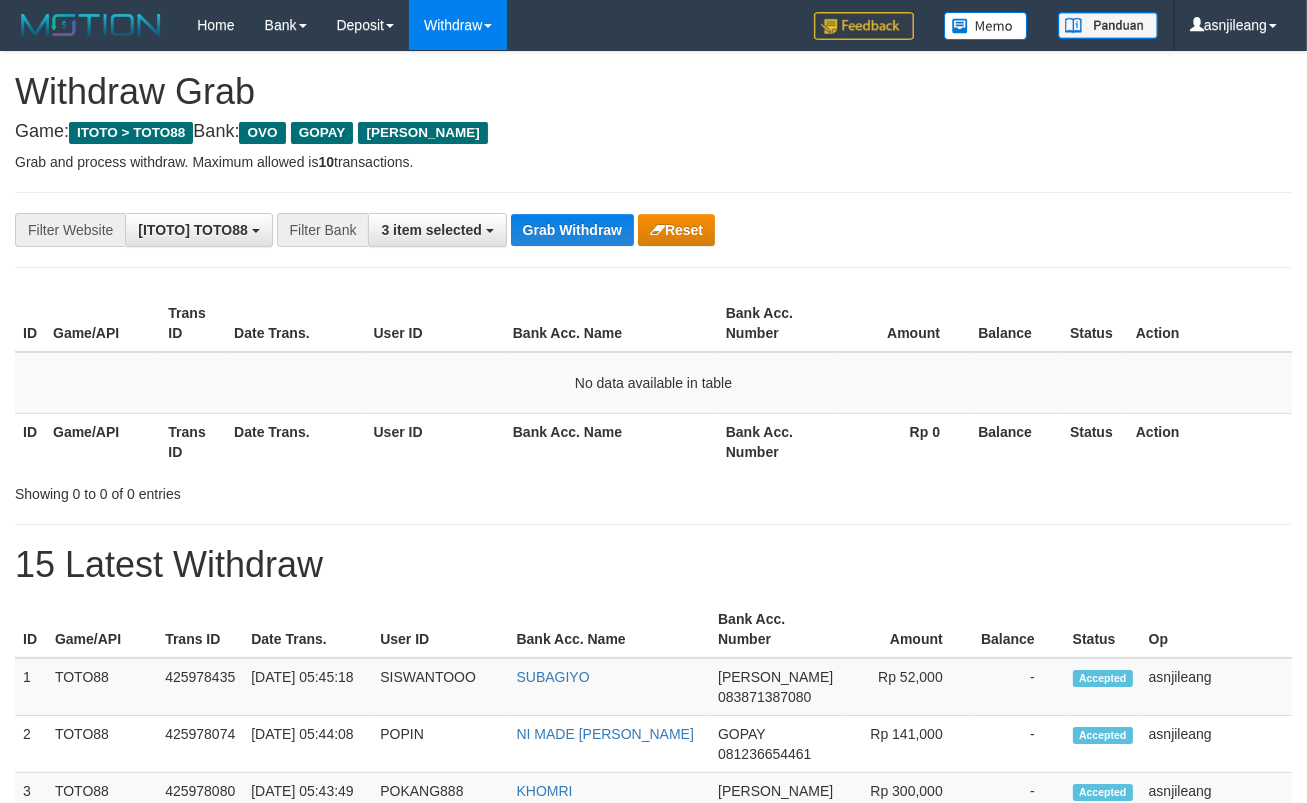 click on "Grab Withdraw" at bounding box center [572, 230] 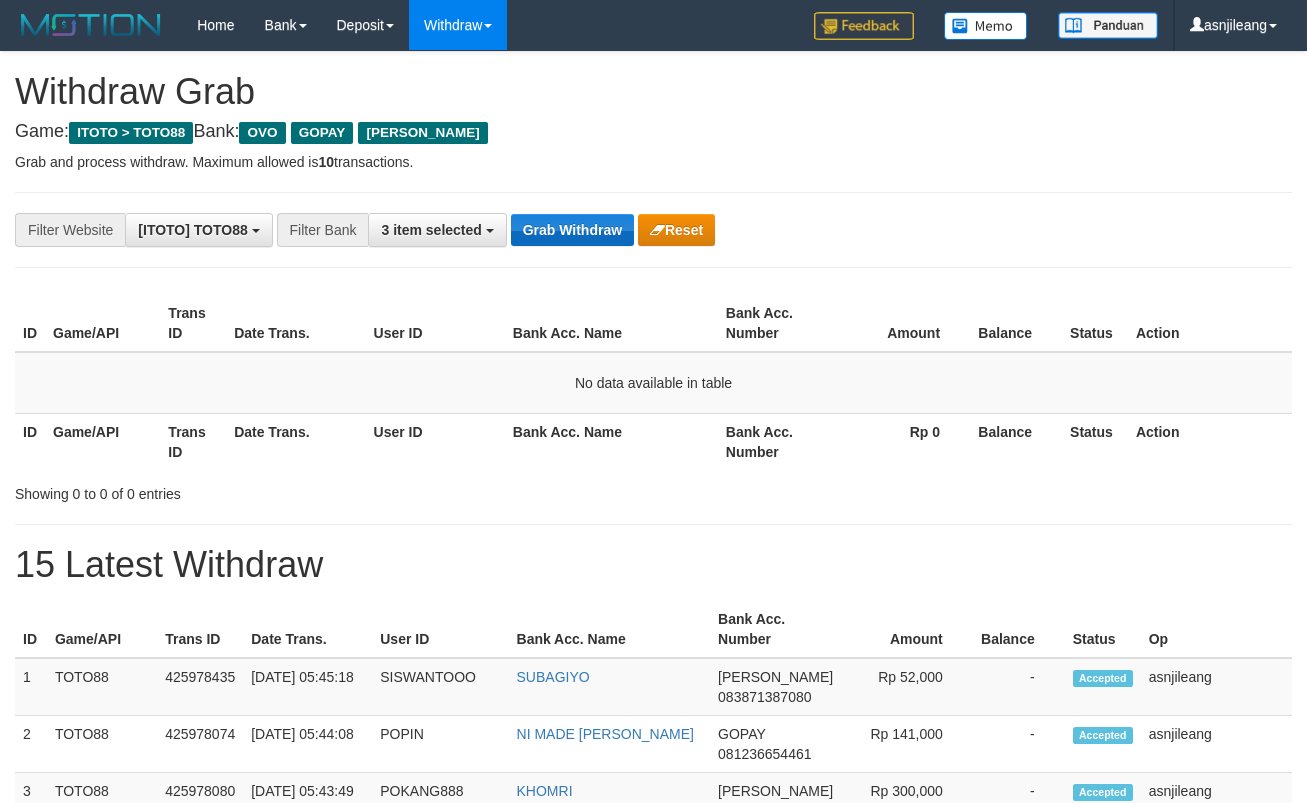 scroll, scrollTop: 0, scrollLeft: 0, axis: both 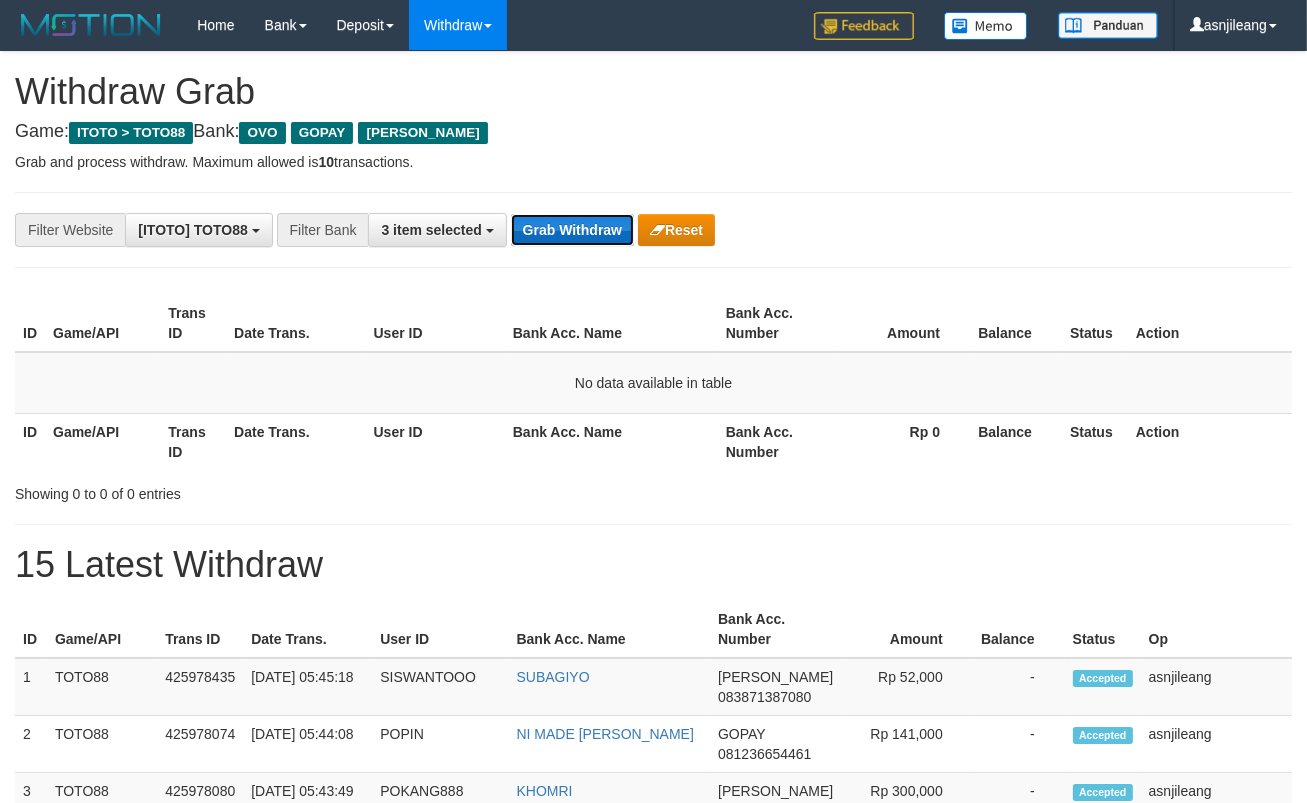 click on "Grab Withdraw" at bounding box center (572, 230) 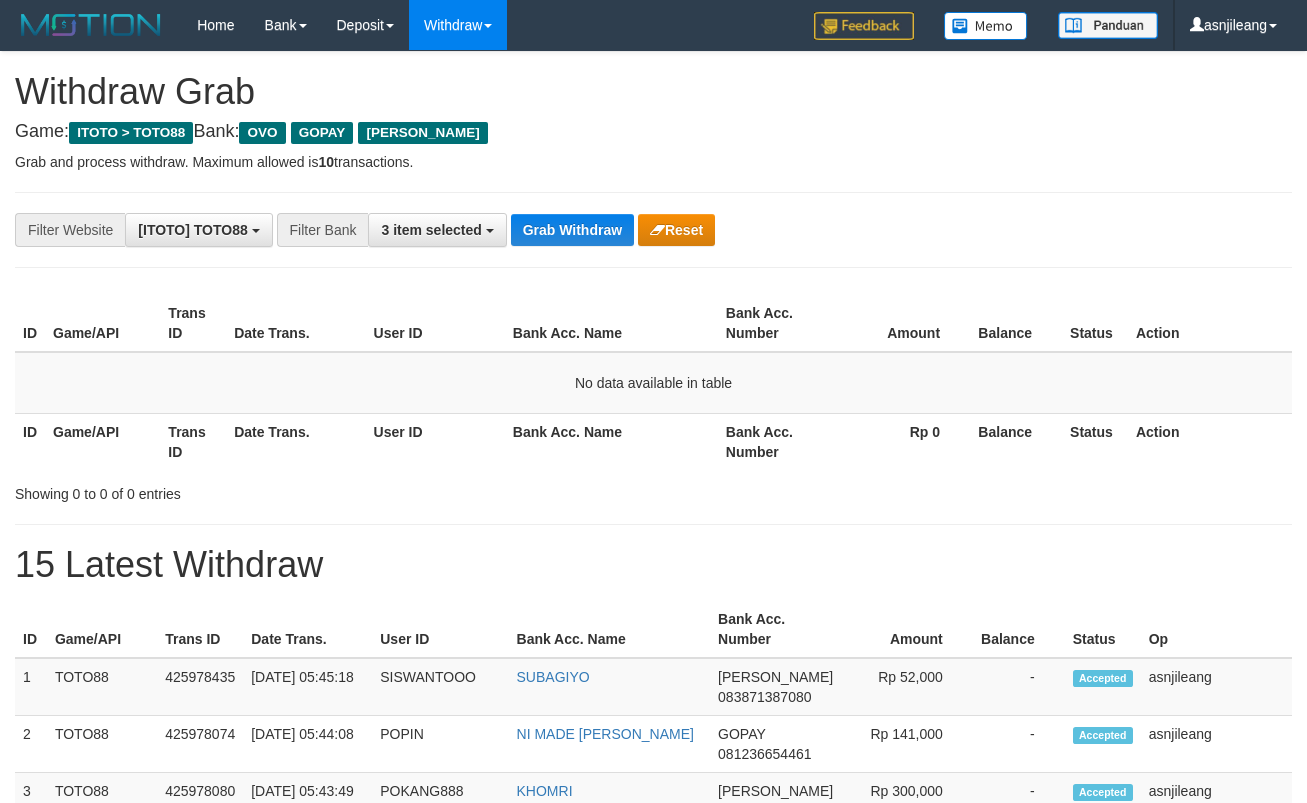 scroll, scrollTop: 0, scrollLeft: 0, axis: both 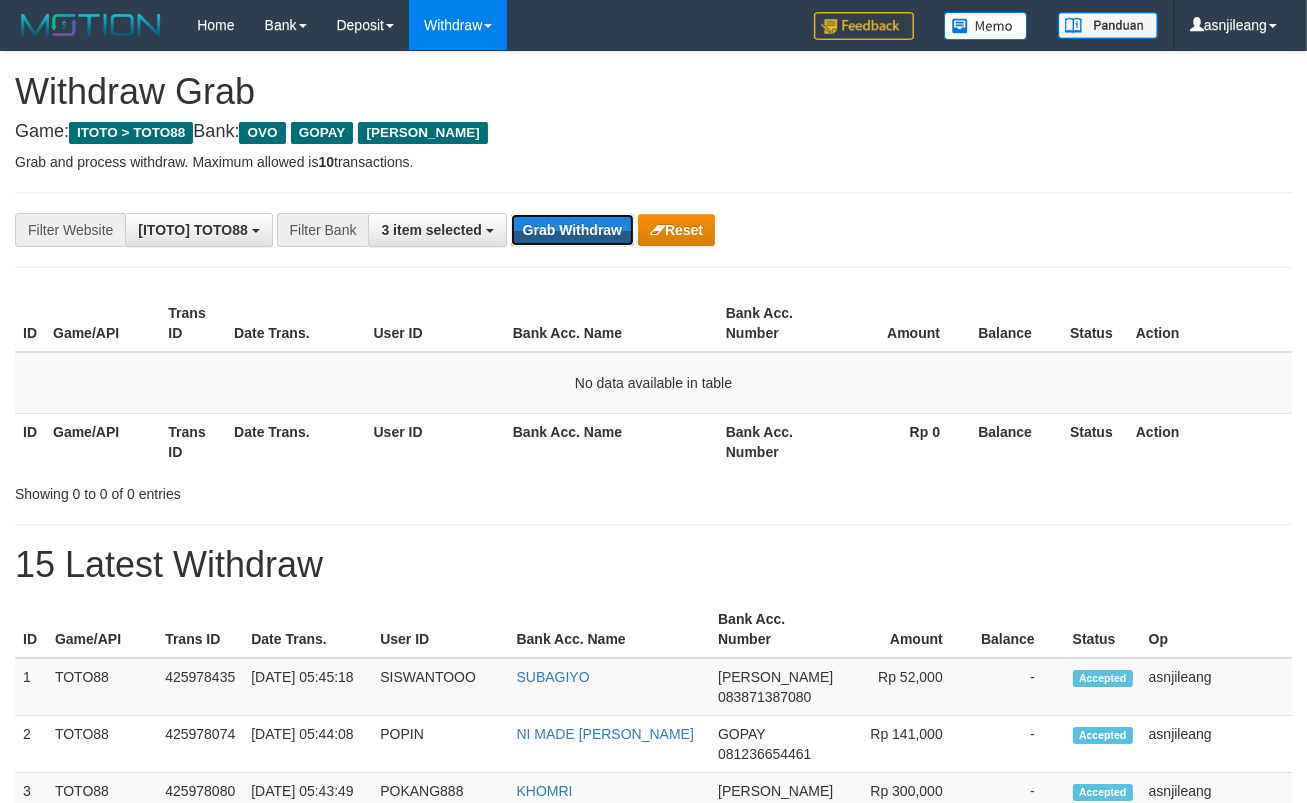 click on "Grab Withdraw" at bounding box center (572, 230) 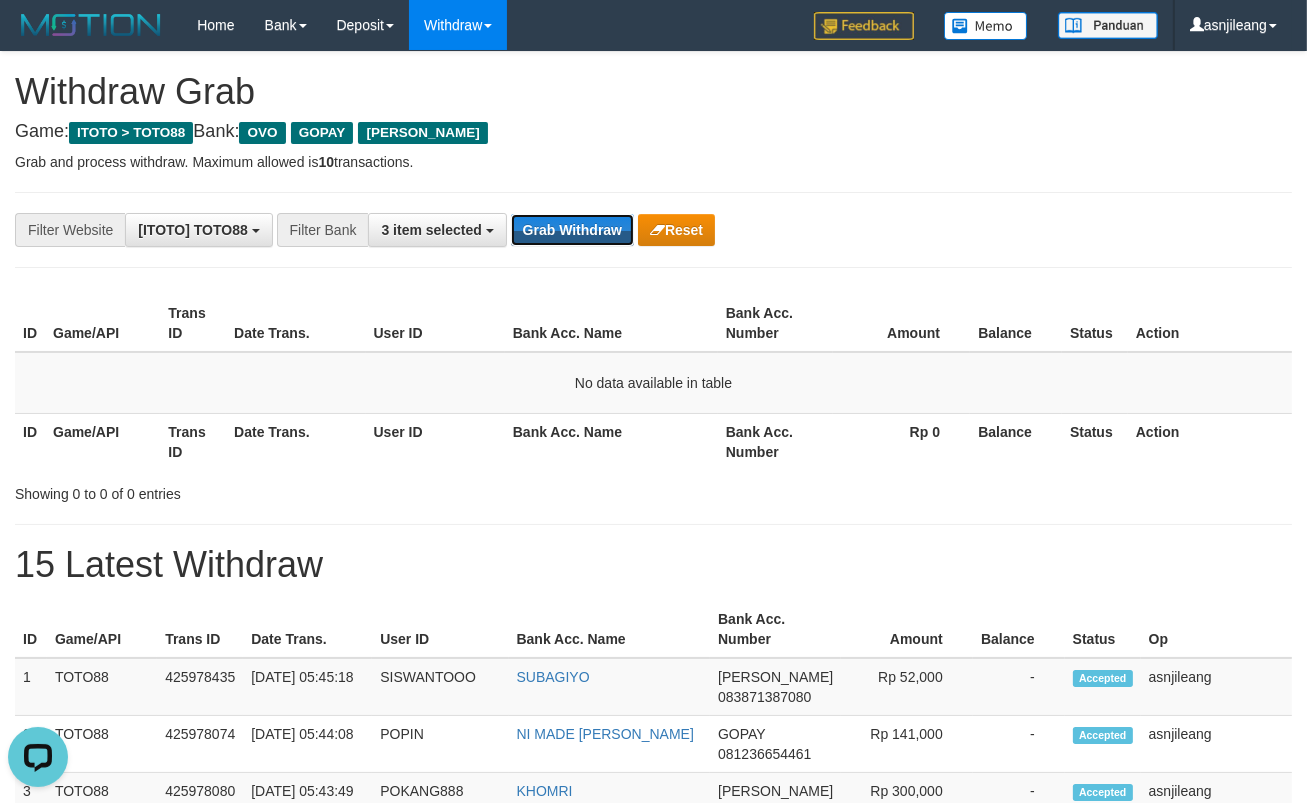 scroll, scrollTop: 0, scrollLeft: 0, axis: both 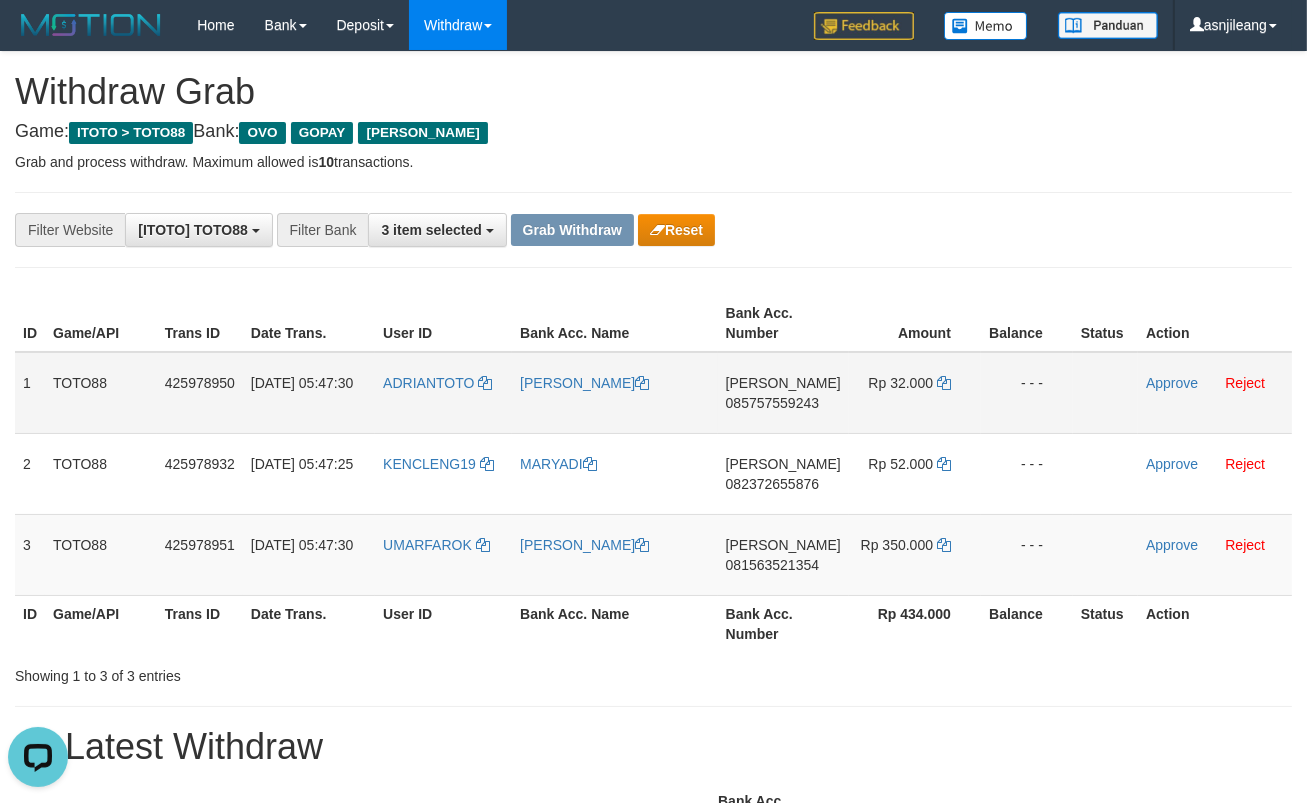 click on "[PERSON_NAME]
085757559243" at bounding box center [783, 393] 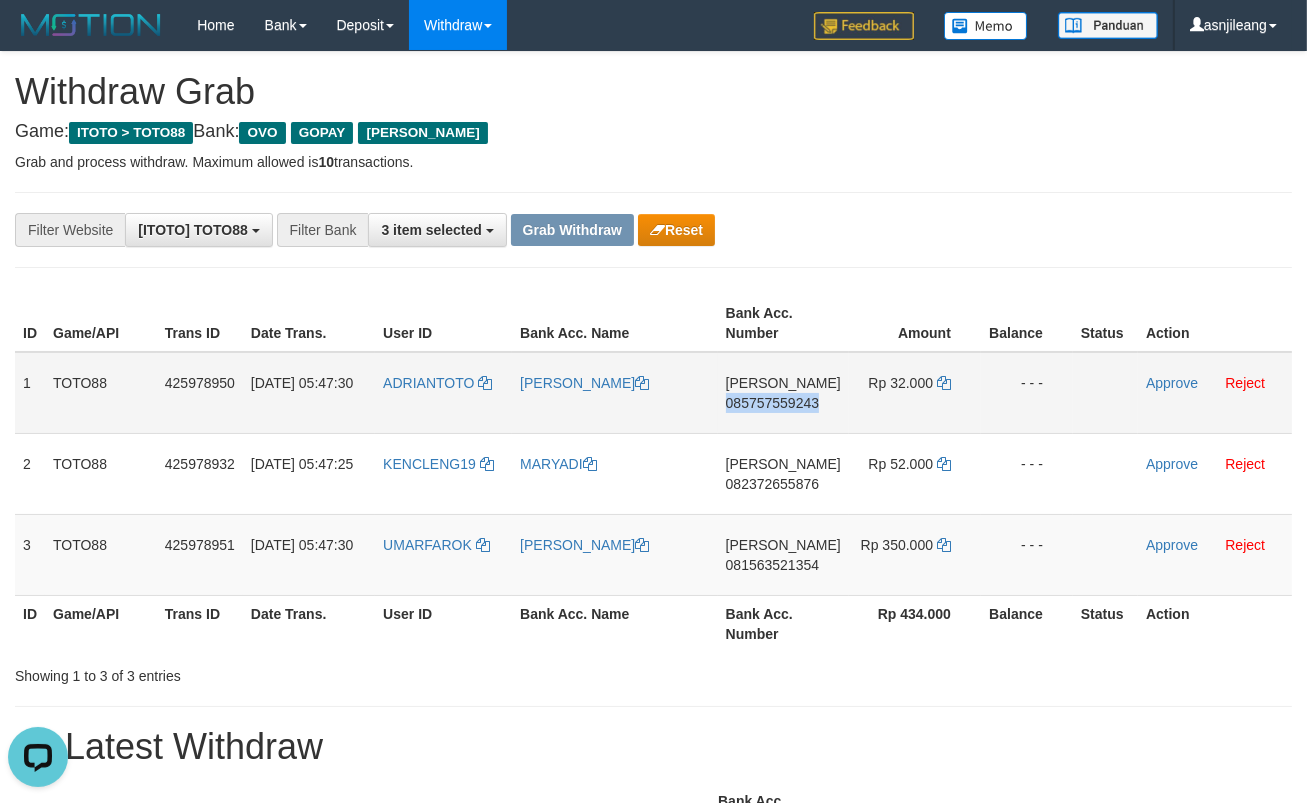 click on "DANA
085757559243" at bounding box center [783, 393] 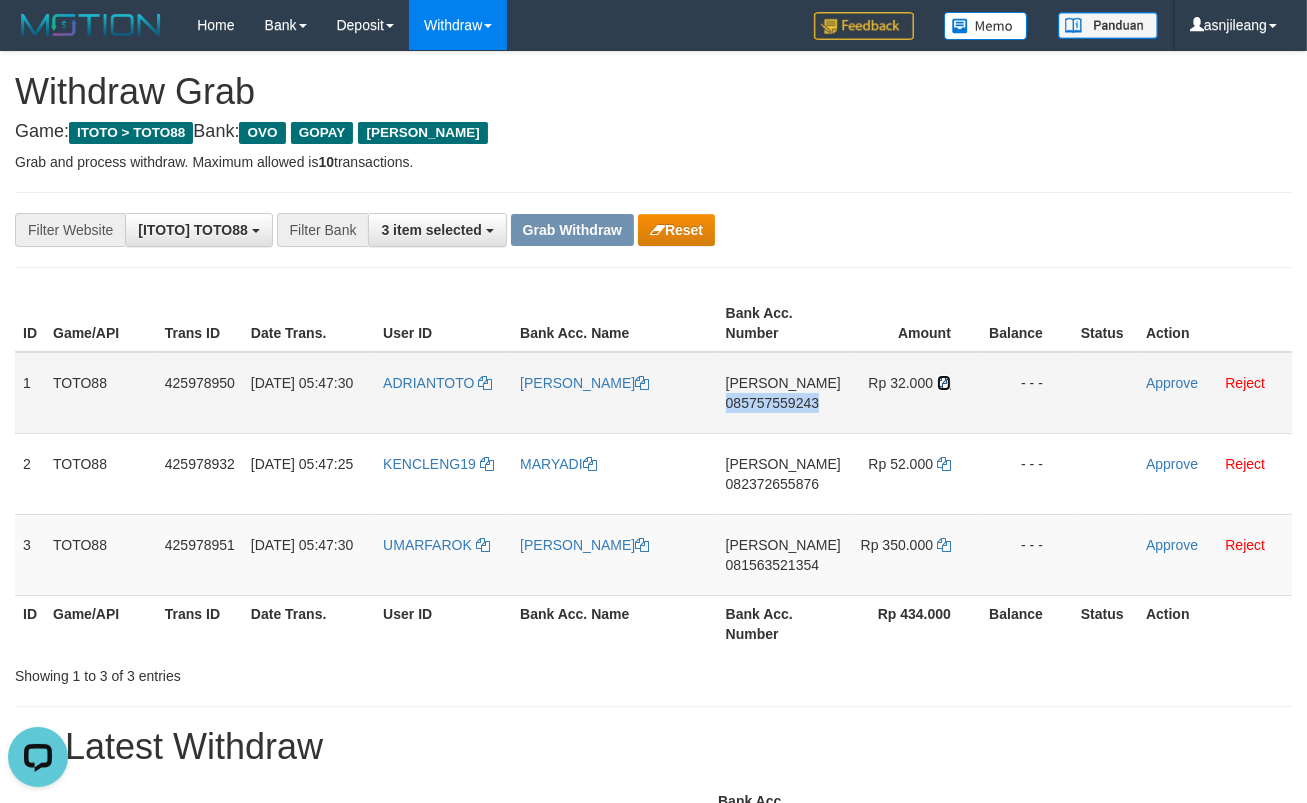 click at bounding box center (944, 383) 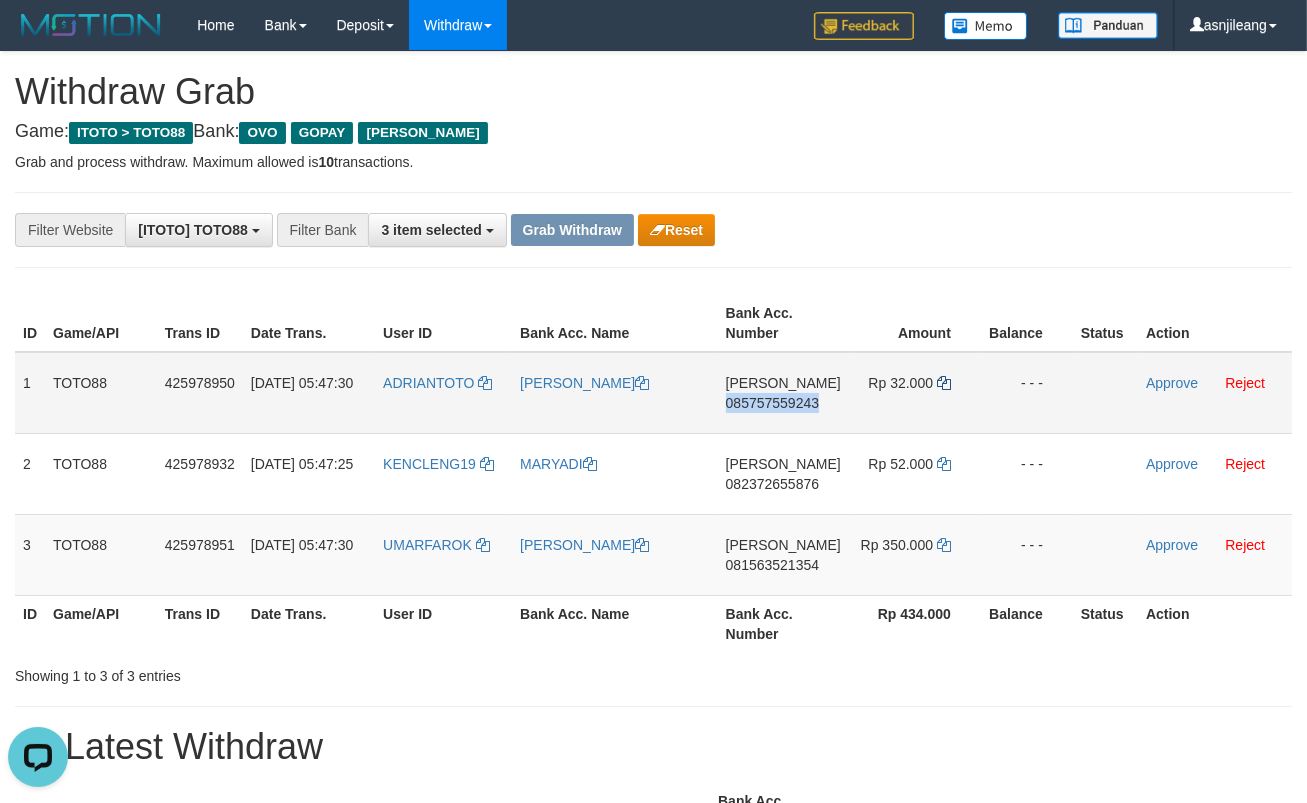 copy on "085757559243" 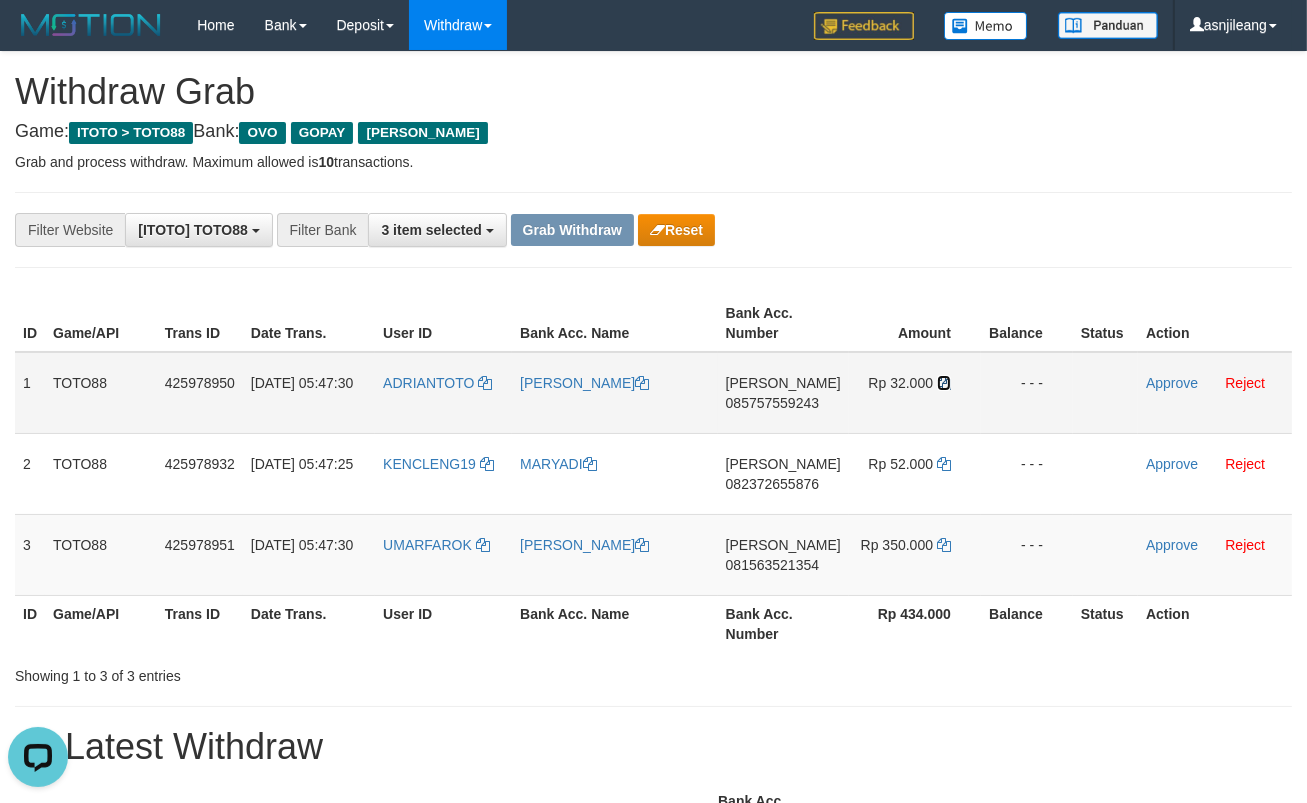 click at bounding box center [944, 383] 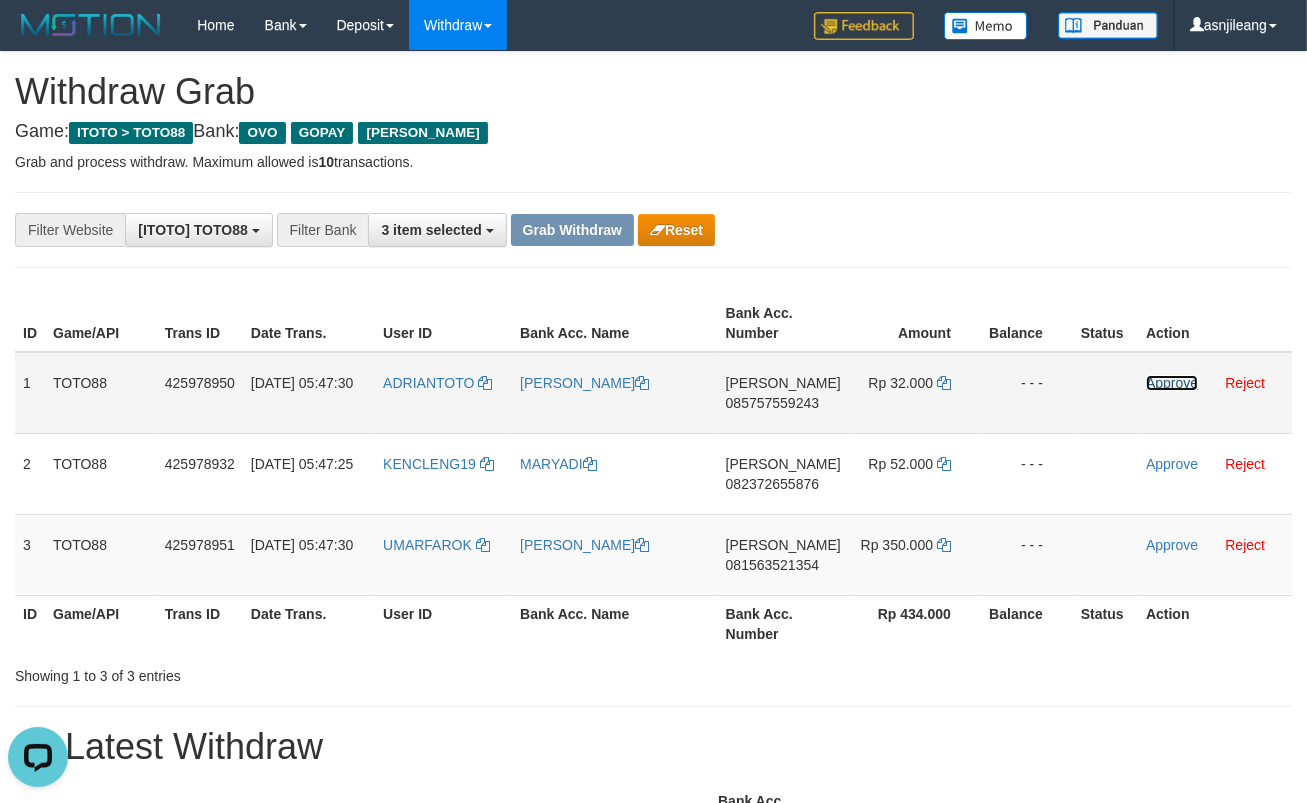 click on "Approve" at bounding box center [1172, 383] 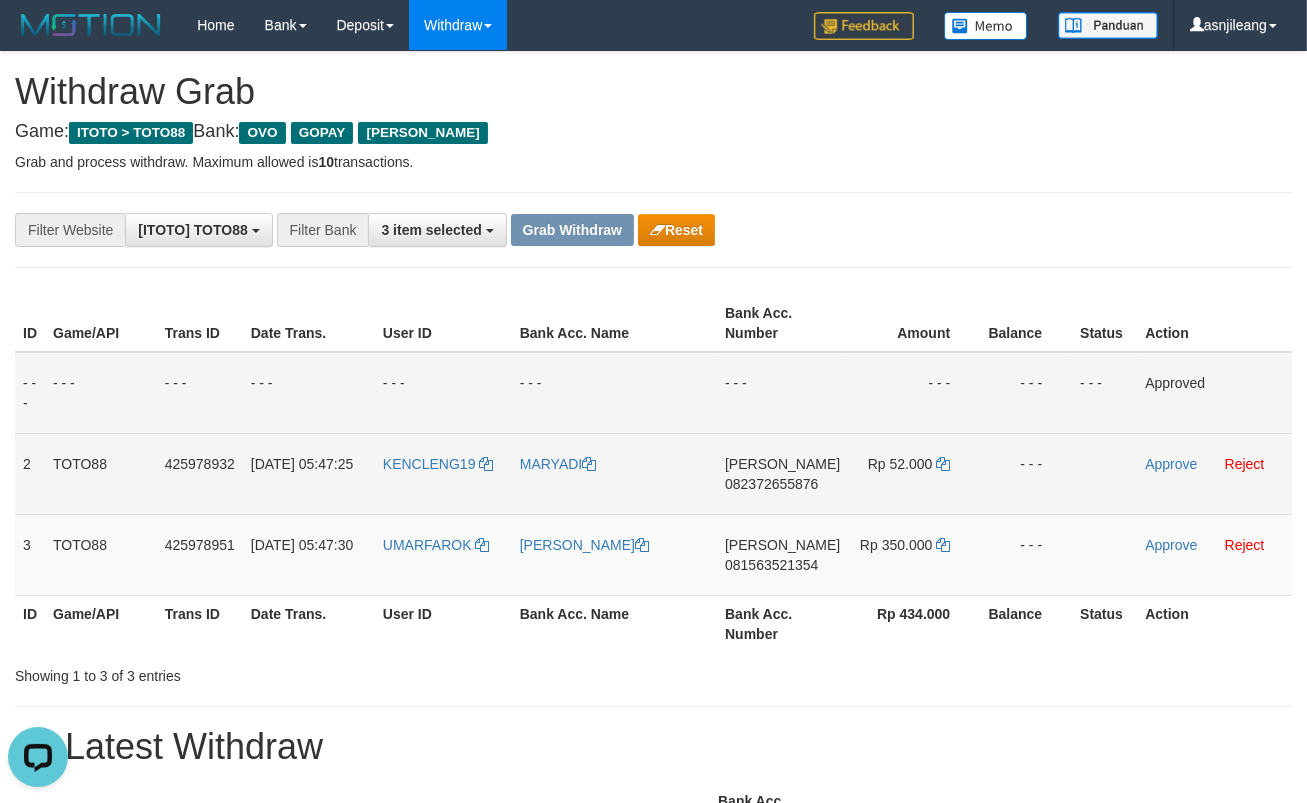 click on "082372655876" at bounding box center (771, 484) 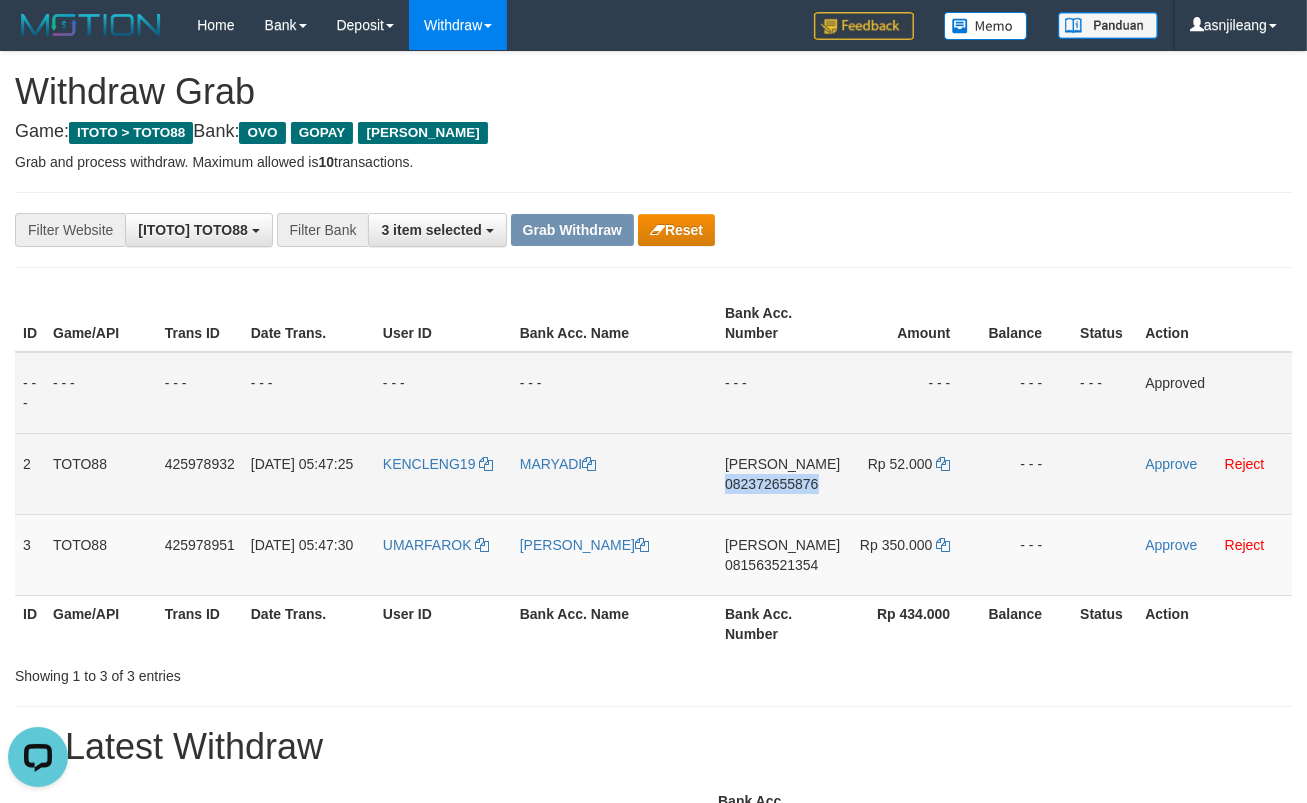 click on "082372655876" at bounding box center [771, 484] 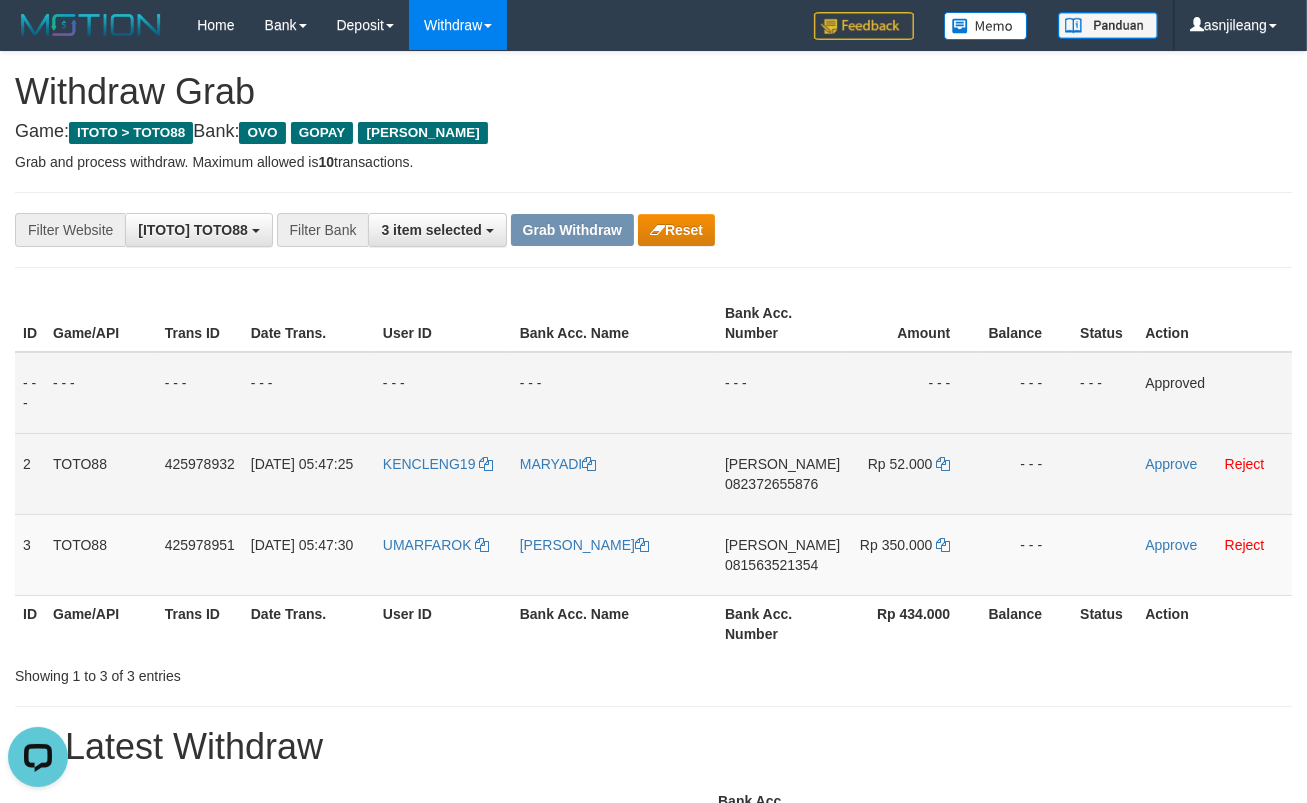 click on "Rp 52.000" at bounding box center [914, 473] 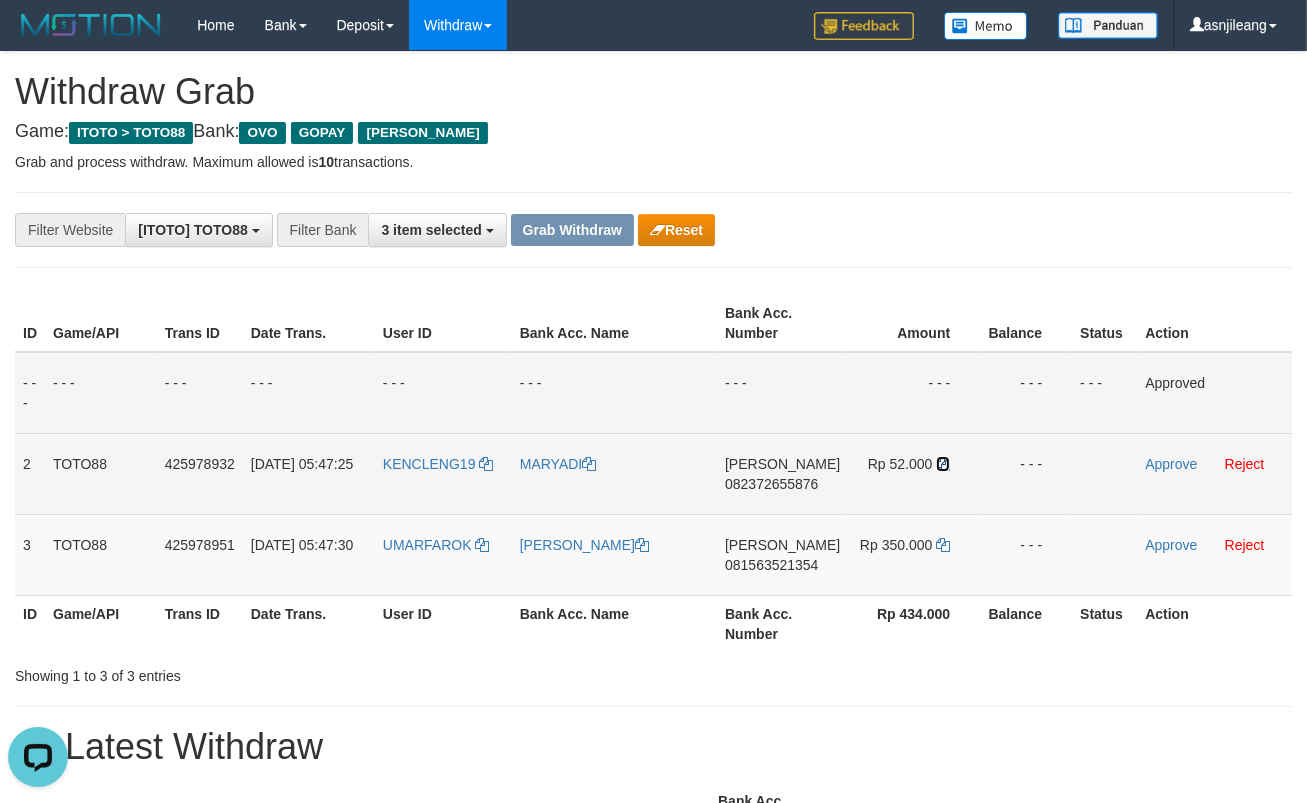 click at bounding box center (943, 464) 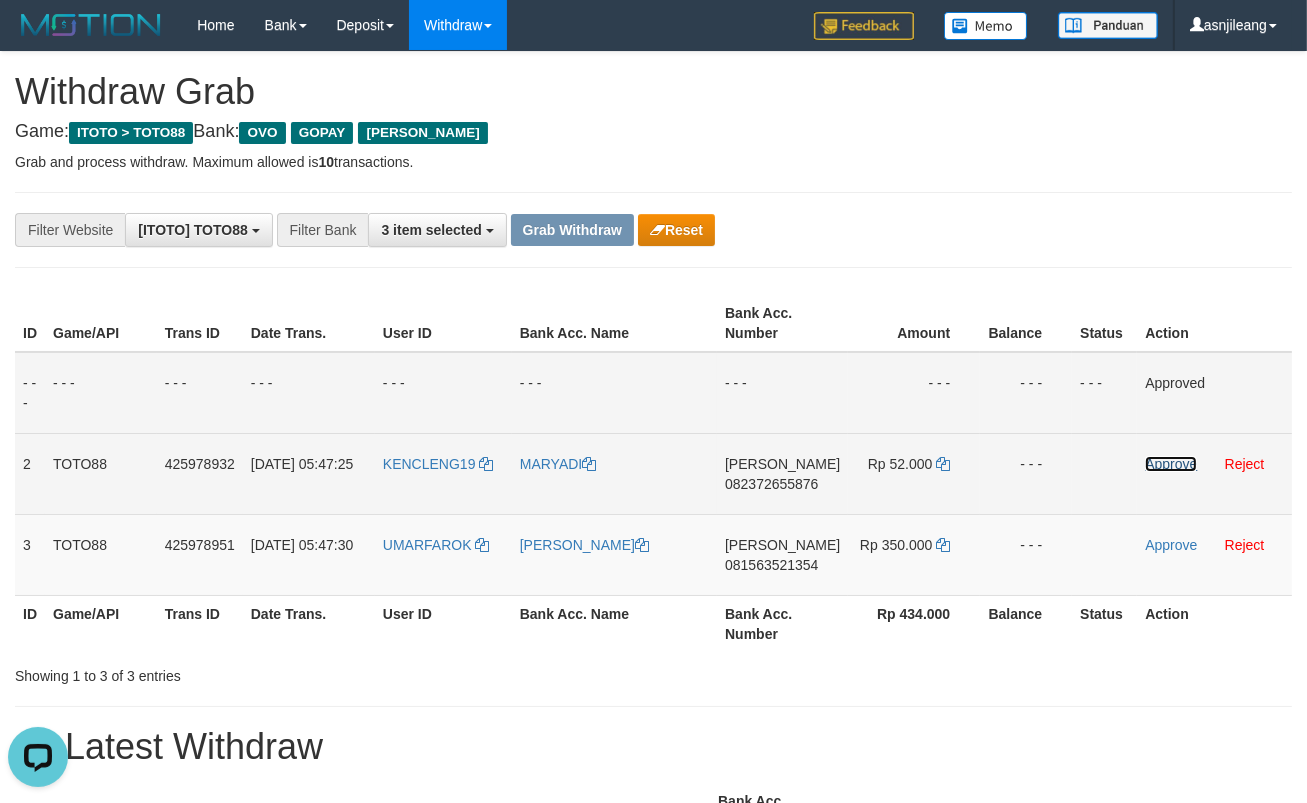 click on "Approve" at bounding box center (1171, 464) 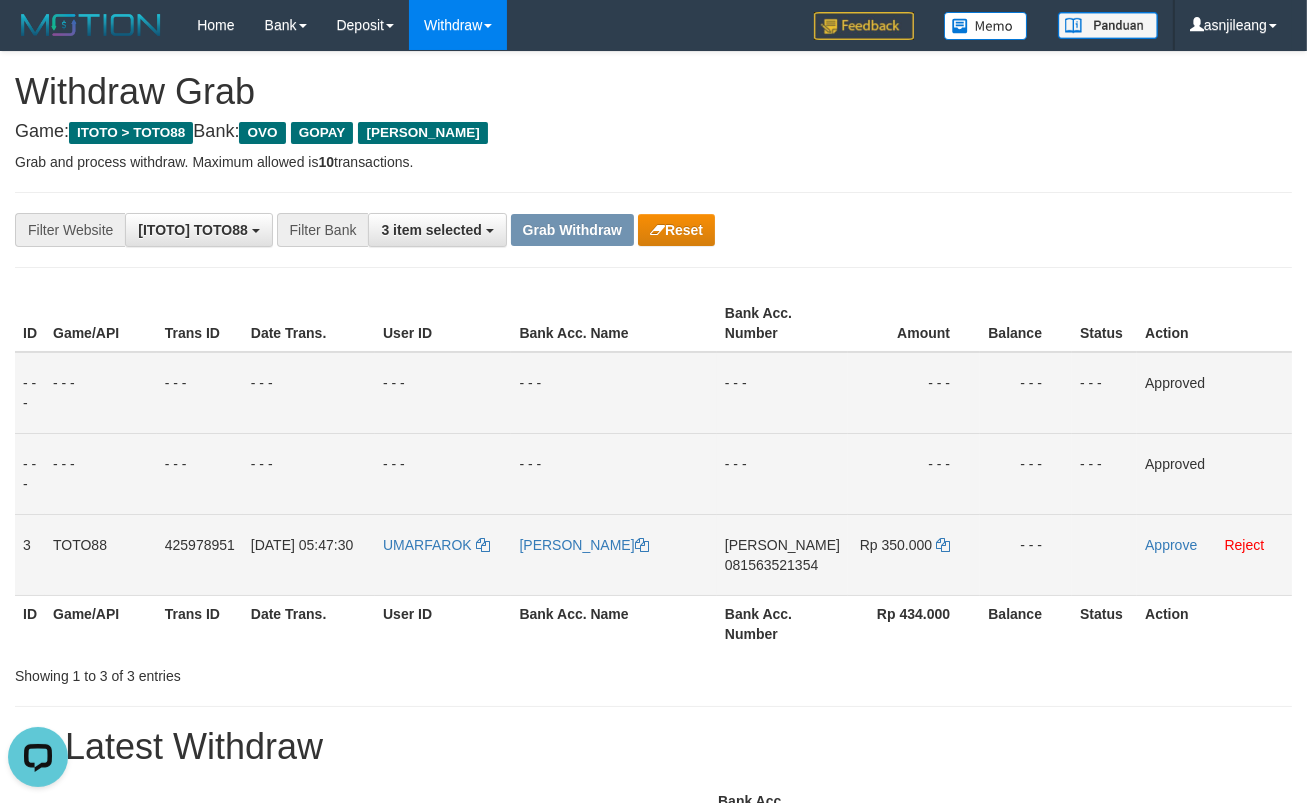 click on "DANA
081563521354" at bounding box center (782, 554) 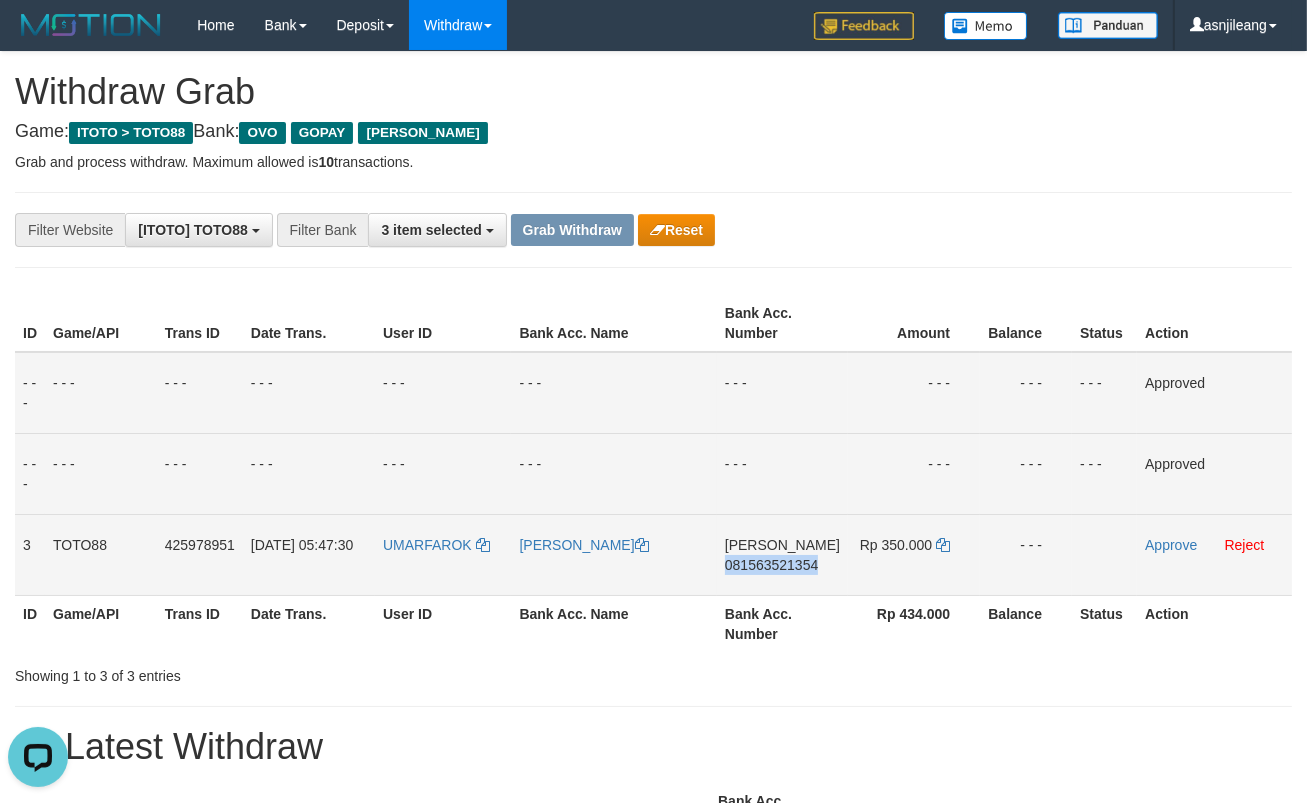 click on "DANA
081563521354" at bounding box center (782, 554) 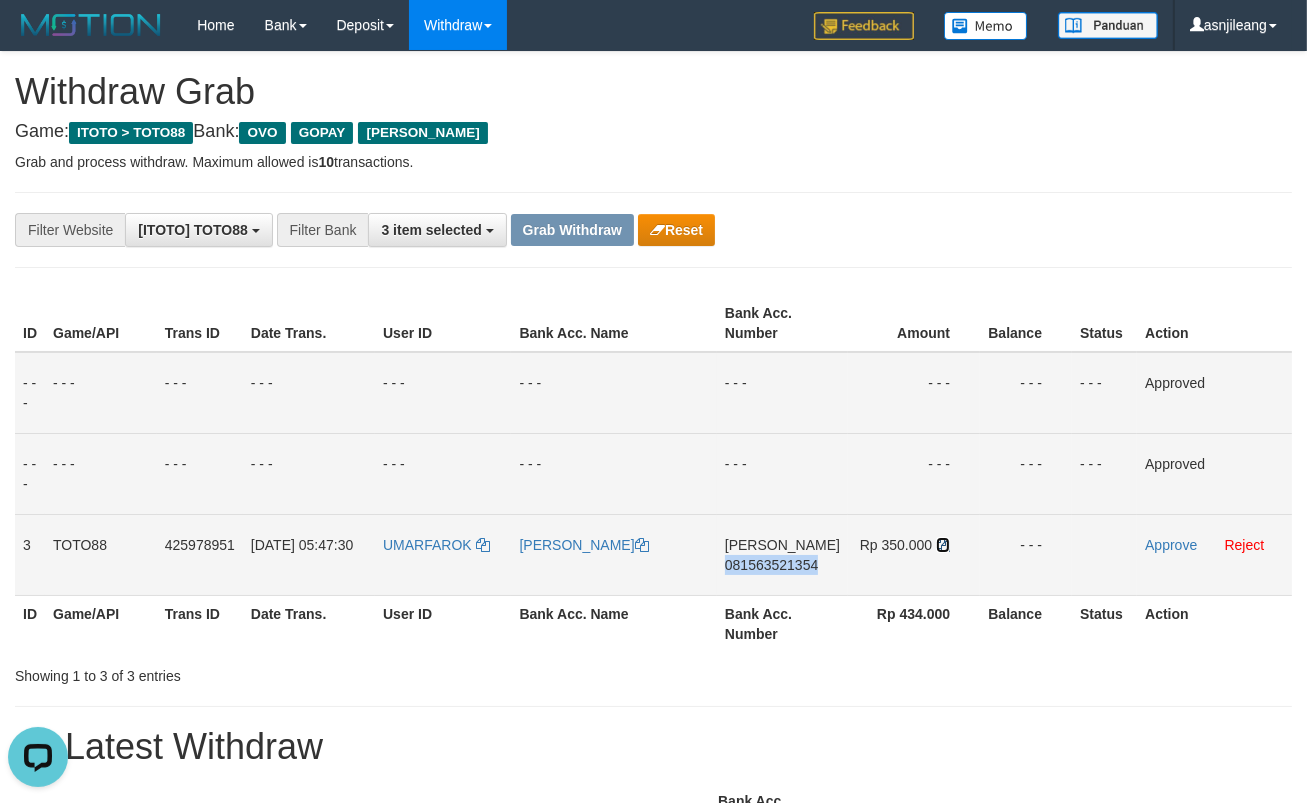 click at bounding box center (943, 545) 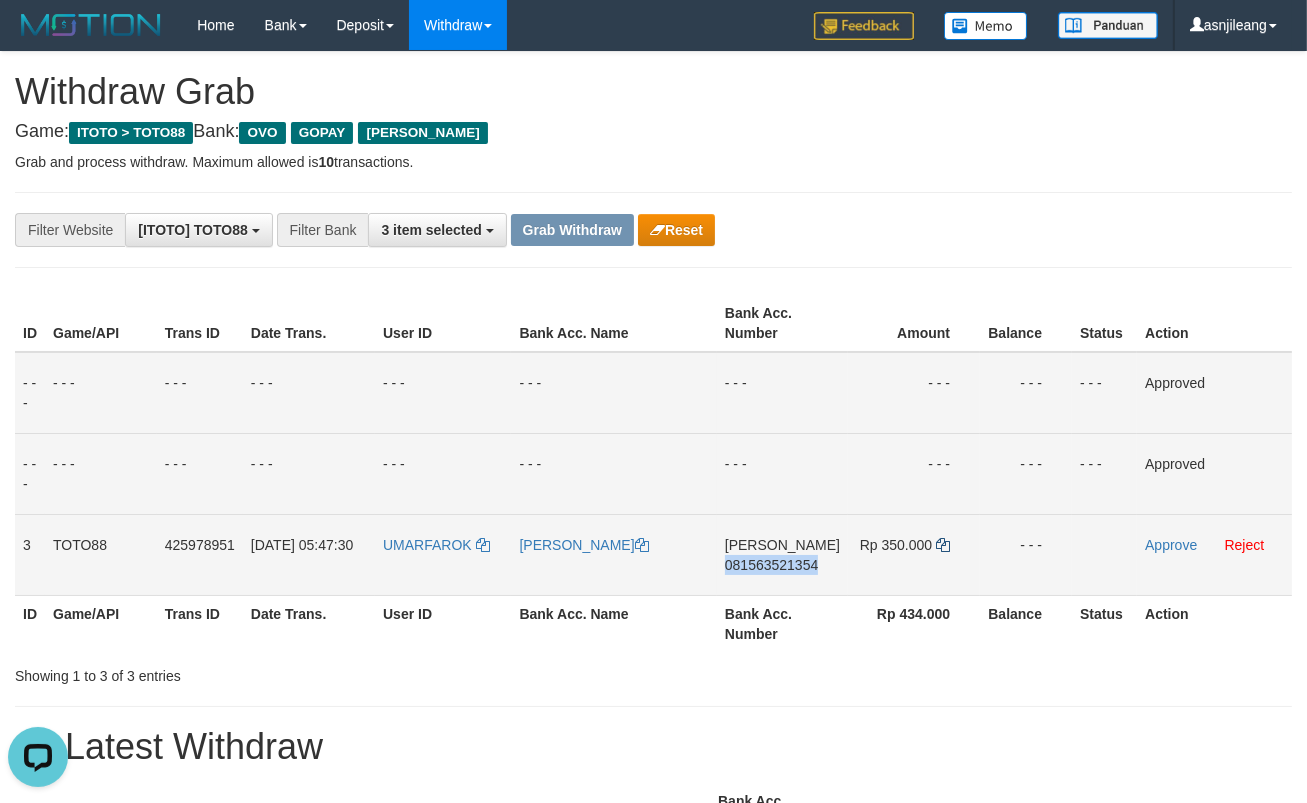 copy on "081563521354" 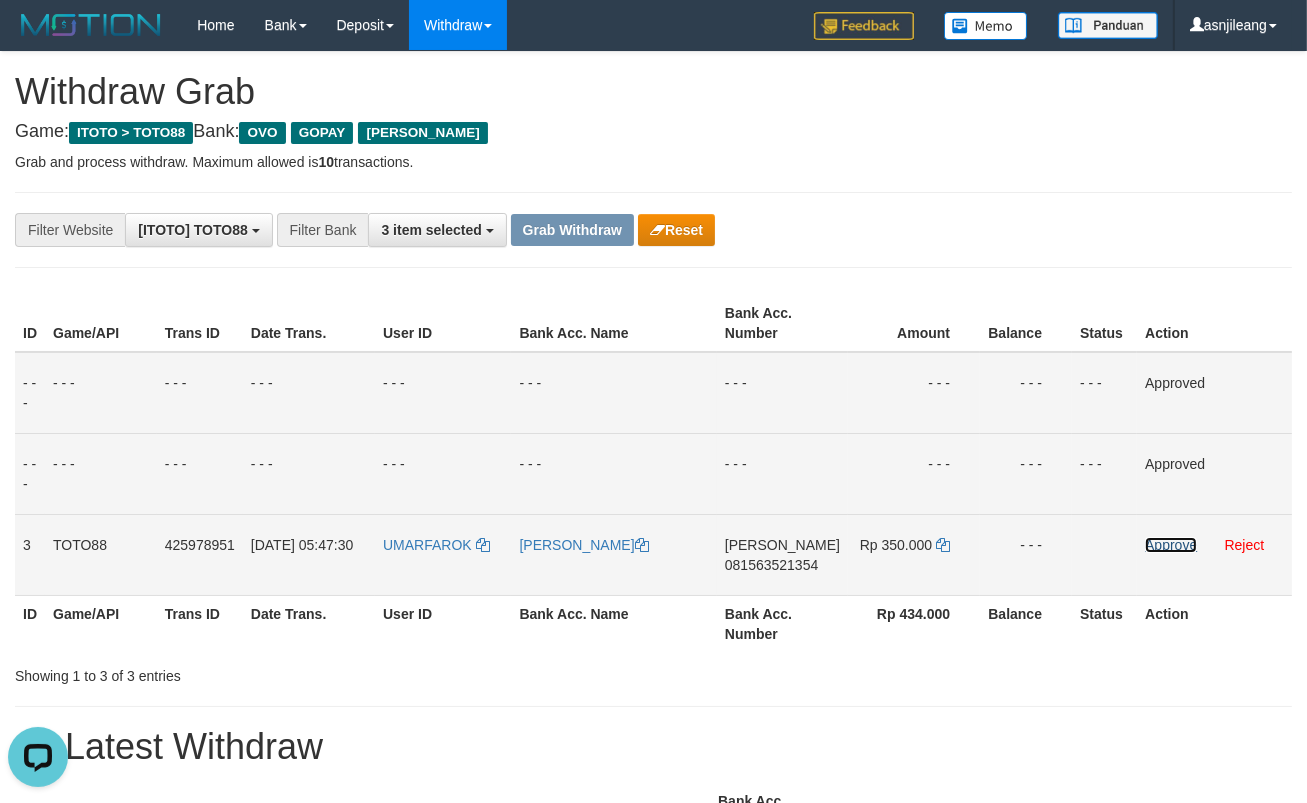 click on "Approve" at bounding box center (1171, 545) 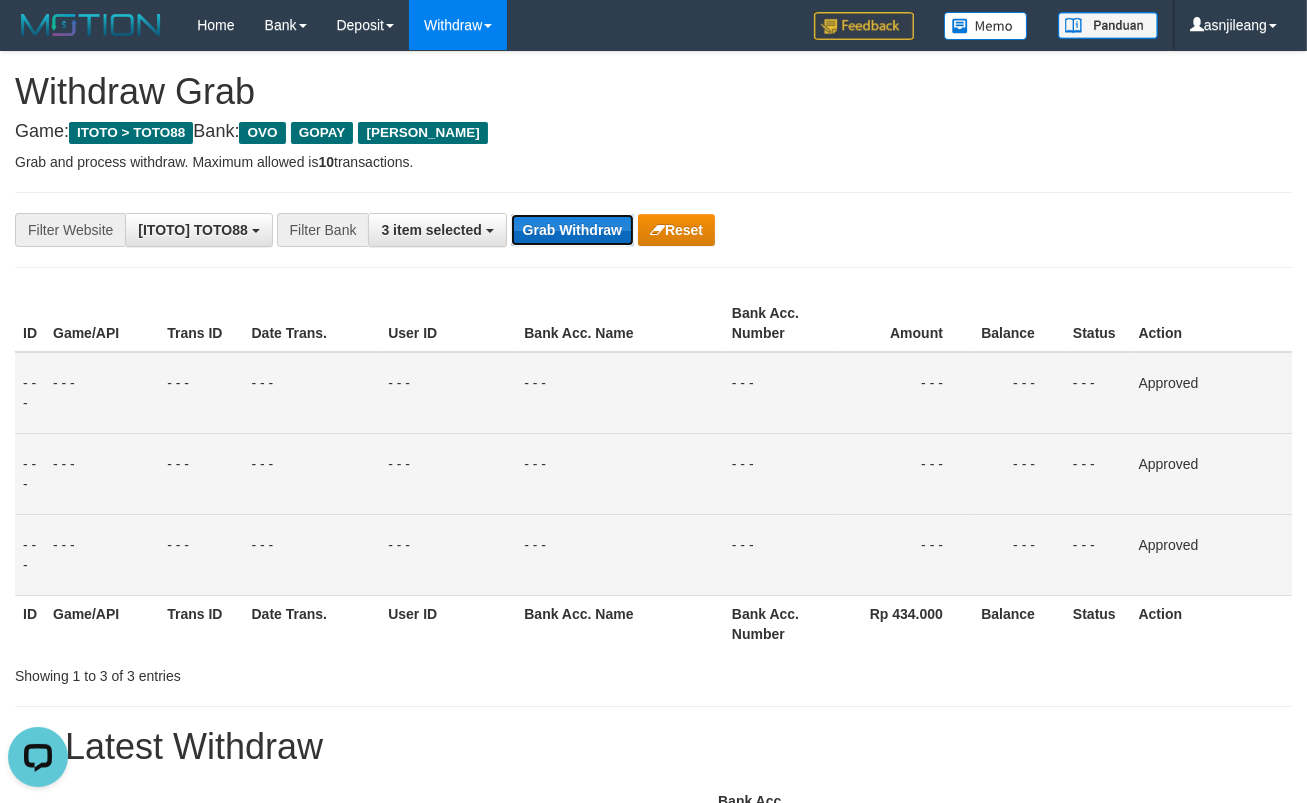 click on "Grab Withdraw" at bounding box center (572, 230) 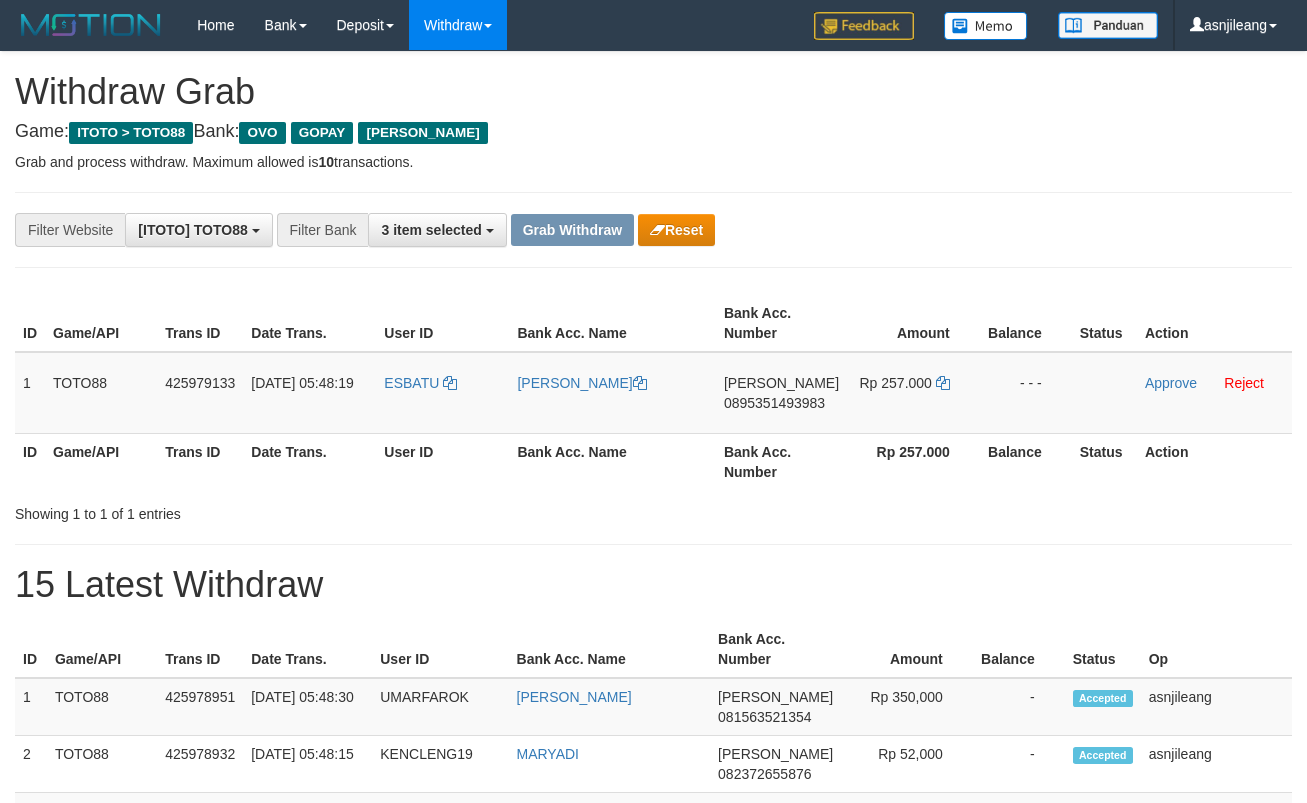 scroll, scrollTop: 0, scrollLeft: 0, axis: both 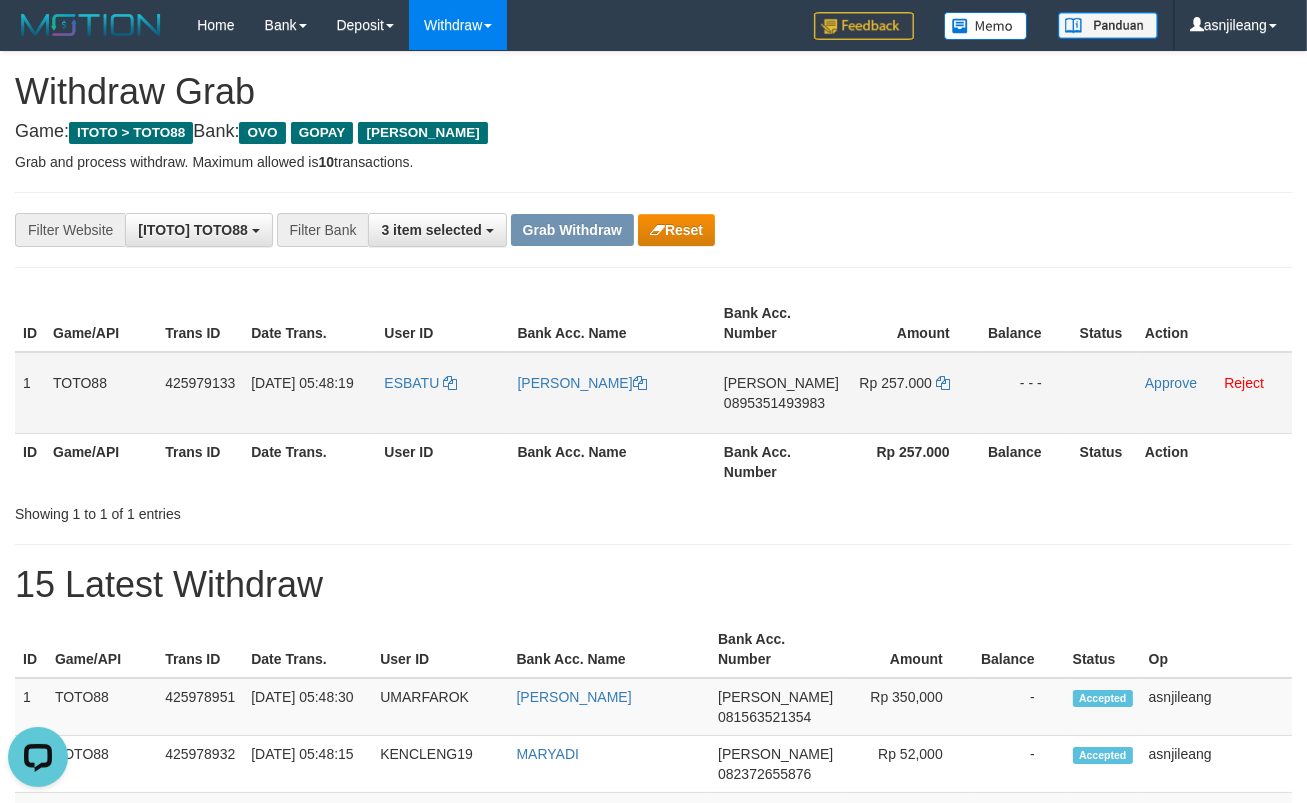 click on "DANA
0895351493983" at bounding box center (781, 393) 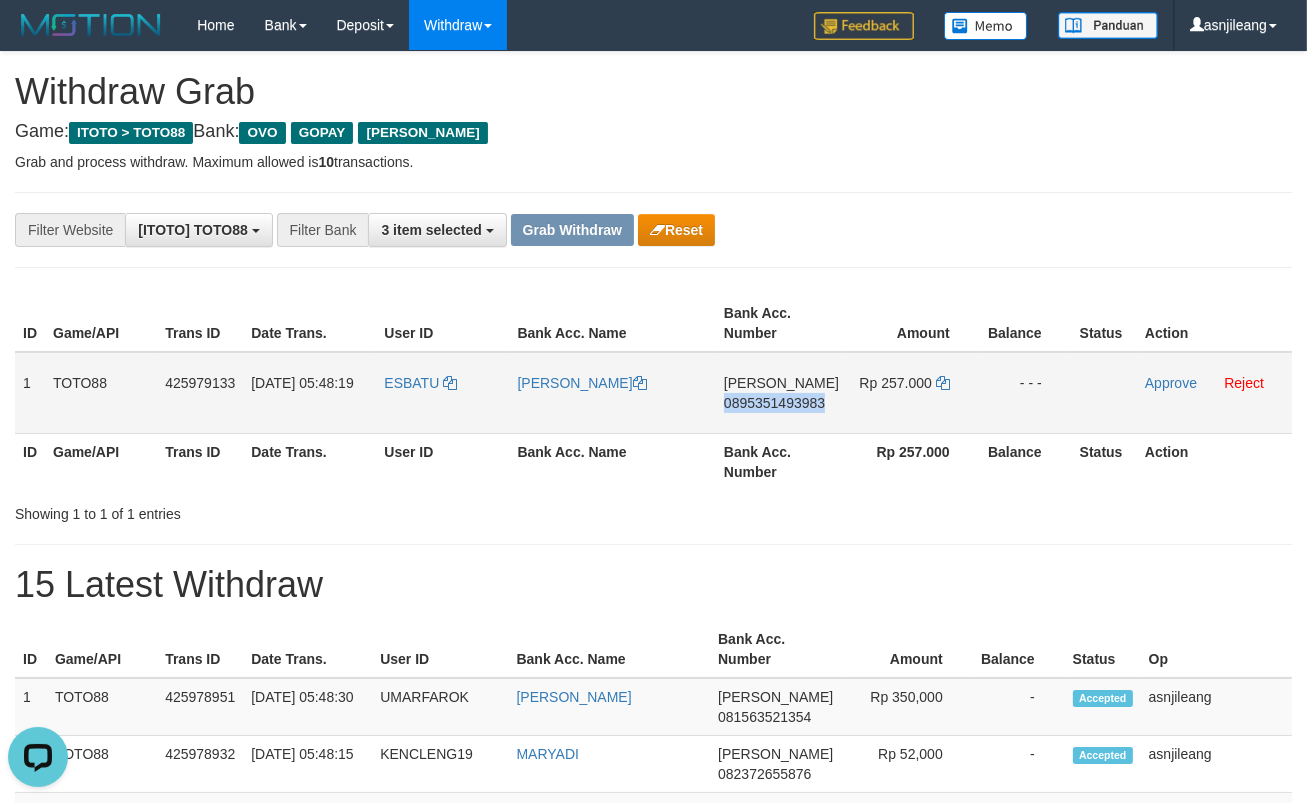 click on "DANA
0895351493983" at bounding box center (781, 393) 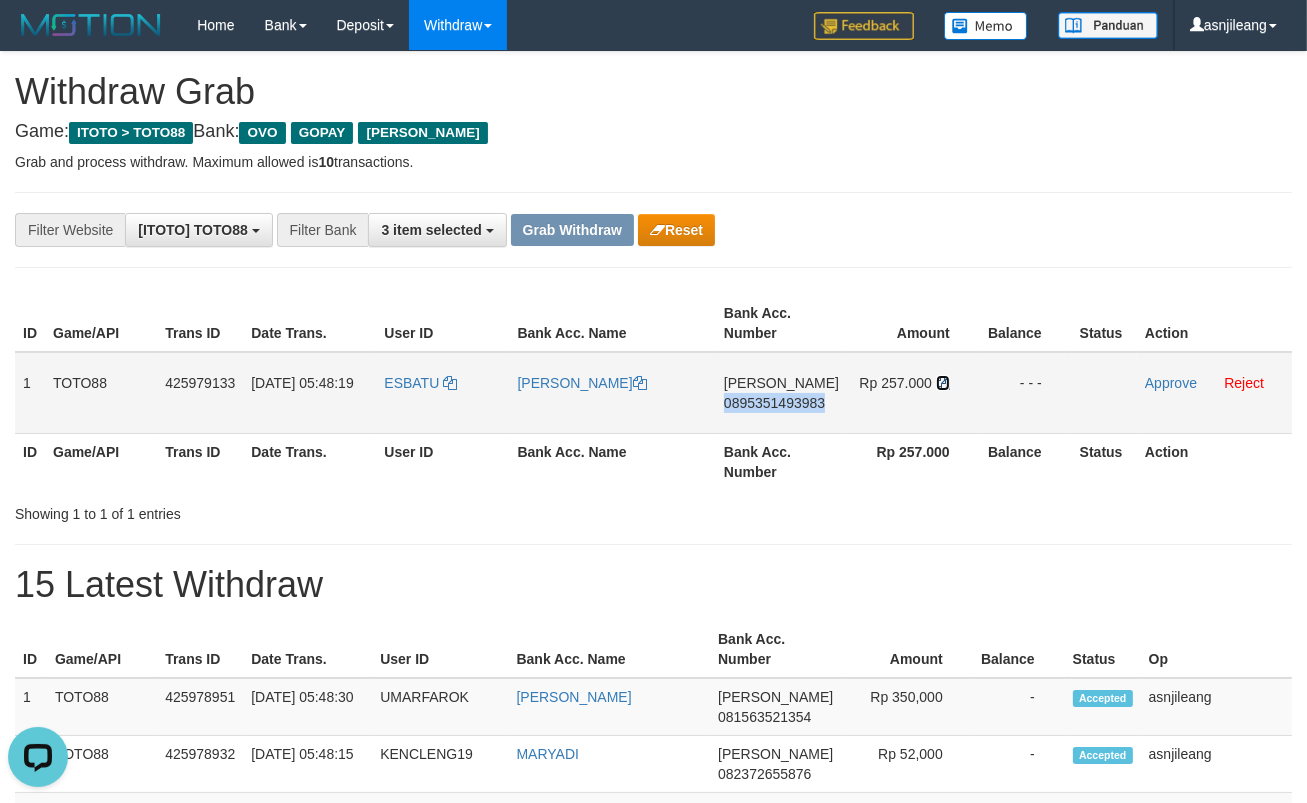 click at bounding box center (943, 383) 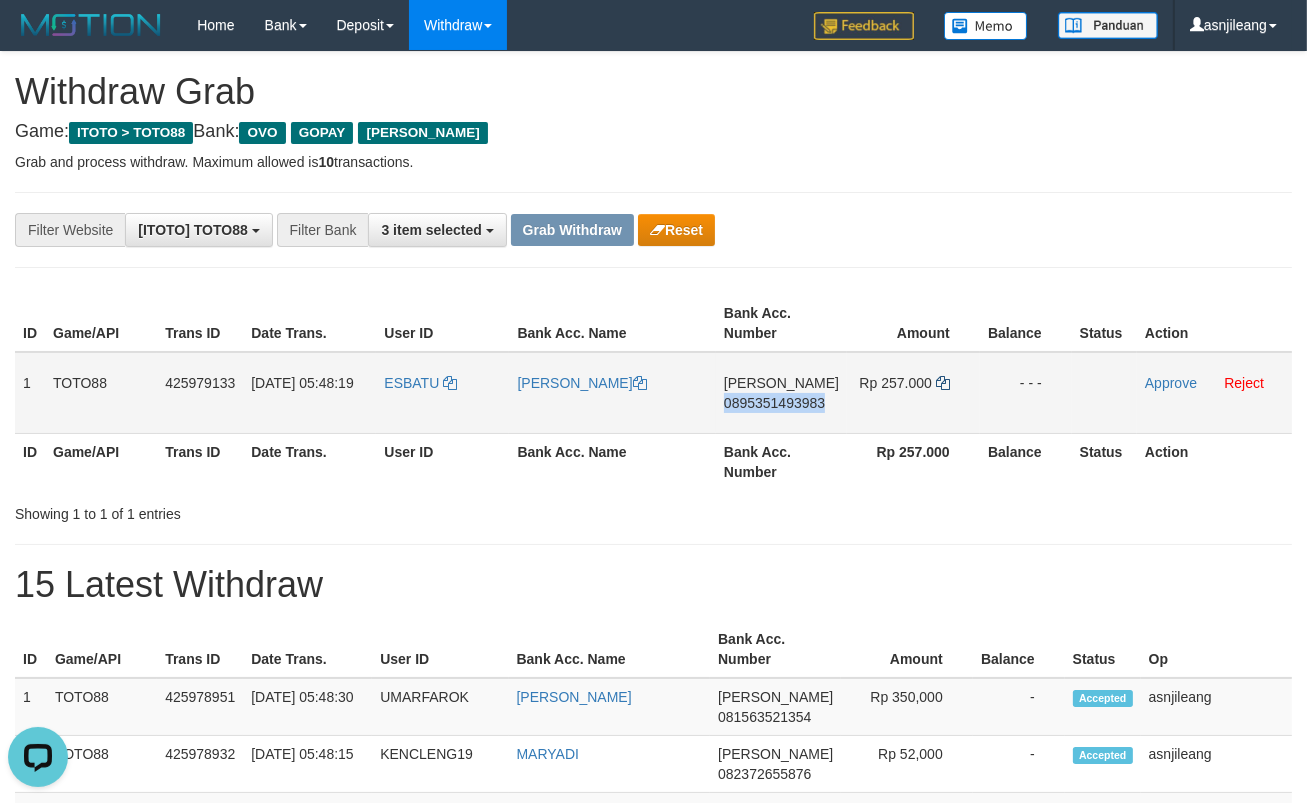 copy on "0895351493983" 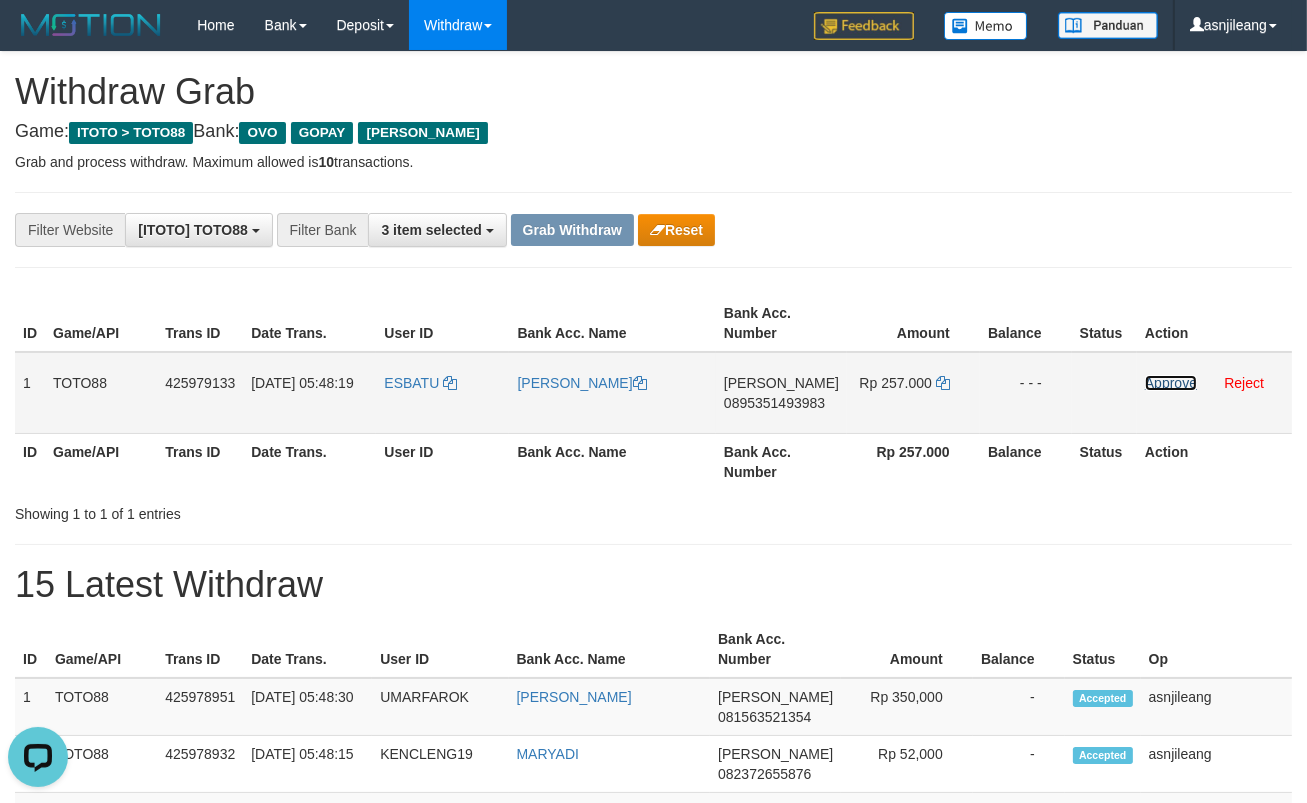 click on "Approve" at bounding box center [1171, 383] 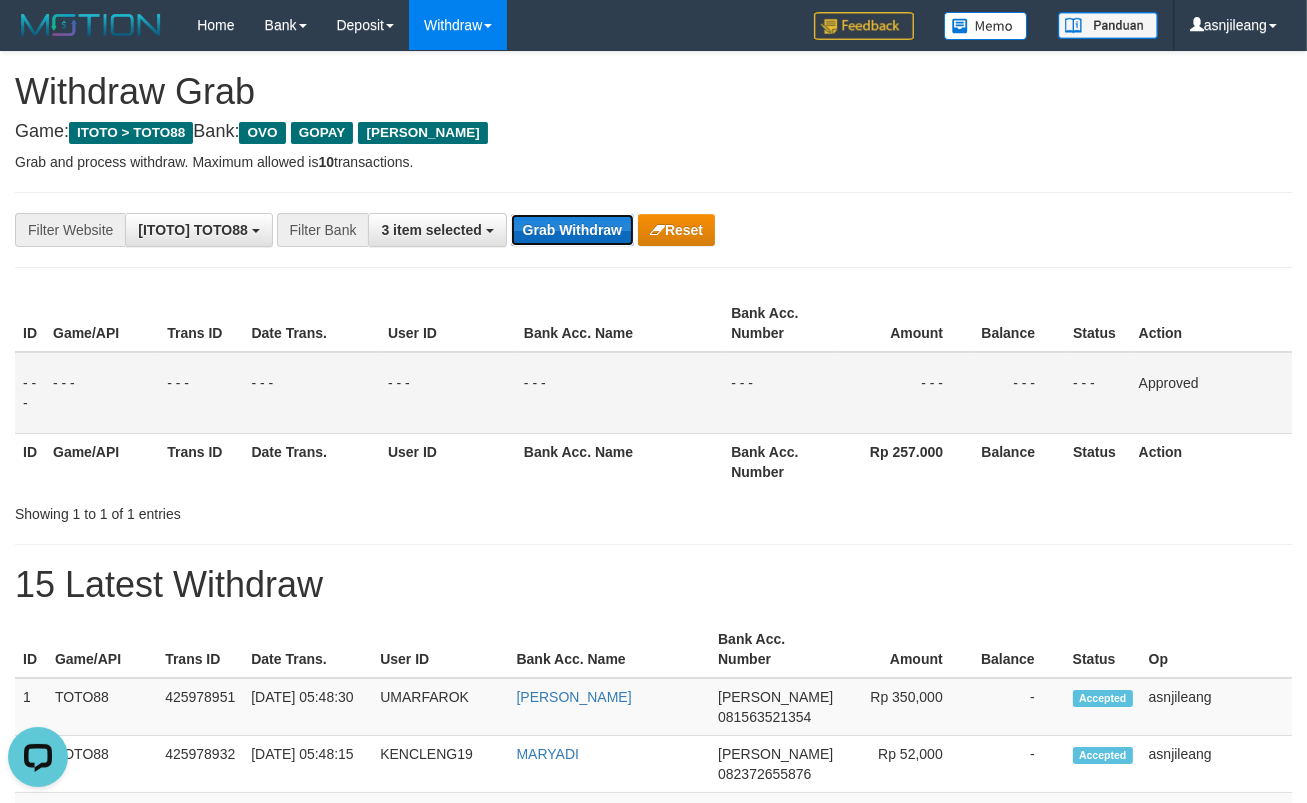 click on "Grab Withdraw" at bounding box center [572, 230] 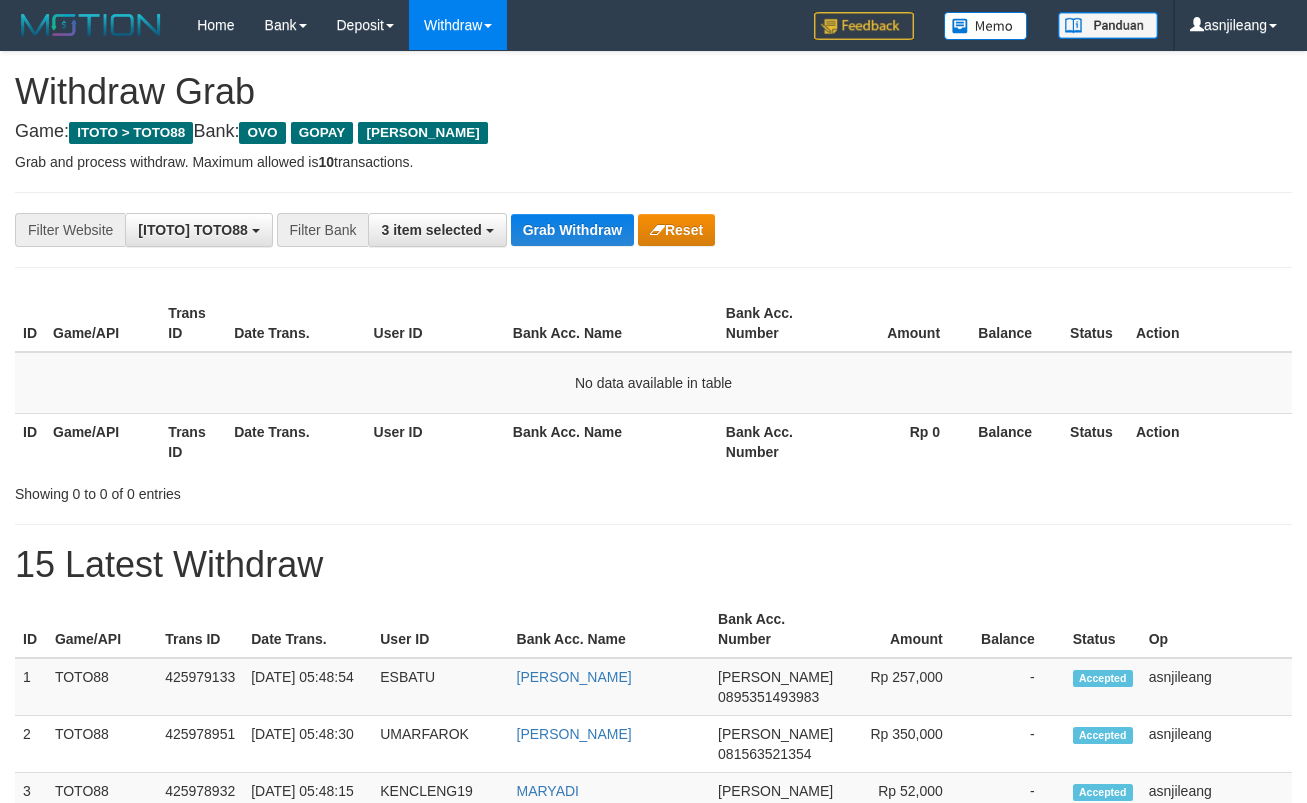 scroll, scrollTop: 0, scrollLeft: 0, axis: both 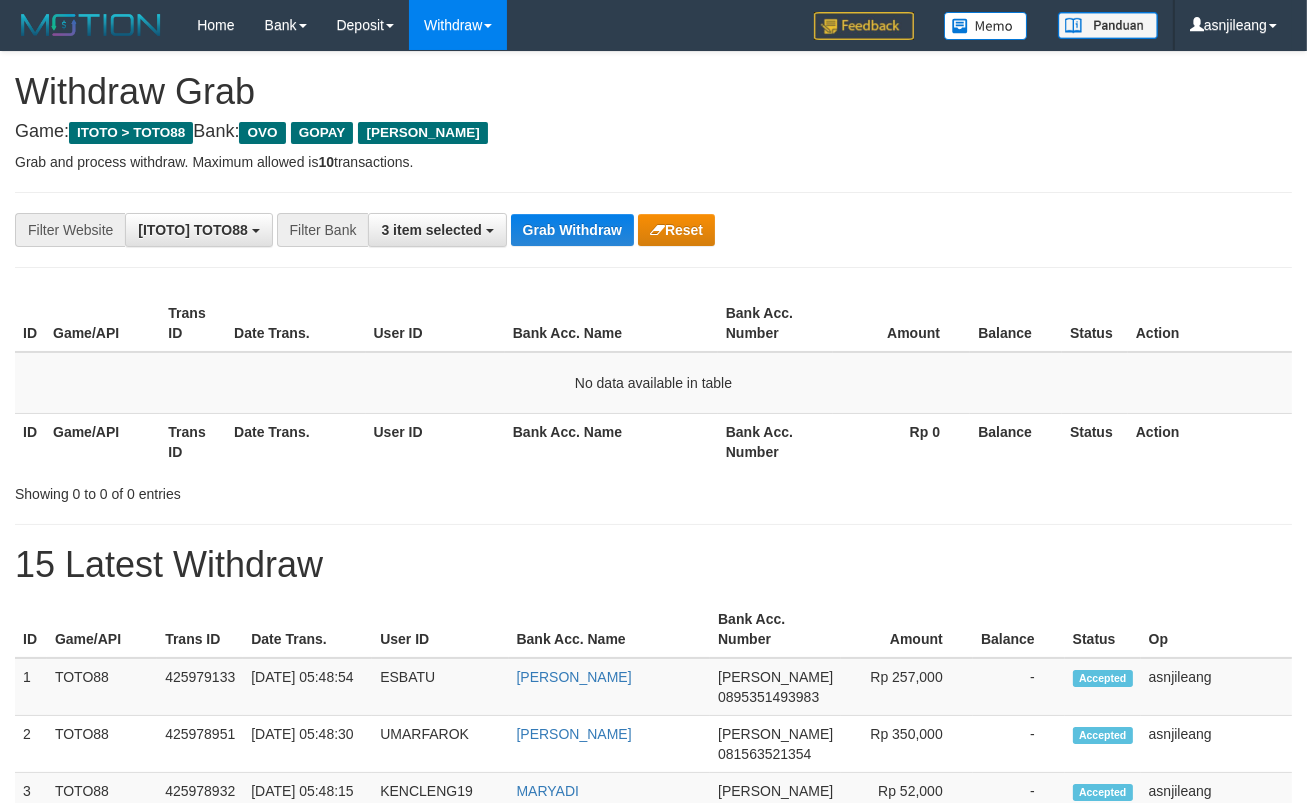 click on "Grab Withdraw" at bounding box center [572, 230] 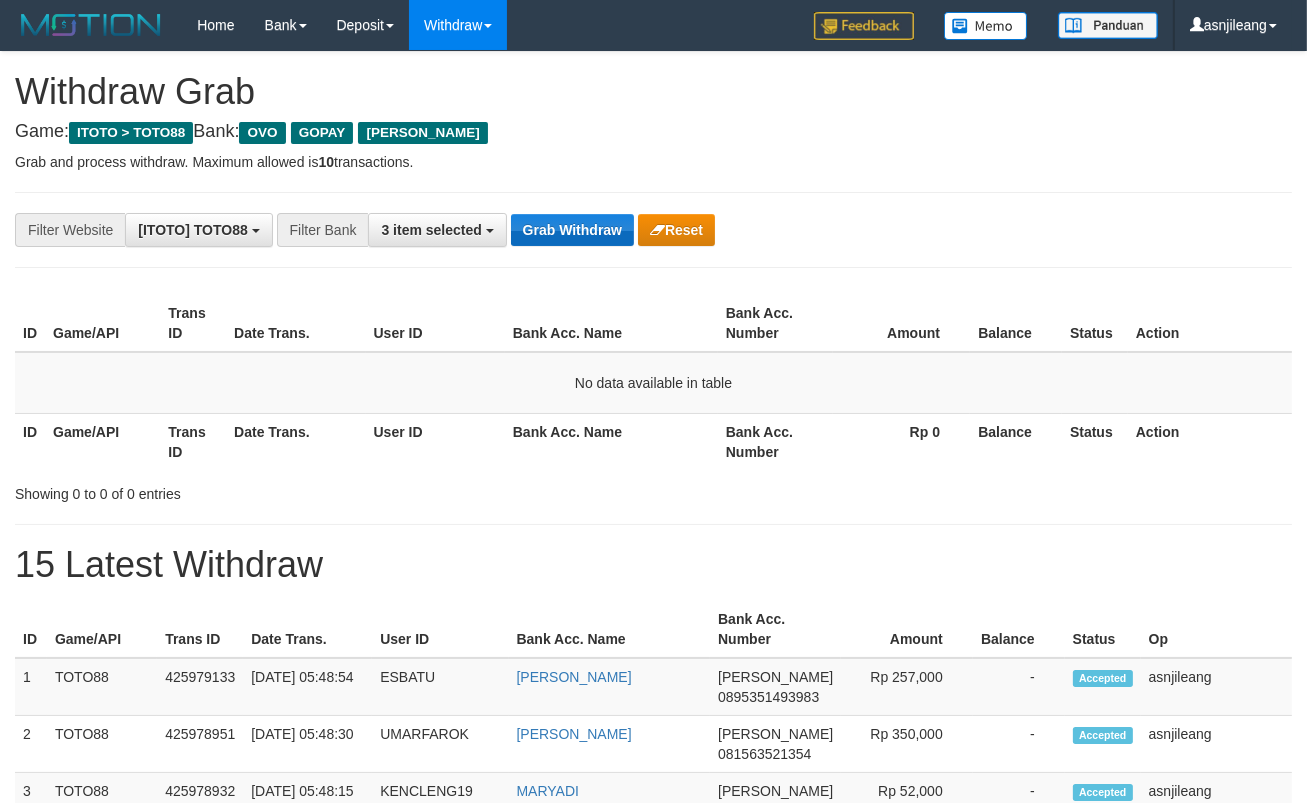 click on "Grab Withdraw" at bounding box center [572, 230] 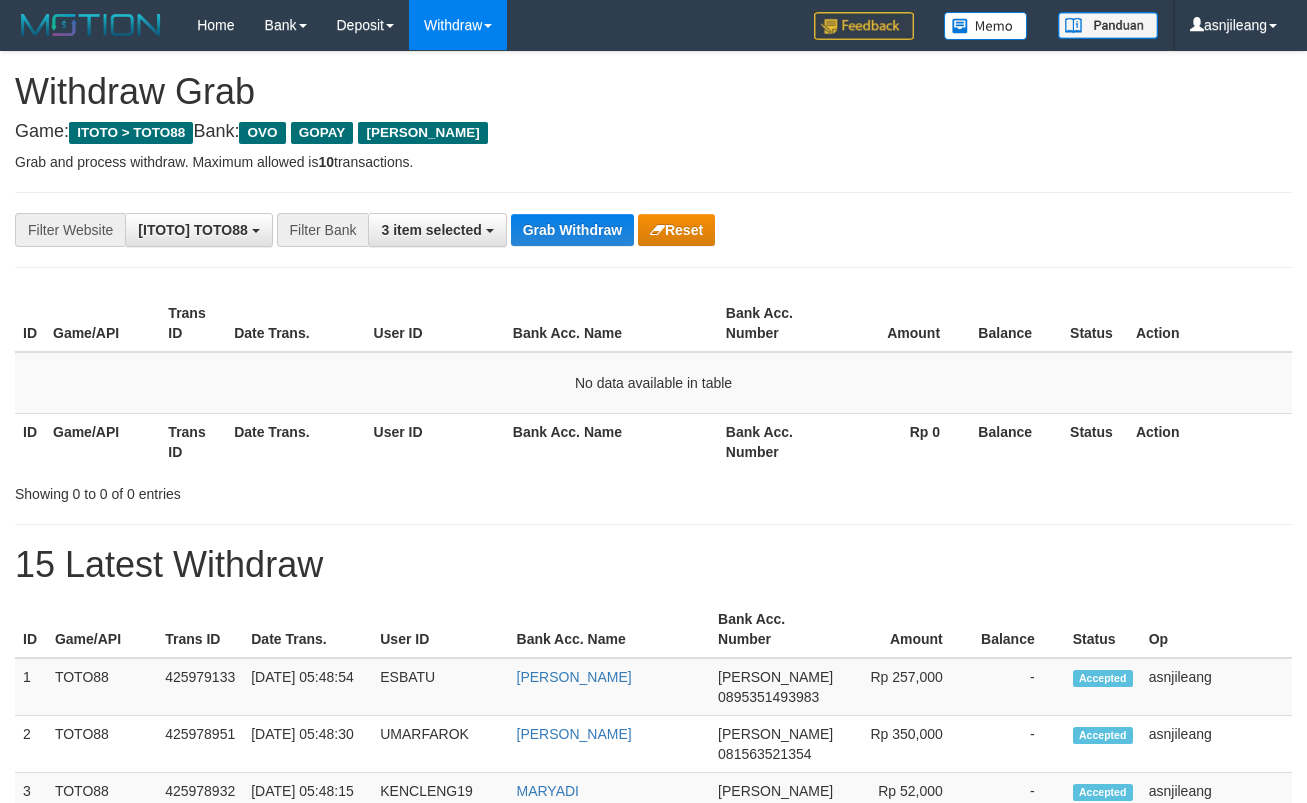 scroll, scrollTop: 0, scrollLeft: 0, axis: both 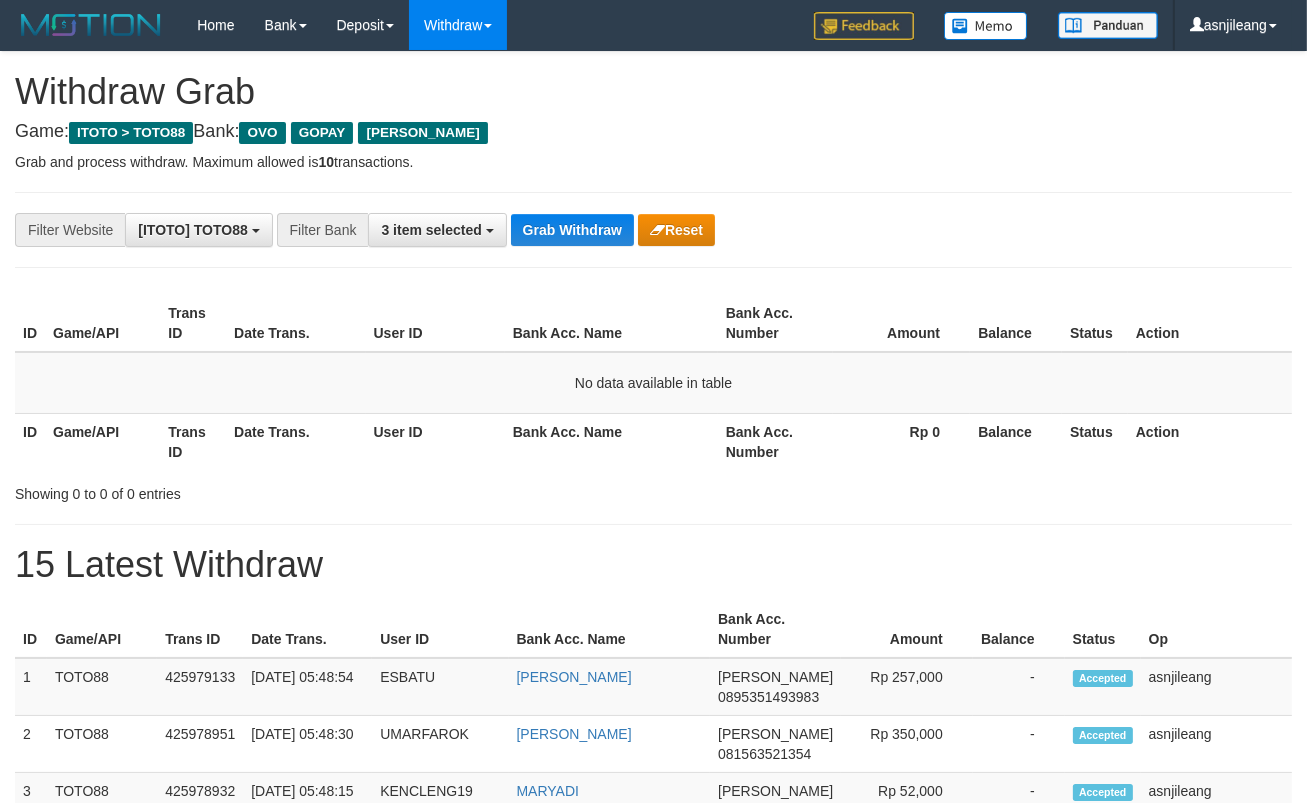 click on "Grab Withdraw" at bounding box center (572, 230) 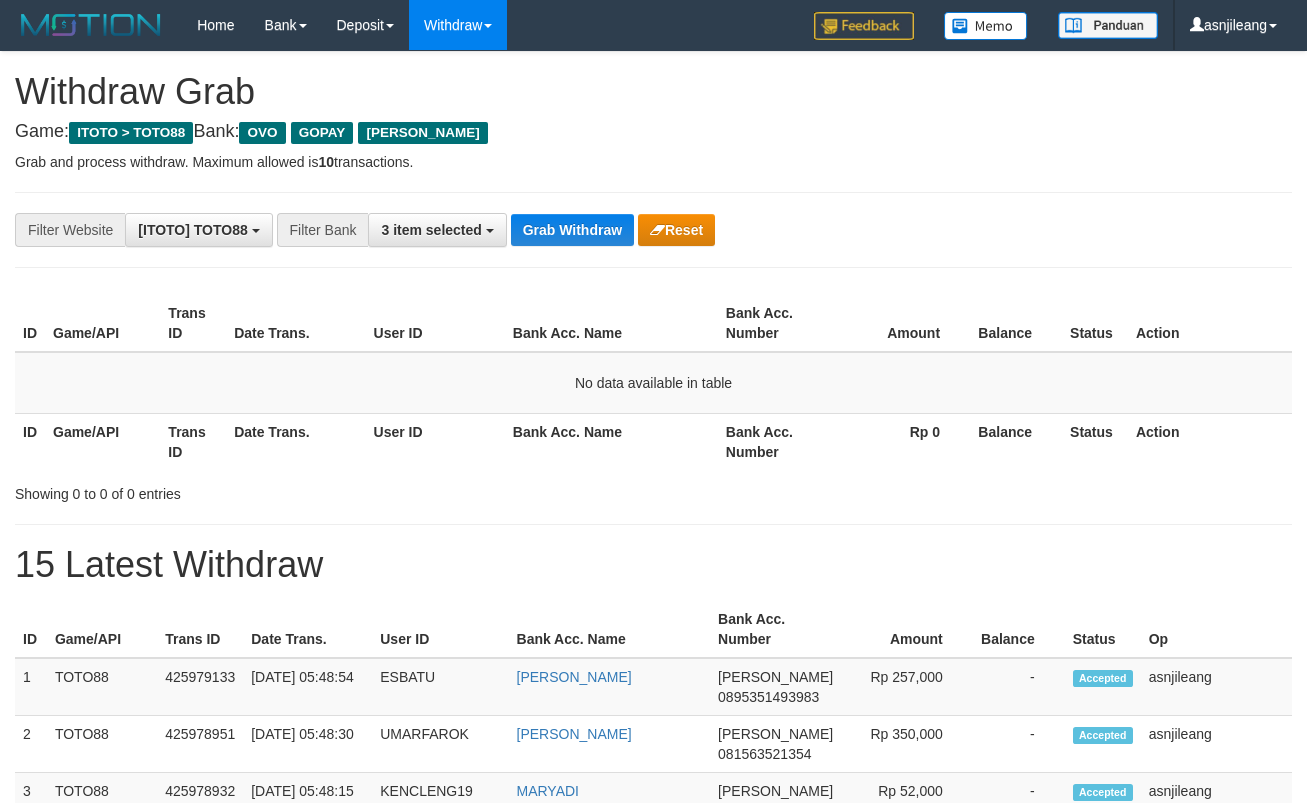 scroll, scrollTop: 0, scrollLeft: 0, axis: both 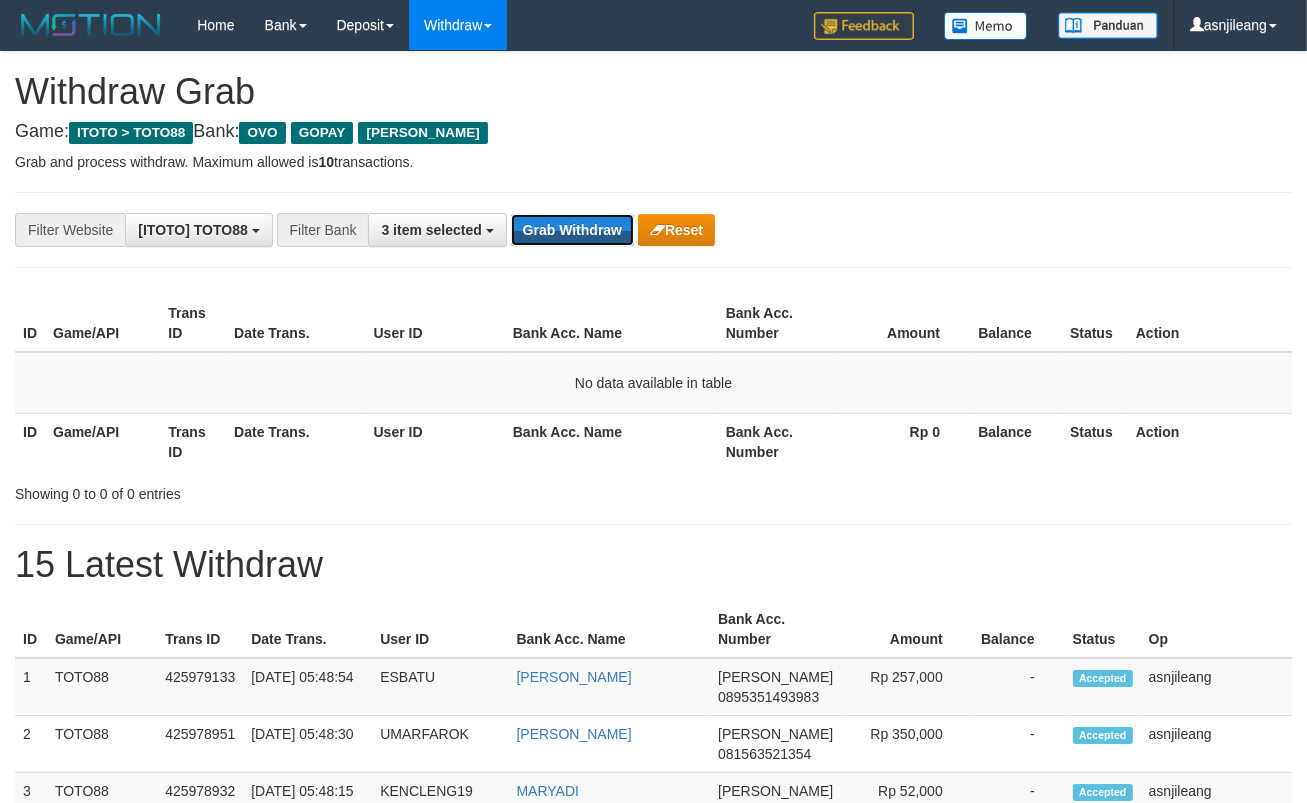 click on "Grab Withdraw" at bounding box center [572, 230] 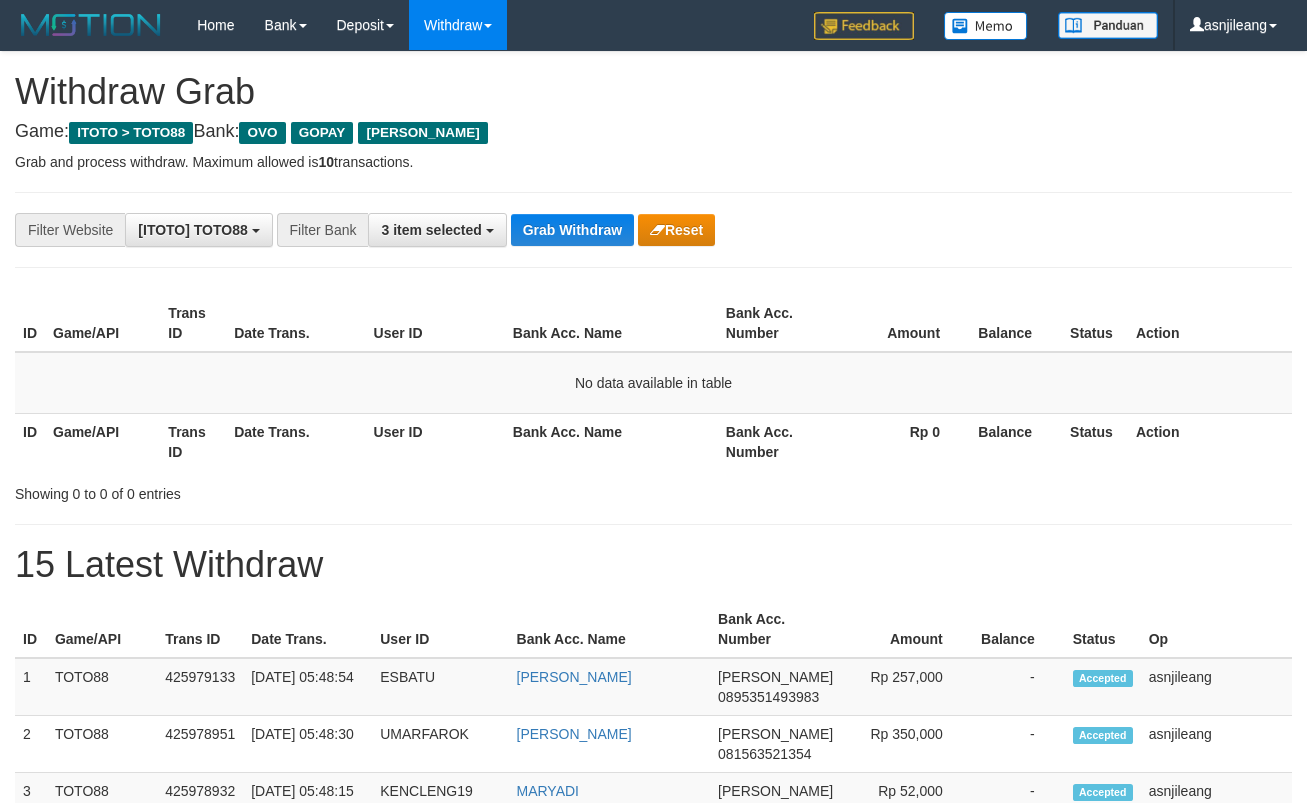 scroll, scrollTop: 0, scrollLeft: 0, axis: both 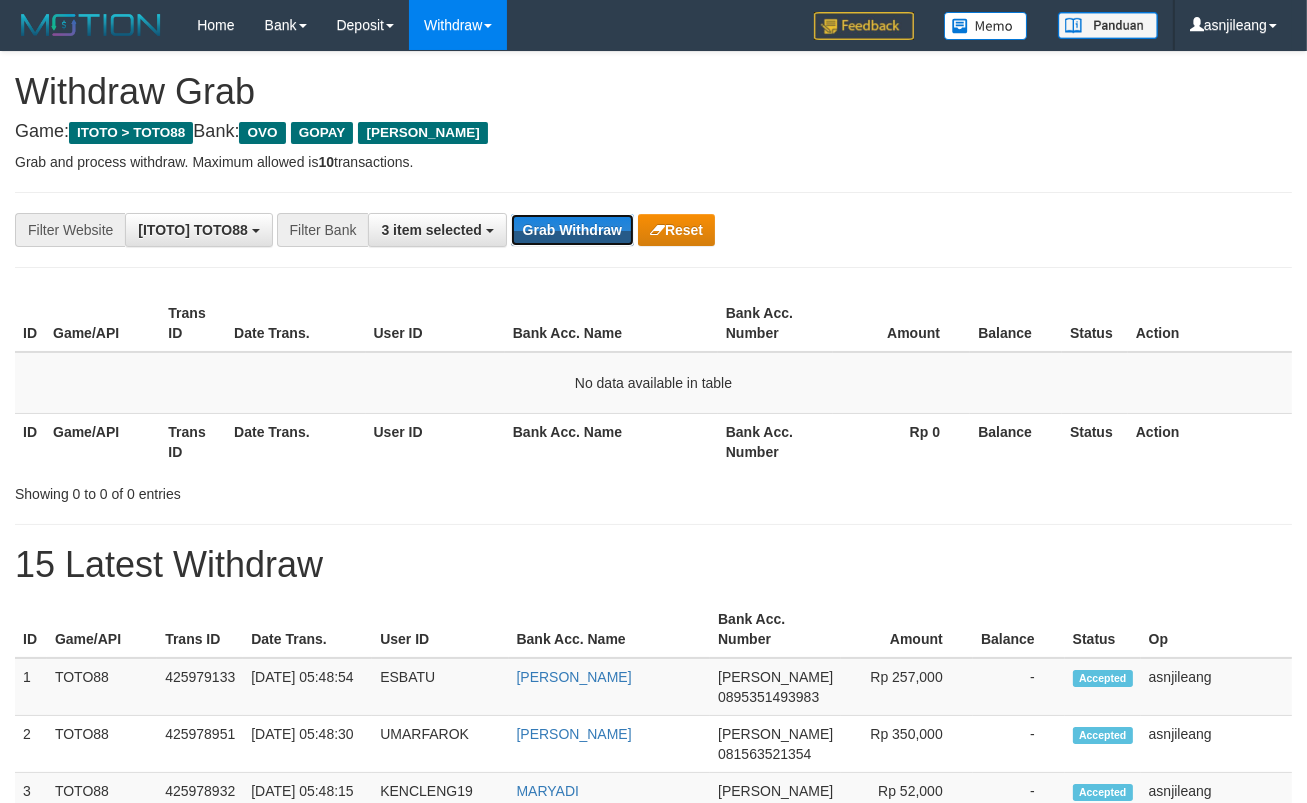 click on "Grab Withdraw" at bounding box center [572, 230] 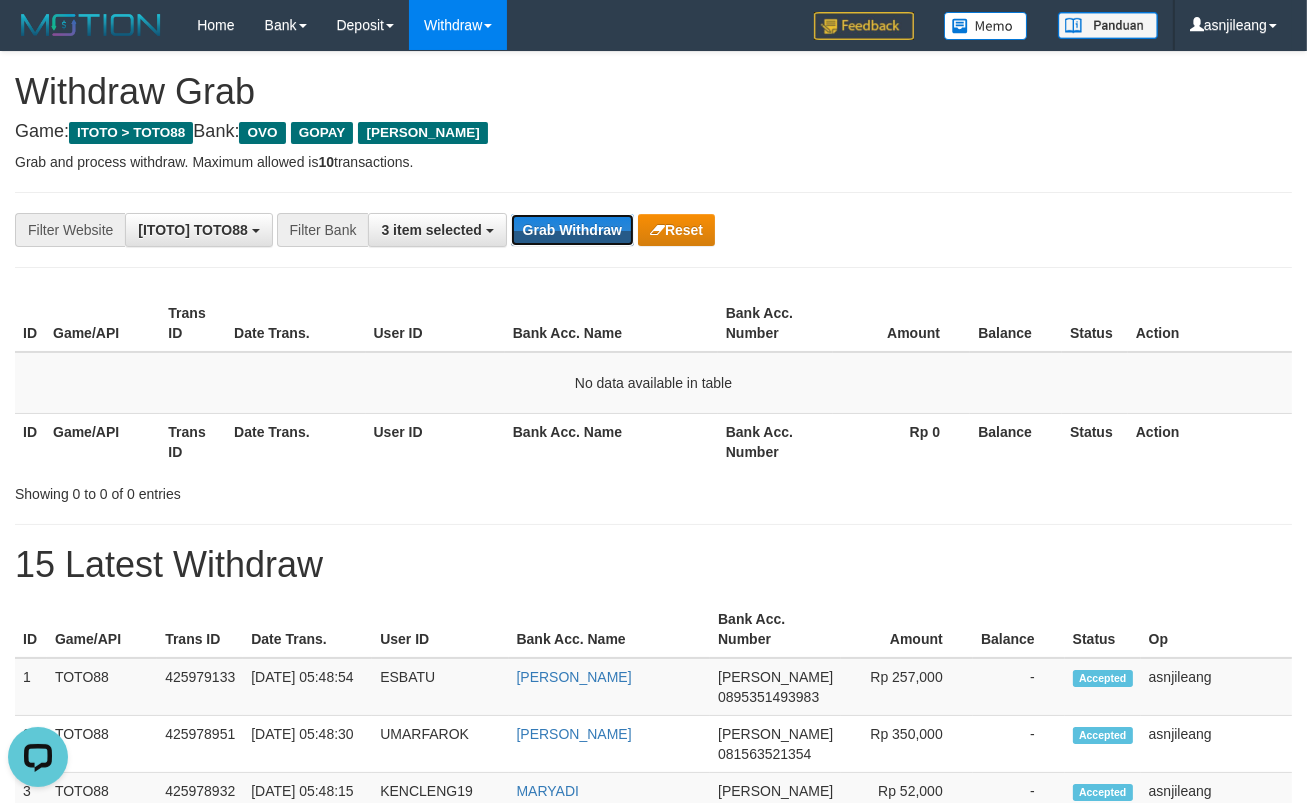 scroll, scrollTop: 0, scrollLeft: 0, axis: both 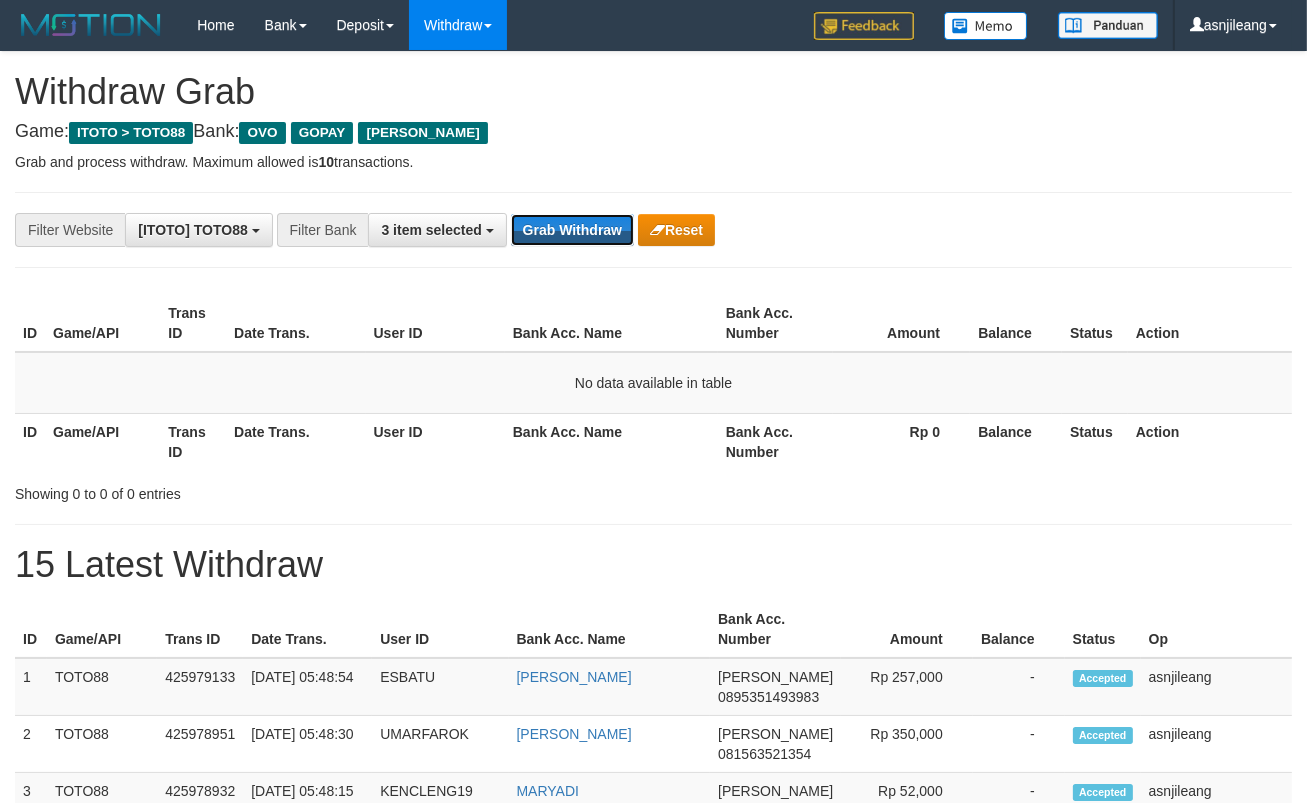 click on "Grab Withdraw" at bounding box center (572, 230) 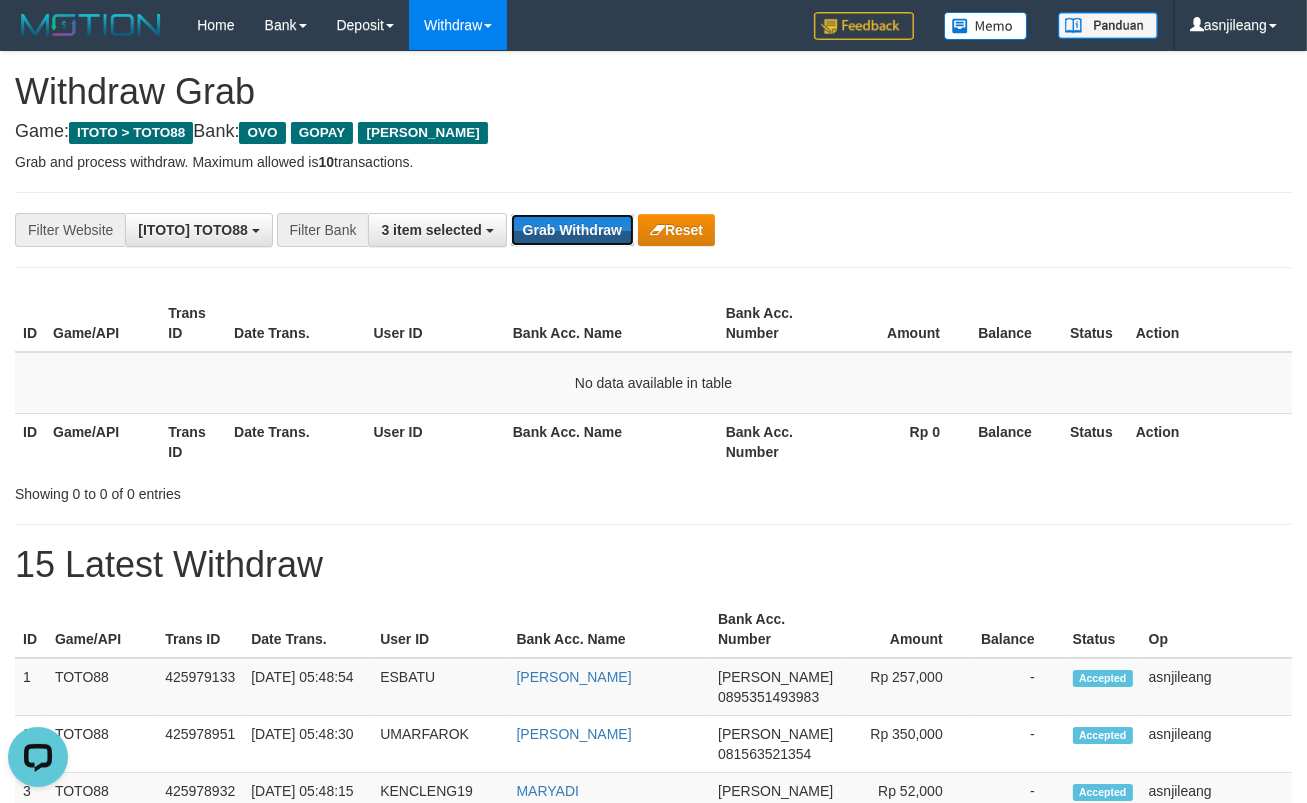 scroll, scrollTop: 0, scrollLeft: 0, axis: both 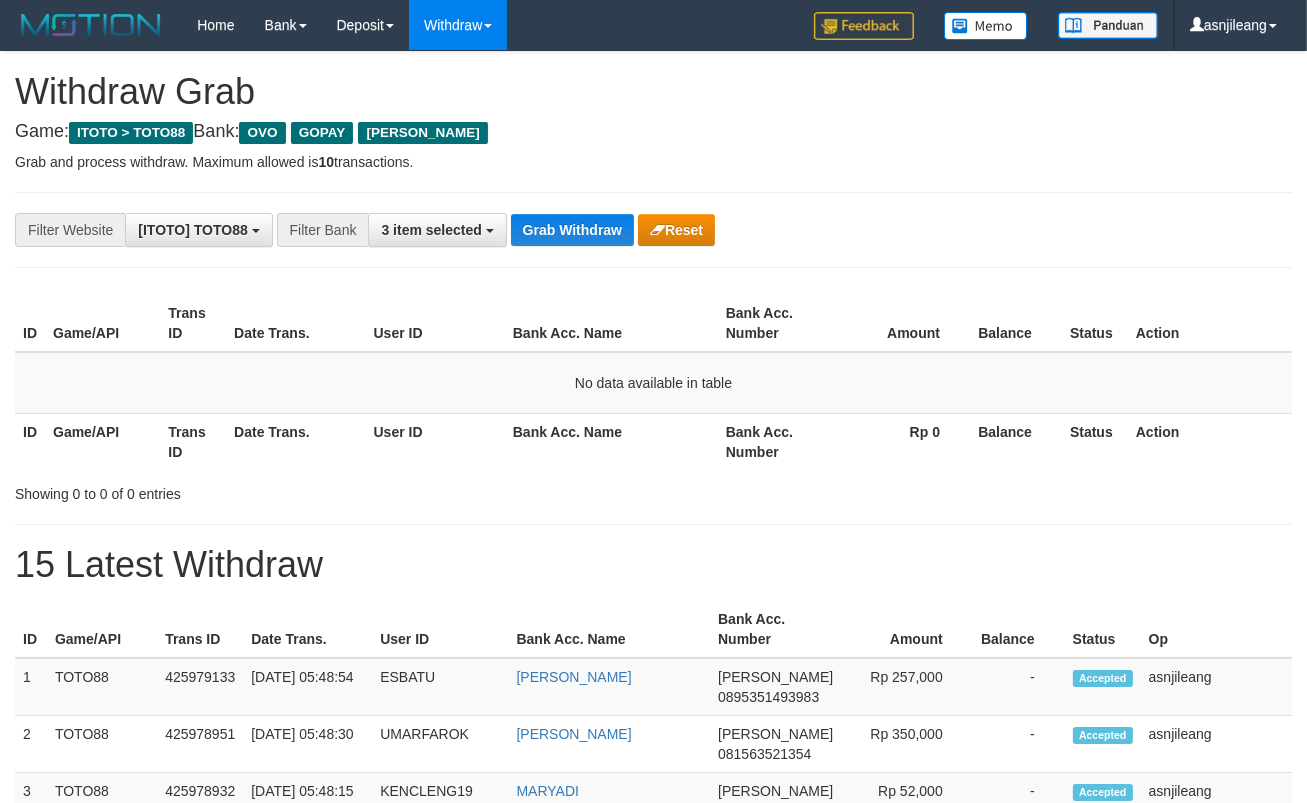 click on "Grab Withdraw" at bounding box center (572, 230) 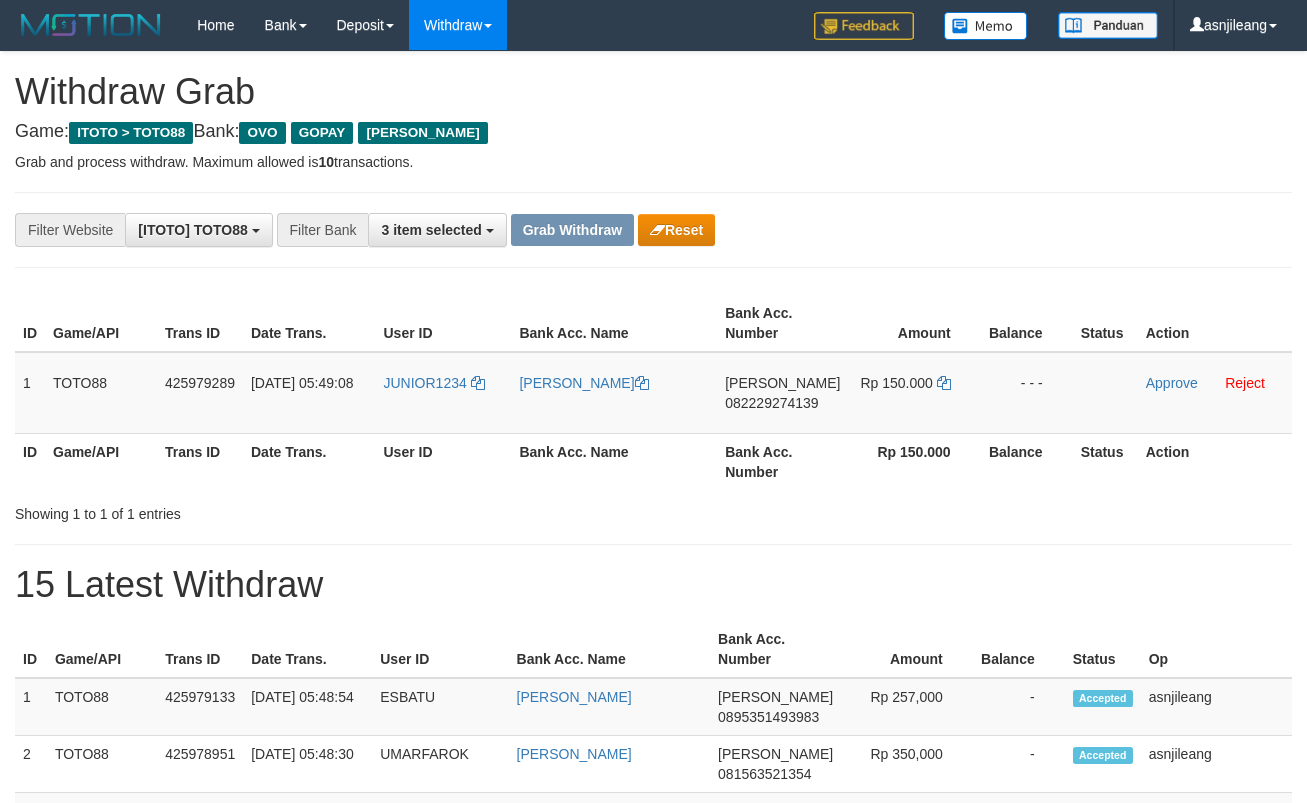 scroll, scrollTop: 0, scrollLeft: 0, axis: both 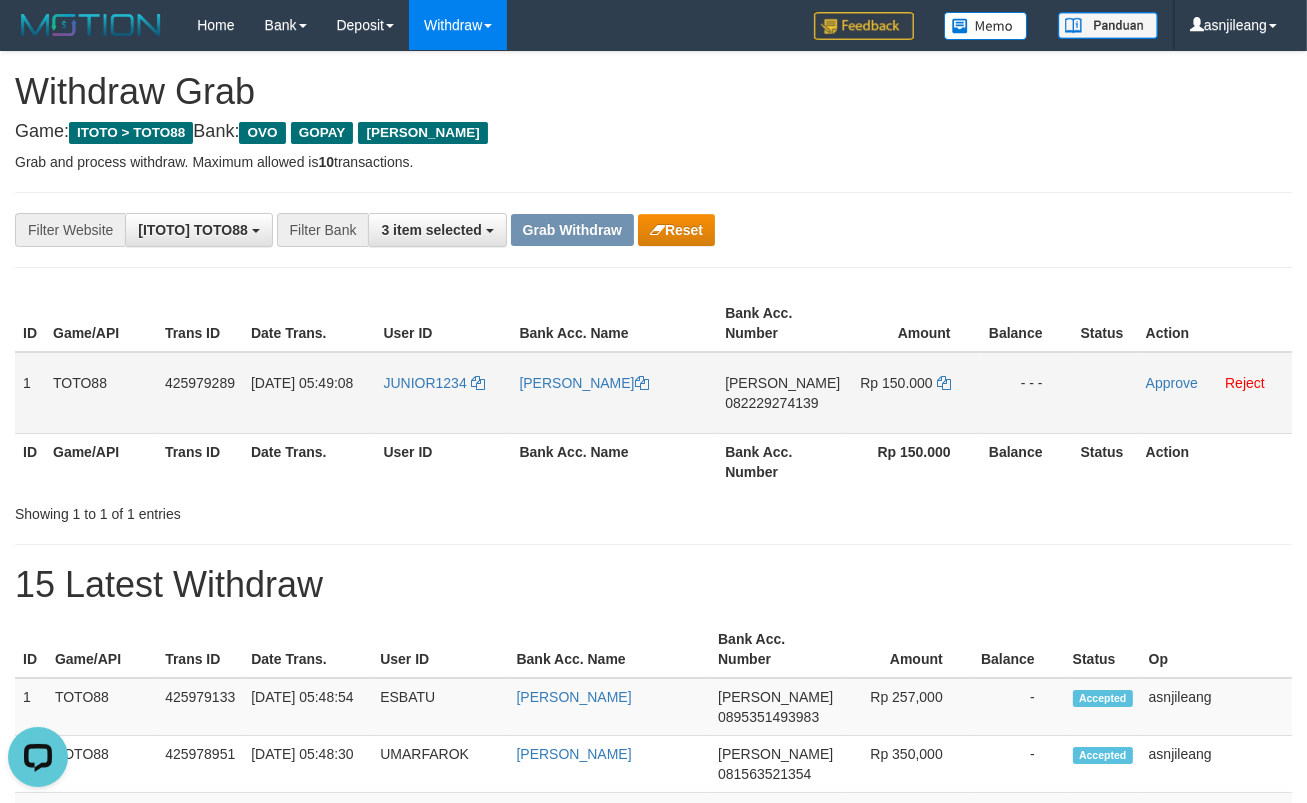 click on "082229274139" at bounding box center (771, 403) 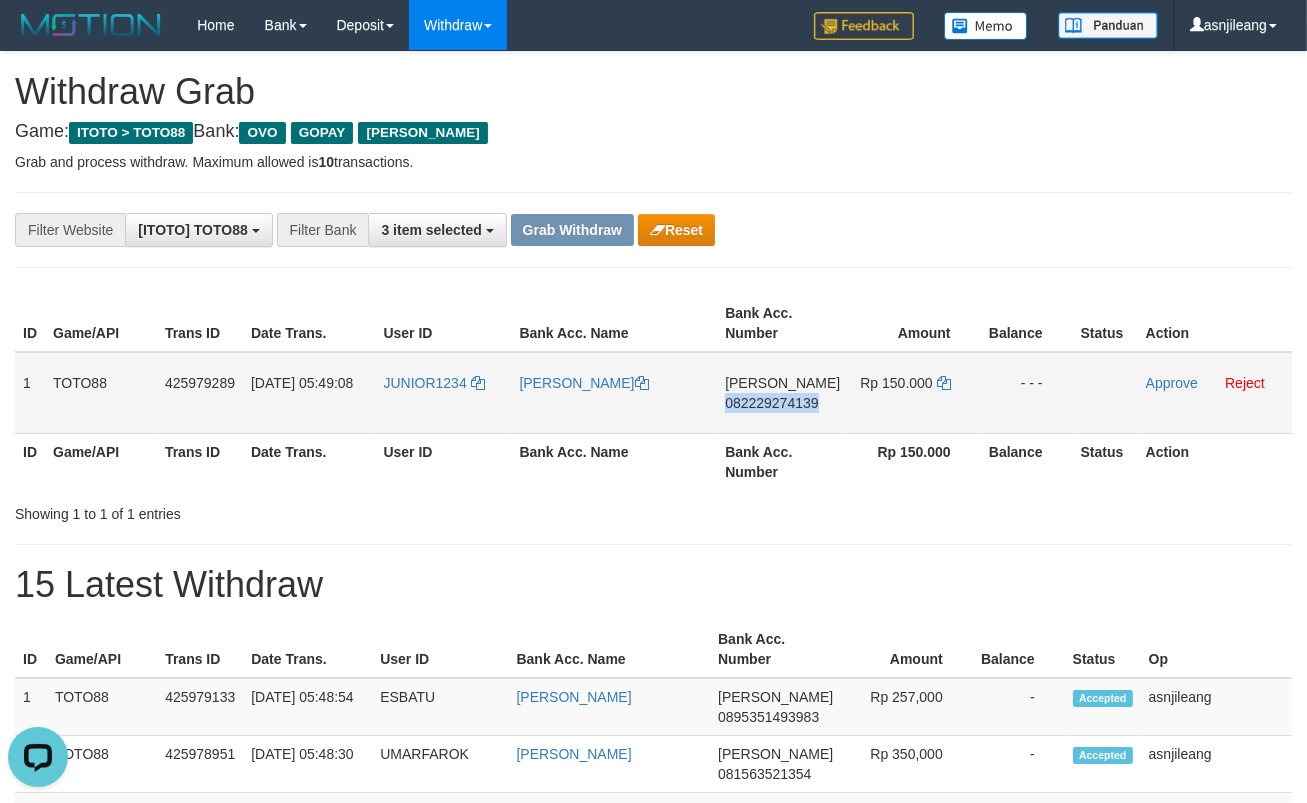 click on "082229274139" at bounding box center (771, 403) 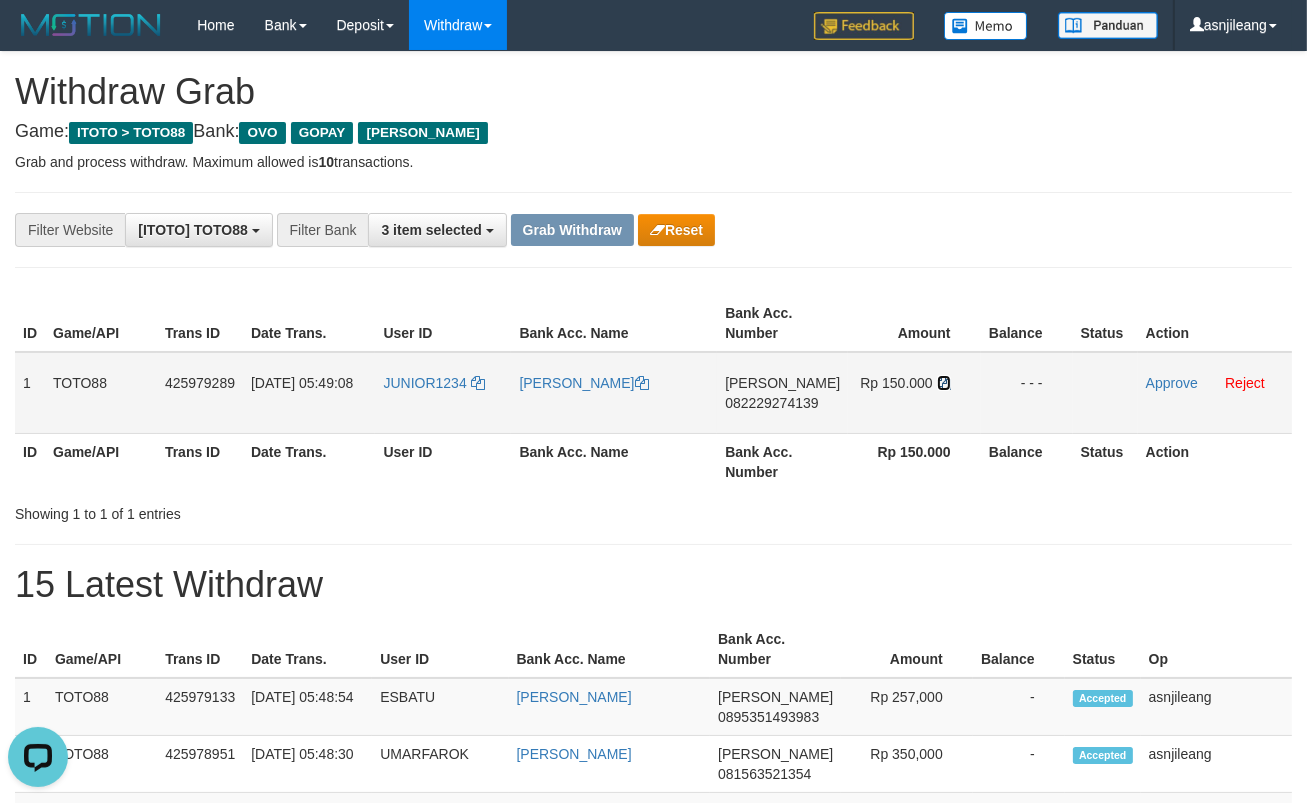 click at bounding box center [944, 383] 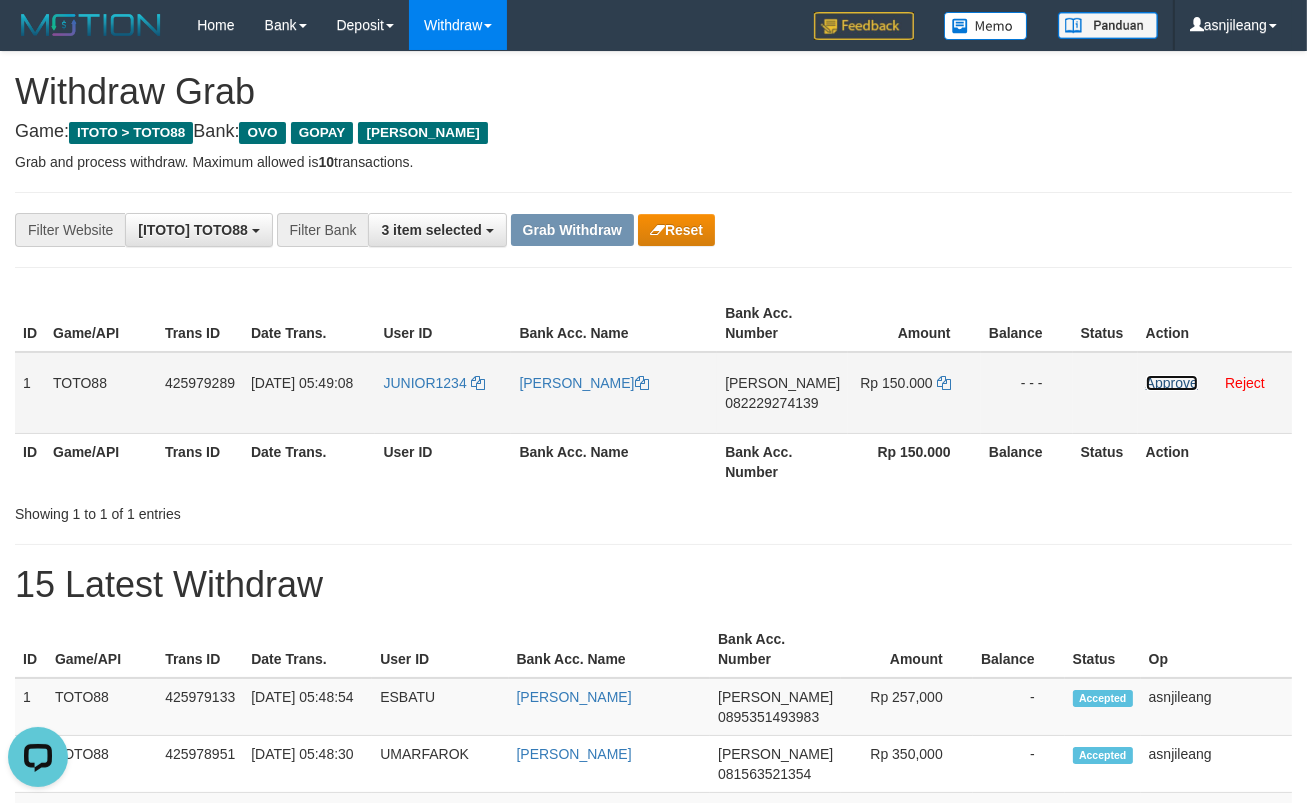 click on "Approve" at bounding box center (1172, 383) 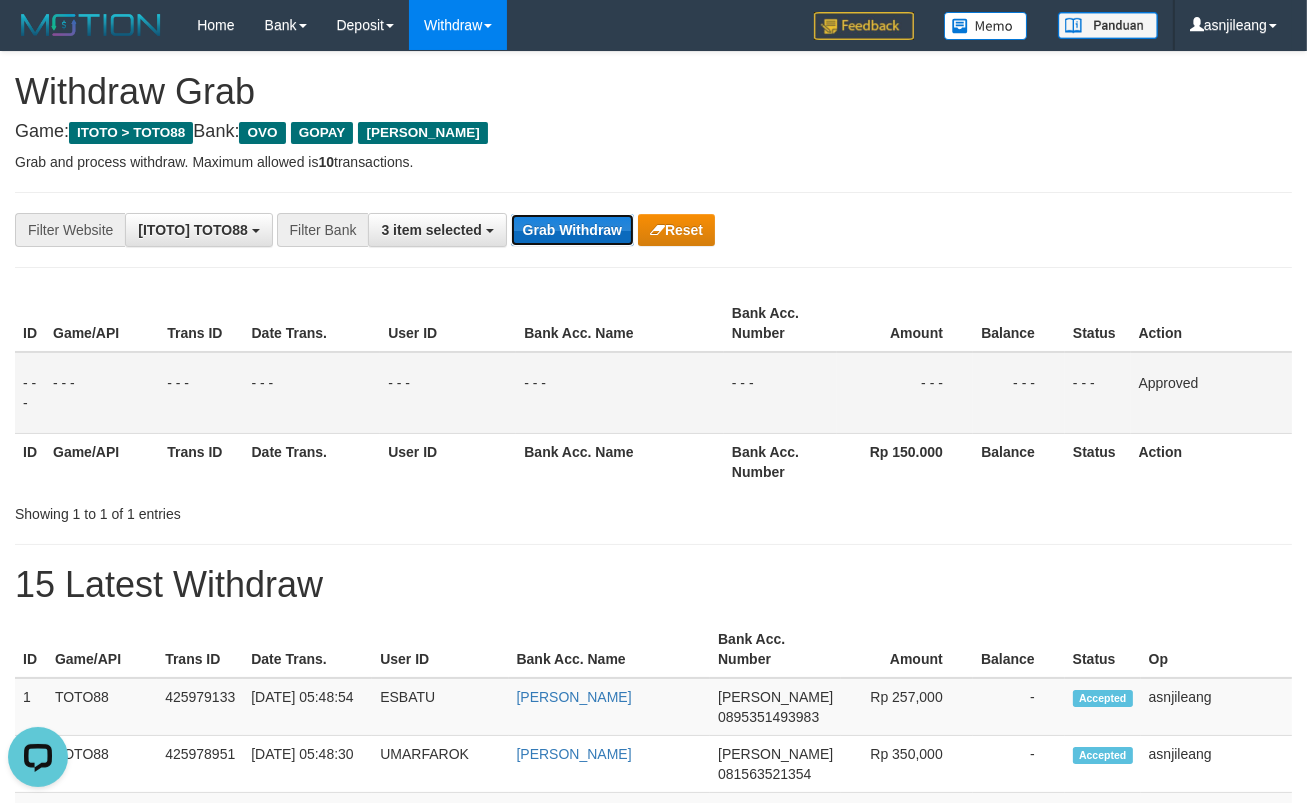 click on "Grab Withdraw" at bounding box center (572, 230) 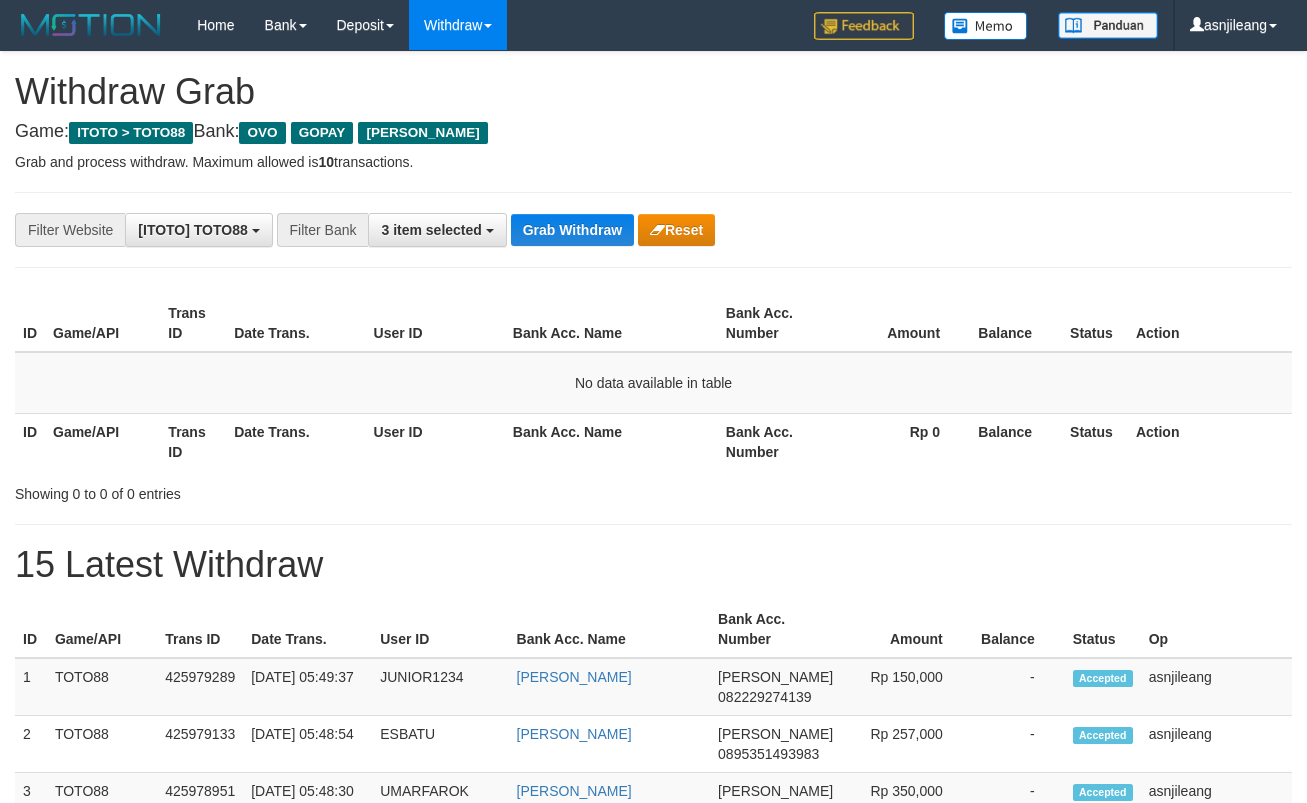 scroll, scrollTop: 0, scrollLeft: 0, axis: both 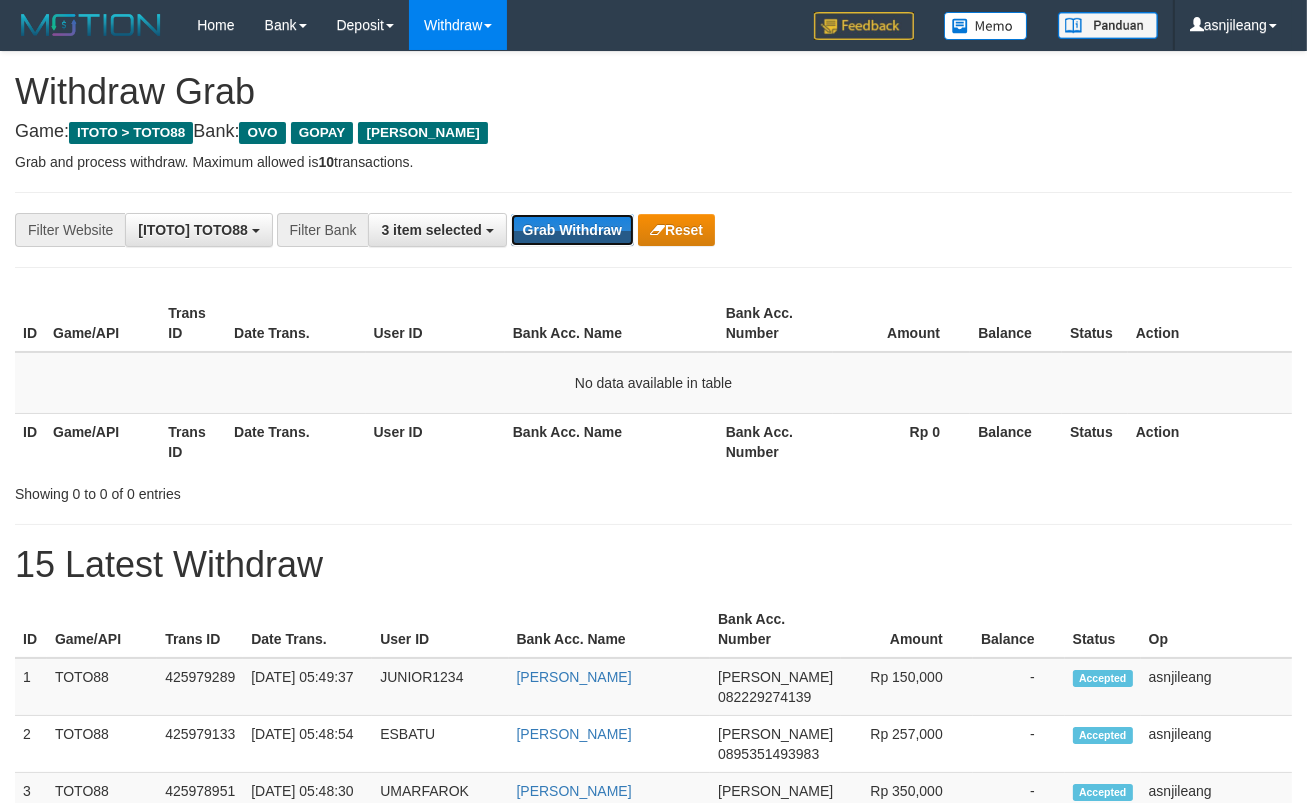 click on "Grab Withdraw" at bounding box center [572, 230] 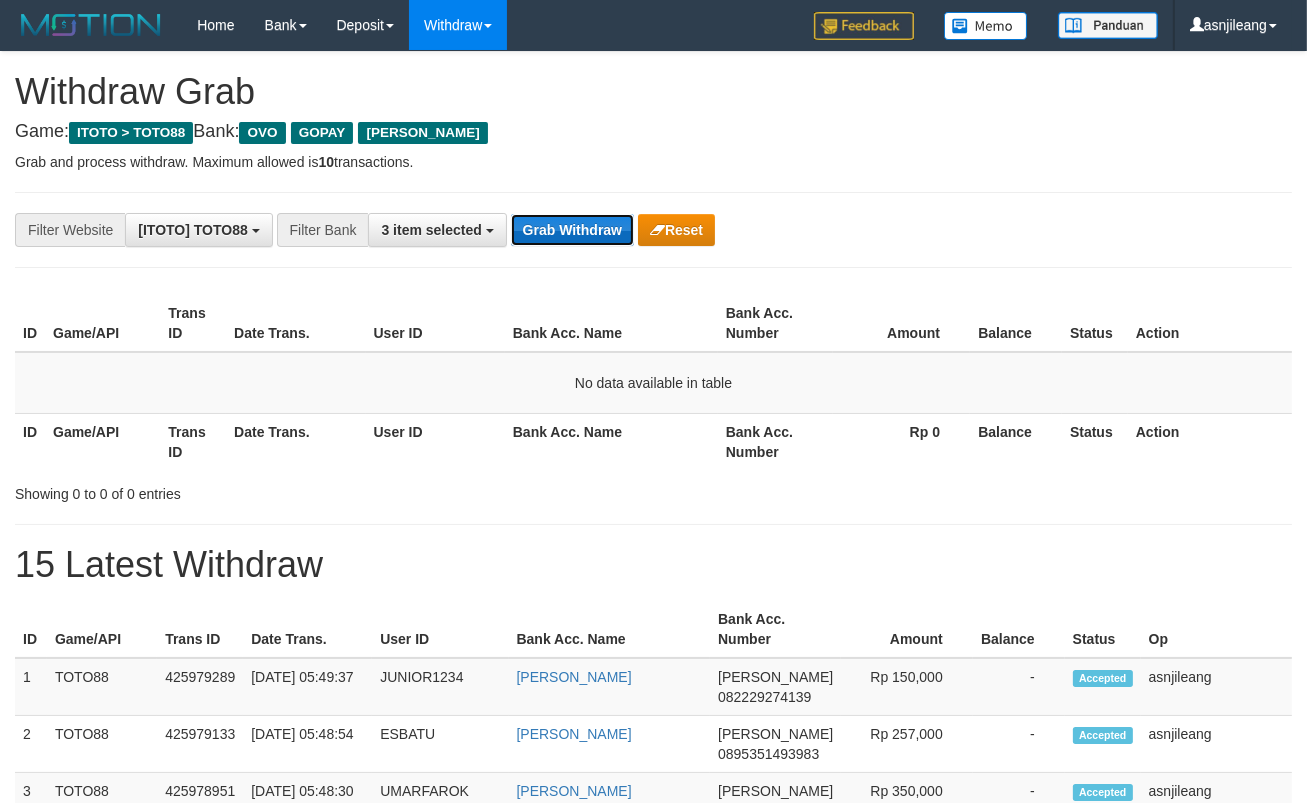 drag, startPoint x: 0, startPoint y: 0, endPoint x: 567, endPoint y: 230, distance: 611.87335 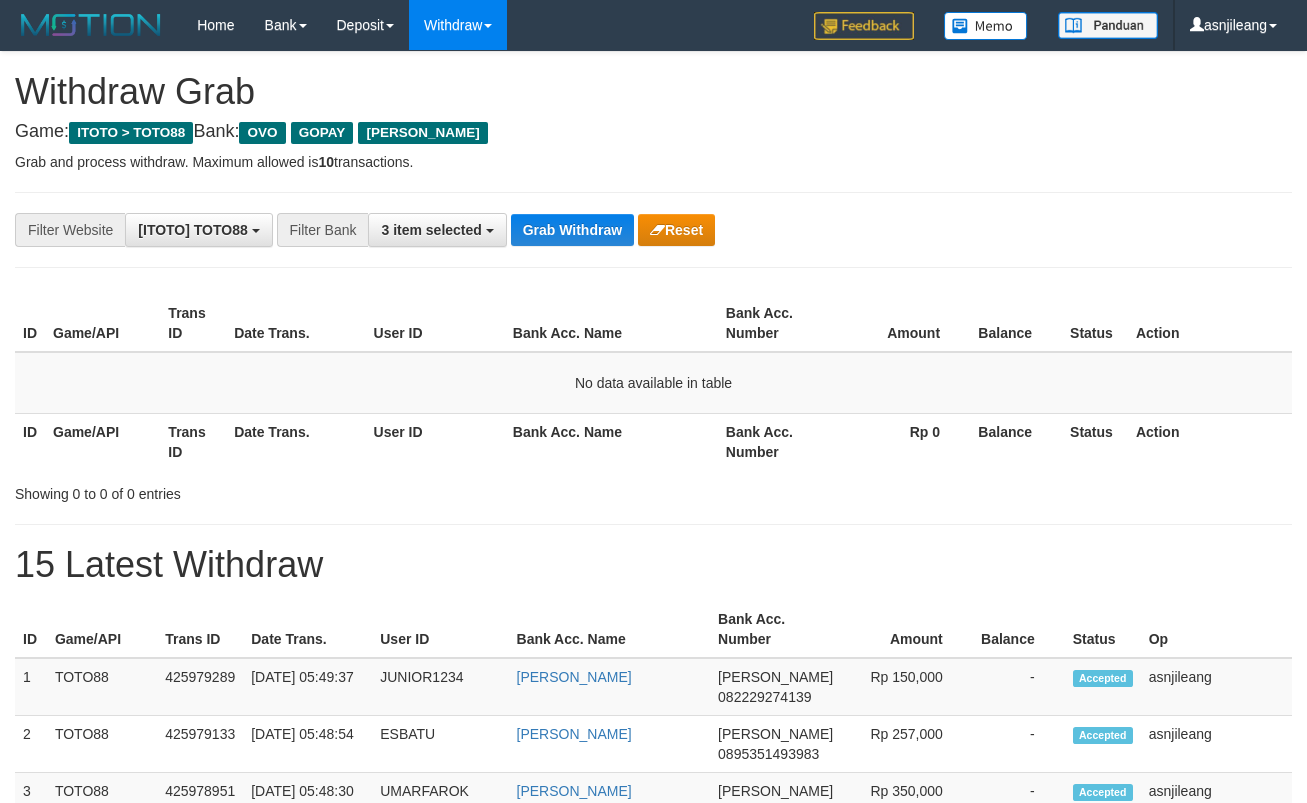 scroll, scrollTop: 0, scrollLeft: 0, axis: both 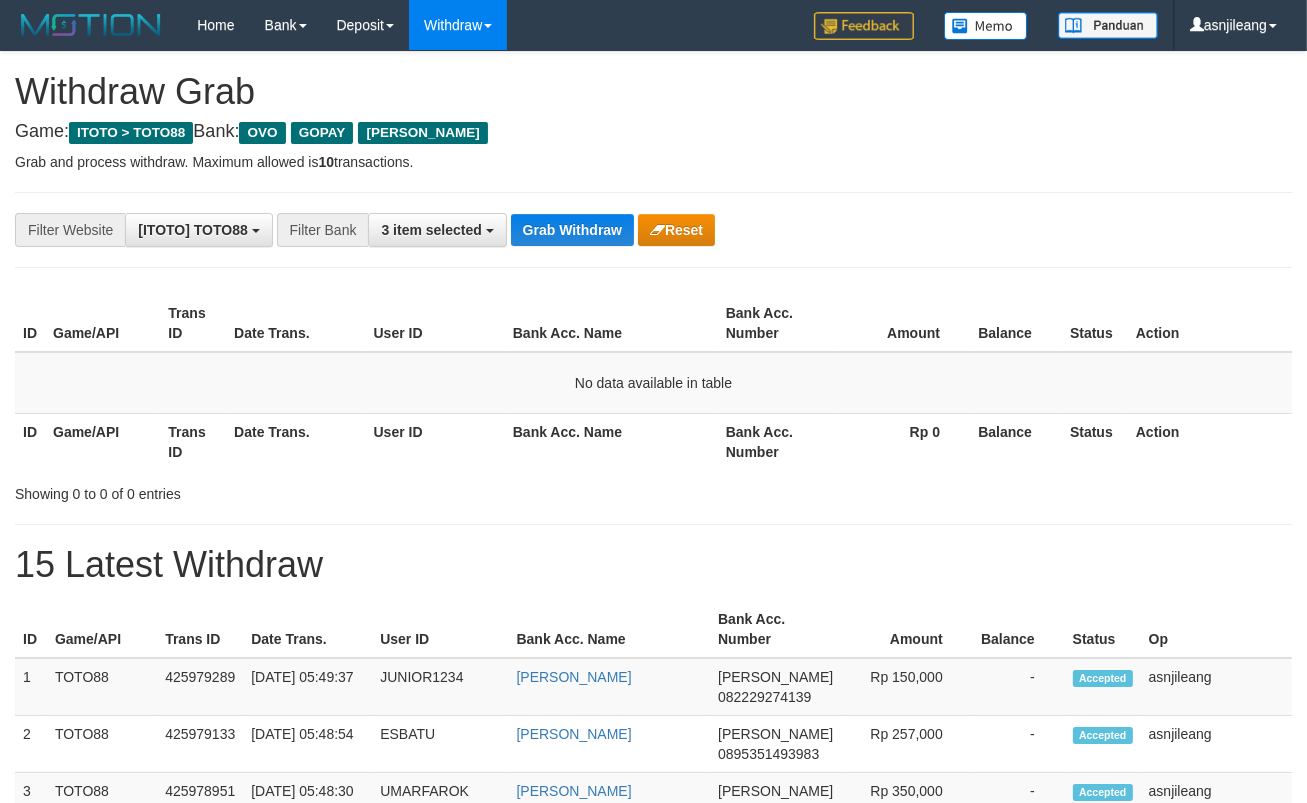 click on "Grab Withdraw" at bounding box center [572, 230] 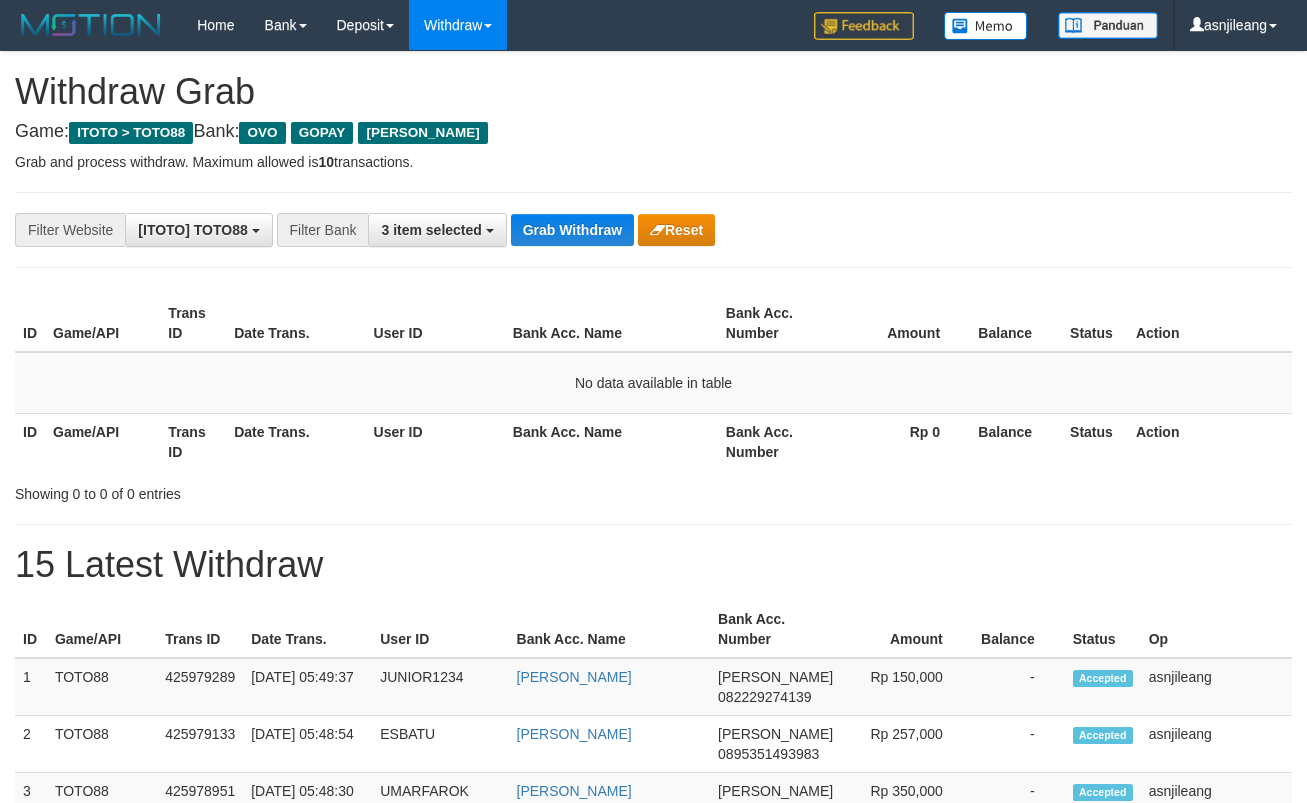 click on "Grab Withdraw" at bounding box center [572, 230] 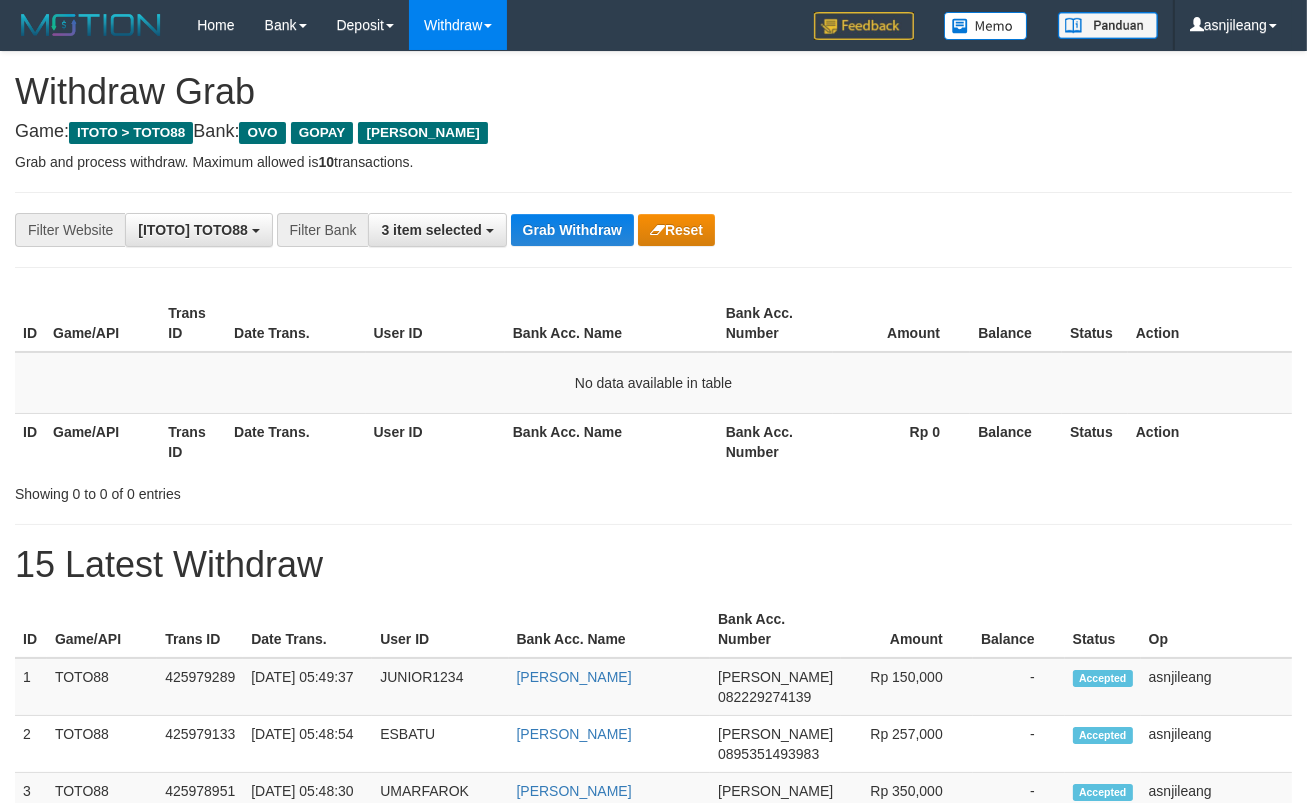 scroll, scrollTop: 17, scrollLeft: 0, axis: vertical 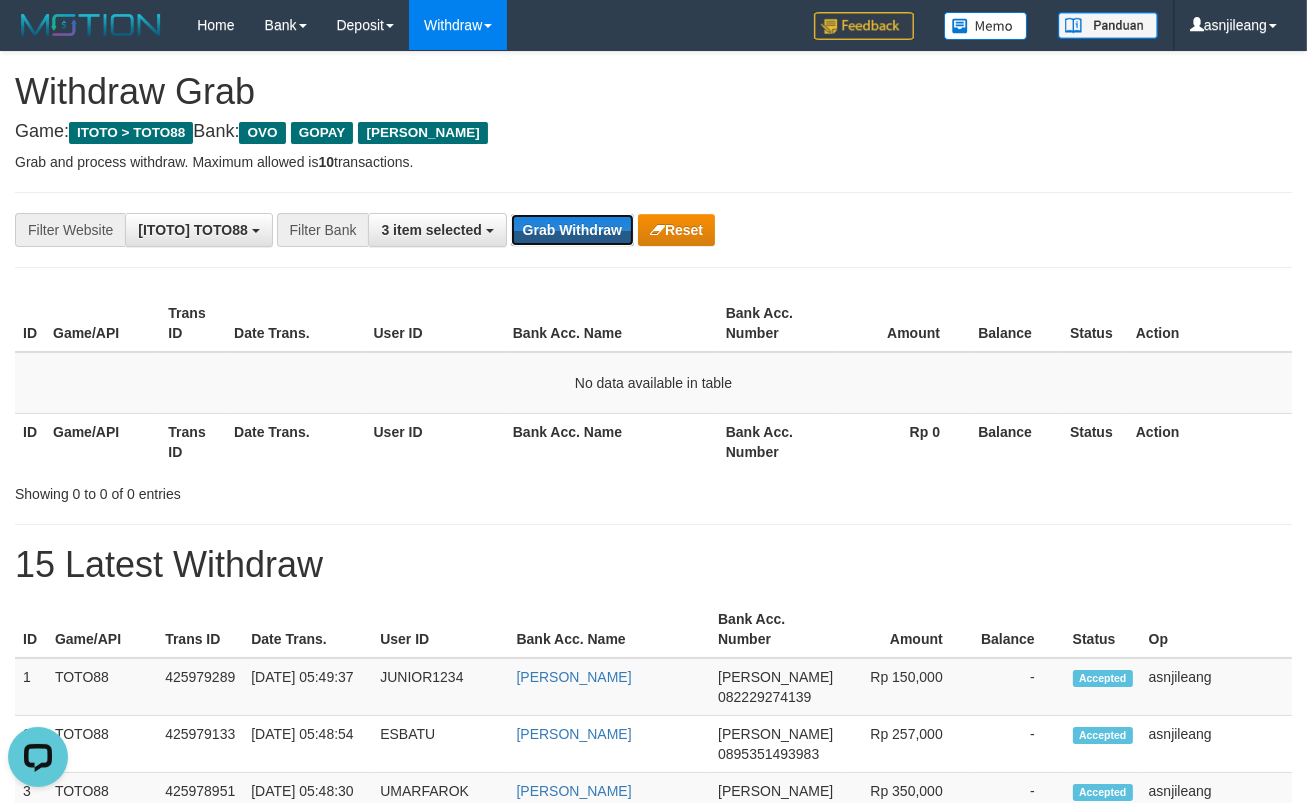 click on "Grab Withdraw" at bounding box center (572, 230) 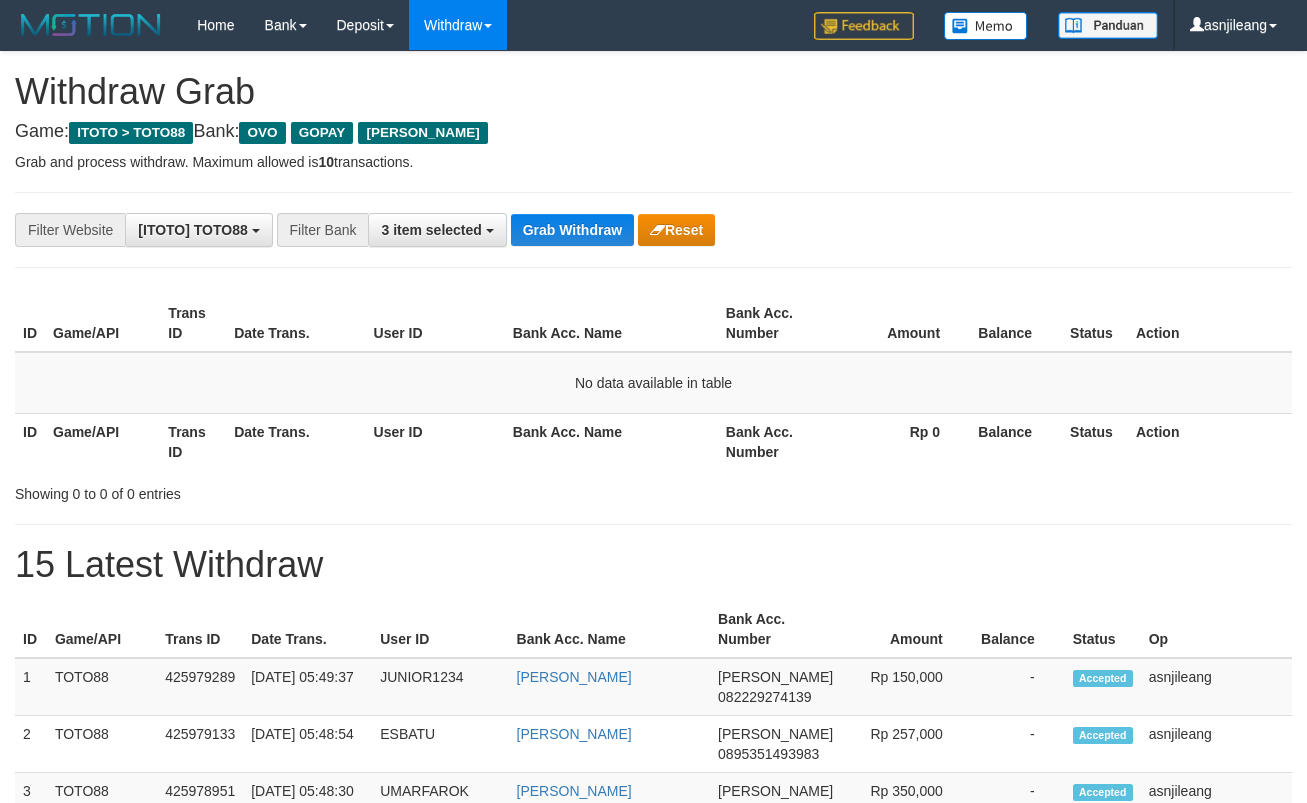 scroll, scrollTop: 0, scrollLeft: 0, axis: both 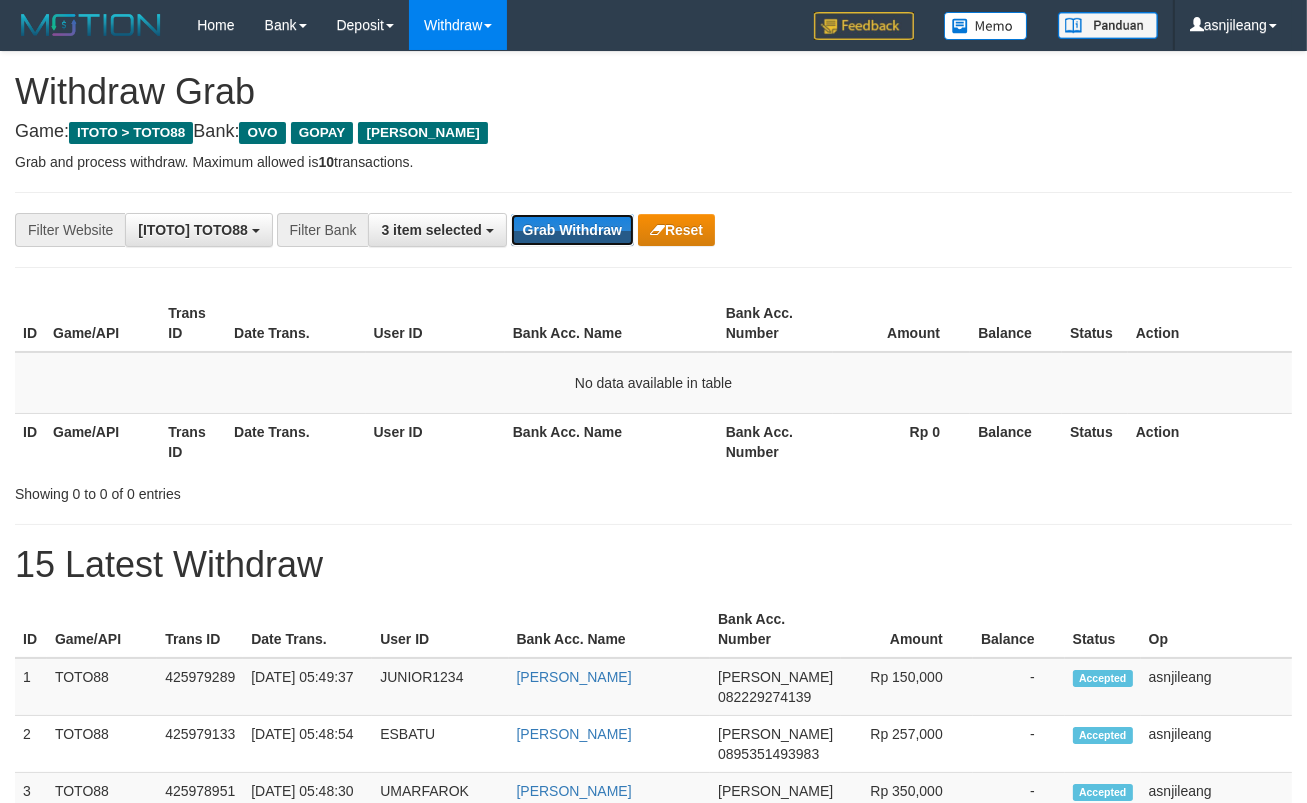 click on "Grab Withdraw" at bounding box center (572, 230) 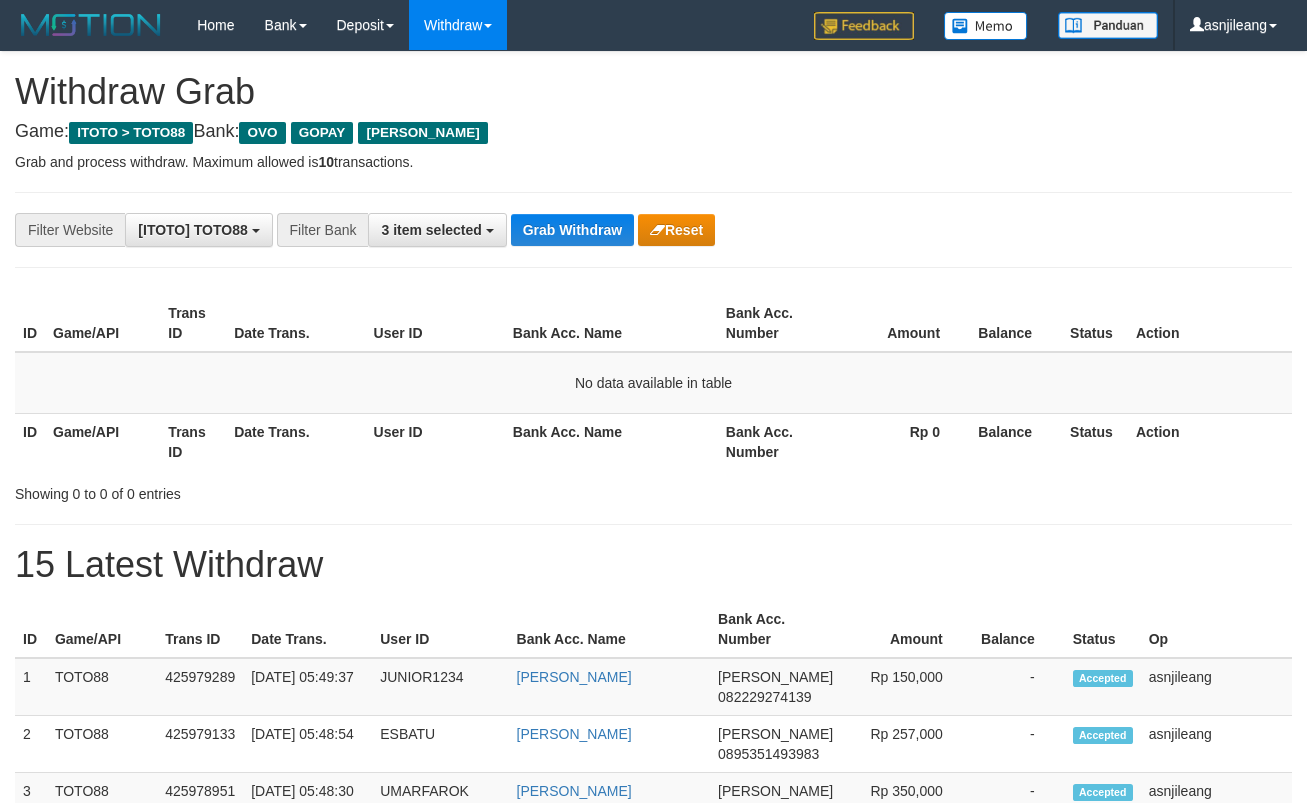 scroll, scrollTop: 0, scrollLeft: 0, axis: both 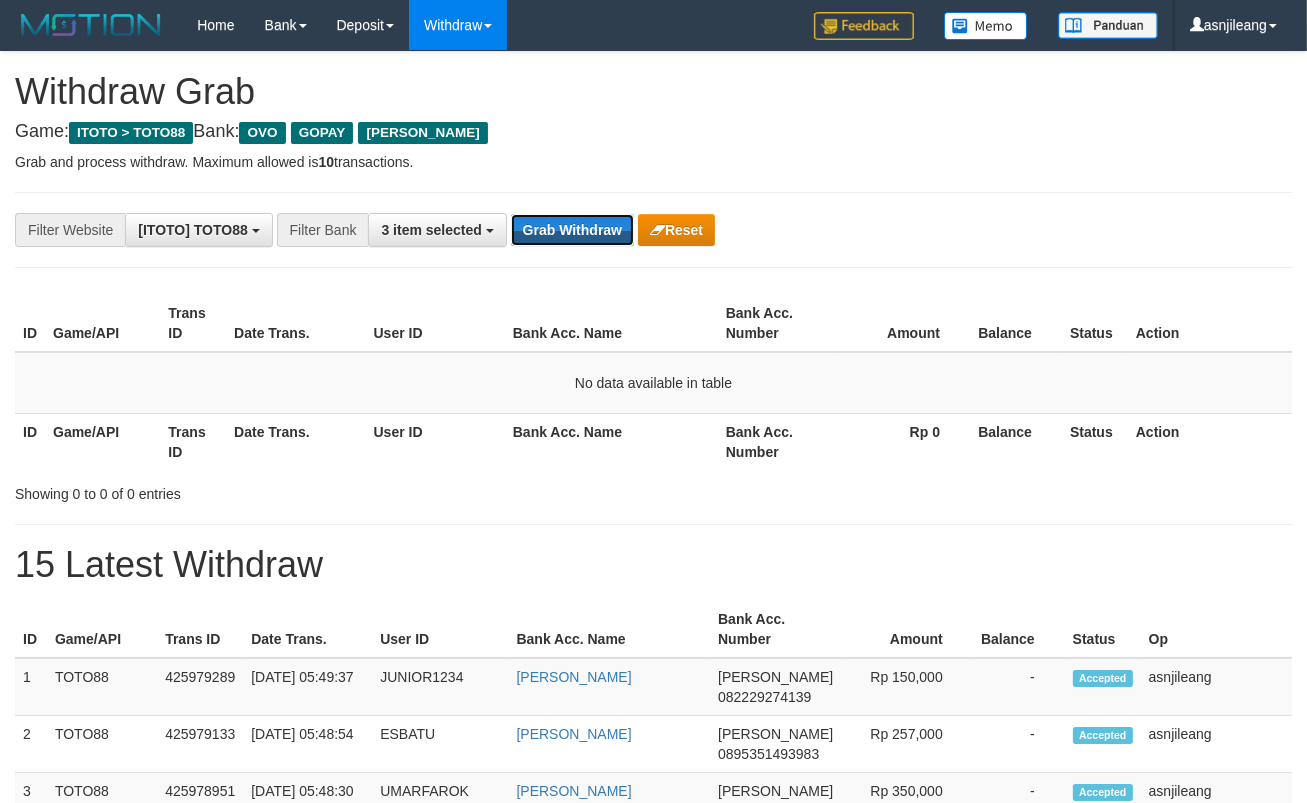 click on "Grab Withdraw" at bounding box center (572, 230) 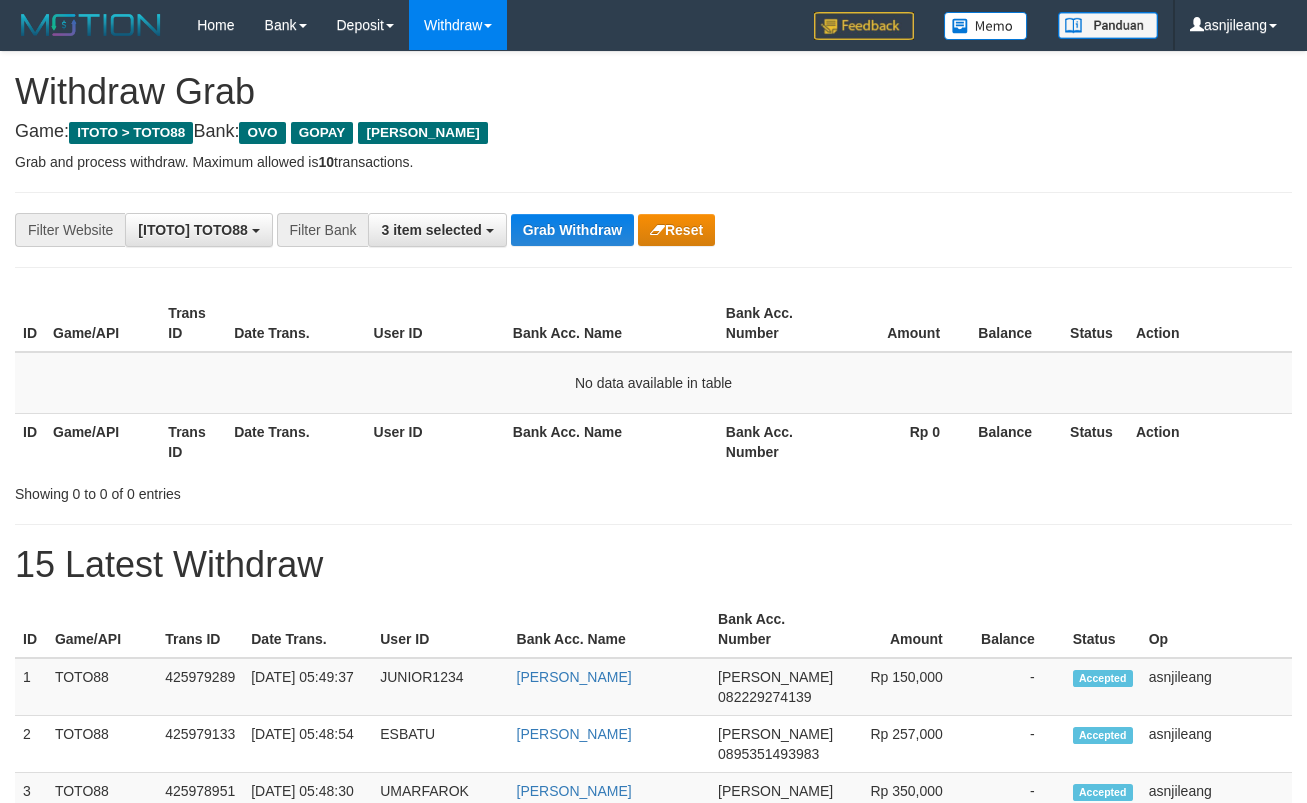 scroll, scrollTop: 0, scrollLeft: 0, axis: both 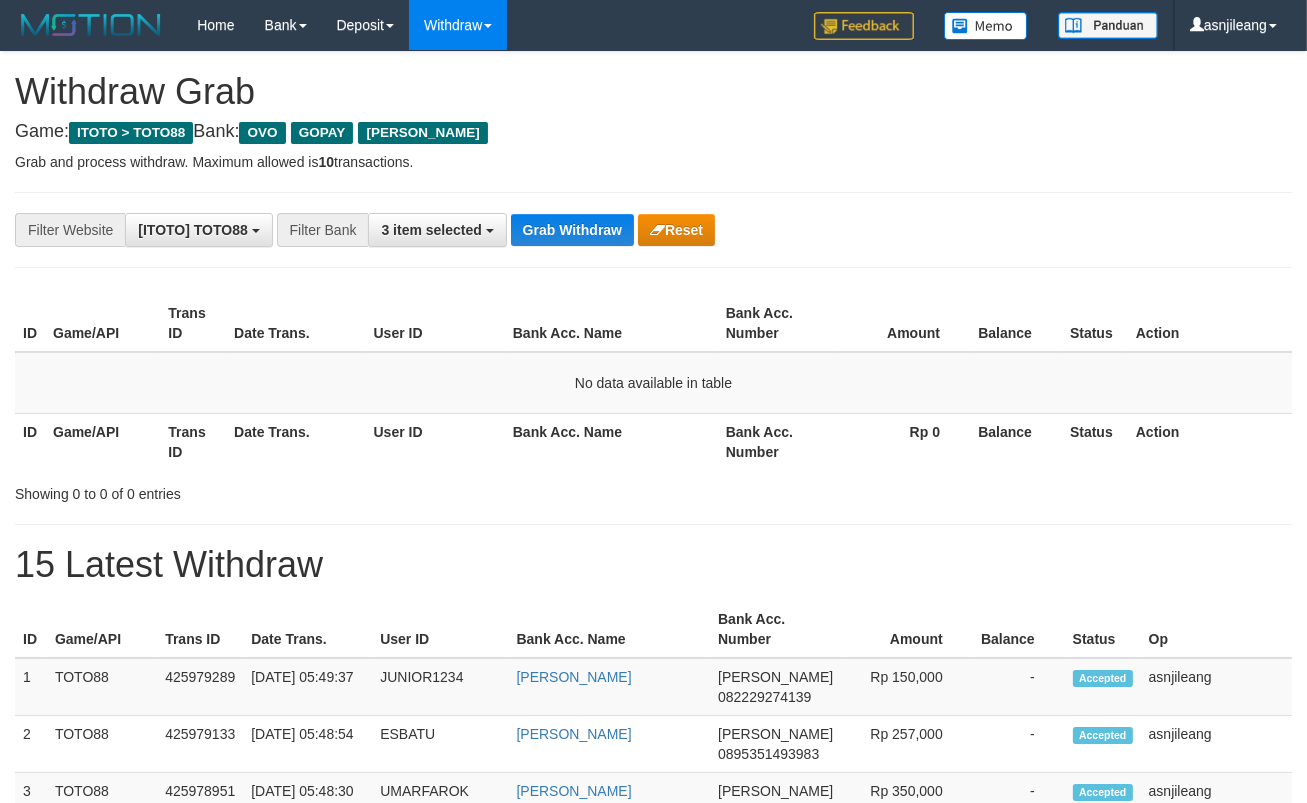 click on "Grab Withdraw" at bounding box center [572, 230] 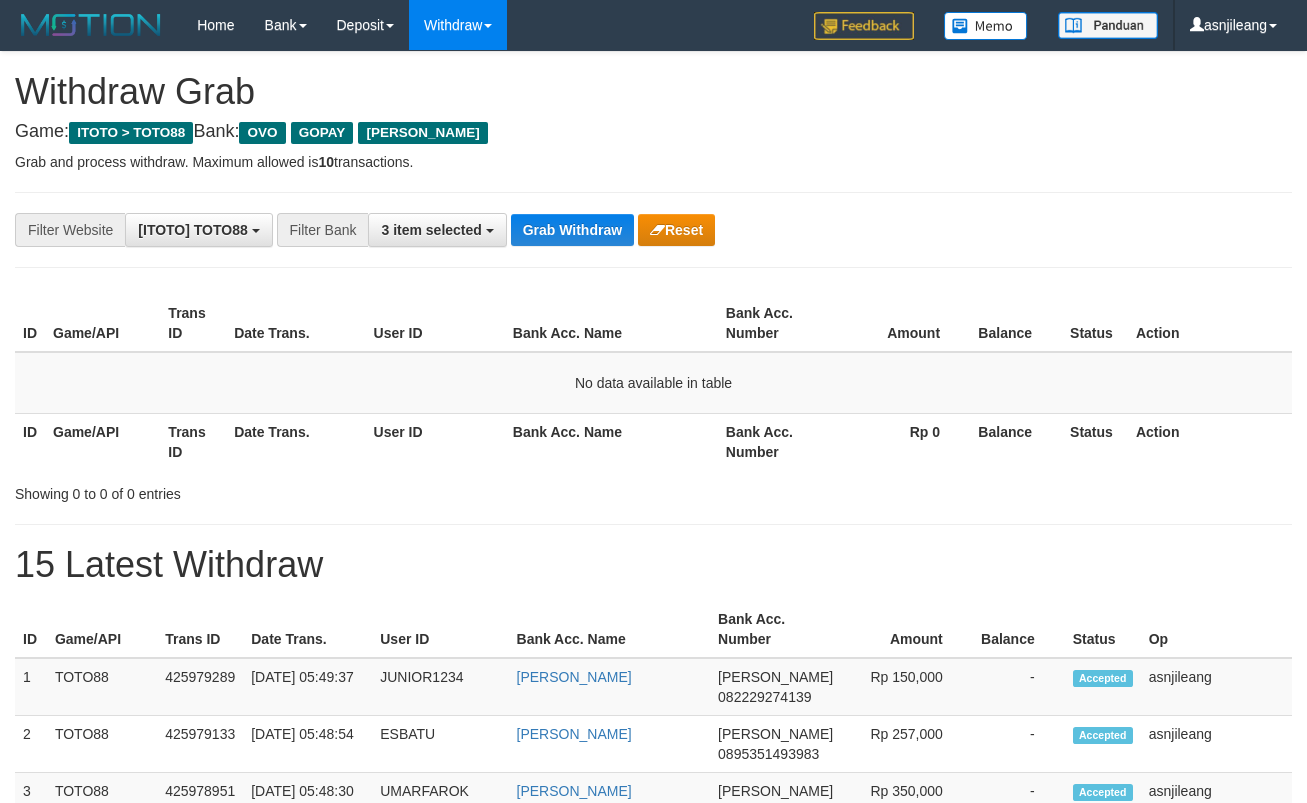 scroll, scrollTop: 0, scrollLeft: 0, axis: both 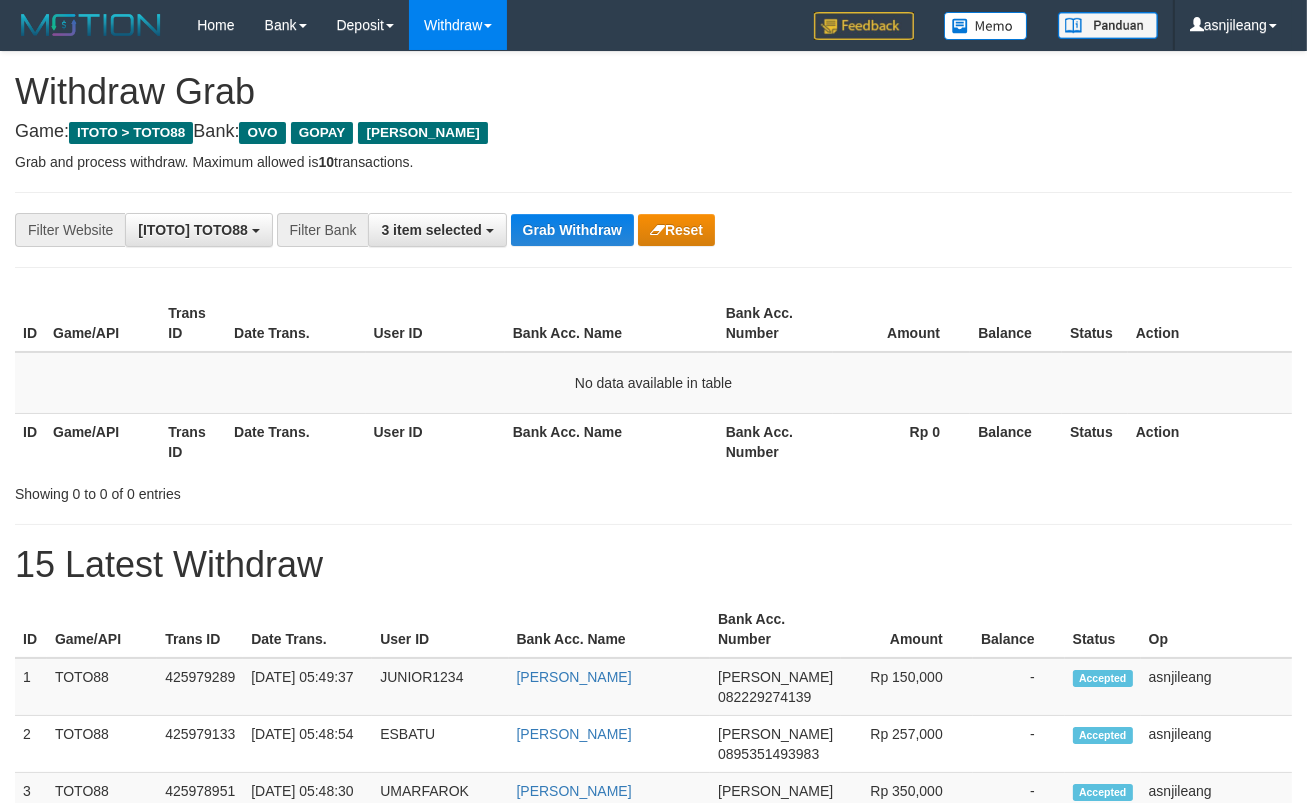 click on "Grab Withdraw" at bounding box center [572, 230] 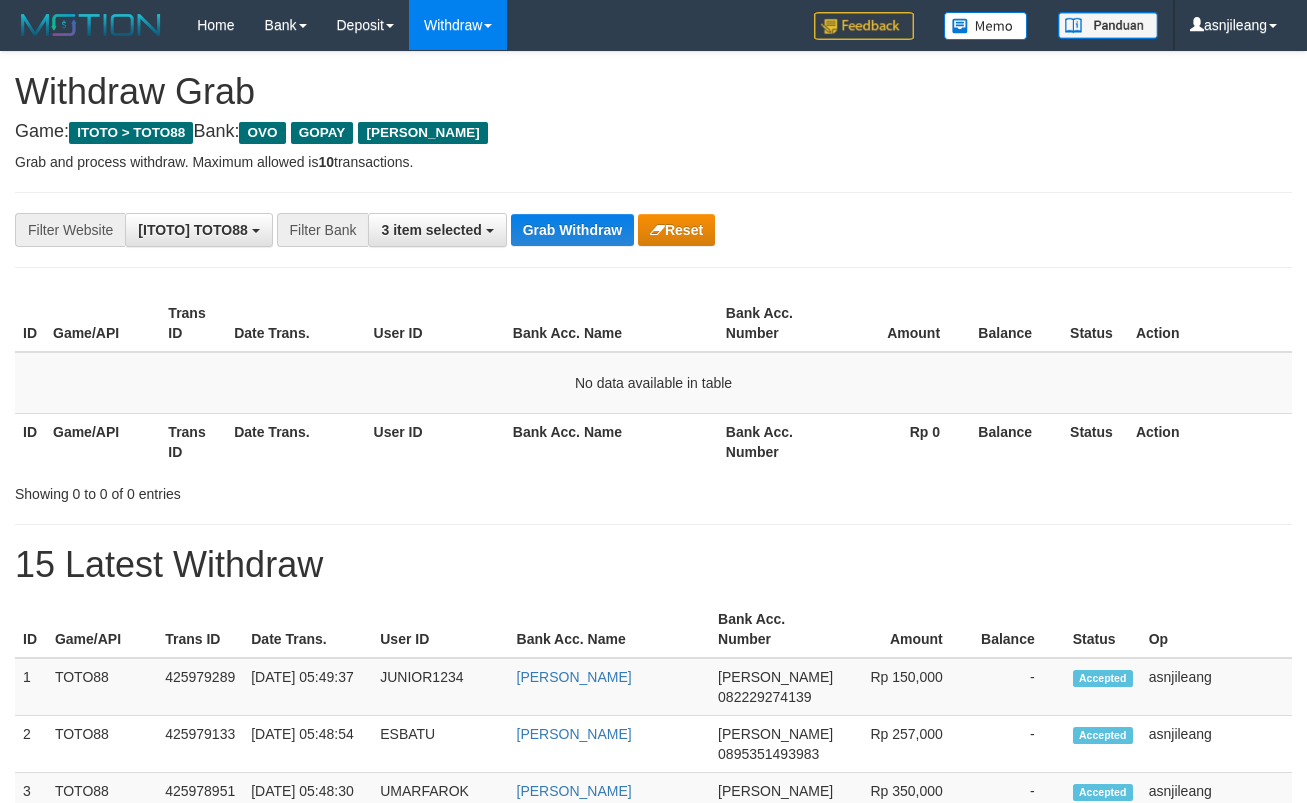 scroll, scrollTop: 0, scrollLeft: 0, axis: both 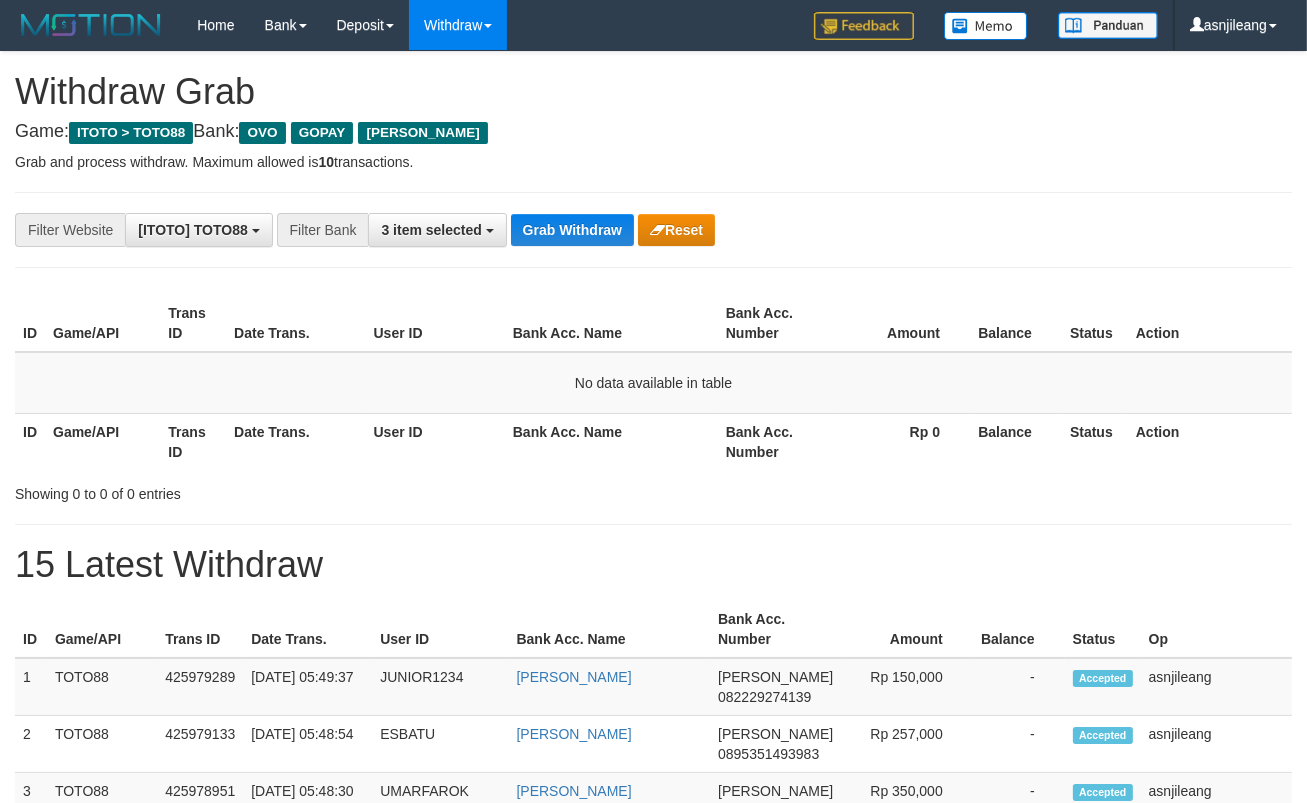 click on "Grab Withdraw" at bounding box center [572, 230] 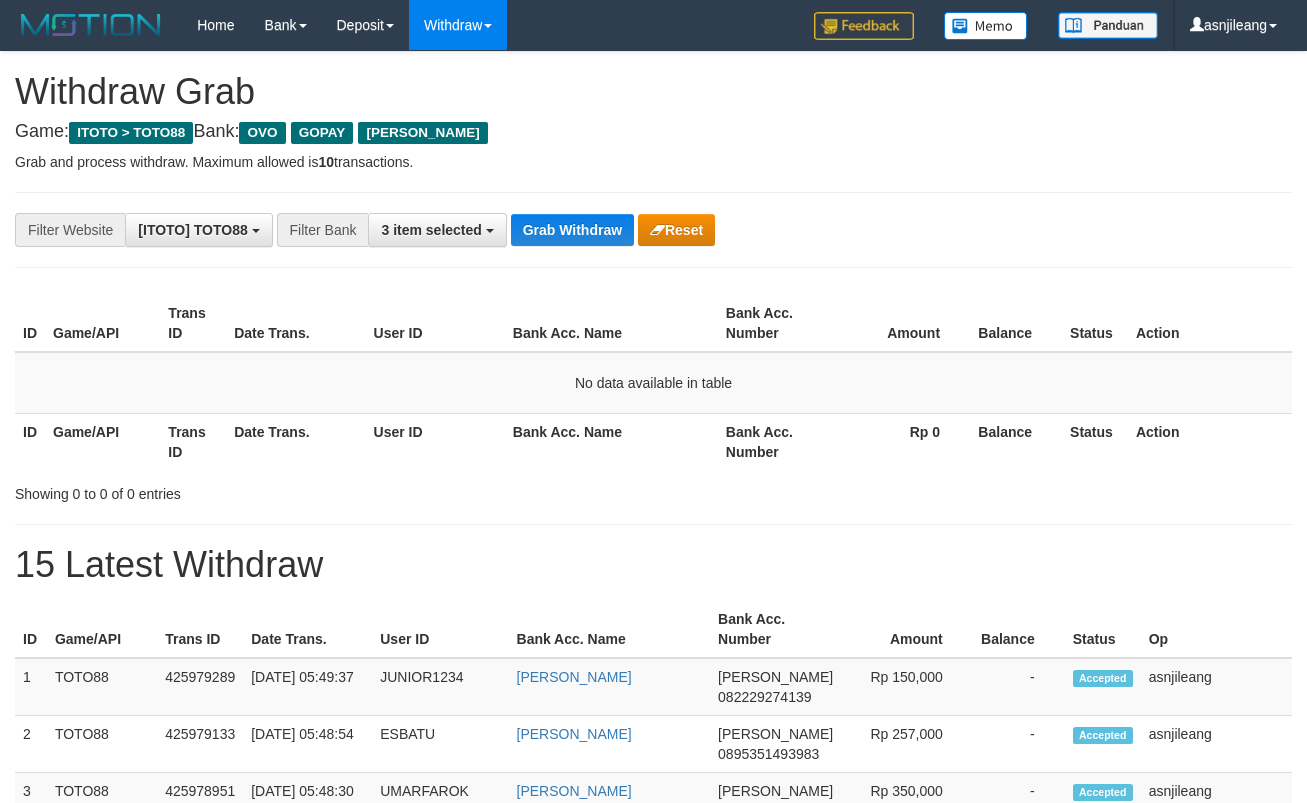 scroll, scrollTop: 0, scrollLeft: 0, axis: both 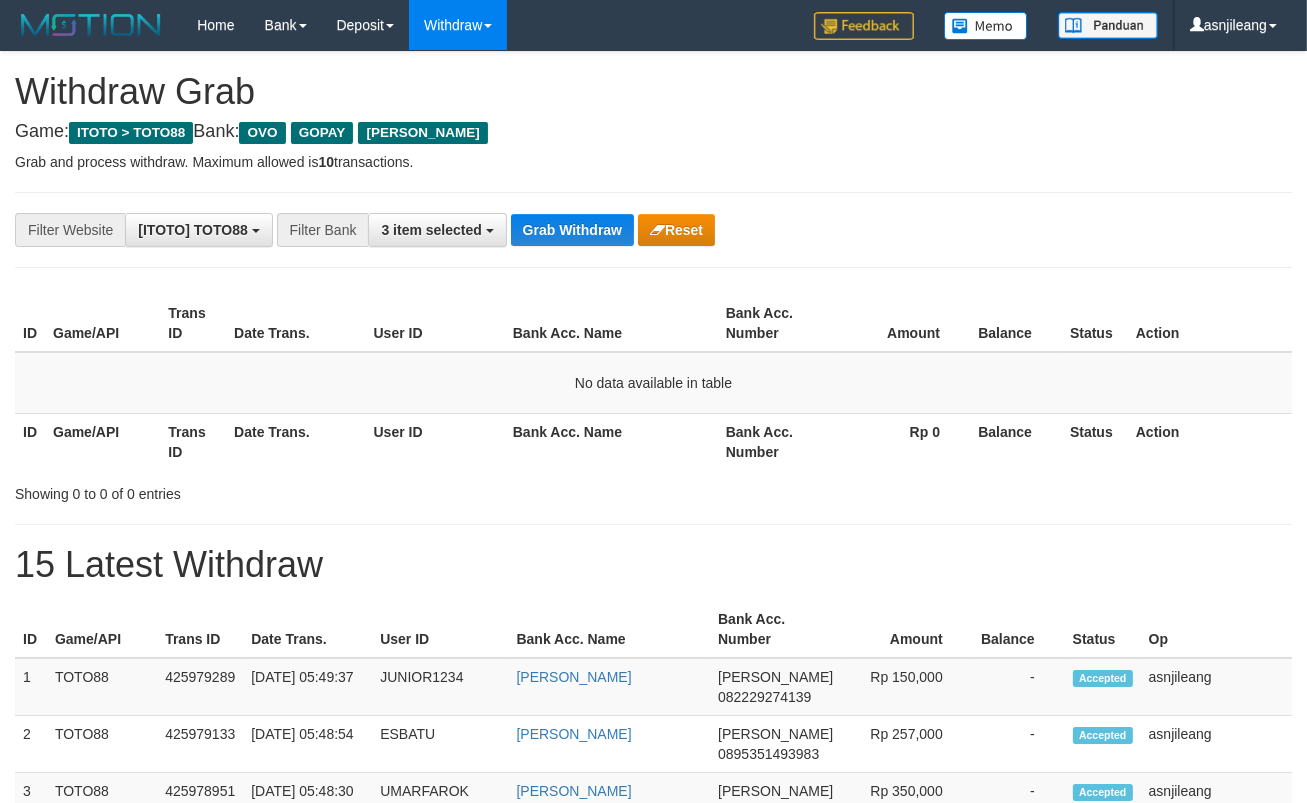 click on "Grab Withdraw" at bounding box center [572, 230] 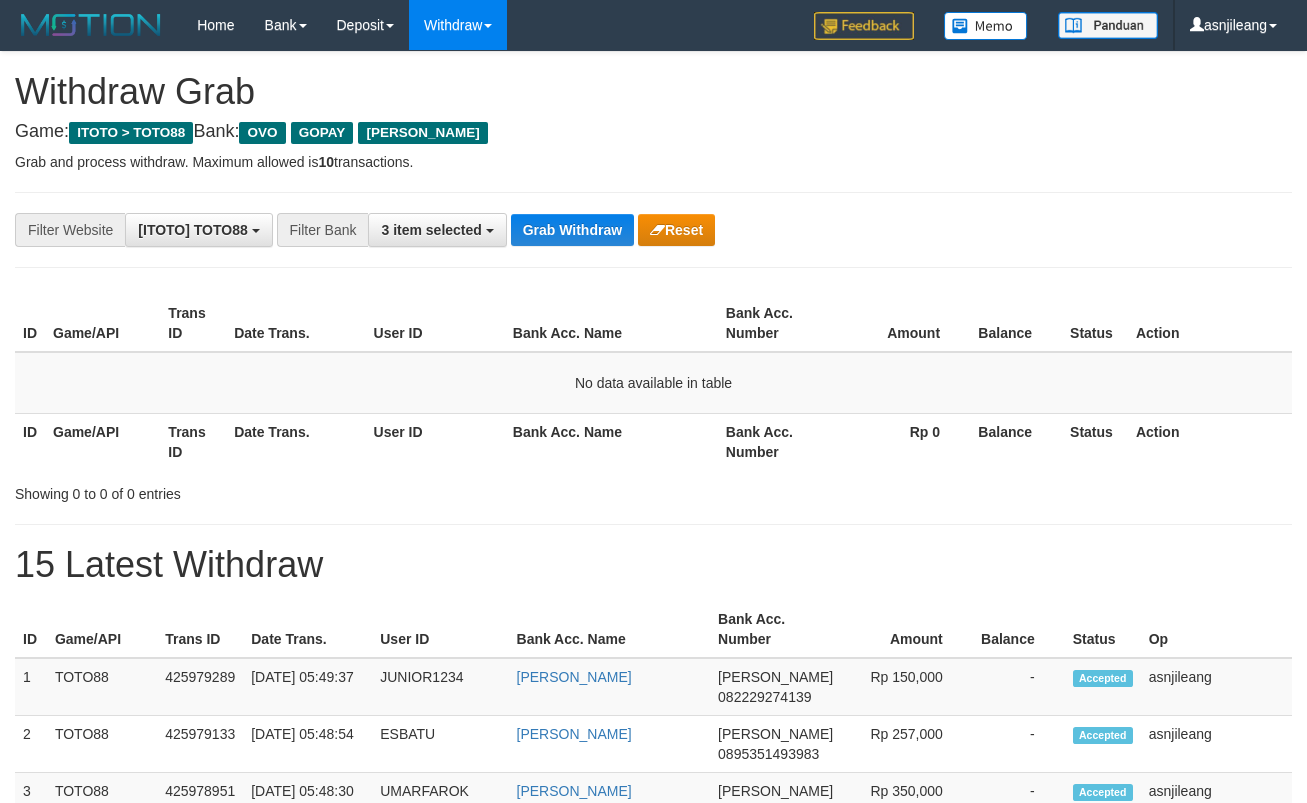 scroll, scrollTop: 0, scrollLeft: 0, axis: both 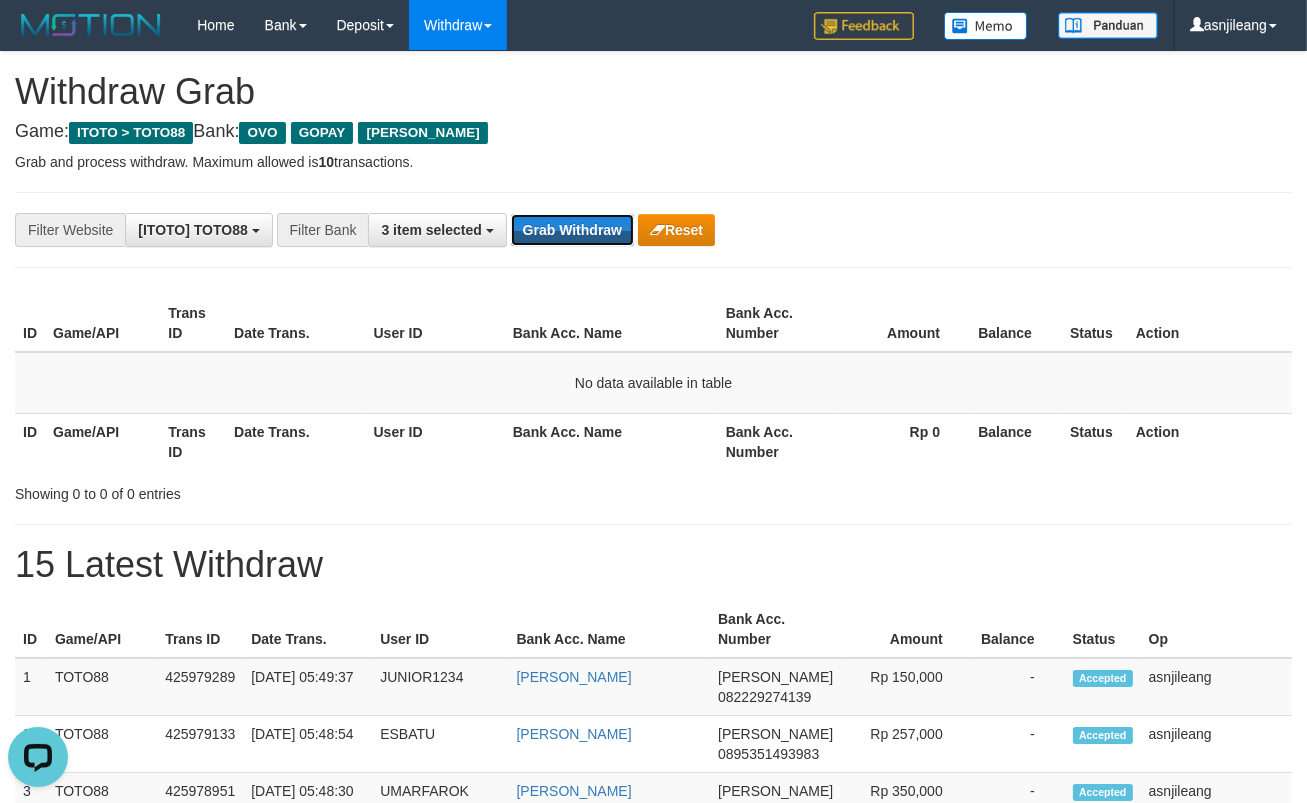 click on "Grab Withdraw" at bounding box center [572, 230] 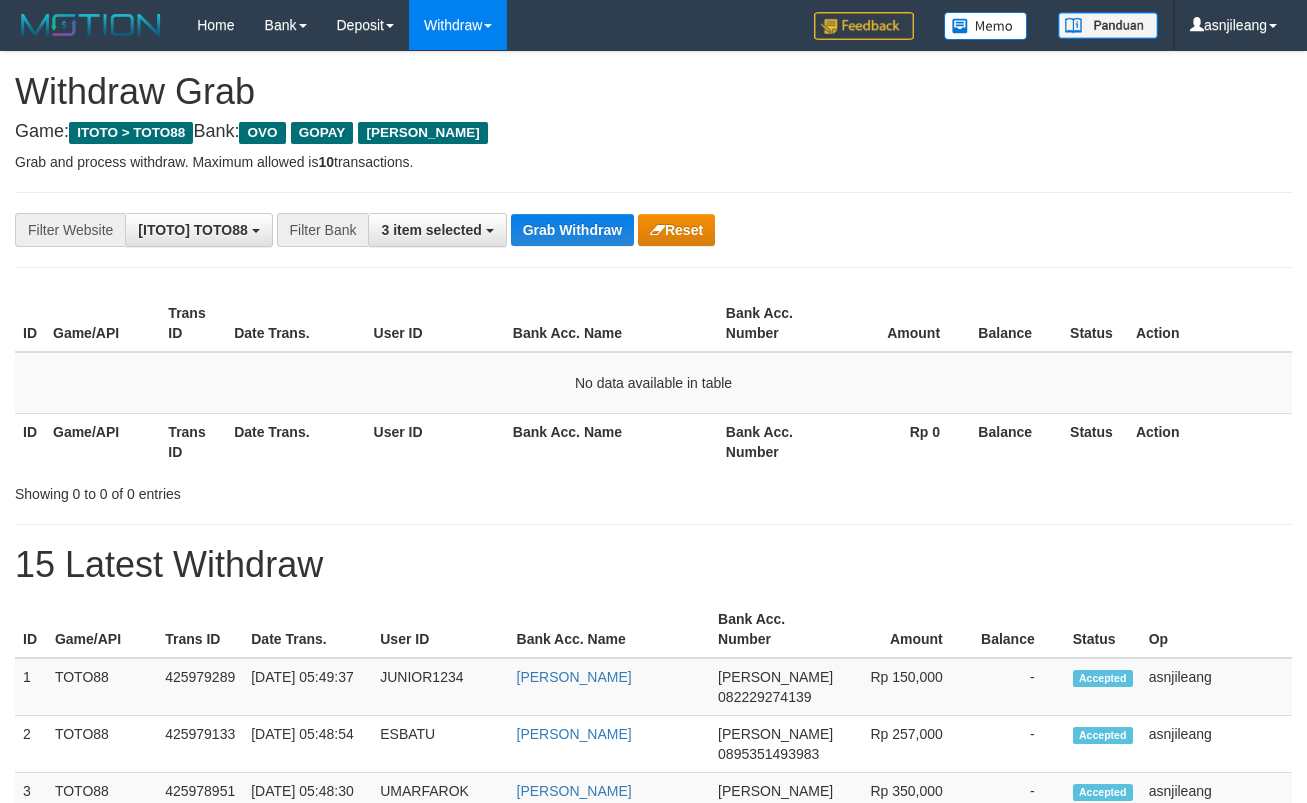 scroll, scrollTop: 0, scrollLeft: 0, axis: both 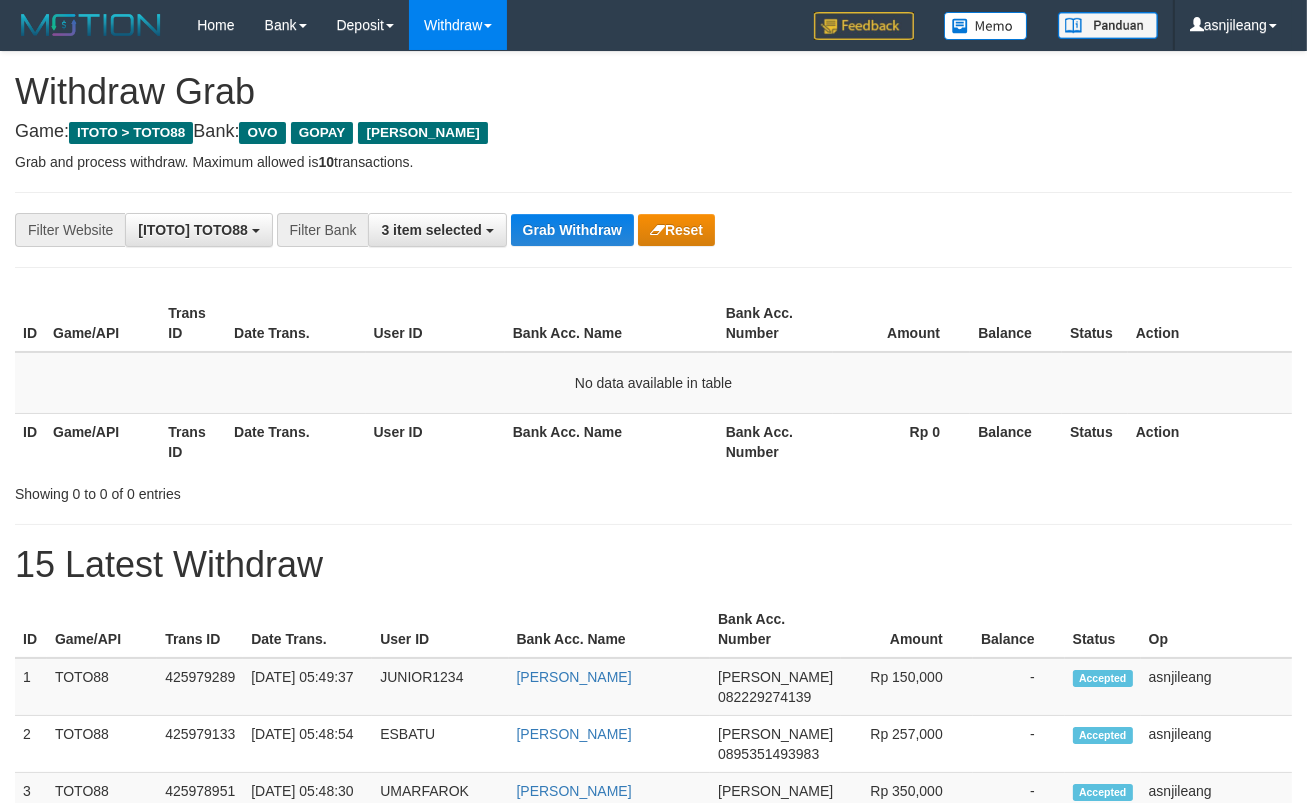 click on "Grab Withdraw" at bounding box center [572, 230] 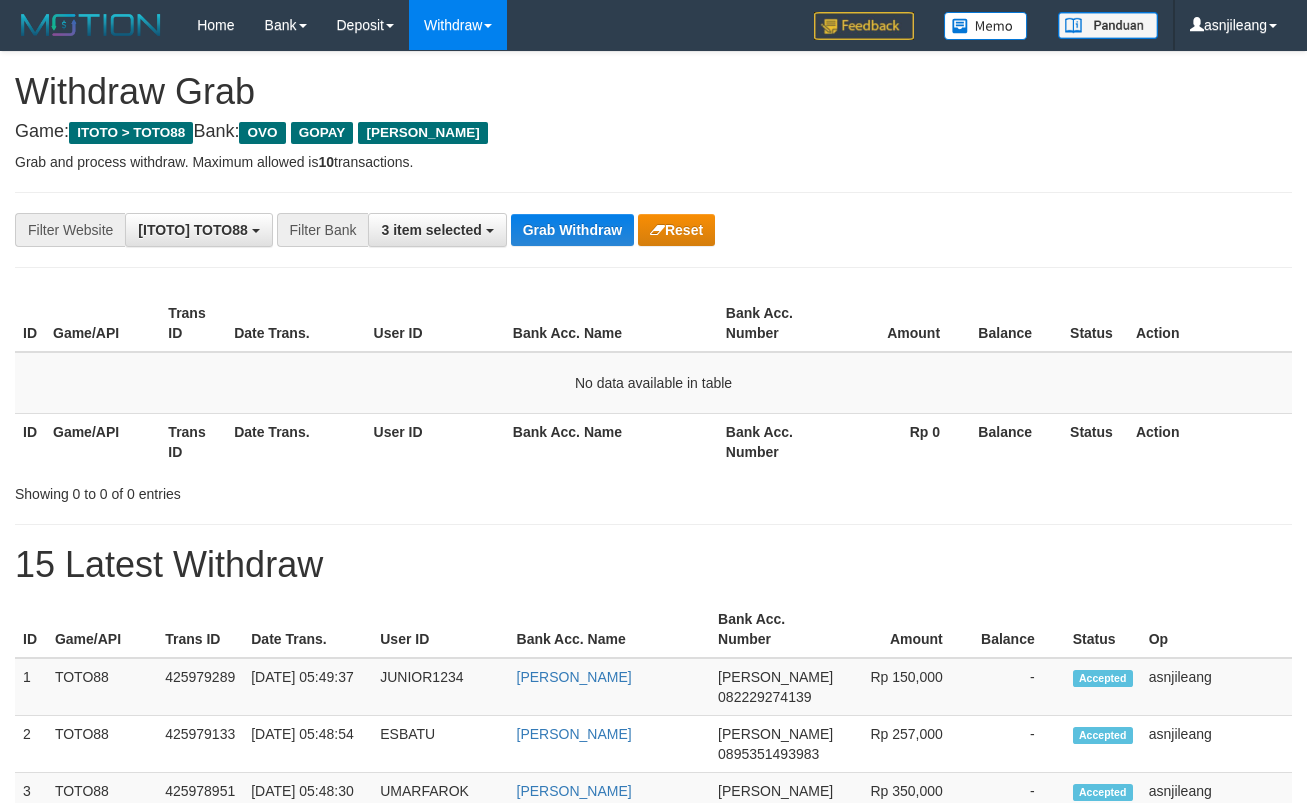 scroll, scrollTop: 0, scrollLeft: 0, axis: both 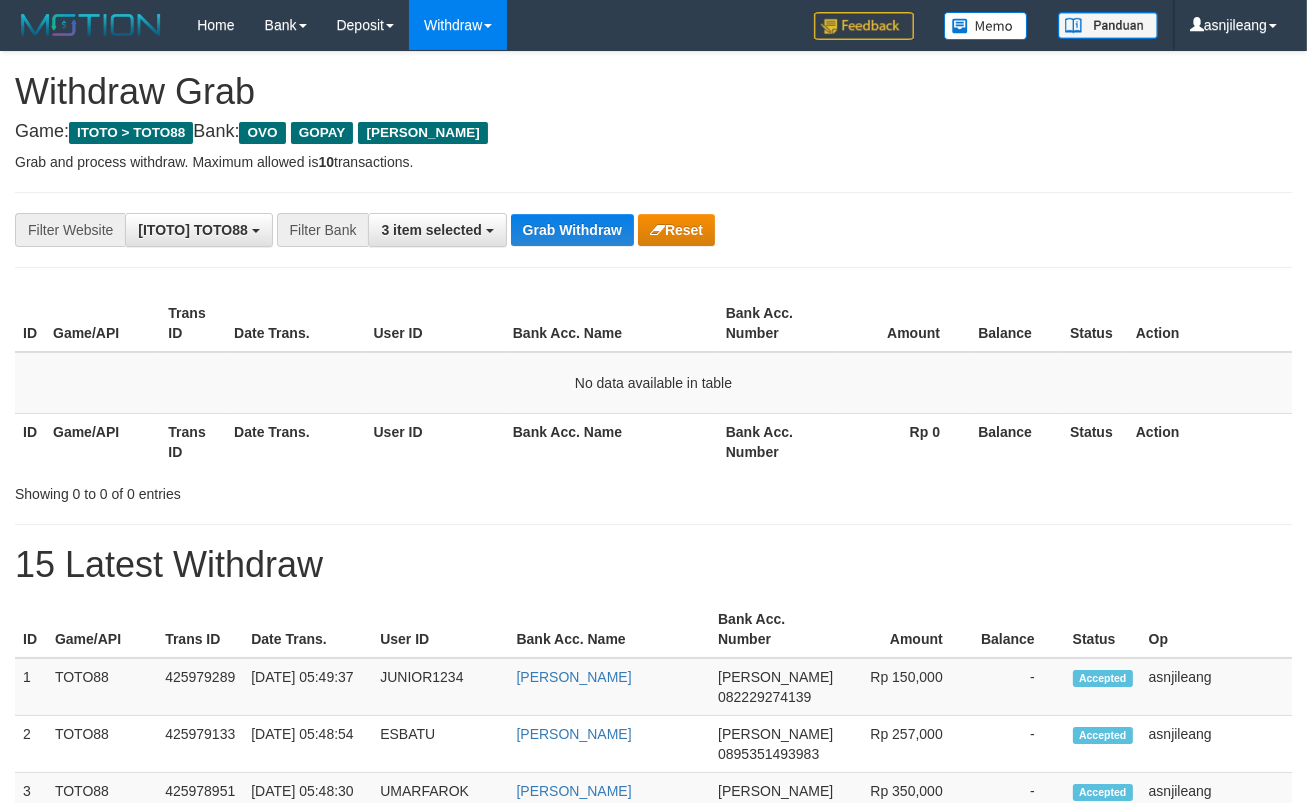 click on "Grab Withdraw" at bounding box center [572, 230] 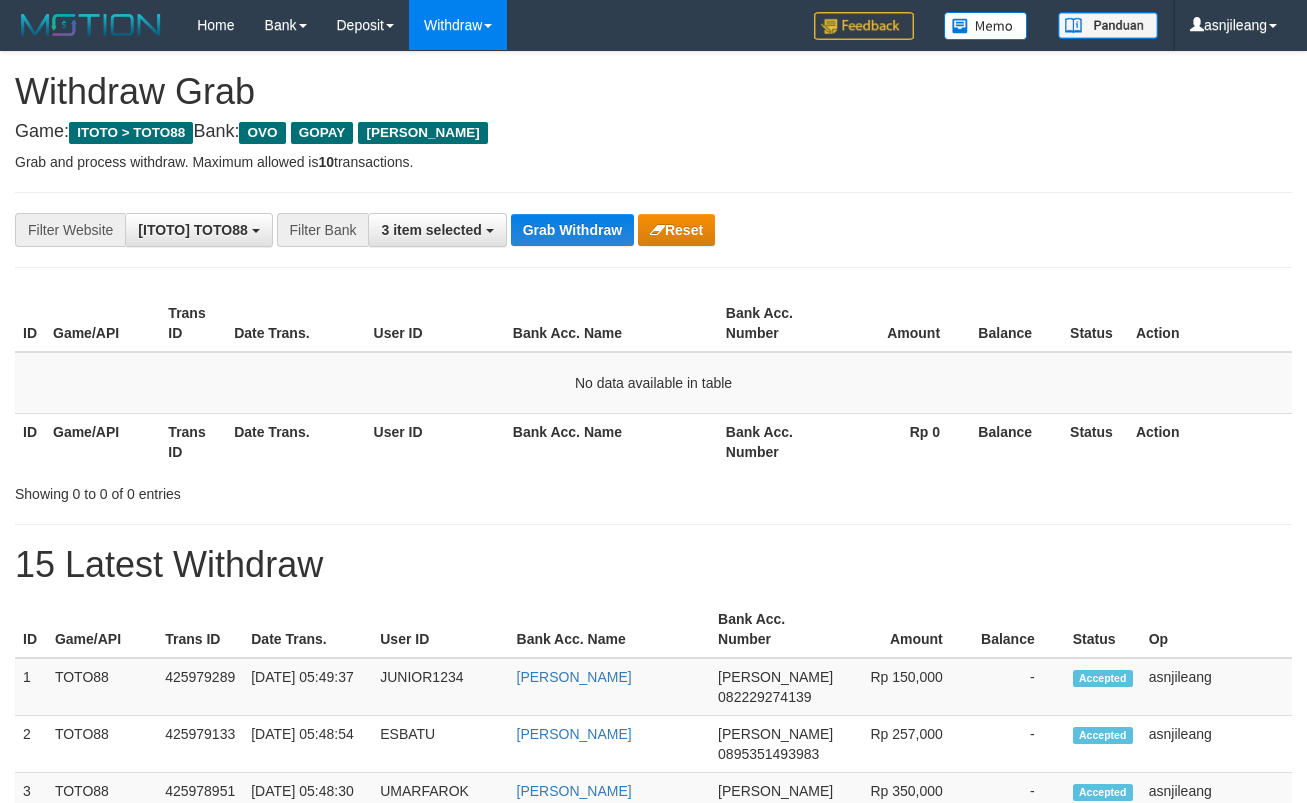 scroll, scrollTop: 0, scrollLeft: 0, axis: both 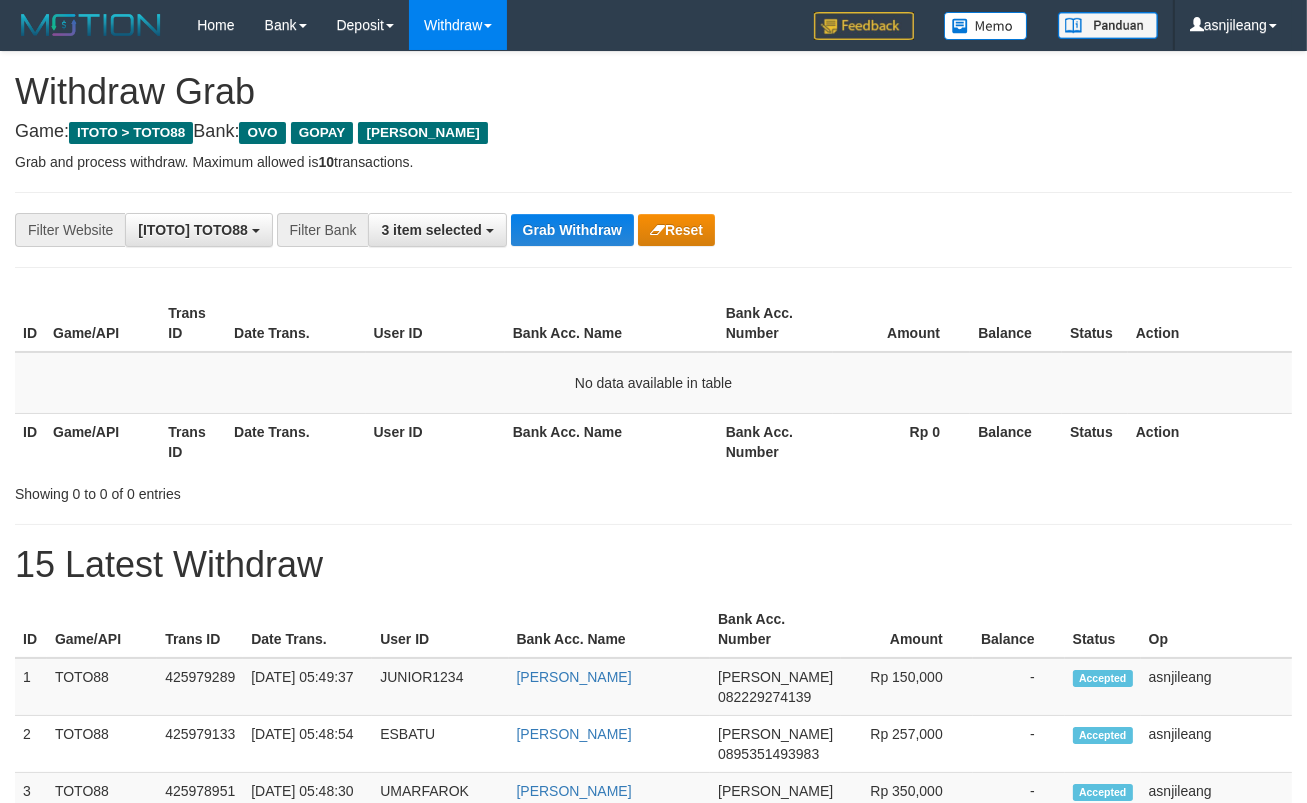 click on "Grab Withdraw" at bounding box center (572, 230) 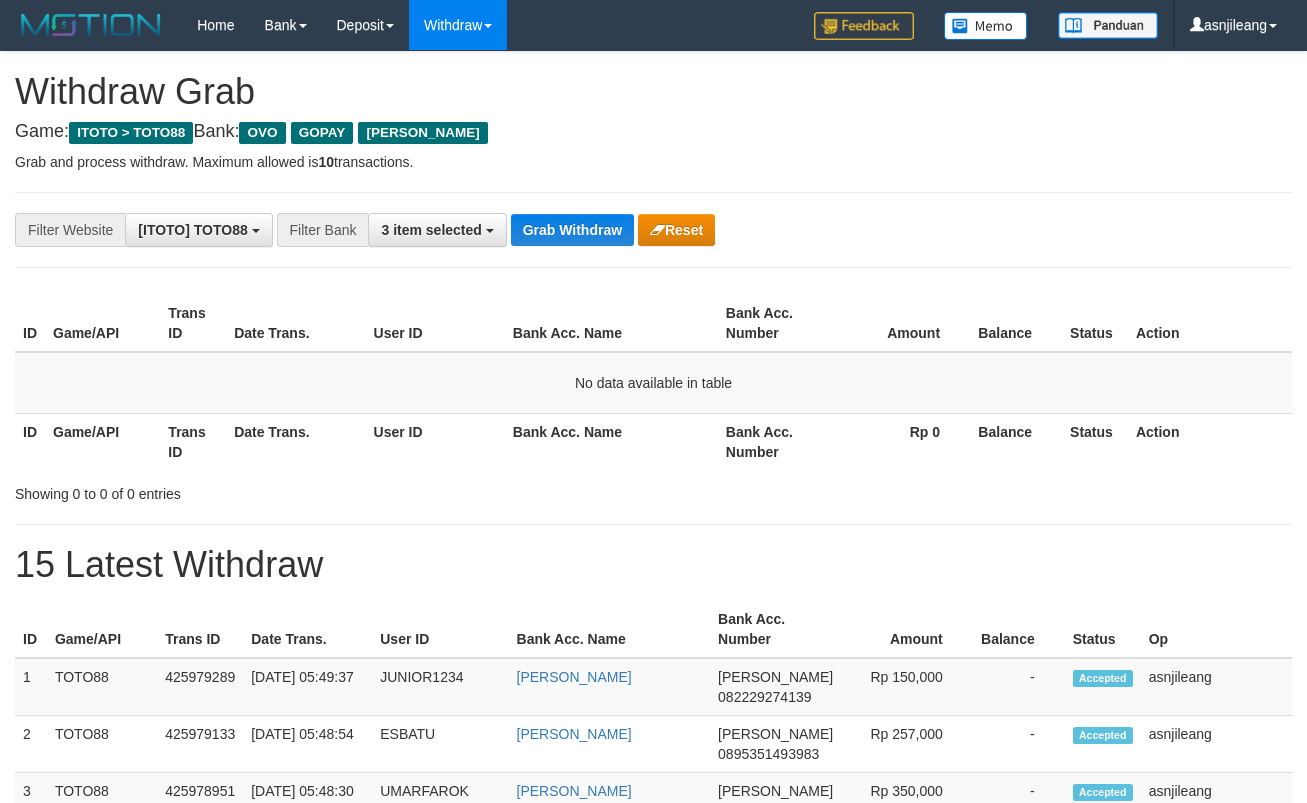 click on "Grab Withdraw" at bounding box center (572, 230) 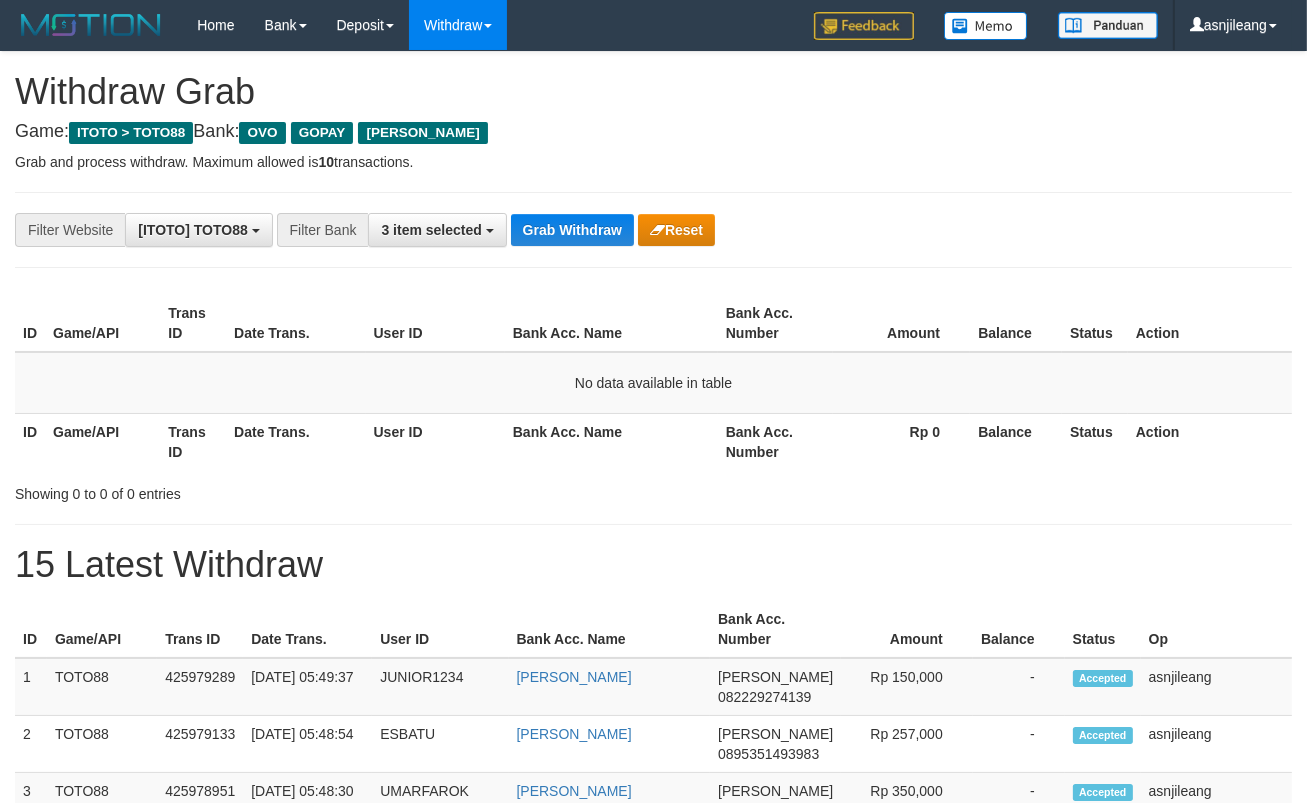 scroll, scrollTop: 17, scrollLeft: 0, axis: vertical 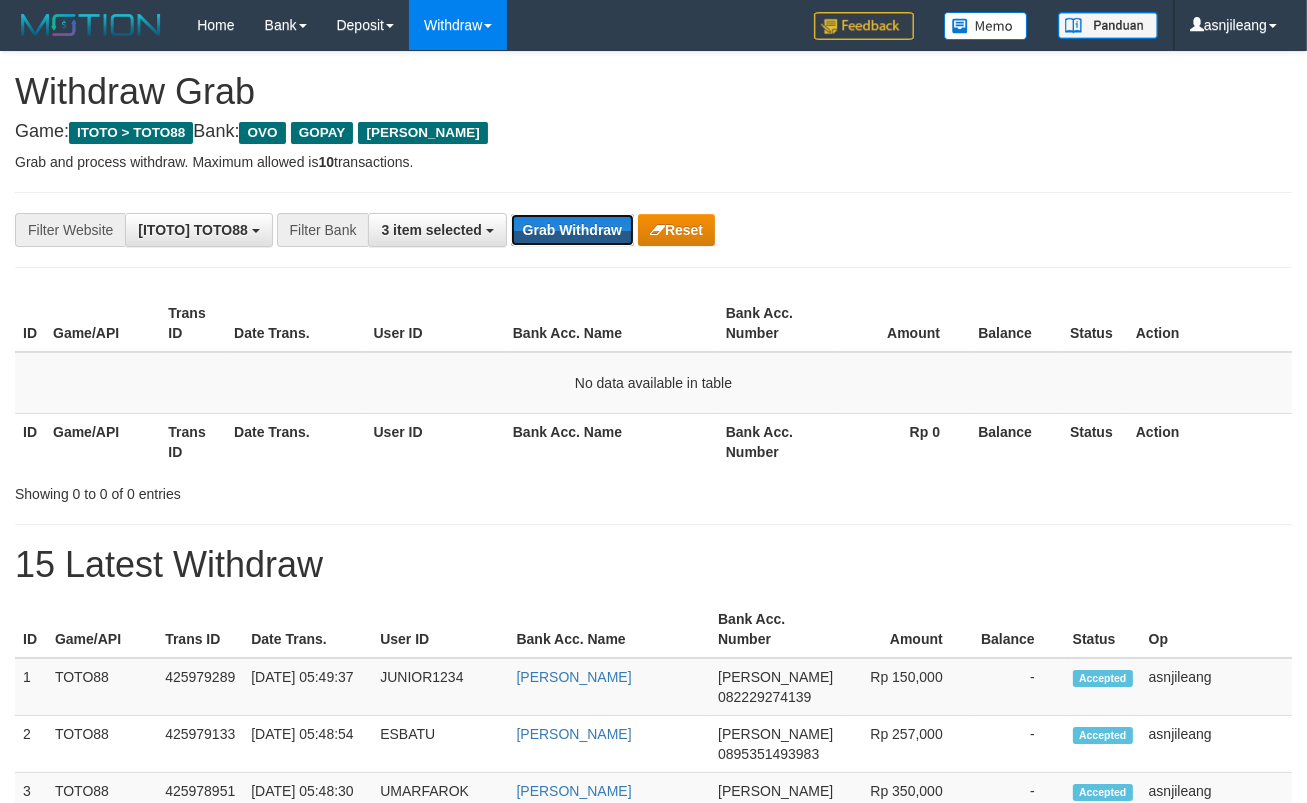 click on "Grab Withdraw" at bounding box center (572, 230) 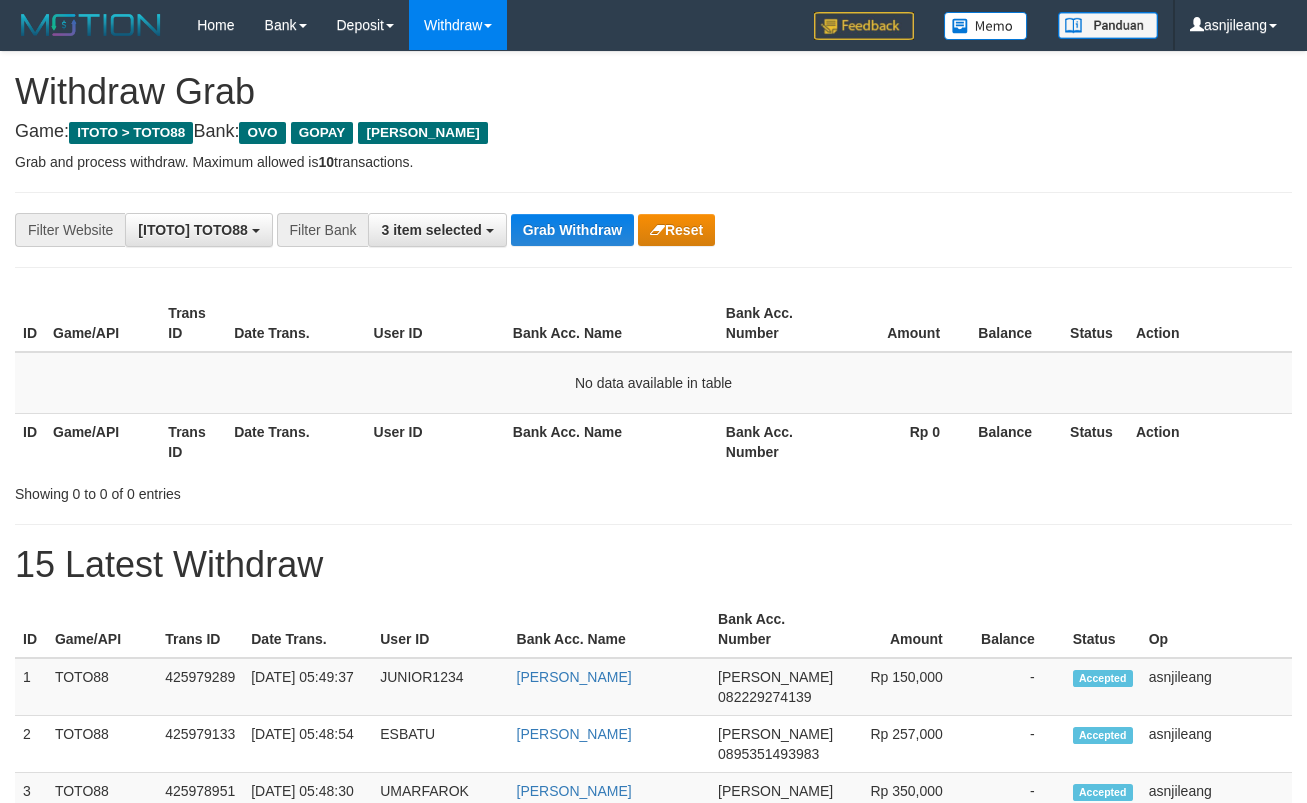 scroll, scrollTop: 0, scrollLeft: 0, axis: both 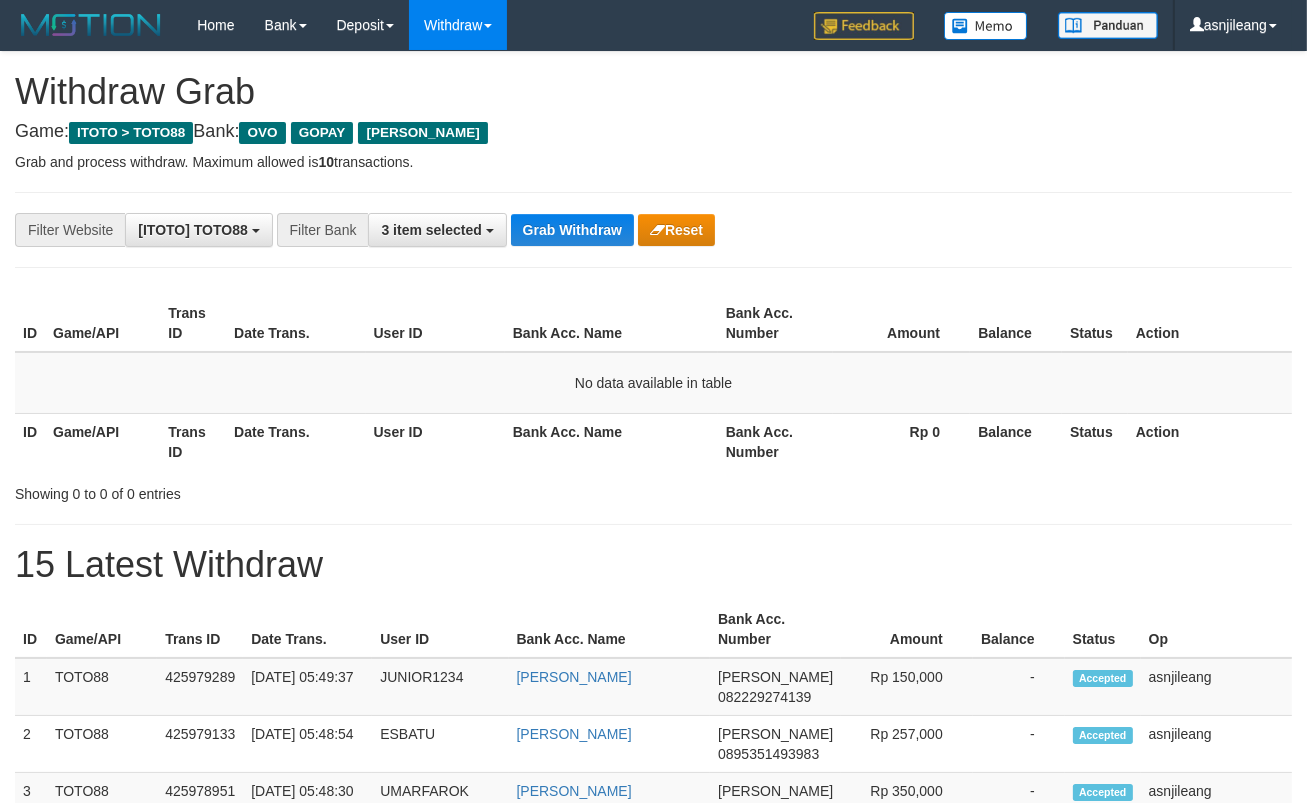 click on "Grab Withdraw" at bounding box center (572, 230) 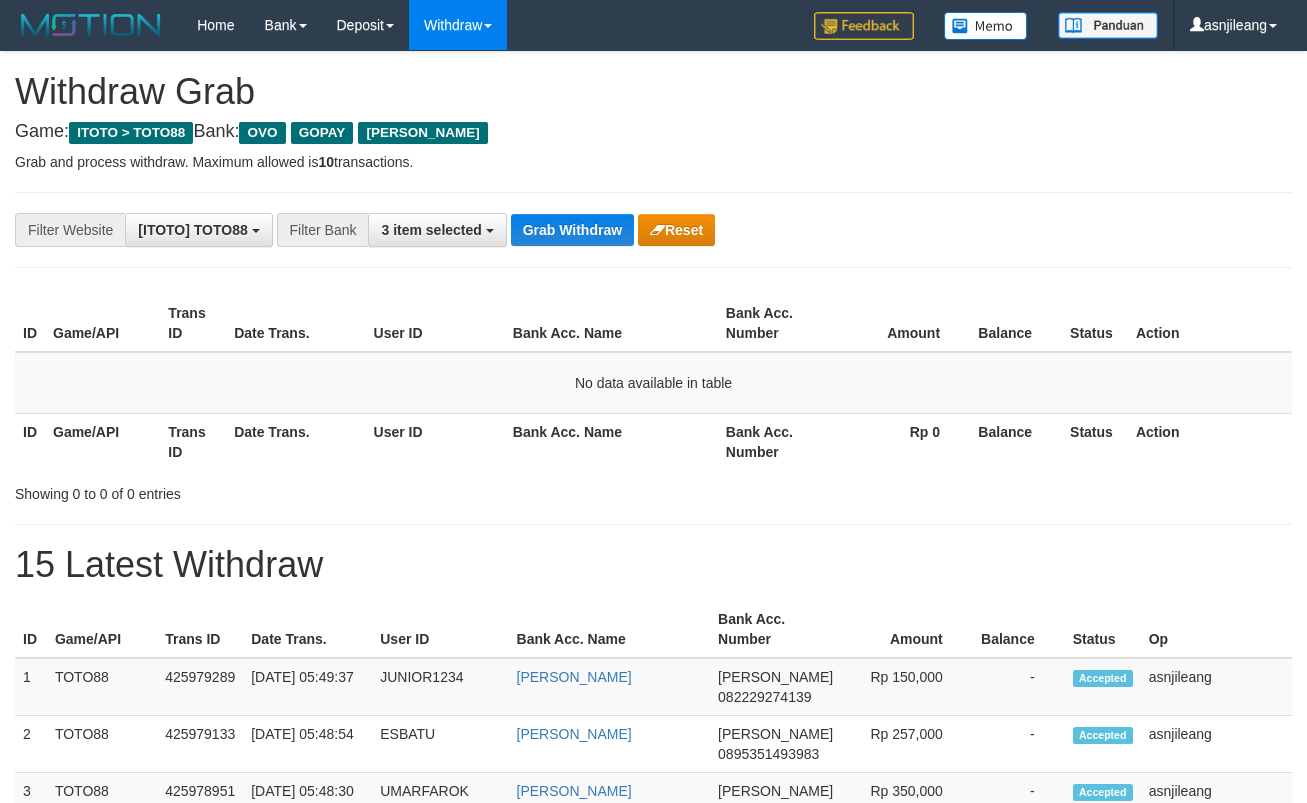 scroll, scrollTop: 0, scrollLeft: 0, axis: both 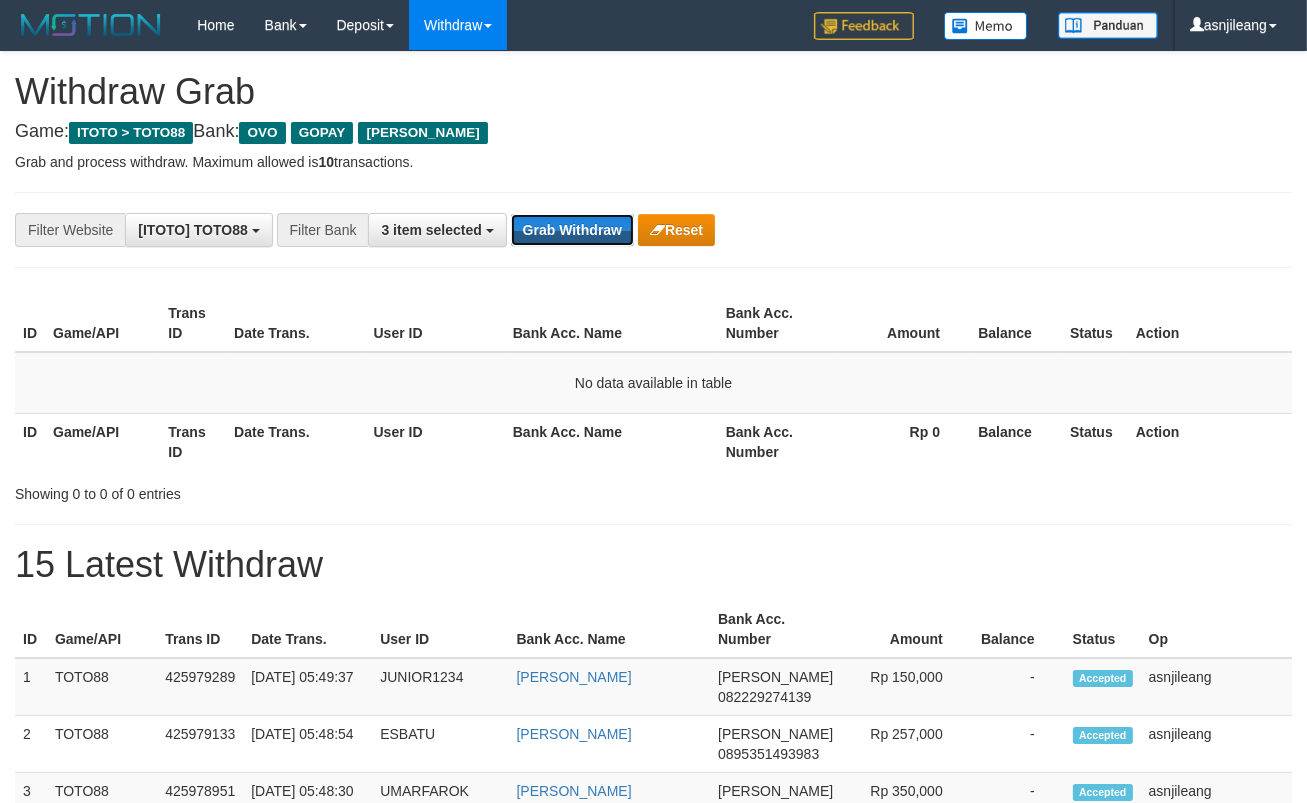 click on "Grab Withdraw" at bounding box center (572, 230) 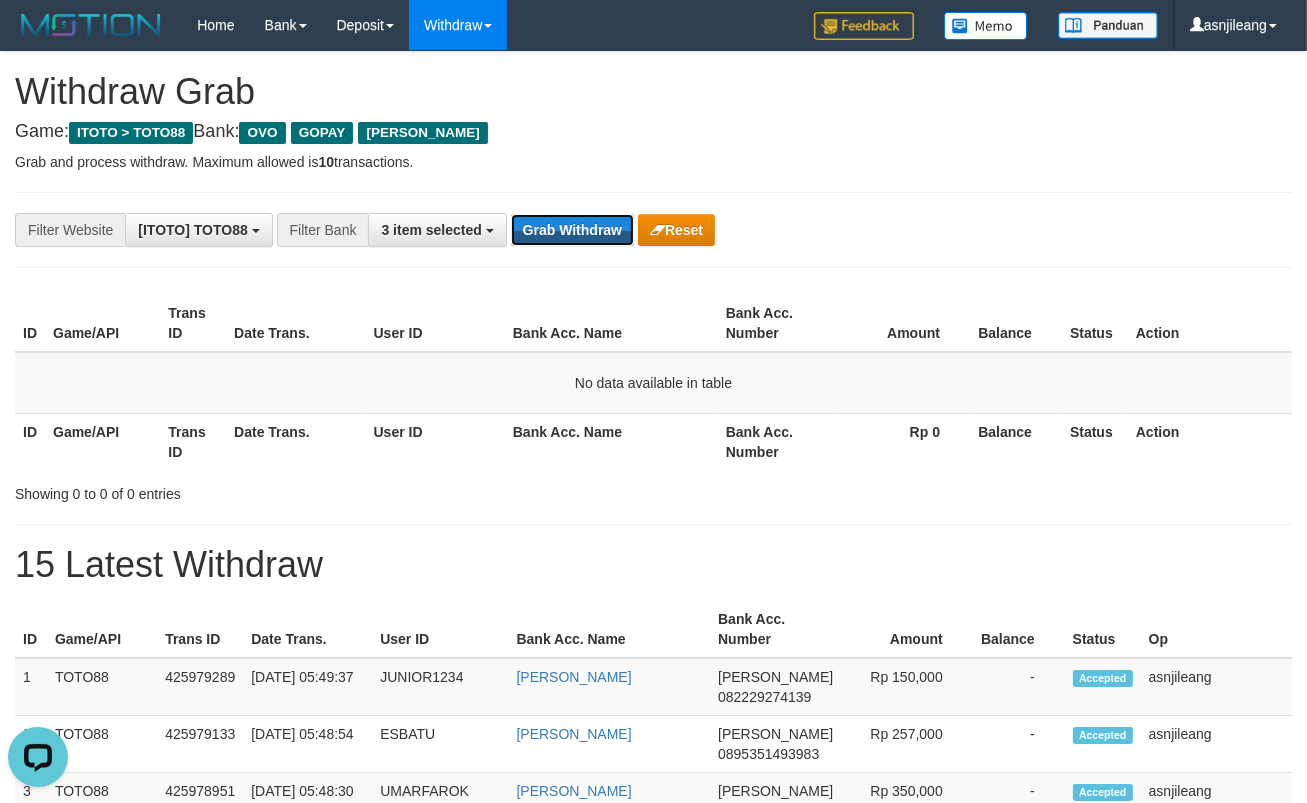 scroll, scrollTop: 0, scrollLeft: 0, axis: both 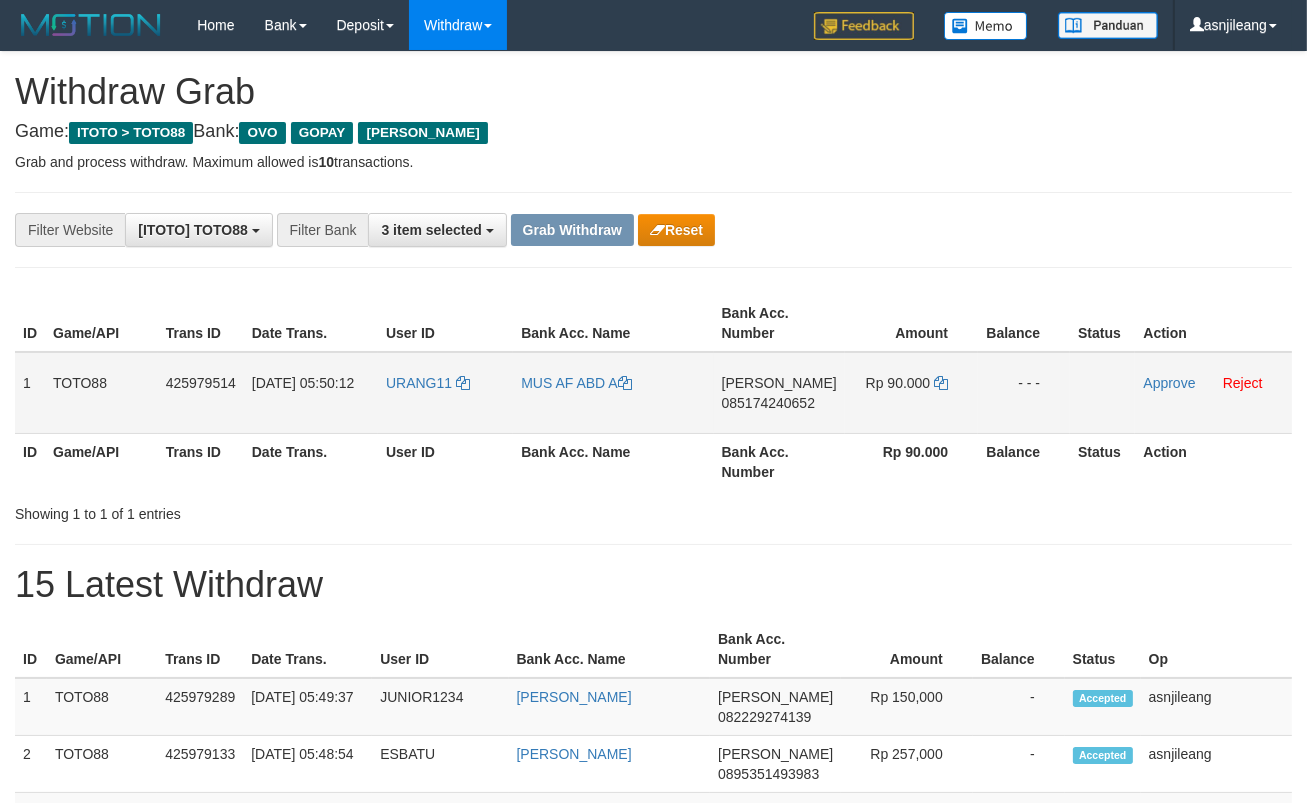 click on "085174240652" at bounding box center (768, 403) 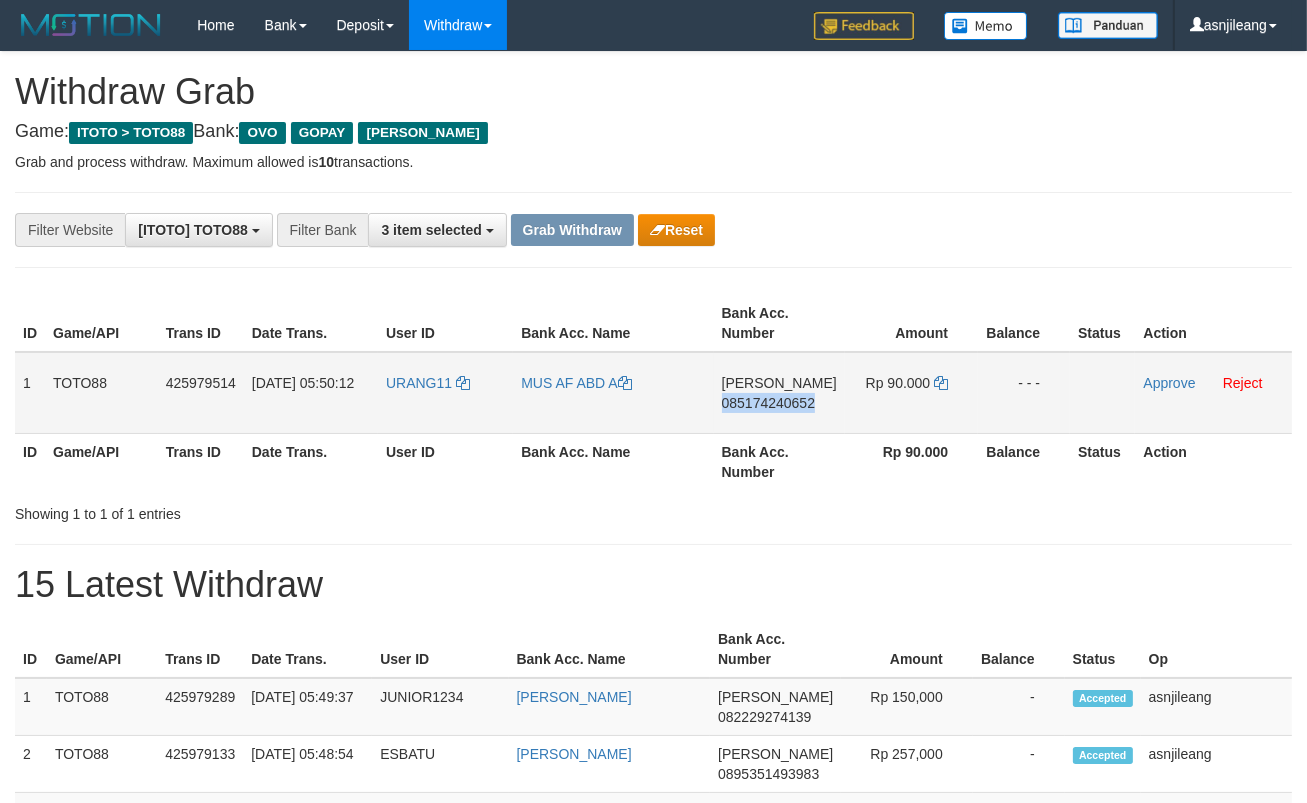 click on "085174240652" at bounding box center [768, 403] 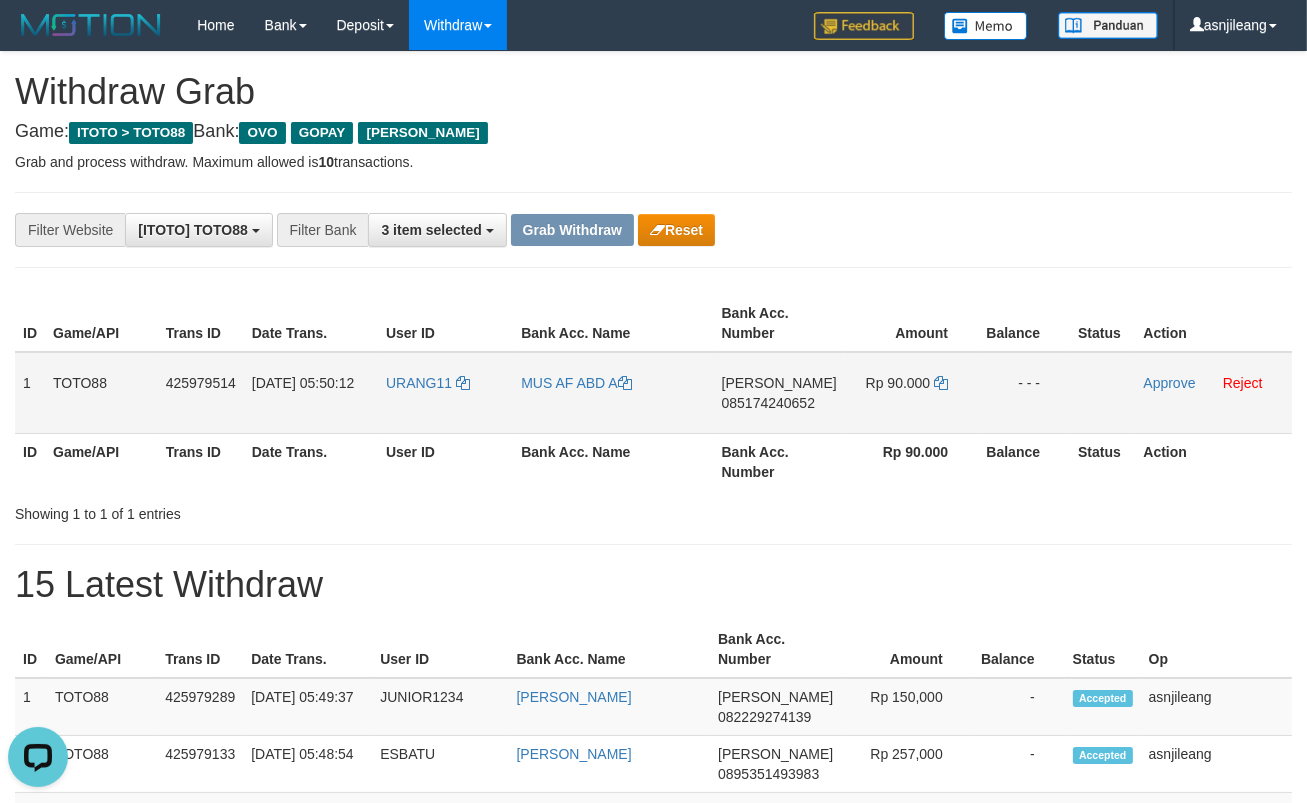 scroll, scrollTop: 0, scrollLeft: 0, axis: both 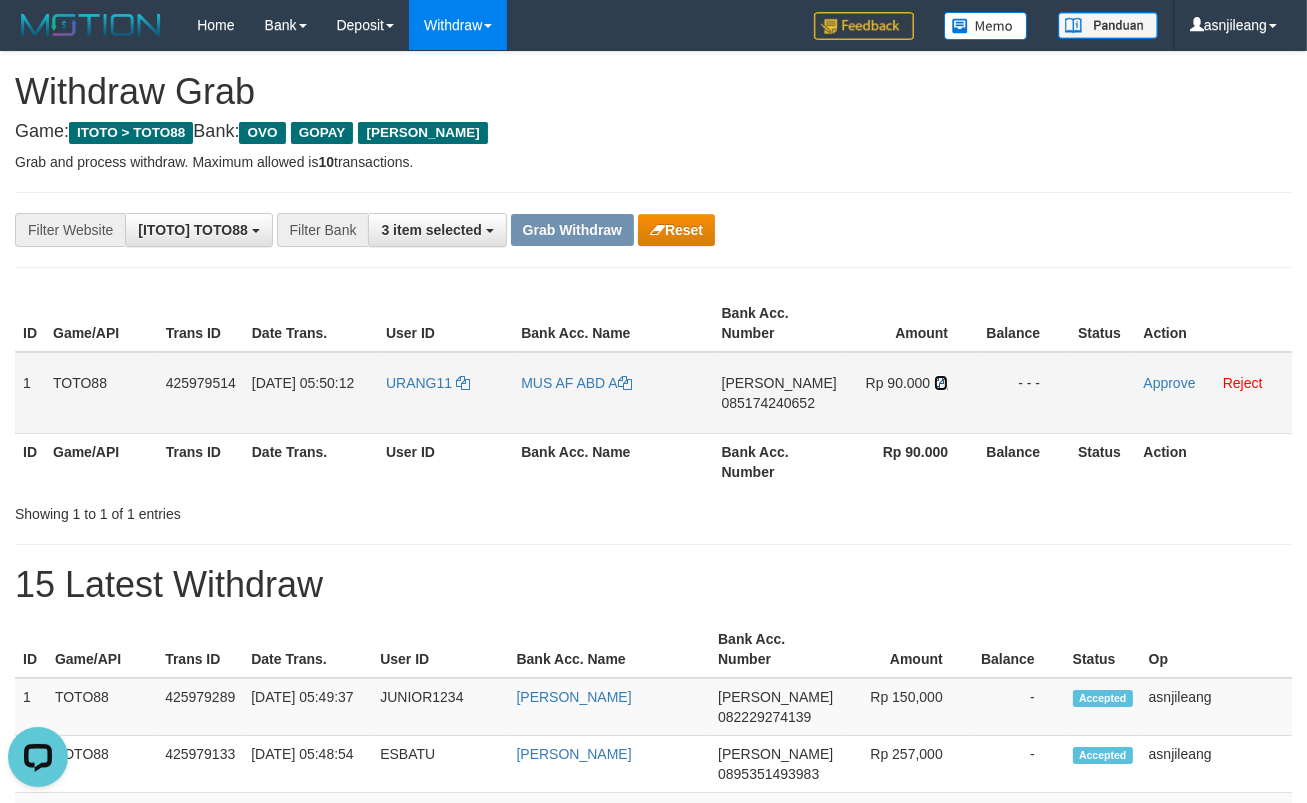 click at bounding box center (941, 383) 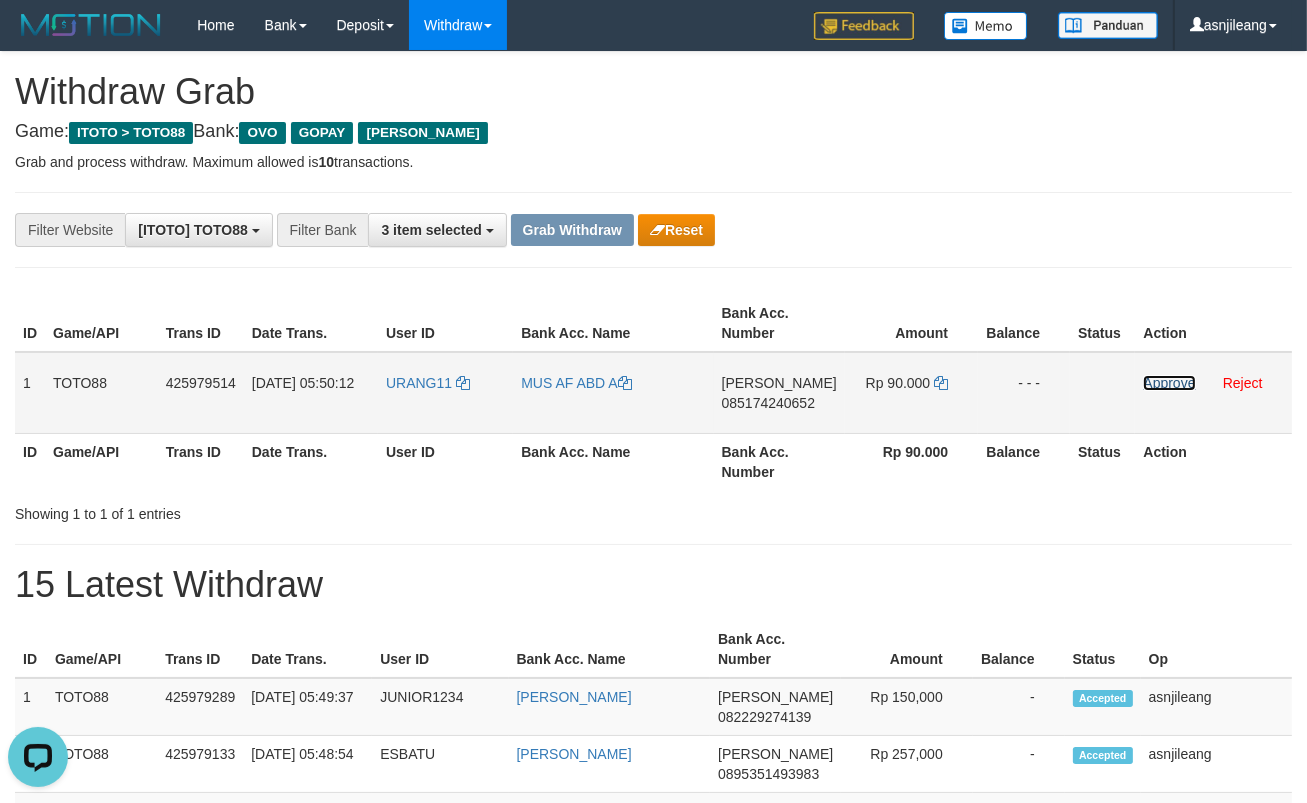 click on "Approve" at bounding box center [1169, 383] 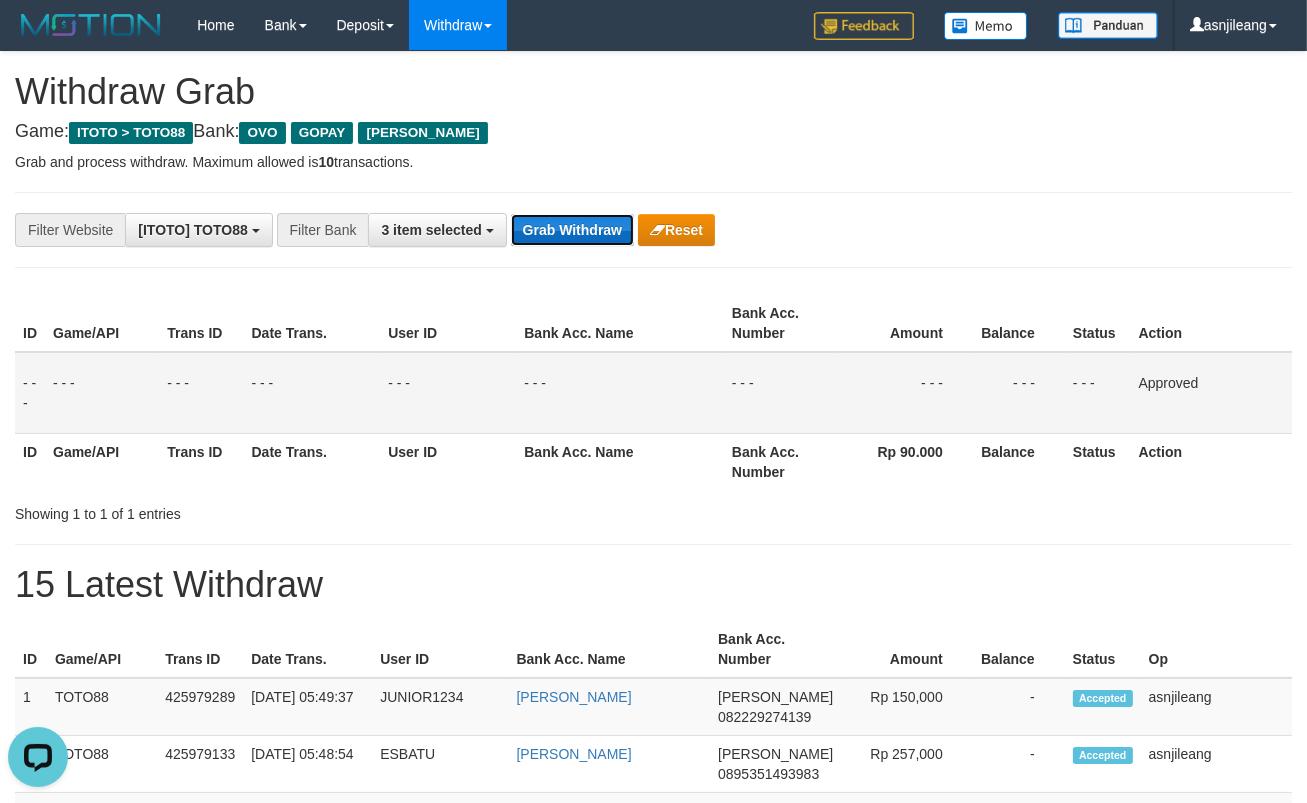 click on "Grab Withdraw" at bounding box center [572, 230] 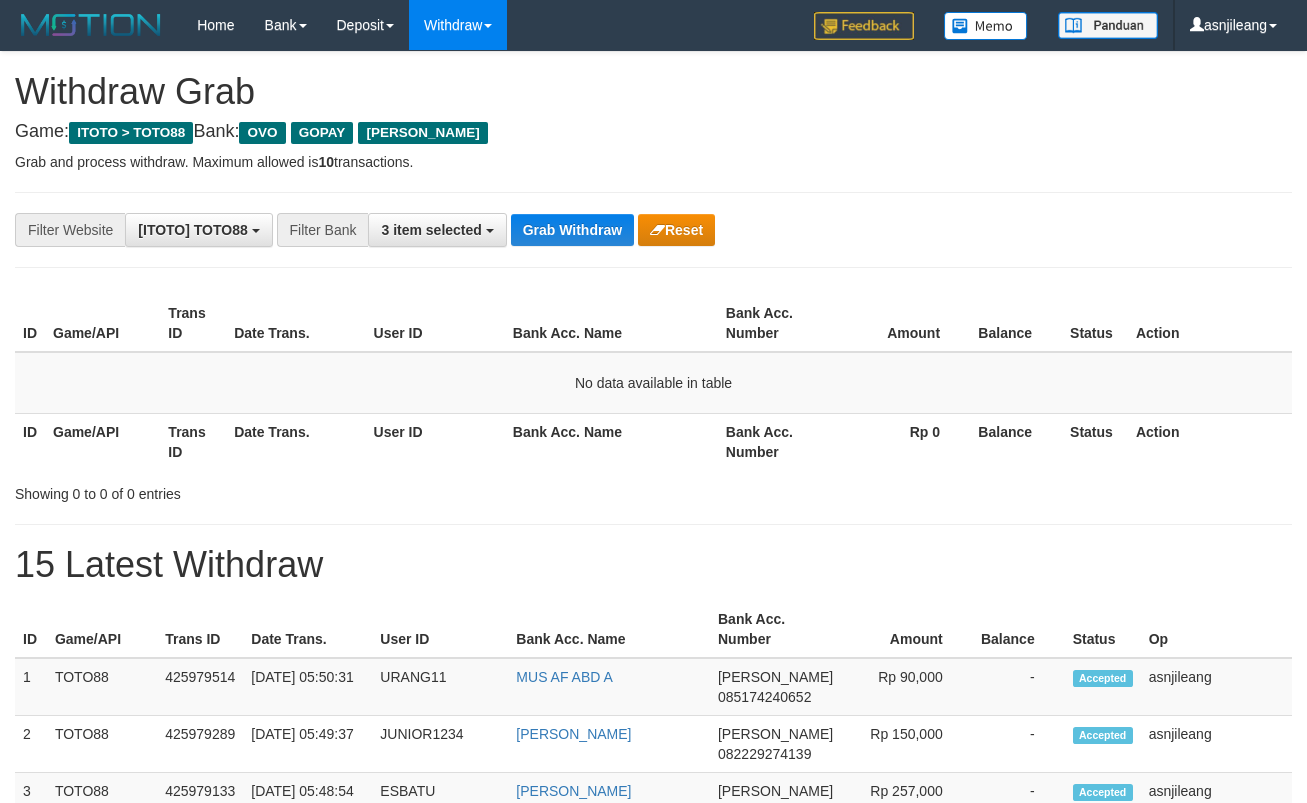 click on "Grab Withdraw" at bounding box center (572, 230) 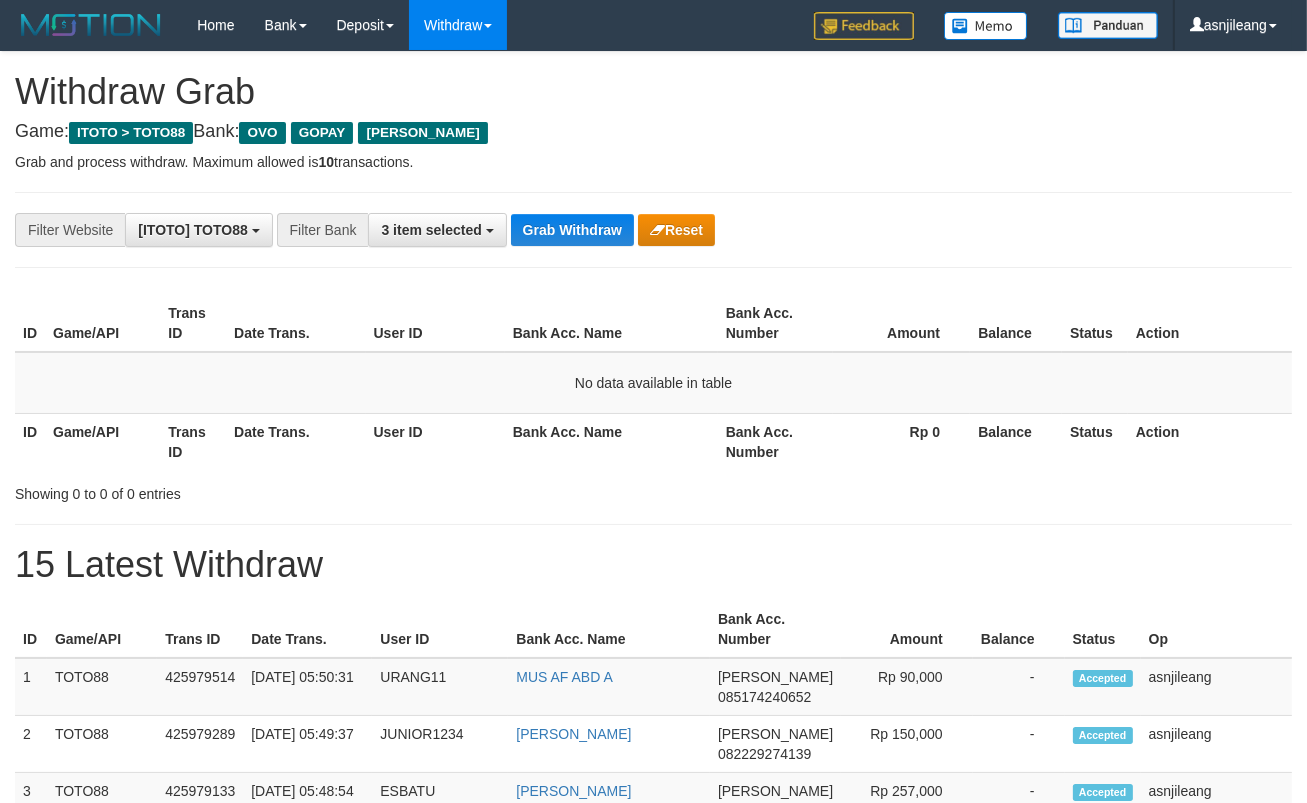 scroll, scrollTop: 17, scrollLeft: 0, axis: vertical 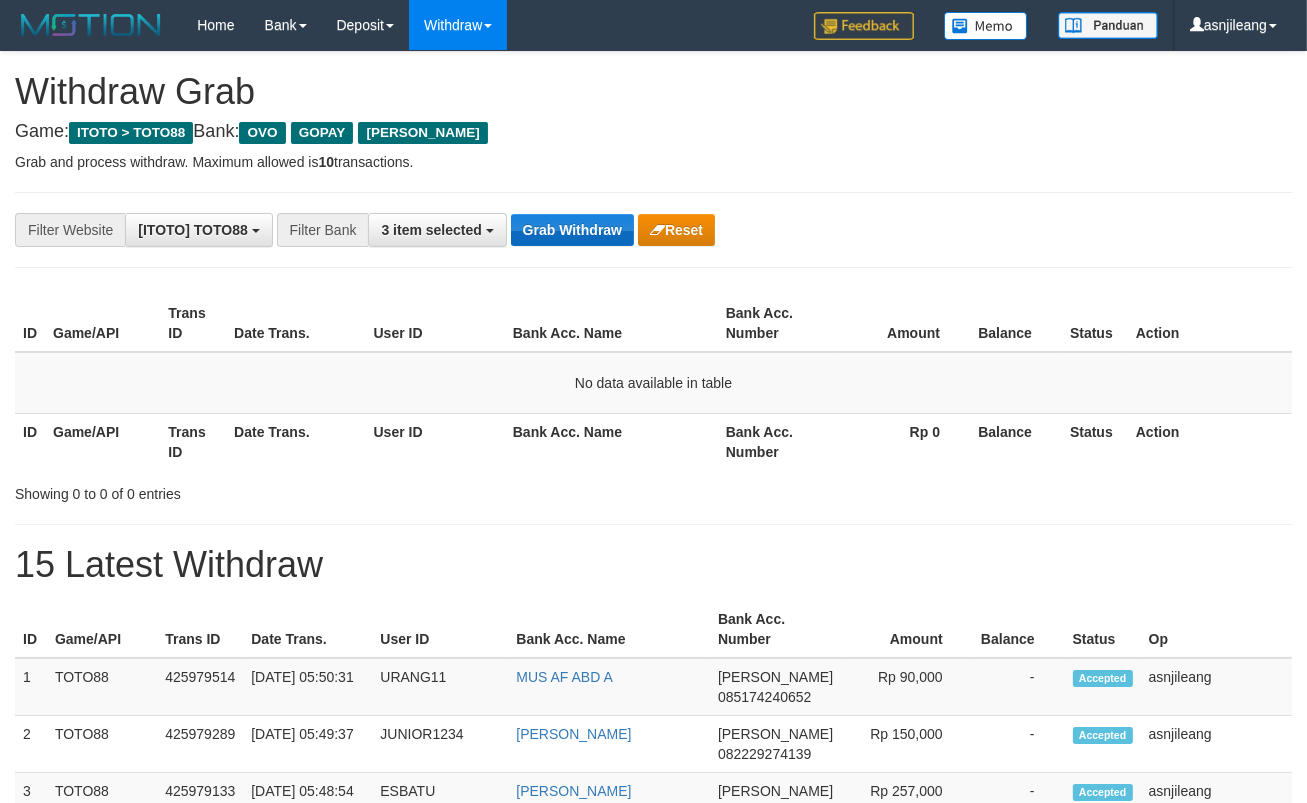 click on "Grab Withdraw" at bounding box center [572, 230] 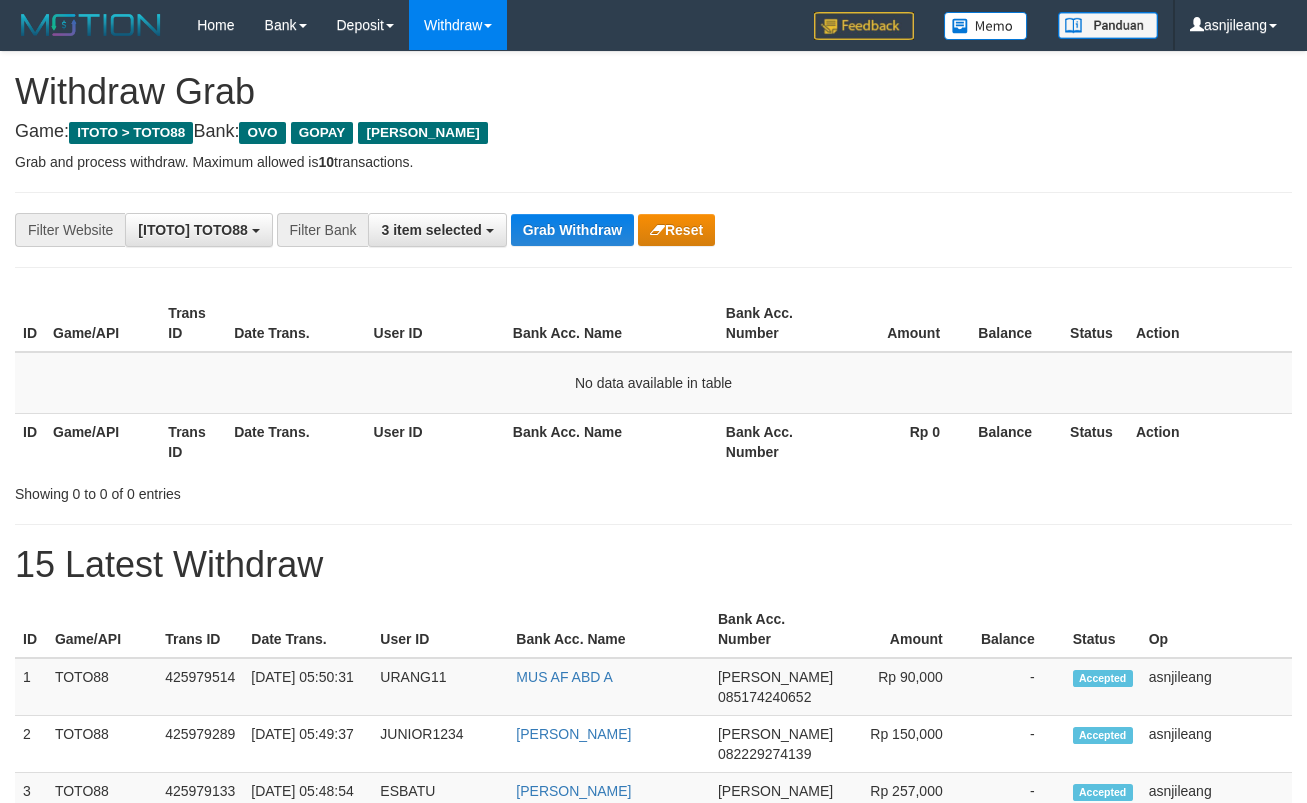 scroll, scrollTop: 0, scrollLeft: 0, axis: both 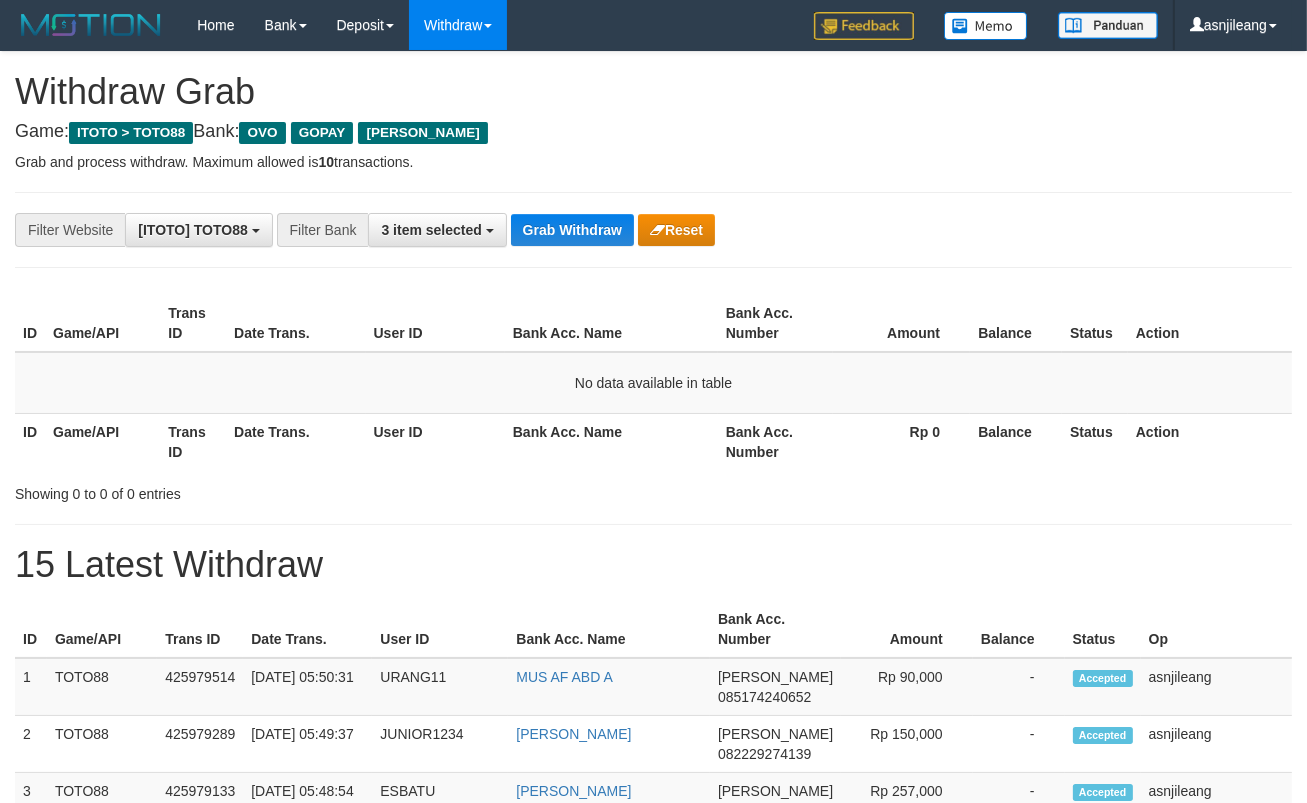 click on "Grab Withdraw" at bounding box center (572, 230) 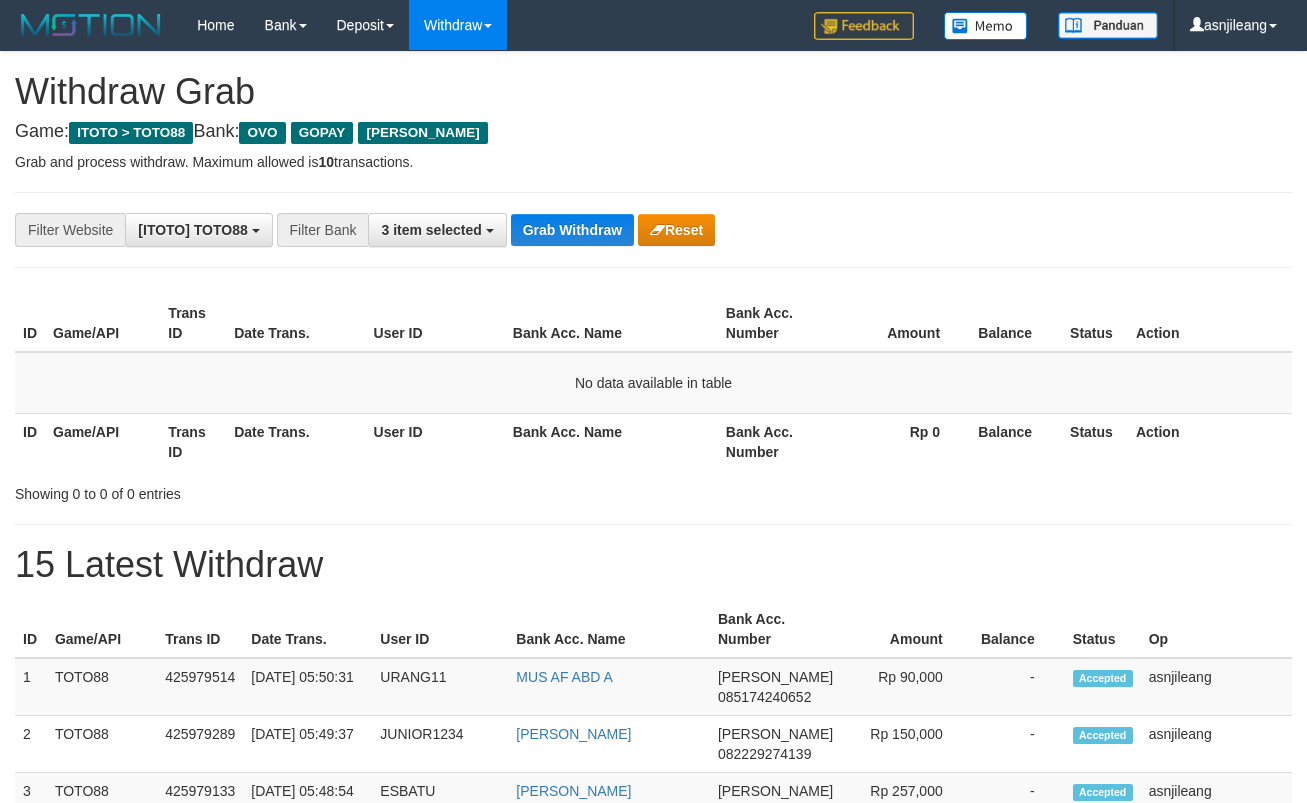 scroll, scrollTop: 0, scrollLeft: 0, axis: both 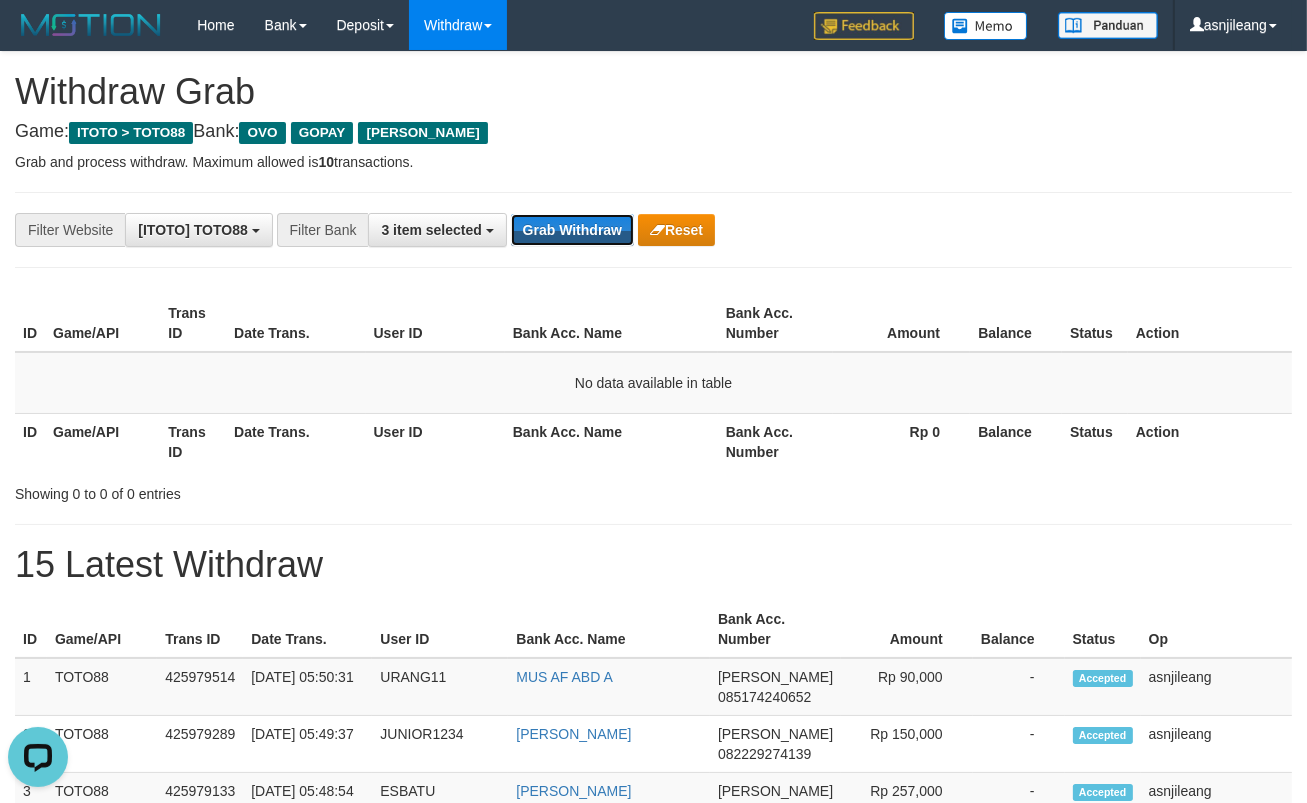 click on "Grab Withdraw" at bounding box center [572, 230] 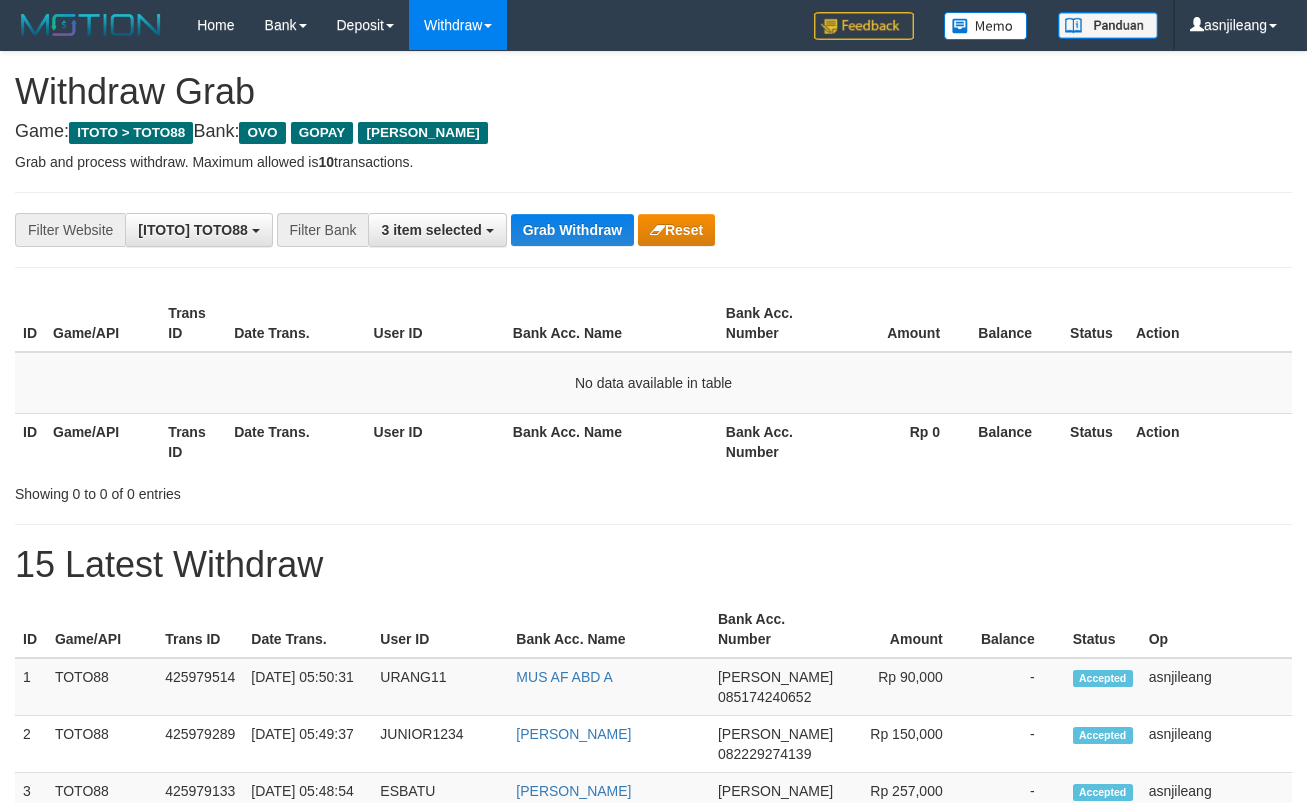 click on "Grab Withdraw" at bounding box center [572, 230] 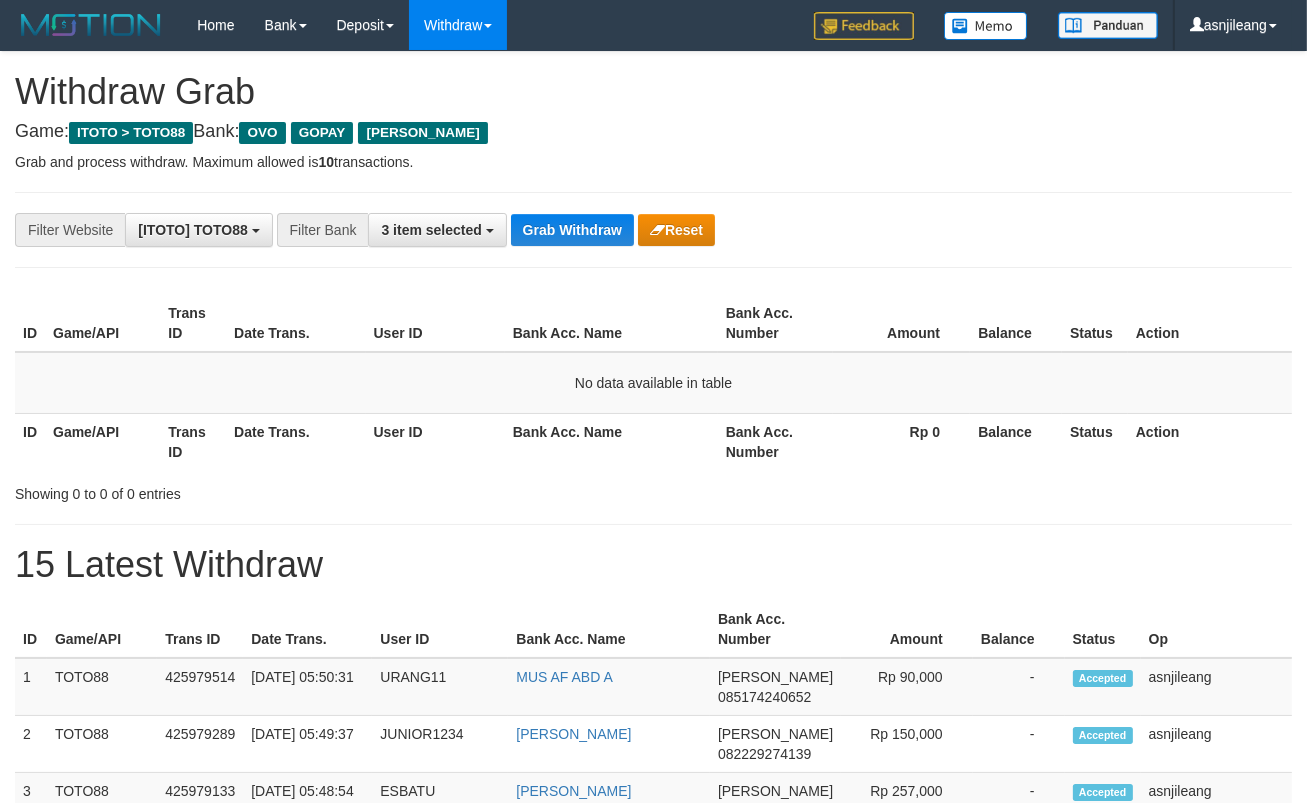 scroll, scrollTop: 17, scrollLeft: 0, axis: vertical 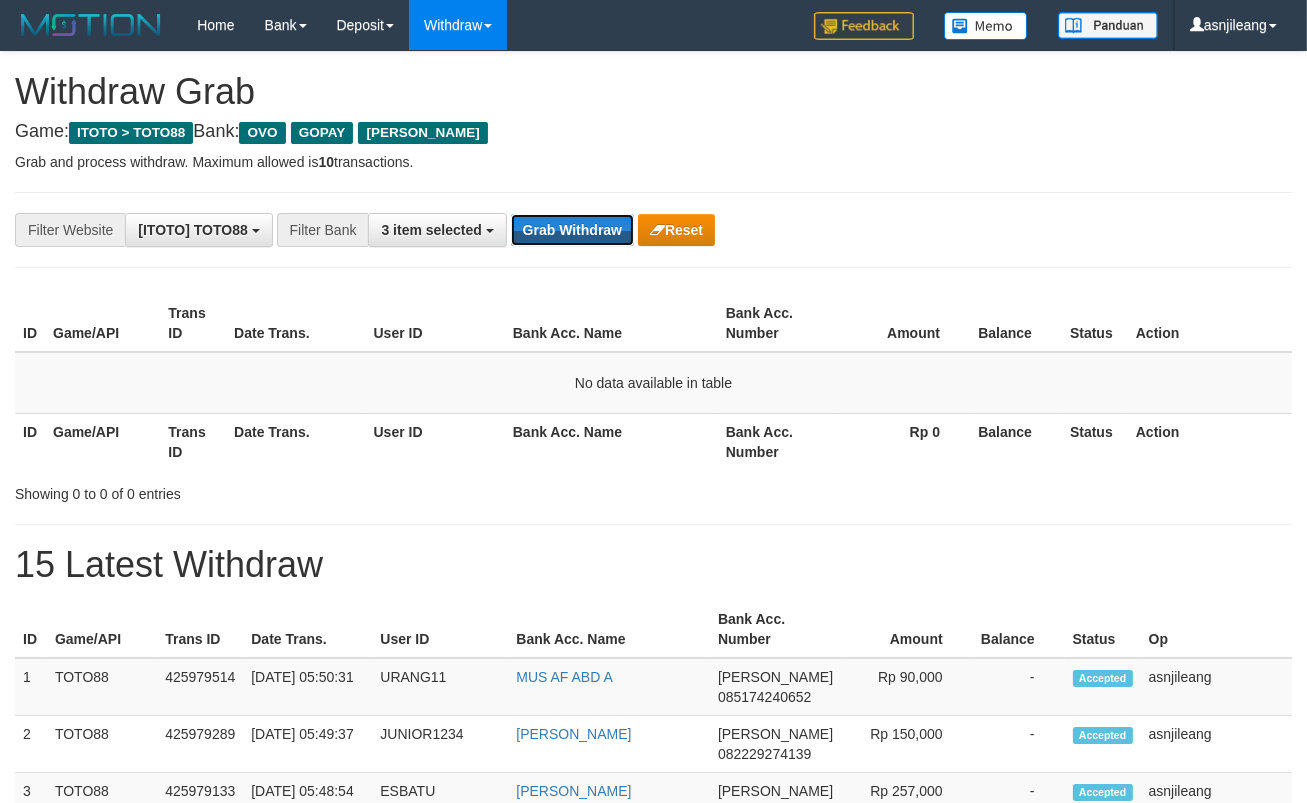 click on "Grab Withdraw" at bounding box center [572, 230] 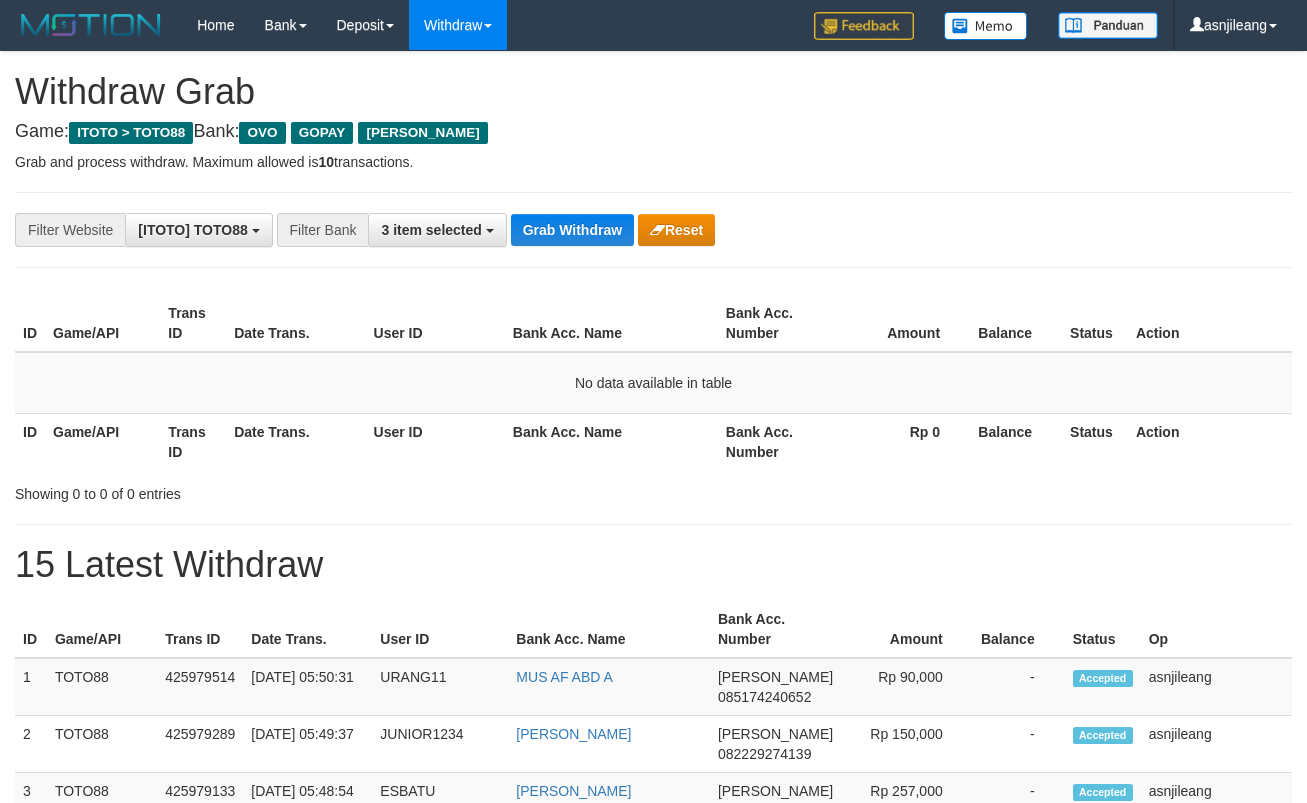 scroll, scrollTop: 0, scrollLeft: 0, axis: both 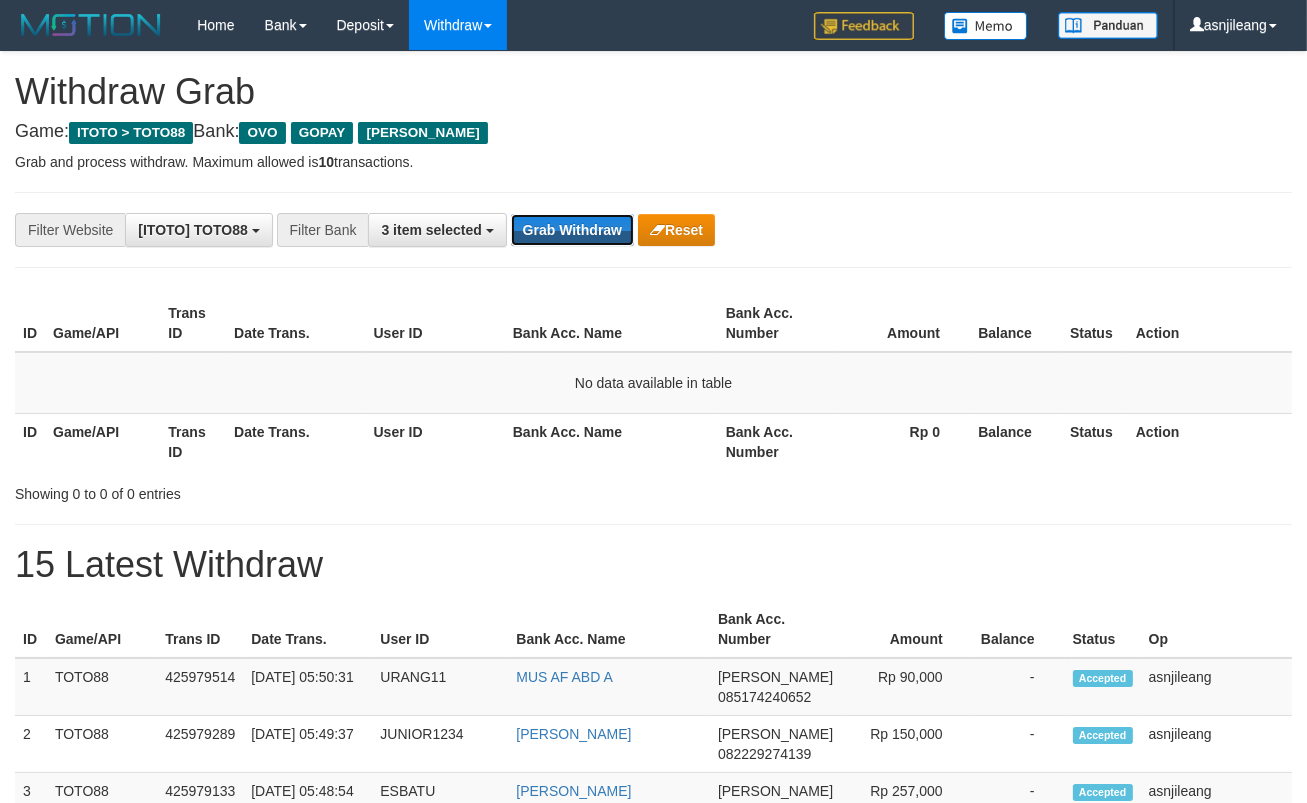 click on "Grab Withdraw" at bounding box center (572, 230) 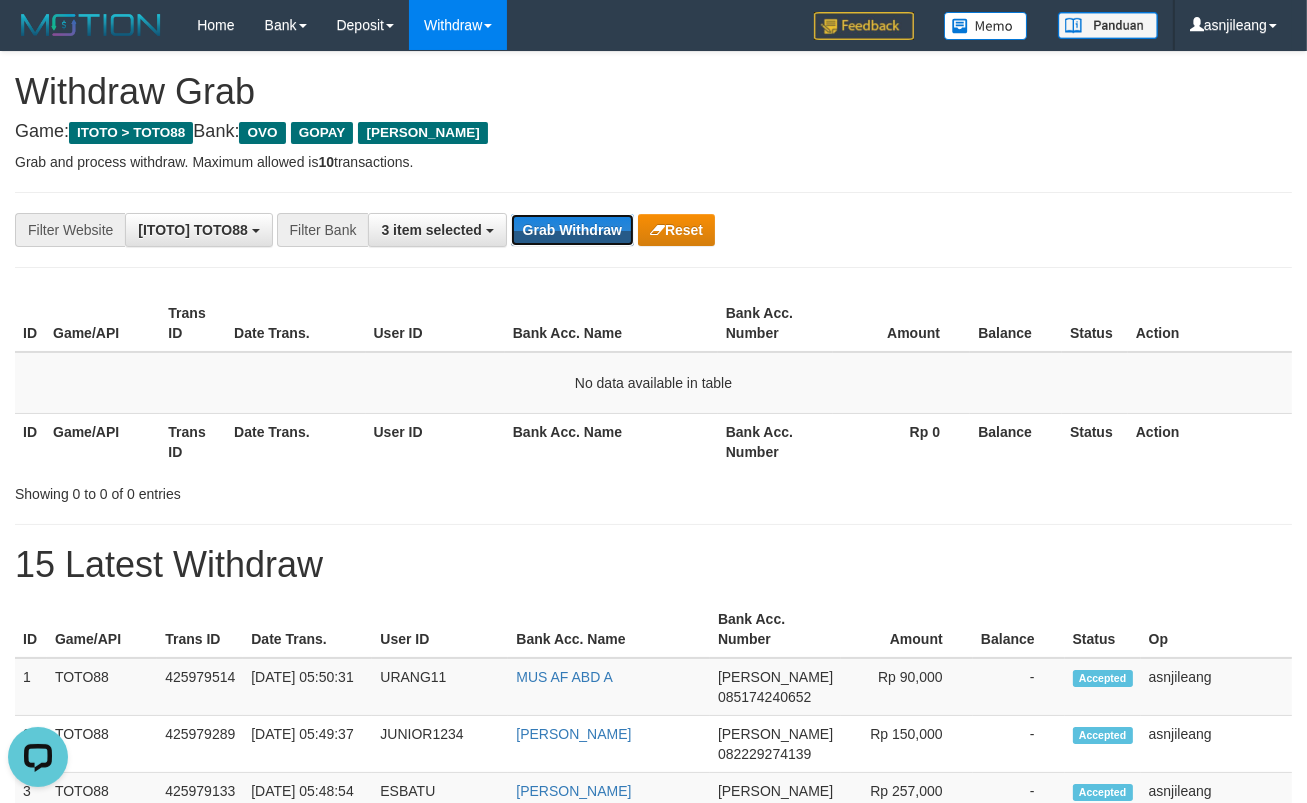 scroll, scrollTop: 0, scrollLeft: 0, axis: both 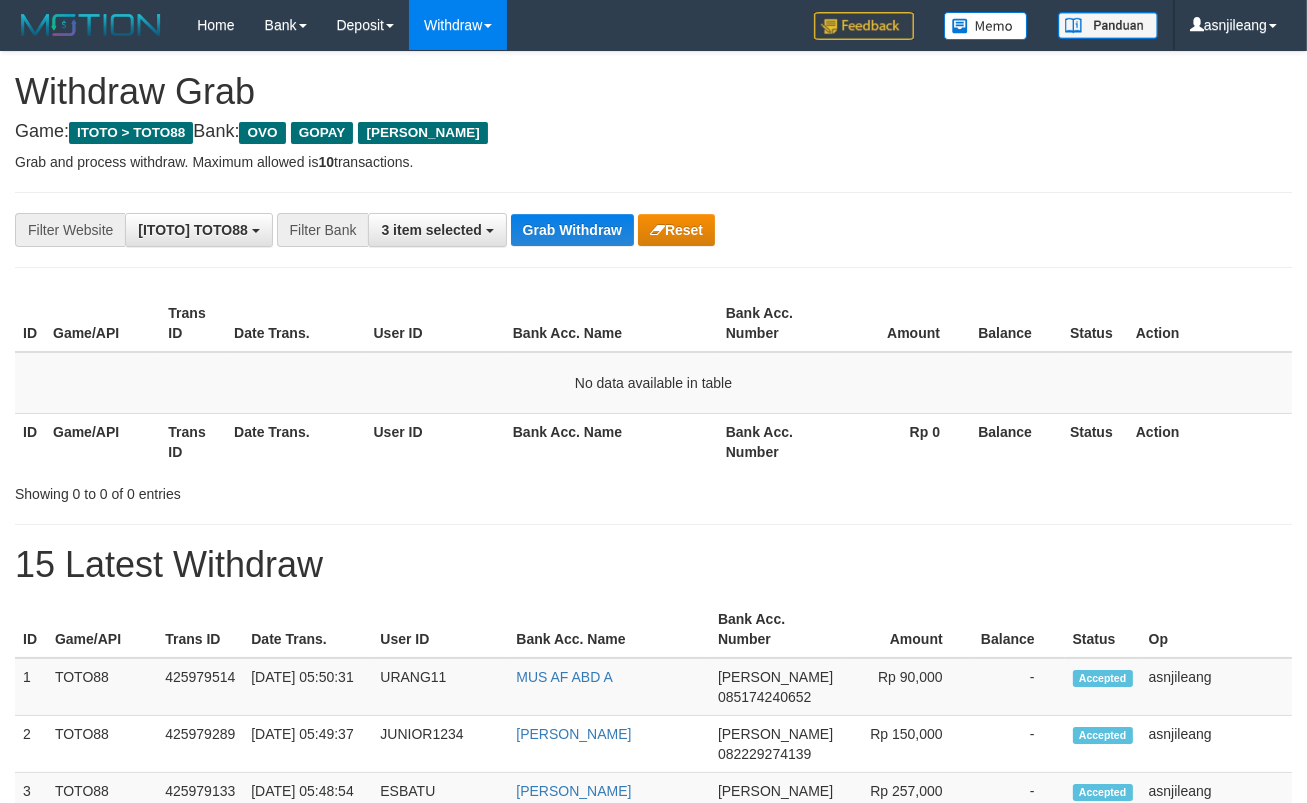 click on "Grab Withdraw" at bounding box center (572, 230) 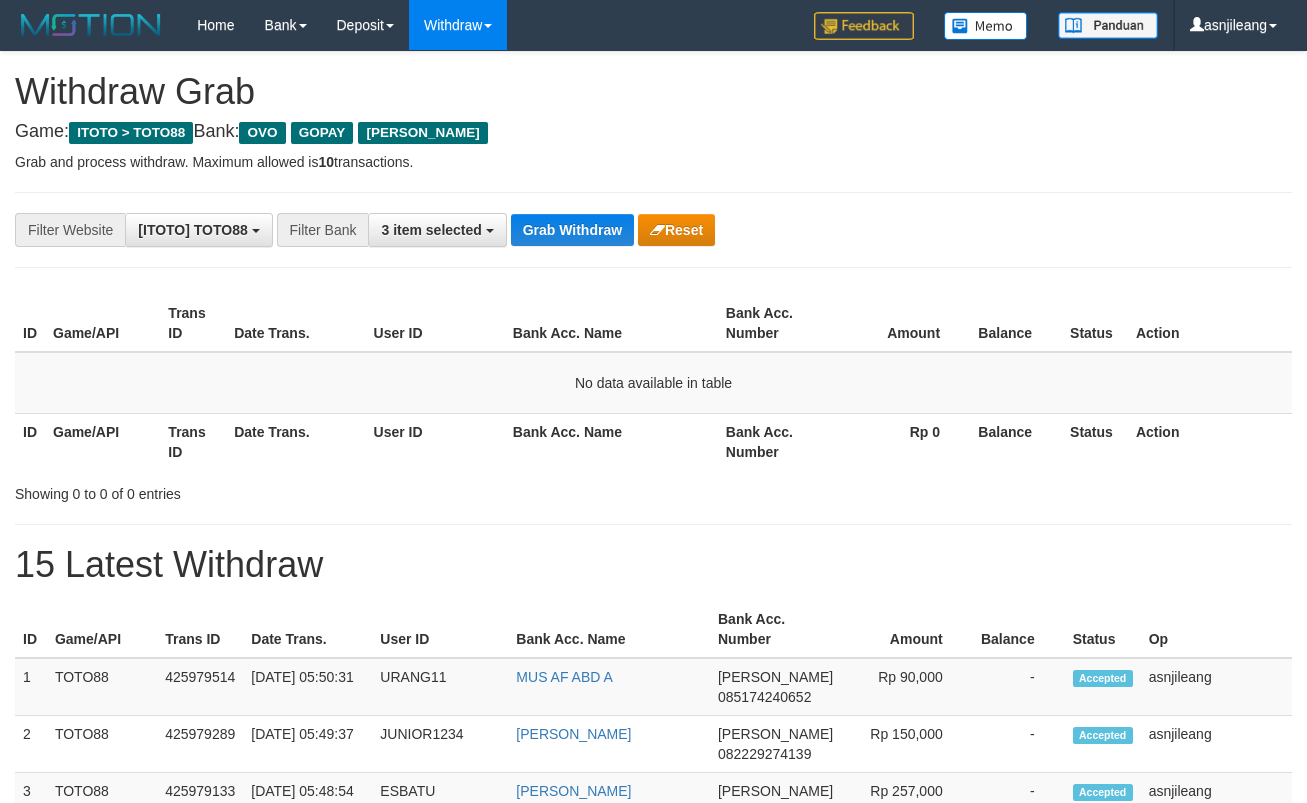 scroll, scrollTop: 0, scrollLeft: 0, axis: both 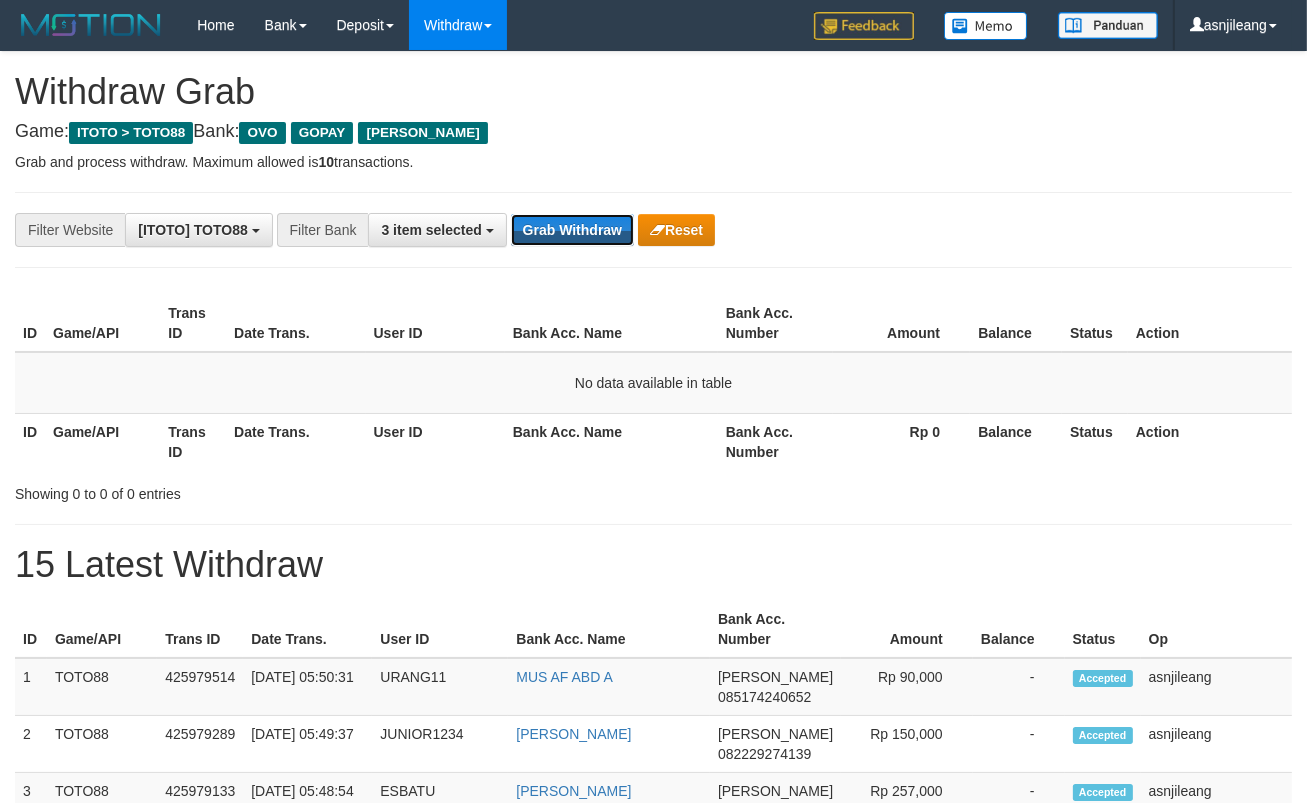 click on "Grab Withdraw" at bounding box center (572, 230) 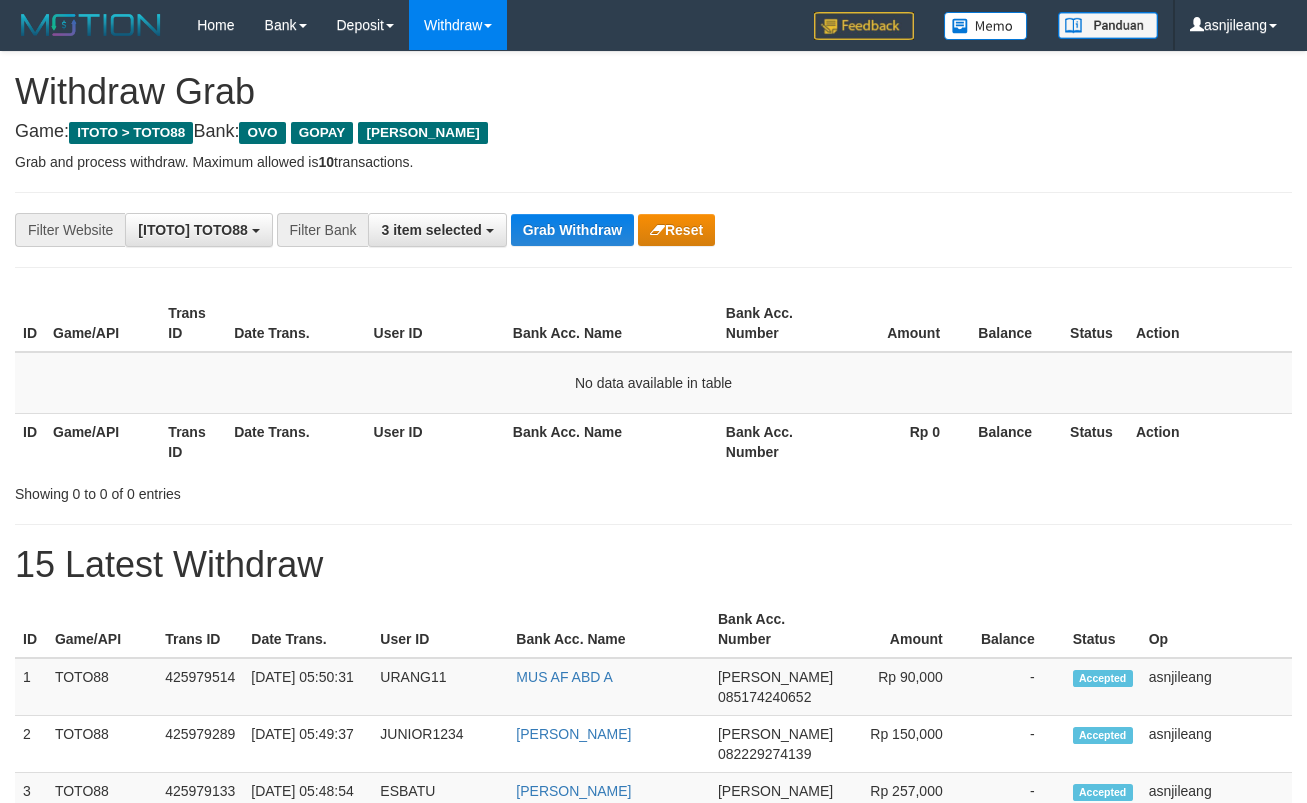 scroll, scrollTop: 0, scrollLeft: 0, axis: both 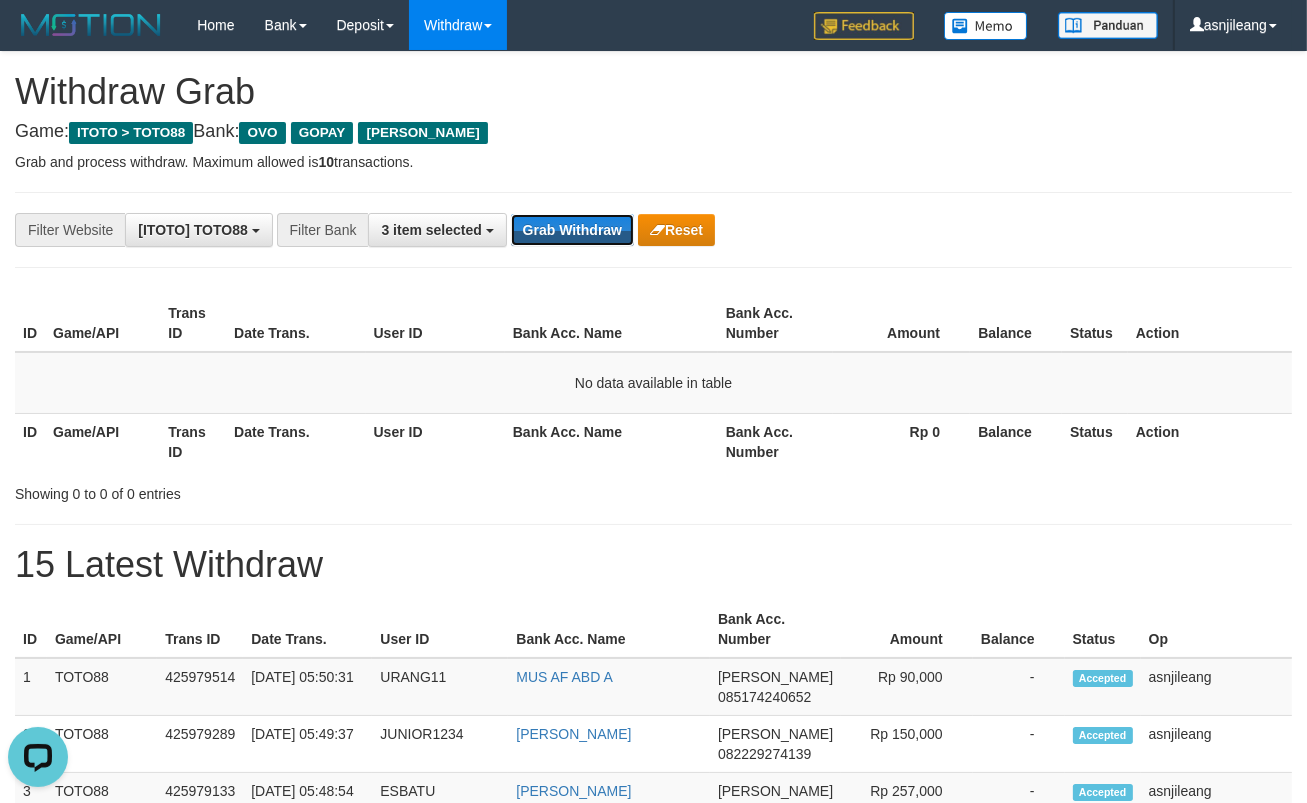 click on "Grab Withdraw" at bounding box center [572, 230] 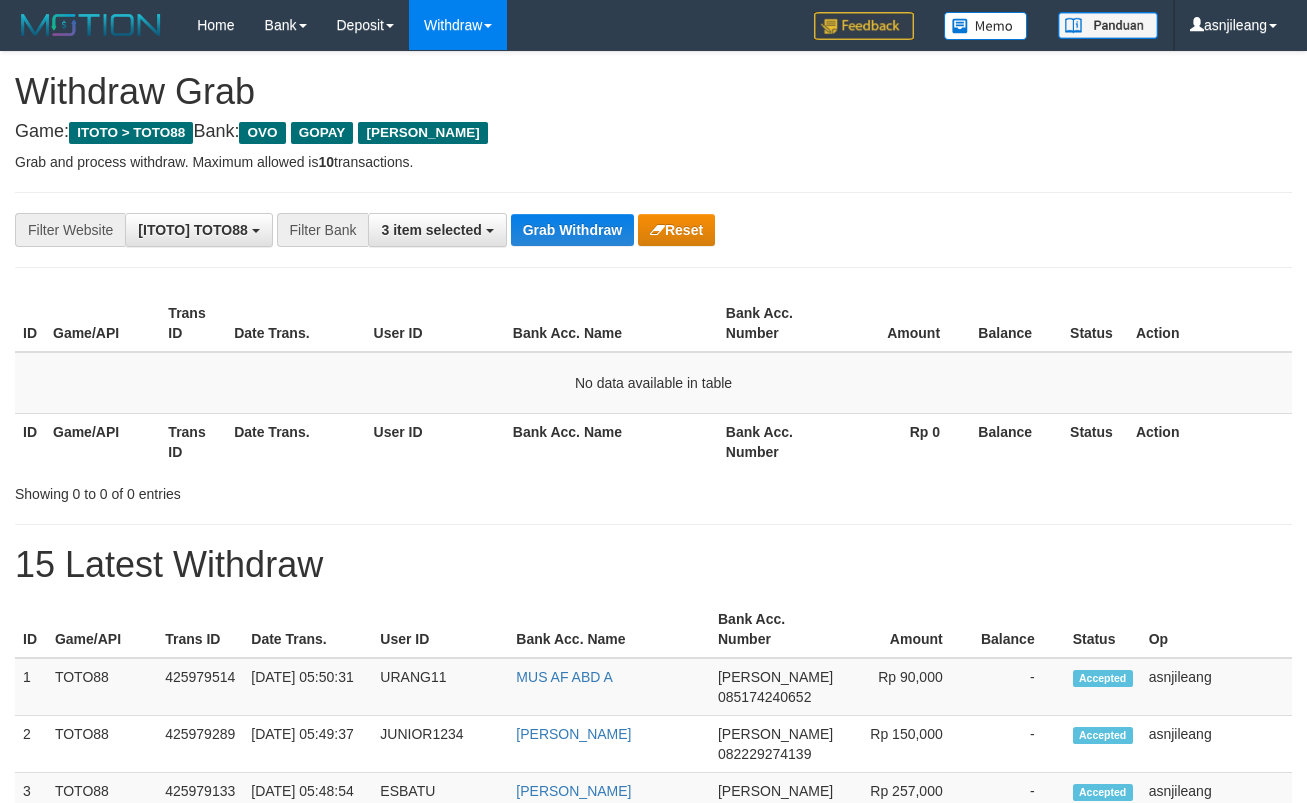 scroll, scrollTop: 0, scrollLeft: 0, axis: both 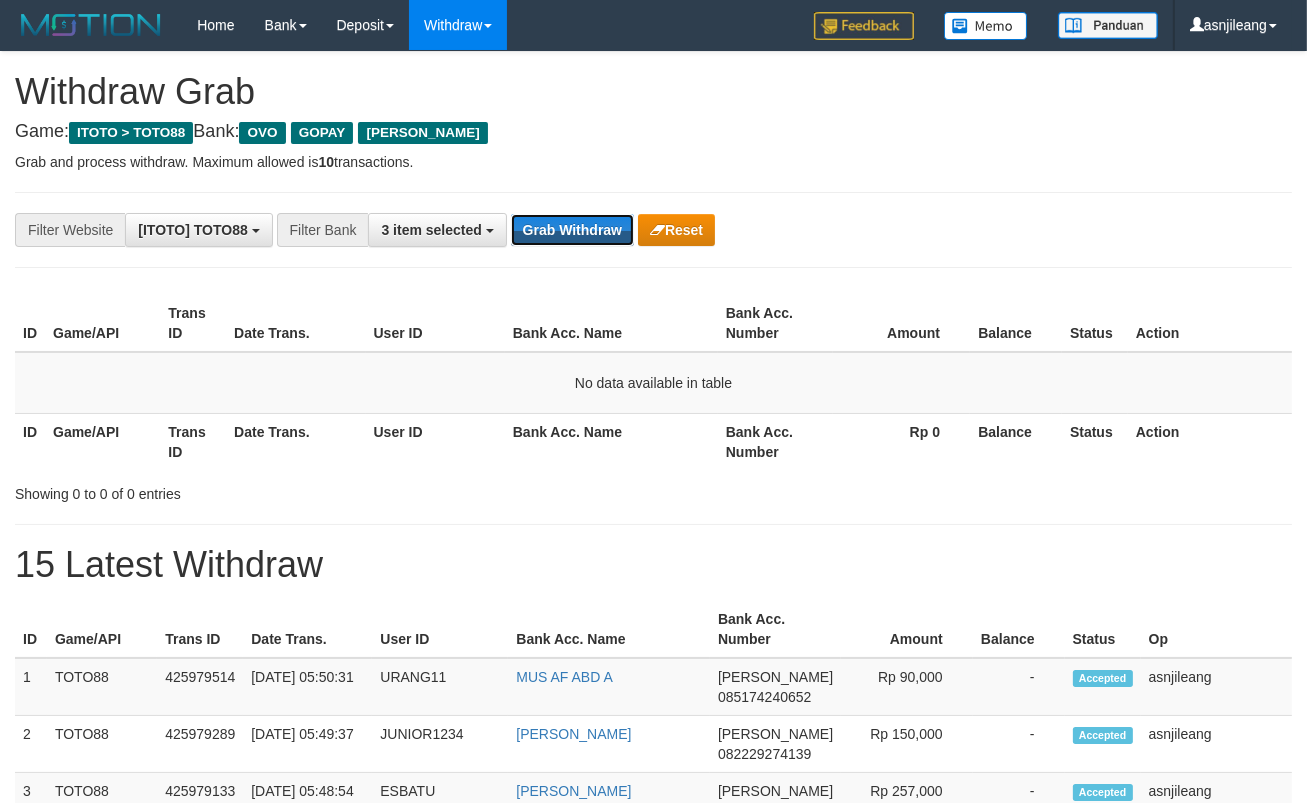 click on "Grab Withdraw" at bounding box center (572, 230) 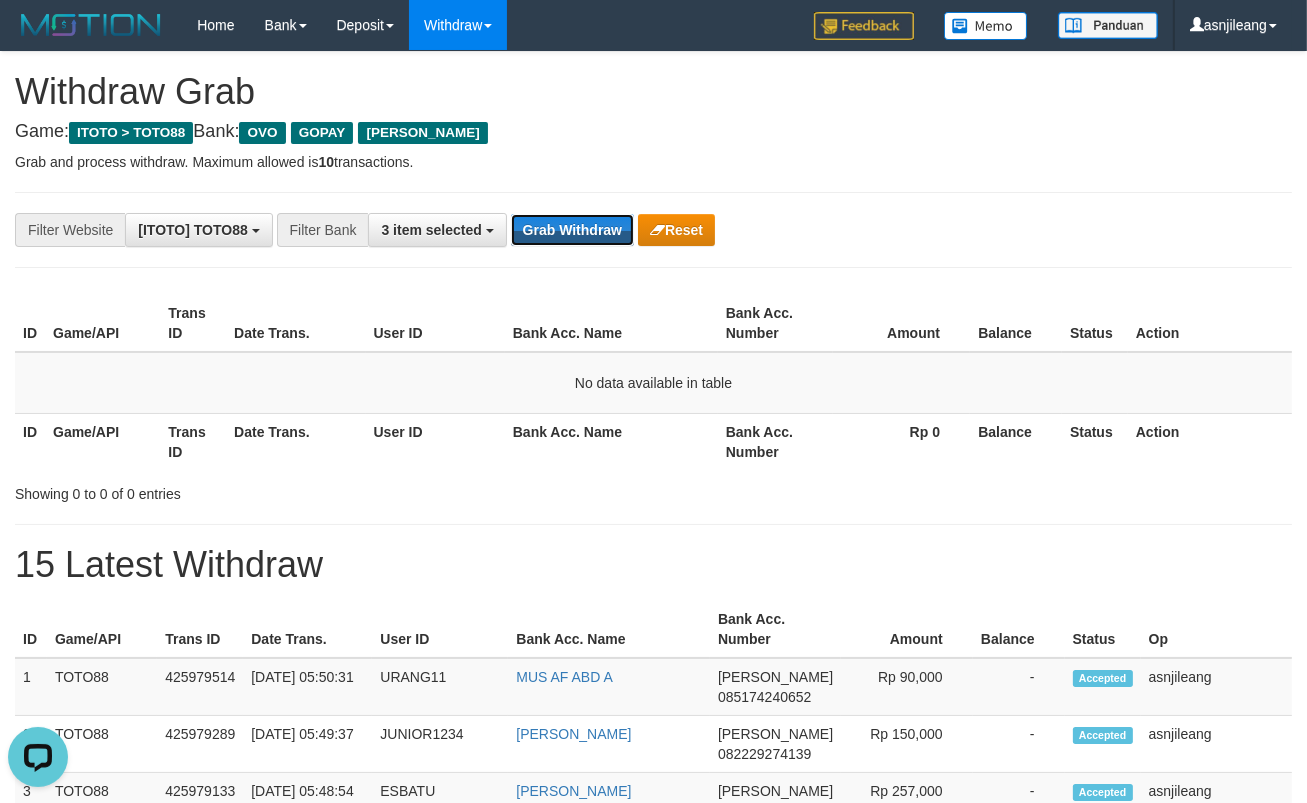 scroll, scrollTop: 0, scrollLeft: 0, axis: both 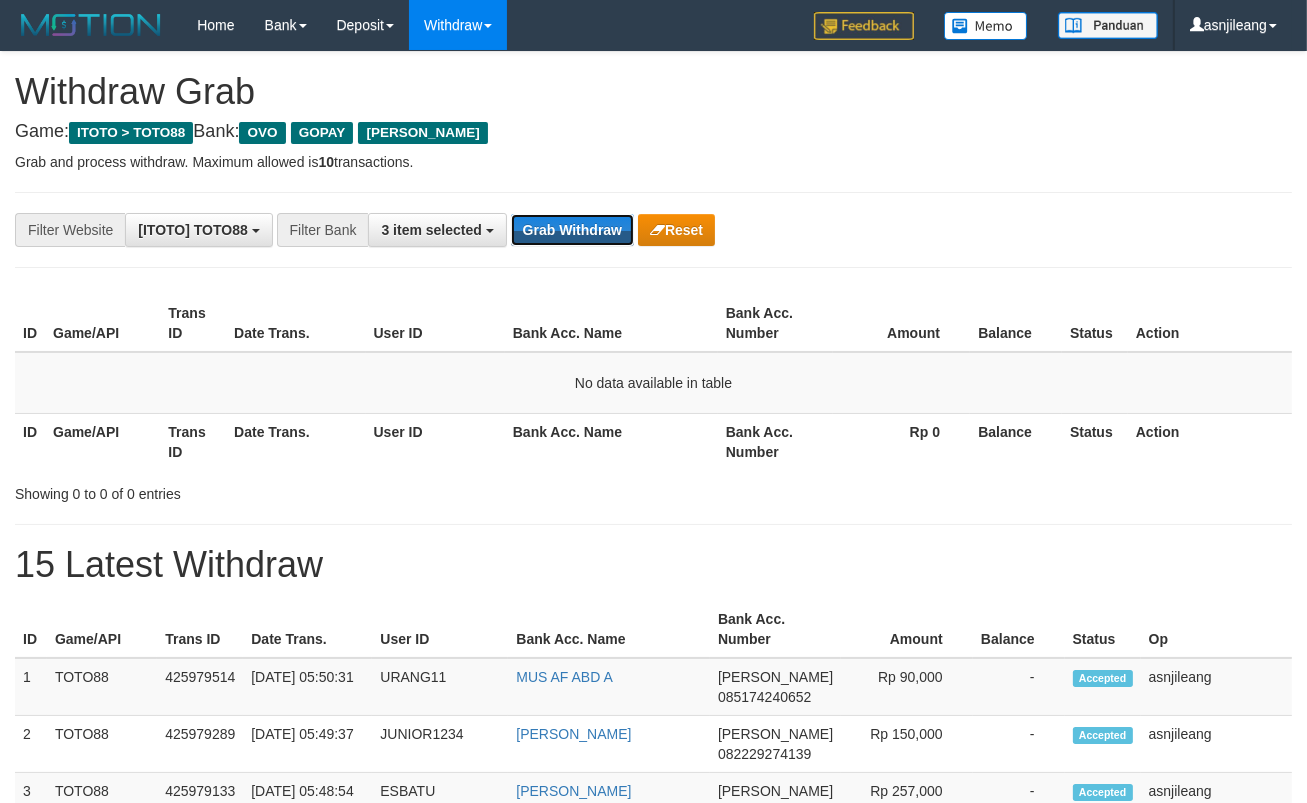 click on "Grab Withdraw" at bounding box center [572, 230] 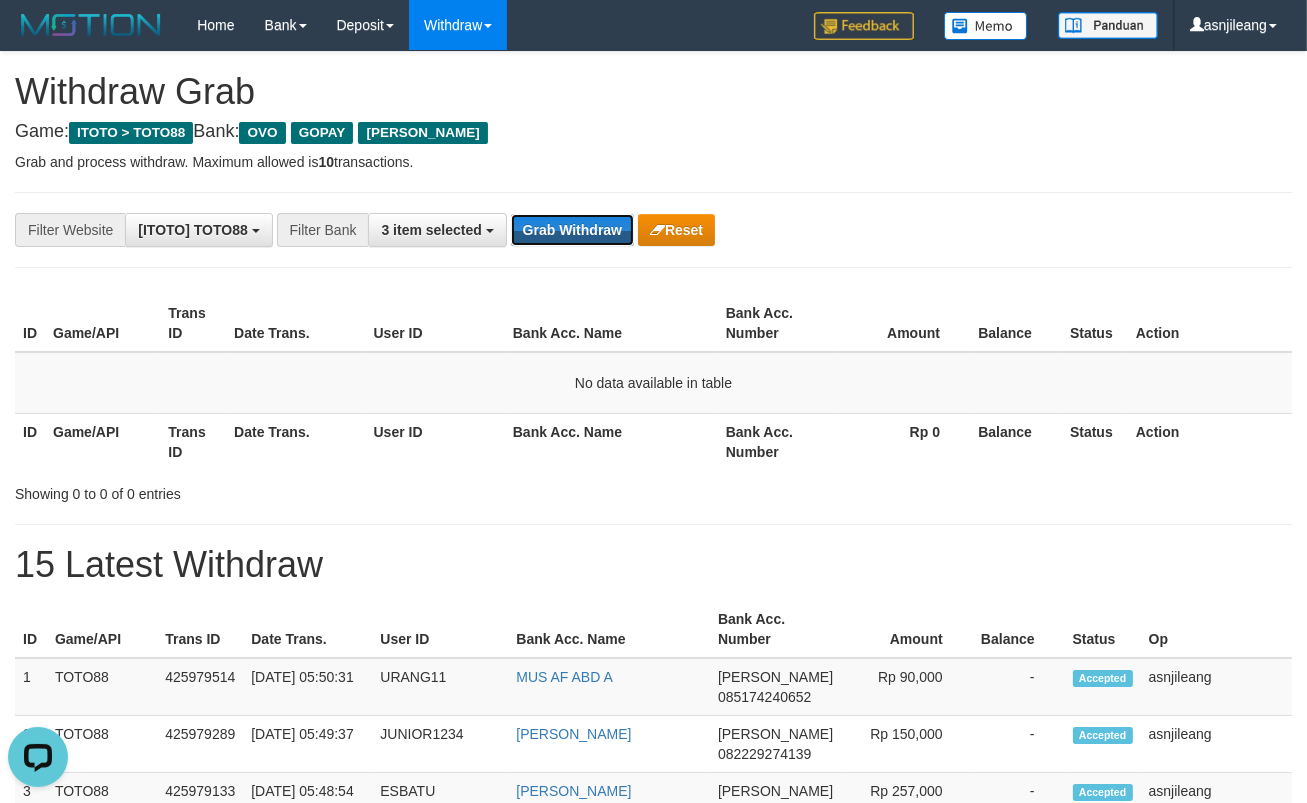 scroll, scrollTop: 0, scrollLeft: 0, axis: both 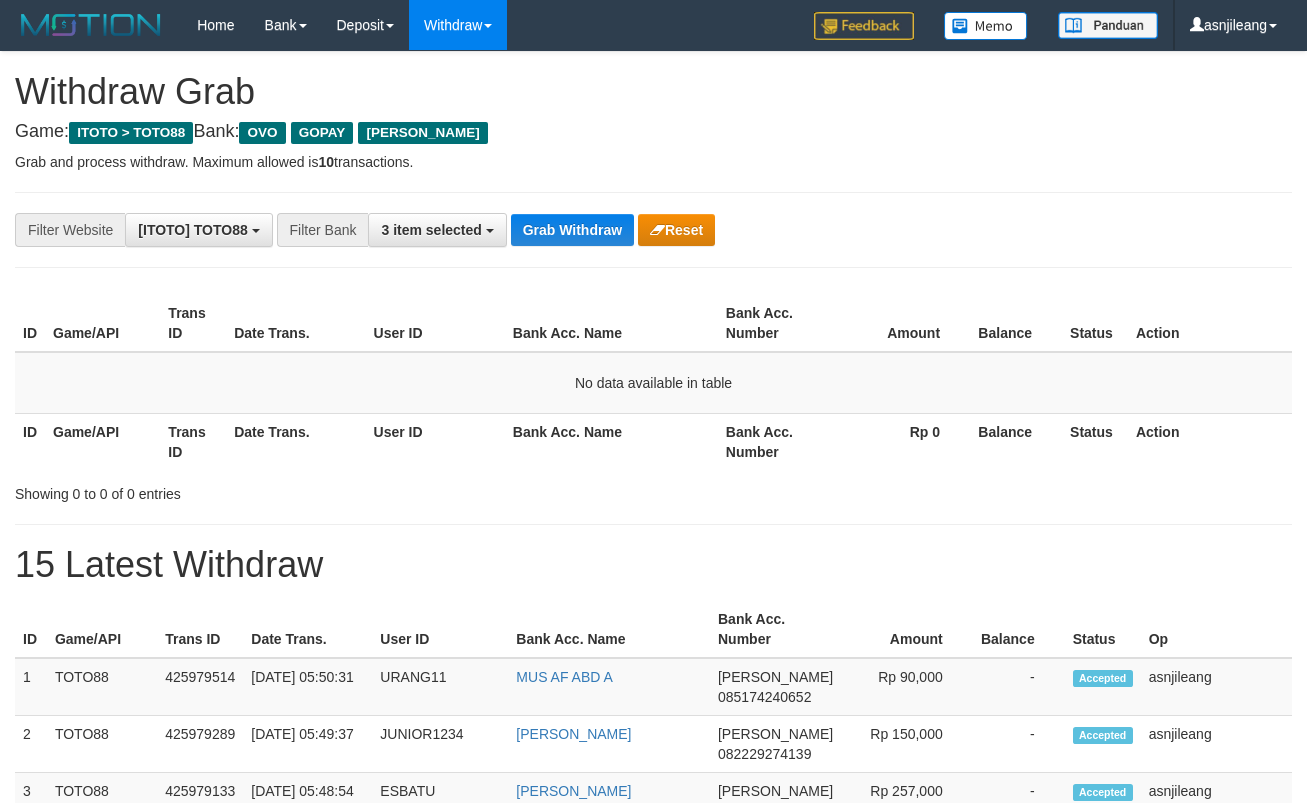 click on "Grab Withdraw" at bounding box center [572, 230] 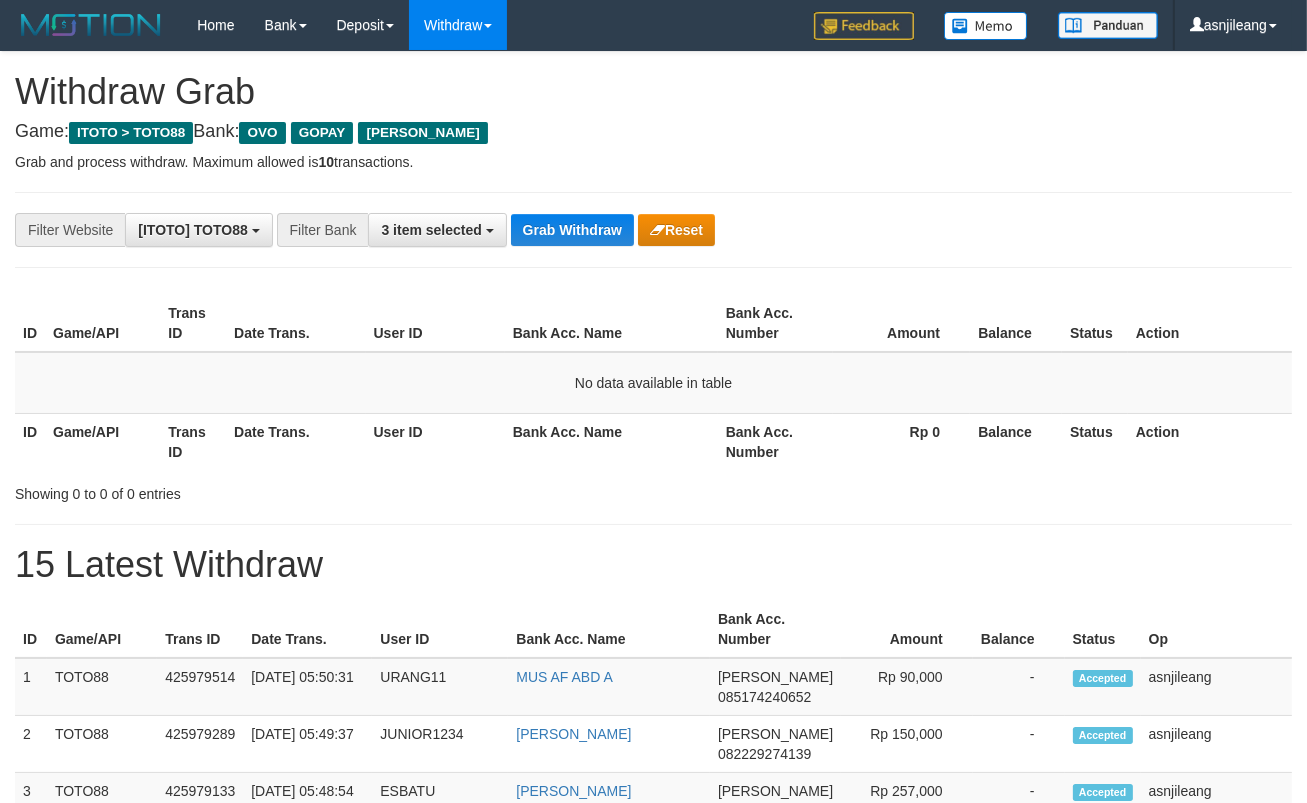 scroll, scrollTop: 17, scrollLeft: 0, axis: vertical 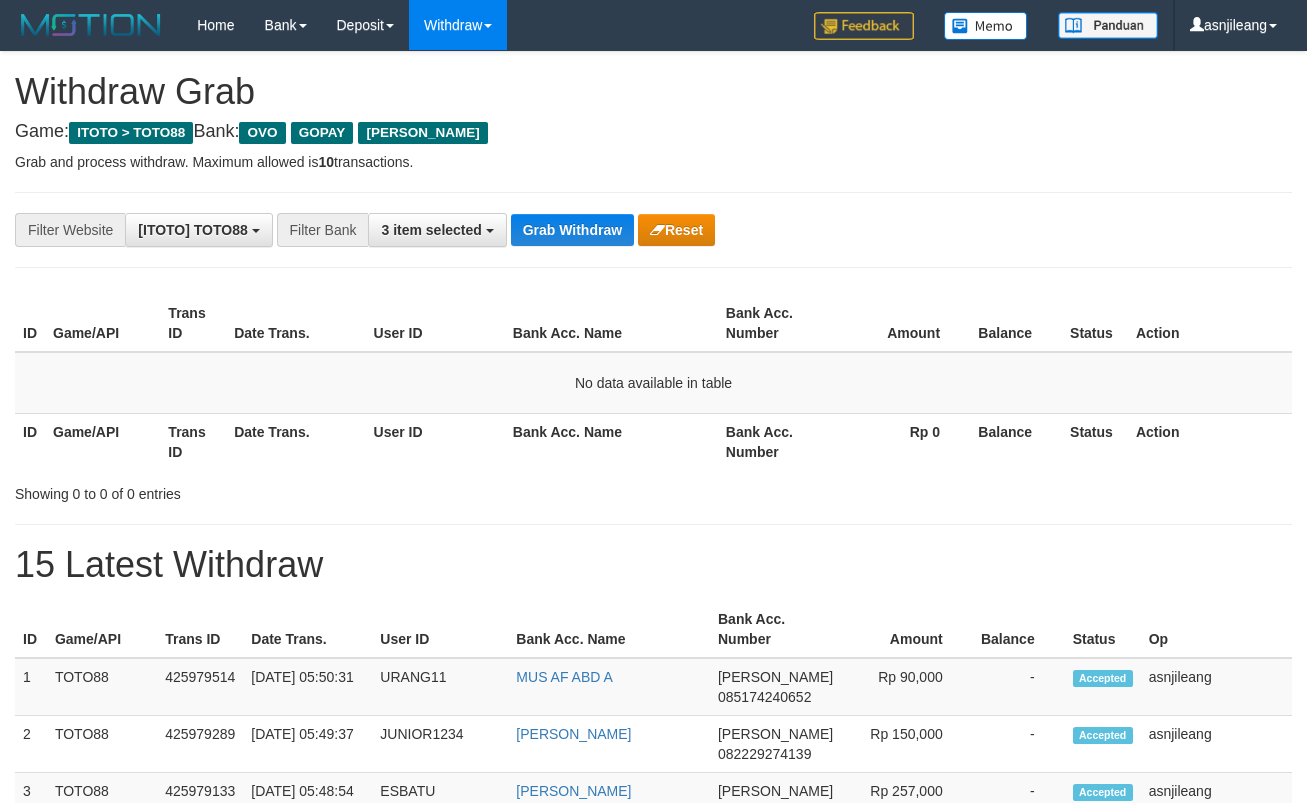 click on "Grab Withdraw" at bounding box center (572, 230) 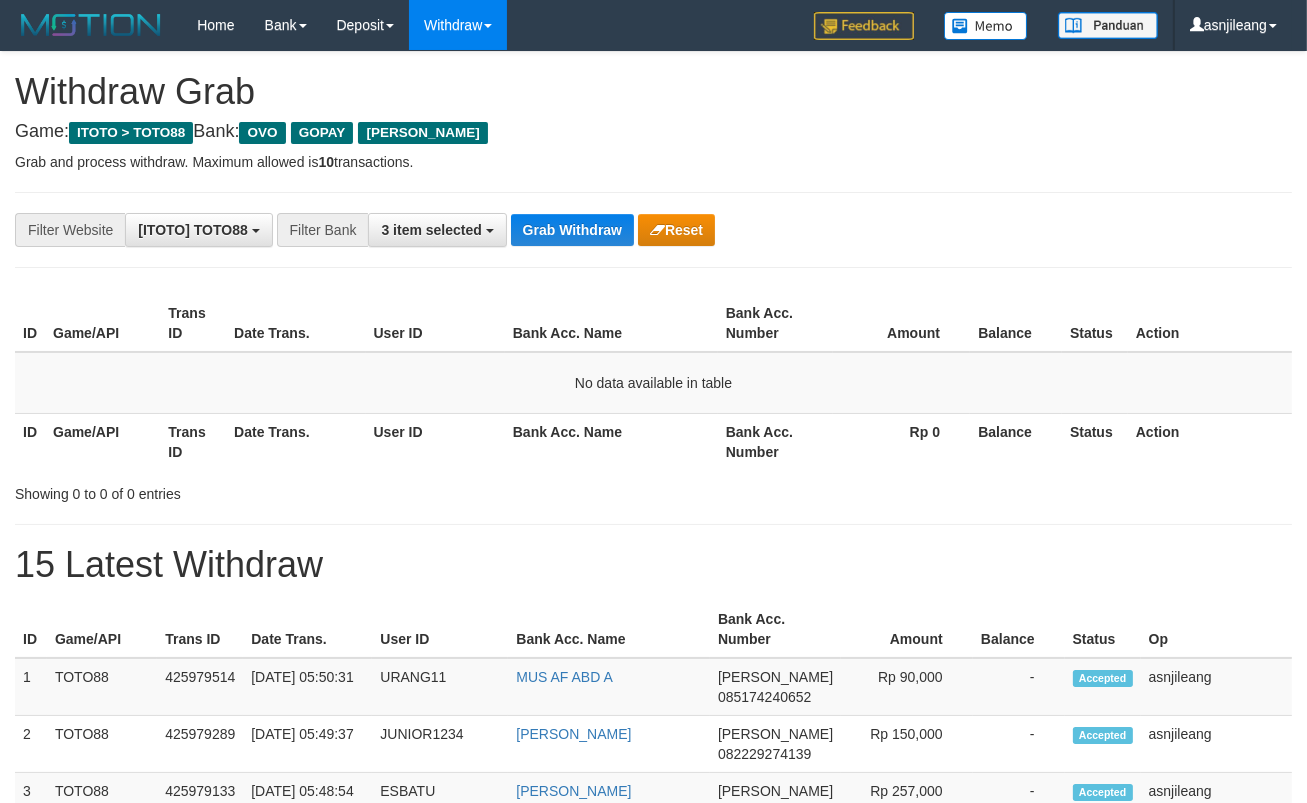 scroll, scrollTop: 17, scrollLeft: 0, axis: vertical 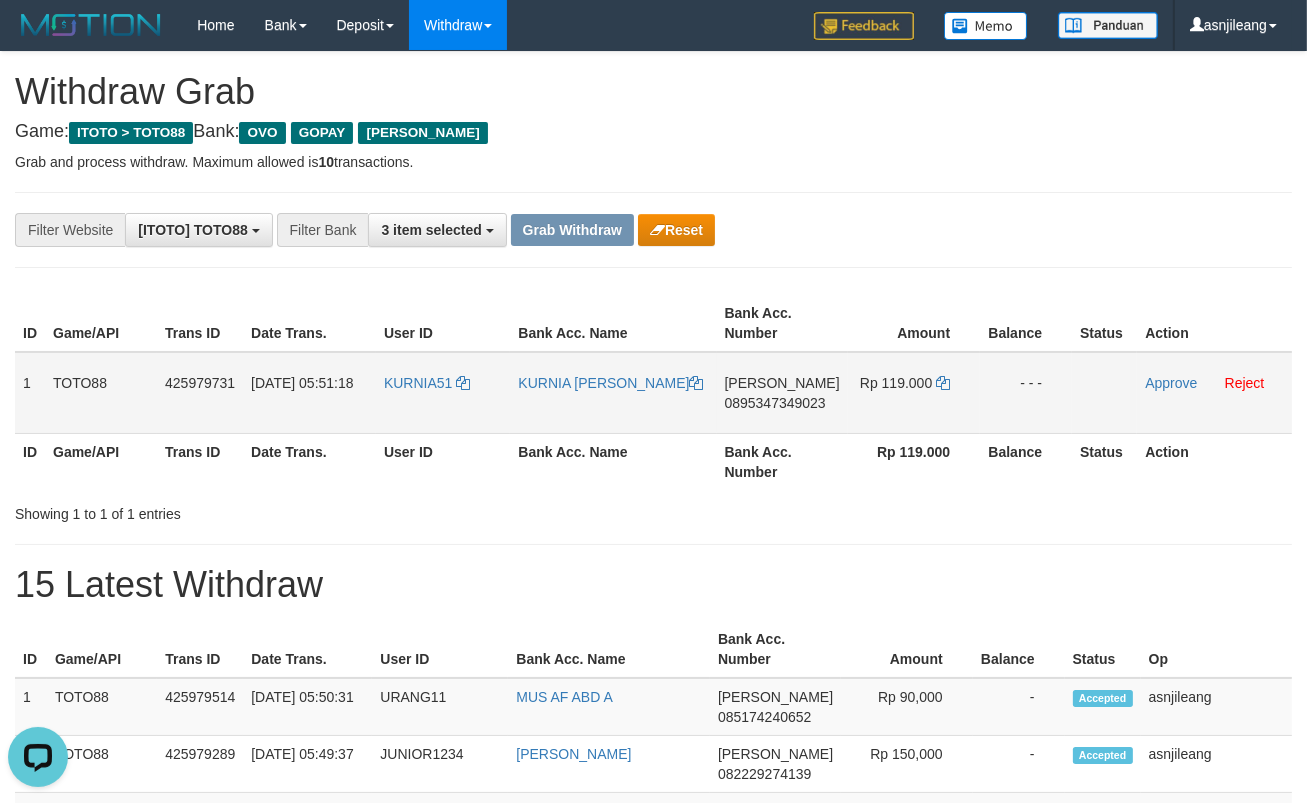 click on "0895347349023" at bounding box center [775, 403] 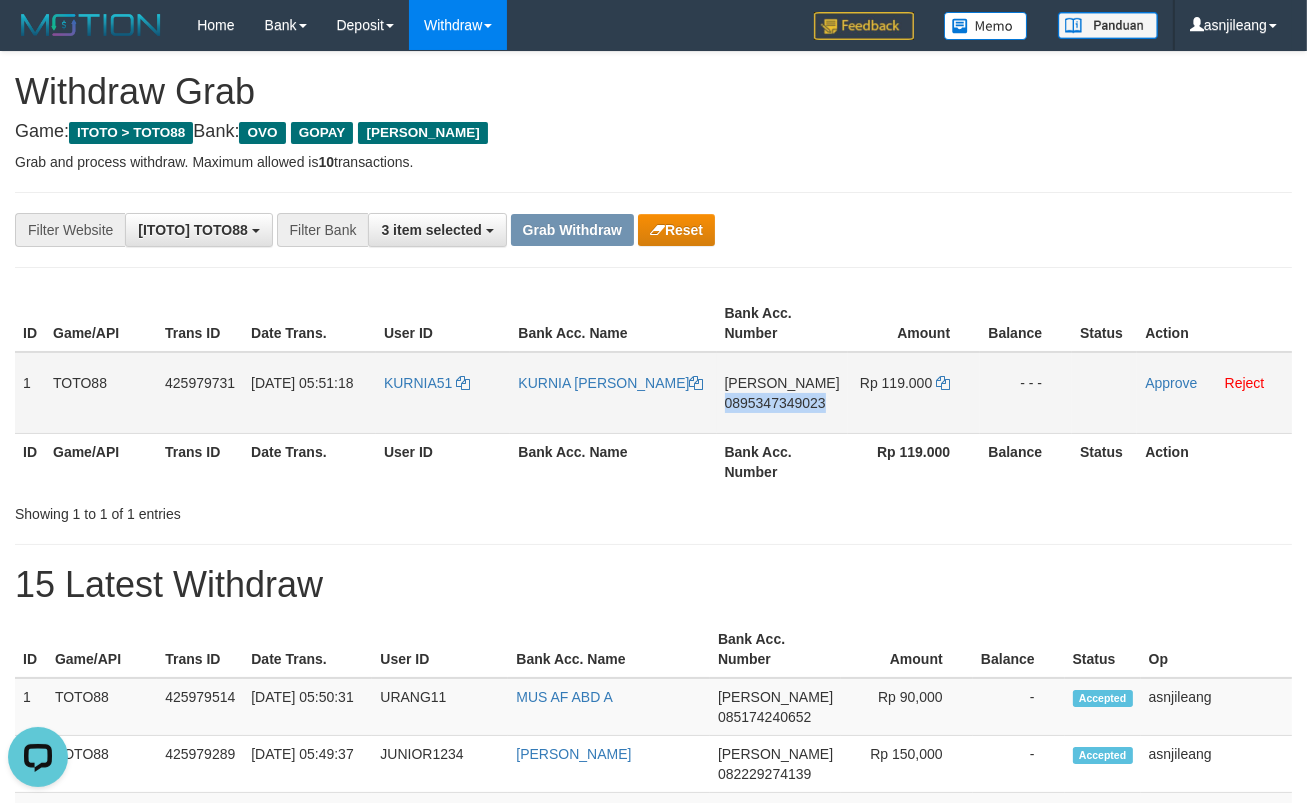 click on "0895347349023" at bounding box center [775, 403] 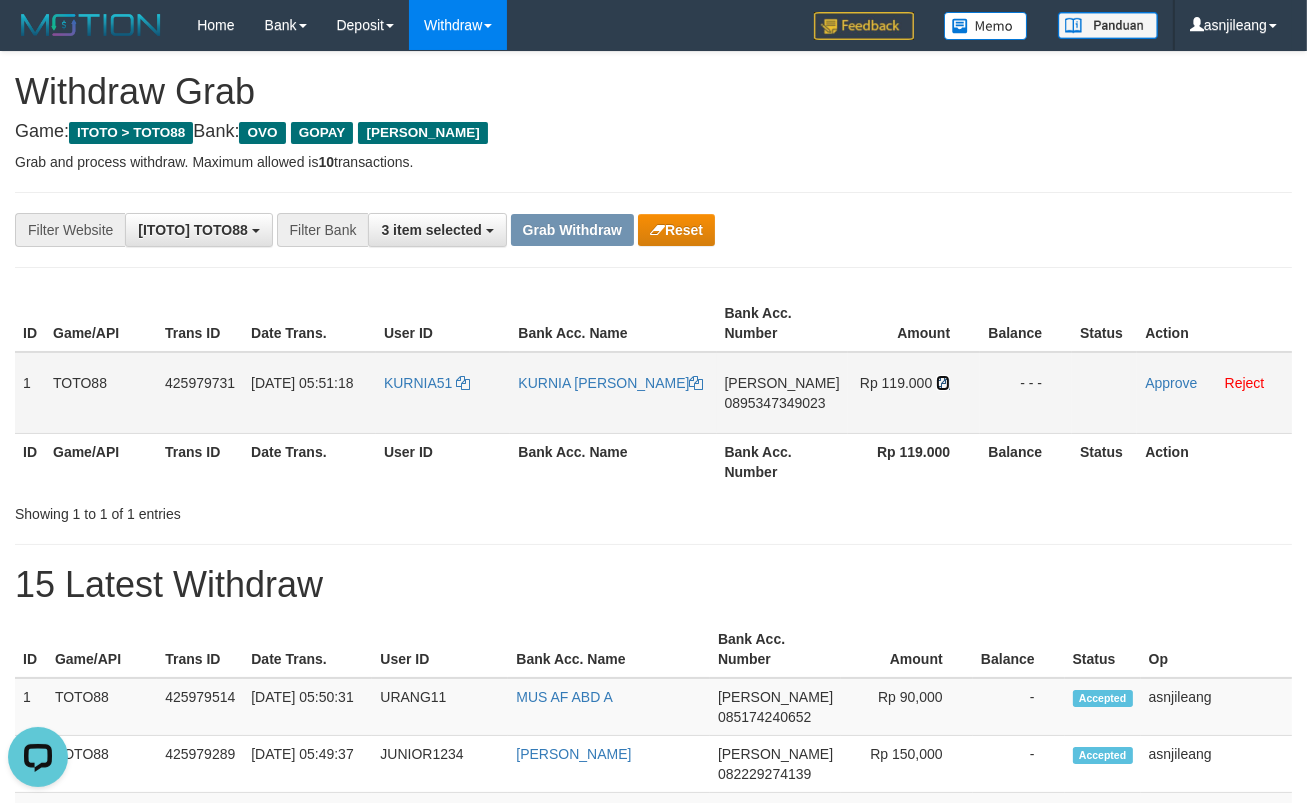 click at bounding box center (943, 383) 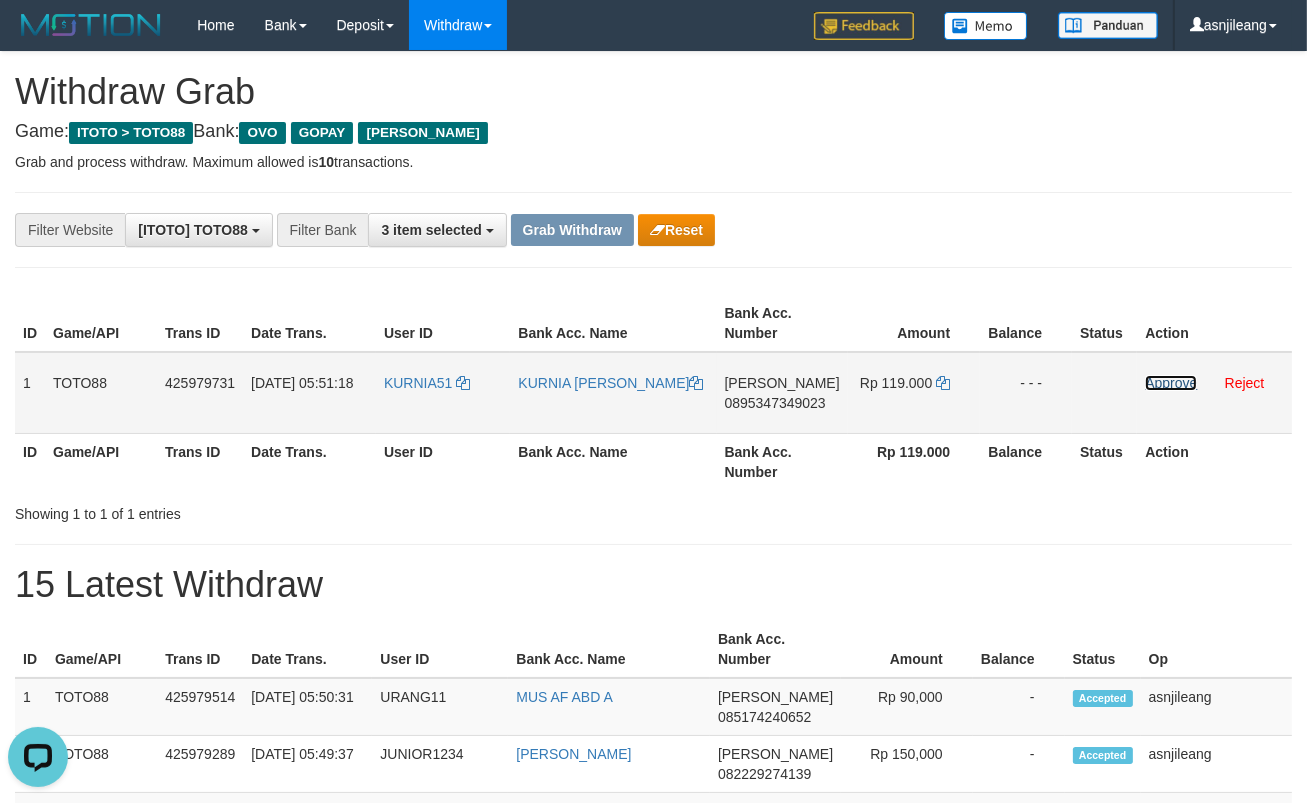 click on "Approve" at bounding box center [1171, 383] 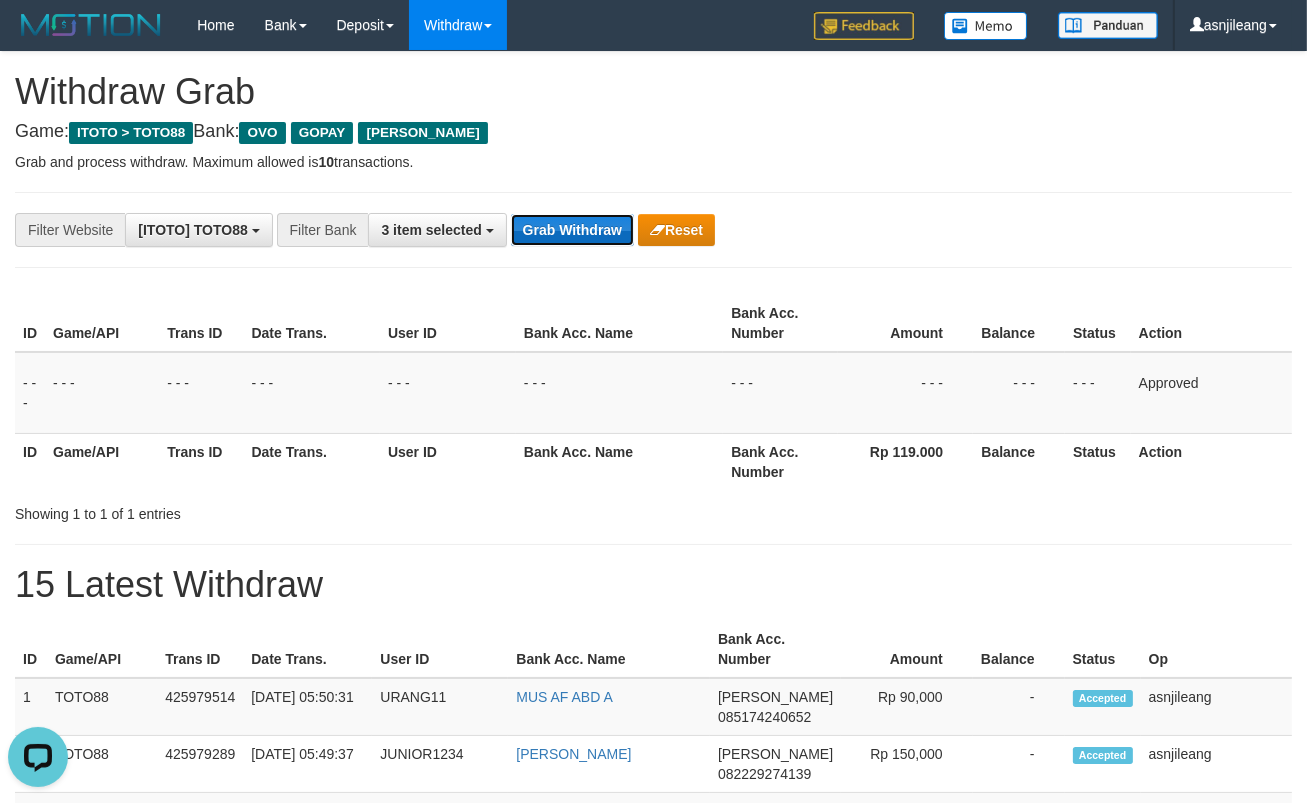 click on "Grab Withdraw" at bounding box center [572, 230] 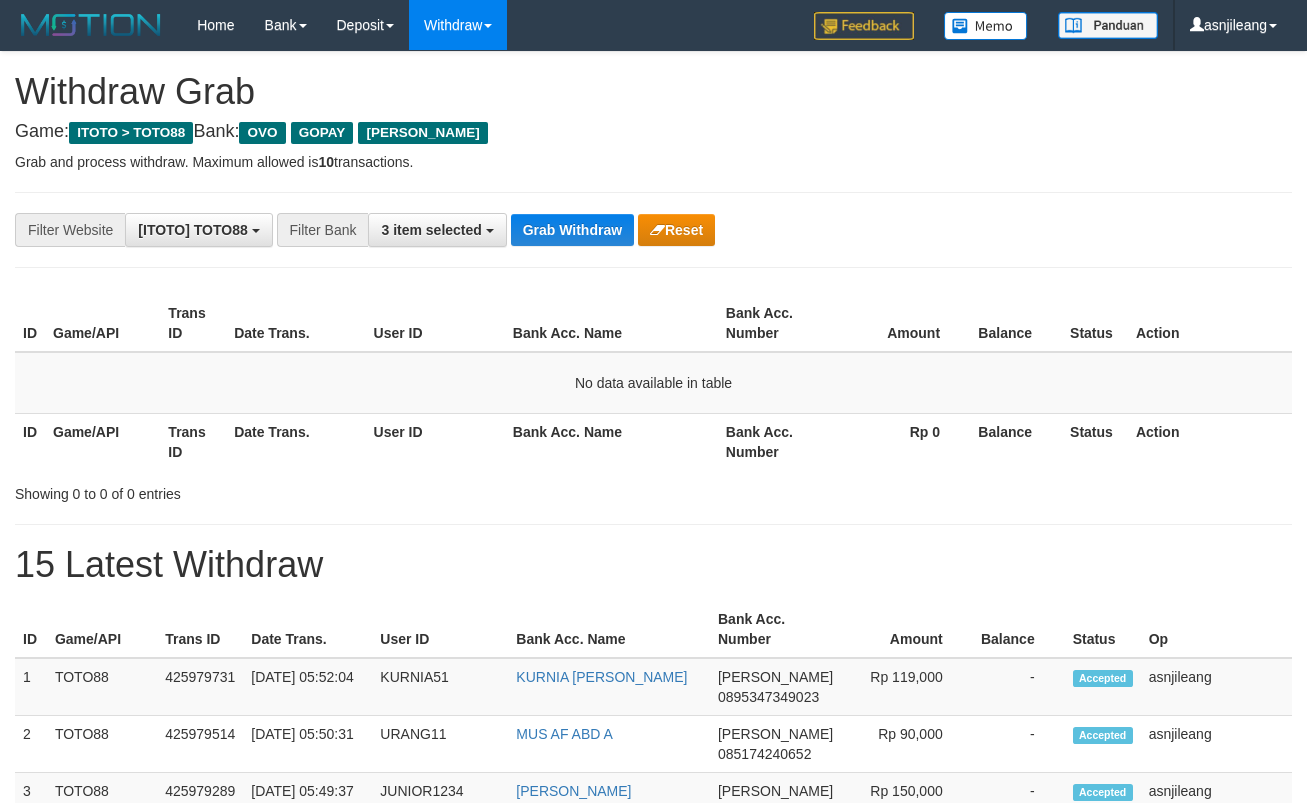 scroll, scrollTop: 0, scrollLeft: 0, axis: both 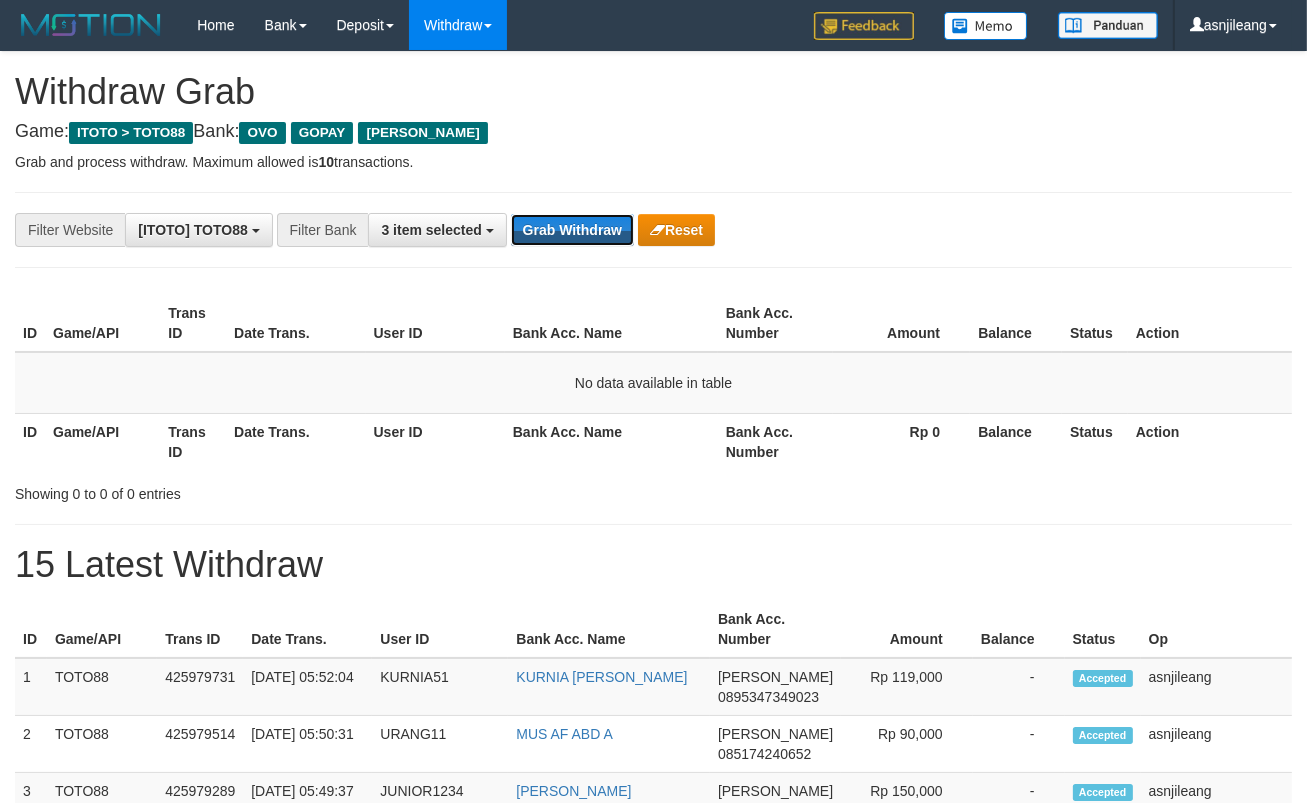 click on "Grab Withdraw" at bounding box center [572, 230] 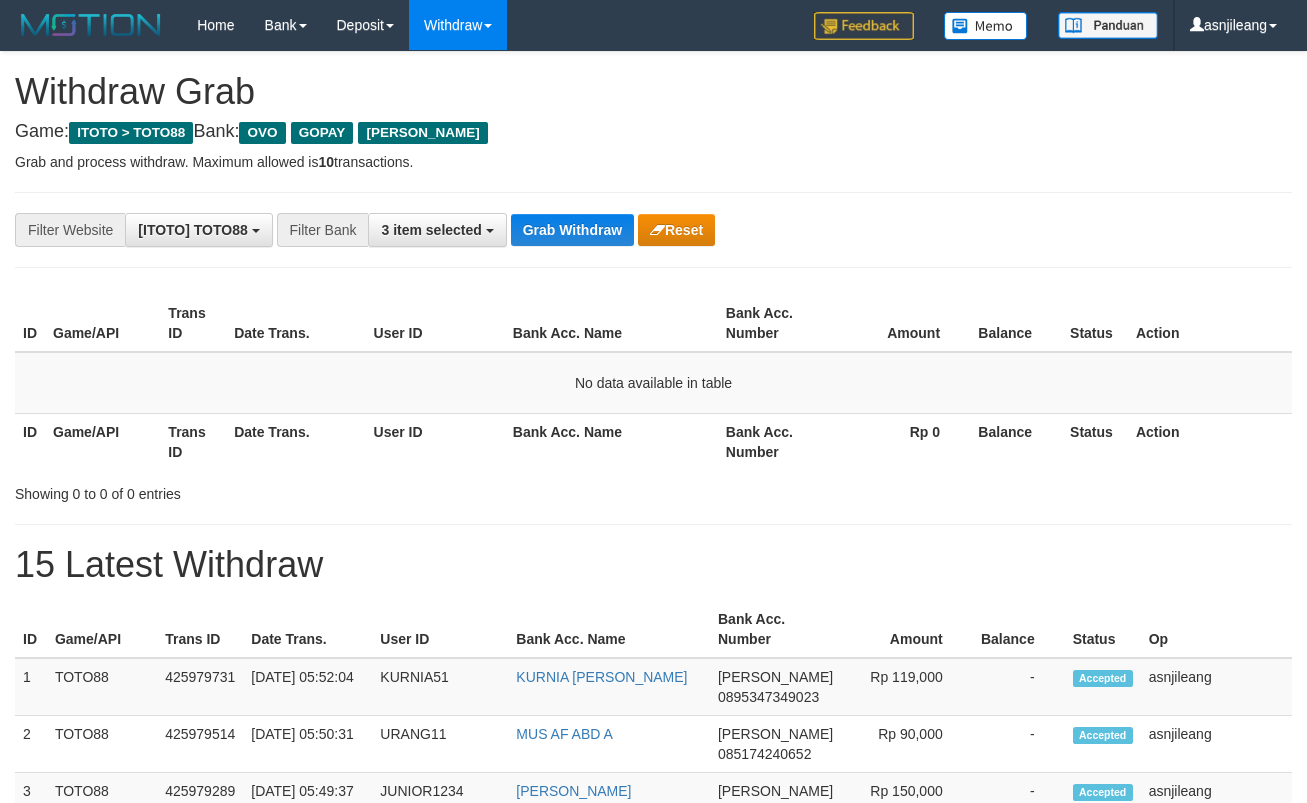 scroll, scrollTop: 0, scrollLeft: 0, axis: both 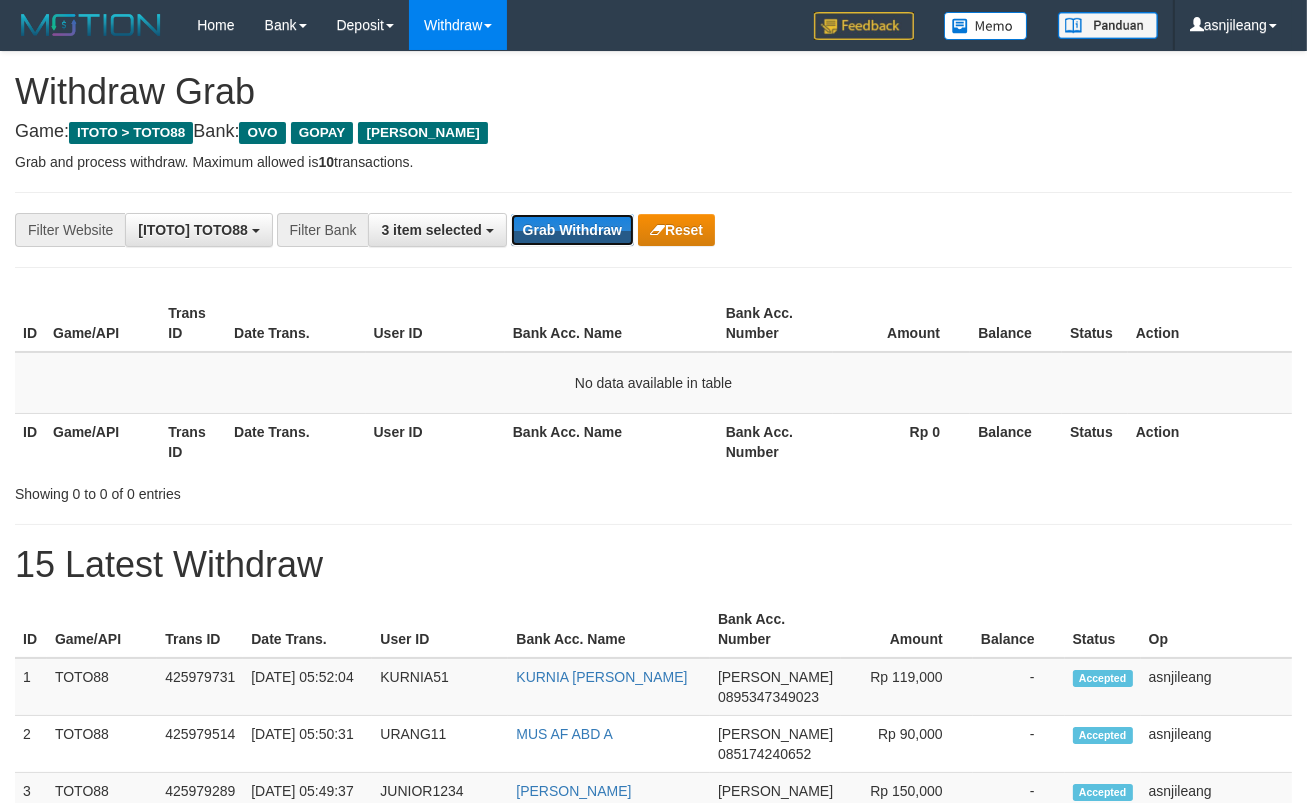 click on "Grab Withdraw" at bounding box center (572, 230) 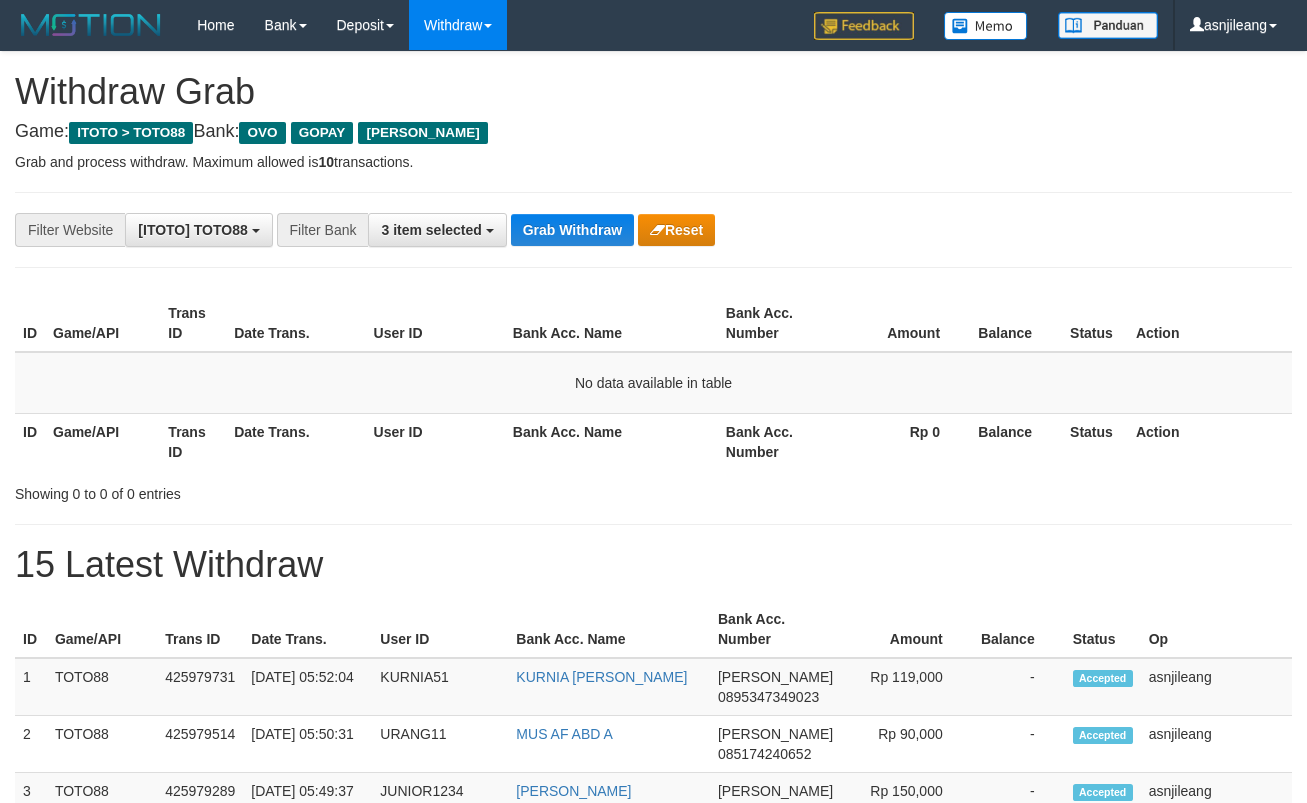scroll, scrollTop: 0, scrollLeft: 0, axis: both 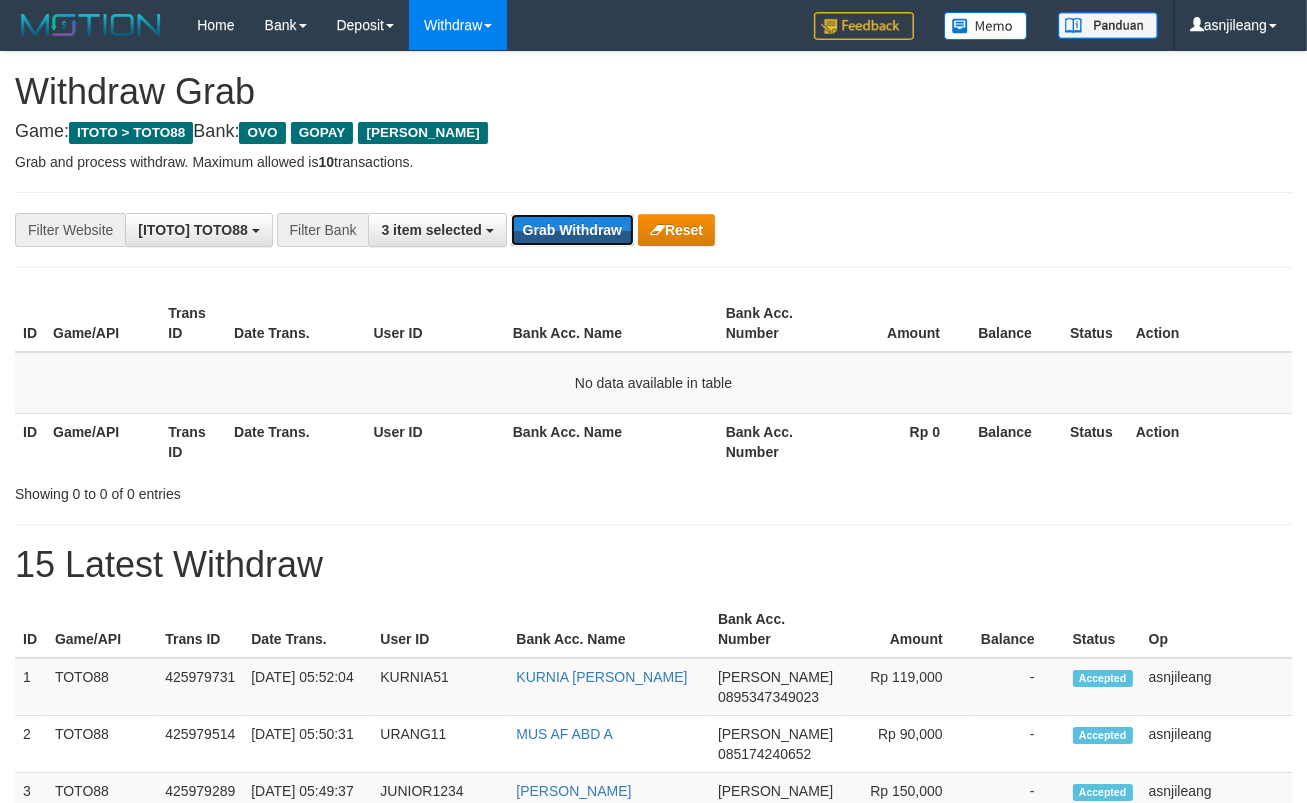 click on "Grab Withdraw" at bounding box center (572, 230) 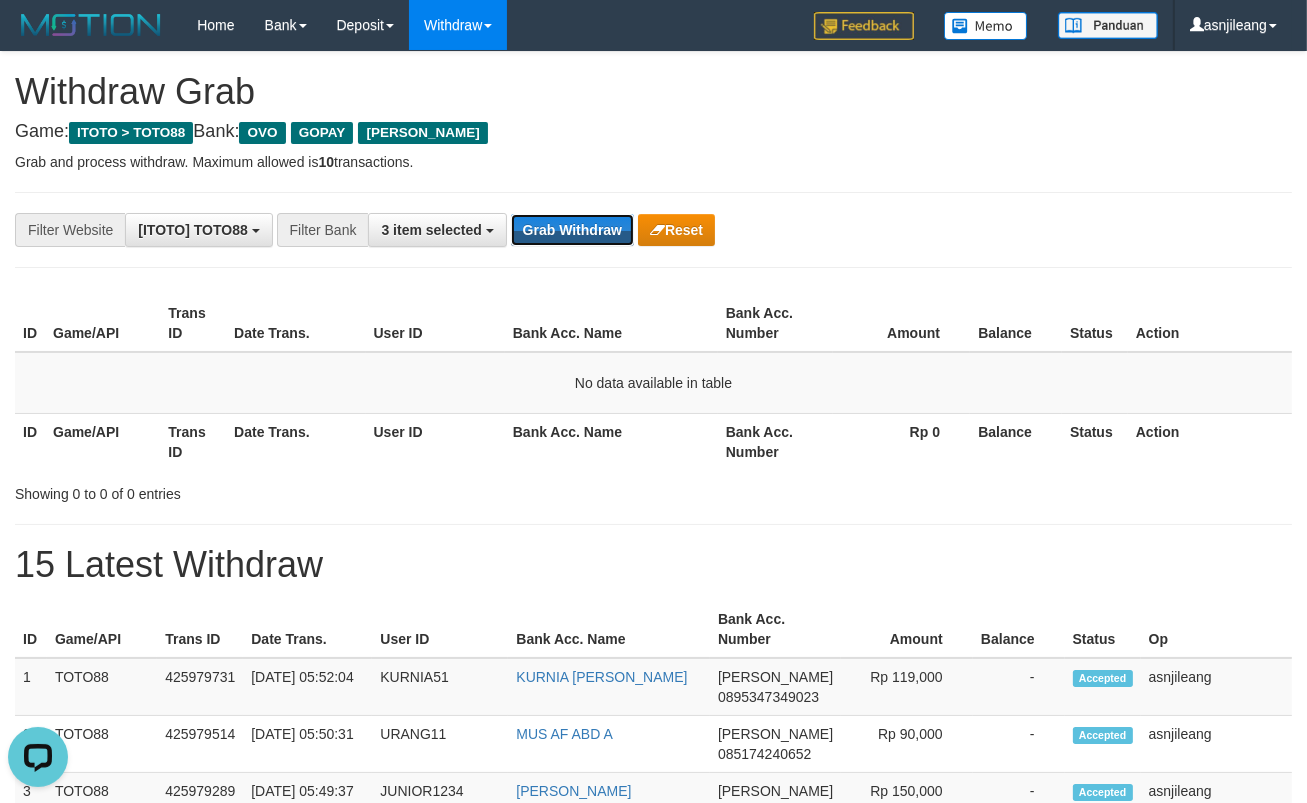scroll, scrollTop: 0, scrollLeft: 0, axis: both 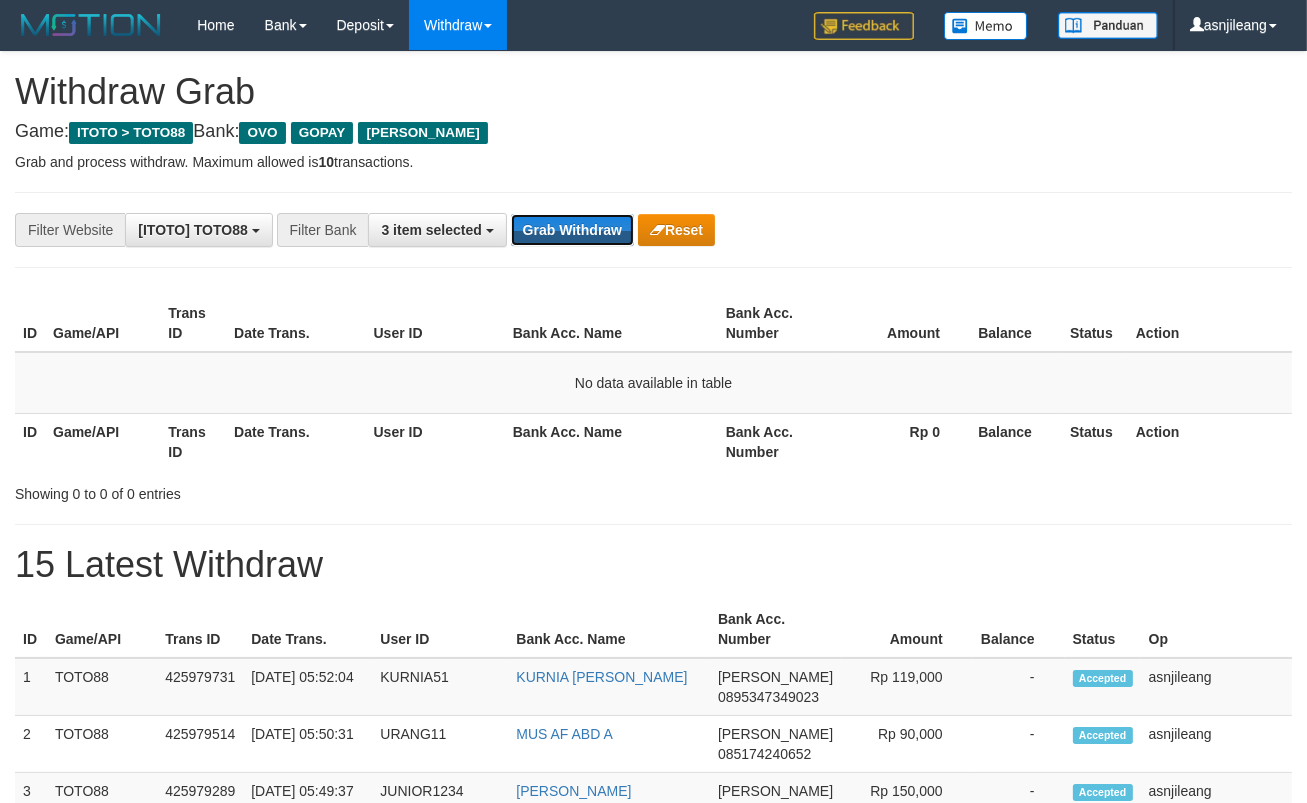 click on "Grab Withdraw" at bounding box center [572, 230] 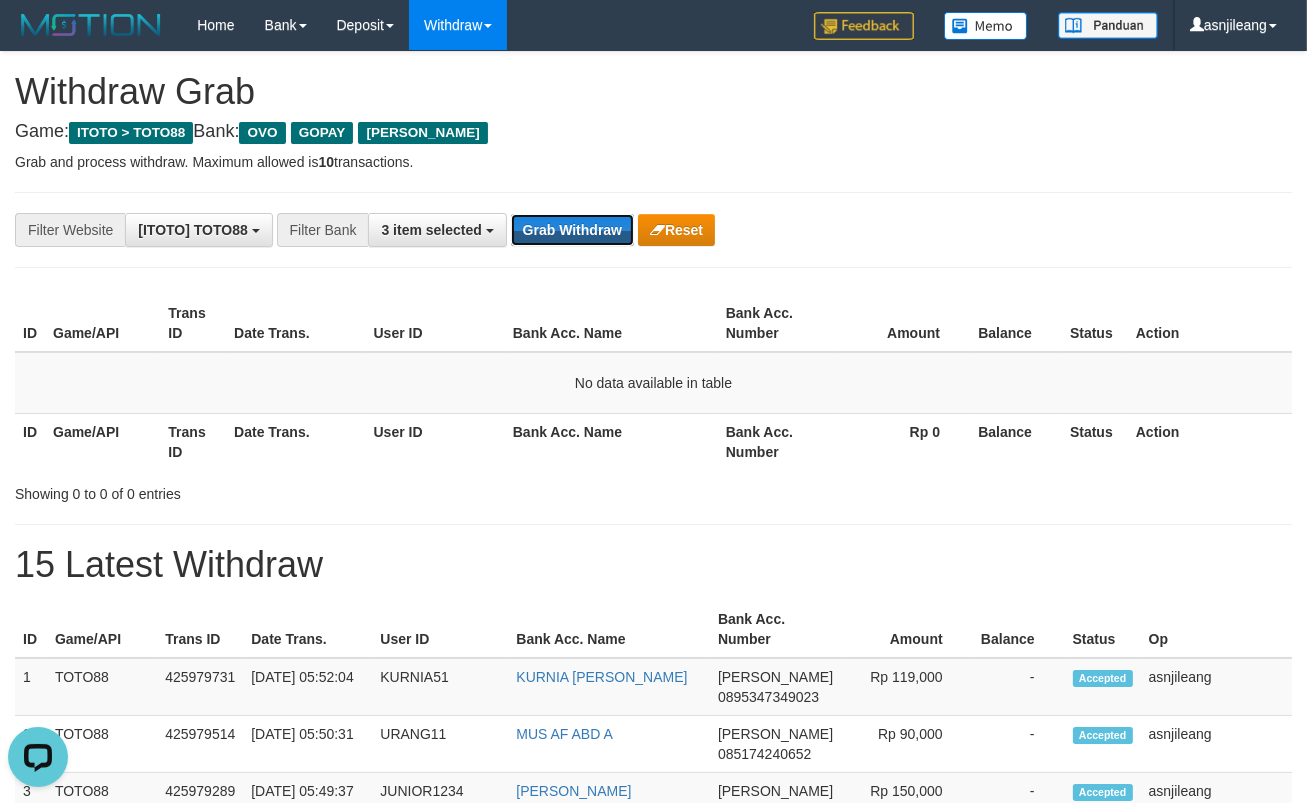 scroll, scrollTop: 0, scrollLeft: 0, axis: both 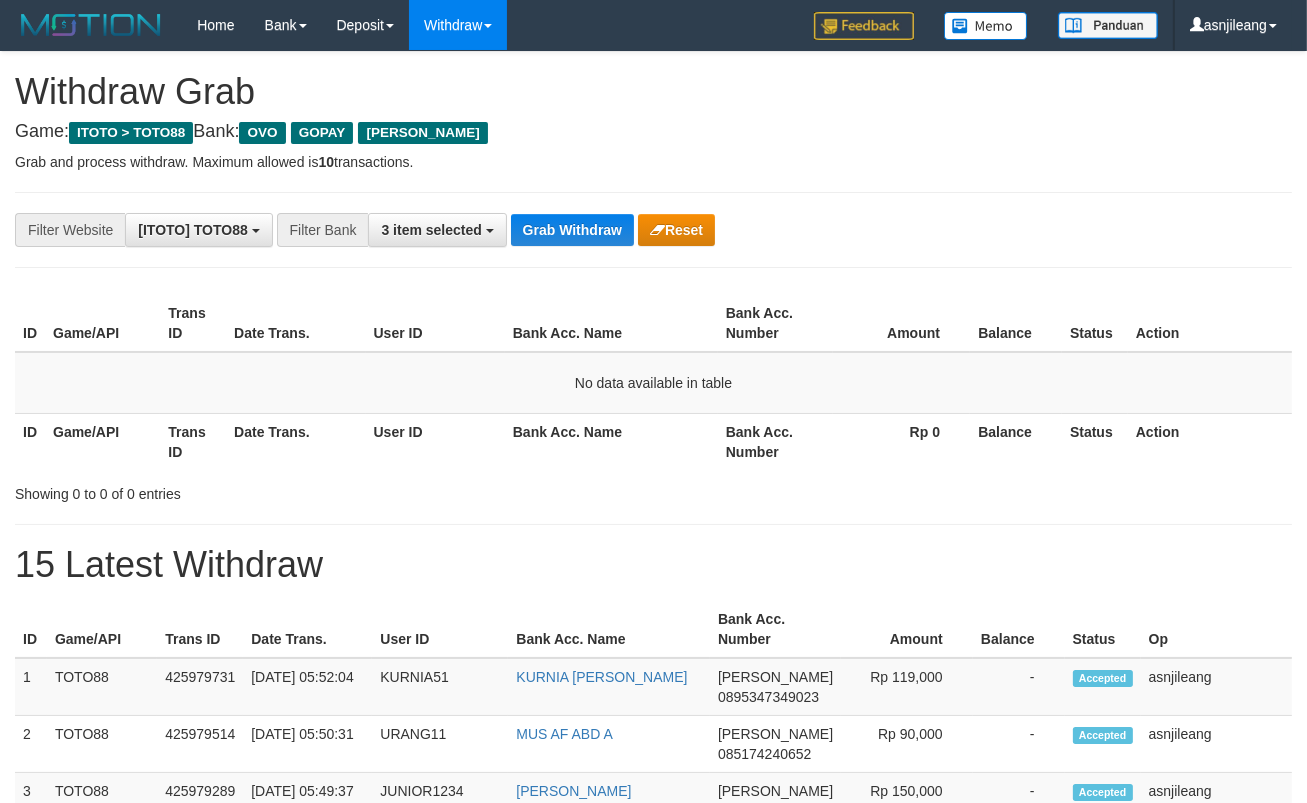 click on "Grab Withdraw" at bounding box center (572, 230) 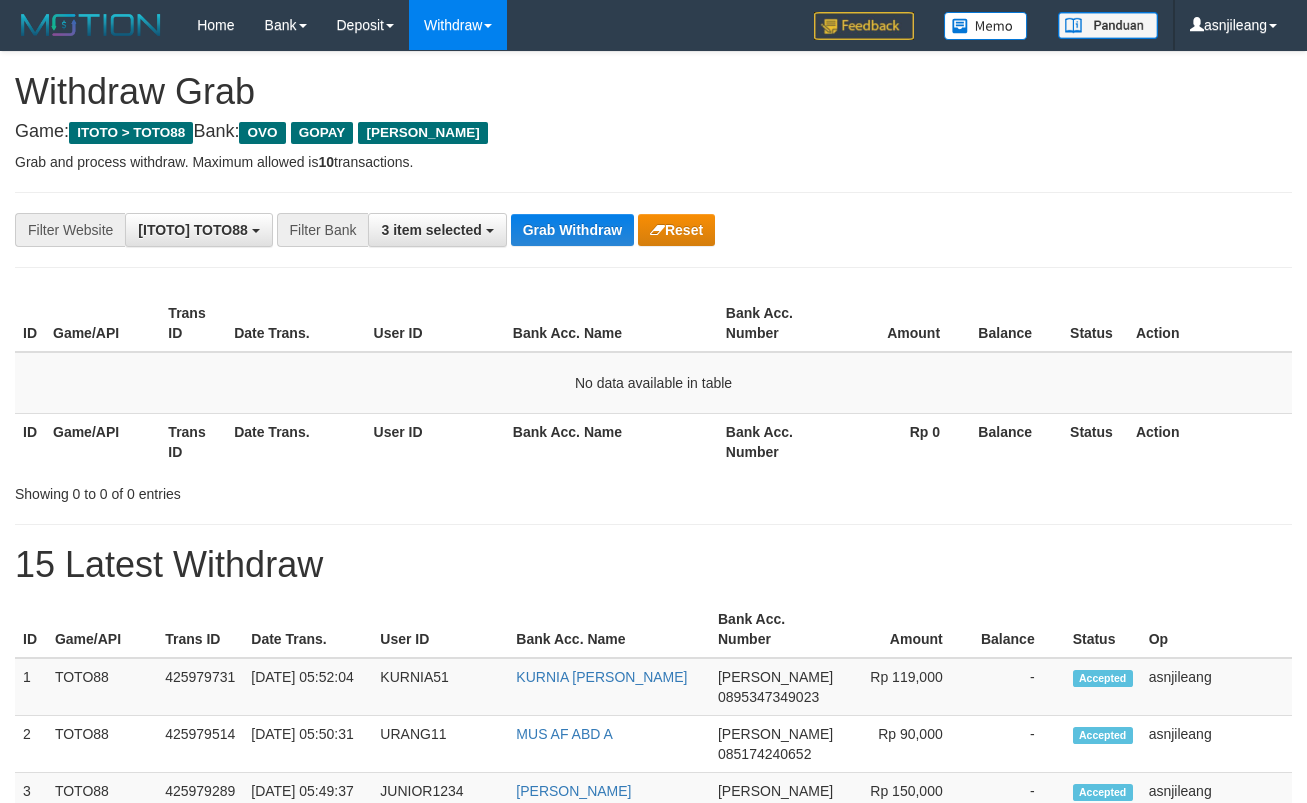 scroll, scrollTop: 0, scrollLeft: 0, axis: both 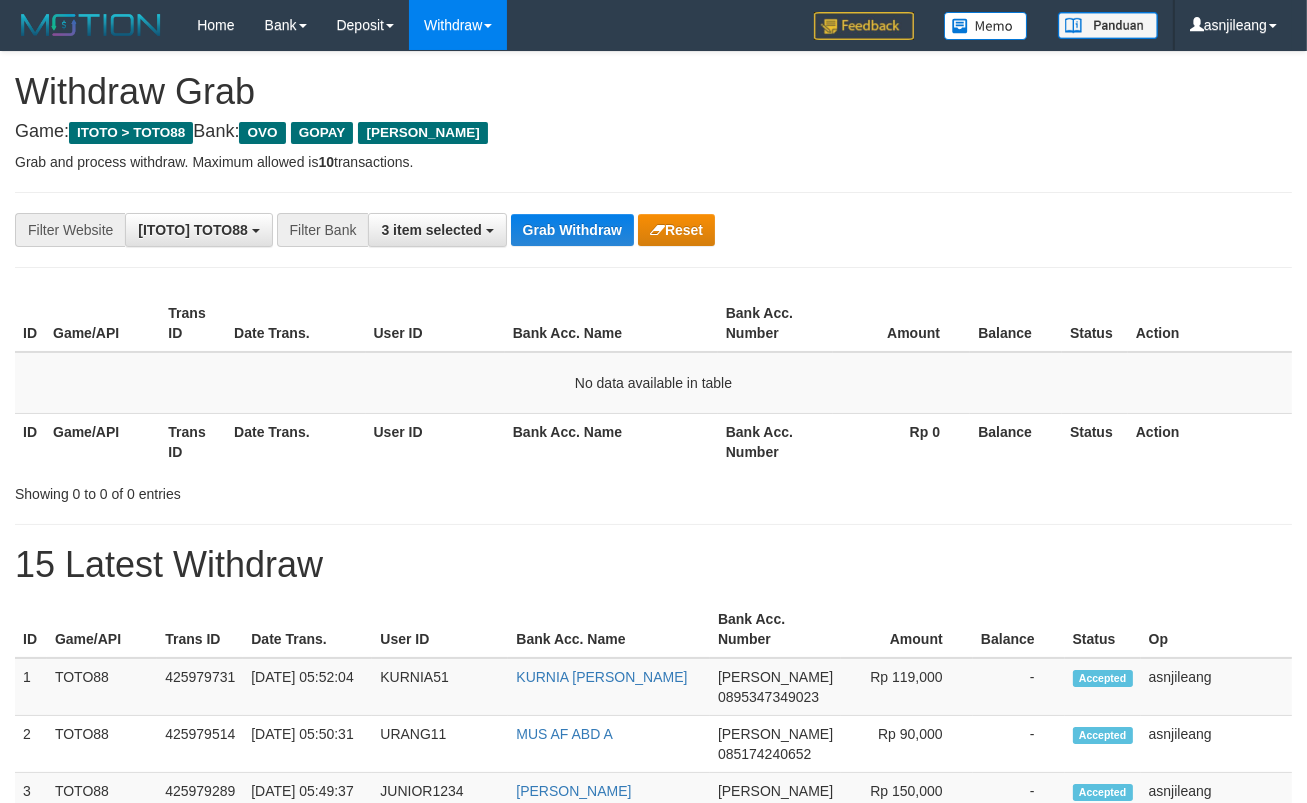 click on "Grab Withdraw" at bounding box center [572, 230] 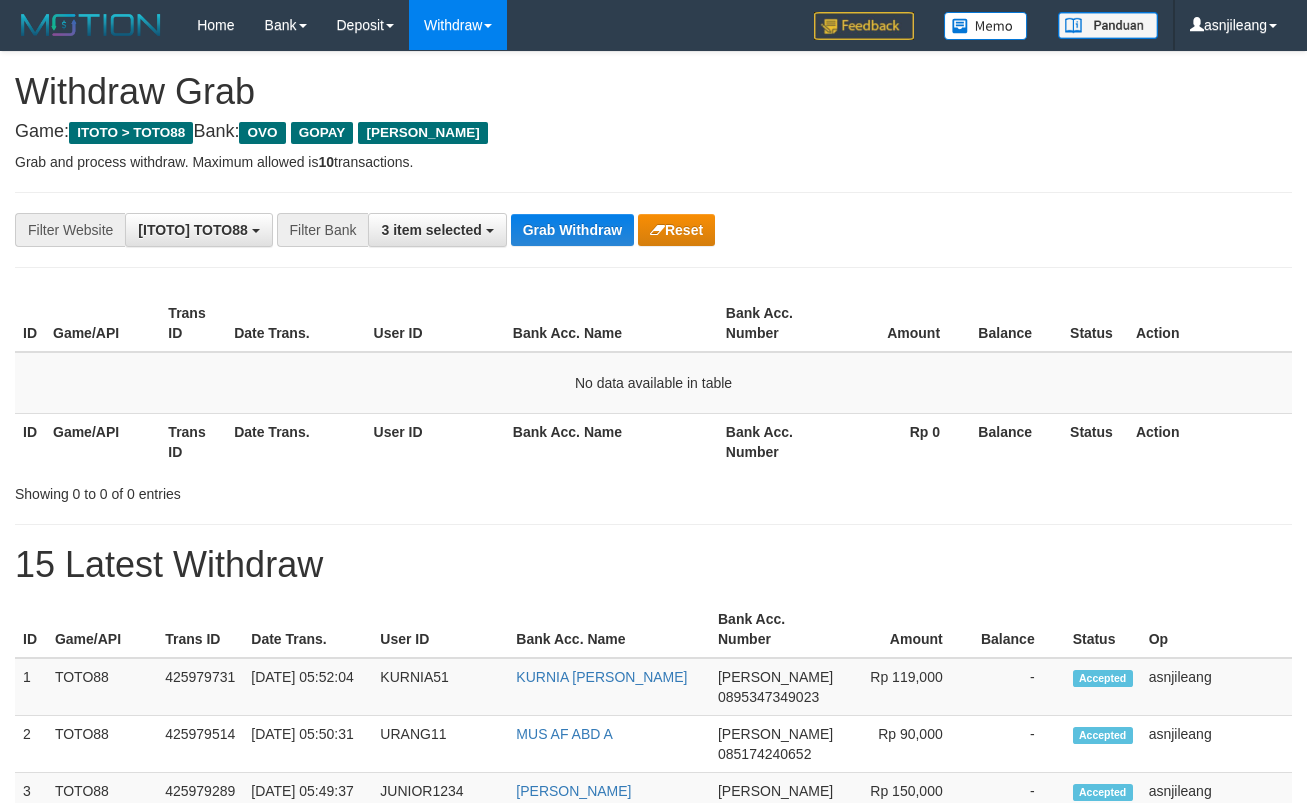 scroll, scrollTop: 0, scrollLeft: 0, axis: both 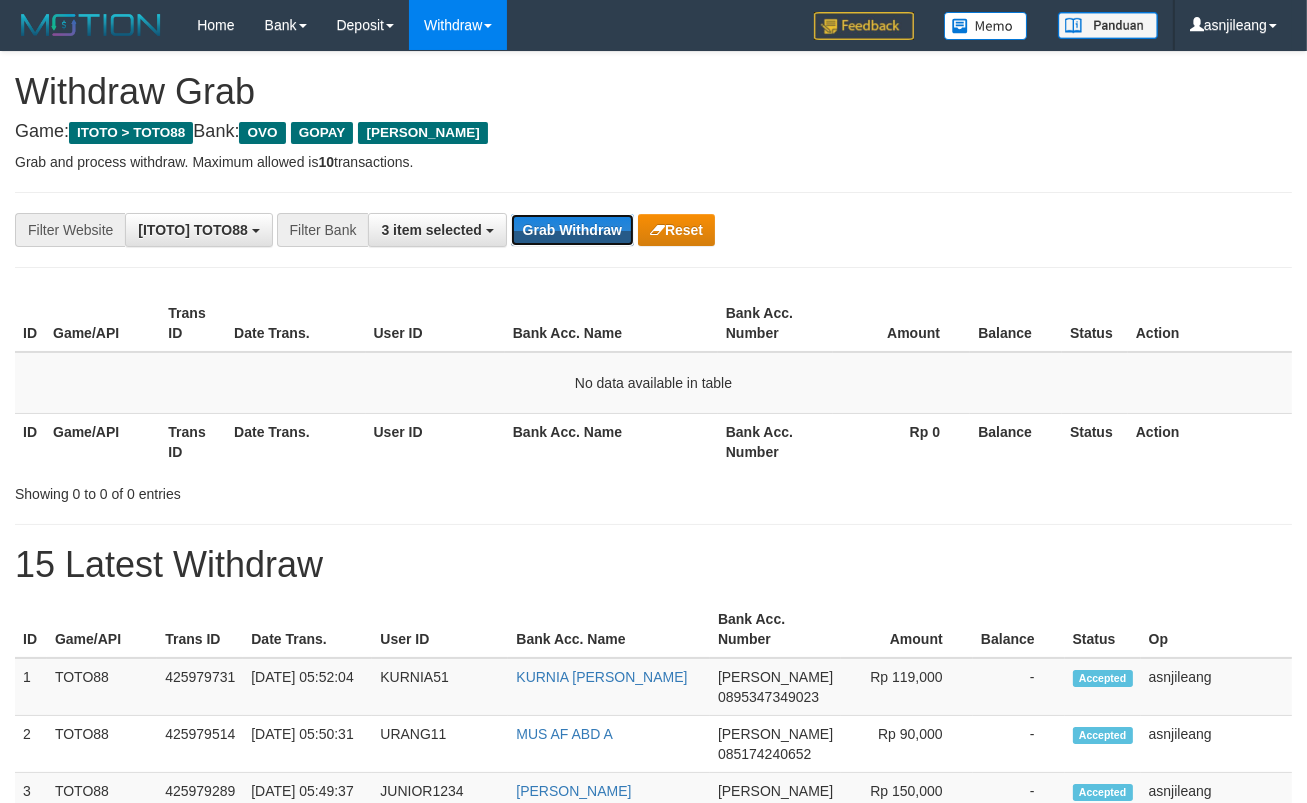click on "Grab Withdraw" at bounding box center (572, 230) 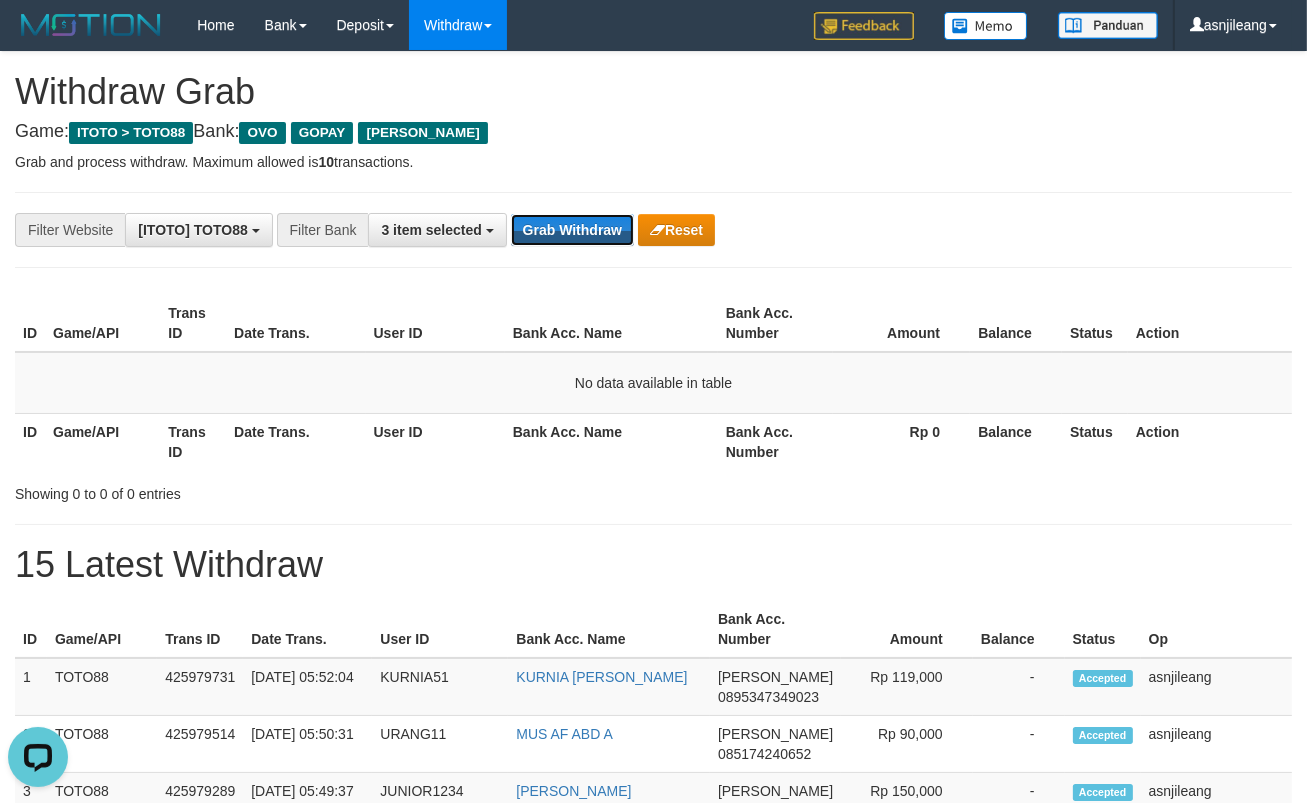 scroll, scrollTop: 0, scrollLeft: 0, axis: both 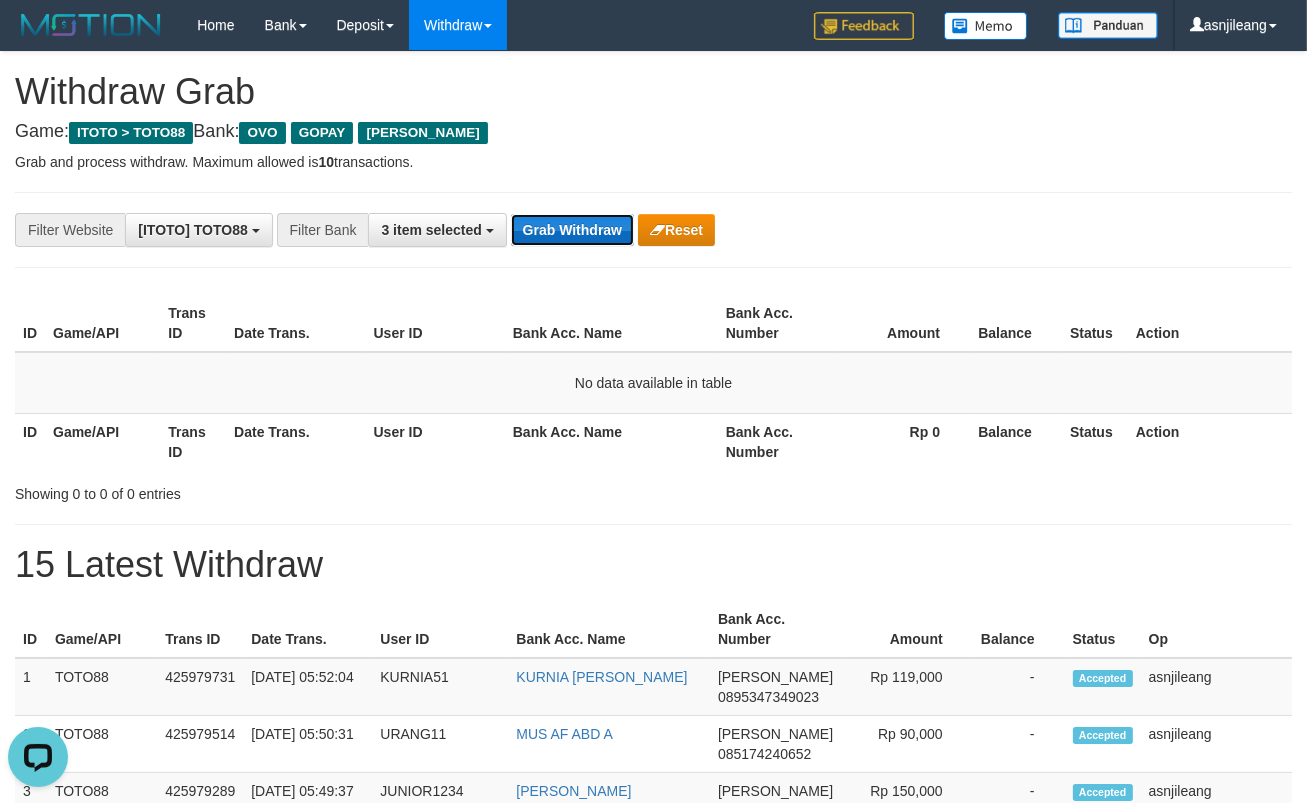 click on "Grab Withdraw" at bounding box center (572, 230) 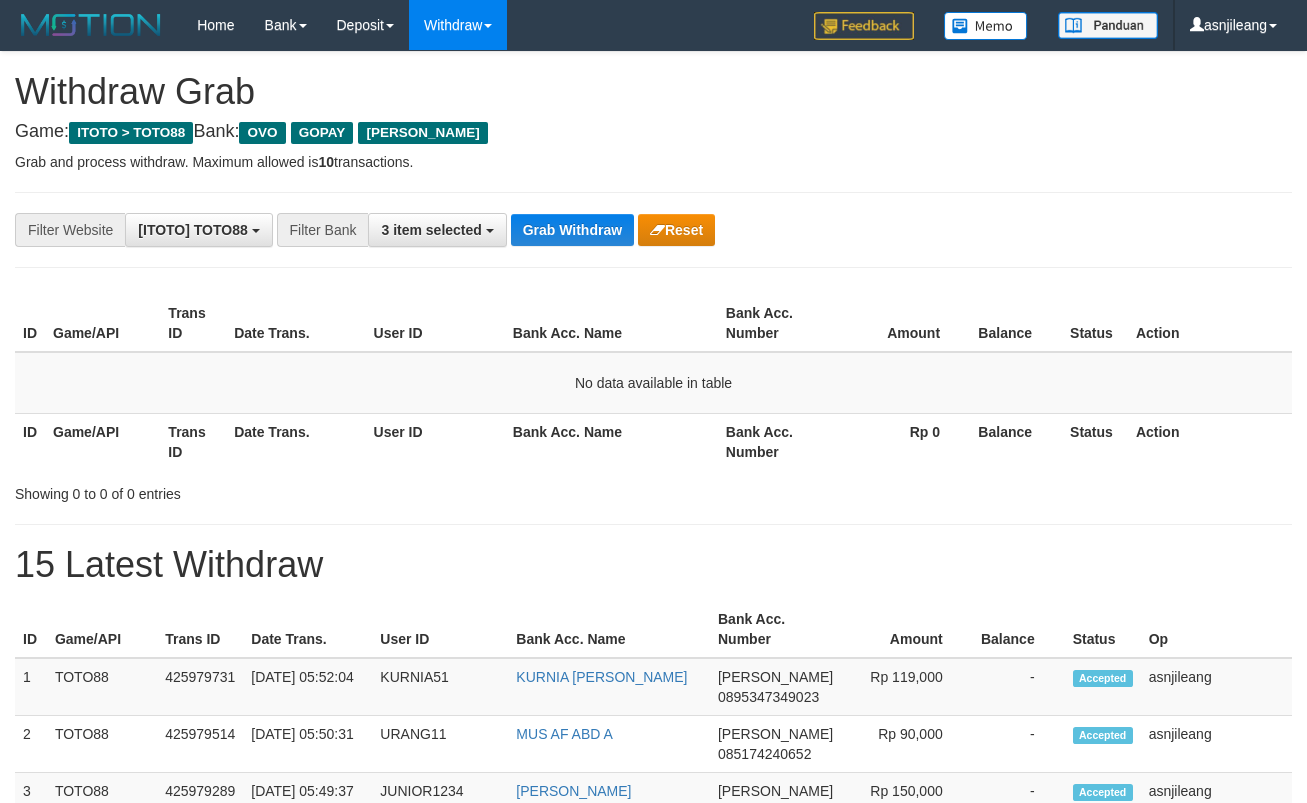 scroll, scrollTop: 0, scrollLeft: 0, axis: both 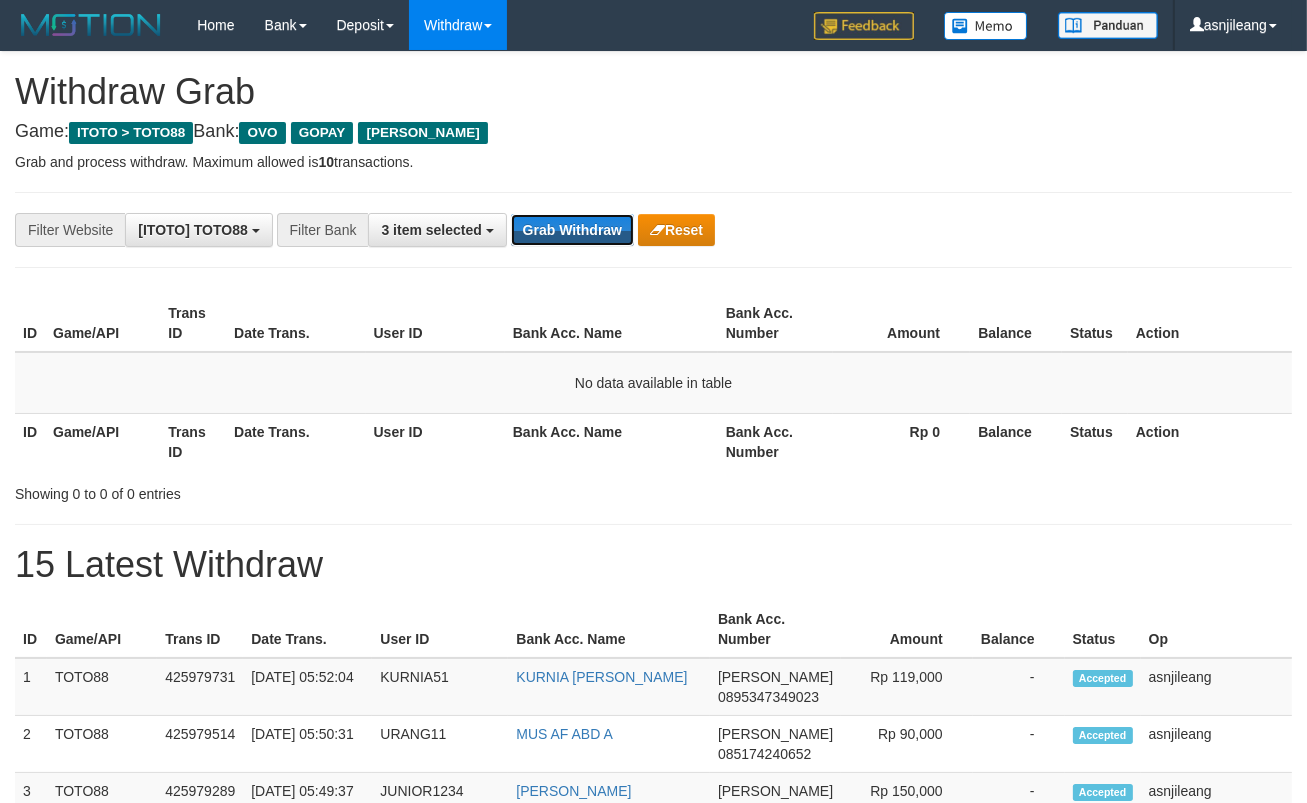 click on "Grab Withdraw" at bounding box center (572, 230) 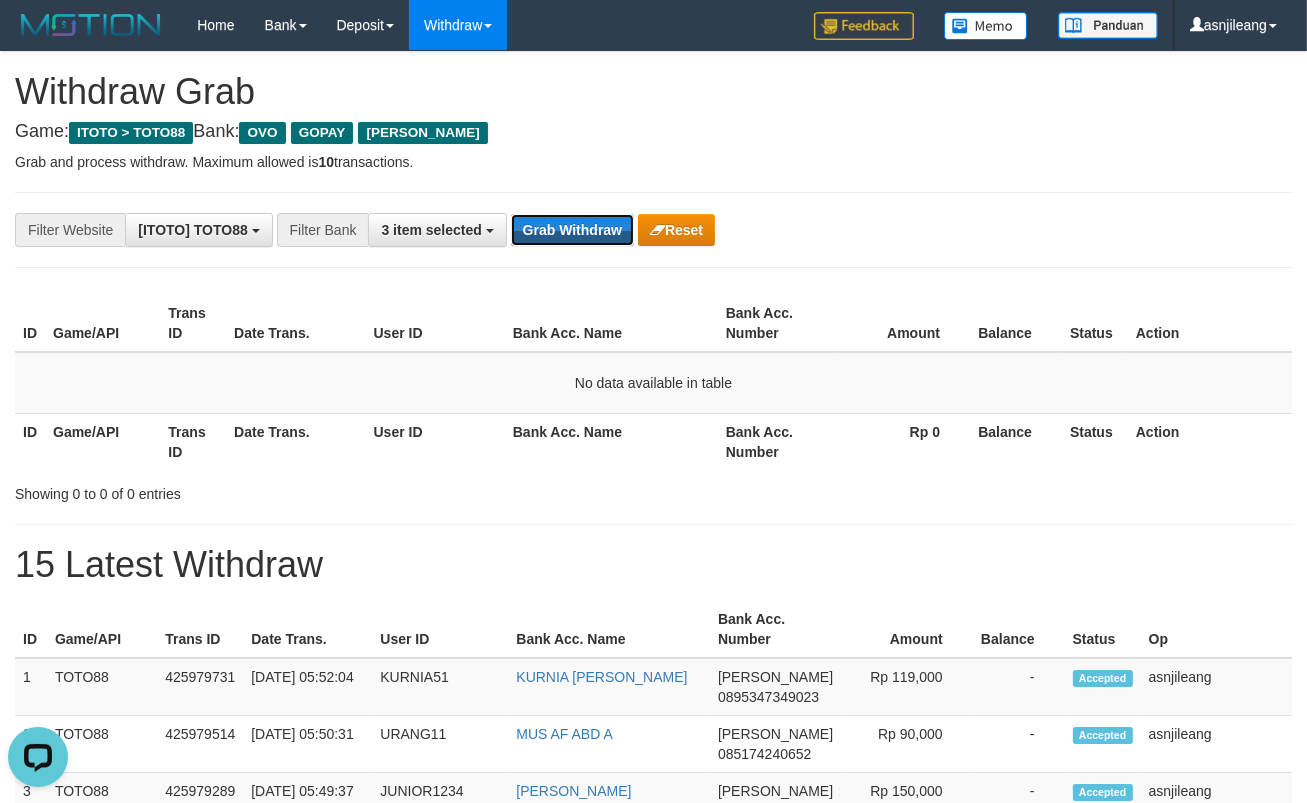 scroll, scrollTop: 0, scrollLeft: 0, axis: both 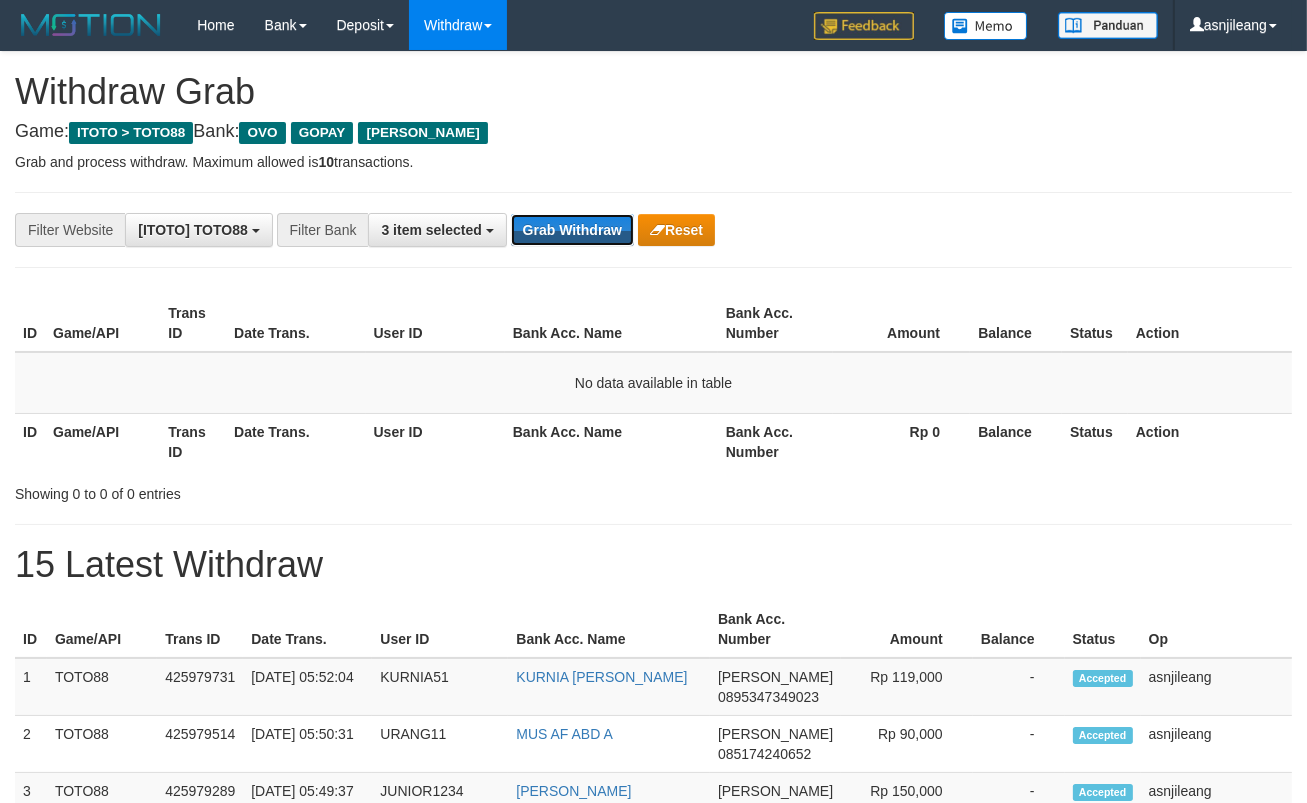click on "Grab Withdraw" at bounding box center (572, 230) 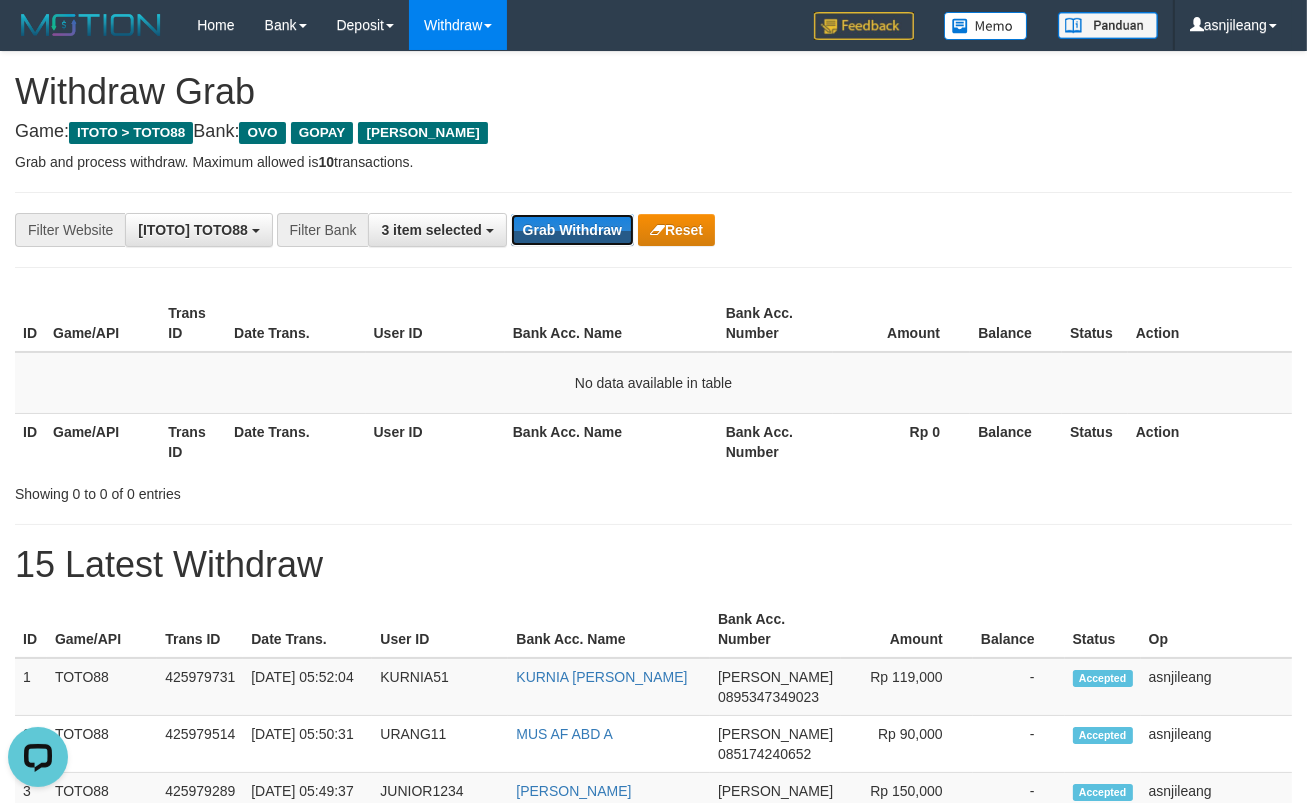 scroll, scrollTop: 0, scrollLeft: 0, axis: both 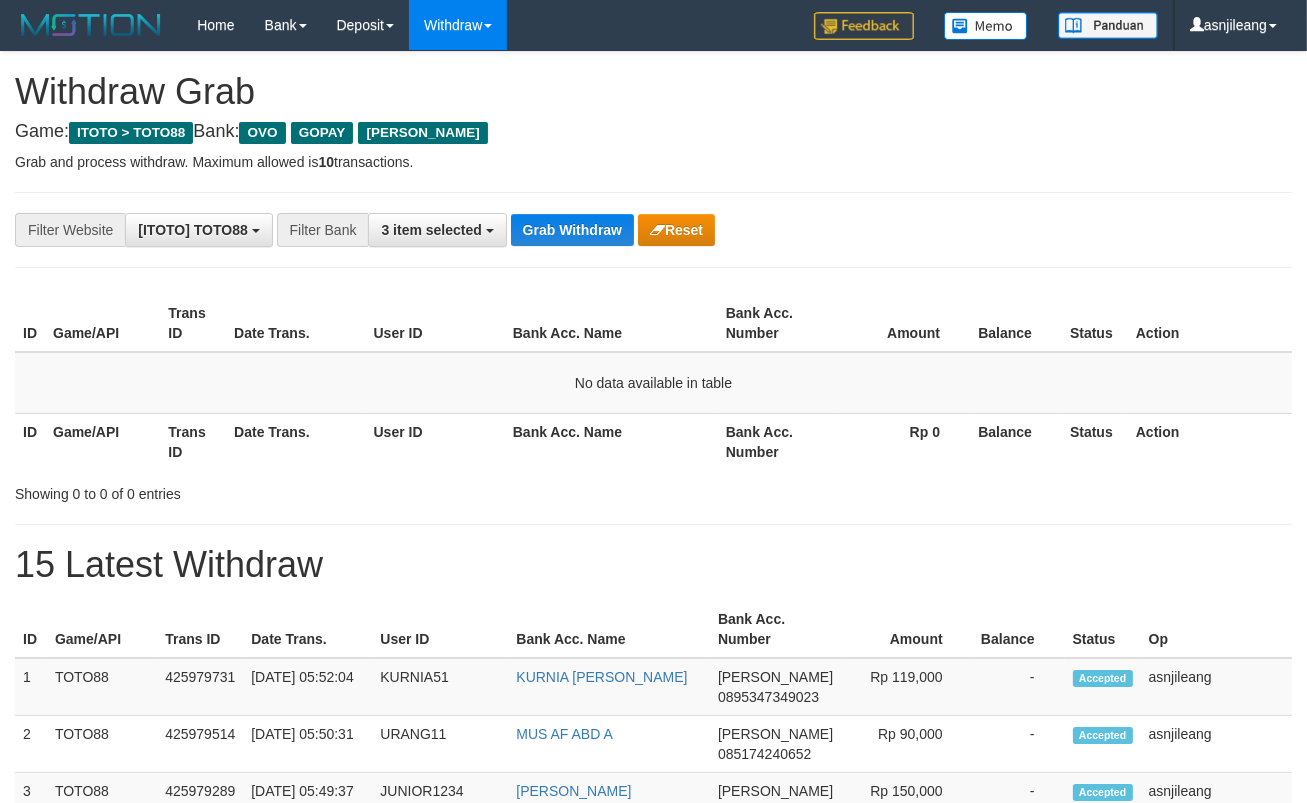 click on "Grab Withdraw" at bounding box center [572, 230] 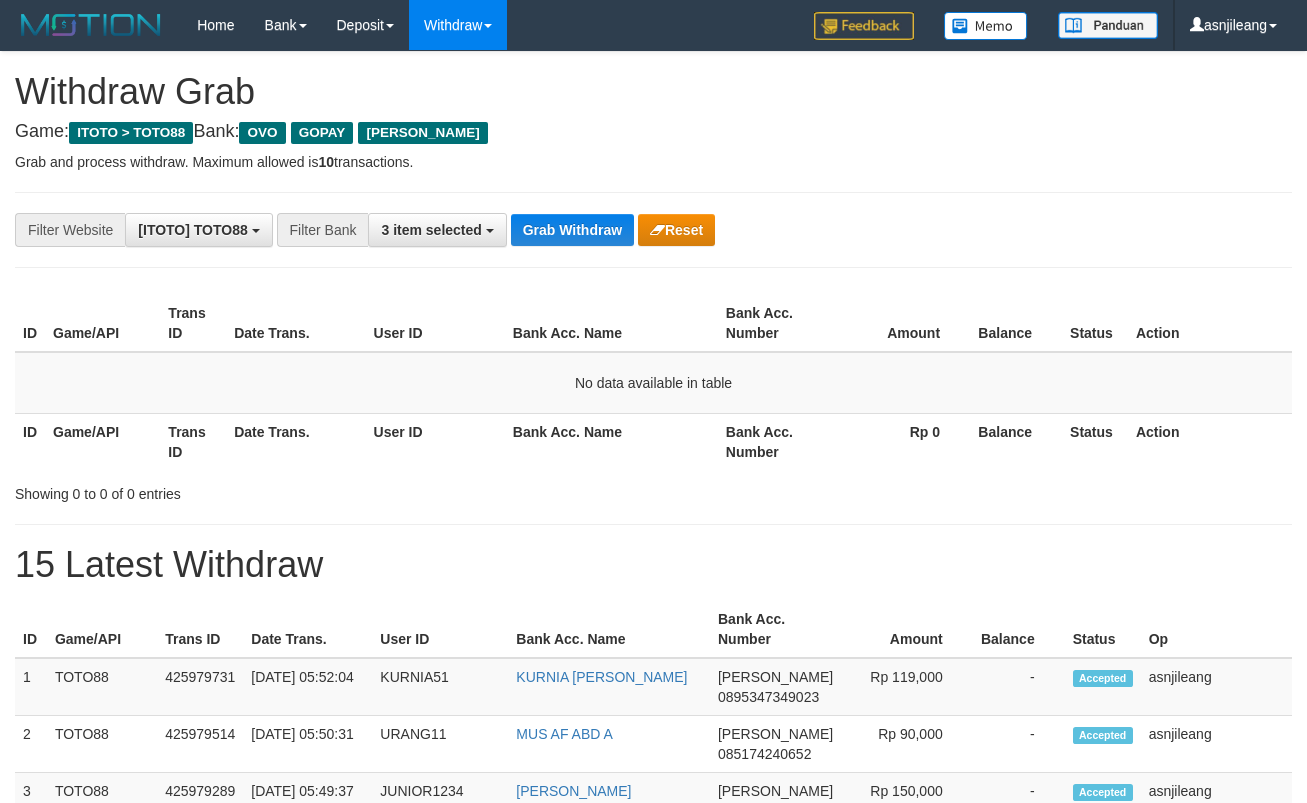 scroll, scrollTop: 0, scrollLeft: 0, axis: both 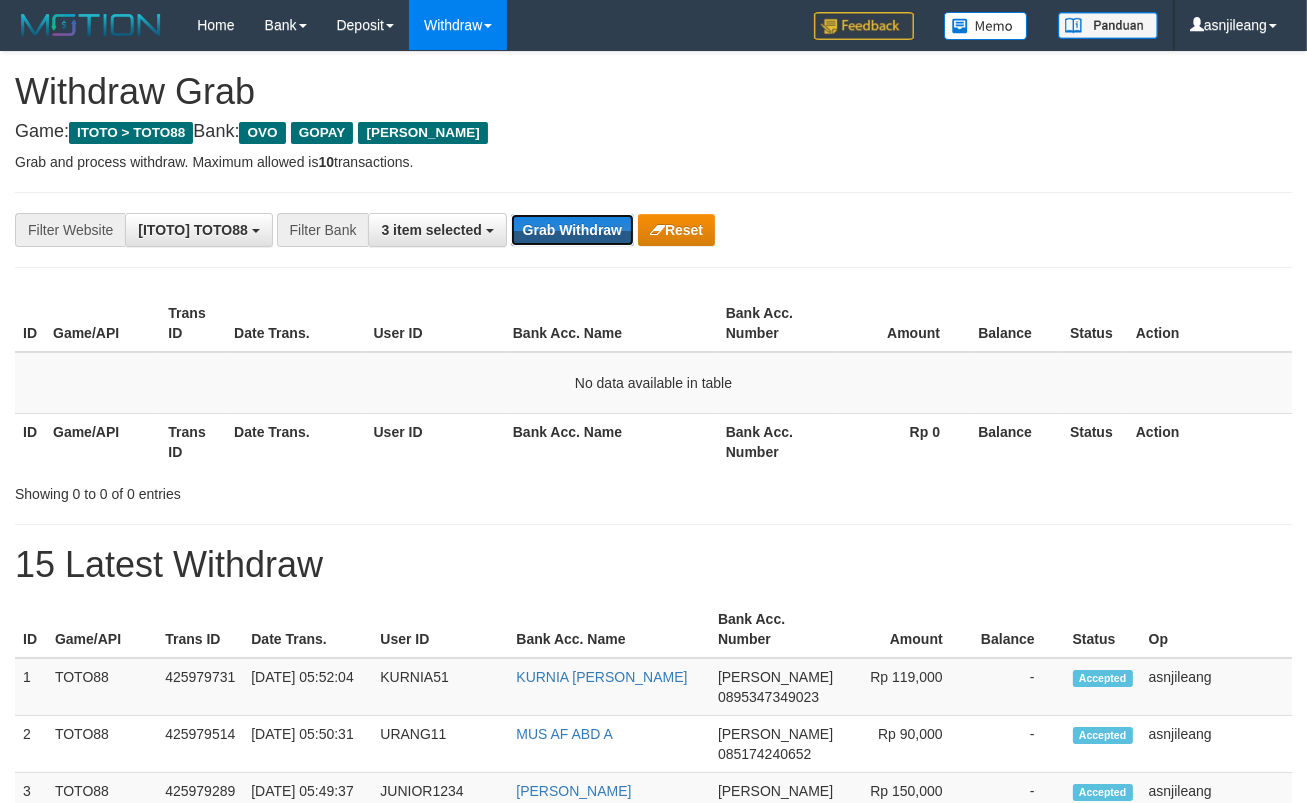 click on "Grab Withdraw" at bounding box center (572, 230) 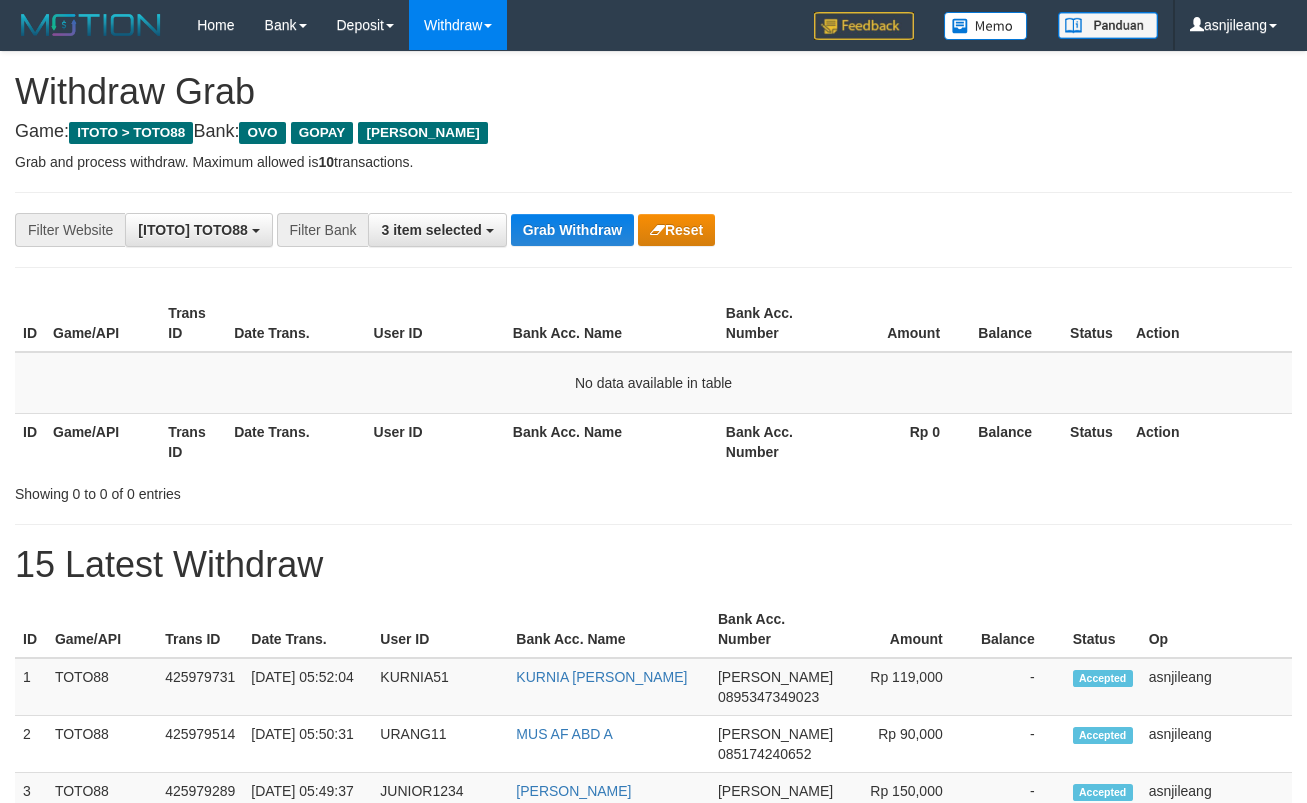 scroll, scrollTop: 0, scrollLeft: 0, axis: both 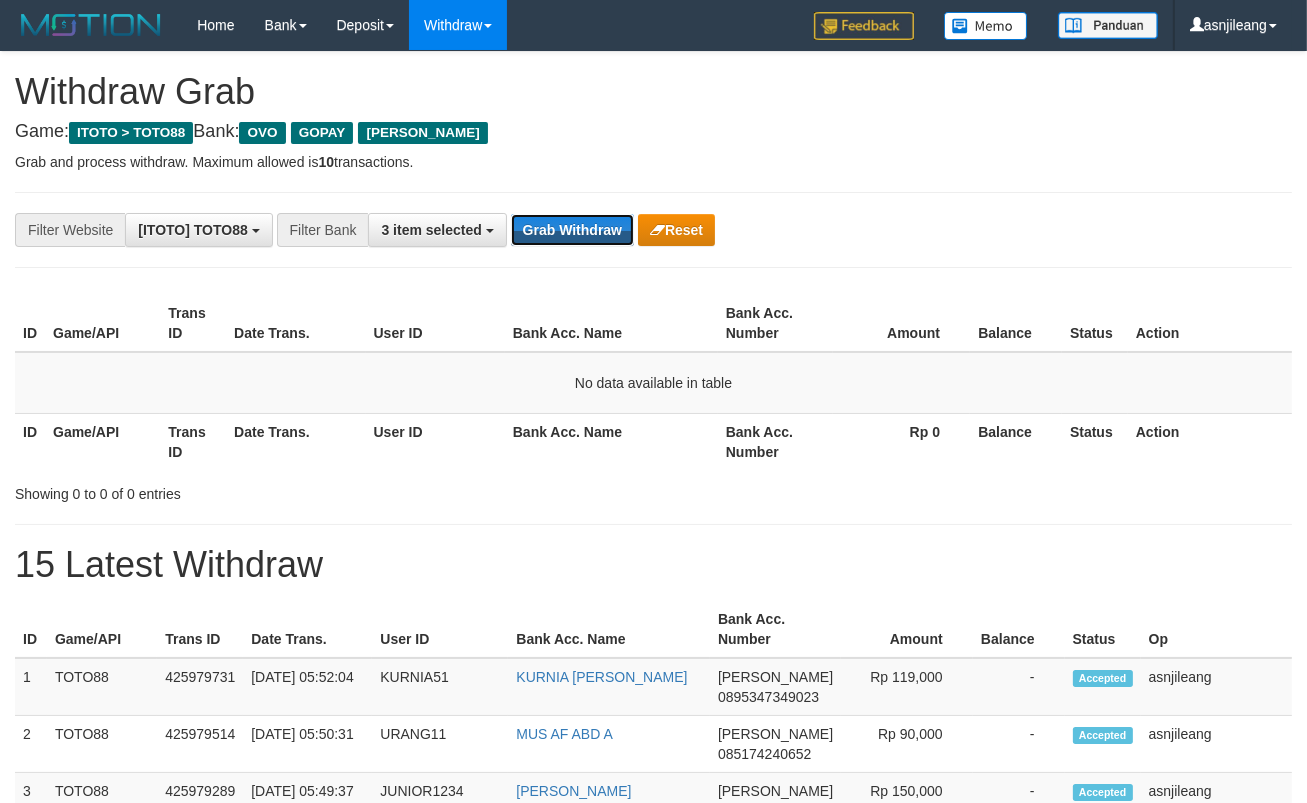 click on "Grab Withdraw" at bounding box center (572, 230) 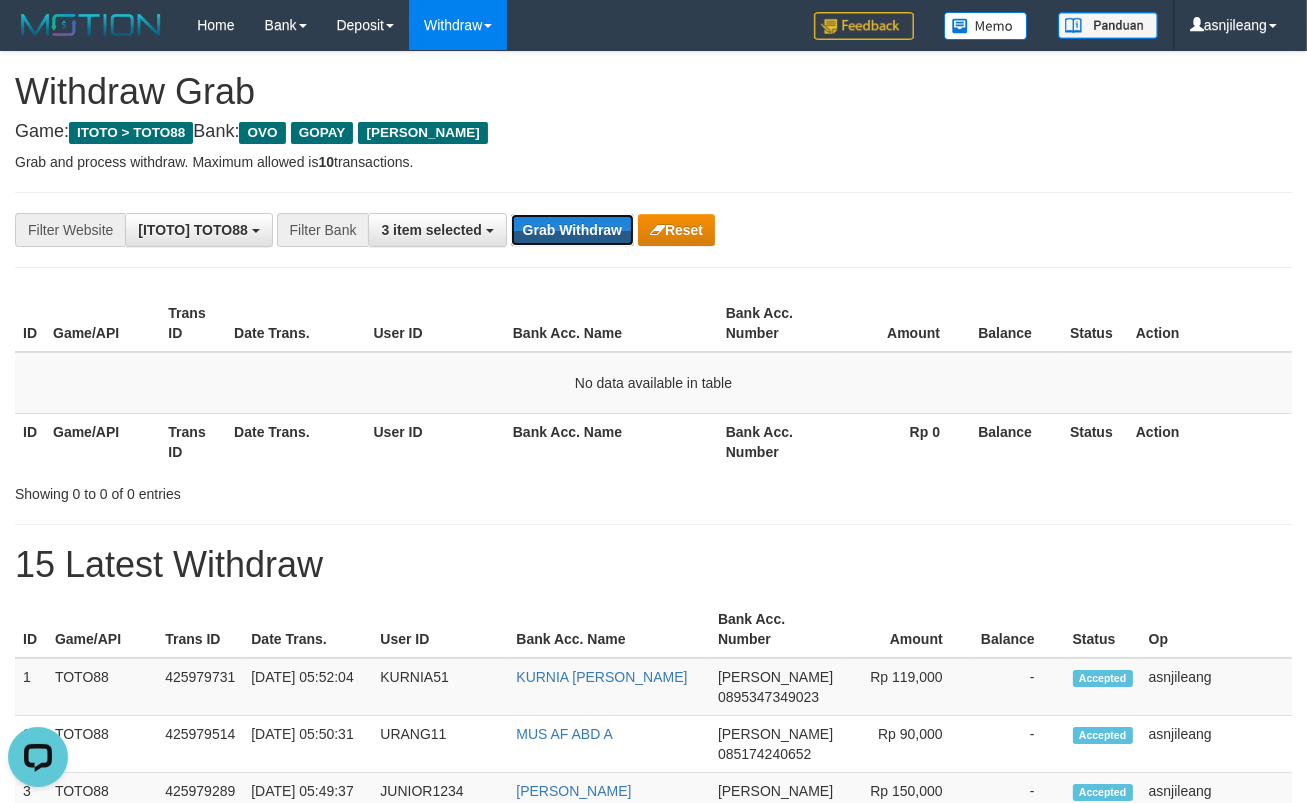 scroll, scrollTop: 0, scrollLeft: 0, axis: both 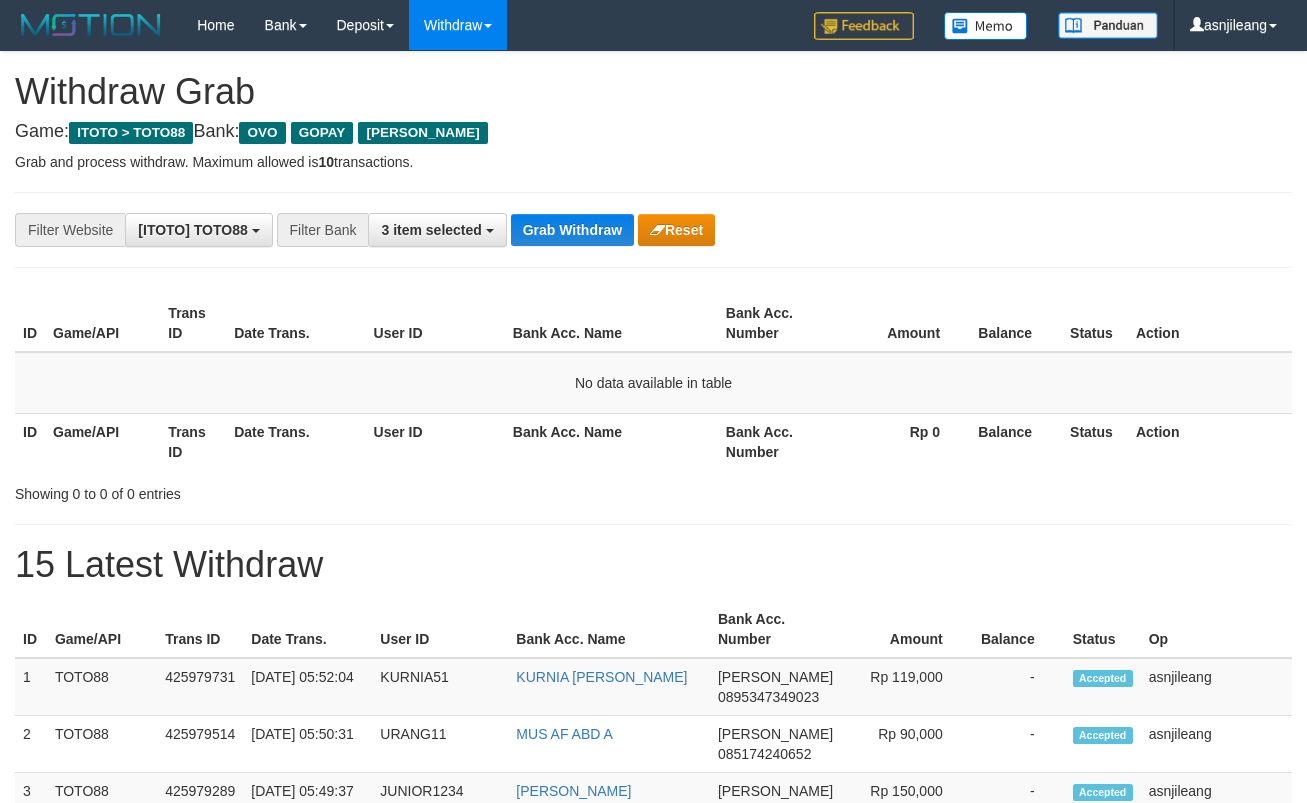 click on "Grab Withdraw" at bounding box center (572, 230) 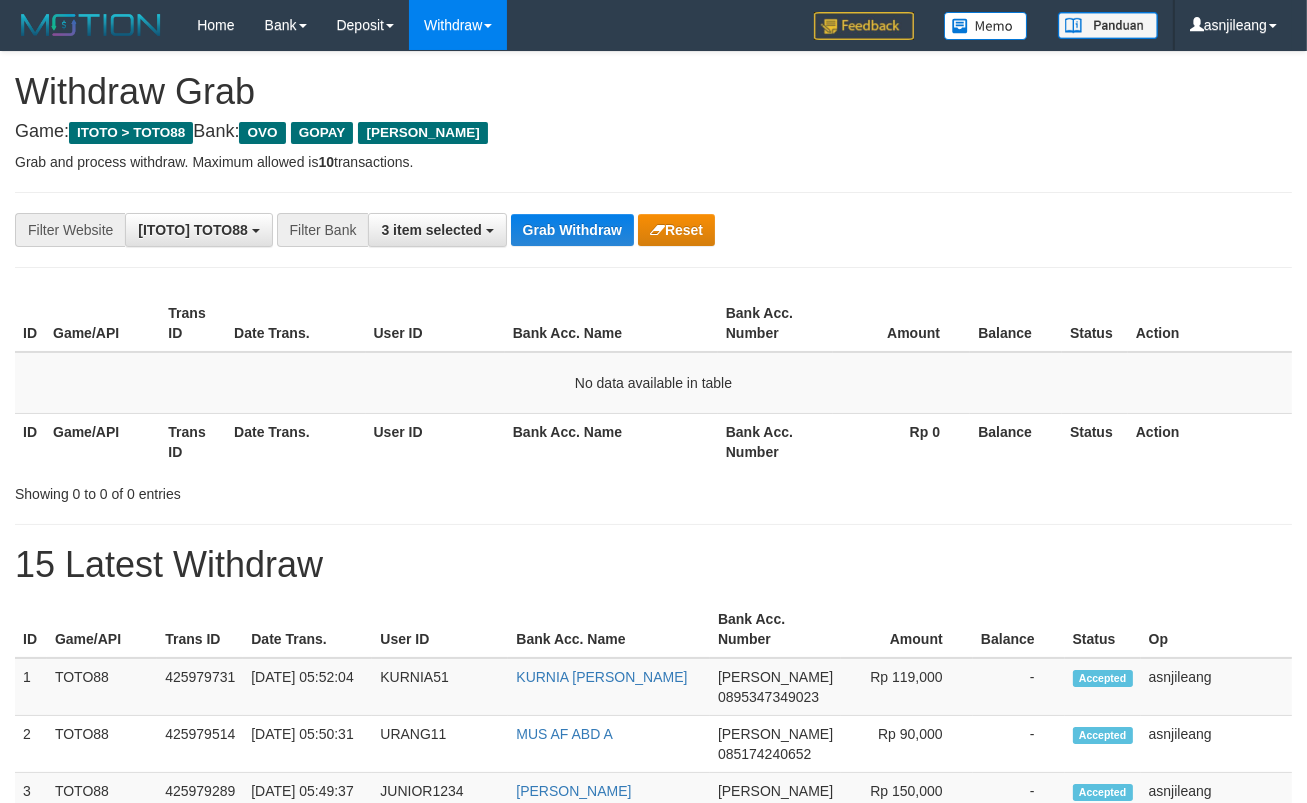 scroll, scrollTop: 17, scrollLeft: 0, axis: vertical 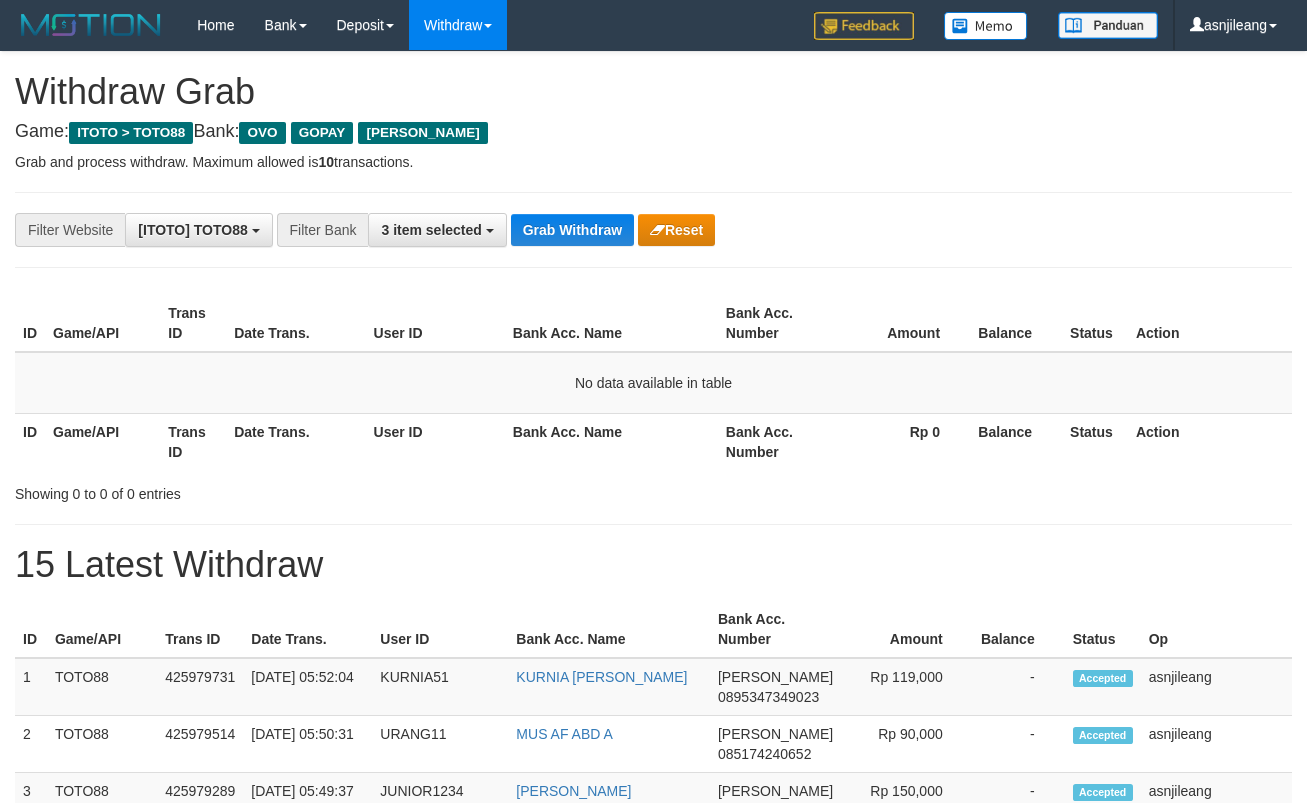 click on "Grab Withdraw" at bounding box center (572, 230) 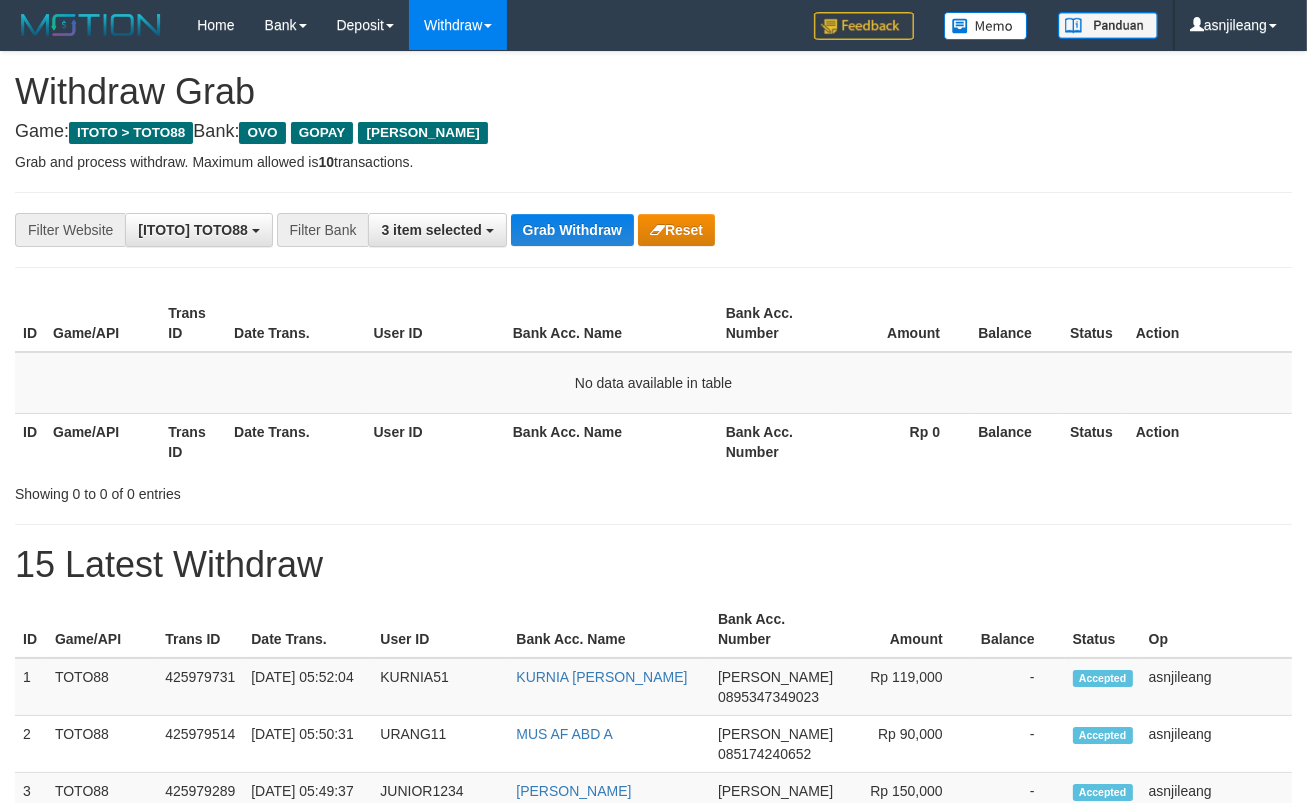 scroll, scrollTop: 17, scrollLeft: 0, axis: vertical 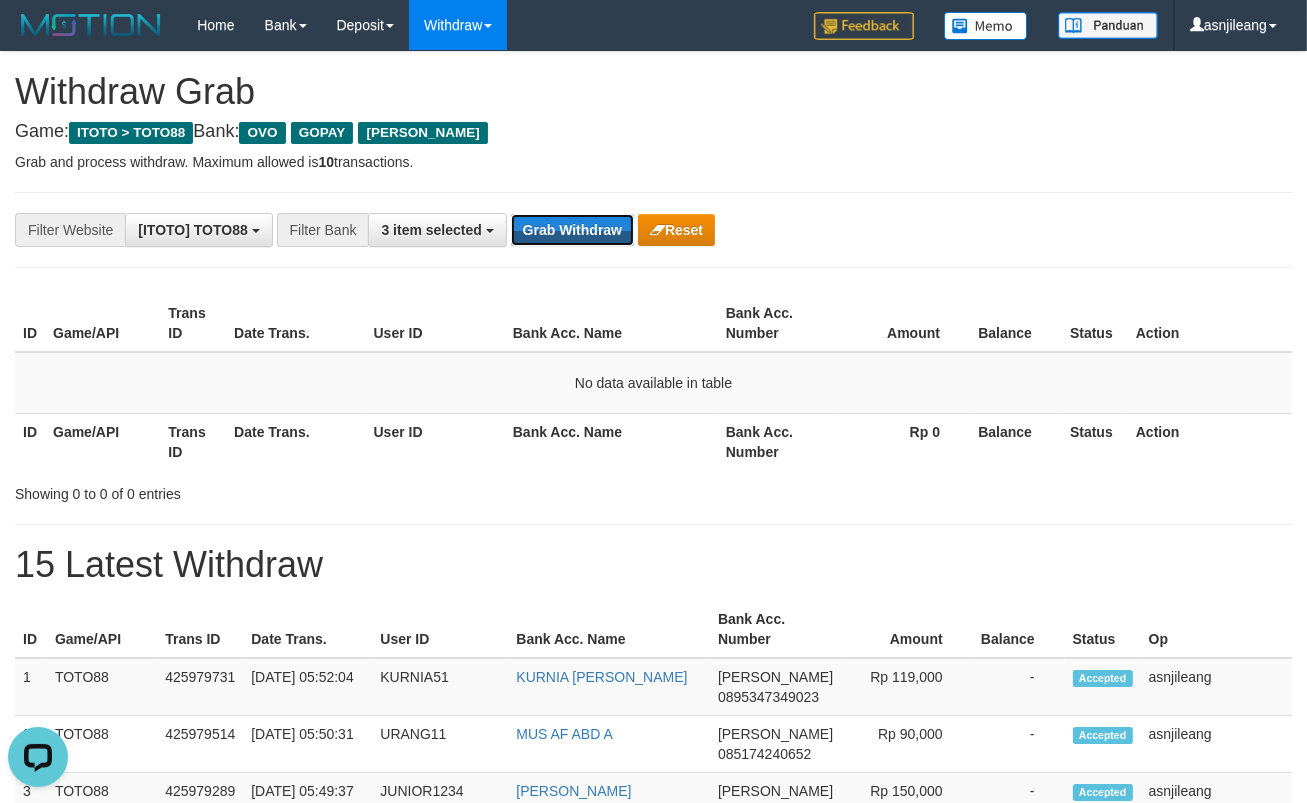 click on "Grab Withdraw" at bounding box center [572, 230] 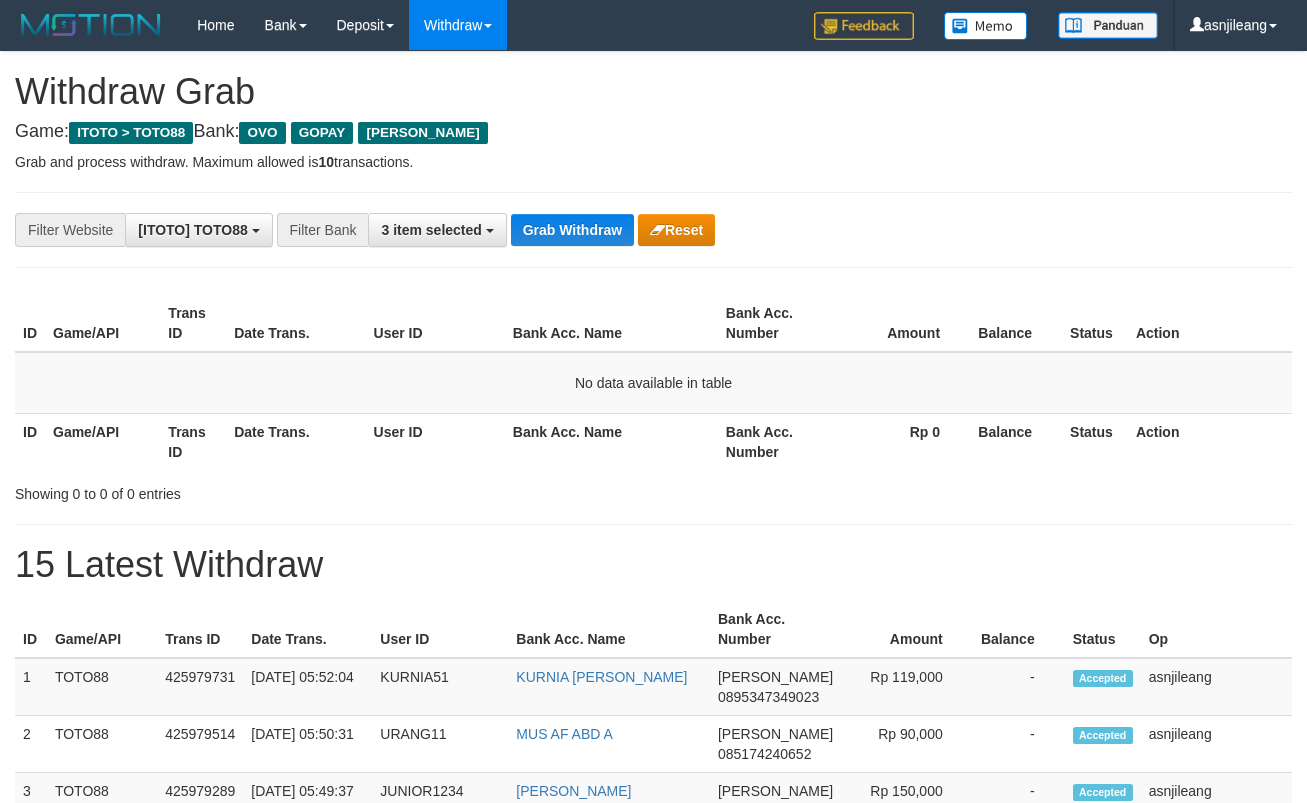 scroll, scrollTop: 0, scrollLeft: 0, axis: both 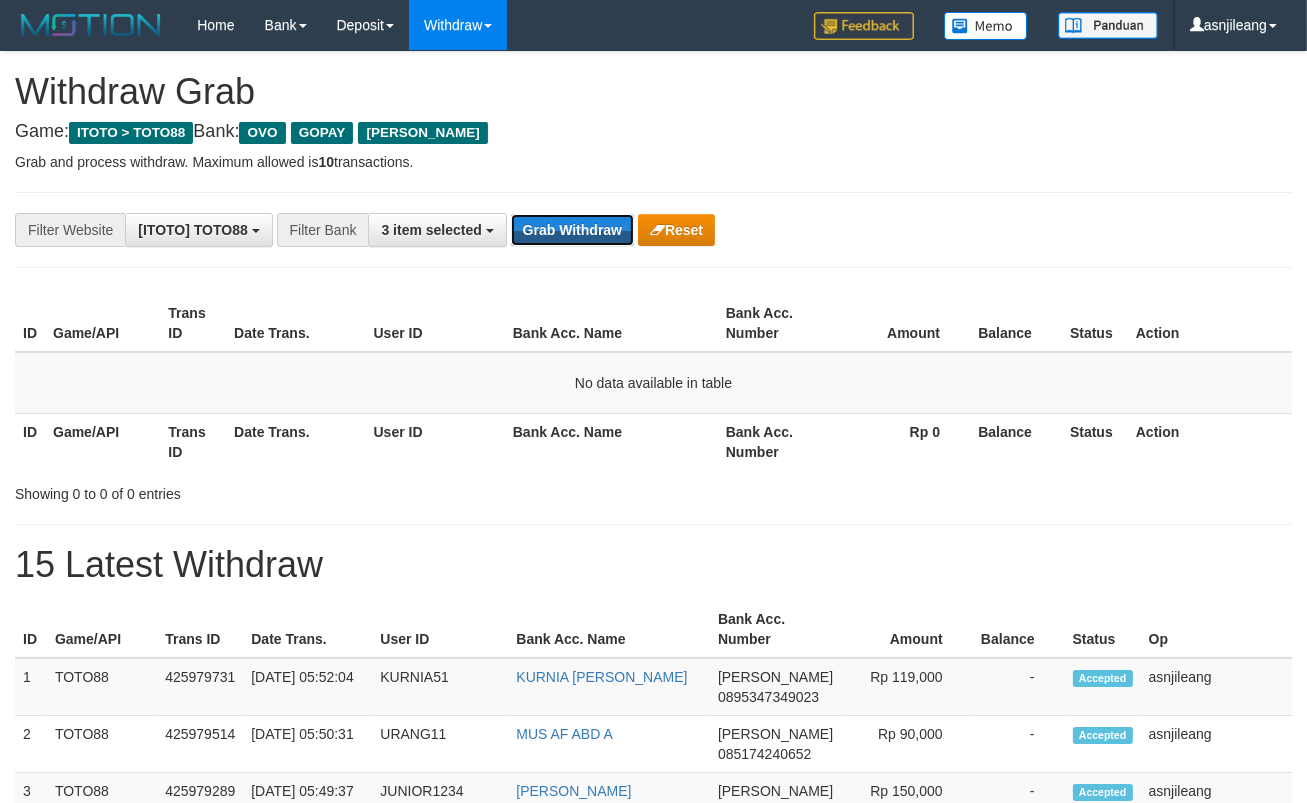 click on "Grab Withdraw" at bounding box center [572, 230] 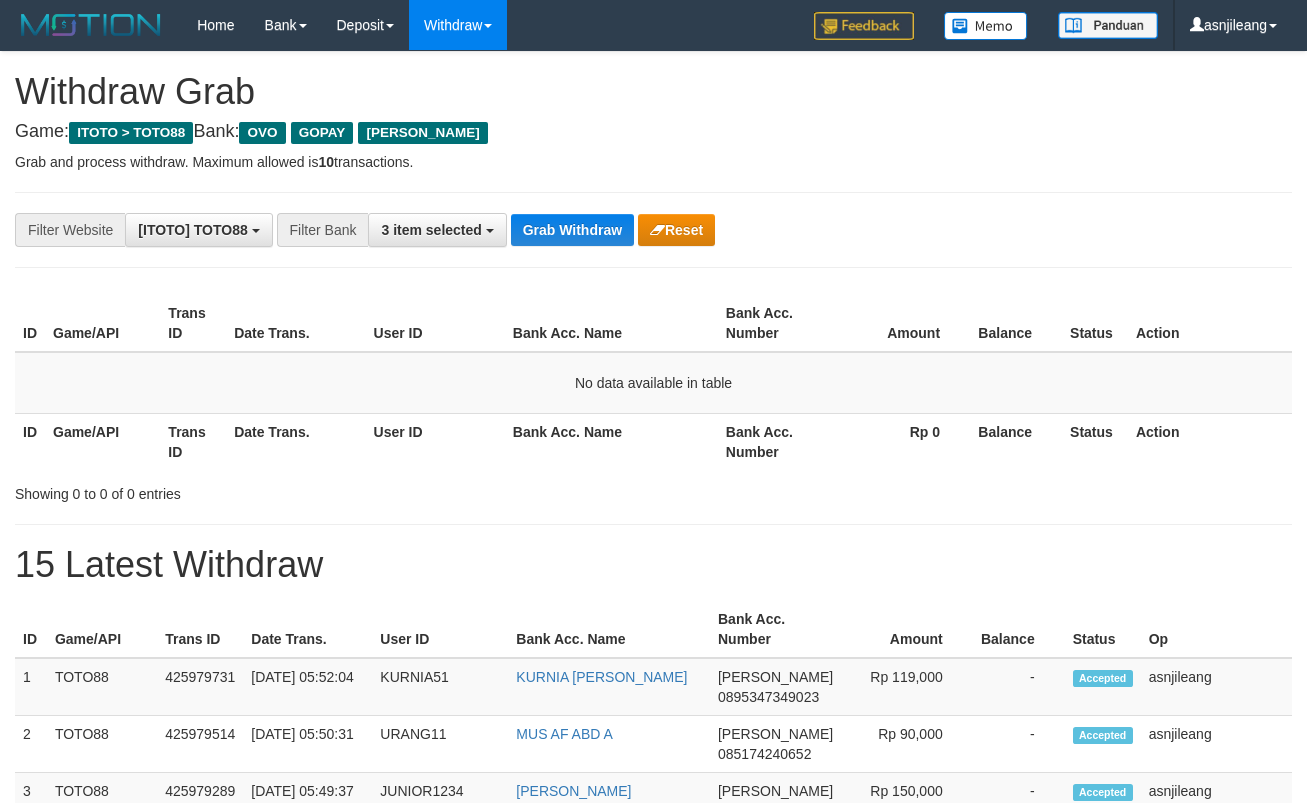 scroll, scrollTop: 0, scrollLeft: 0, axis: both 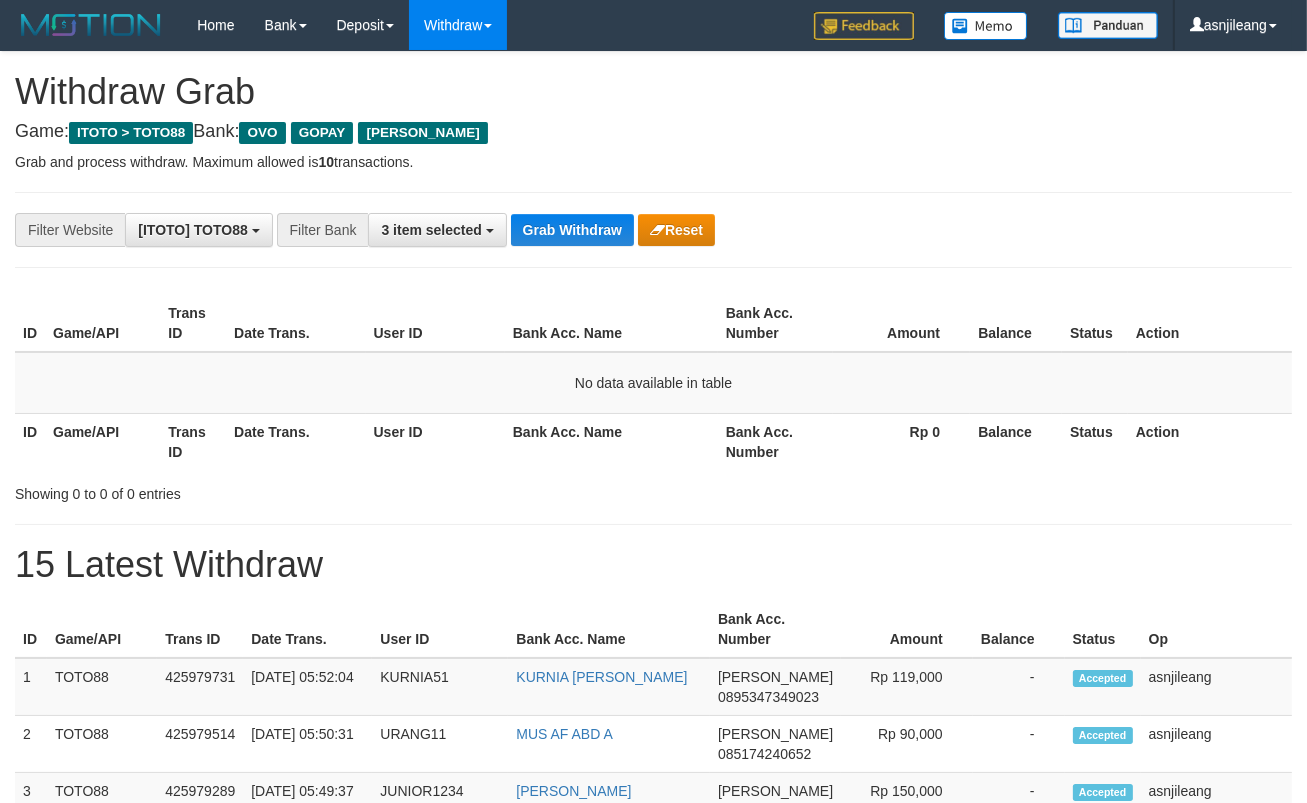 click on "Grab Withdraw" at bounding box center [572, 230] 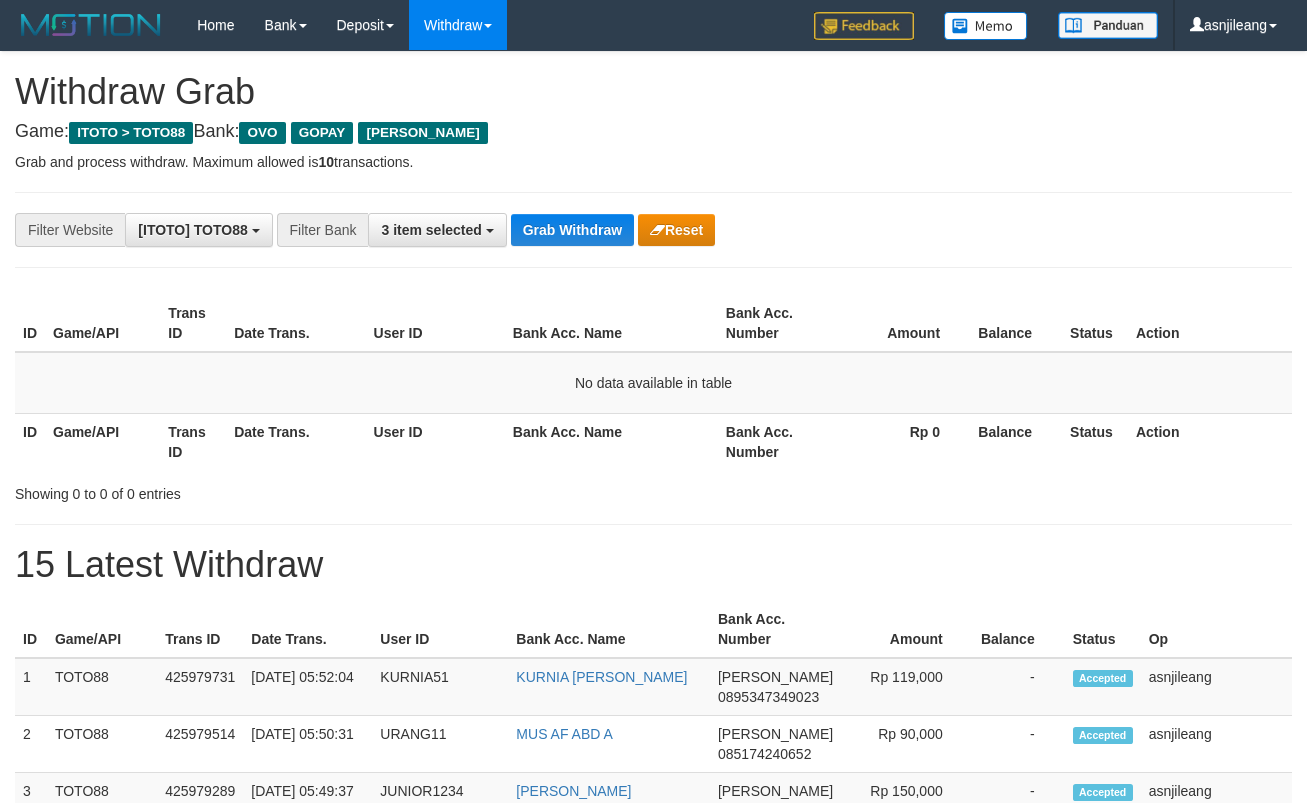 click on "Grab Withdraw" at bounding box center [572, 230] 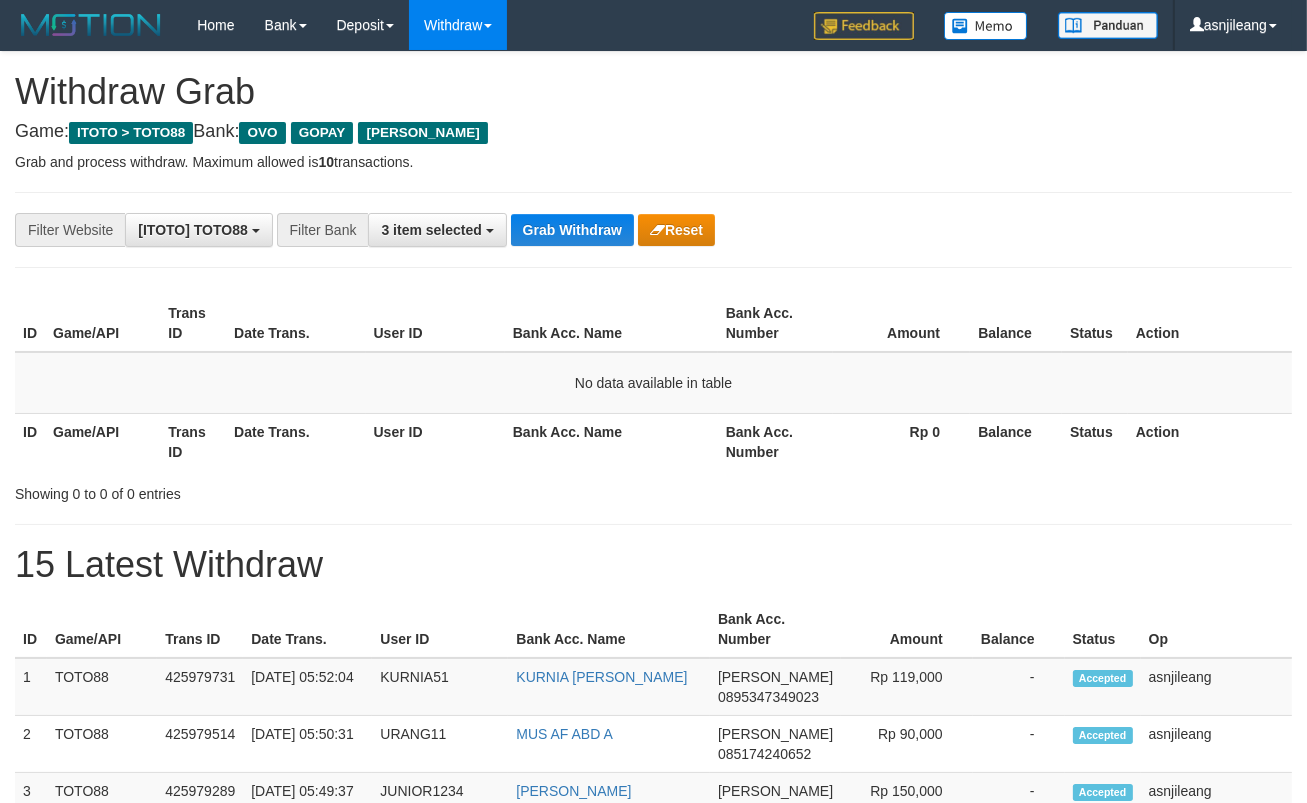 scroll, scrollTop: 17, scrollLeft: 0, axis: vertical 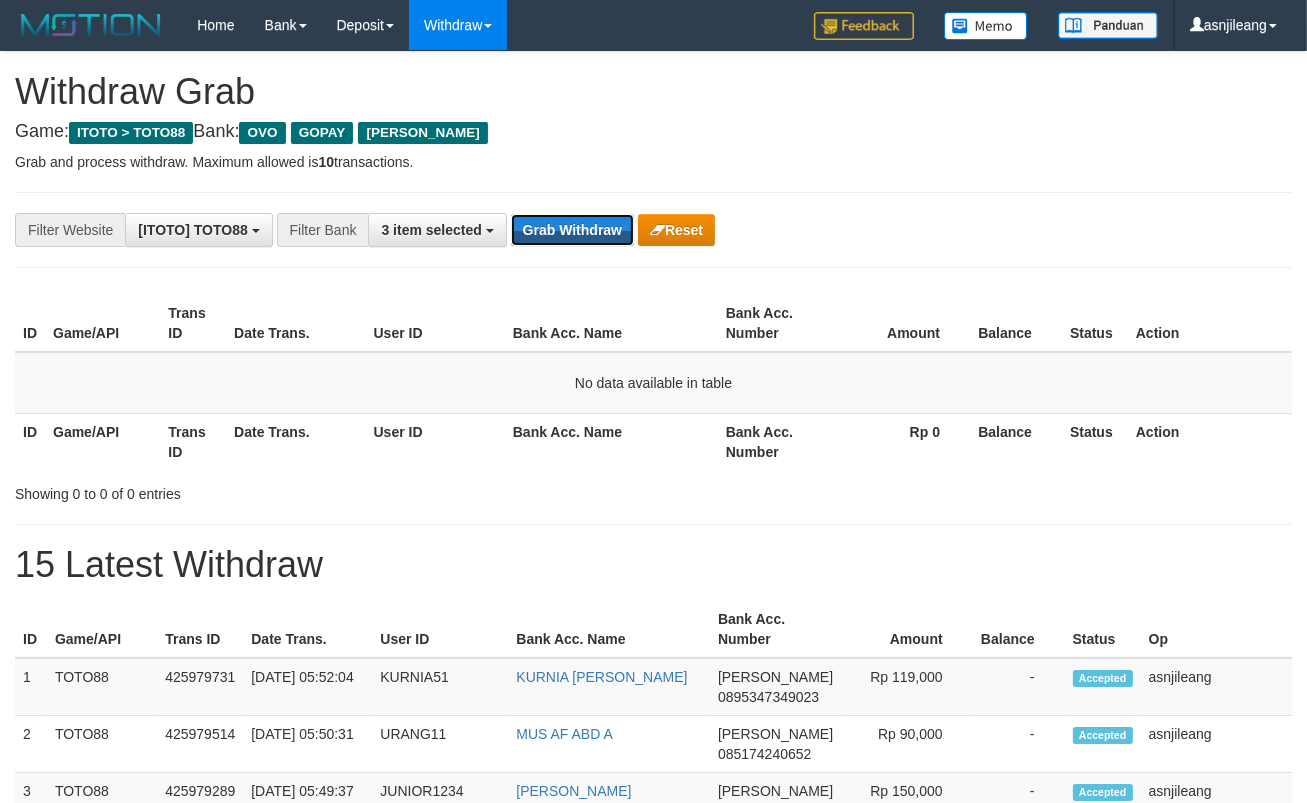 click on "Grab Withdraw" at bounding box center (572, 230) 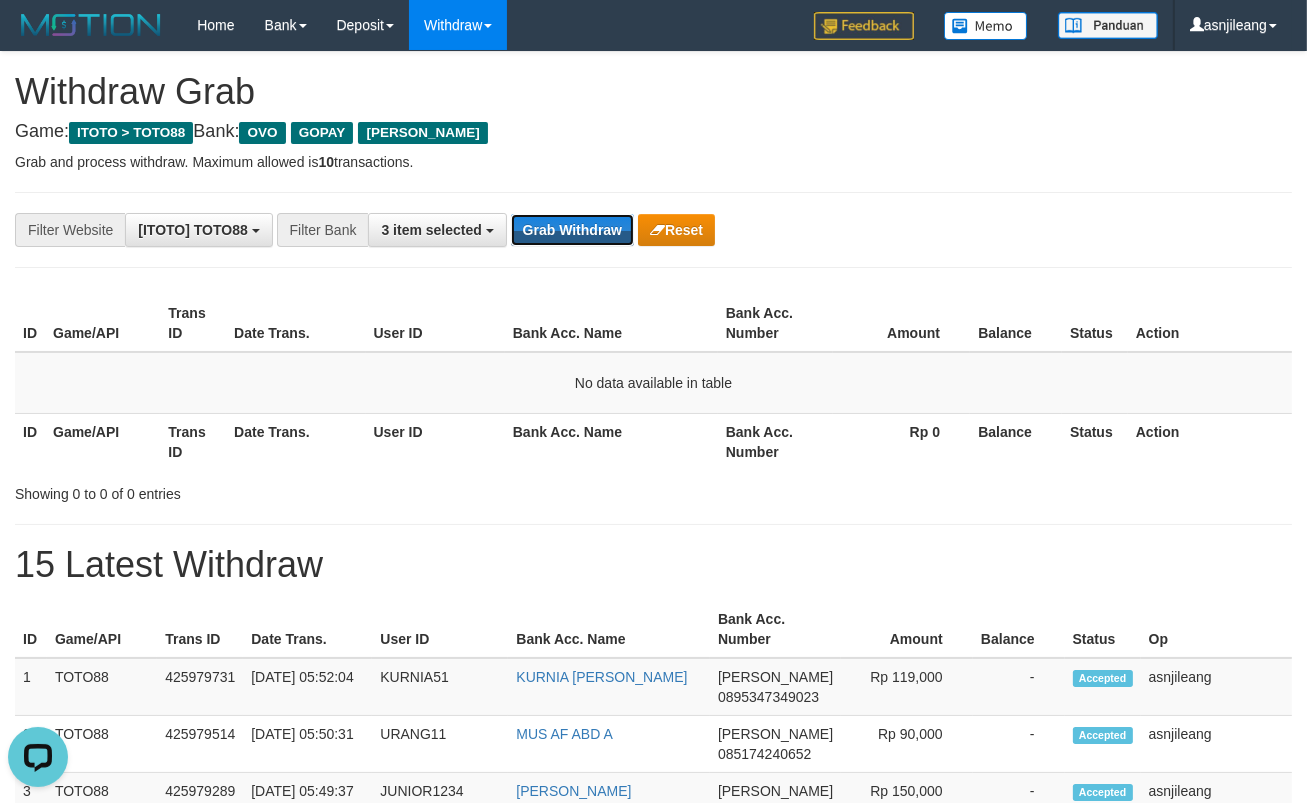 scroll, scrollTop: 0, scrollLeft: 0, axis: both 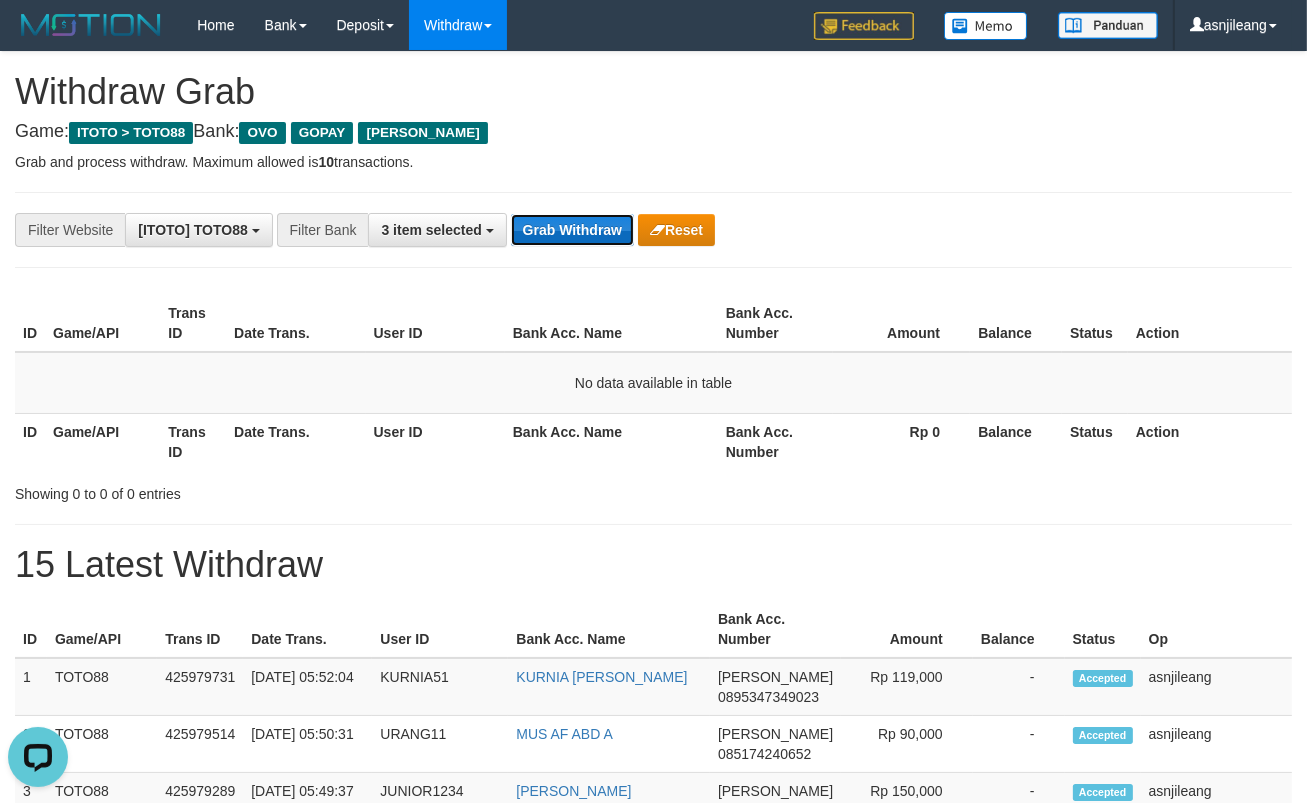 click on "Grab Withdraw" at bounding box center (572, 230) 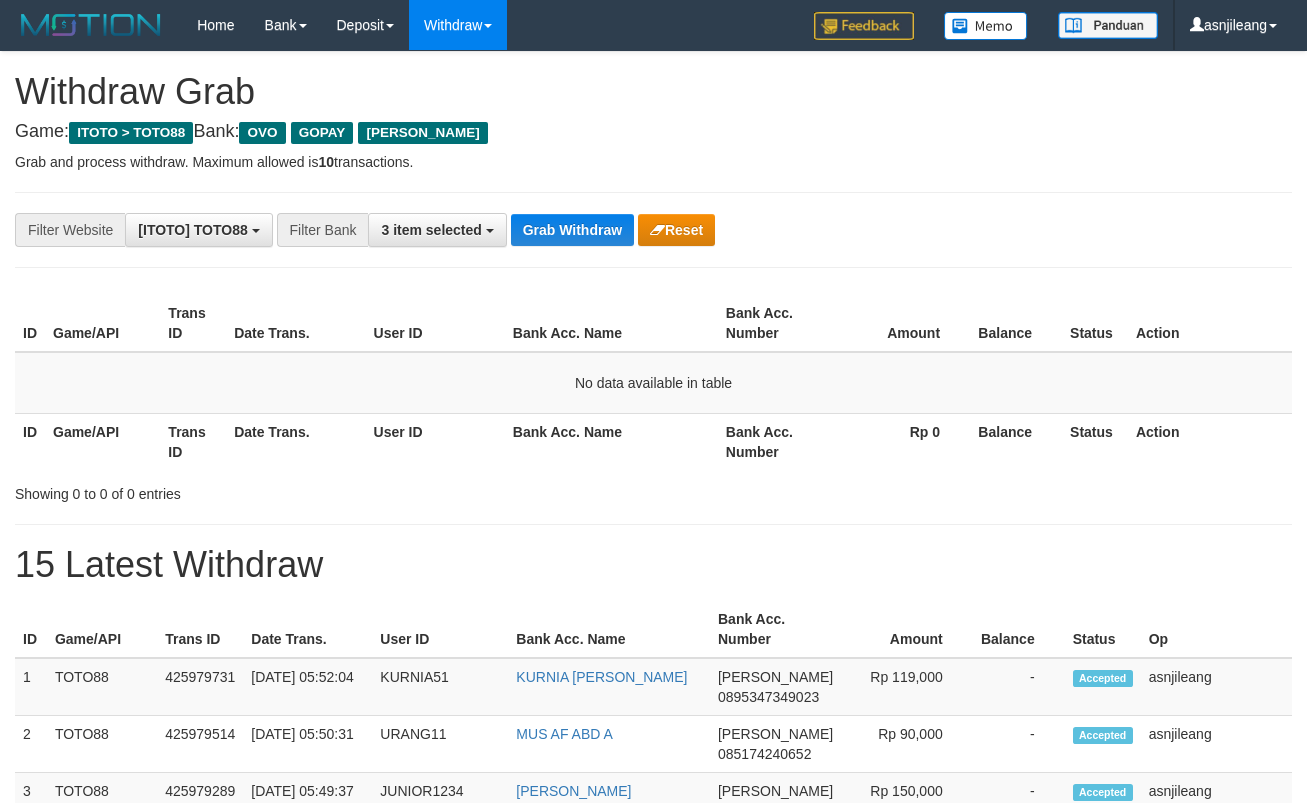 scroll, scrollTop: 0, scrollLeft: 0, axis: both 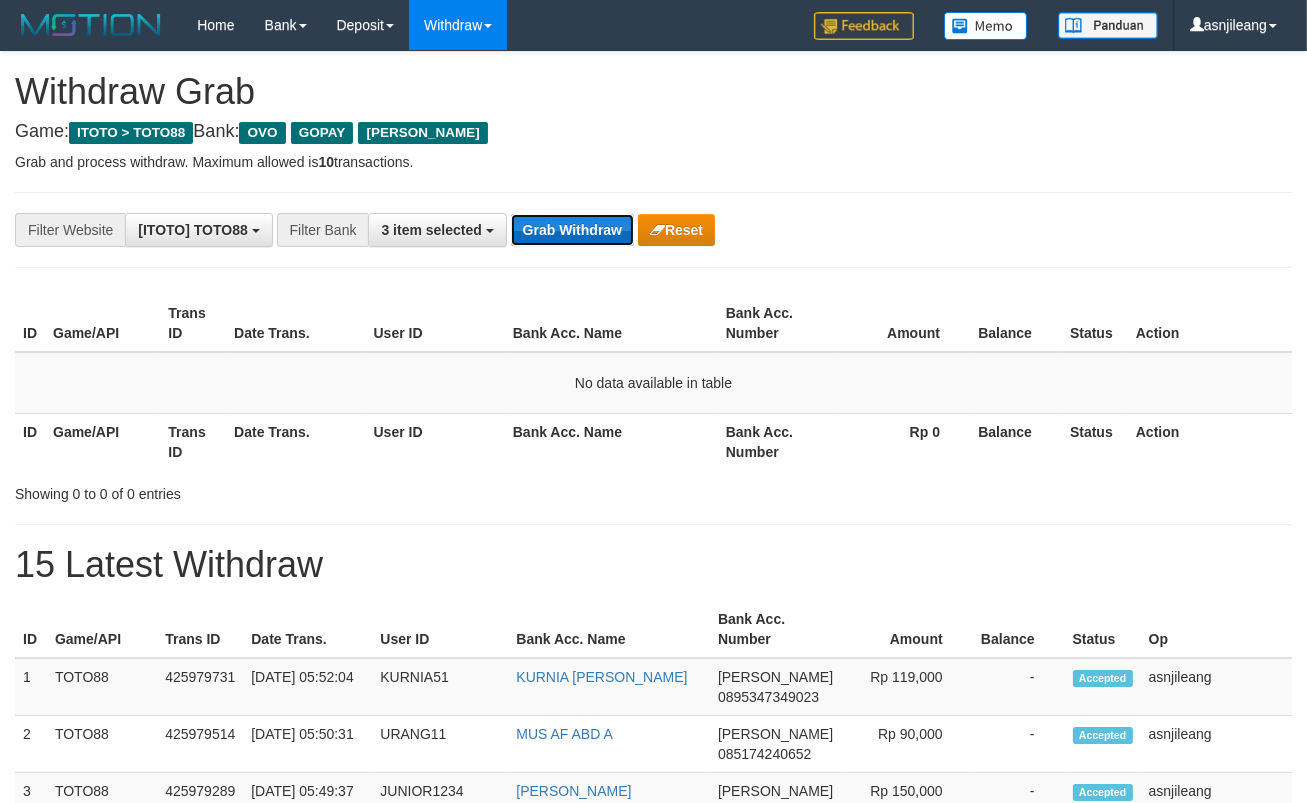 click on "Grab Withdraw" at bounding box center [572, 230] 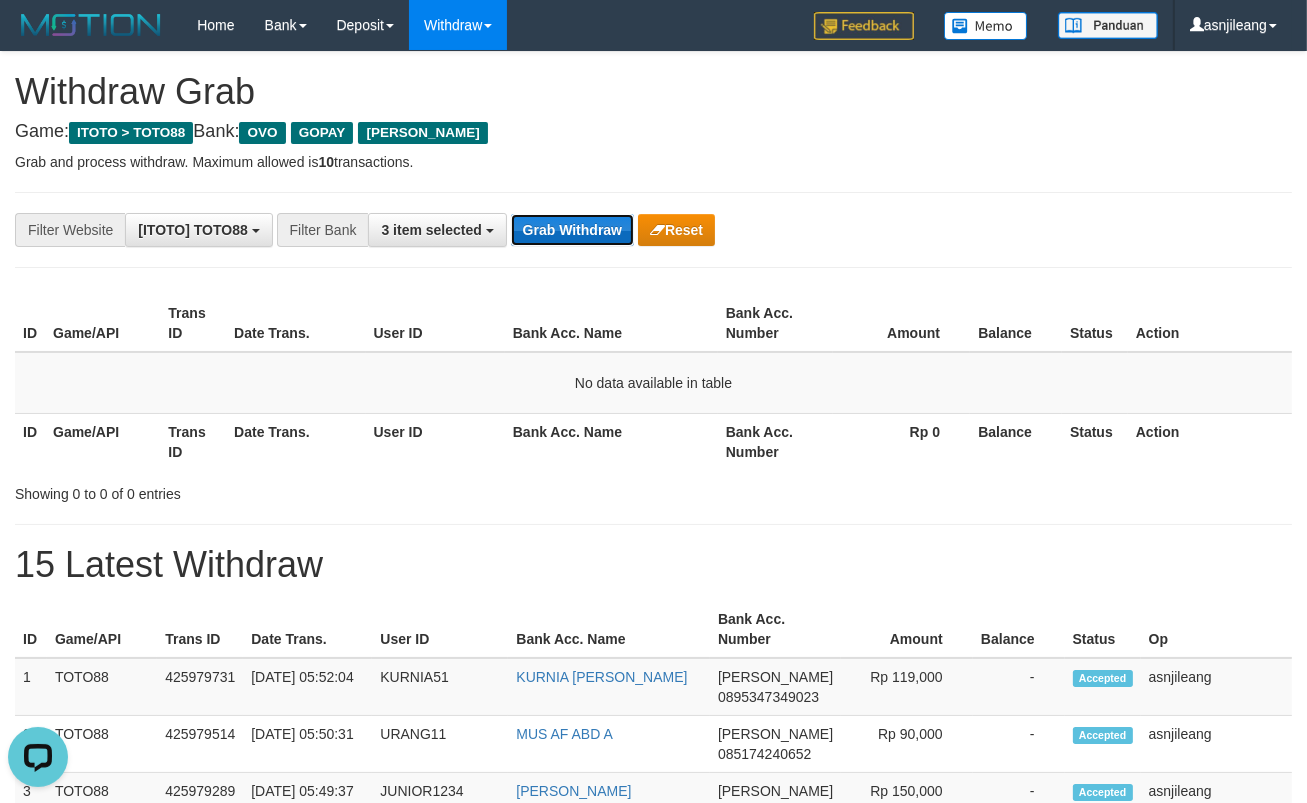 scroll, scrollTop: 0, scrollLeft: 0, axis: both 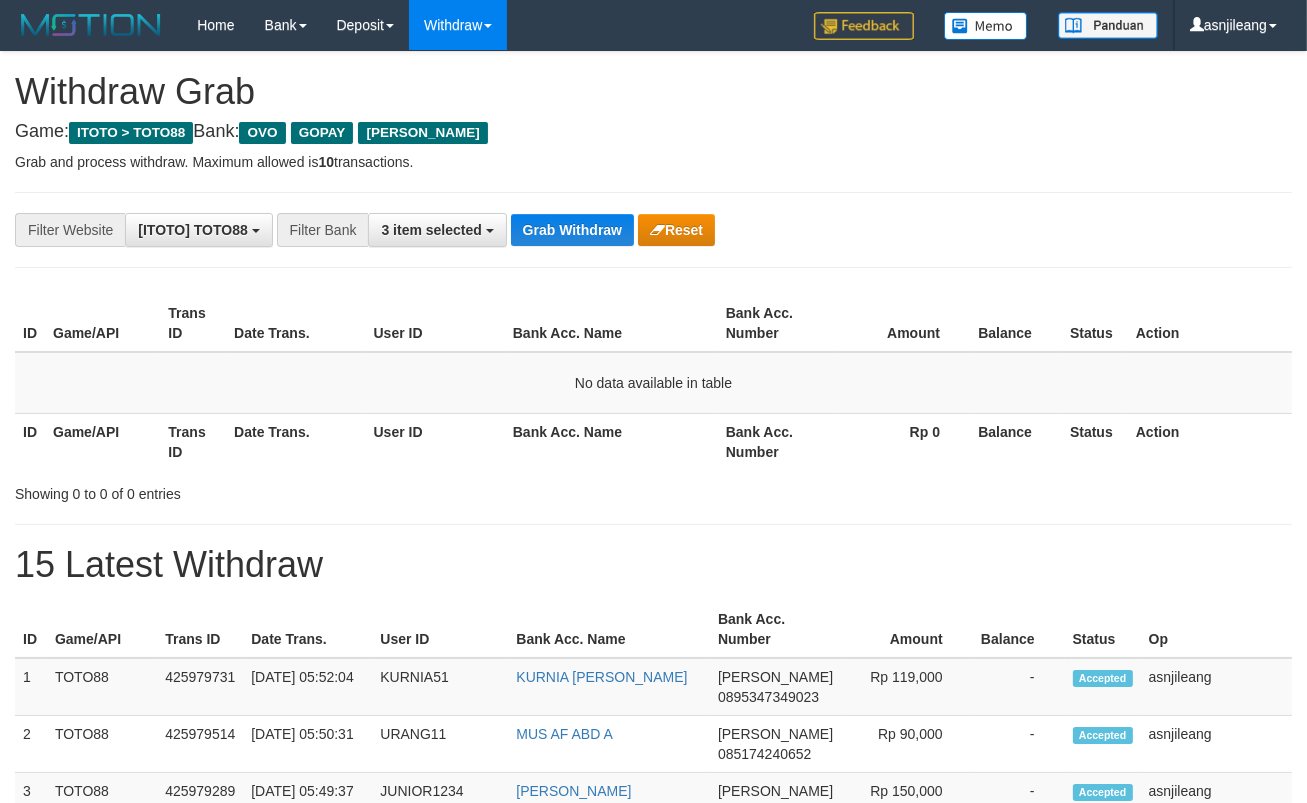click on "Grab Withdraw" at bounding box center (572, 230) 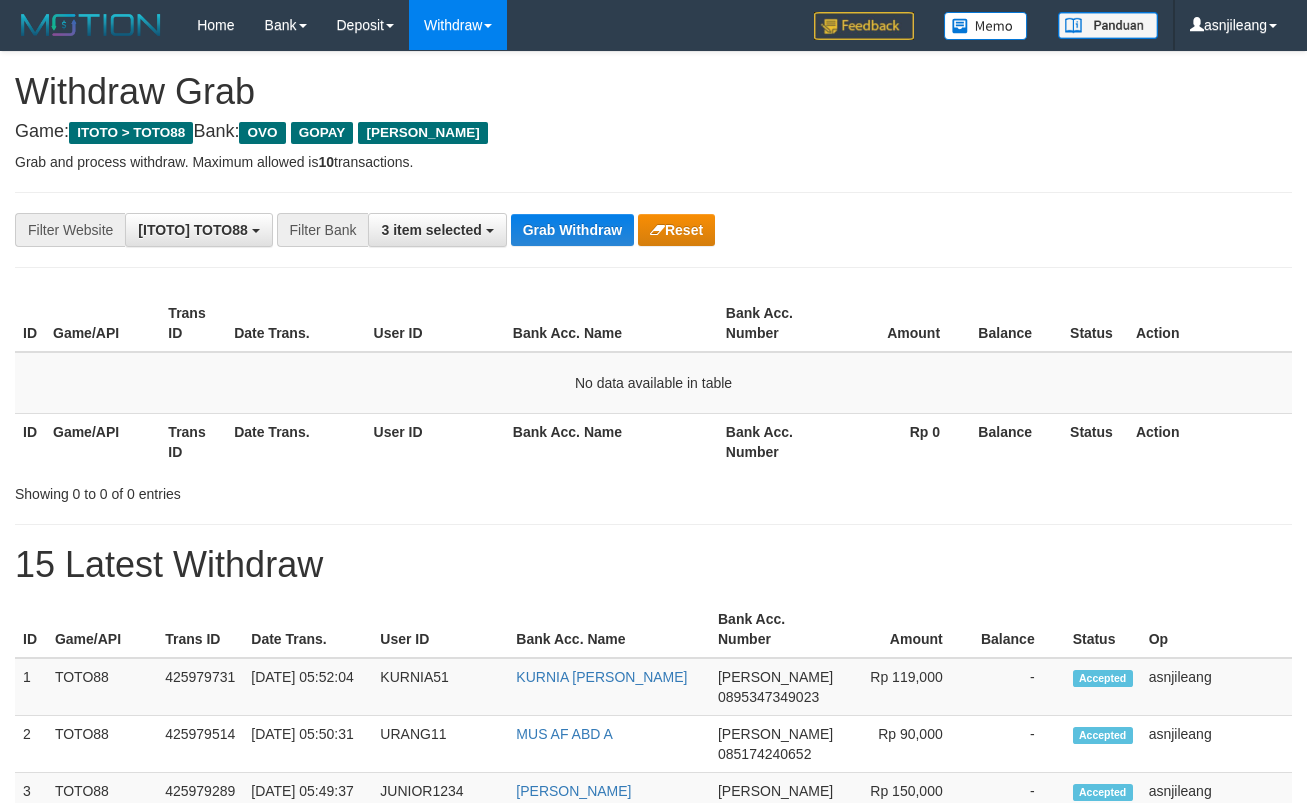 scroll, scrollTop: 0, scrollLeft: 0, axis: both 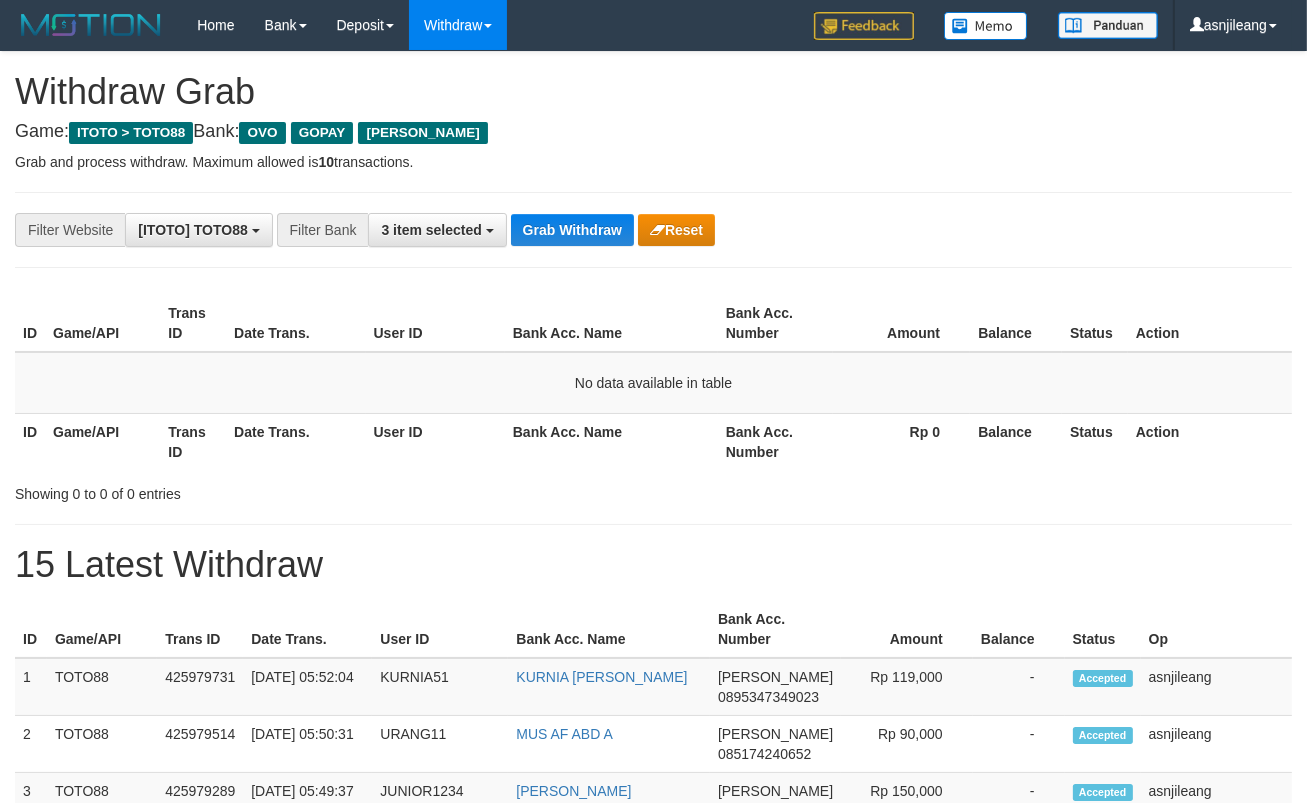 click on "Grab Withdraw" at bounding box center (572, 230) 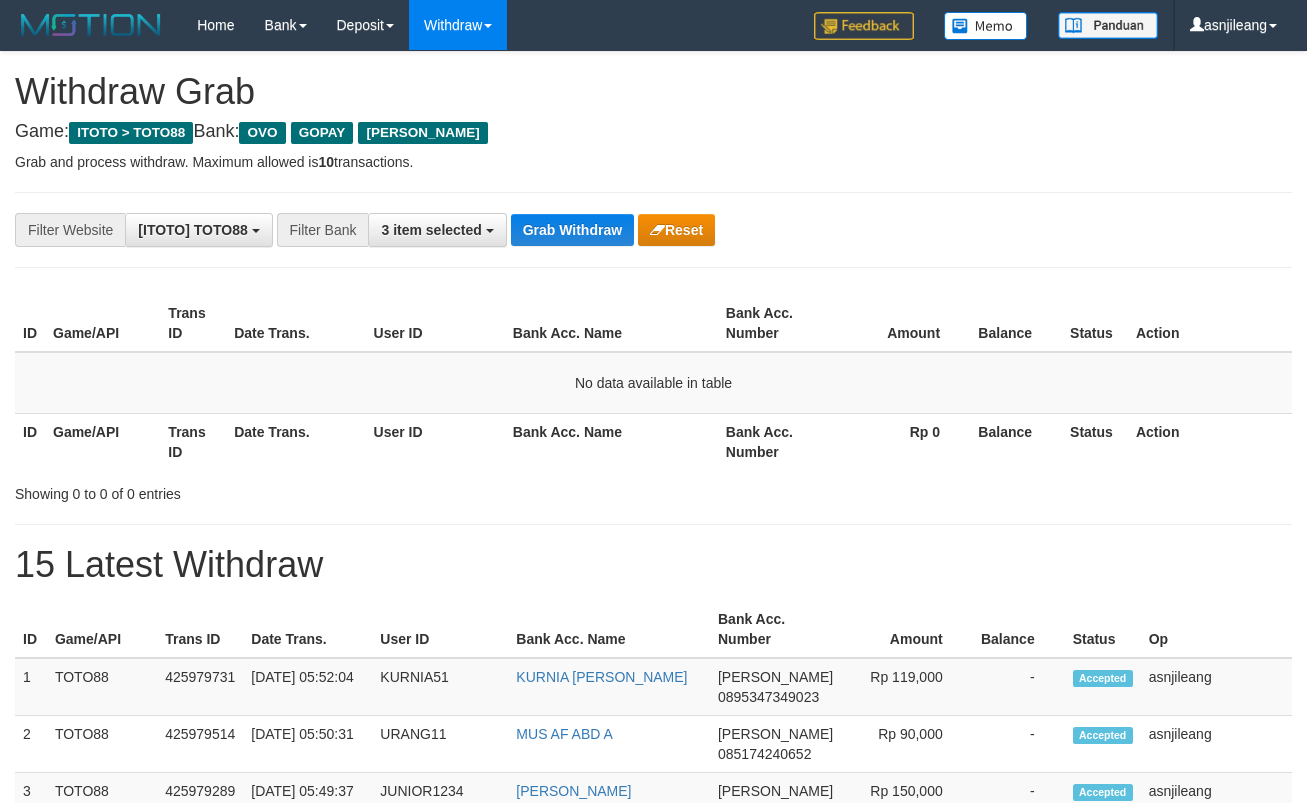 scroll, scrollTop: 0, scrollLeft: 0, axis: both 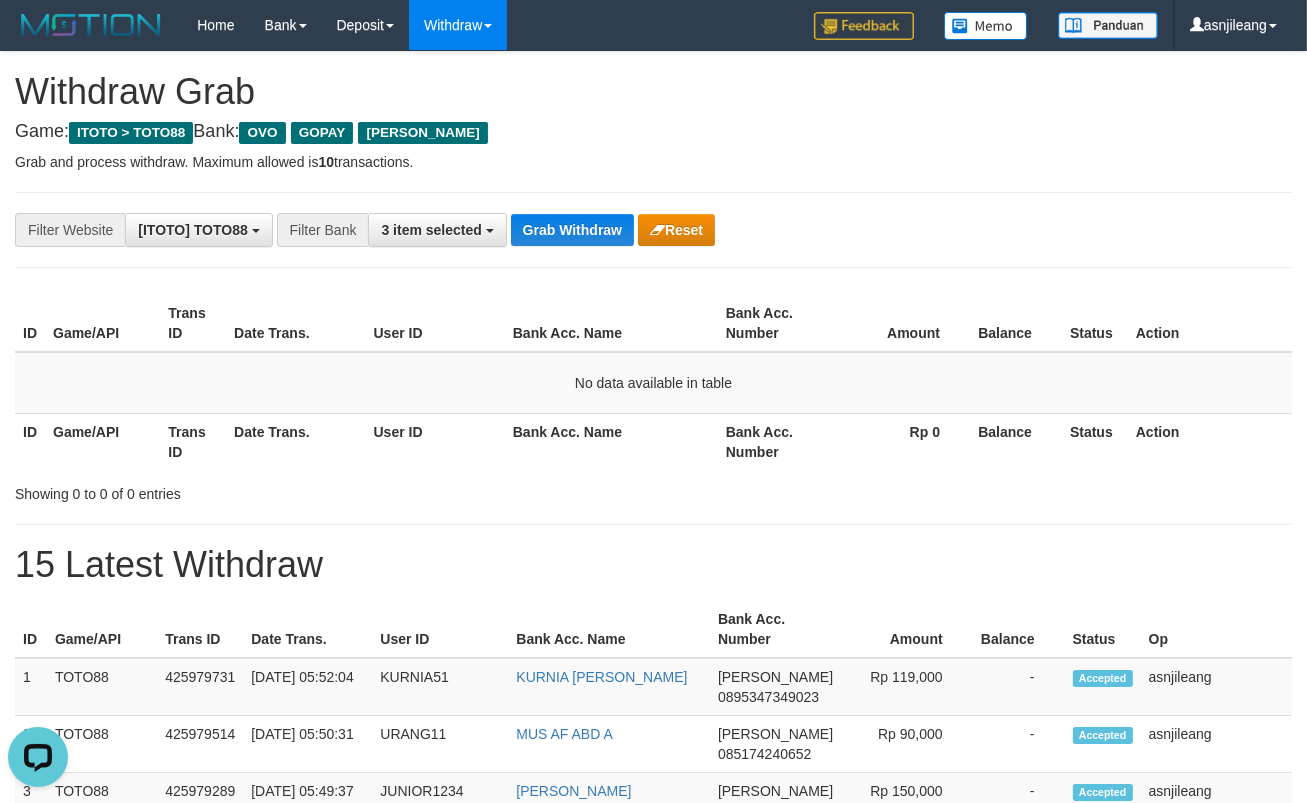 click on "**********" at bounding box center (653, 1113) 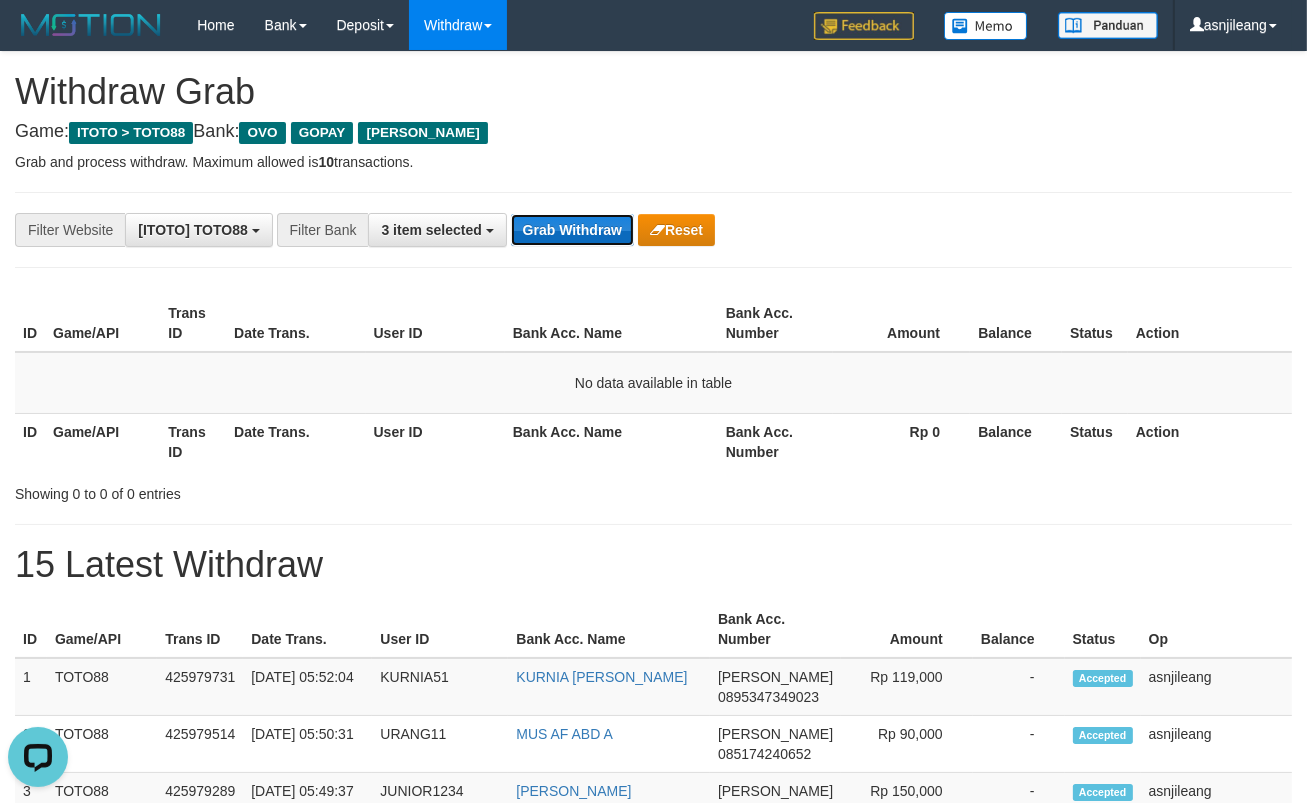 click on "Grab Withdraw" at bounding box center (572, 230) 